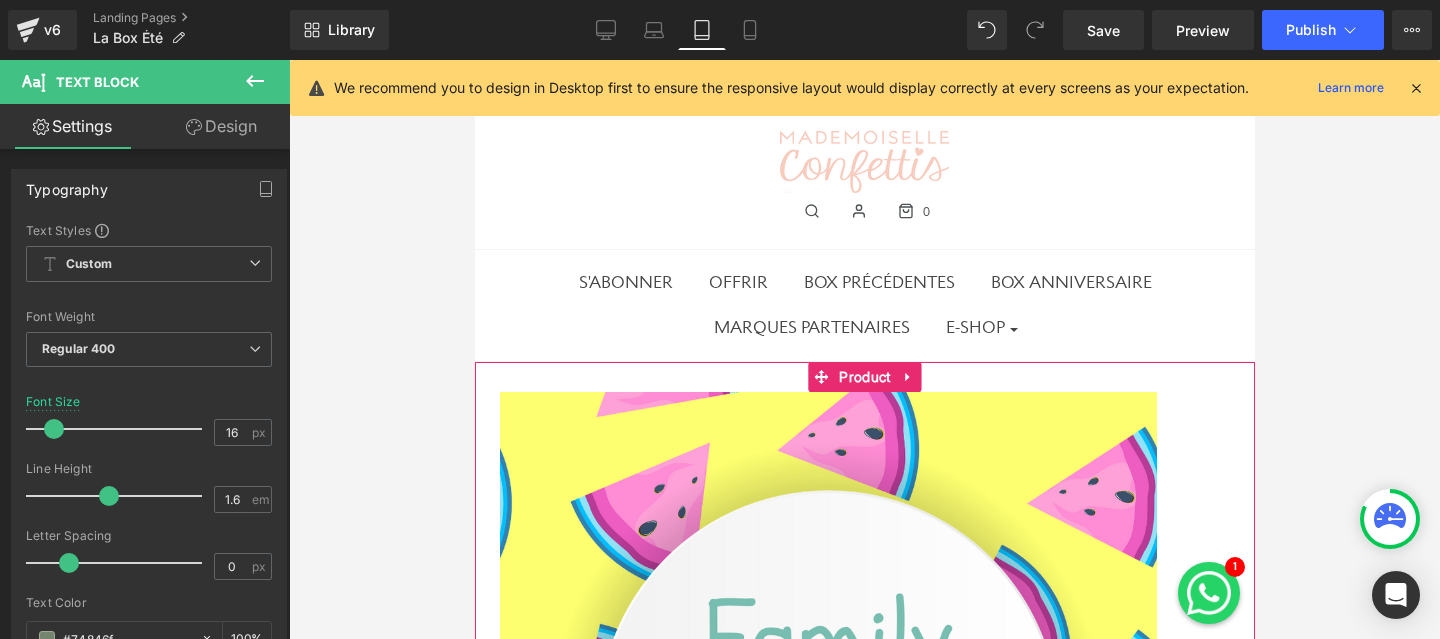 scroll, scrollTop: 498, scrollLeft: 0, axis: vertical 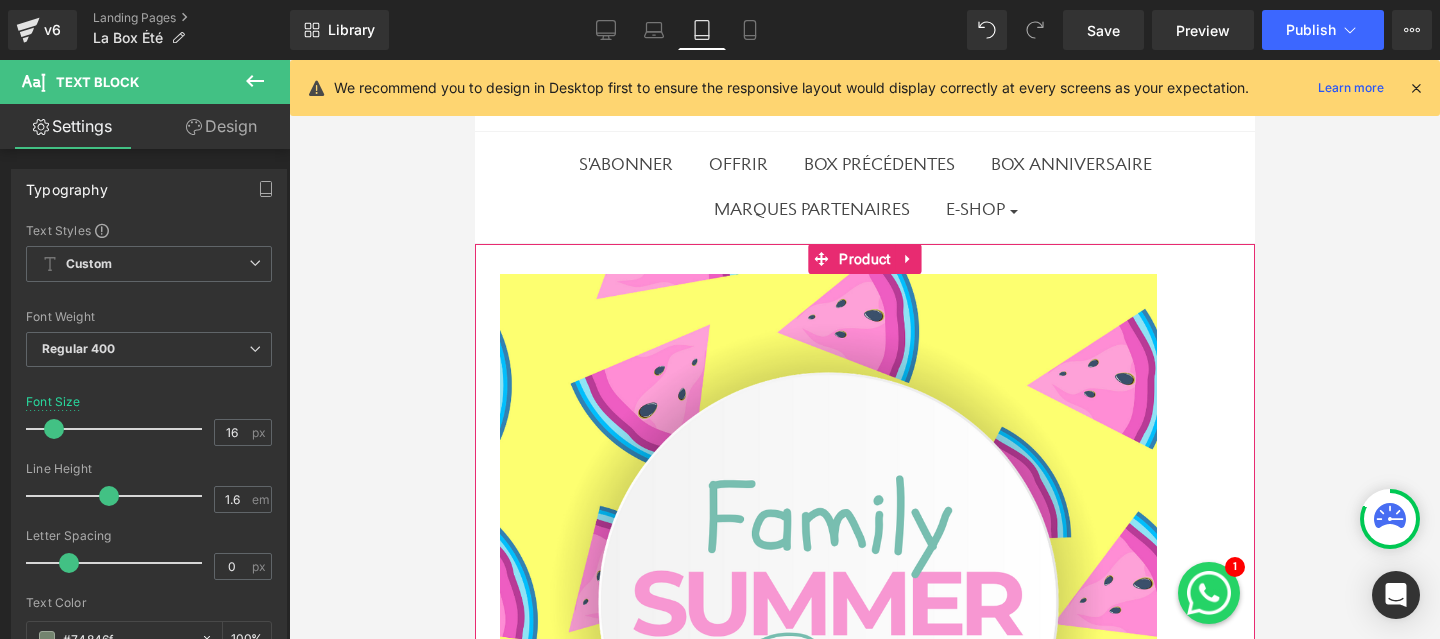 click at bounding box center [827, 602] 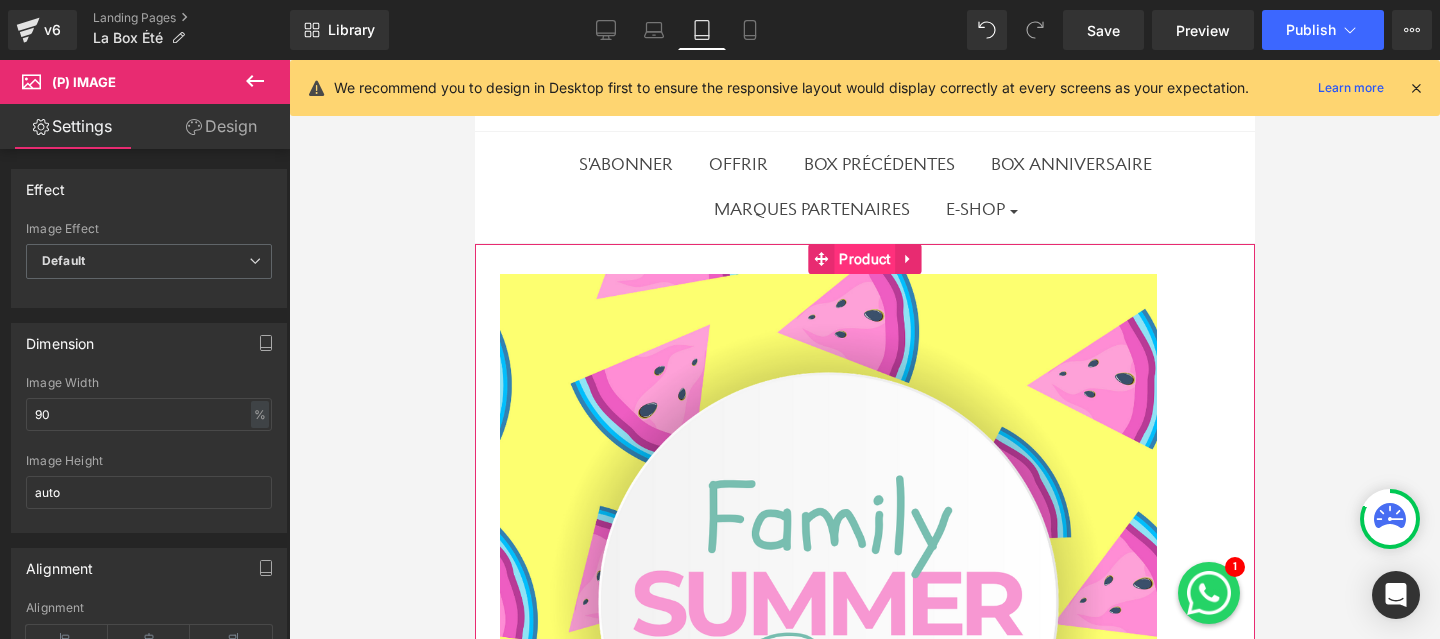 click on "Product" at bounding box center [863, 259] 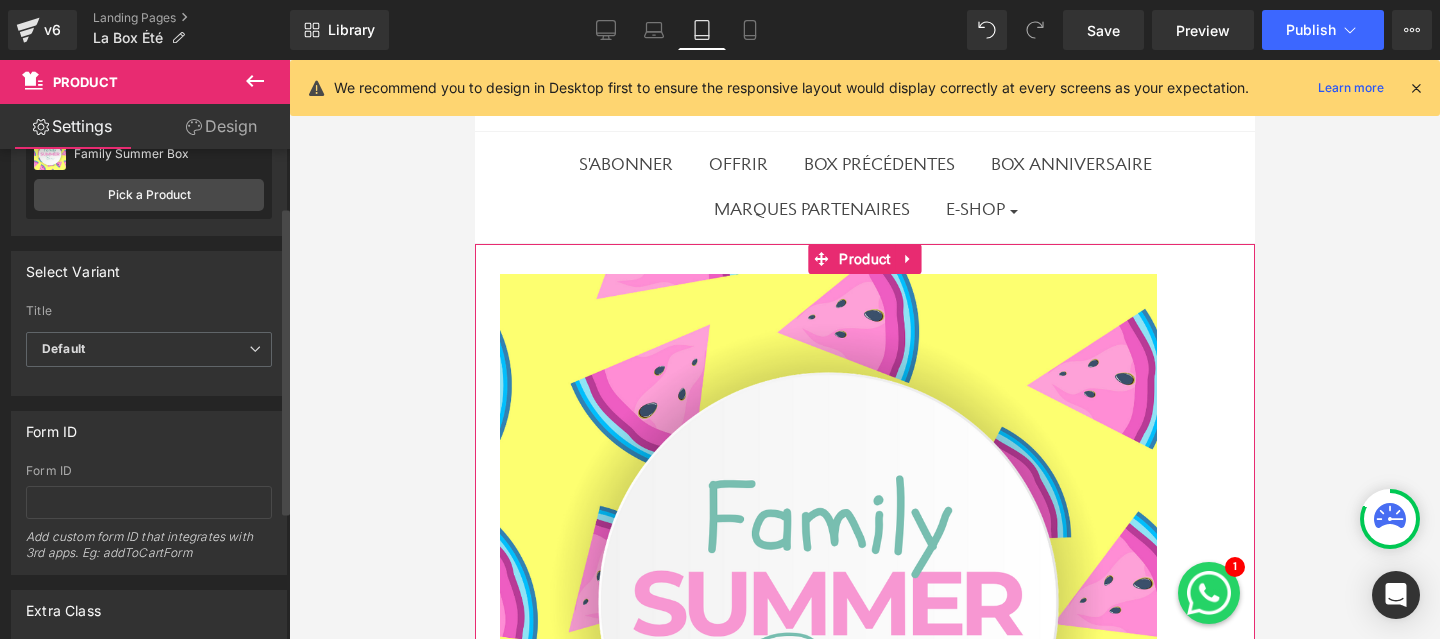 scroll, scrollTop: 0, scrollLeft: 0, axis: both 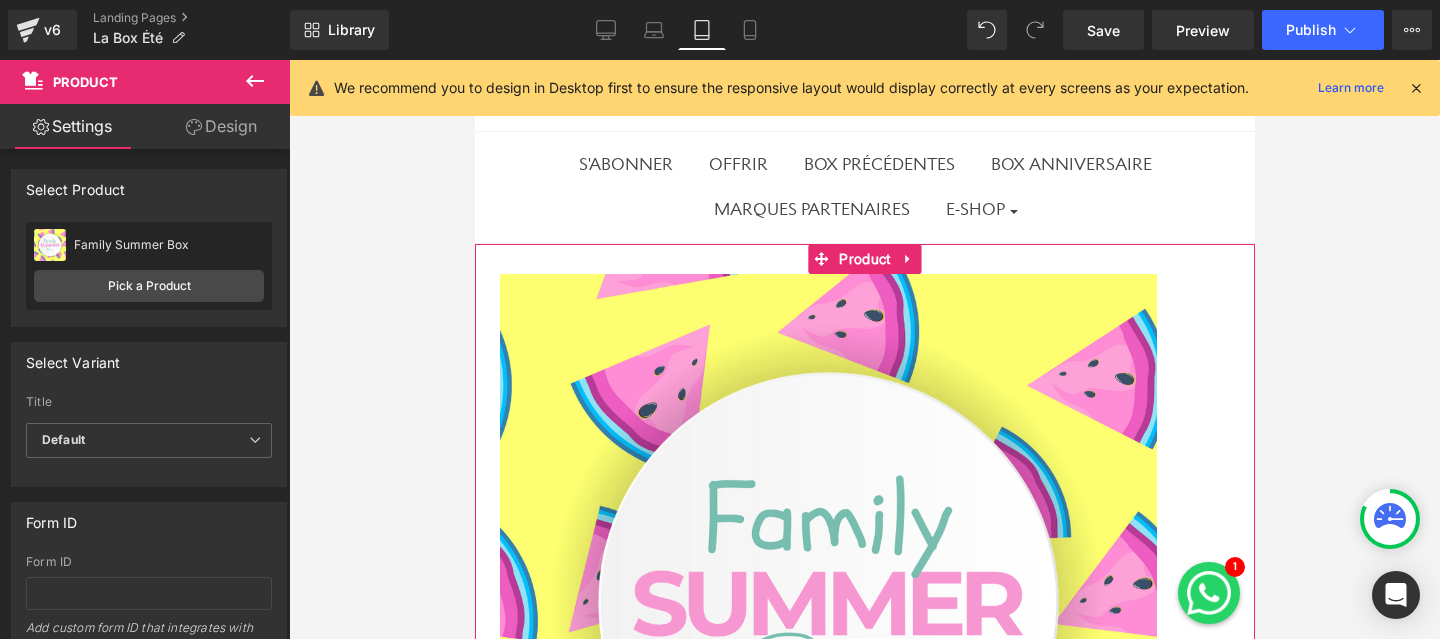 click on "Design" at bounding box center (221, 126) 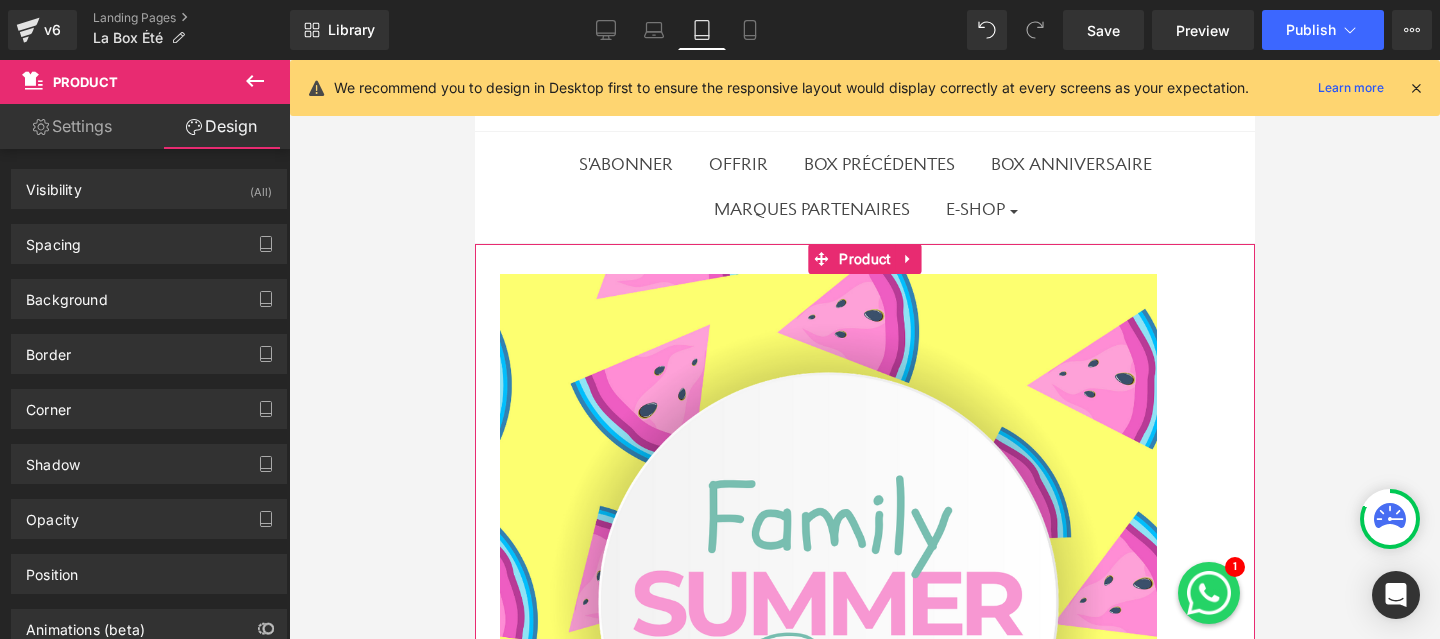 click on "Settings" at bounding box center [72, 126] 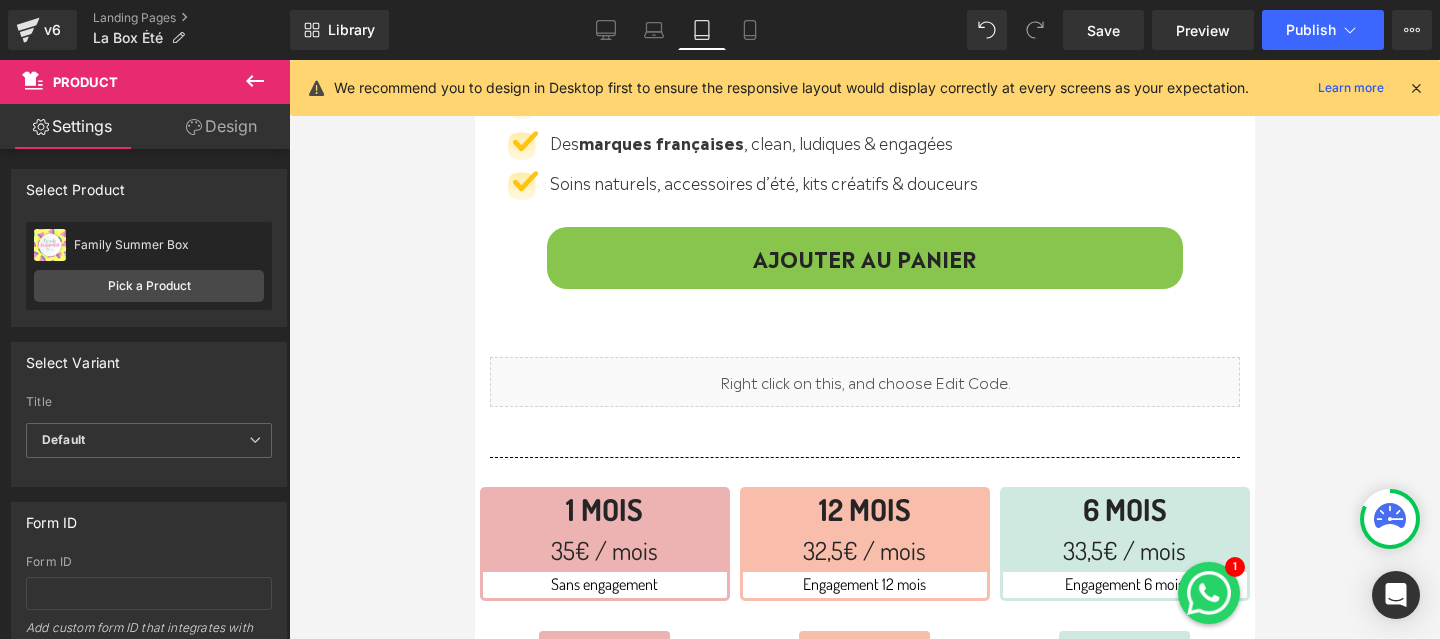scroll, scrollTop: 1382, scrollLeft: 0, axis: vertical 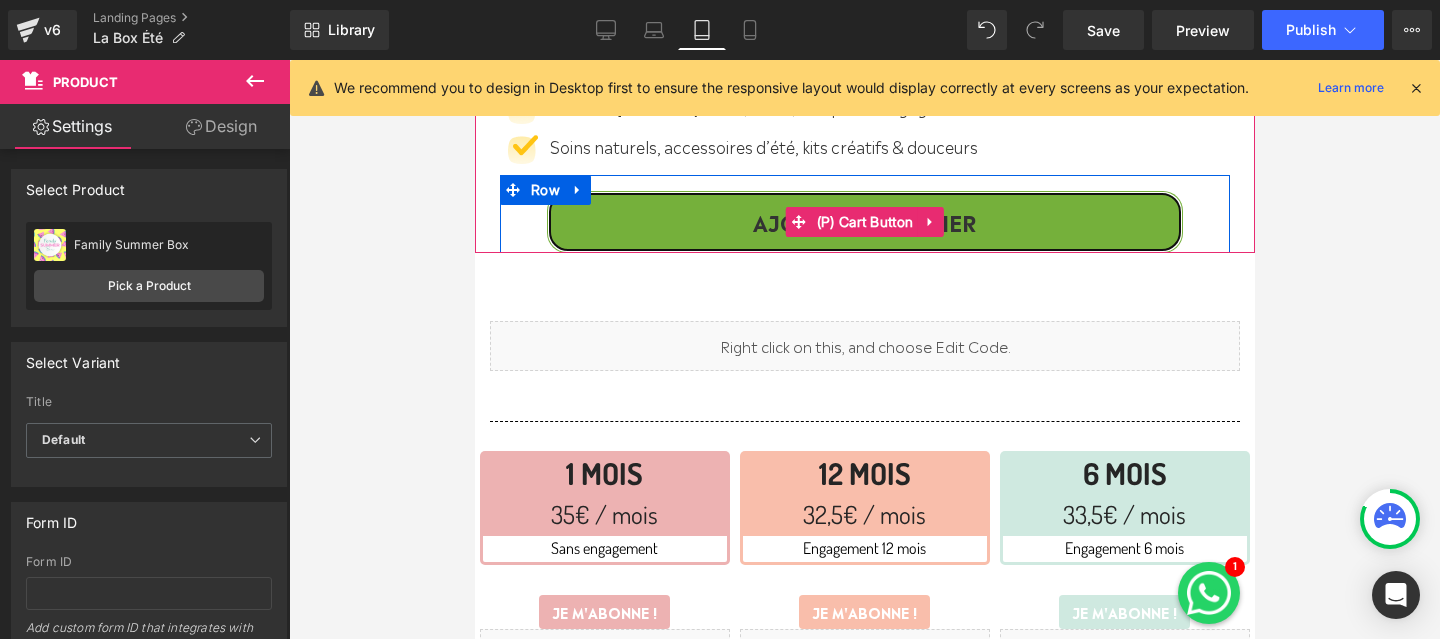 click on "AJOUTER AU PANIER" at bounding box center [863, 222] 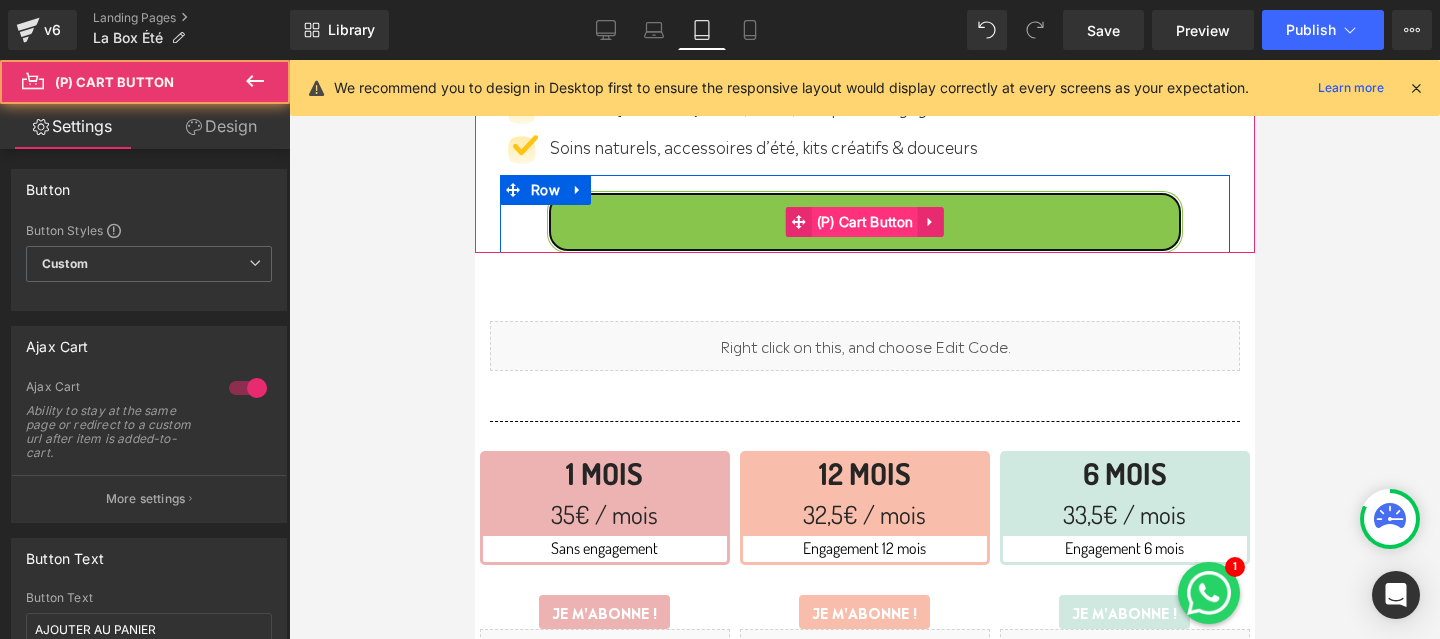 click on "(P) Cart Button" at bounding box center [864, 222] 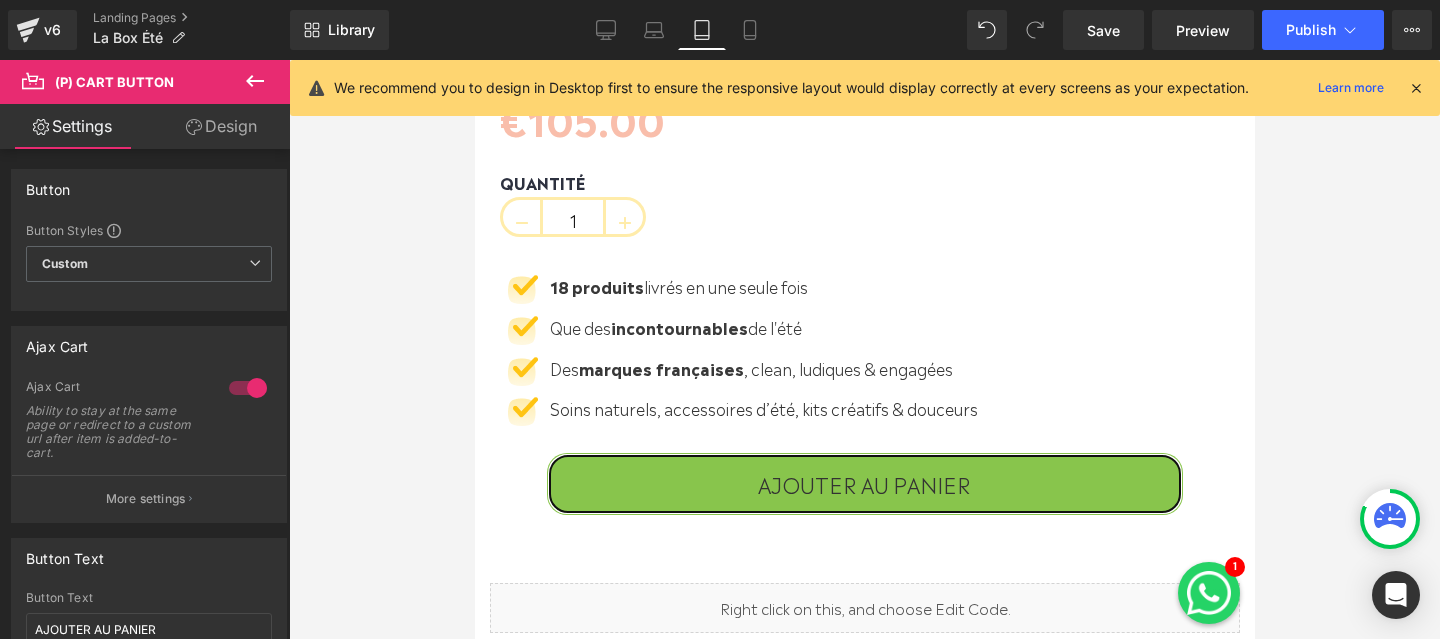 scroll, scrollTop: 995, scrollLeft: 0, axis: vertical 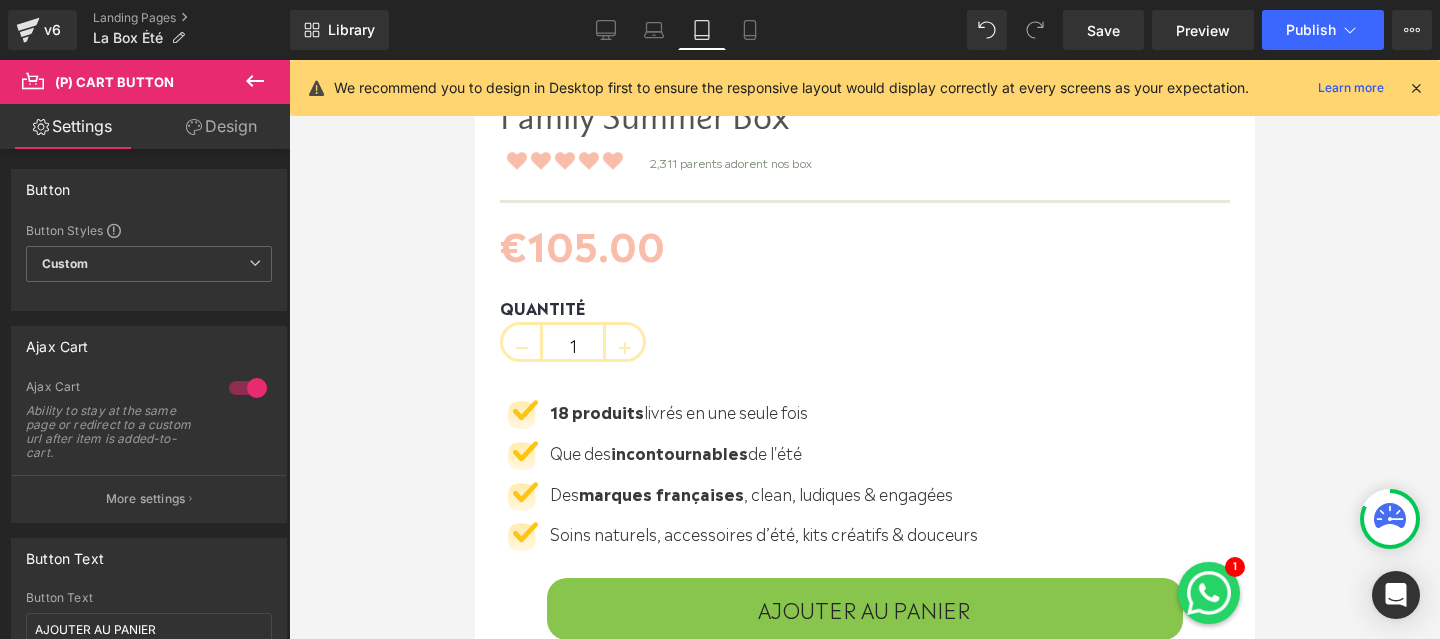 click on "€105.00
€0
(P) Price" at bounding box center (864, 243) 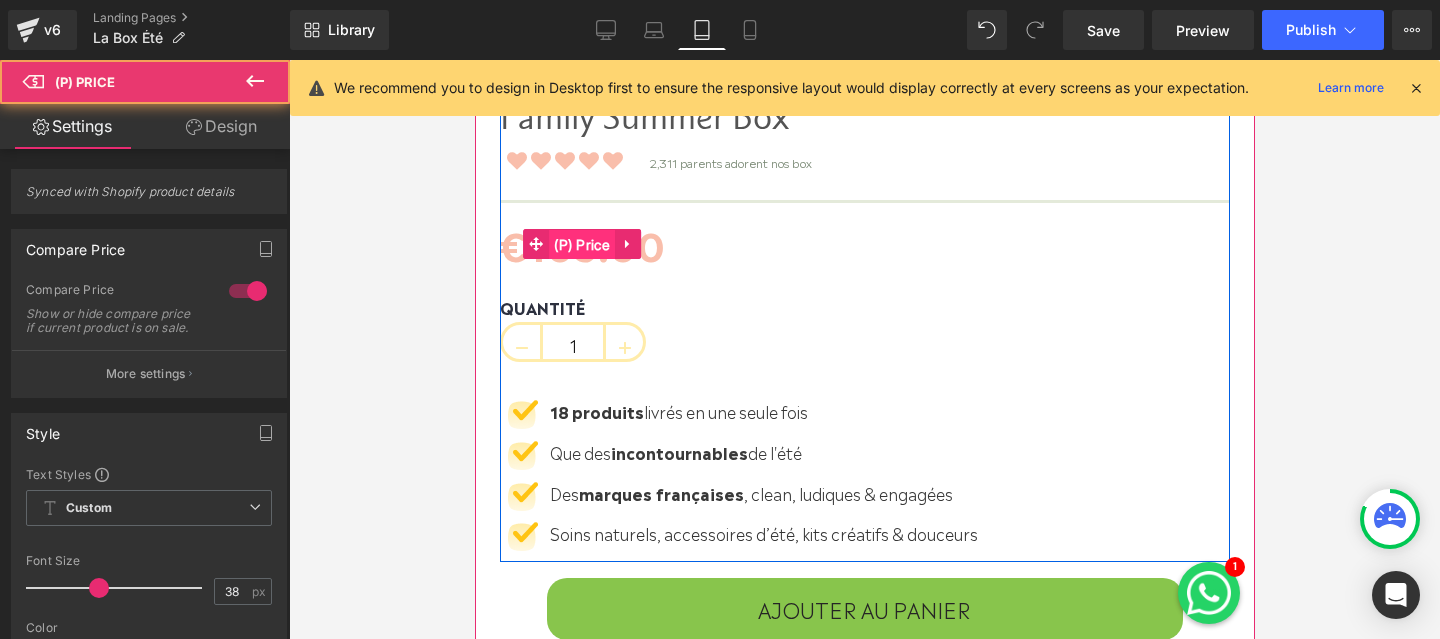 click on "(P) Price" at bounding box center [581, 245] 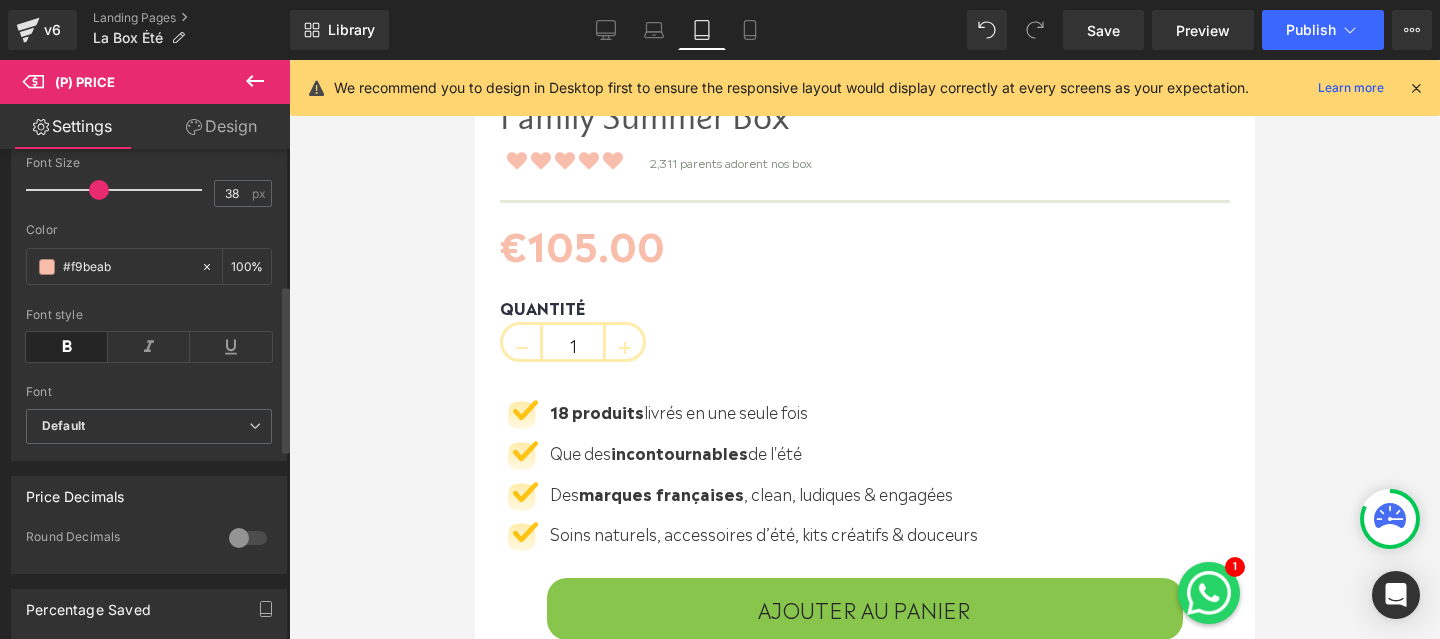 scroll, scrollTop: 400, scrollLeft: 0, axis: vertical 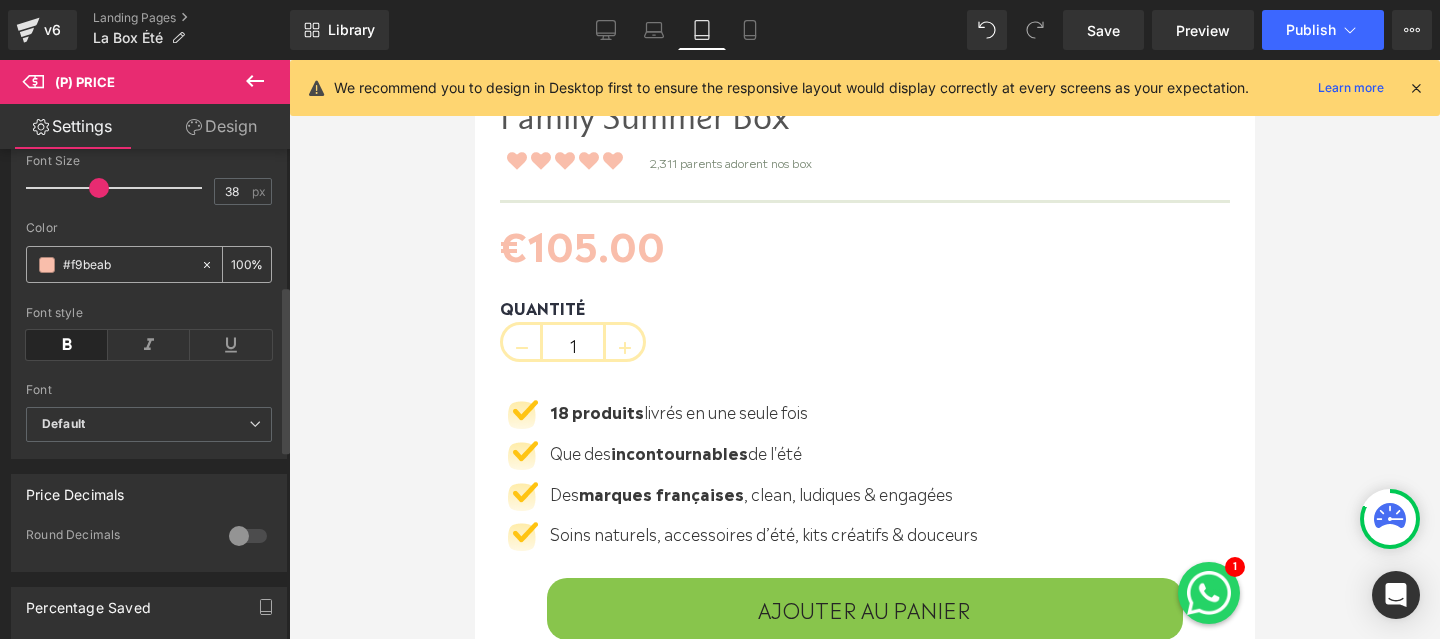click on "#f9beab" at bounding box center [127, 265] 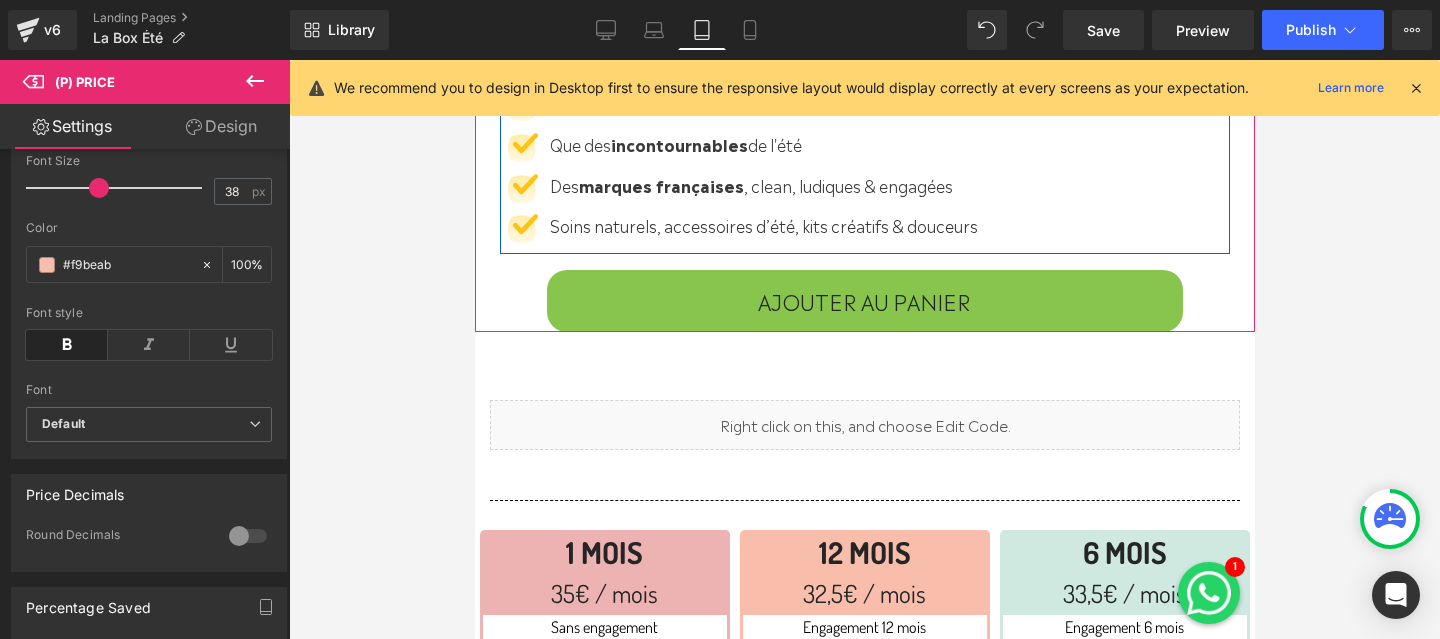 scroll, scrollTop: 1330, scrollLeft: 0, axis: vertical 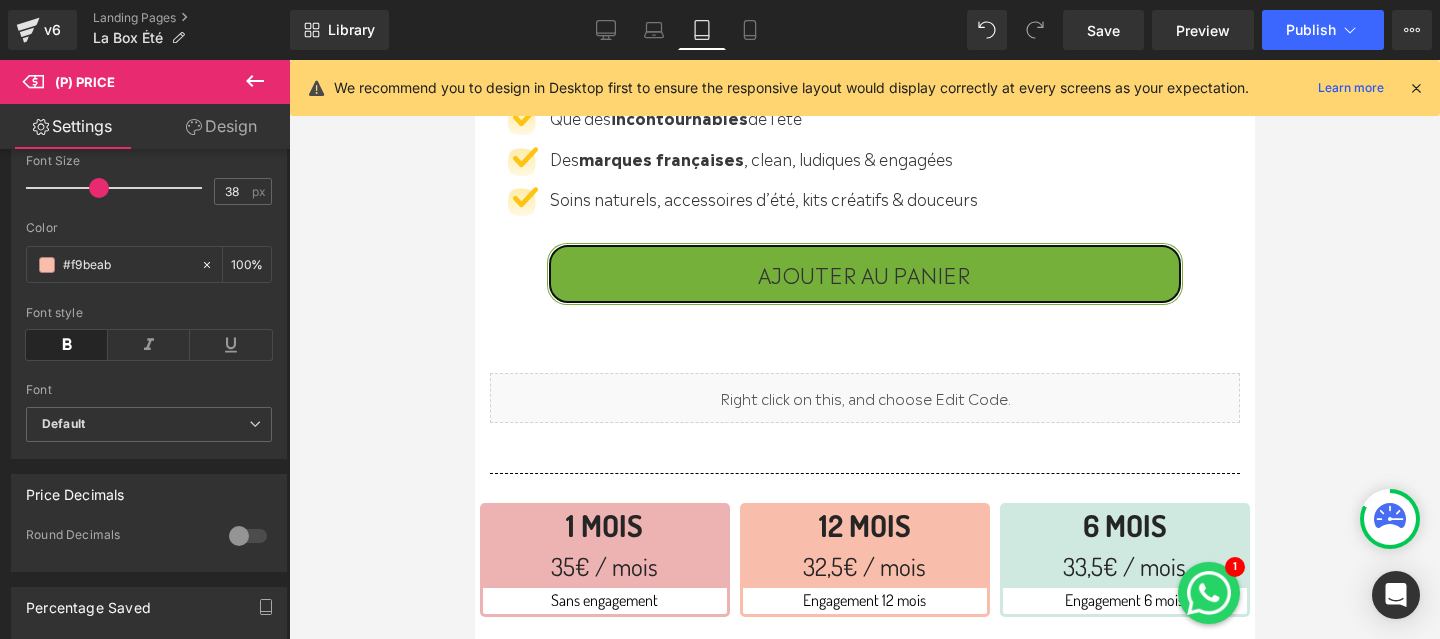 click on "AJOUTER AU PANIER
(P) Cart Button" at bounding box center [864, 274] 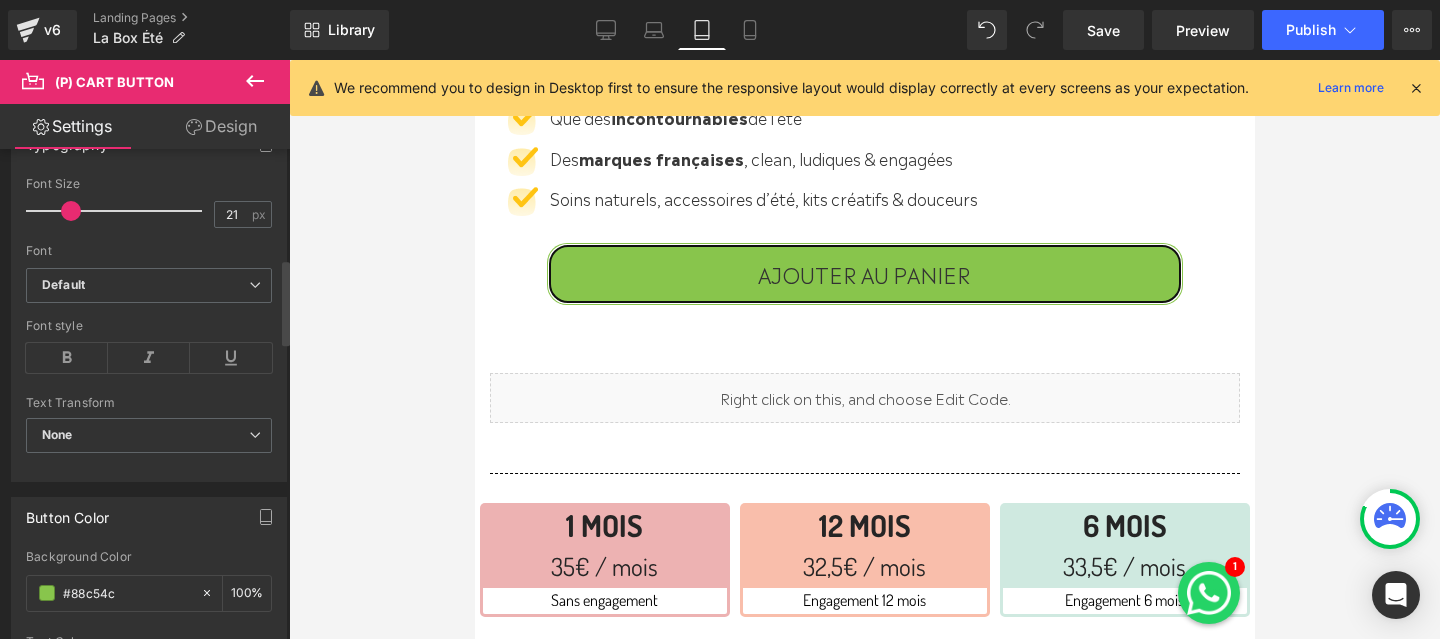 scroll, scrollTop: 821, scrollLeft: 0, axis: vertical 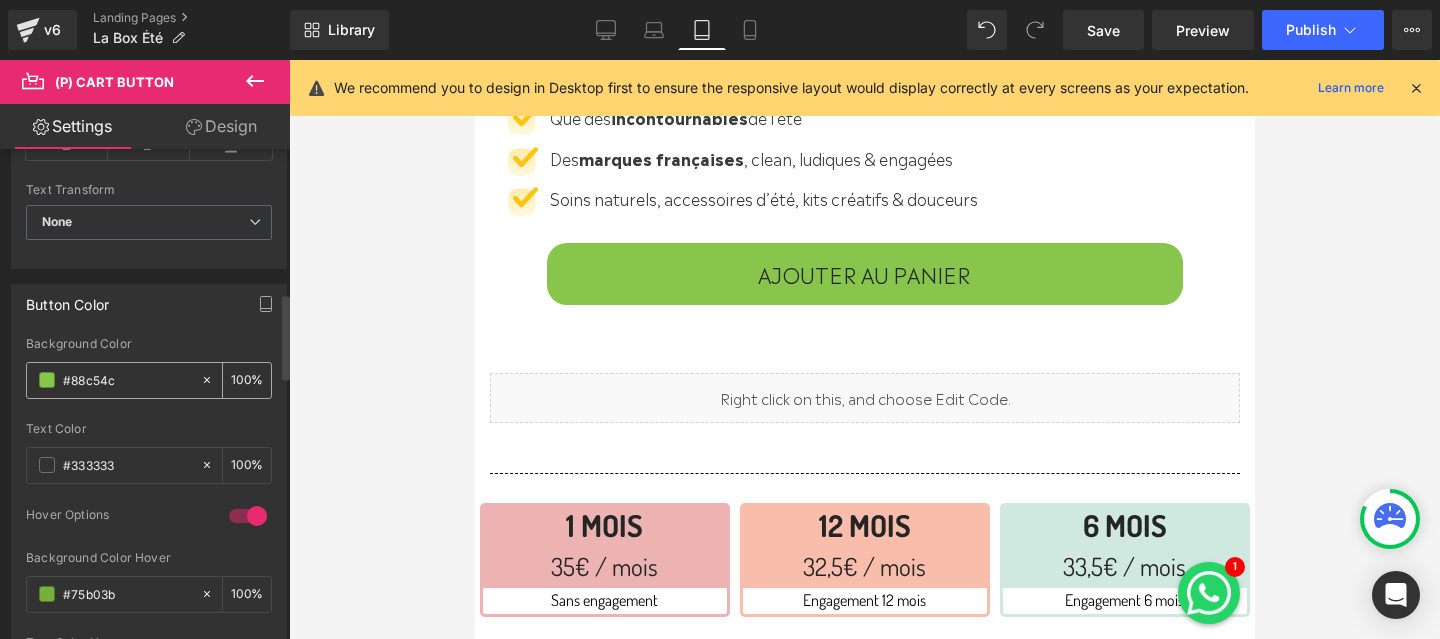 click on "#88c54c" at bounding box center [127, 380] 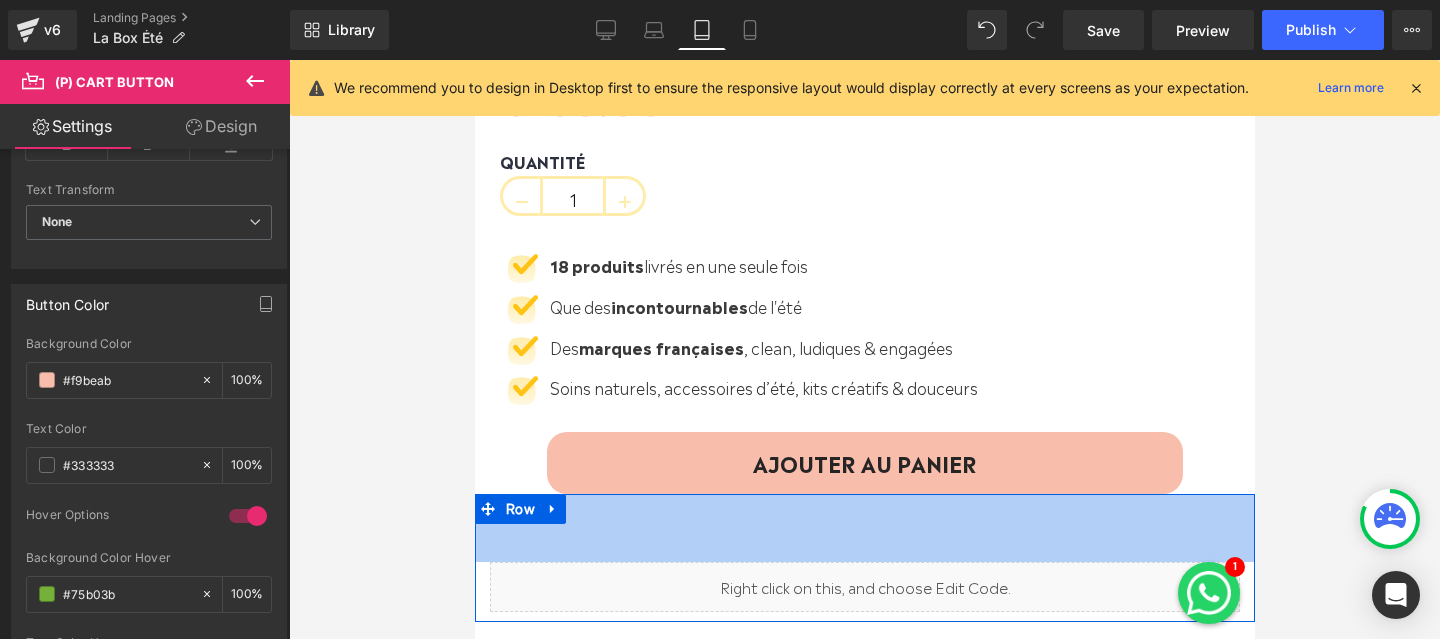 scroll, scrollTop: 1091, scrollLeft: 0, axis: vertical 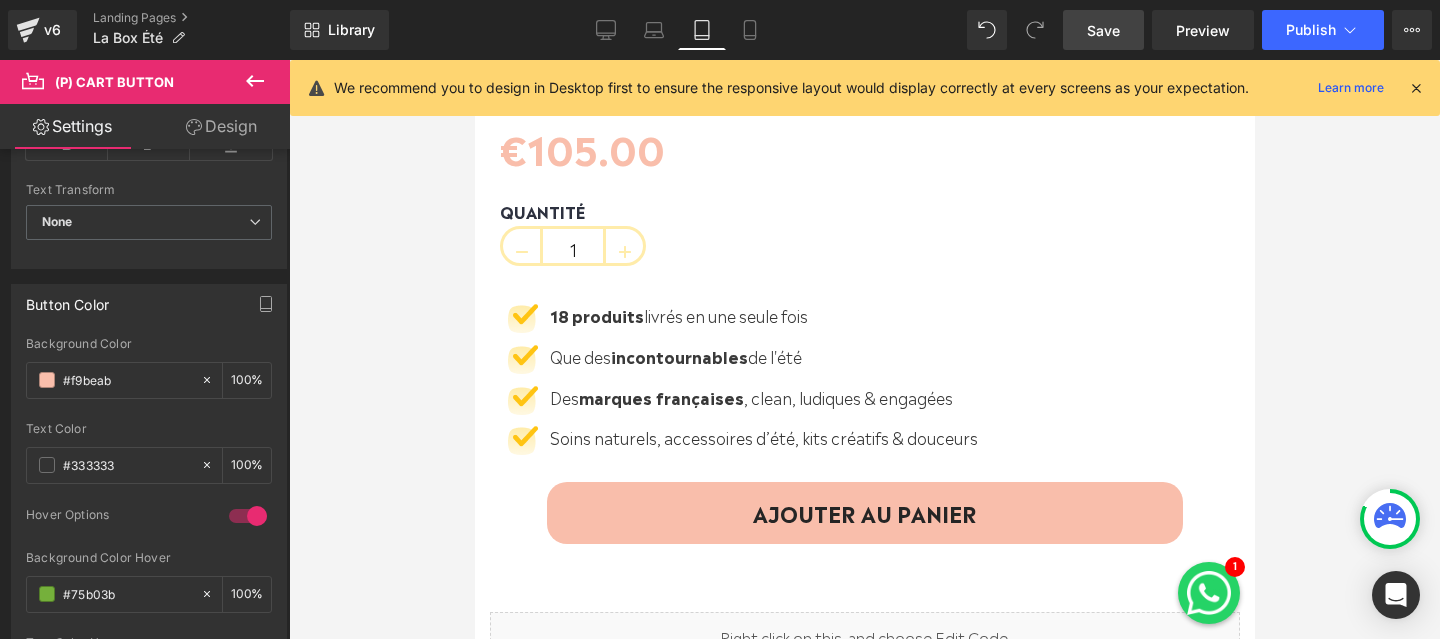 type on "#f9beab" 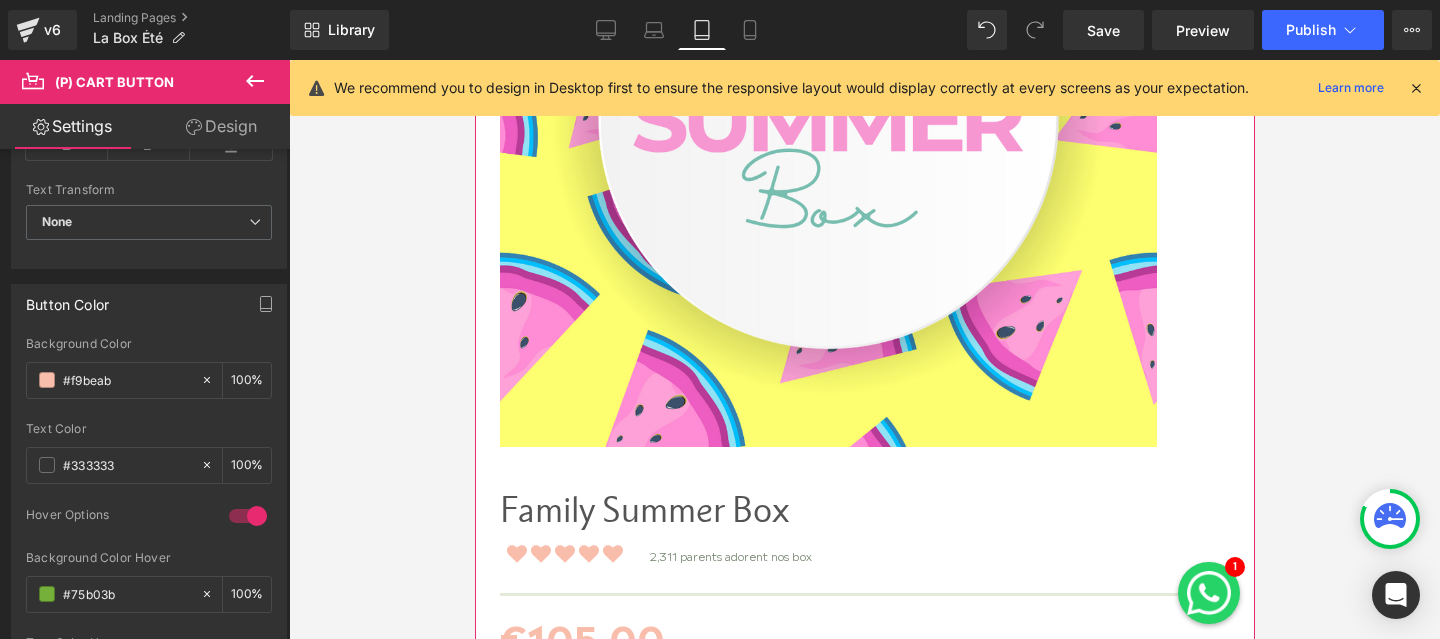 scroll, scrollTop: 766, scrollLeft: 0, axis: vertical 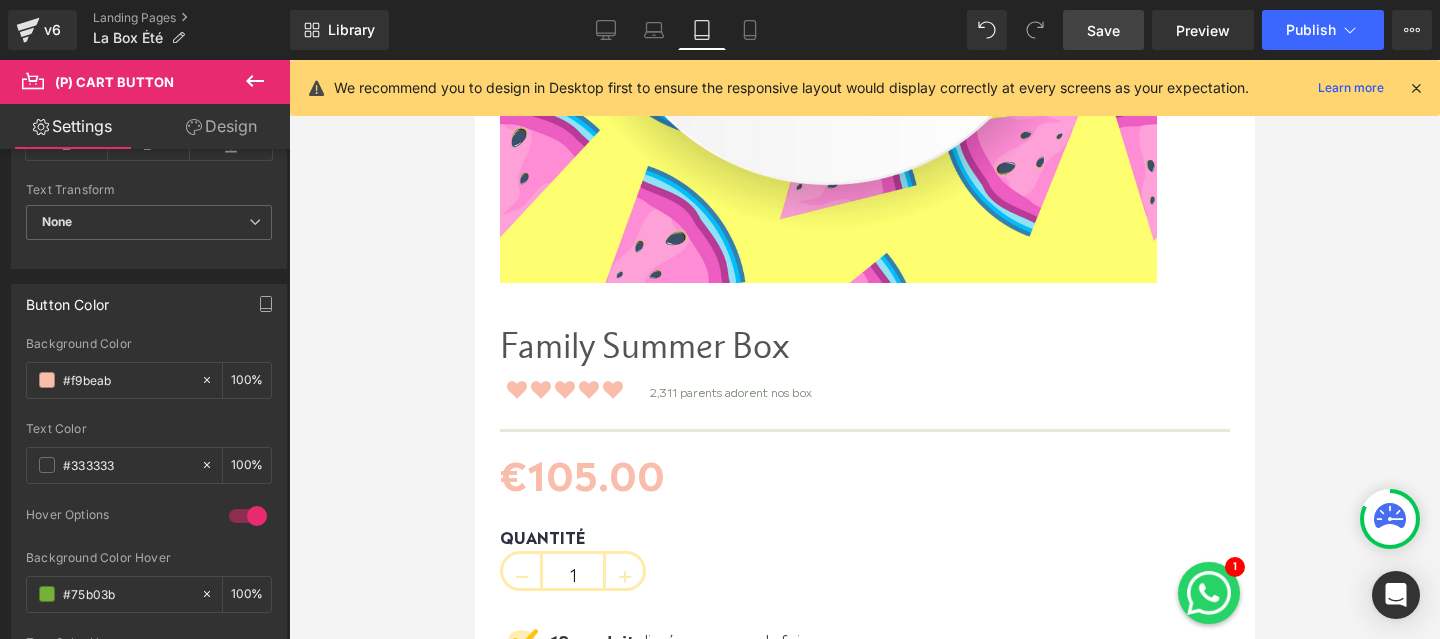 click on "Save" at bounding box center (1103, 30) 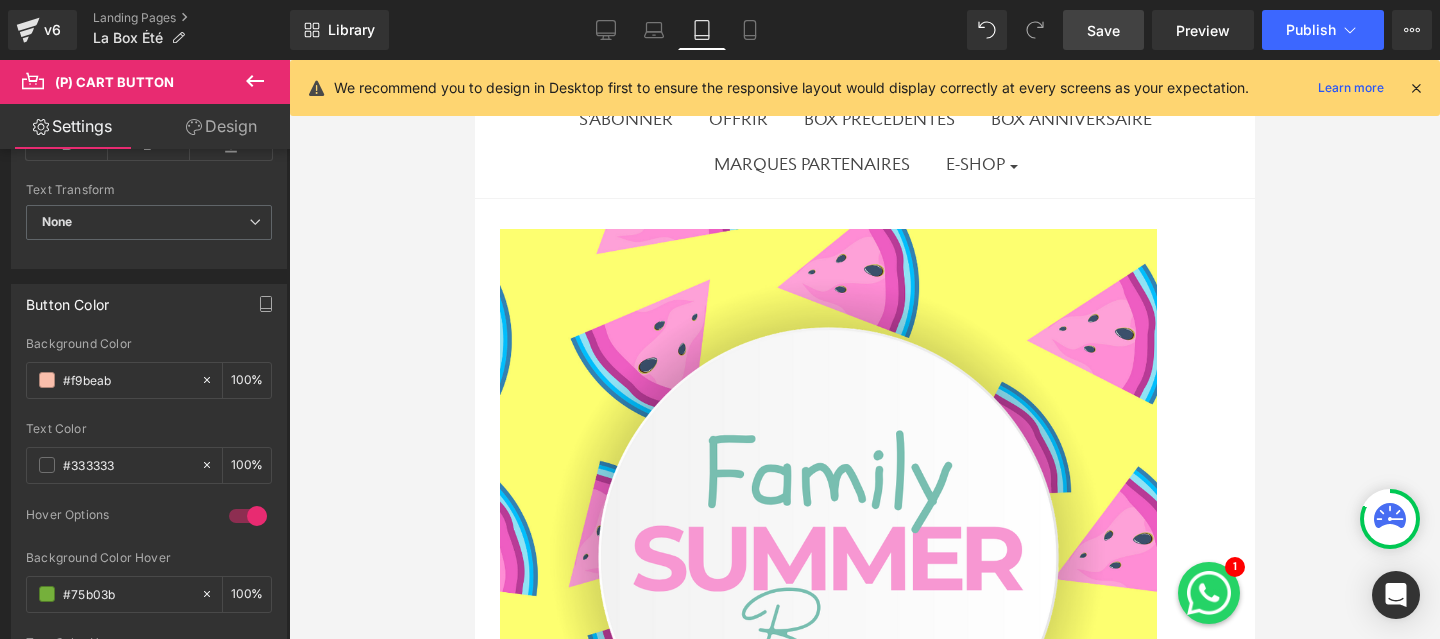 scroll, scrollTop: 0, scrollLeft: 0, axis: both 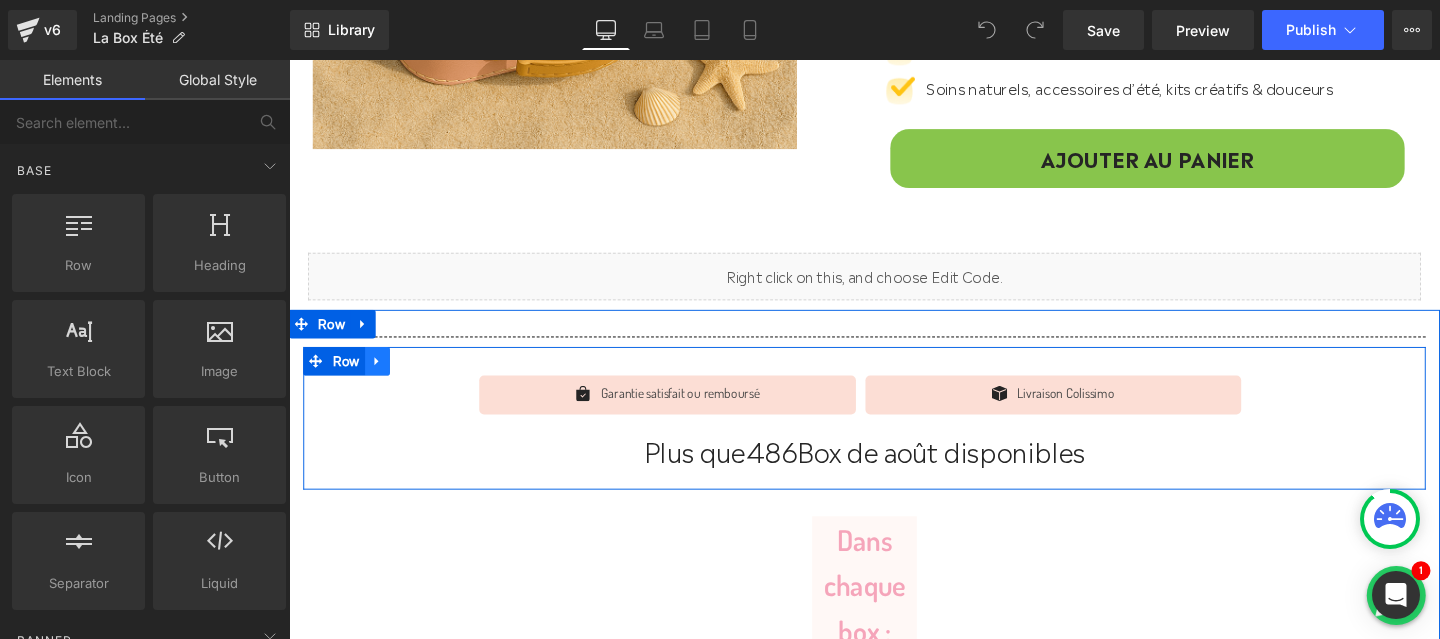 click 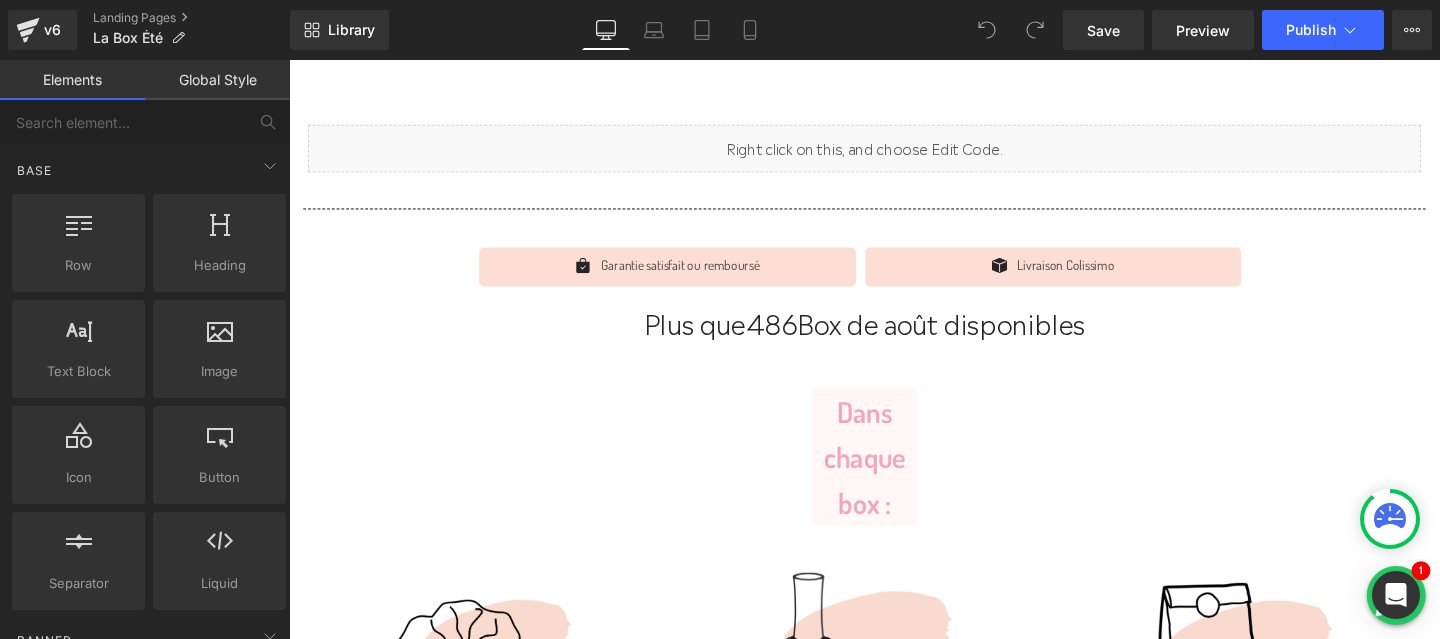 scroll, scrollTop: 782, scrollLeft: 0, axis: vertical 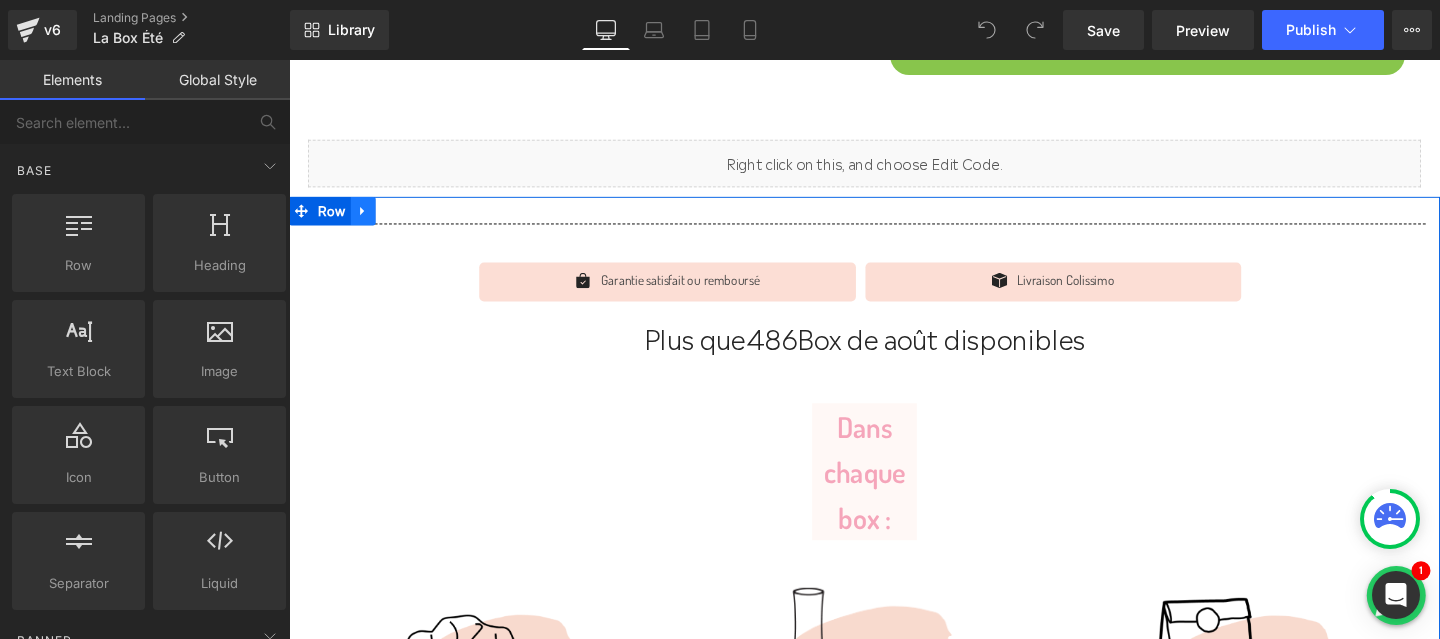 click 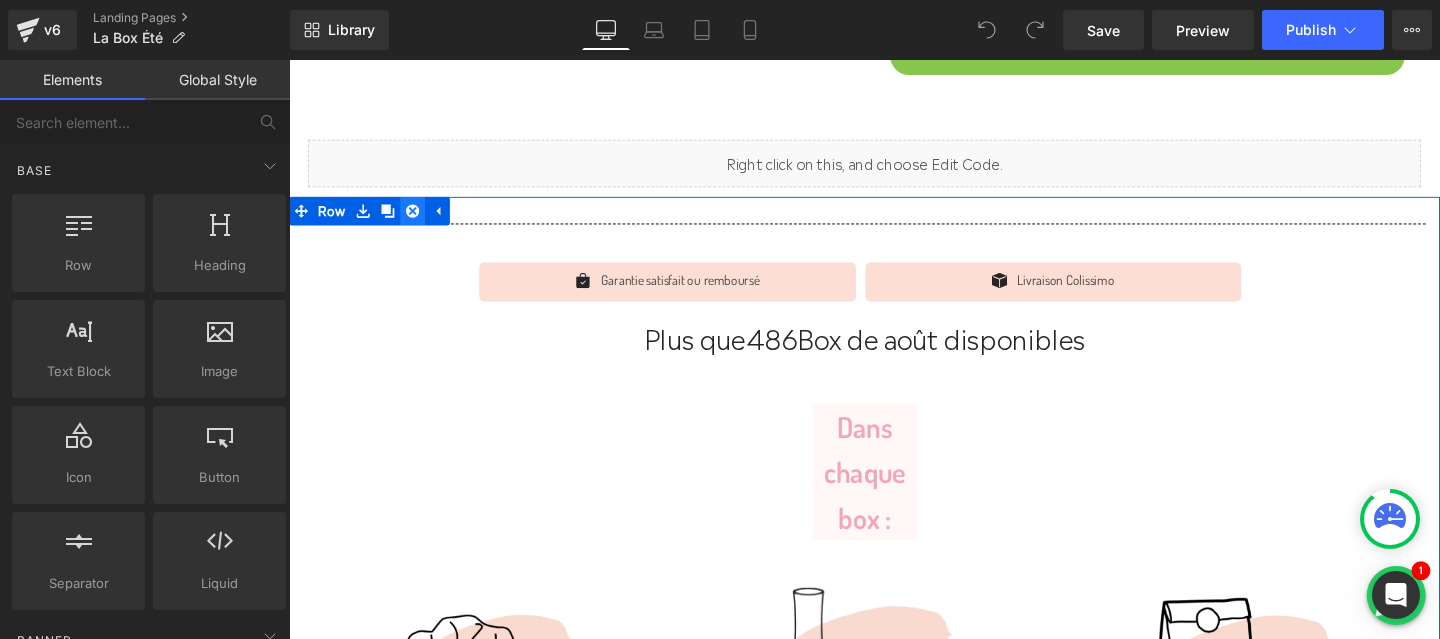 click 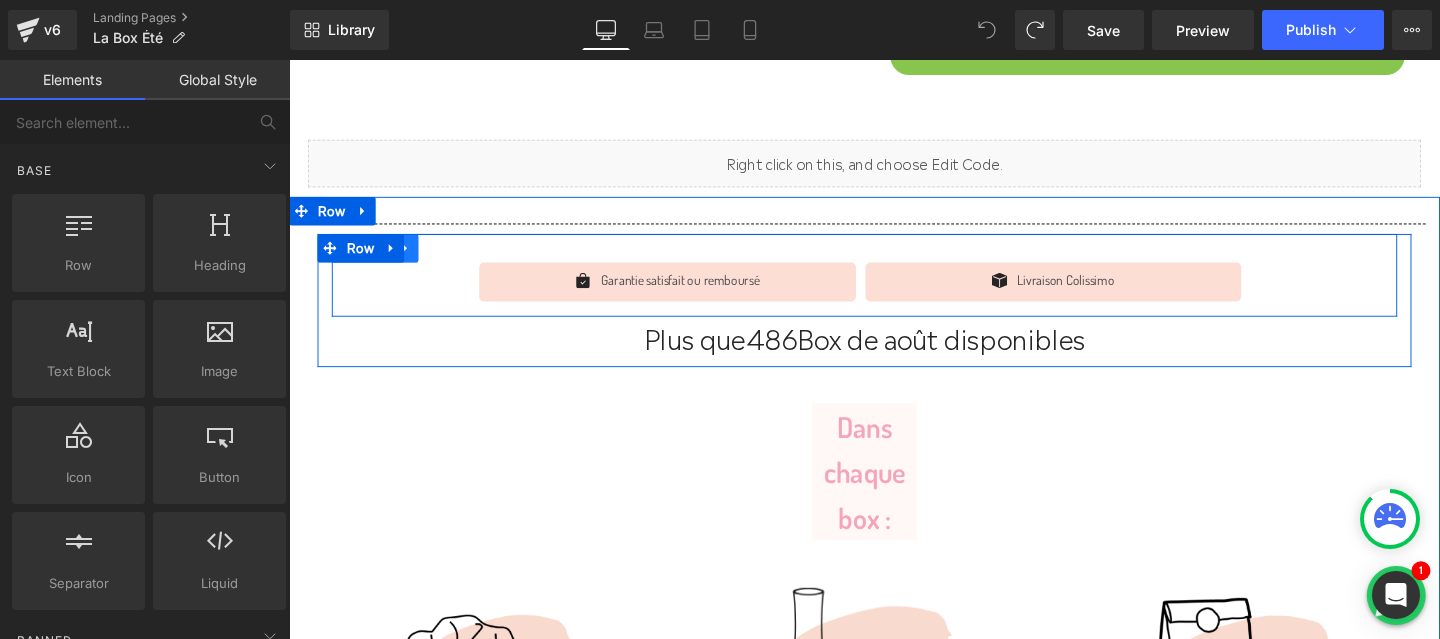 click 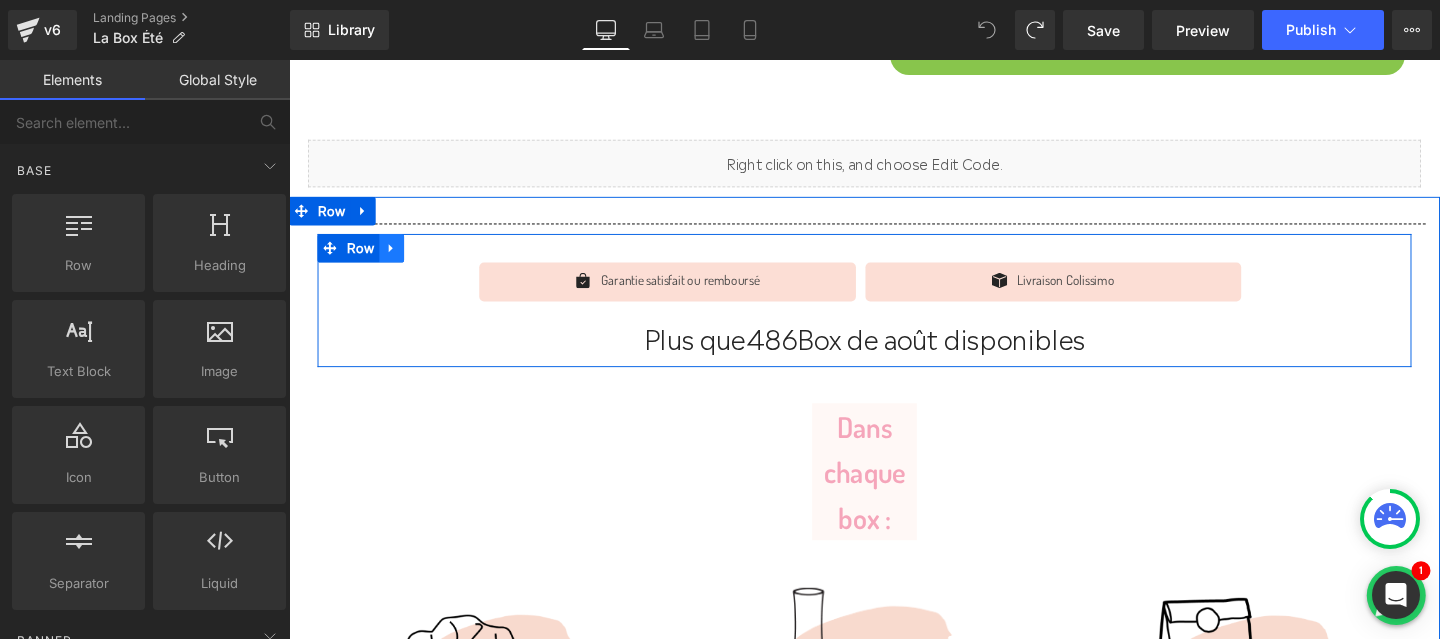 click at bounding box center [375, 258] 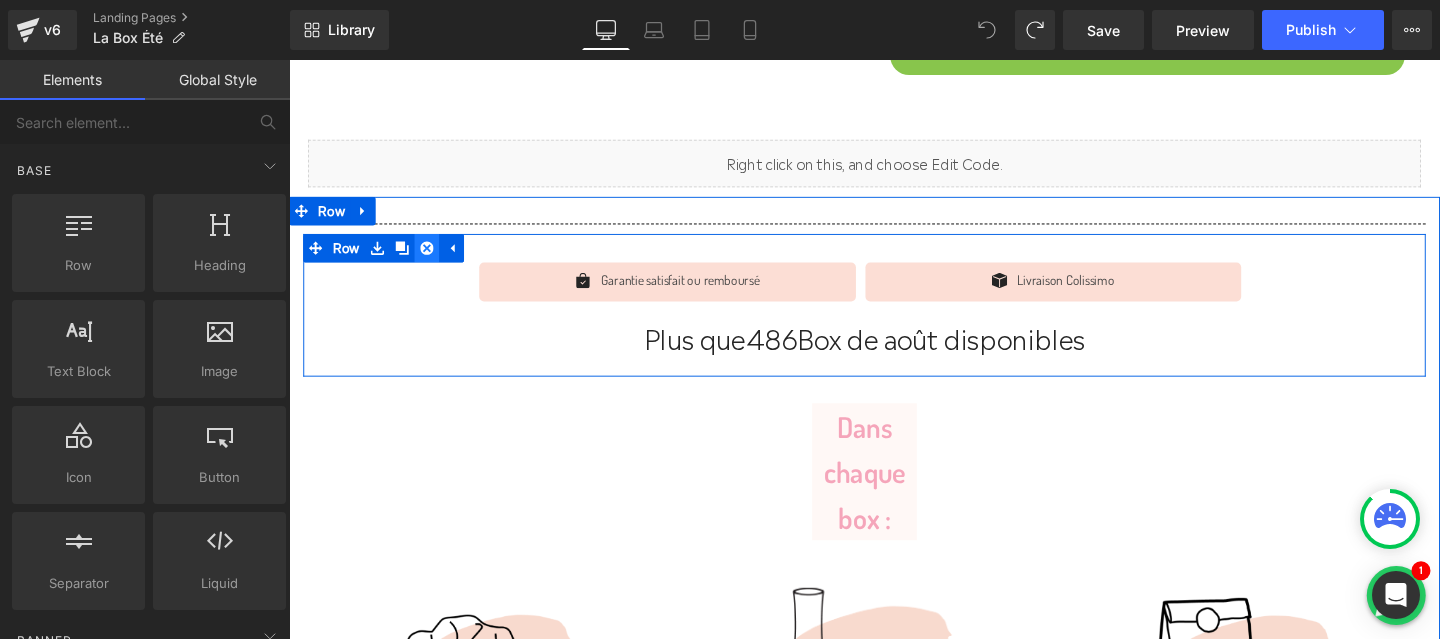 click 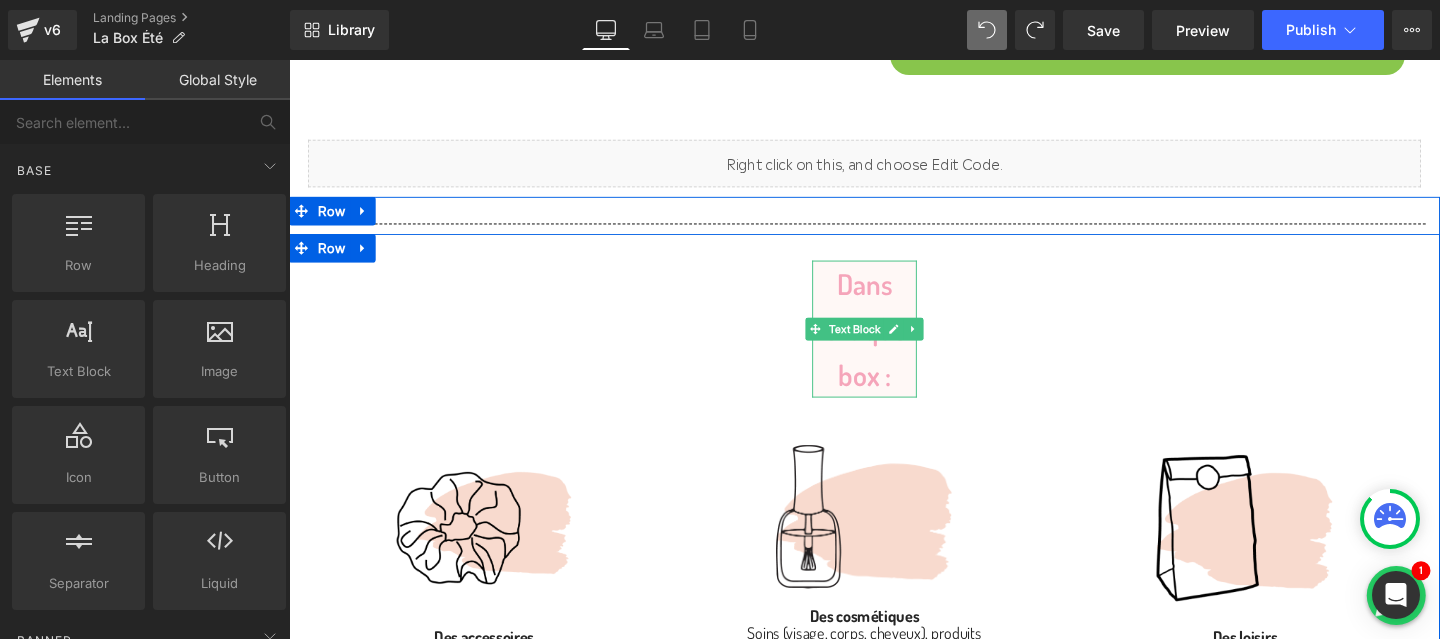click on "Dans chaque box :" at bounding box center [894, 343] 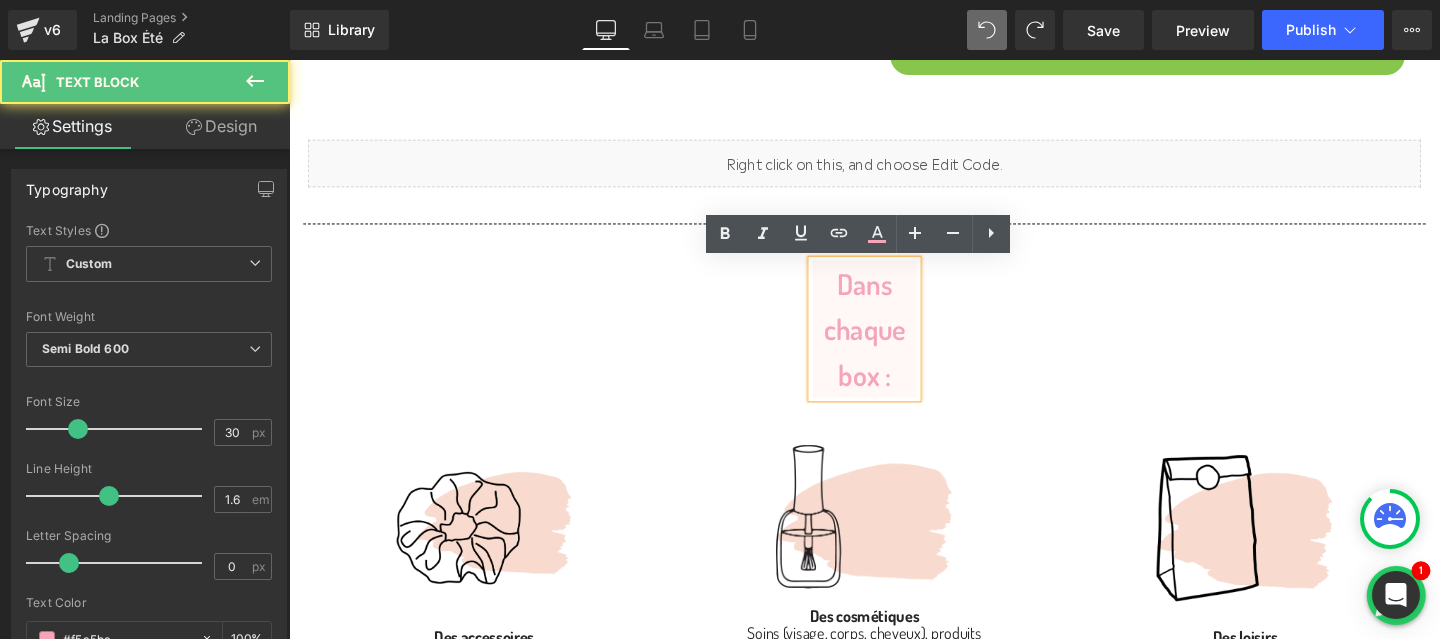 click on "Dans chaque box :" at bounding box center [894, 343] 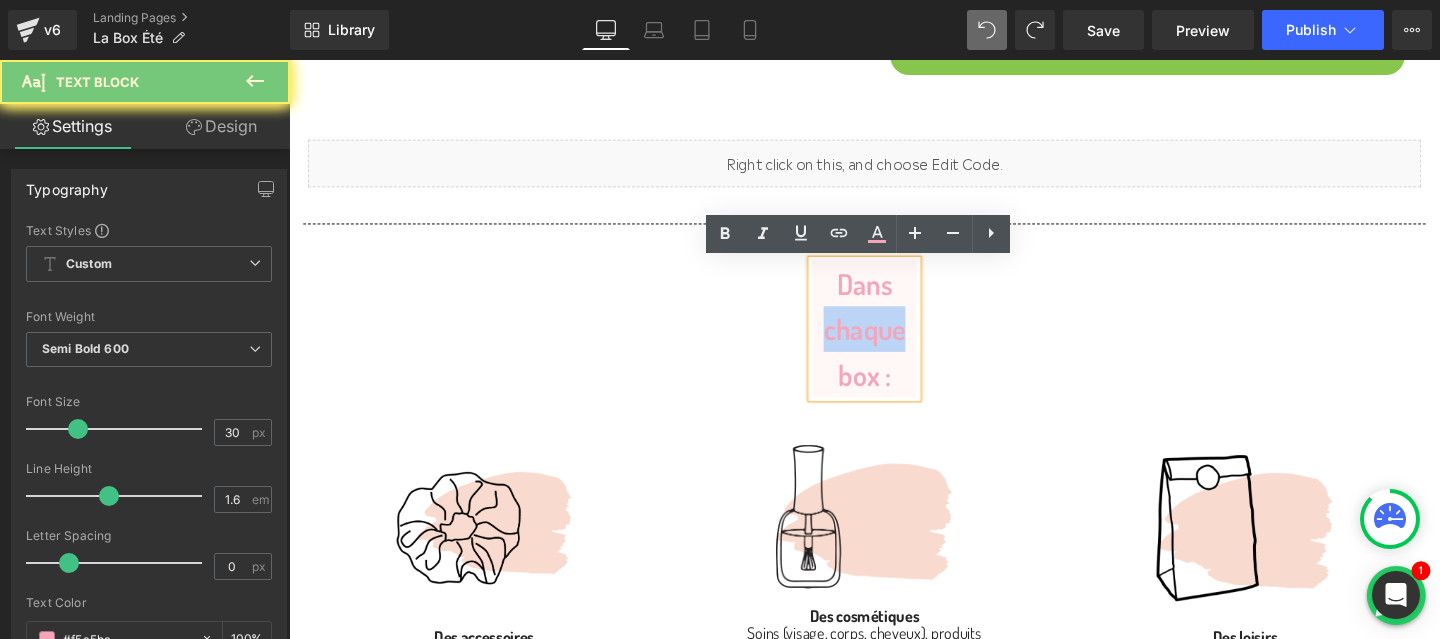 click on "Dans chaque box :" at bounding box center (894, 343) 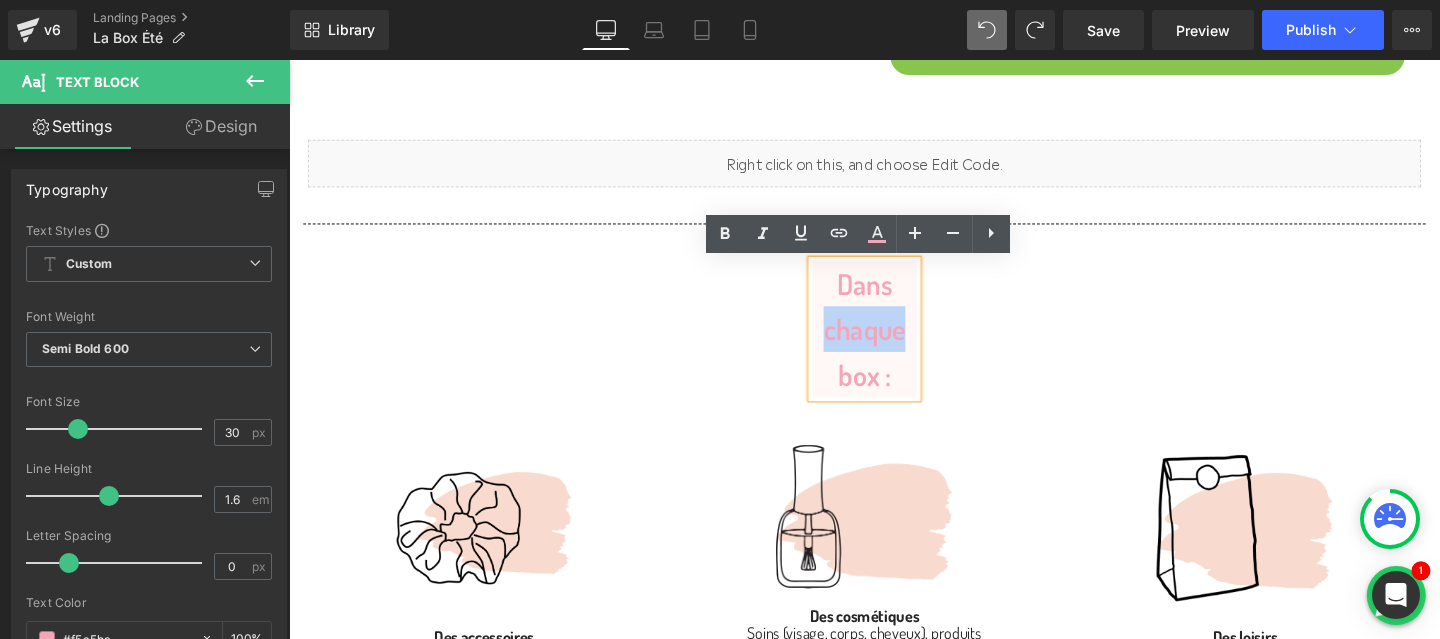 type 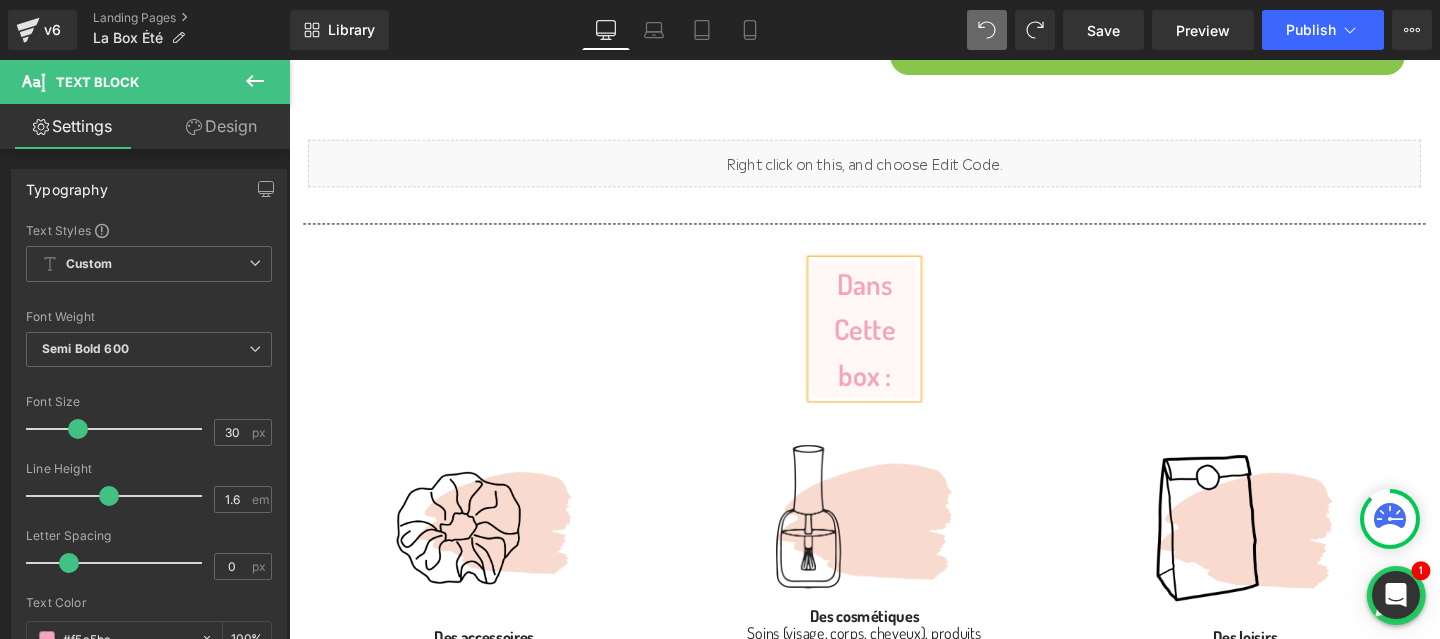 click on "Dans Cette box : Text Block         1 MOIS Heading         35€ / mois Heading         Sans engagement Text Block
JE M'ABONNE !
(P) Cart Button Liquid
Product         Liquid         12 MOIS Heading         32,5€ / mois Heading         Engagement 12 mois Text Block
JE M'ABONNE !
(P) Cart Button Liquid
Product         6 MOIS Heading         33,5€ / mois Heading         Engagement 6 mois Text Block
JE M'ABONNE !
(P) Cart Button Liquid
Product         Row         Liquid" at bounding box center (894, 706) 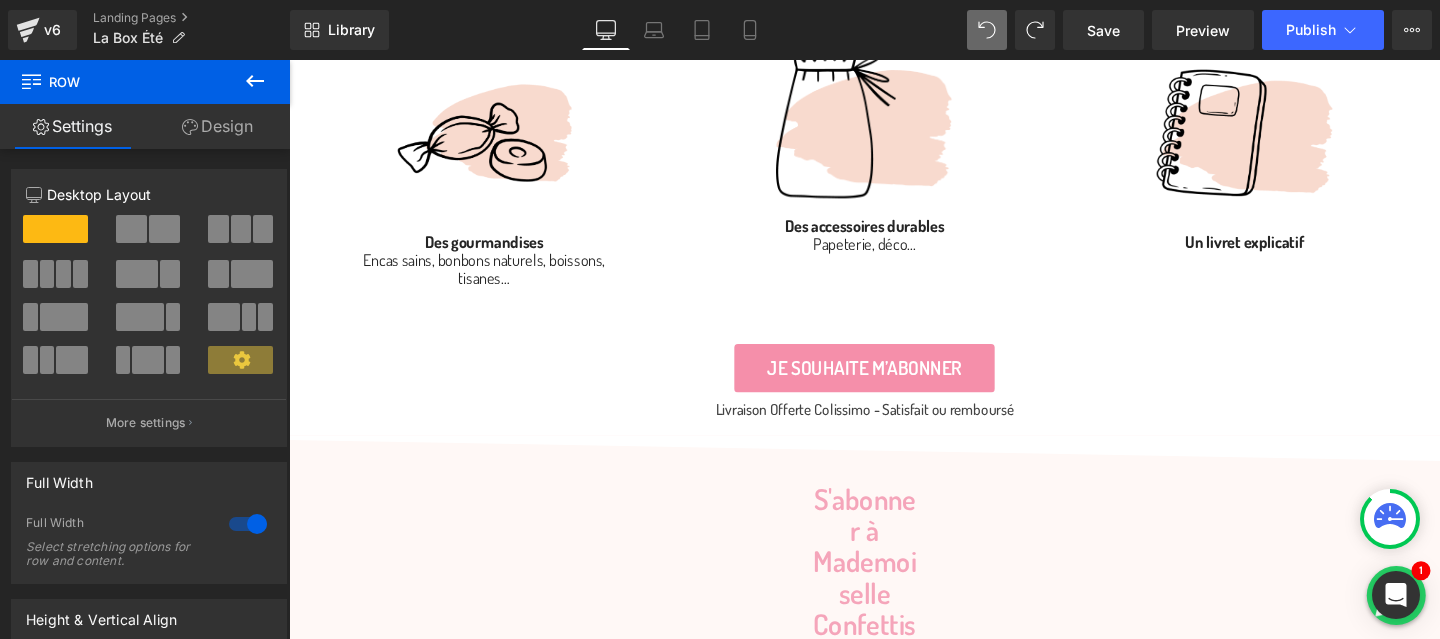 scroll, scrollTop: 1529, scrollLeft: 0, axis: vertical 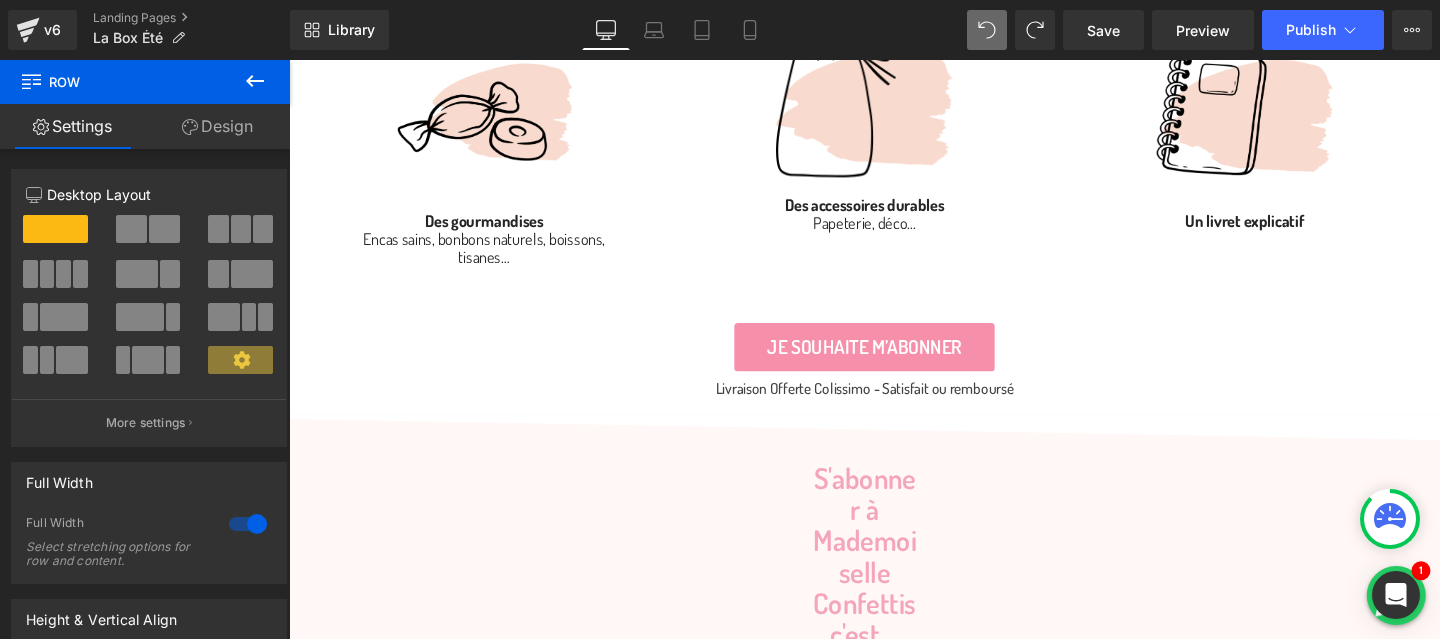 click on "Je souhaite m’abonner Button" at bounding box center (894, 361) 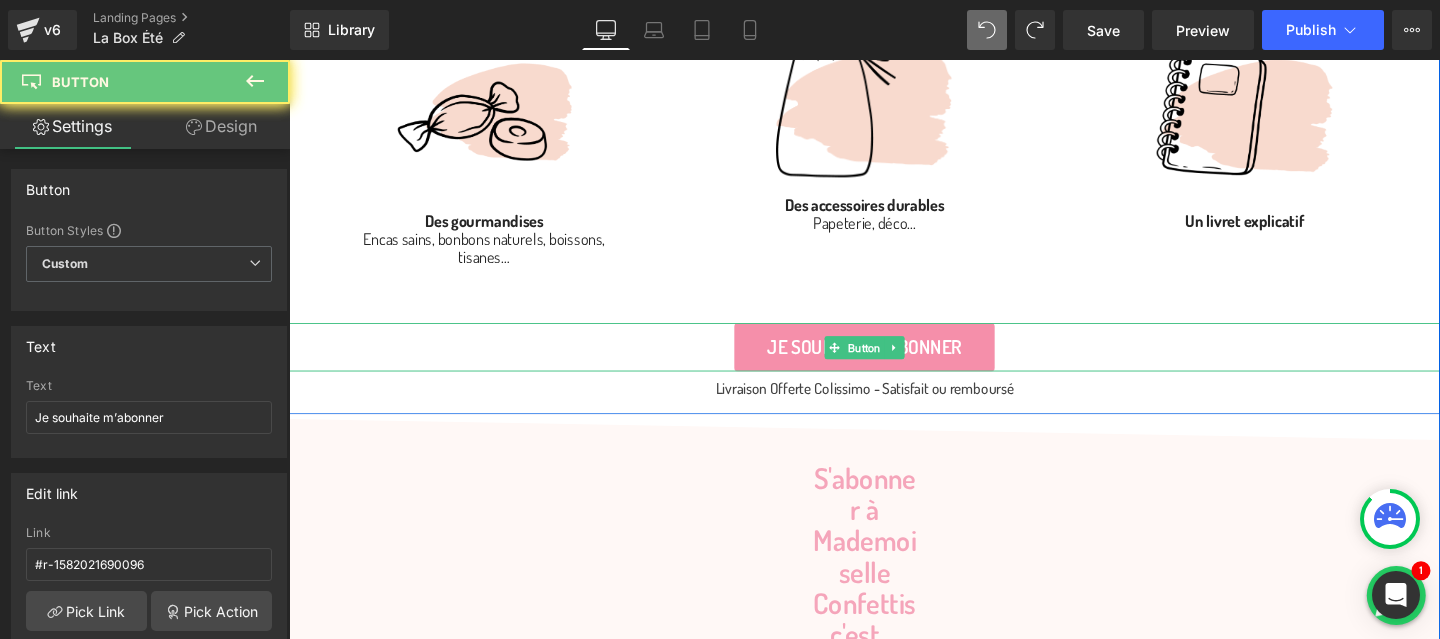 click on "Je souhaite m’abonner" at bounding box center (894, 361) 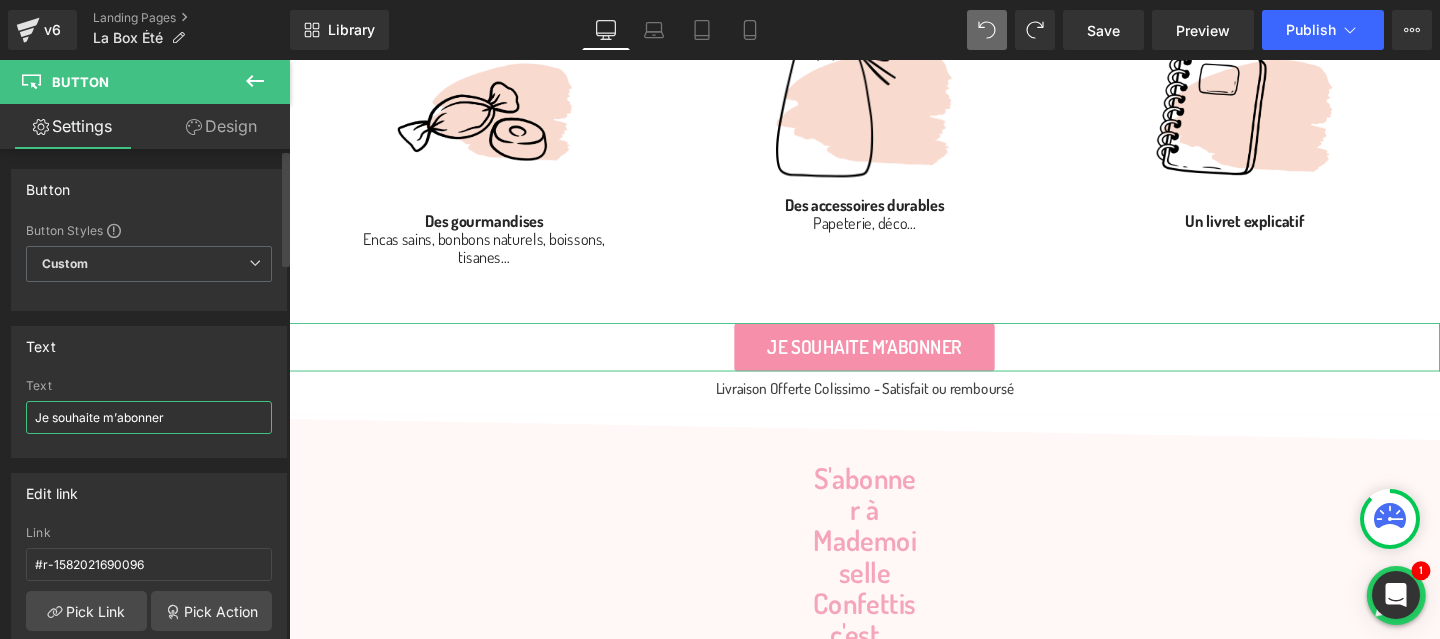click on "Je souhaite m’abonner" at bounding box center [149, 417] 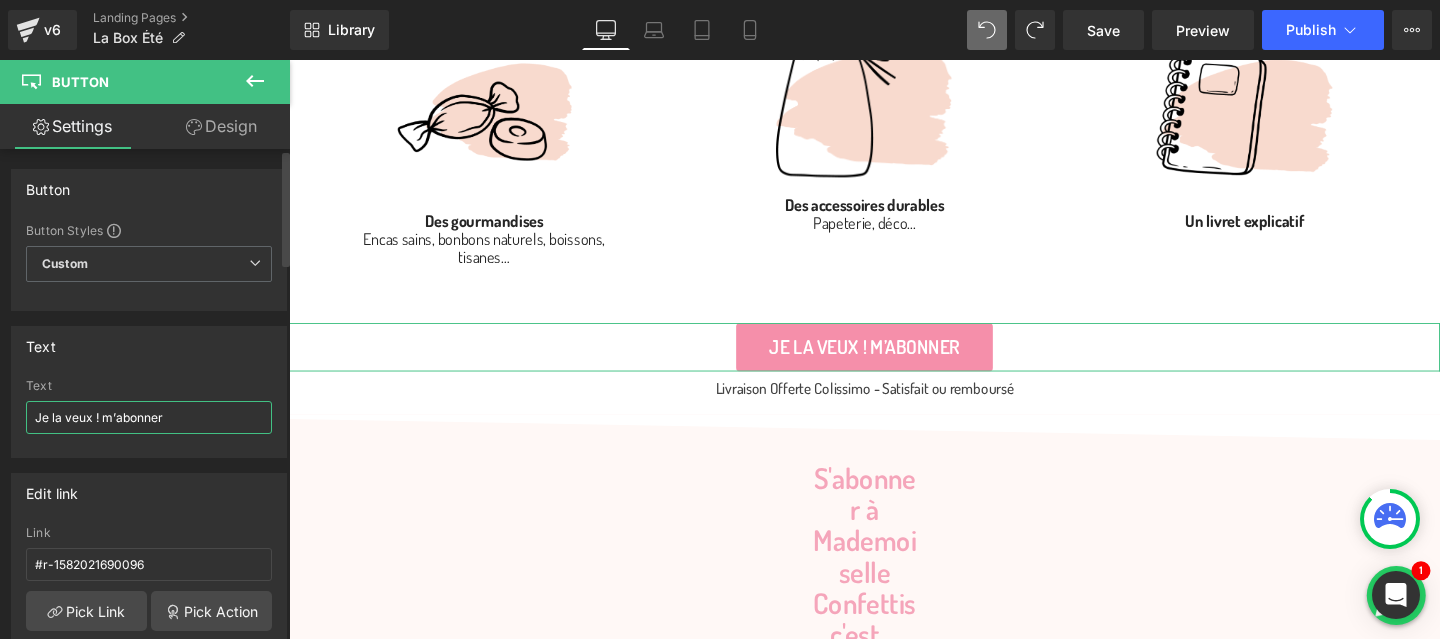 click on "Je la veux ! m’abonner" at bounding box center [149, 417] 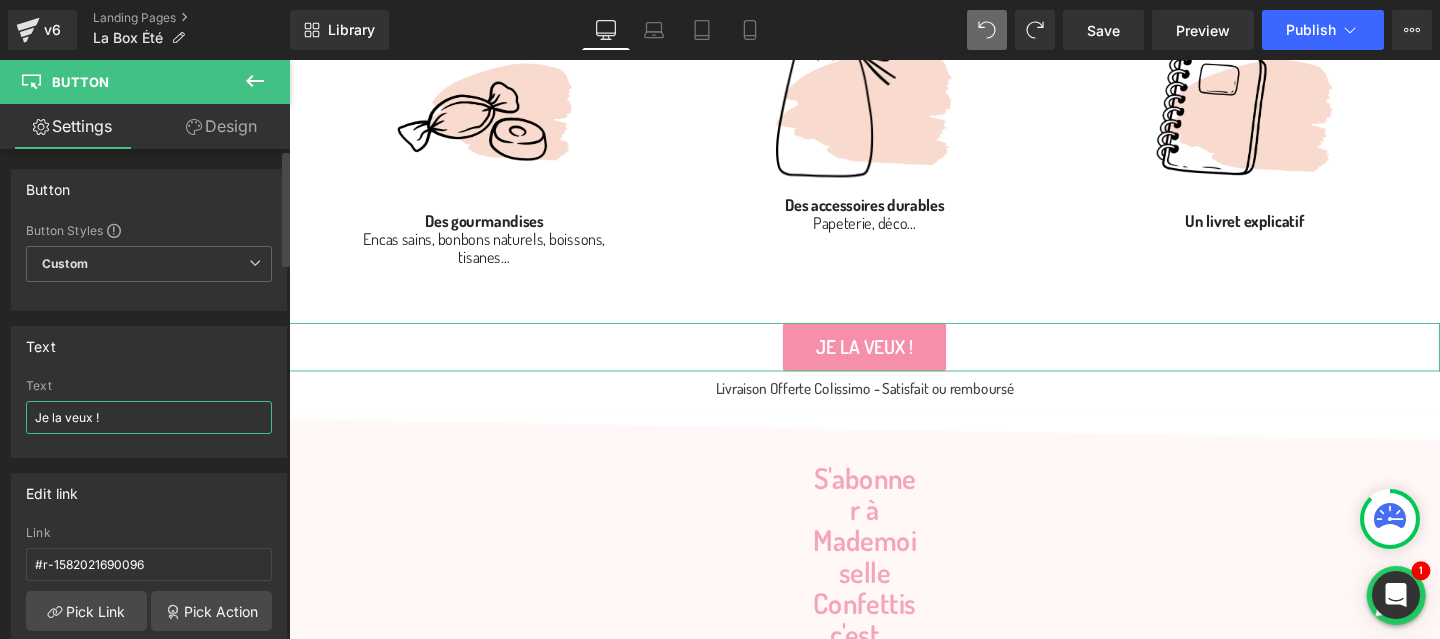 type on "Je la veux !" 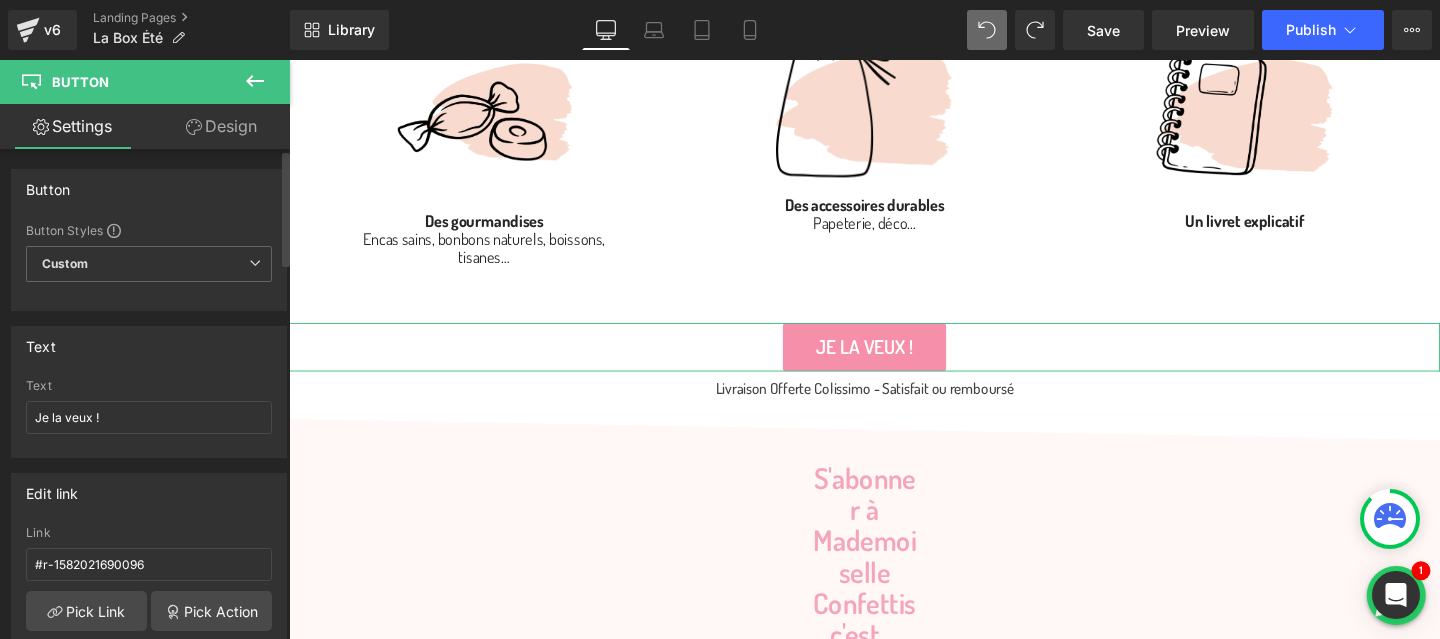 click on "Text" at bounding box center (149, 346) 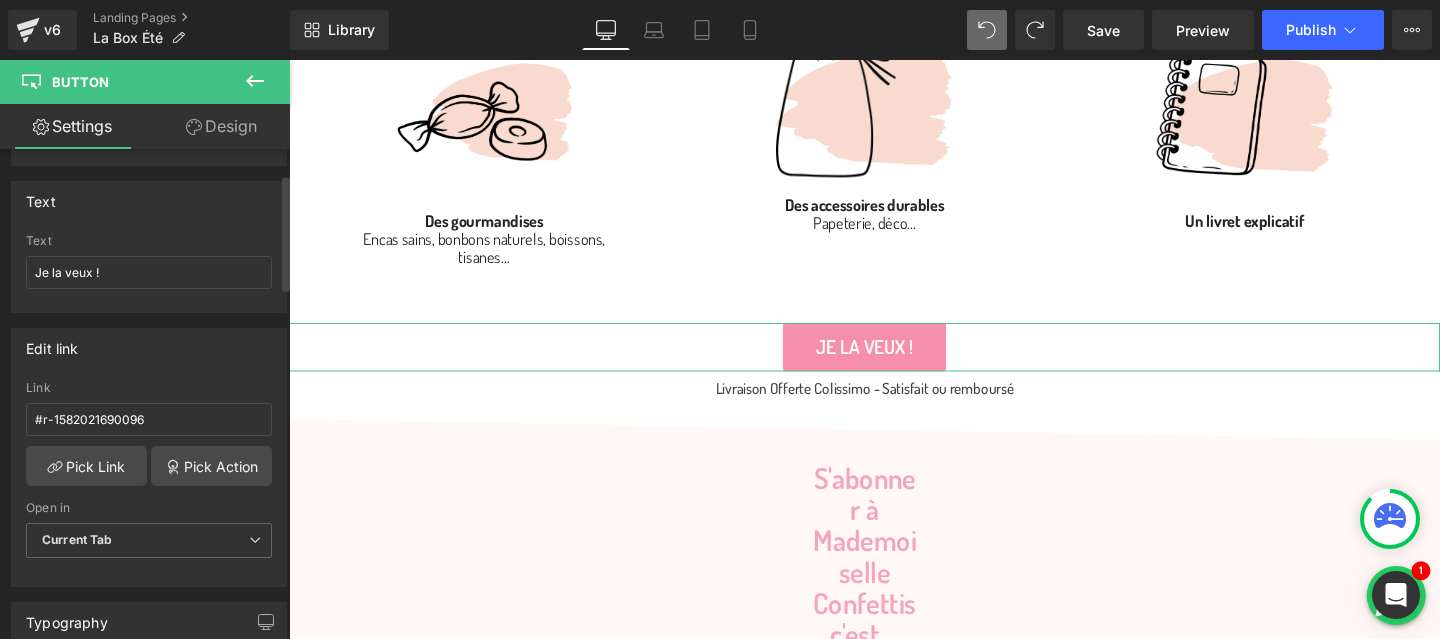scroll, scrollTop: 188, scrollLeft: 0, axis: vertical 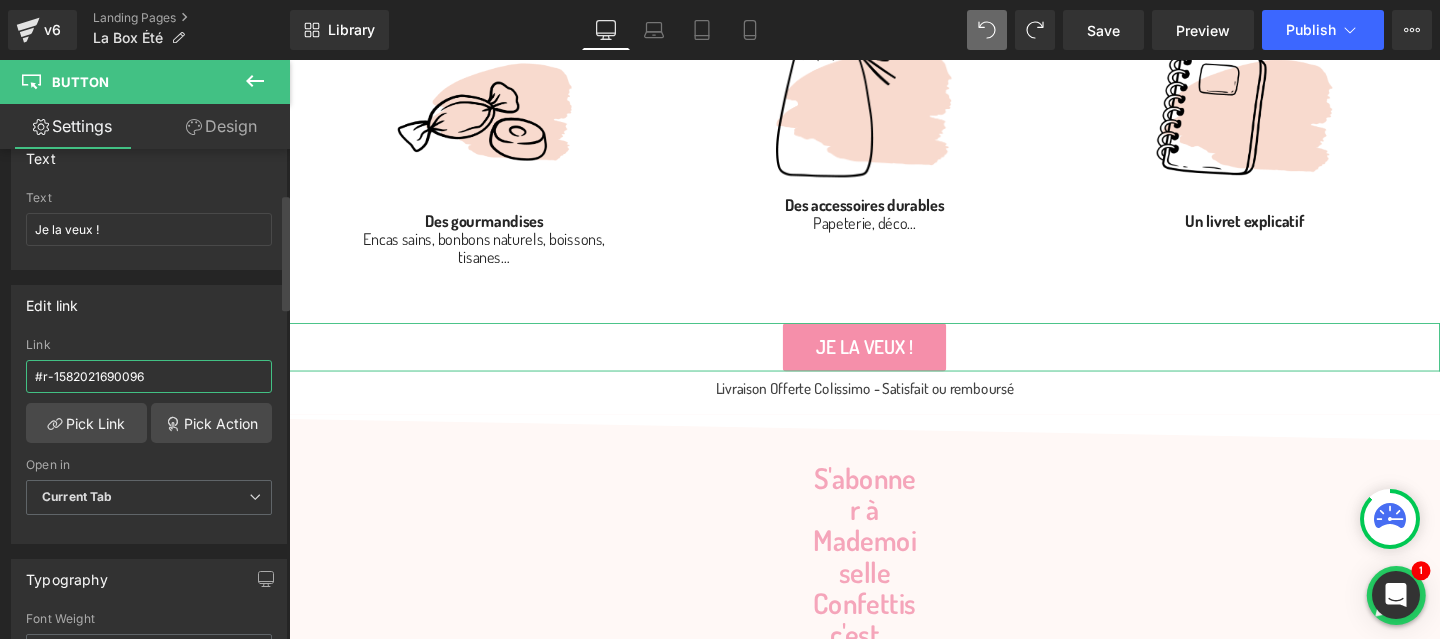 click on "#r-1582021690096" at bounding box center [149, 376] 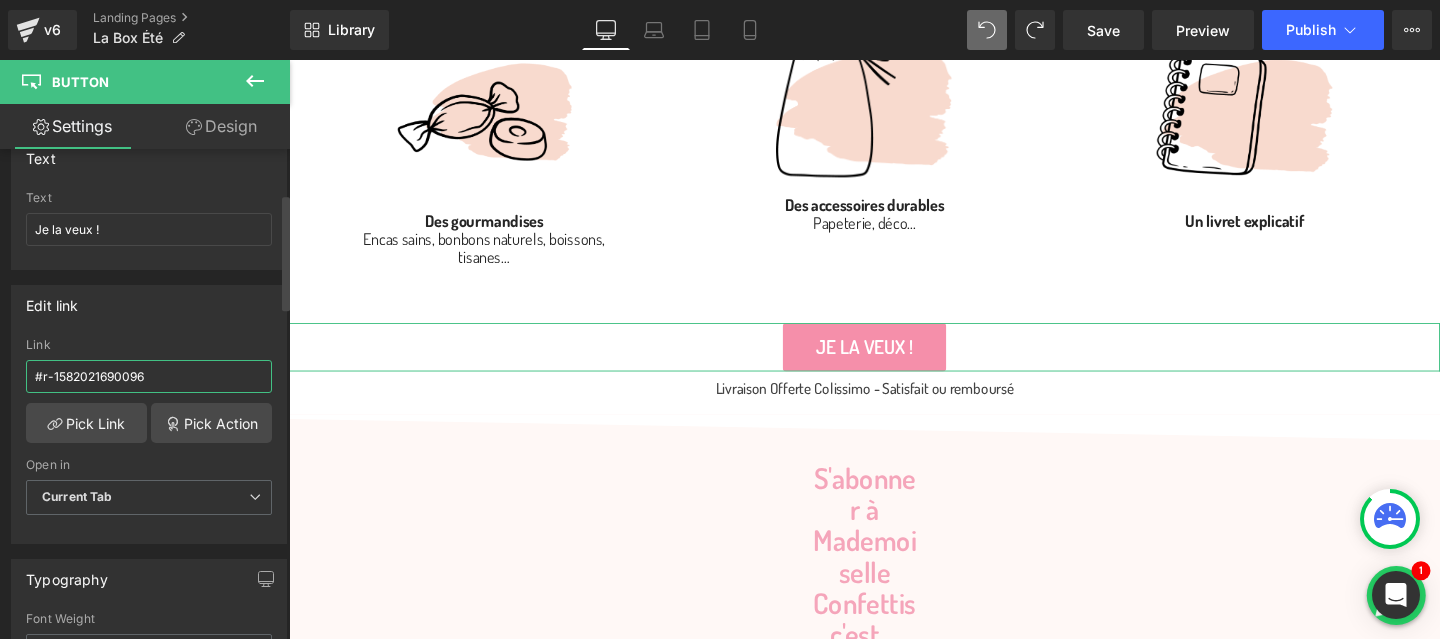 click on "#r-1582021690096" at bounding box center (149, 376) 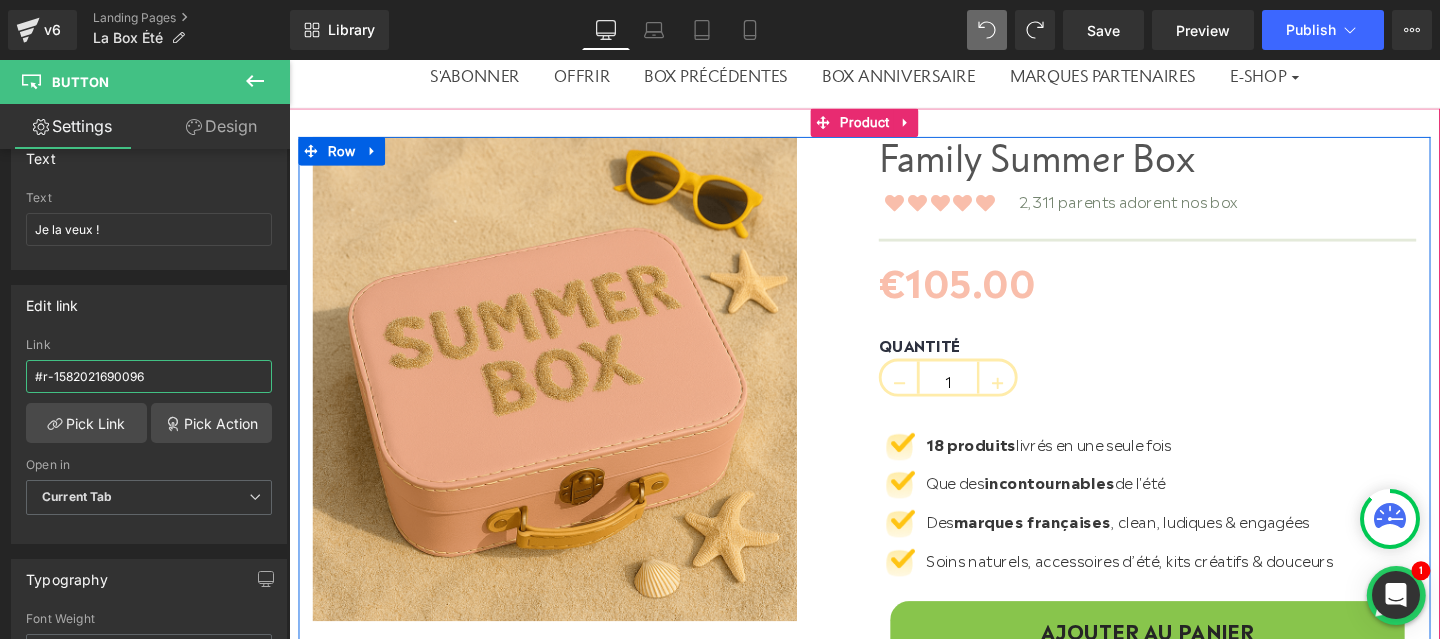 scroll, scrollTop: 161, scrollLeft: 0, axis: vertical 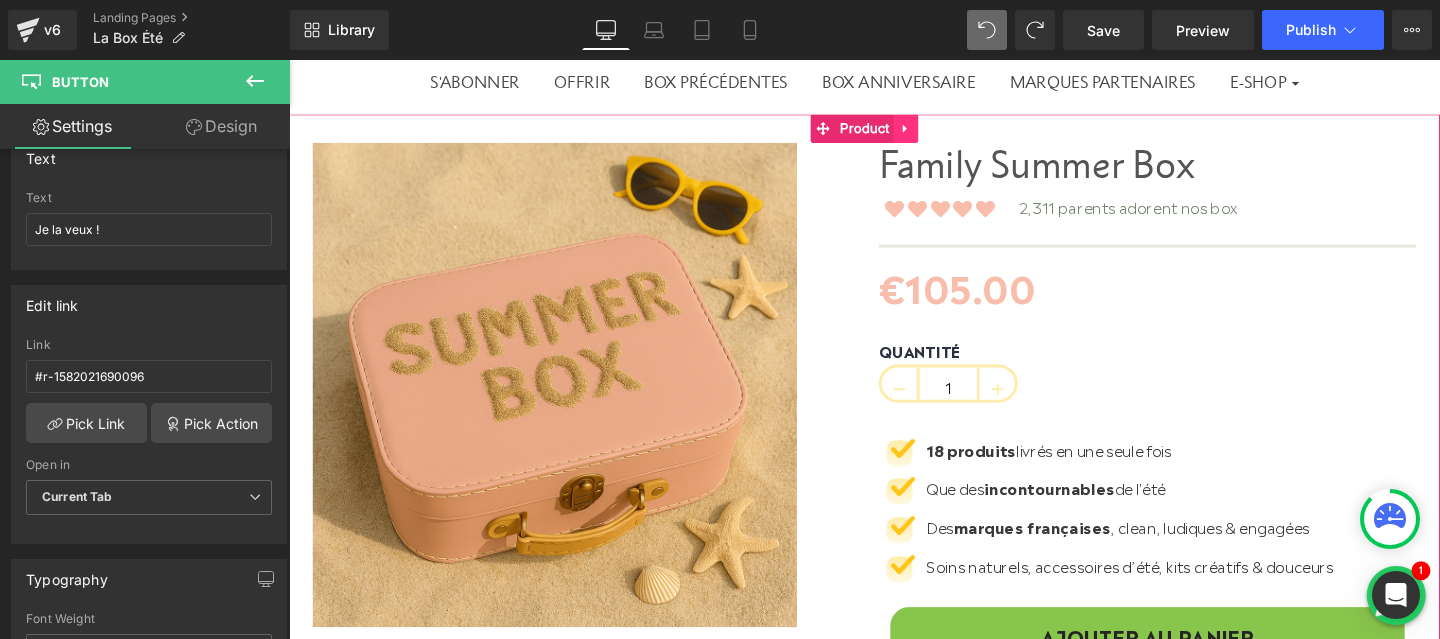 click 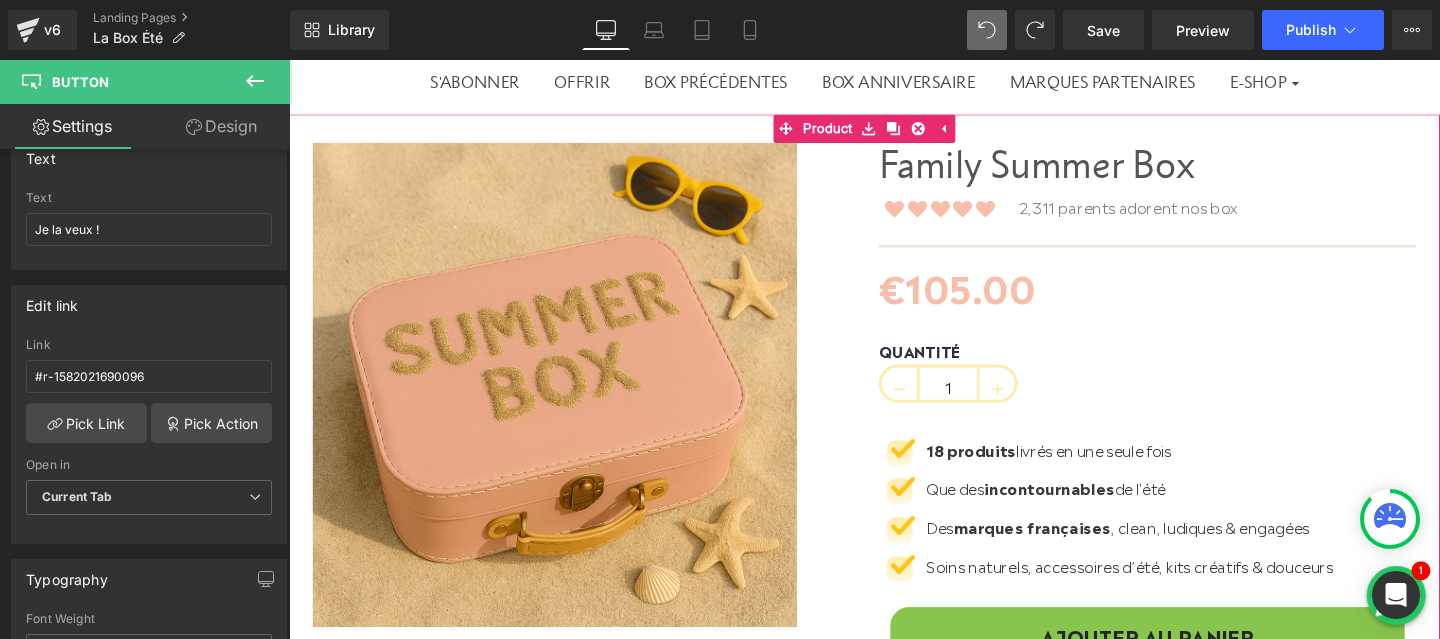 click at bounding box center (596, 401) 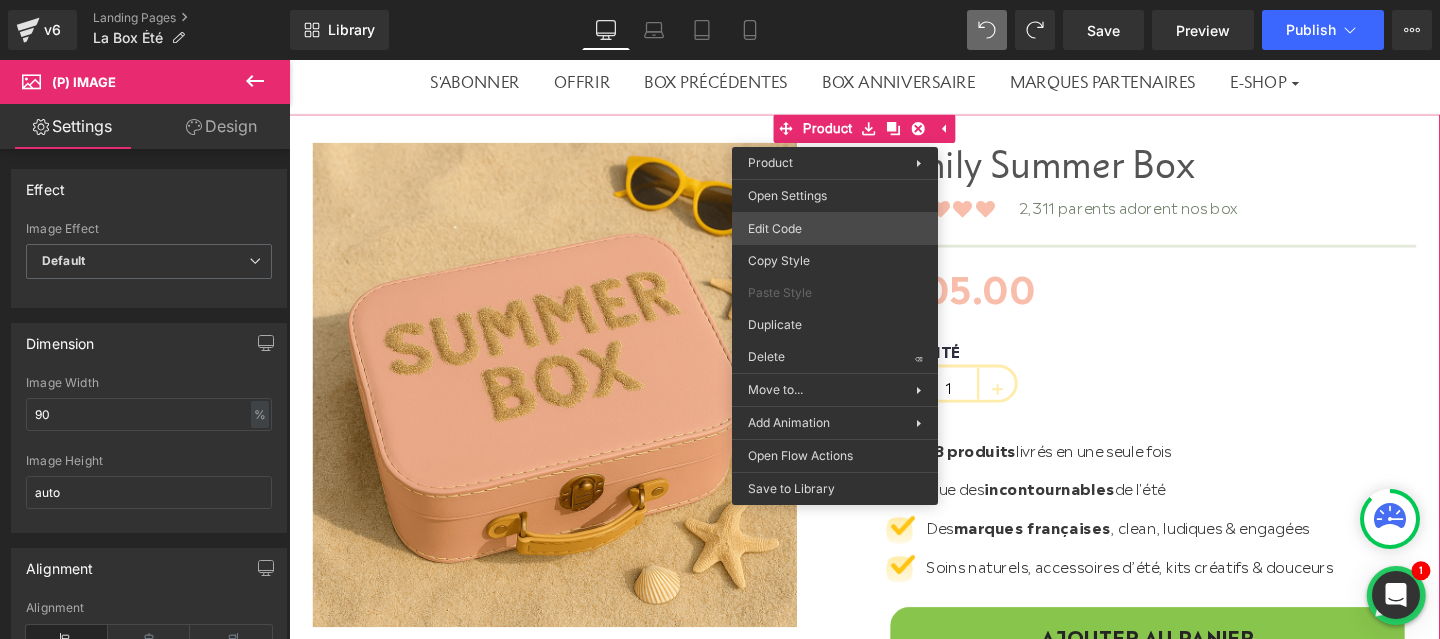 click on "You are previewing how the   will restyle your page. You can not edit Elements in Preset Preview Mode.  v6 Landing Pages La Box Été Library Desktop Desktop Laptop Tablet Mobile Save Preview Publish Scheduled View Live Page View with current Template Save Template to Library Schedule Publish  Optimize  Publish Settings Shortcuts  Your page can’t be published   You've reached the maximum number of published pages on your plan  (0/0).  You need to upgrade your plan or unpublish all your pages to get 1 publish slot.   Unpublish pages   Upgrade plan  Elements Global Style Base Row  rows, columns, layouts, div Heading  headings, titles, h1,h2,h3,h4,h5,h6 Text Block  texts, paragraphs, contents, blocks Image  images, photos, alts, uploads Icon  icons, symbols Button  button, call to action, cta Separator  separators, dividers, horizontal lines Liquid  liquid, custom code, html, javascript, css, reviews, apps, applications, embeded, iframe Banner Parallax  banner, slideshow, hero, image, cover, parallax, effect" at bounding box center [720, 0] 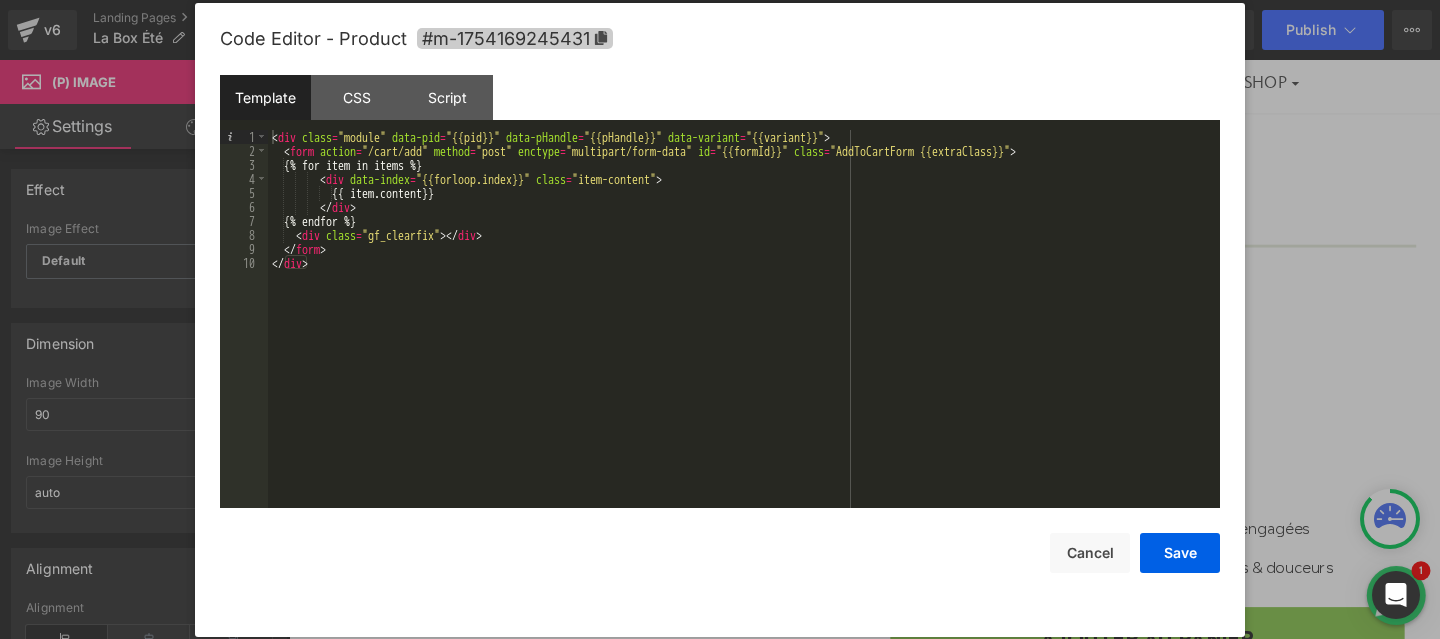 click on "#m-1754169245431" at bounding box center [515, 38] 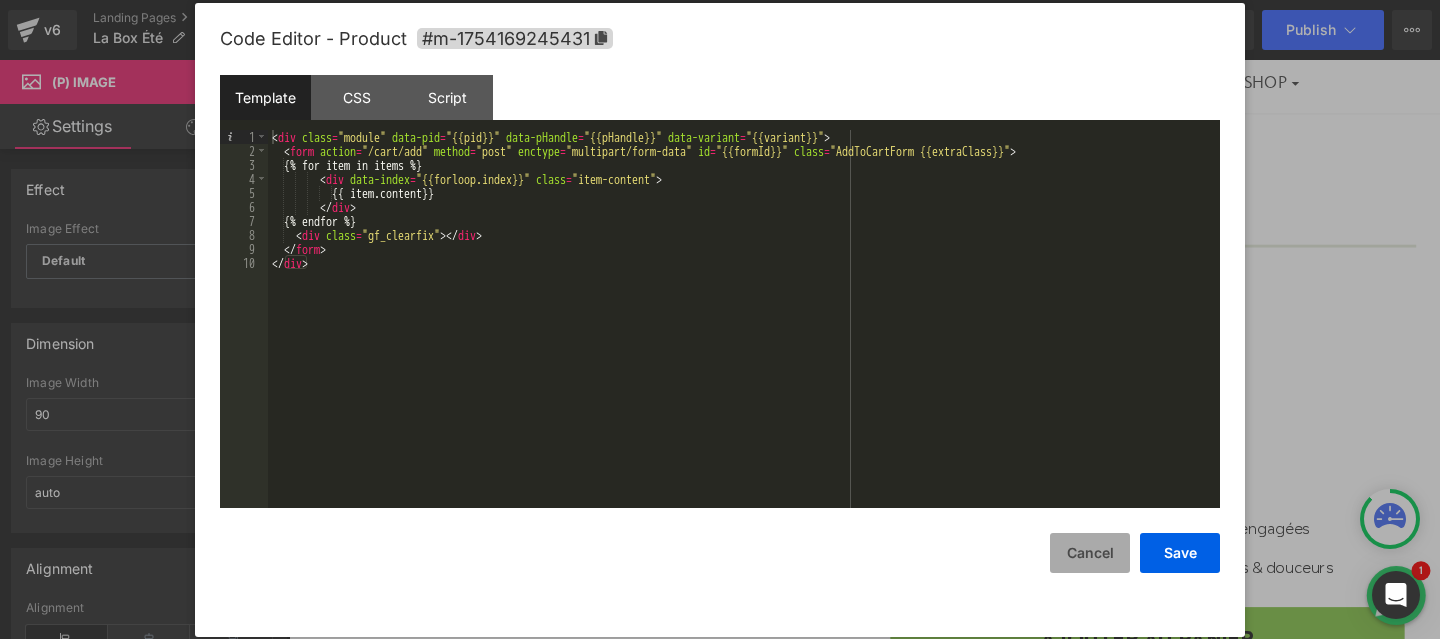 click on "Cancel" at bounding box center (1090, 553) 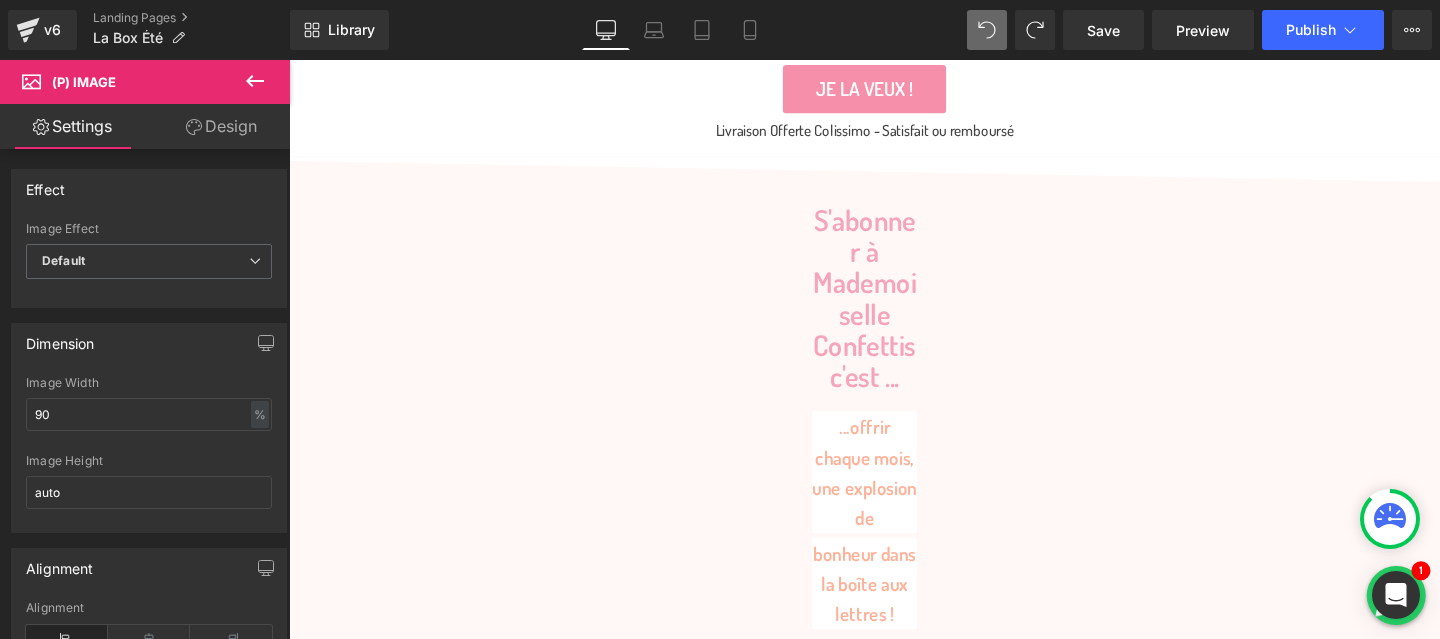 scroll, scrollTop: 1693, scrollLeft: 0, axis: vertical 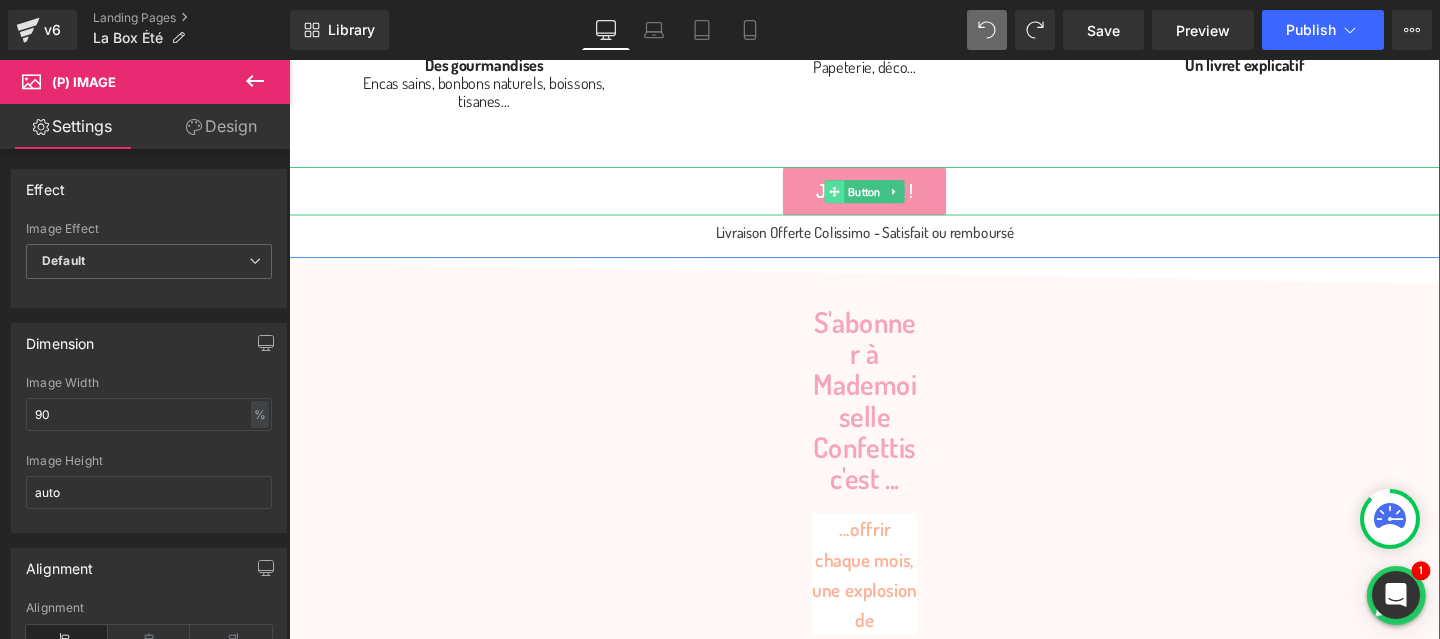 click at bounding box center [862, 198] 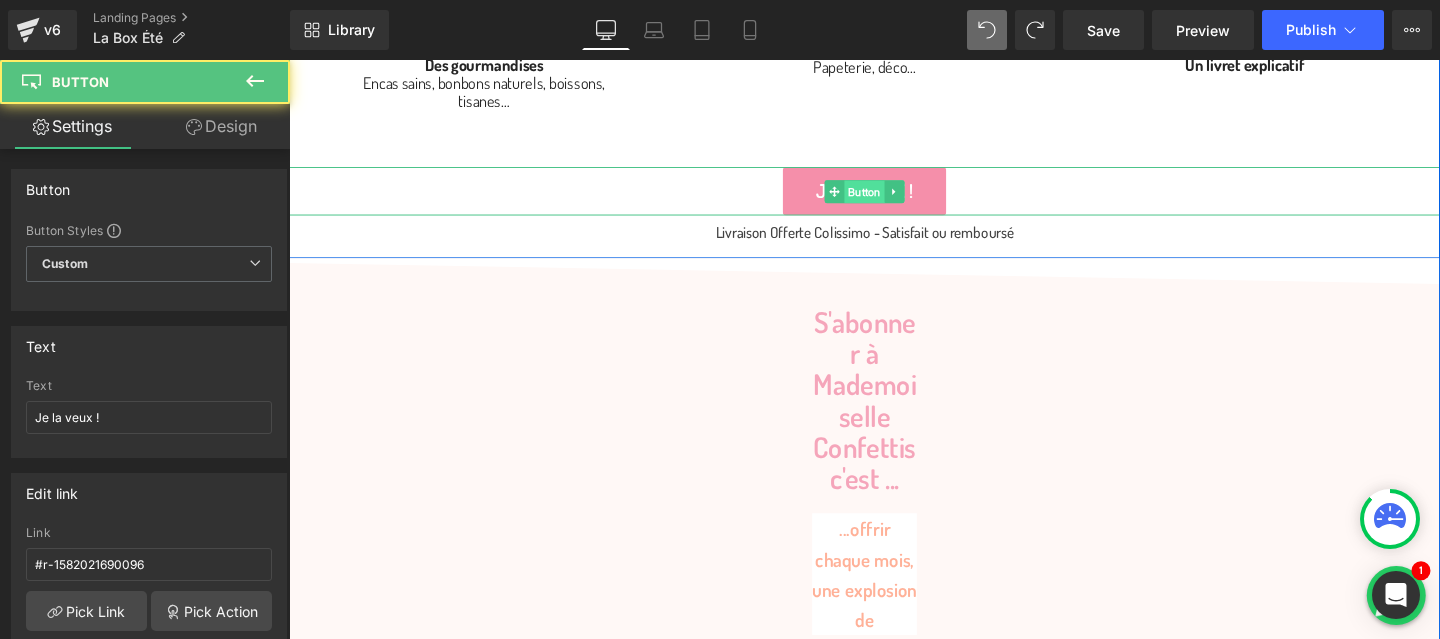 click on "Button" at bounding box center [894, 198] 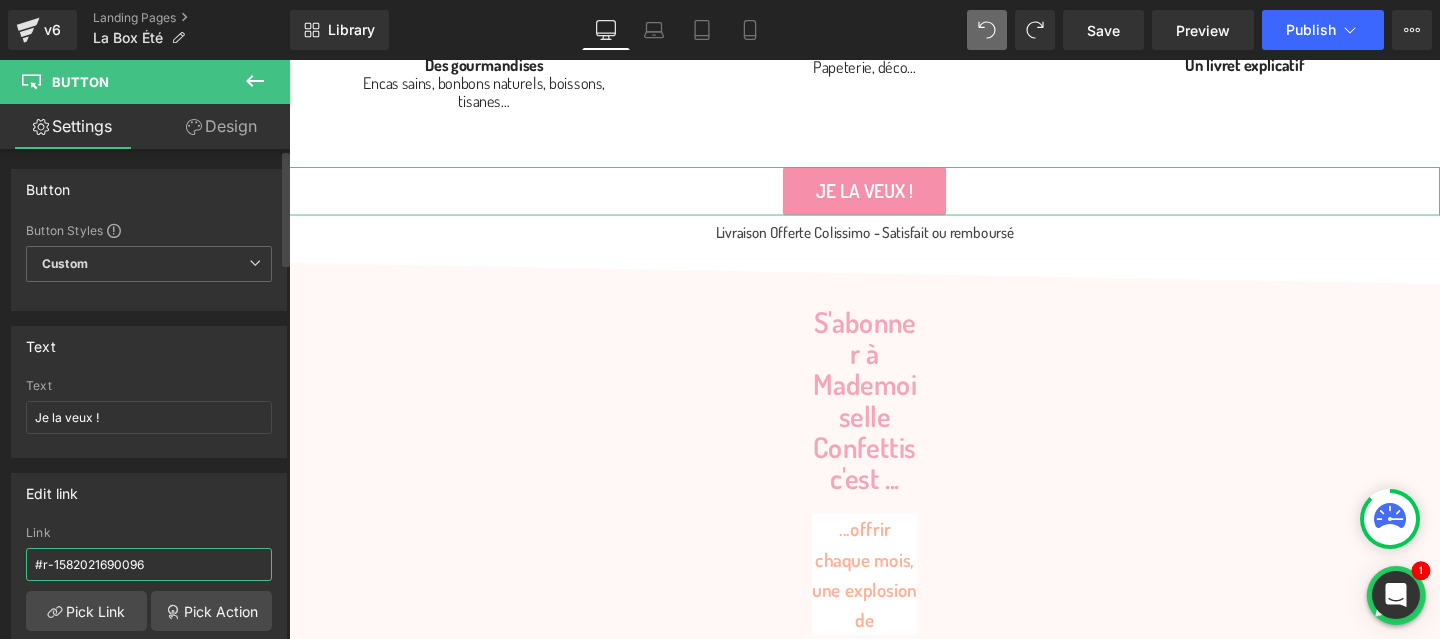 click on "#r-1582021690096" at bounding box center (149, 564) 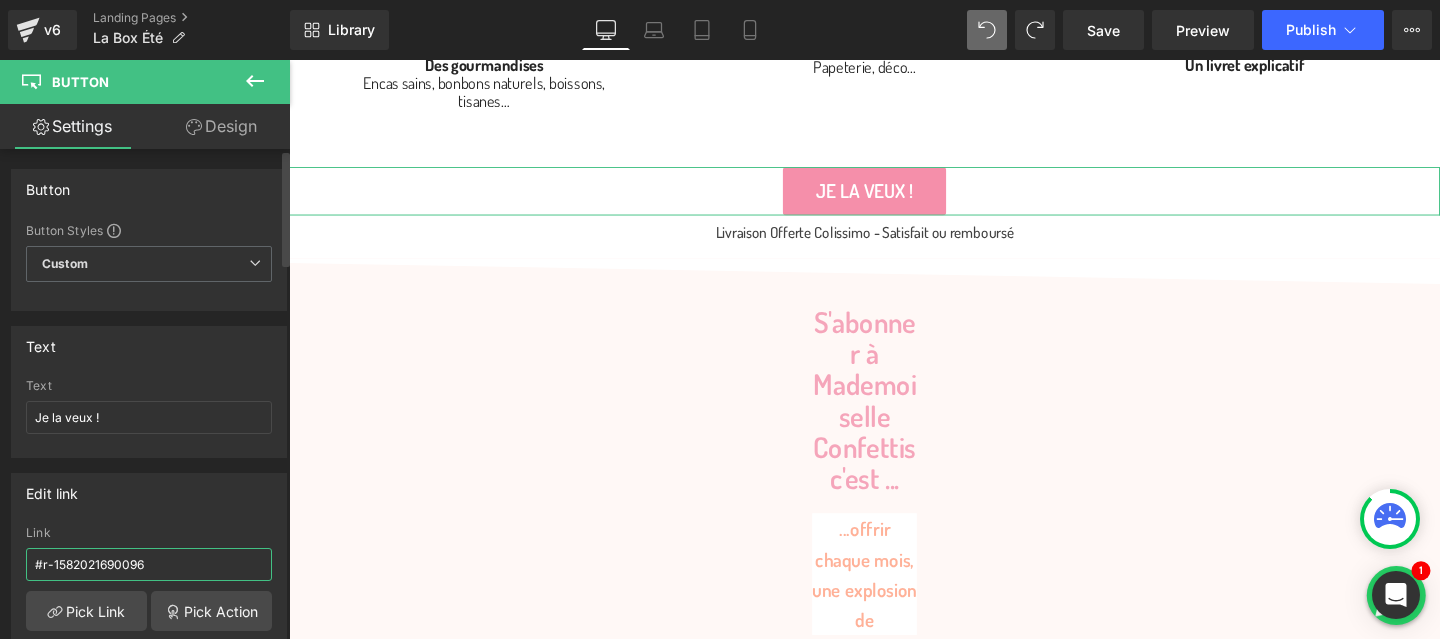 click on "#r-1582021690096" at bounding box center [149, 564] 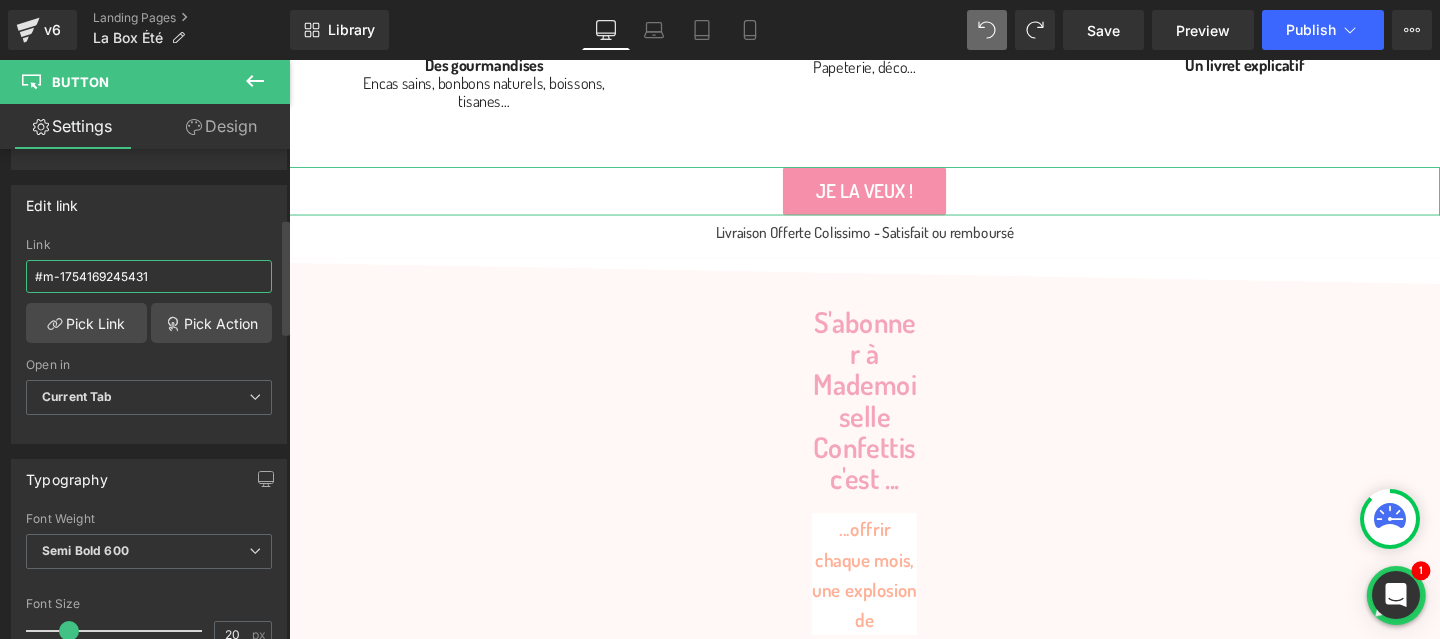 scroll, scrollTop: 293, scrollLeft: 0, axis: vertical 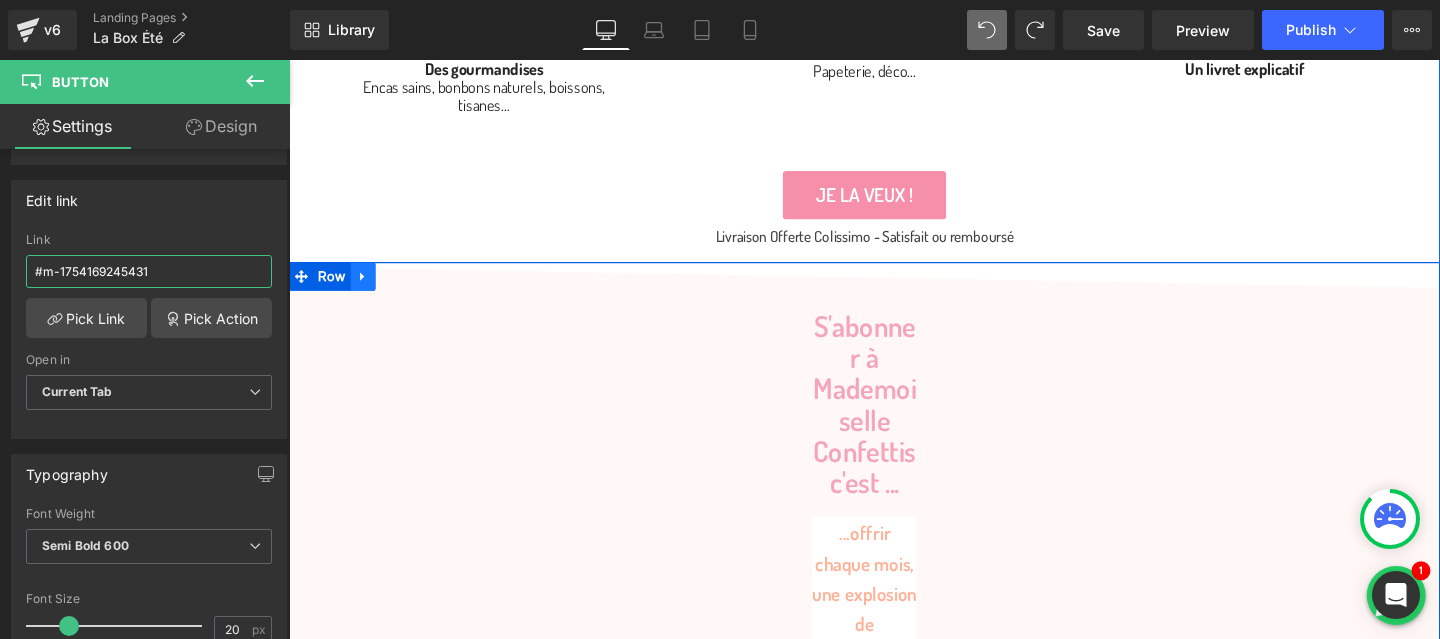 type on "#m-1754169245431" 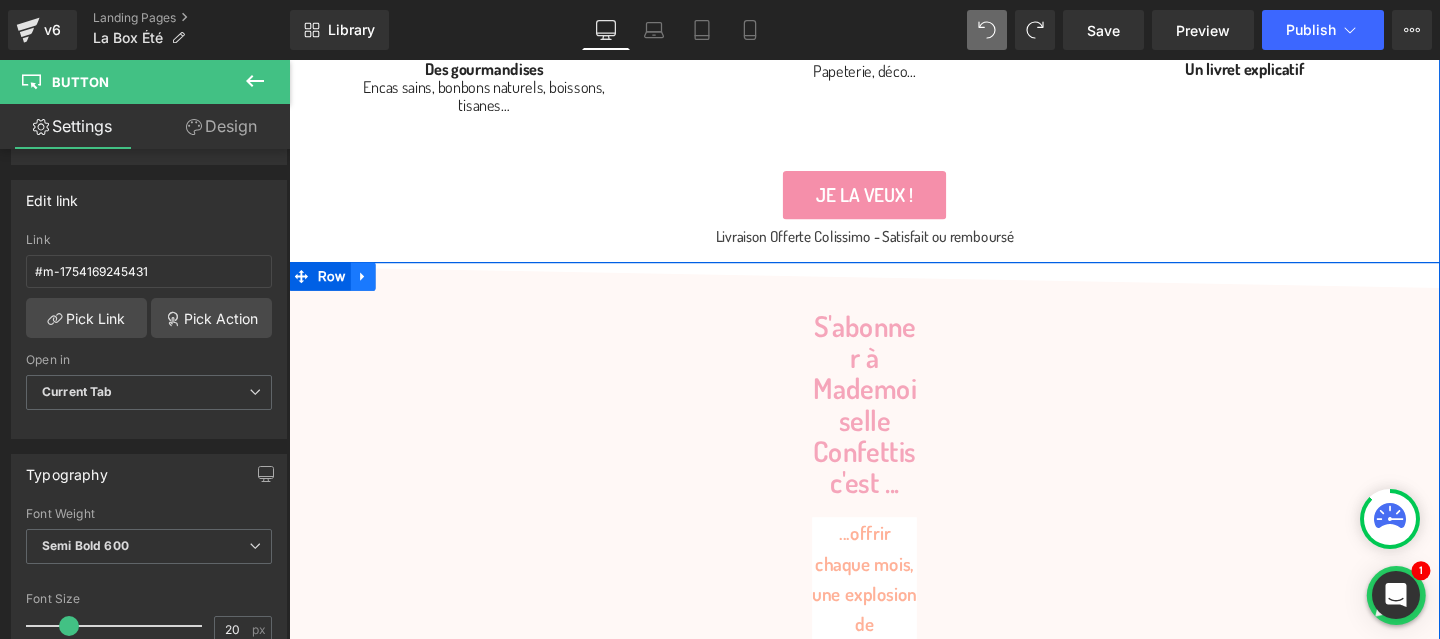 click 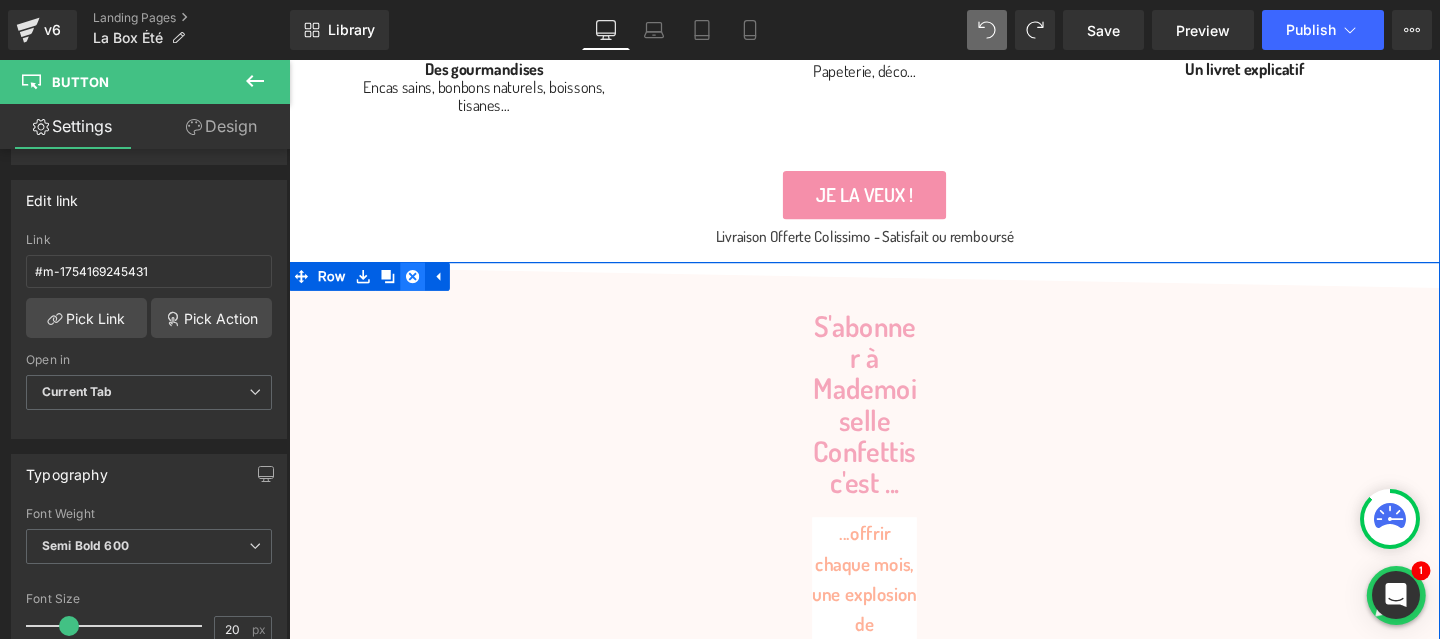 click 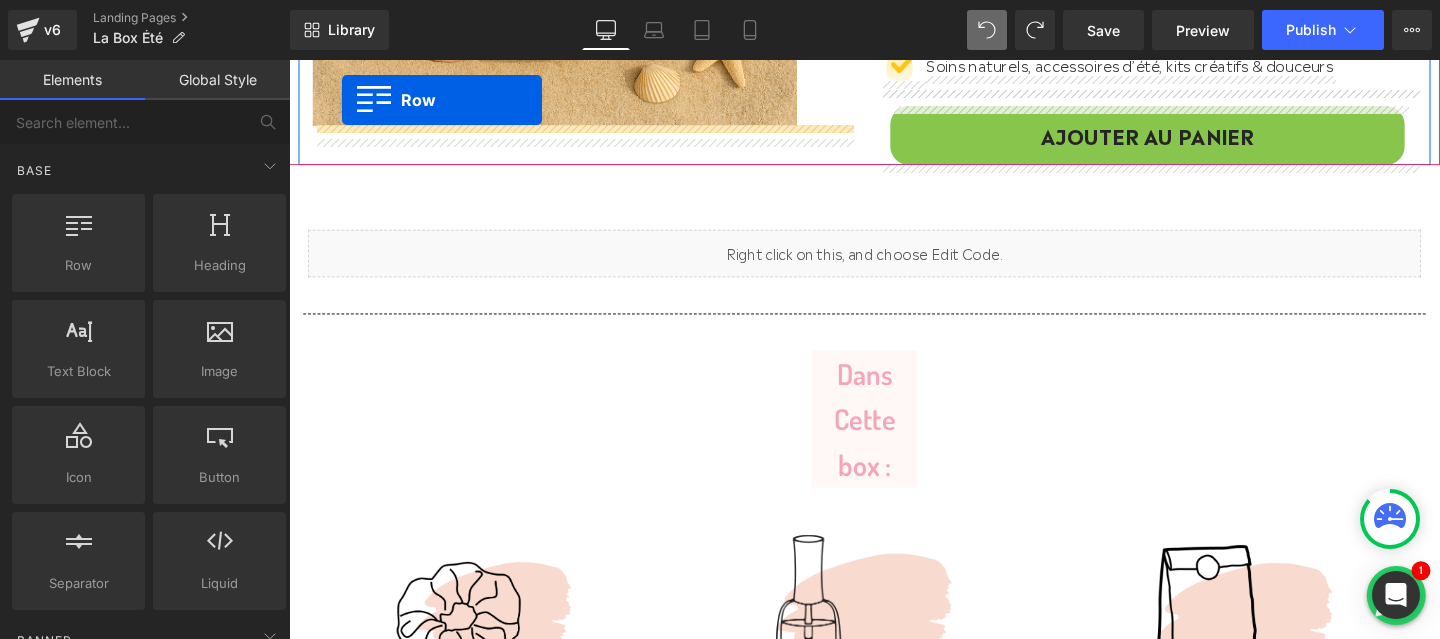 scroll, scrollTop: 608, scrollLeft: 0, axis: vertical 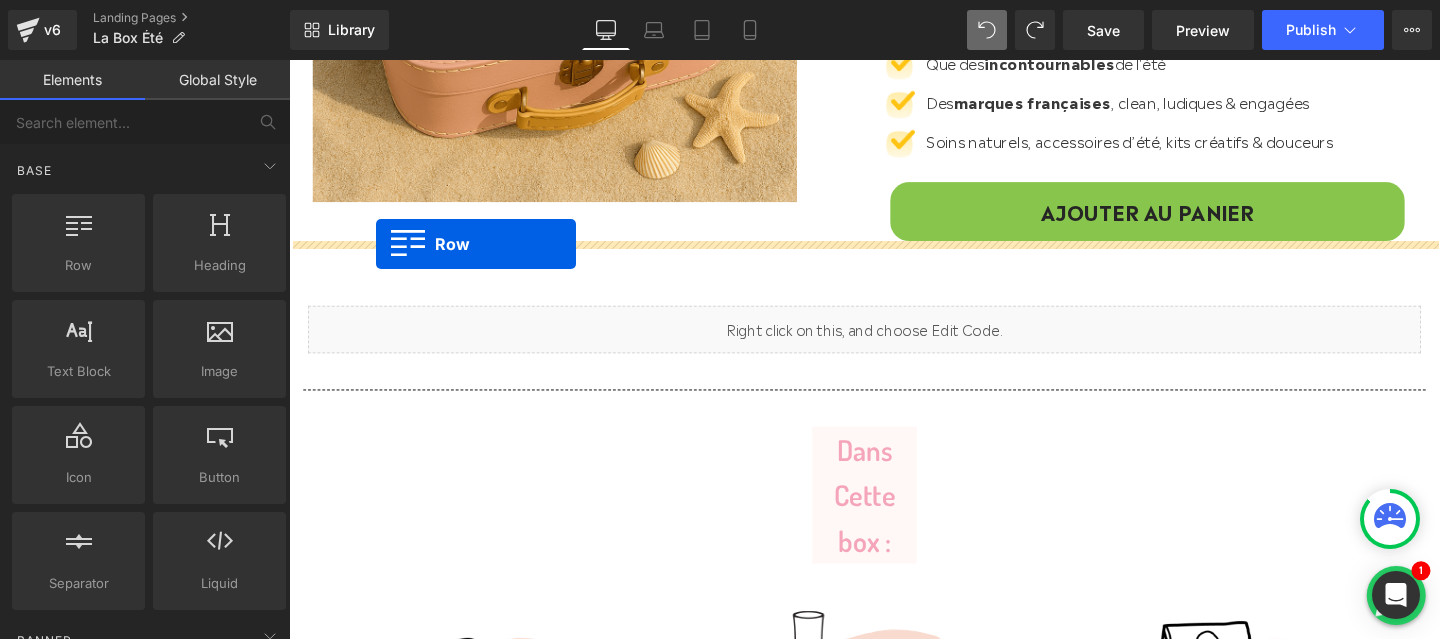 drag, startPoint x: 298, startPoint y: 288, endPoint x: 380, endPoint y: 253, distance: 89.157166 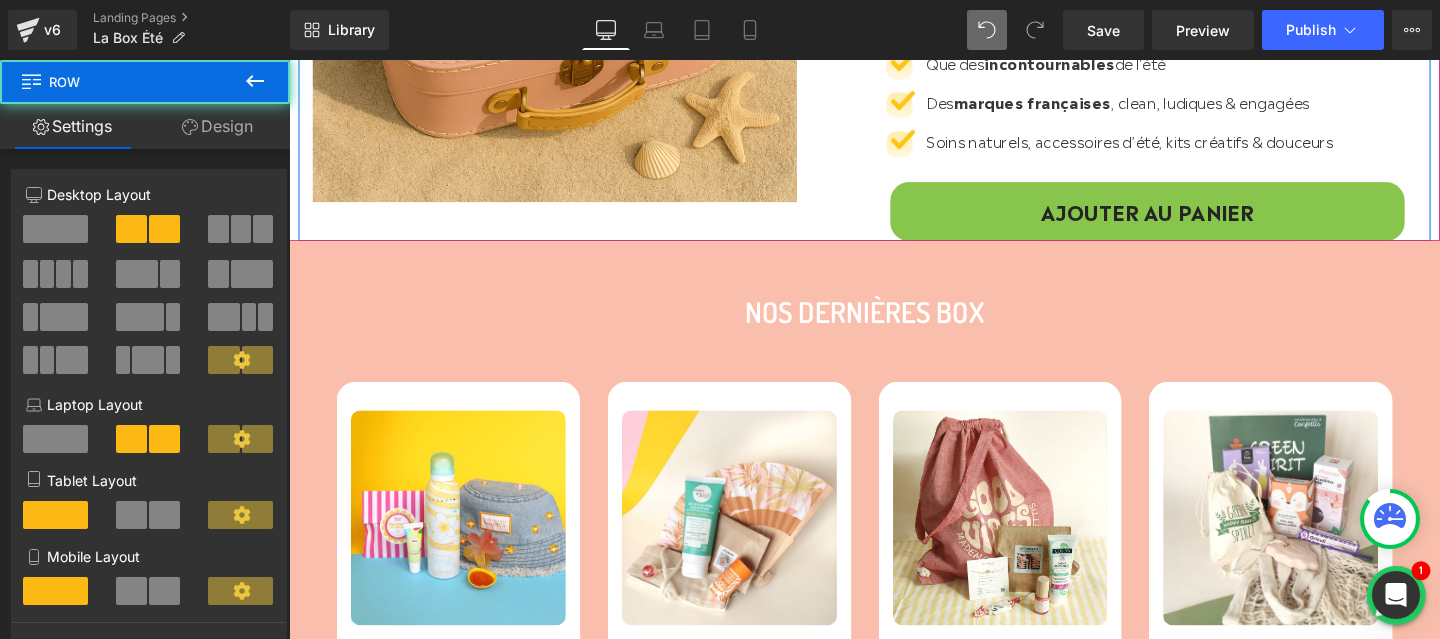 click on "(P) Image" at bounding box center (894, -25) 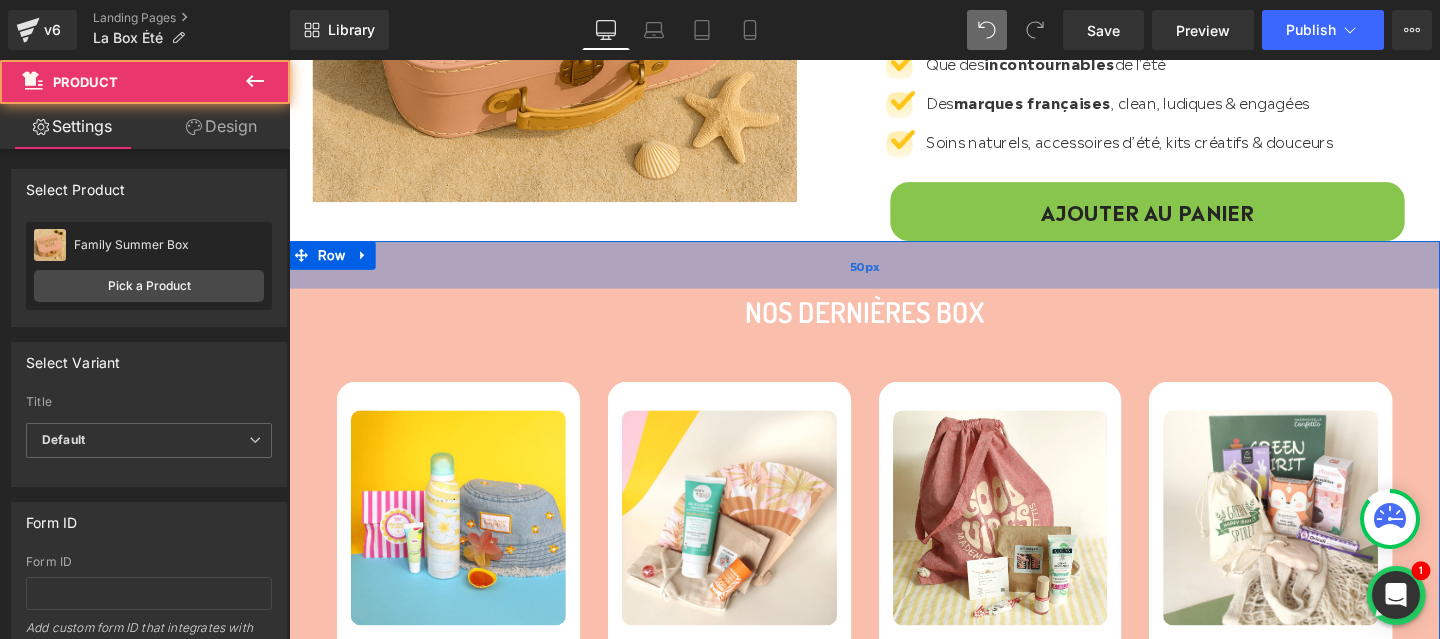 drag, startPoint x: 774, startPoint y: 249, endPoint x: 767, endPoint y: 290, distance: 41.59327 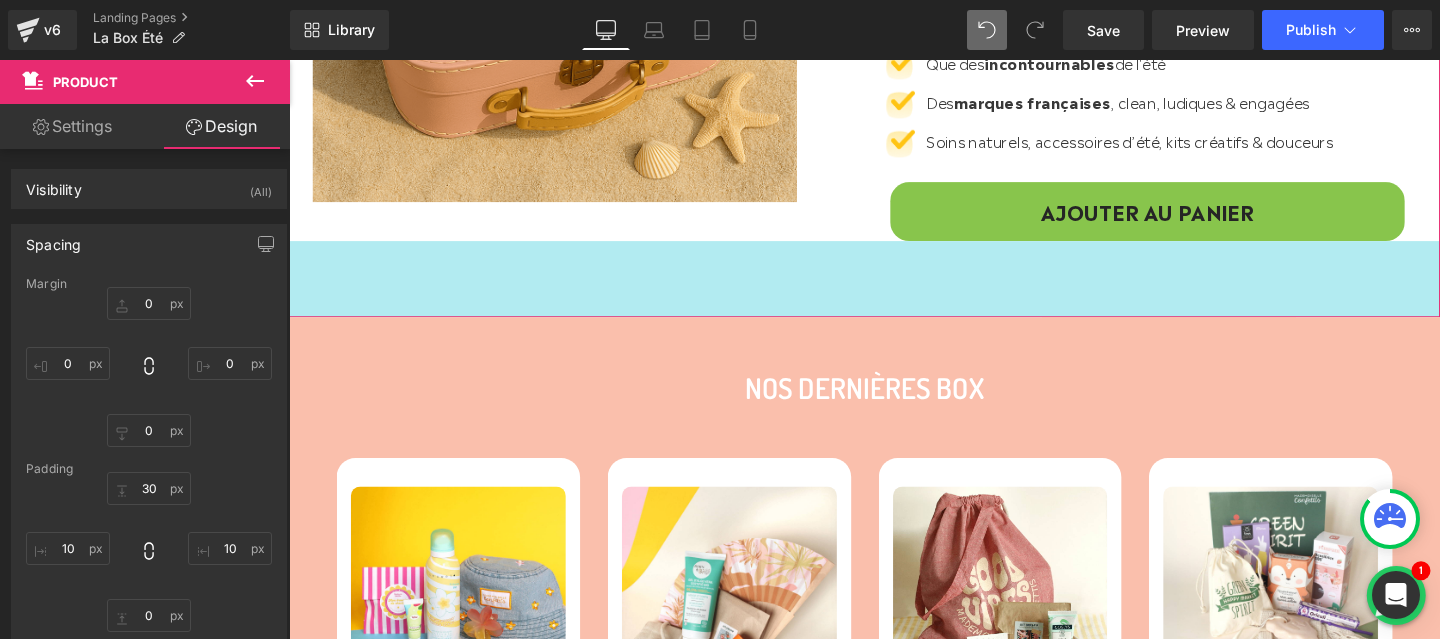 drag, startPoint x: 781, startPoint y: 249, endPoint x: 781, endPoint y: 329, distance: 80 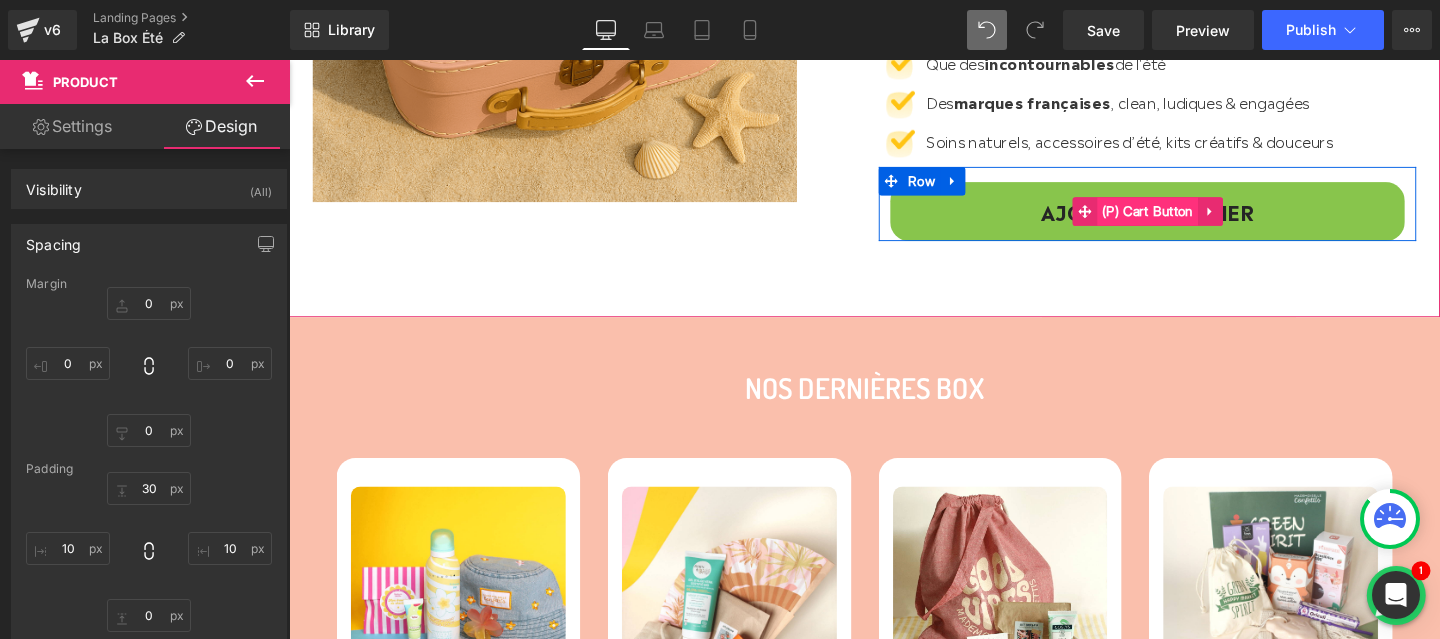 click on "(P) Cart Button" at bounding box center [1191, 219] 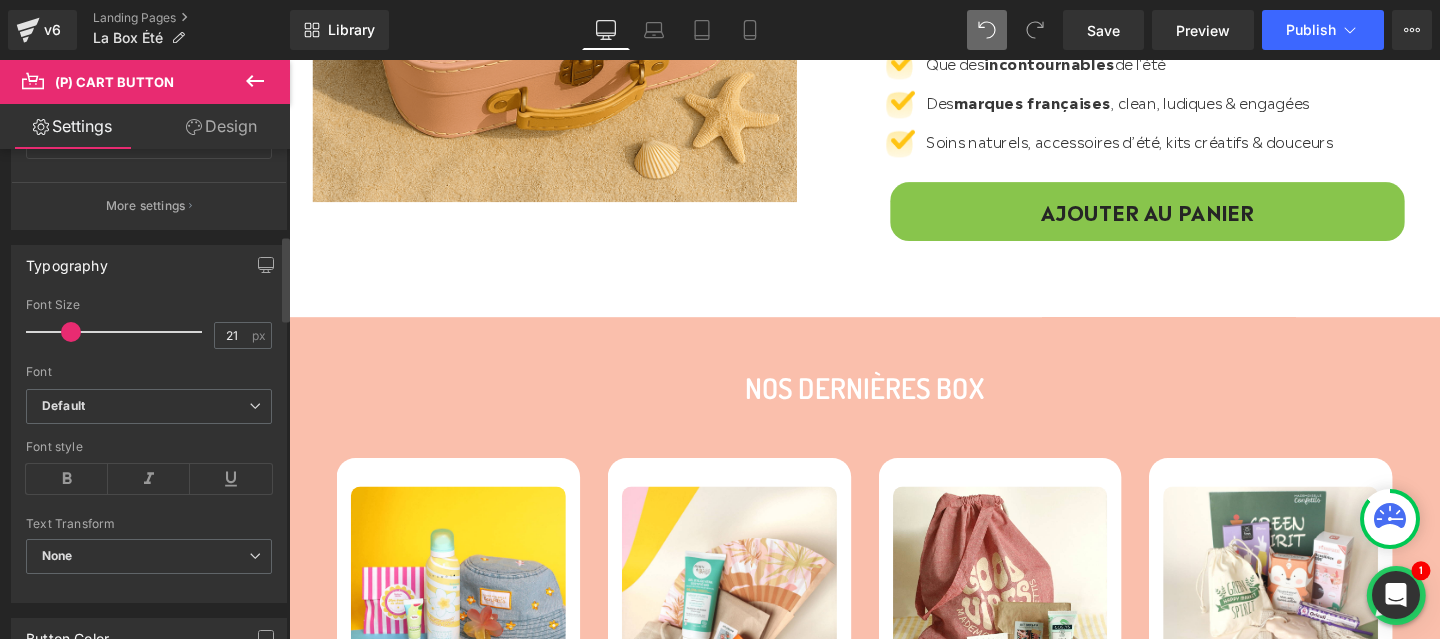 scroll, scrollTop: 489, scrollLeft: 0, axis: vertical 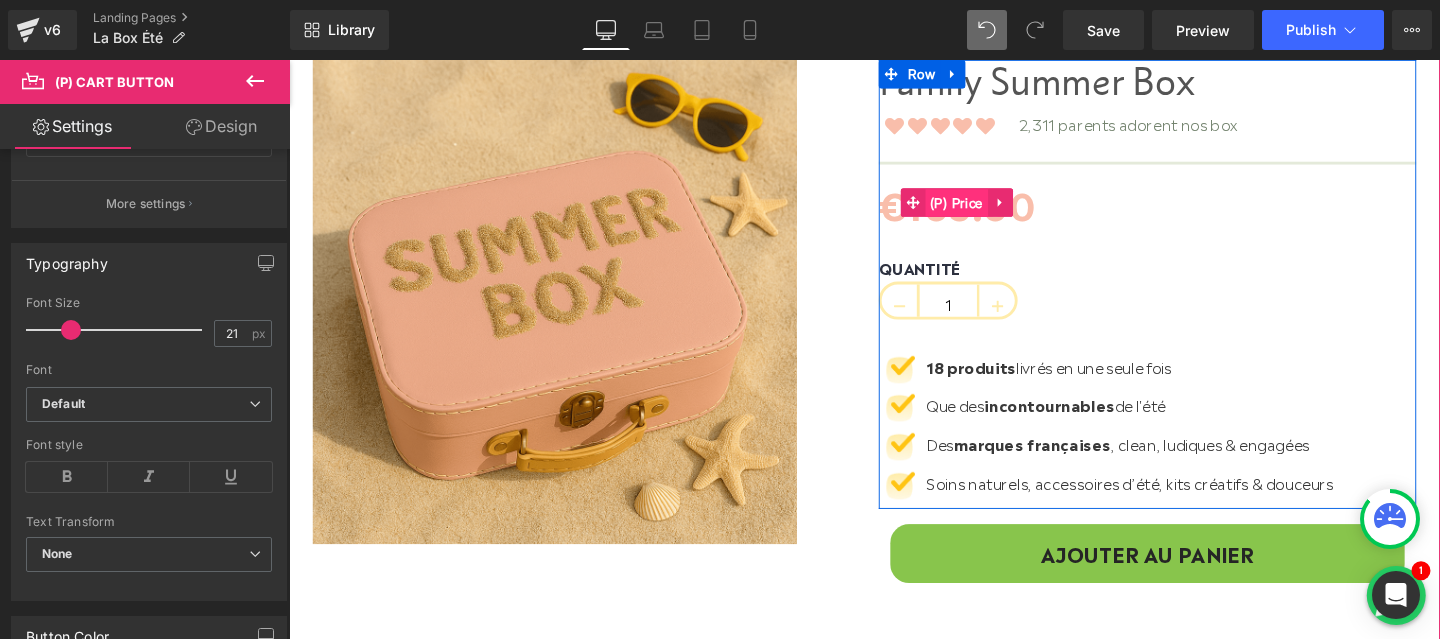 click on "(P) Price" at bounding box center (991, 211) 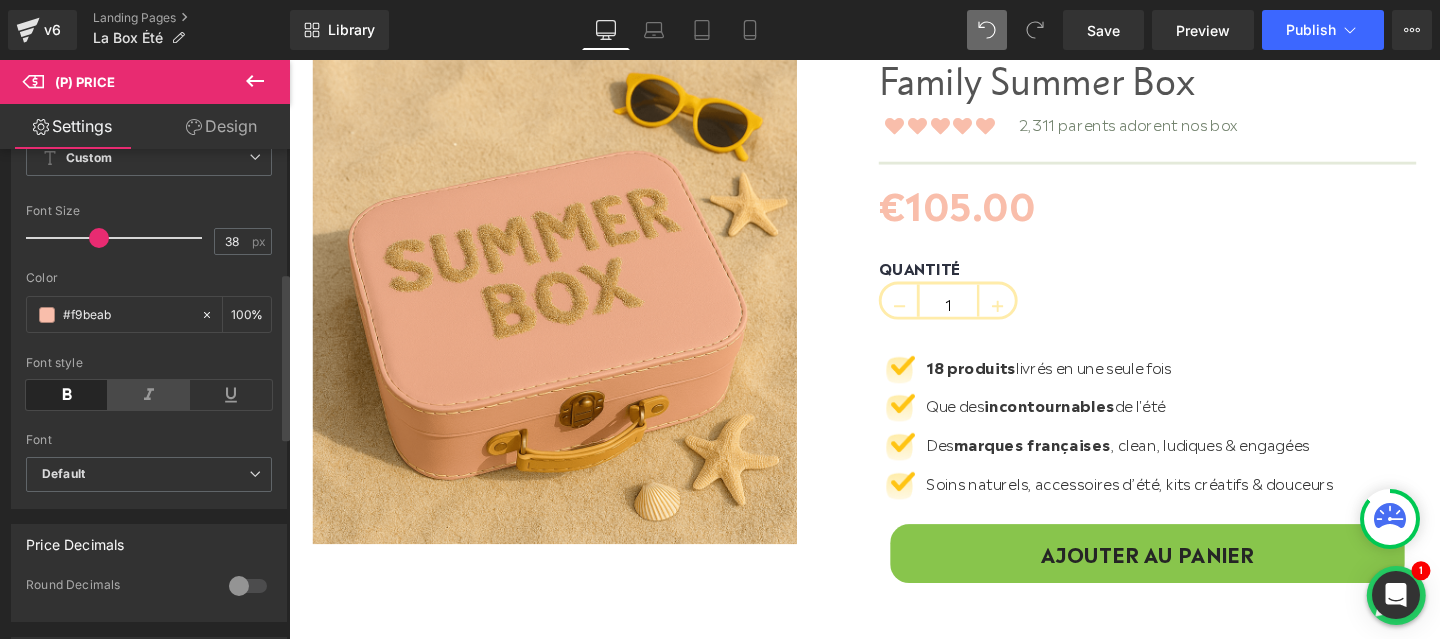 scroll, scrollTop: 362, scrollLeft: 0, axis: vertical 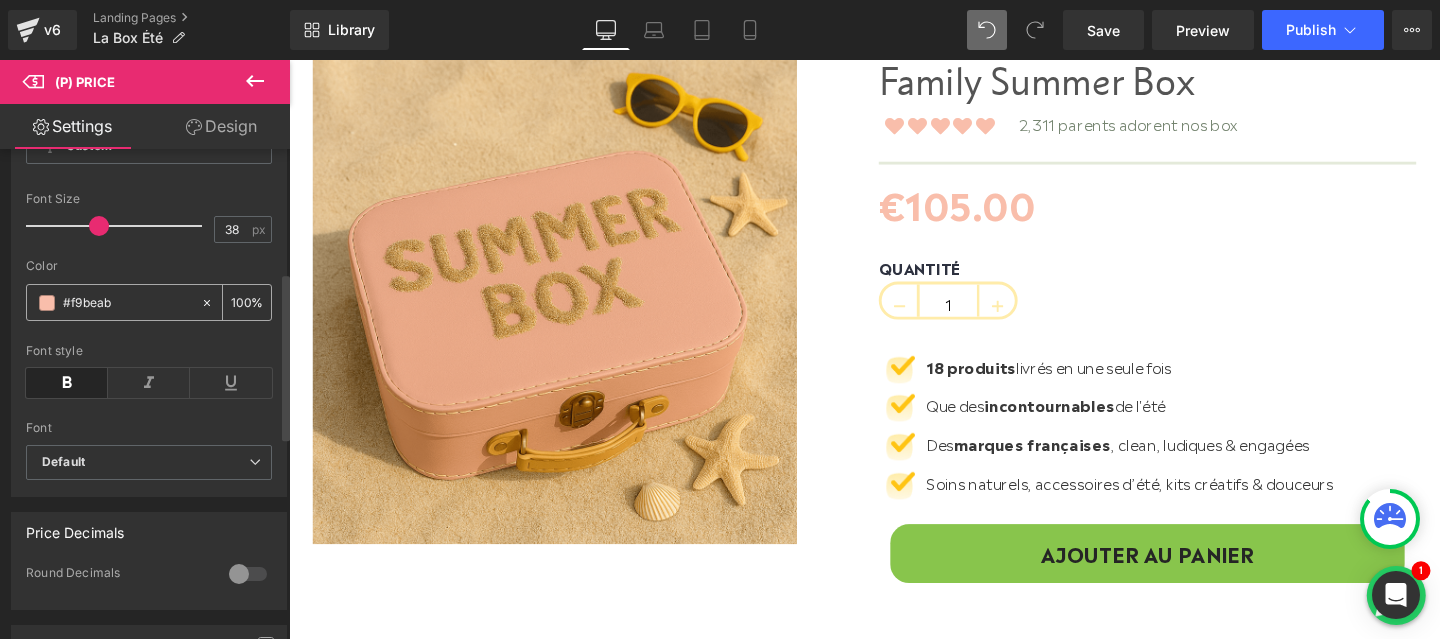 click on "#f9beab" at bounding box center [127, 303] 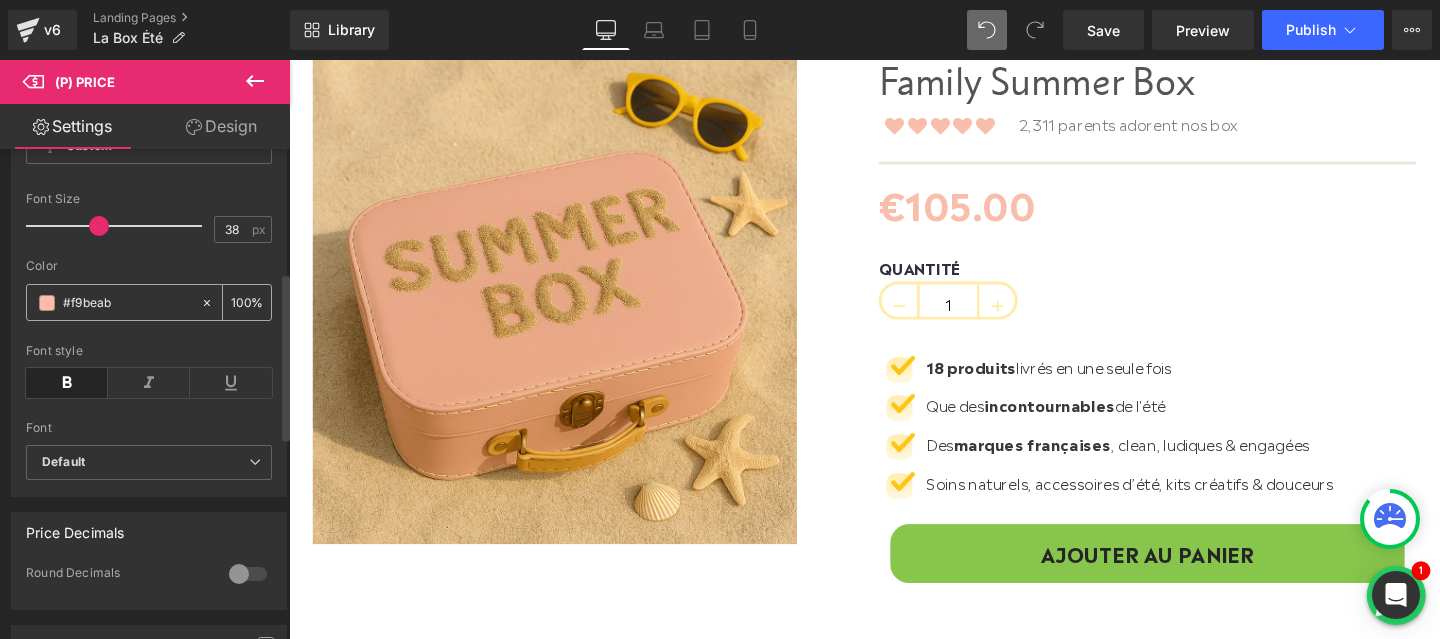 click on "#f9beab" at bounding box center (127, 303) 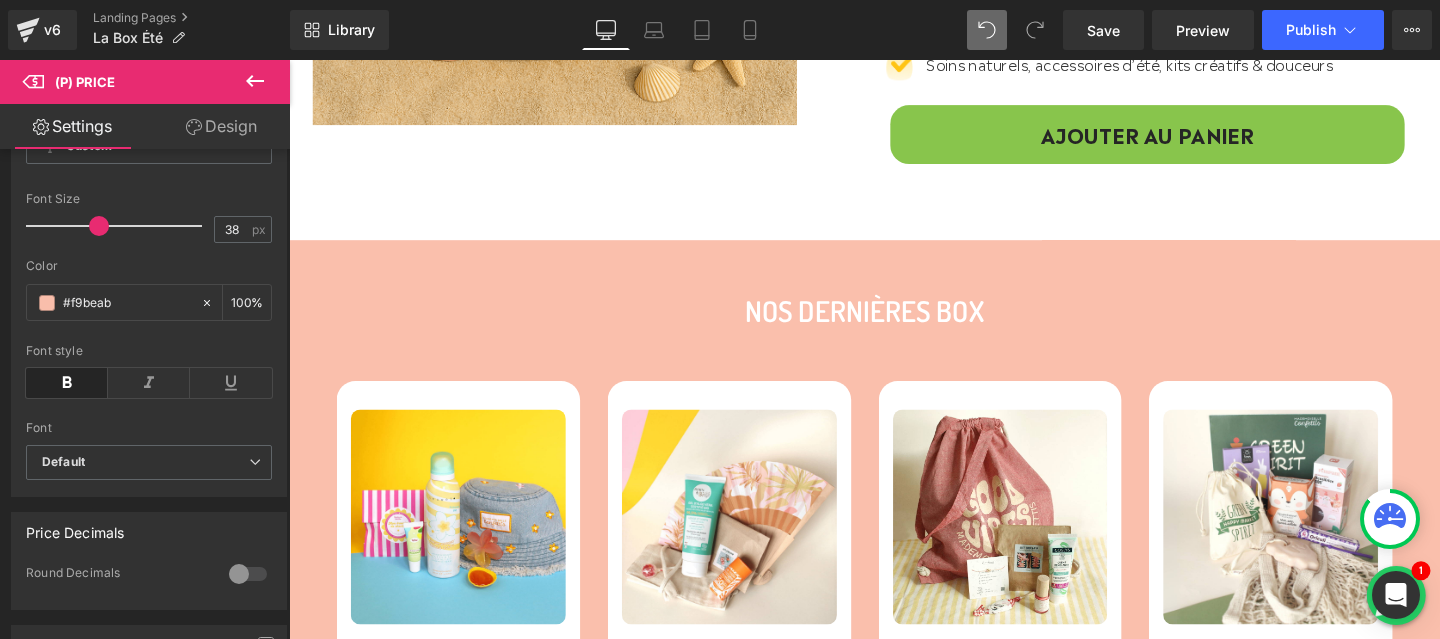 scroll, scrollTop: 708, scrollLeft: 0, axis: vertical 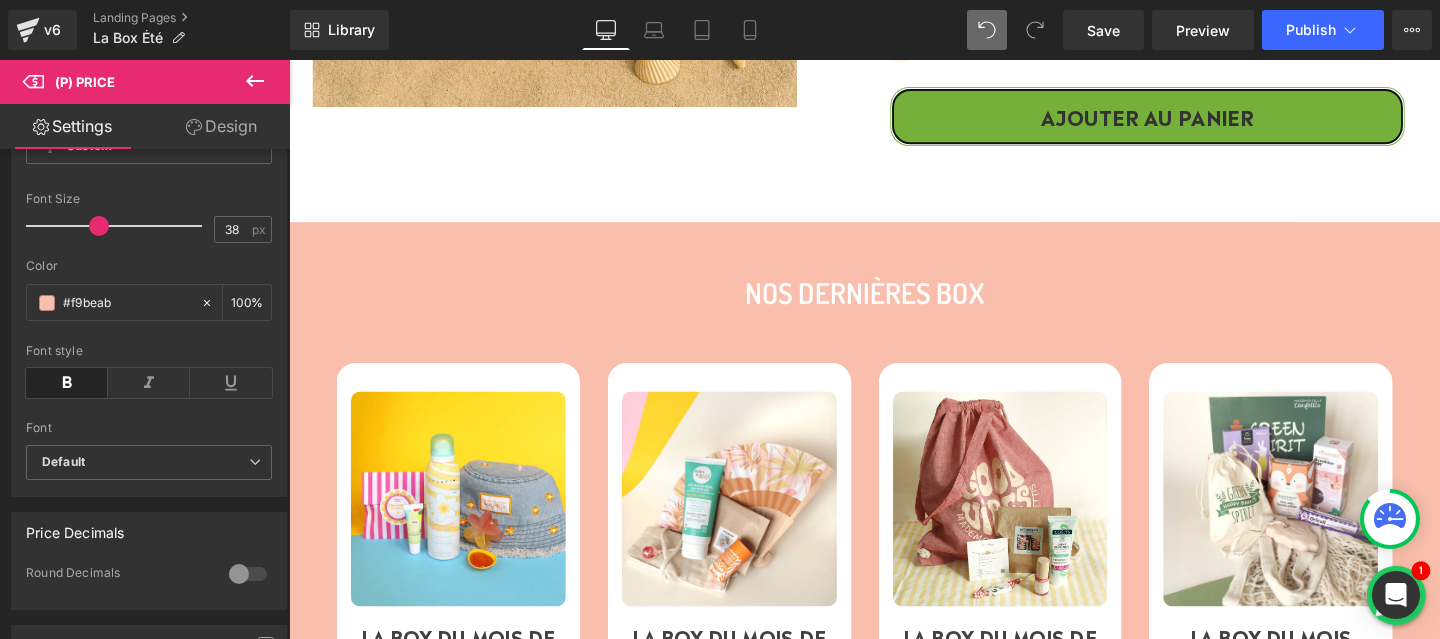 click on "AJOUTER AU PANIER
(P) Cart Button" at bounding box center (1191, 119) 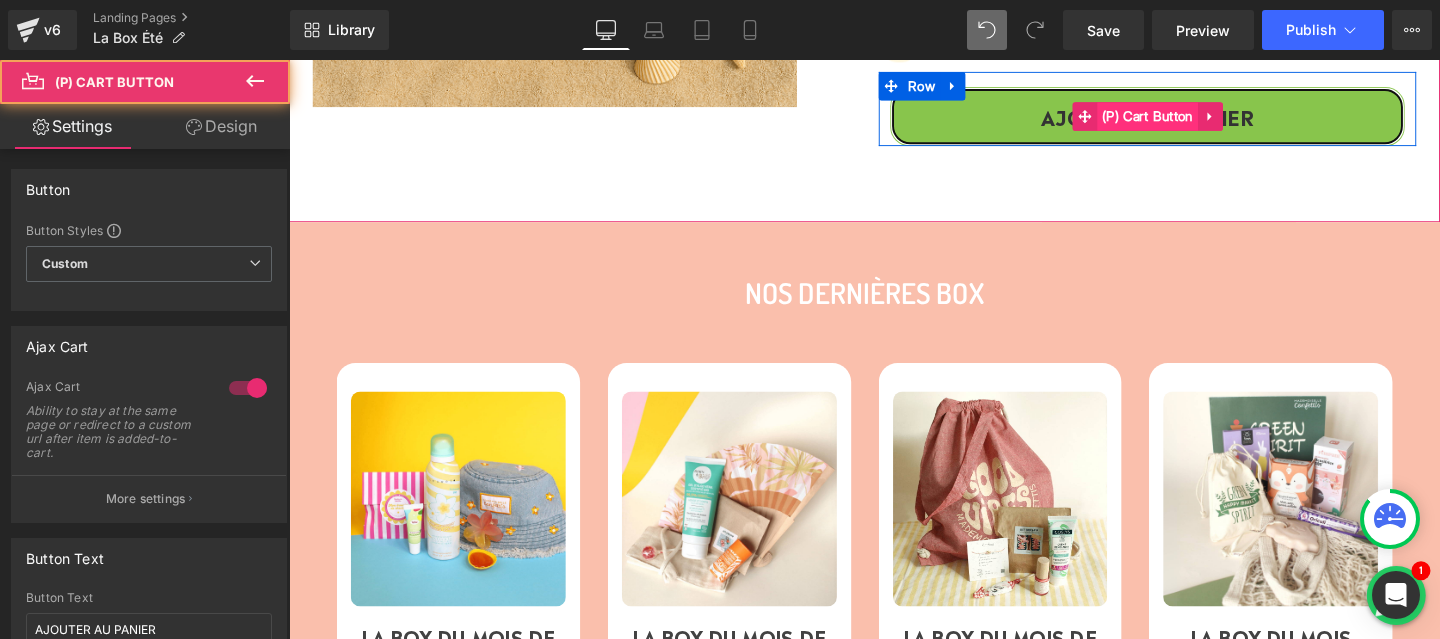 click on "(P) Cart Button" at bounding box center [1191, 119] 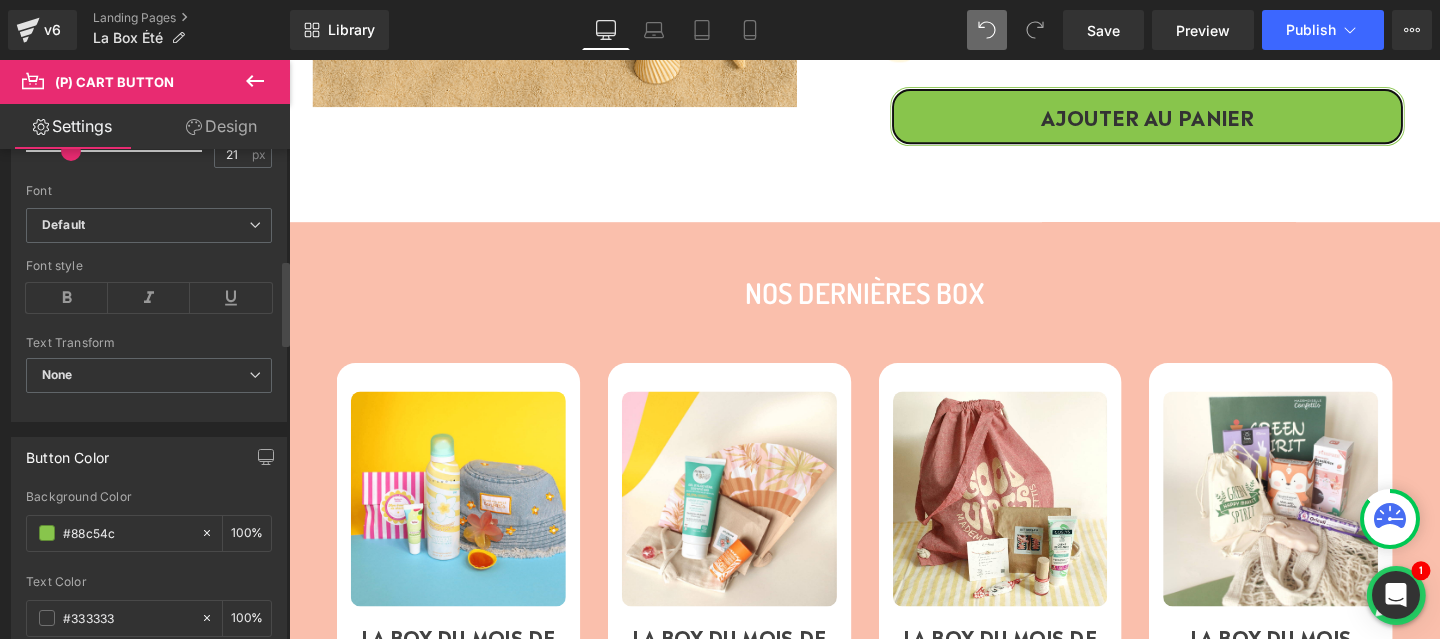scroll, scrollTop: 745, scrollLeft: 0, axis: vertical 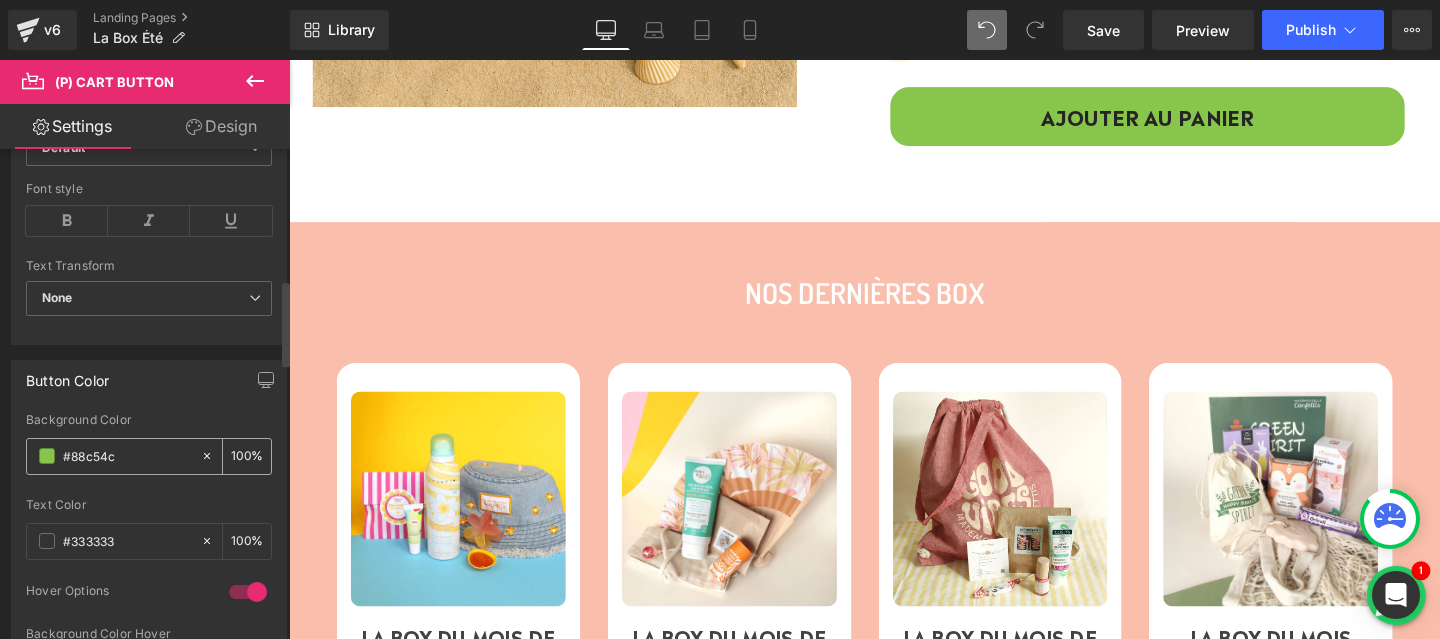 click on "#88c54c" at bounding box center [127, 456] 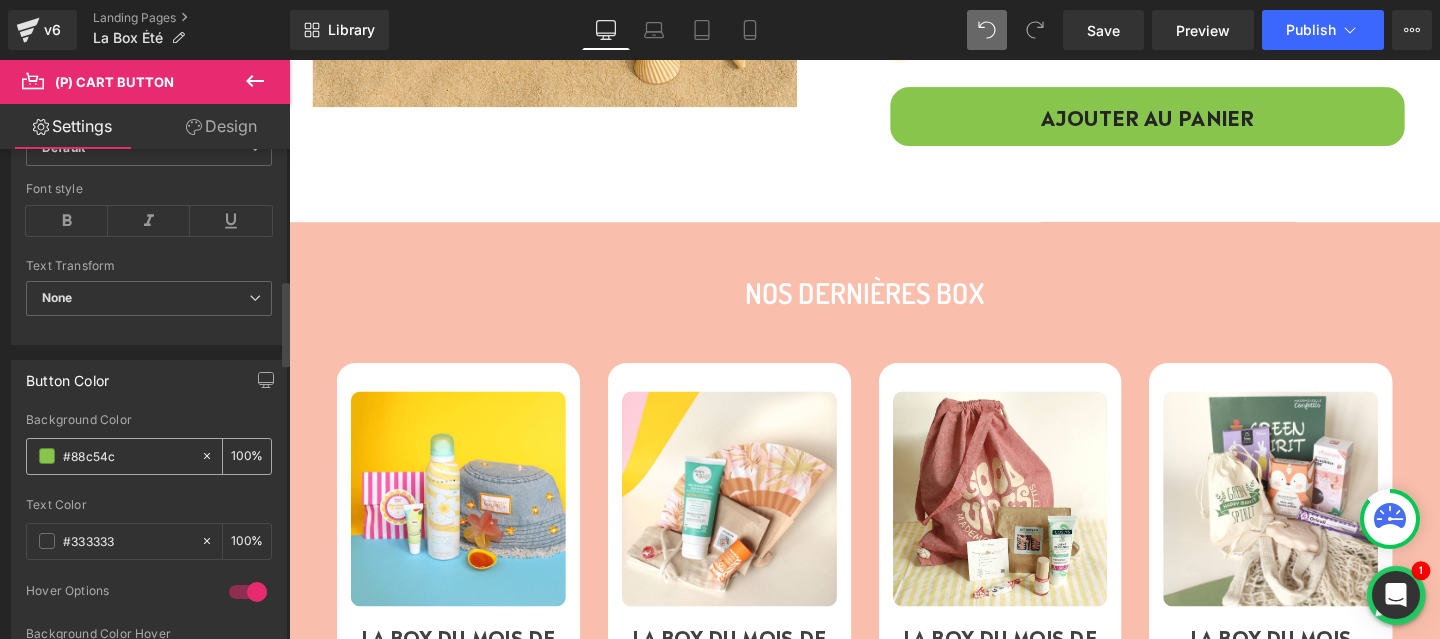 type on "#f9beab" 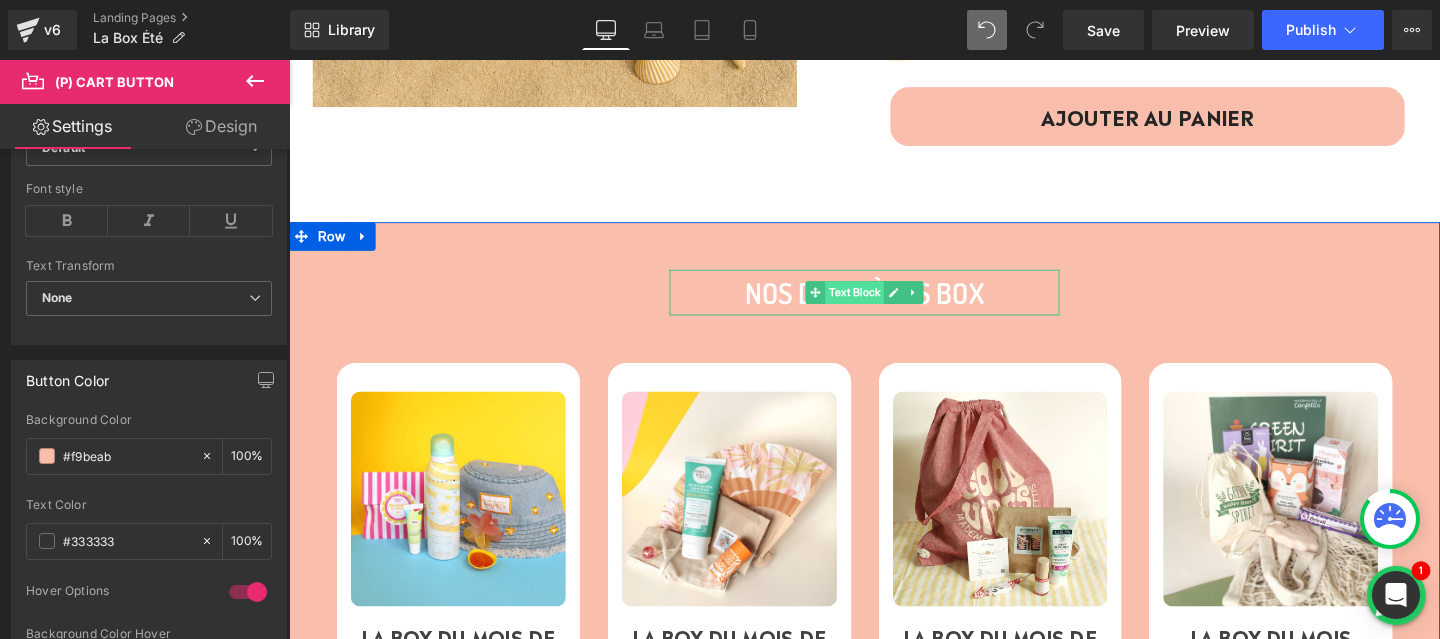 click on "Text Block" at bounding box center [884, 304] 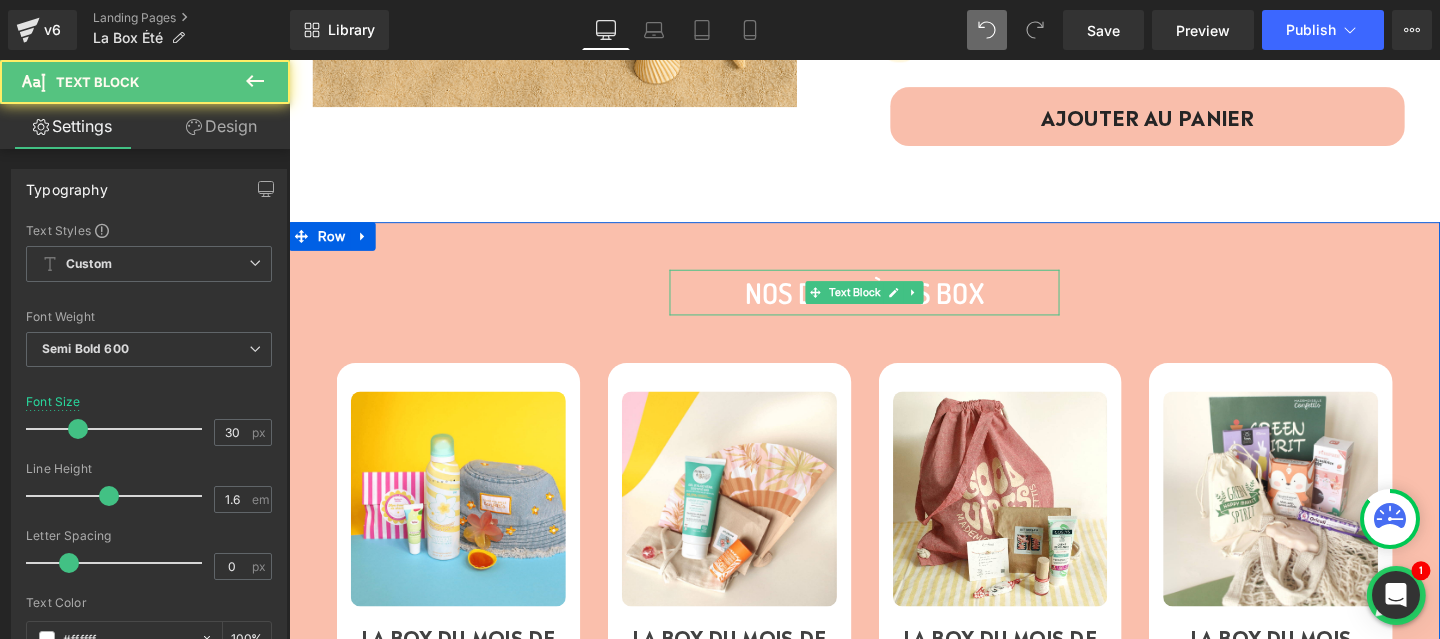click on "NOS DERNIÈRES BOX" at bounding box center [894, 304] 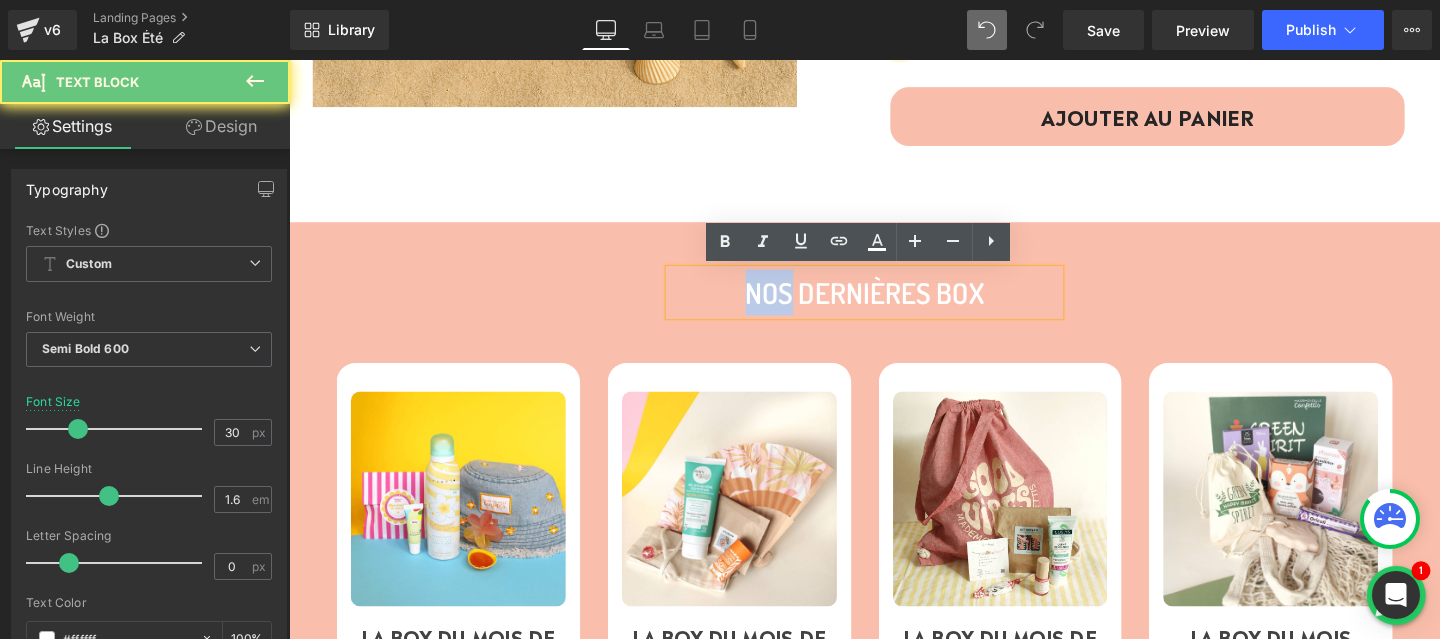 click on "NOS DERNIÈRES BOX" at bounding box center [894, 304] 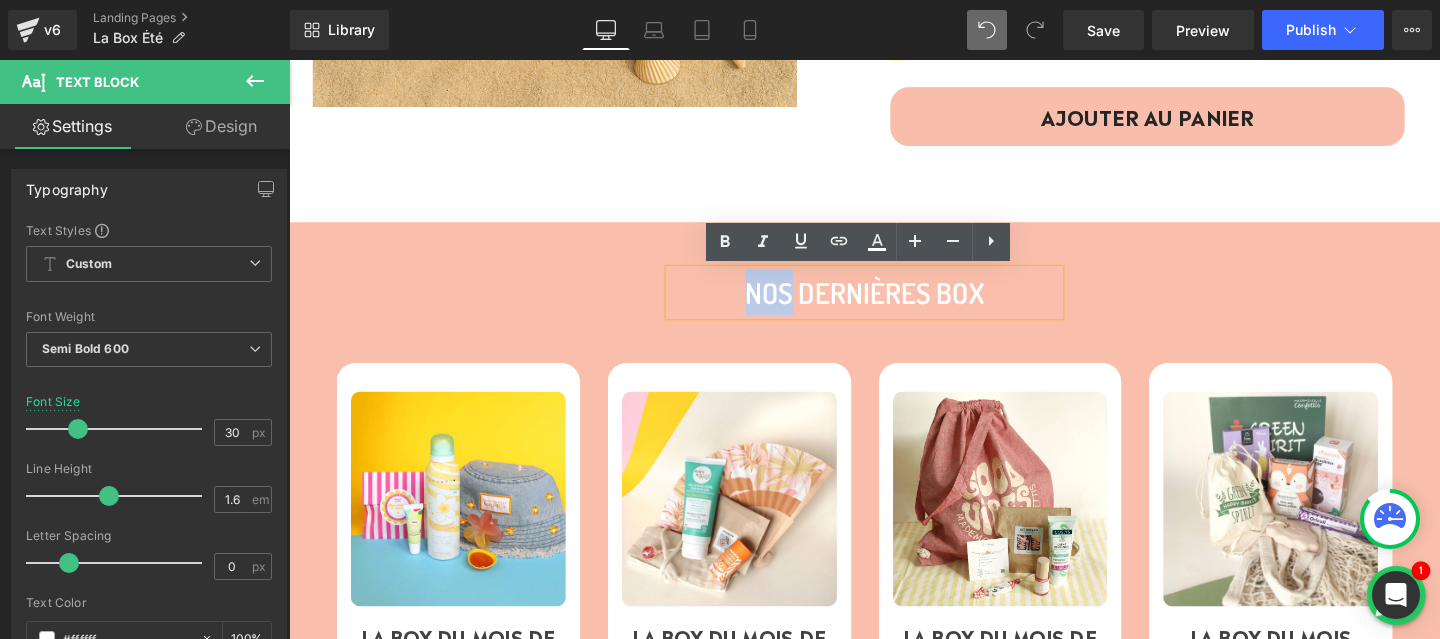 type 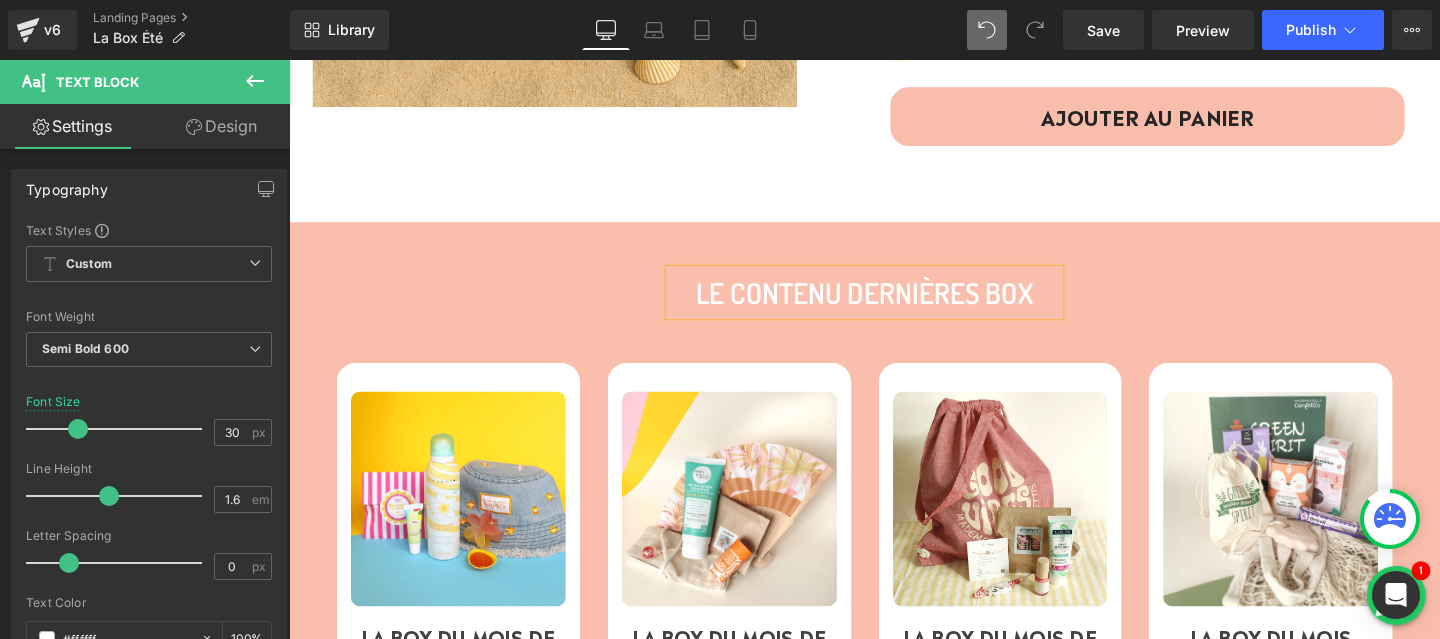 click on "LE CONTENU DERNIÈRES BOX" at bounding box center [894, 304] 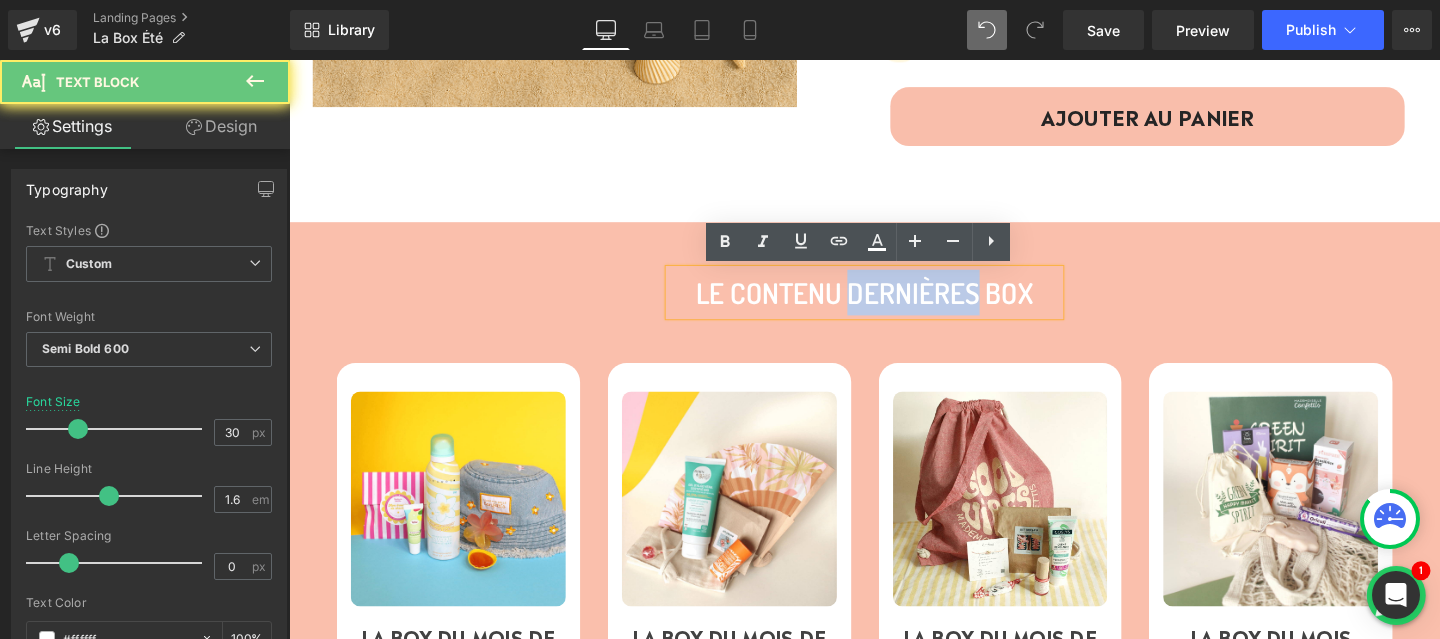 click on "LE CONTENU DERNIÈRES BOX" at bounding box center [894, 304] 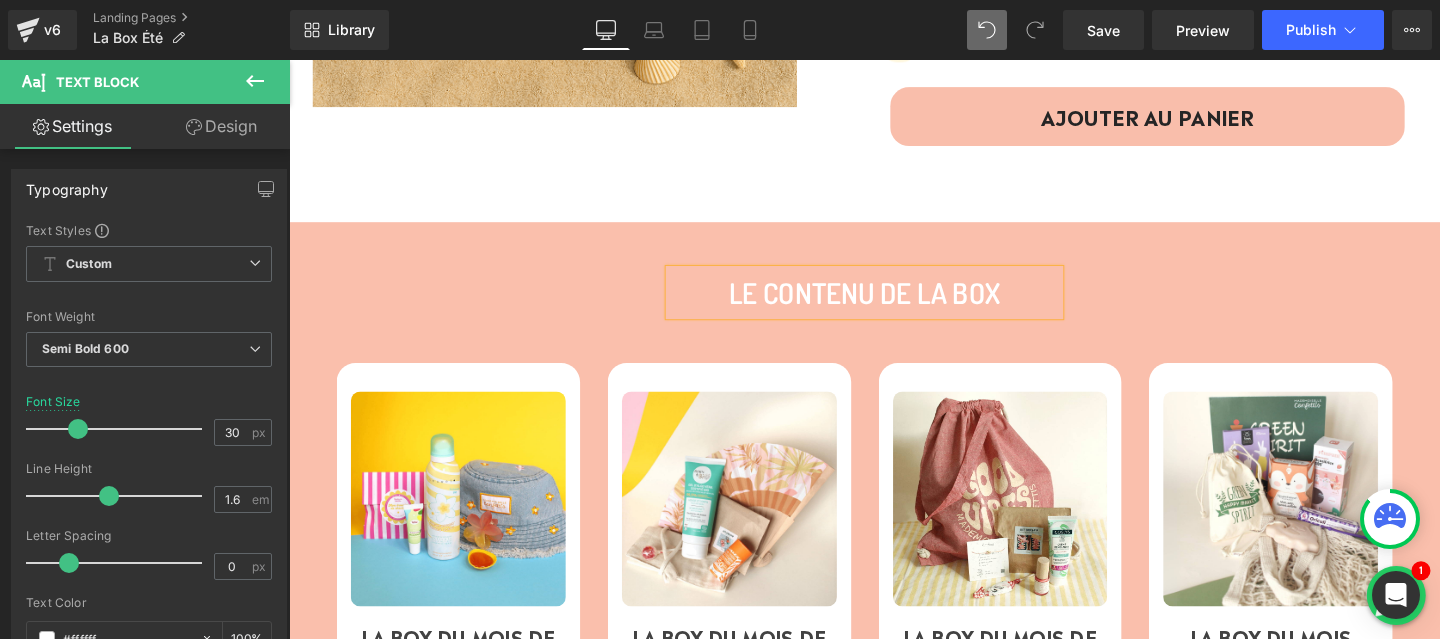 click on "LE CONTENU DE LA BOX Text Block
Image         LA BOX DU MOIS DE JUILLET 2025 Text Block         Row
Image         LA BOX DU MOIS DE JUIN 2025 Text Block" at bounding box center [894, 506] 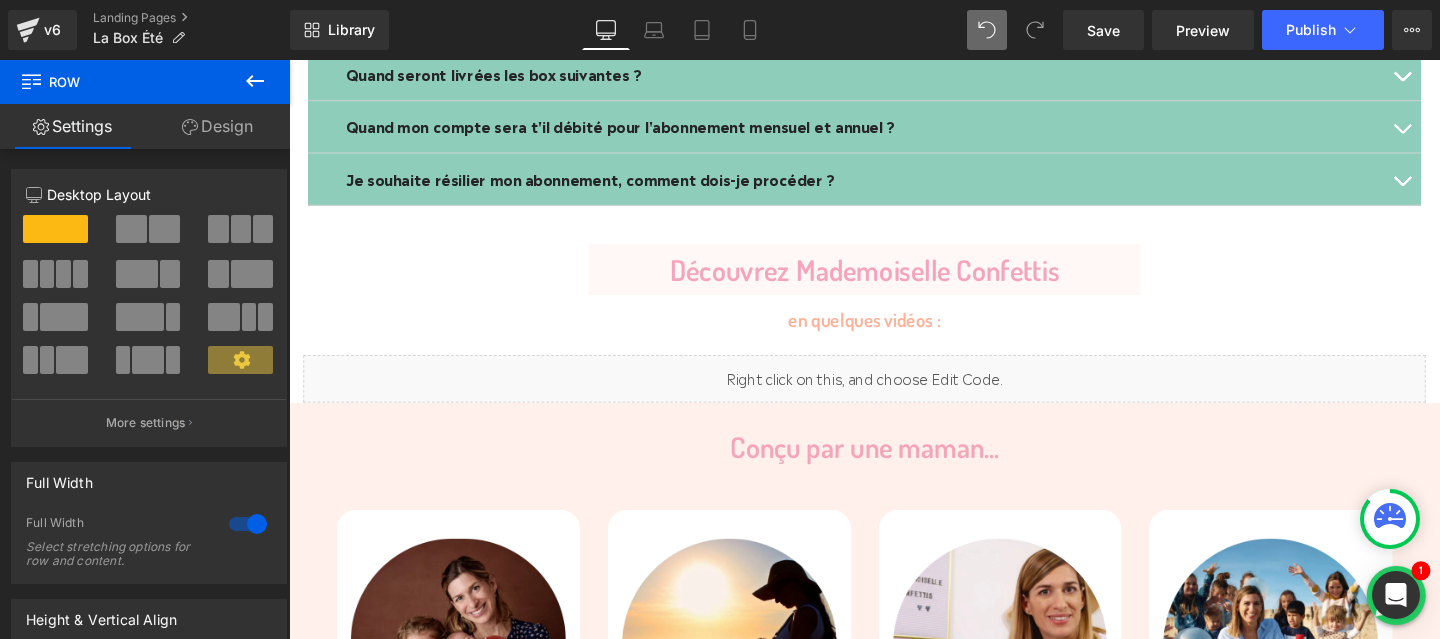 scroll, scrollTop: 3428, scrollLeft: 0, axis: vertical 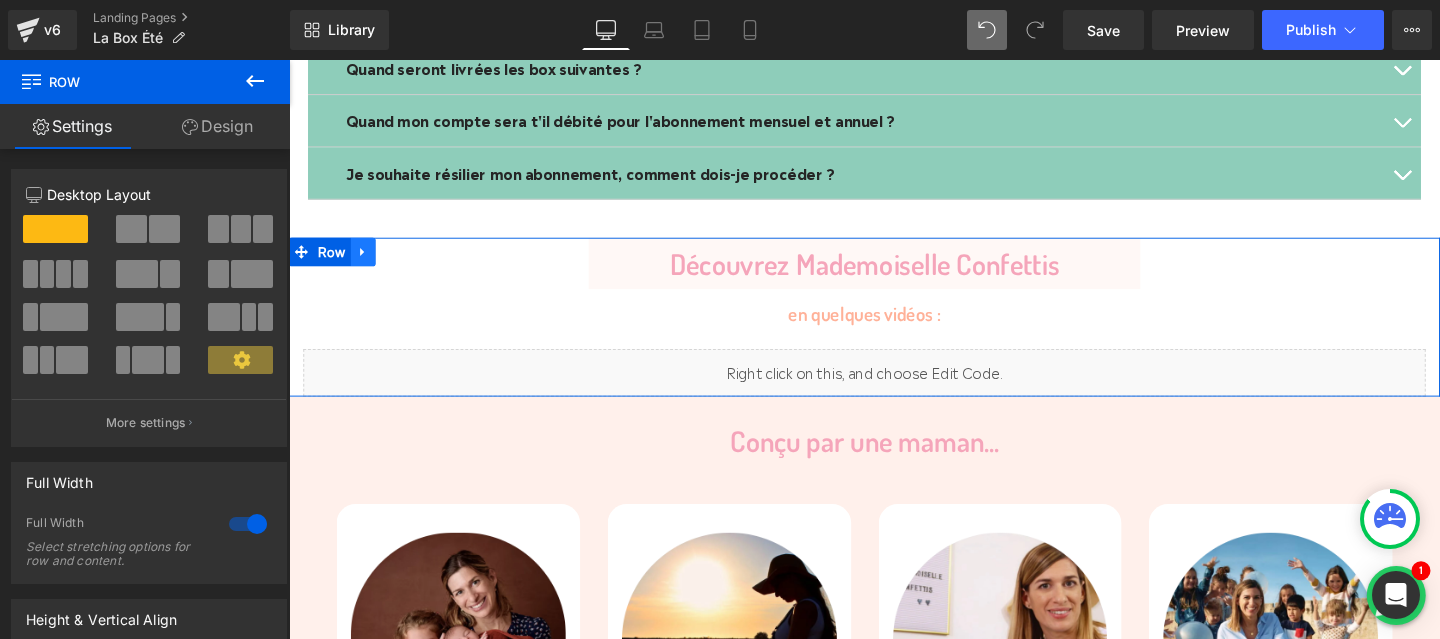 click 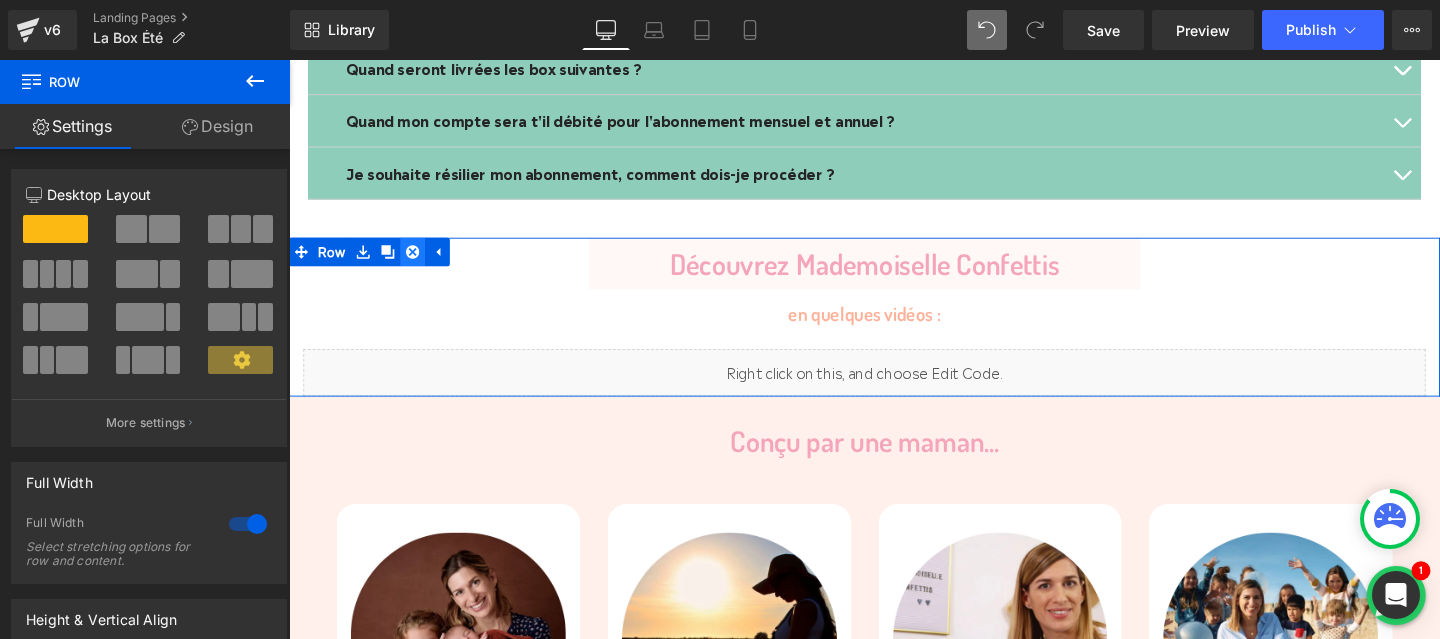 click 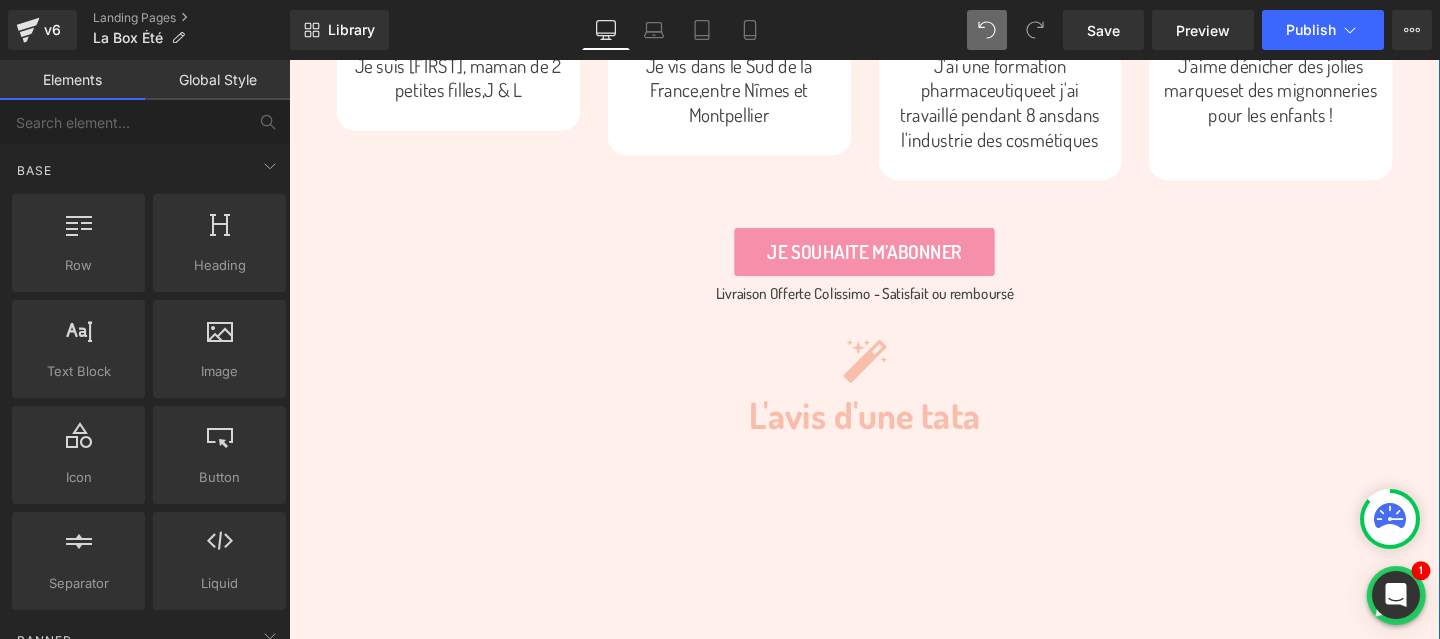 scroll, scrollTop: 4029, scrollLeft: 0, axis: vertical 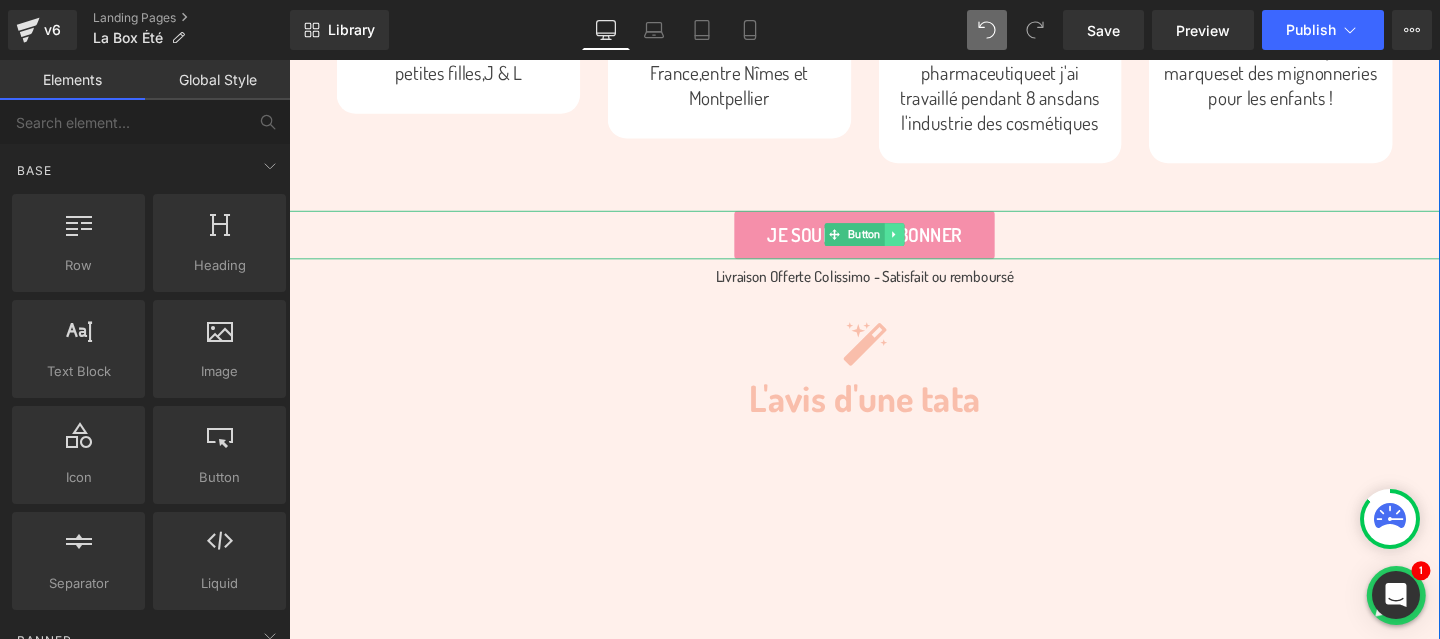 click 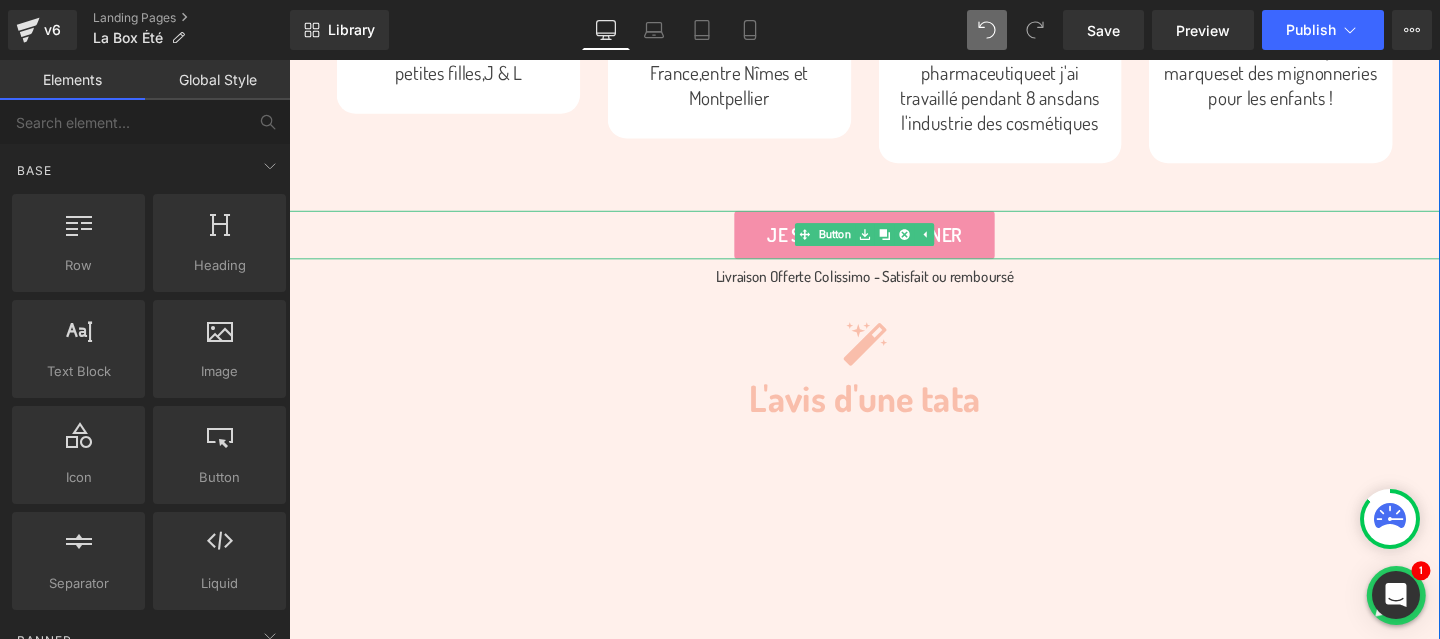 click on "Je souhaite m’abonner" at bounding box center [894, 244] 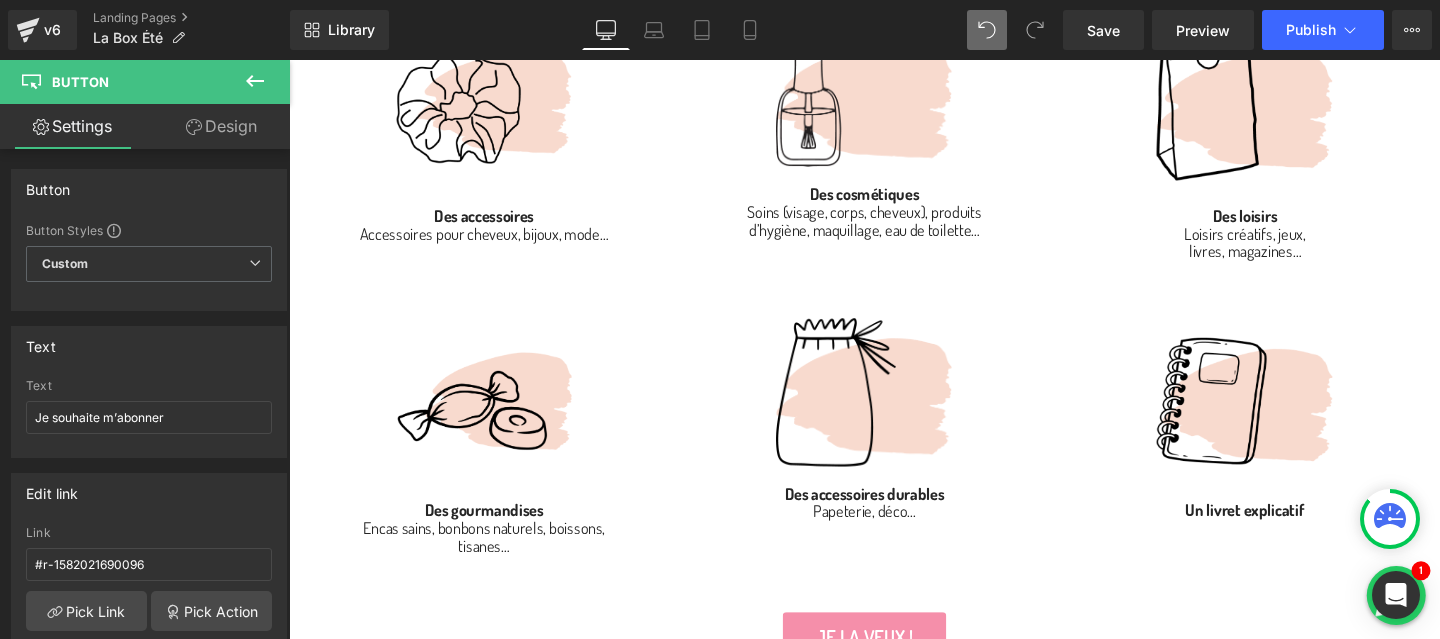 scroll, scrollTop: 2015, scrollLeft: 0, axis: vertical 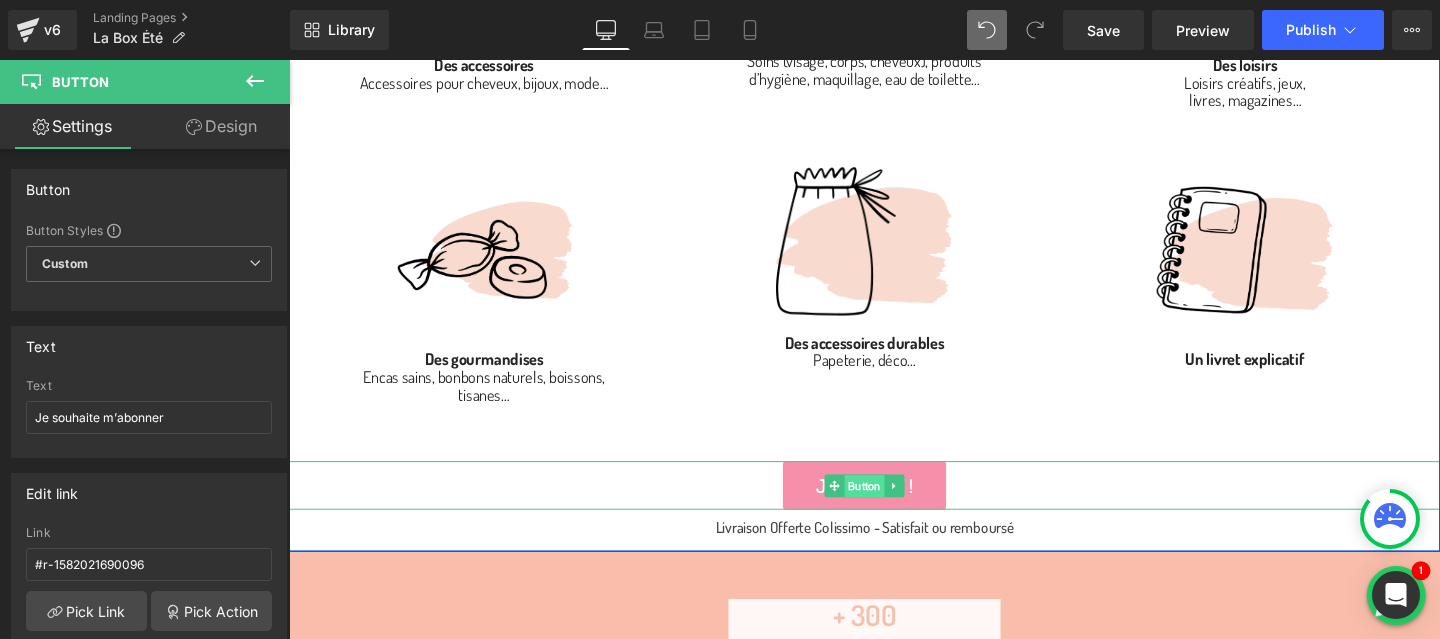 click on "Button" at bounding box center (894, 508) 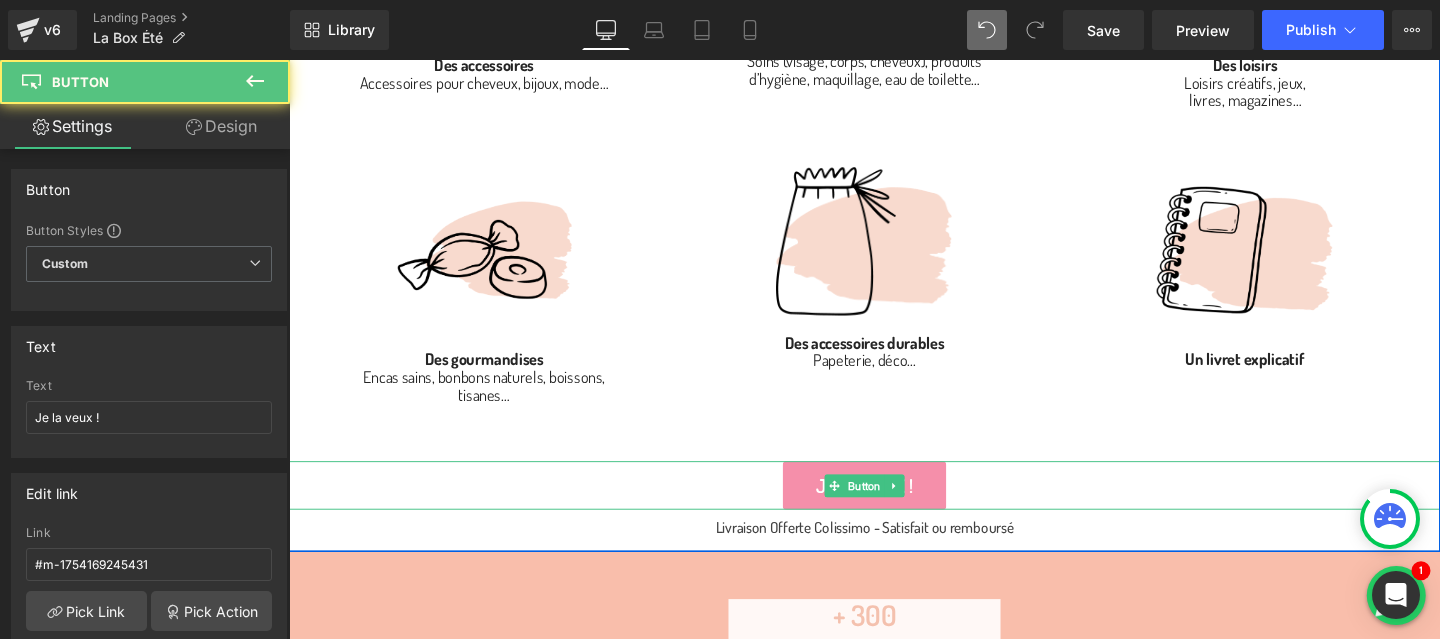 click on "Je la veux !" at bounding box center [894, 507] 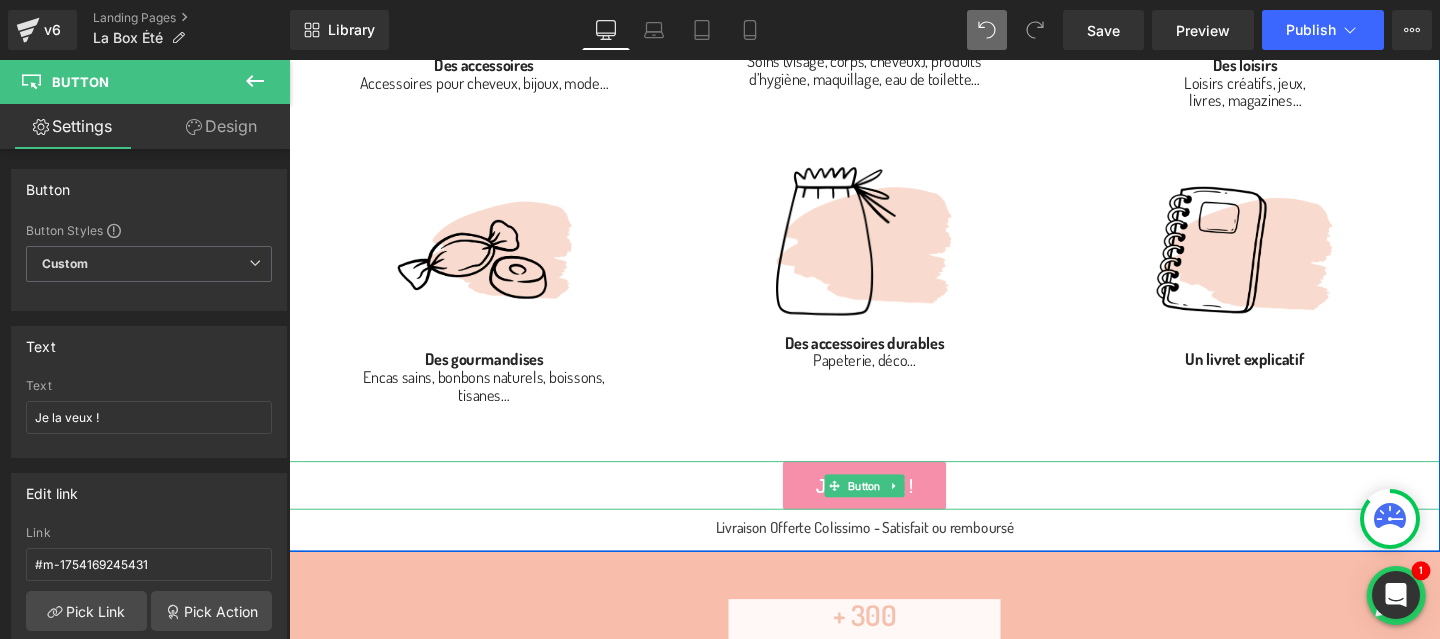 click on "Je la veux !" at bounding box center [894, 507] 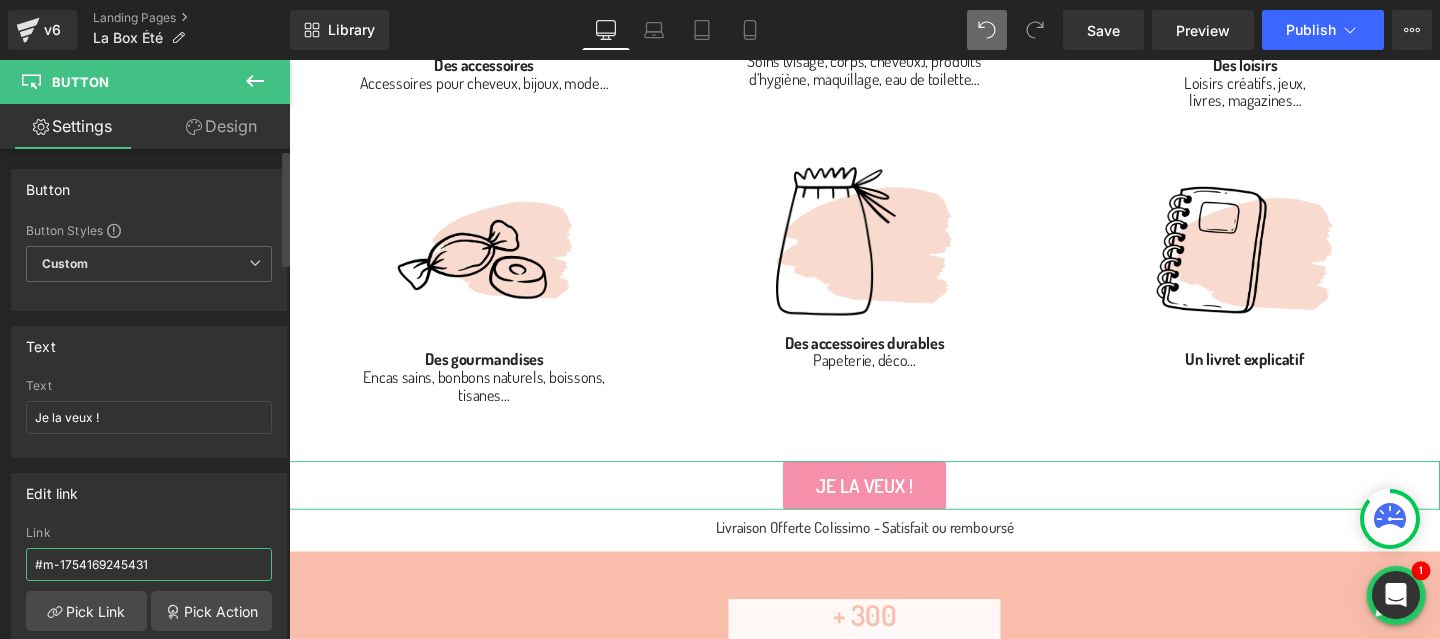 click on "#m-1754169245431" at bounding box center [149, 564] 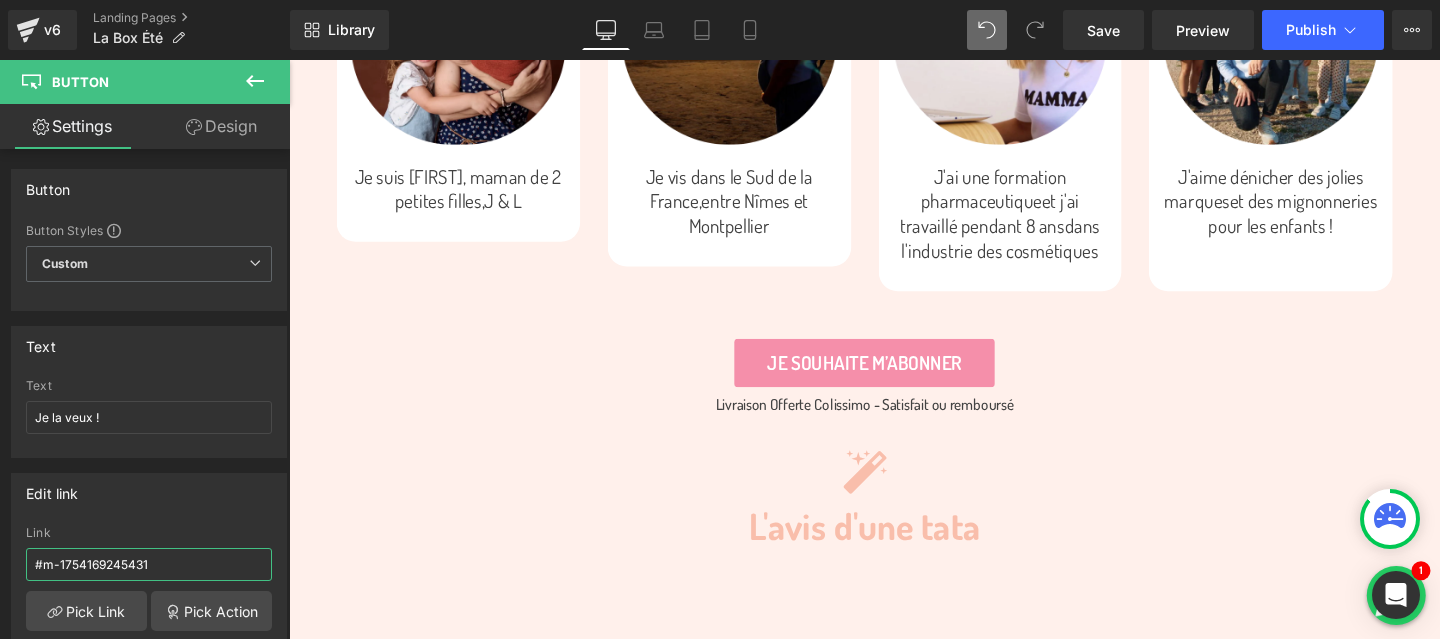 scroll, scrollTop: 4099, scrollLeft: 0, axis: vertical 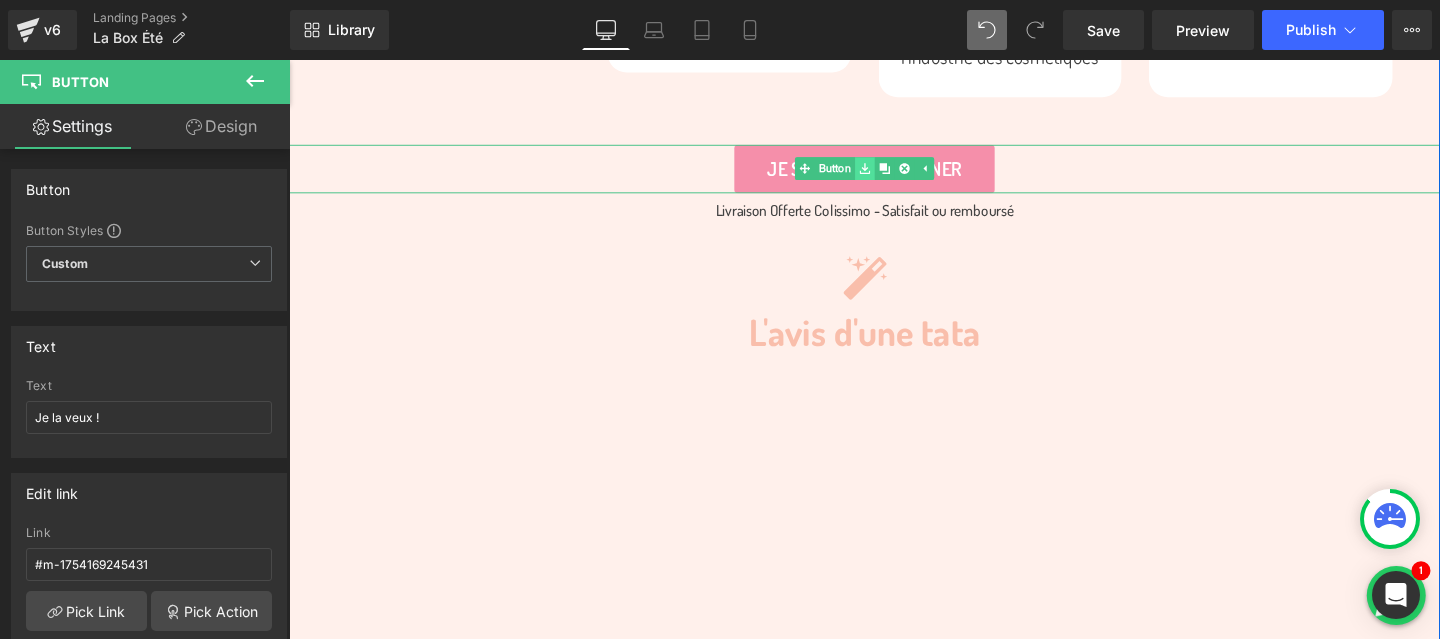 click at bounding box center (894, 174) 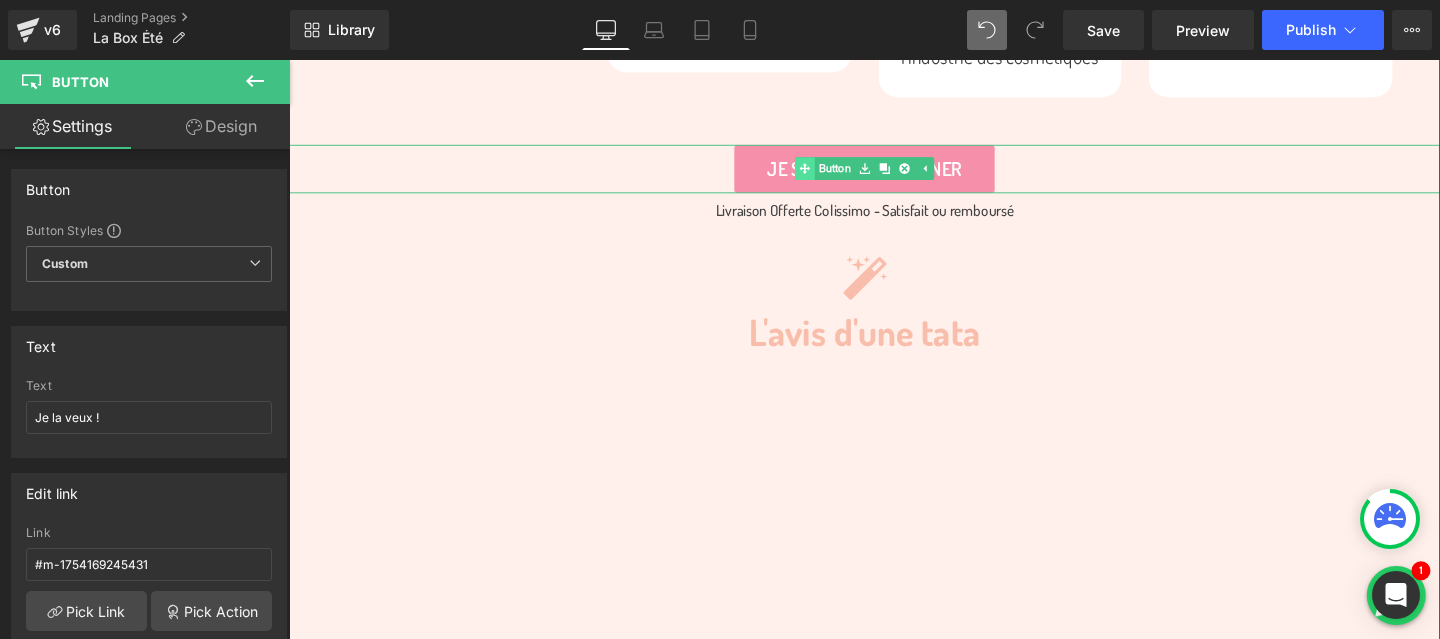 click on "Button" at bounding box center [852, 174] 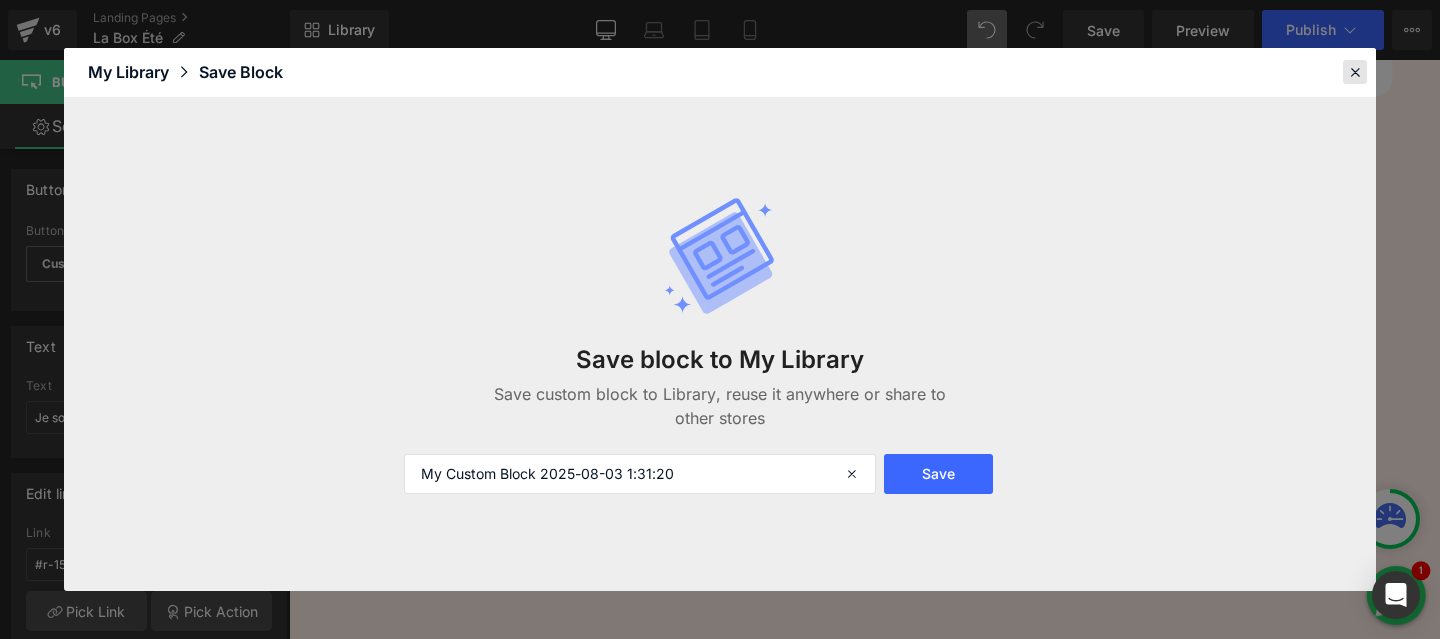 click at bounding box center [1355, 72] 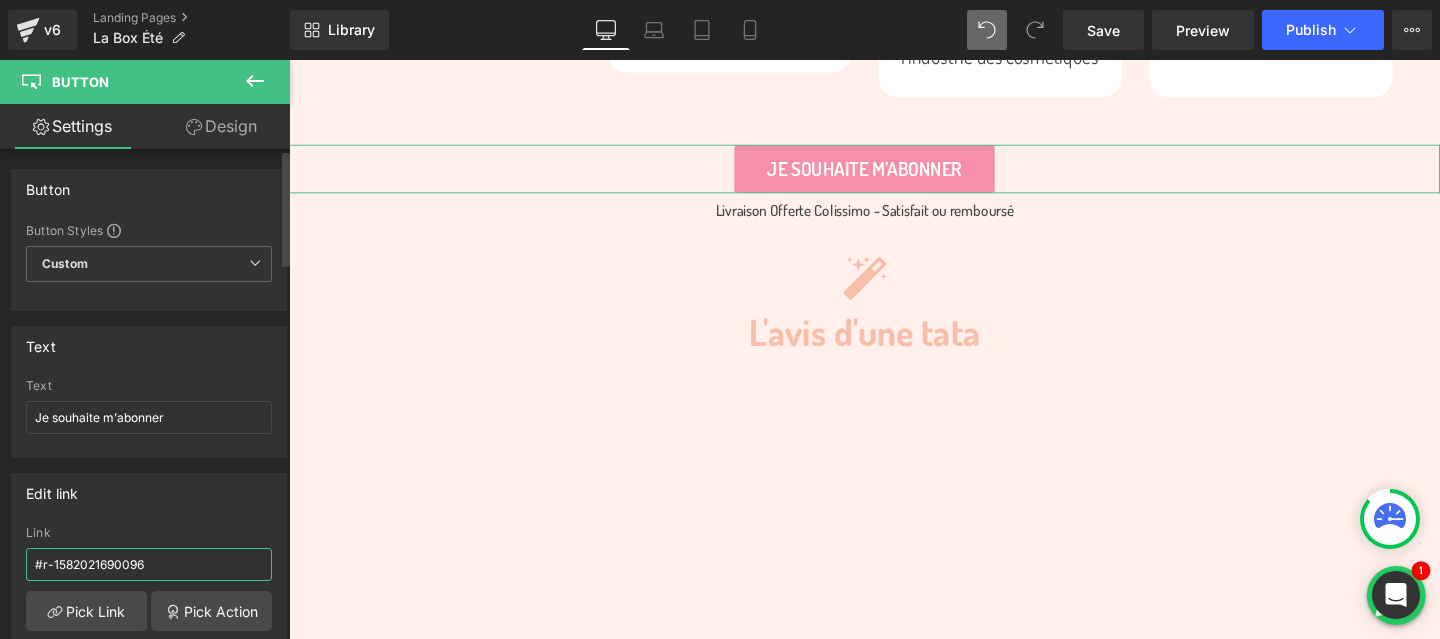 click on "#r-1582021690096" at bounding box center (149, 564) 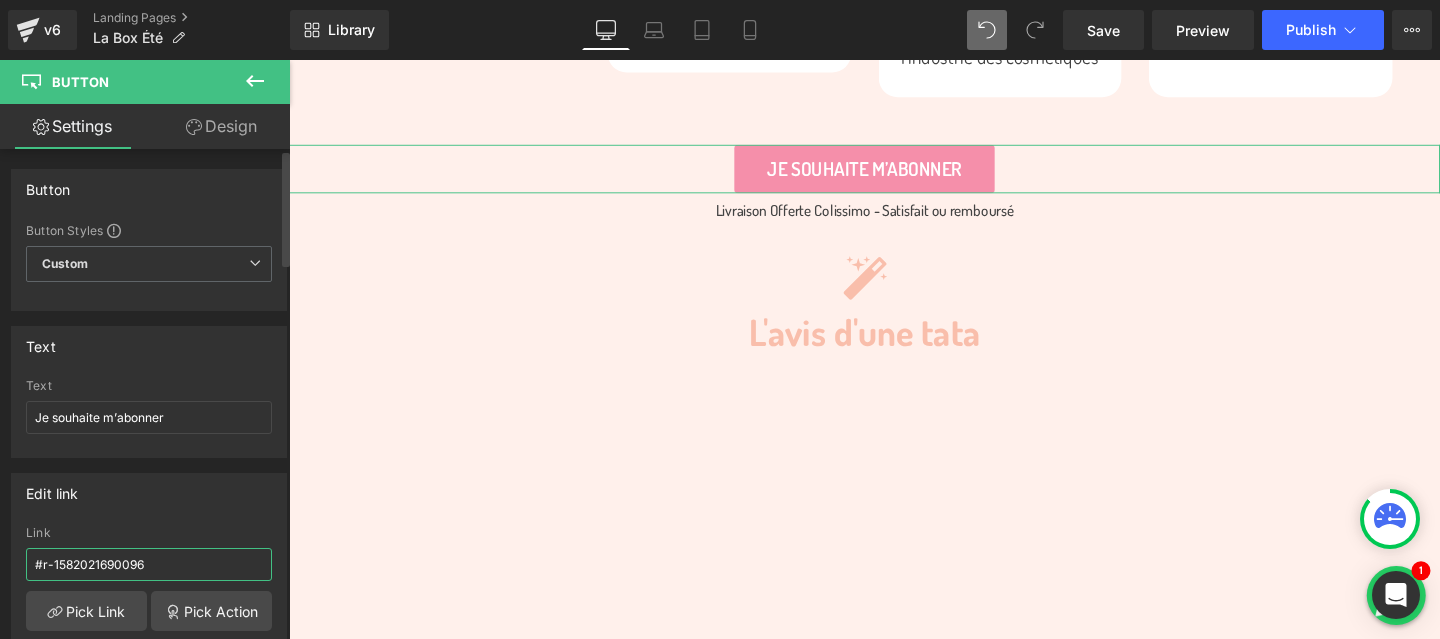 click on "#r-1582021690096" at bounding box center (149, 564) 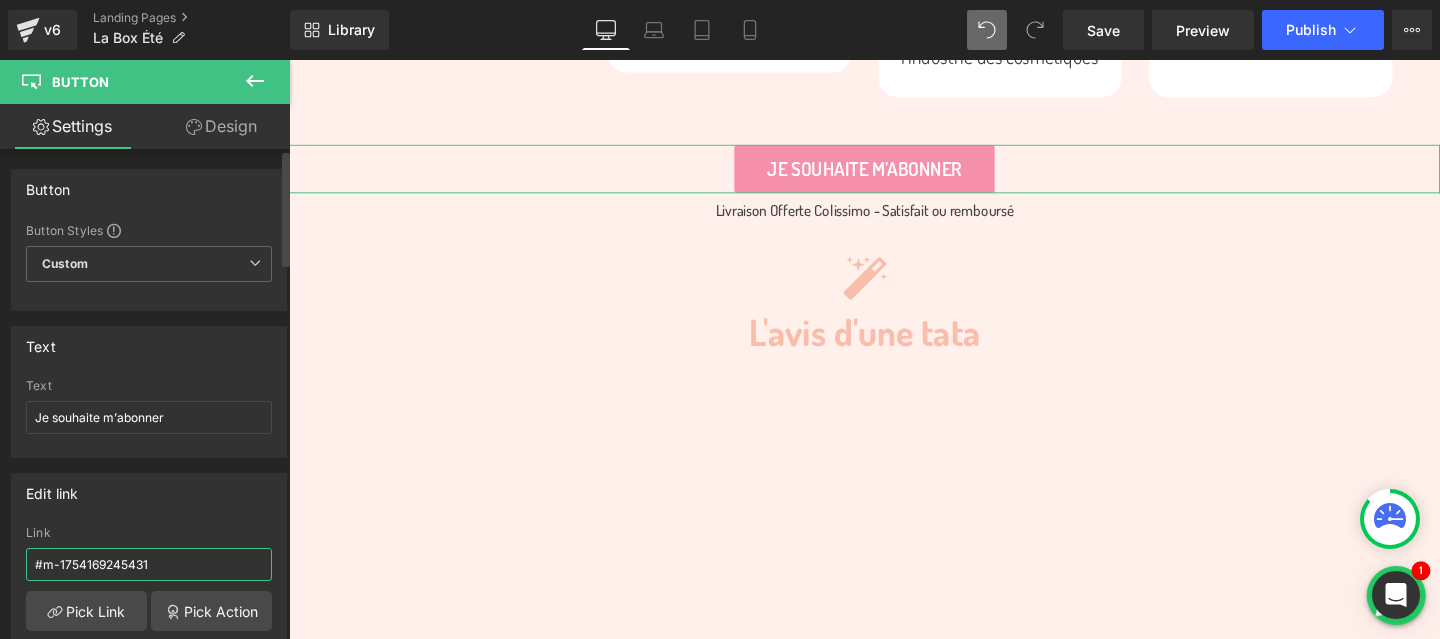 type on "#m-1754169245431" 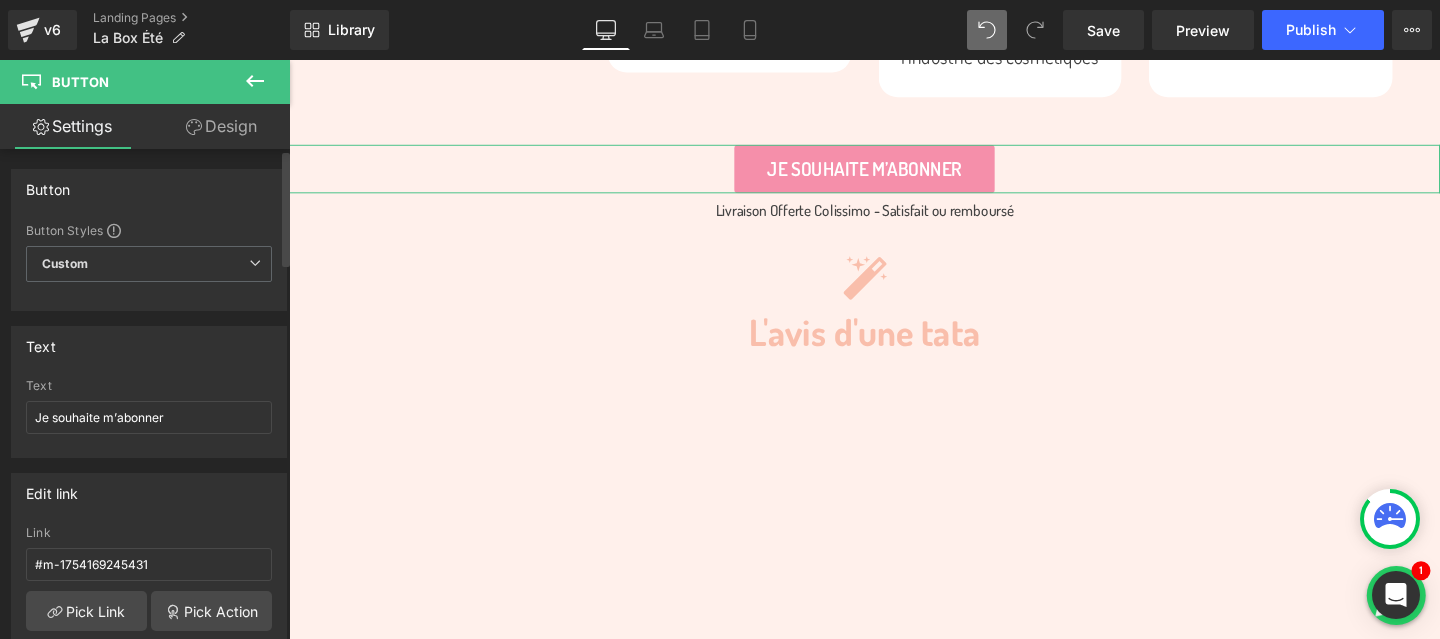 click on "Edit link #r-1582021690096 Link #m-1754169245431  Pick Link  Pick Action Current Tab New Tab Open in
Current Tab
Current Tab New Tab" at bounding box center [149, 602] 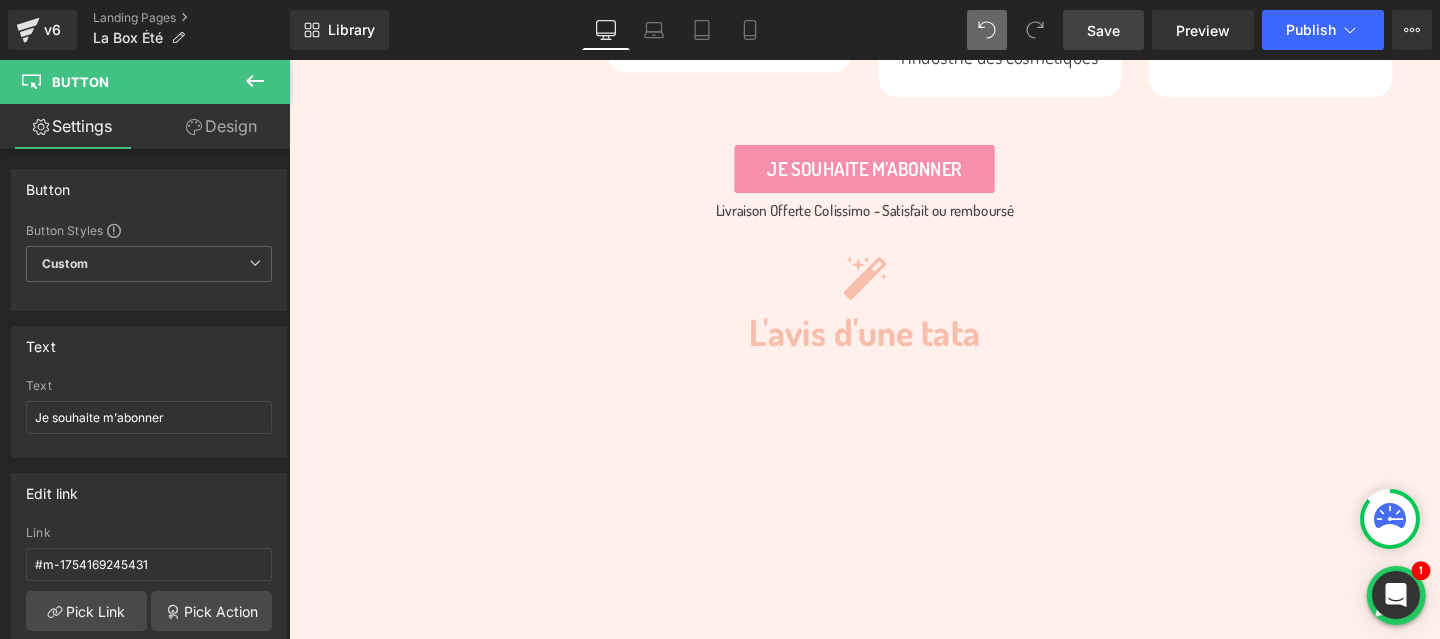 click on "Save" at bounding box center (1103, 30) 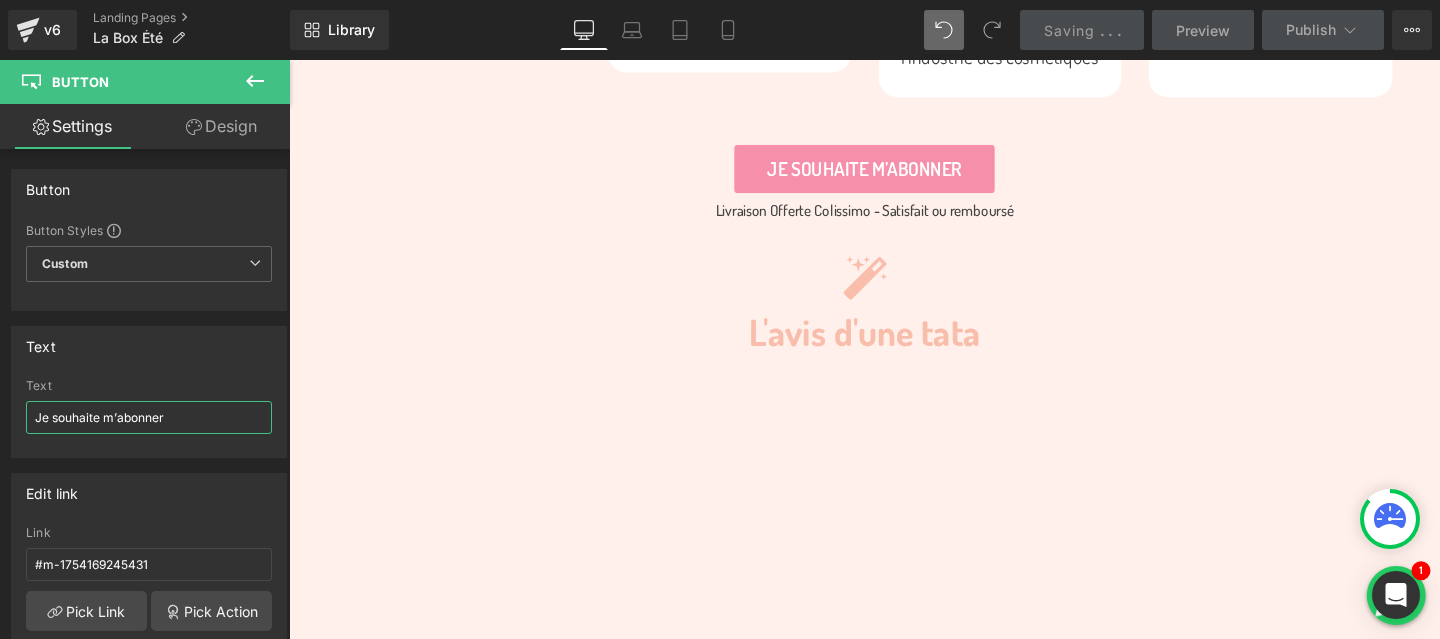 drag, startPoint x: 341, startPoint y: 474, endPoint x: 310, endPoint y: 440, distance: 46.010868 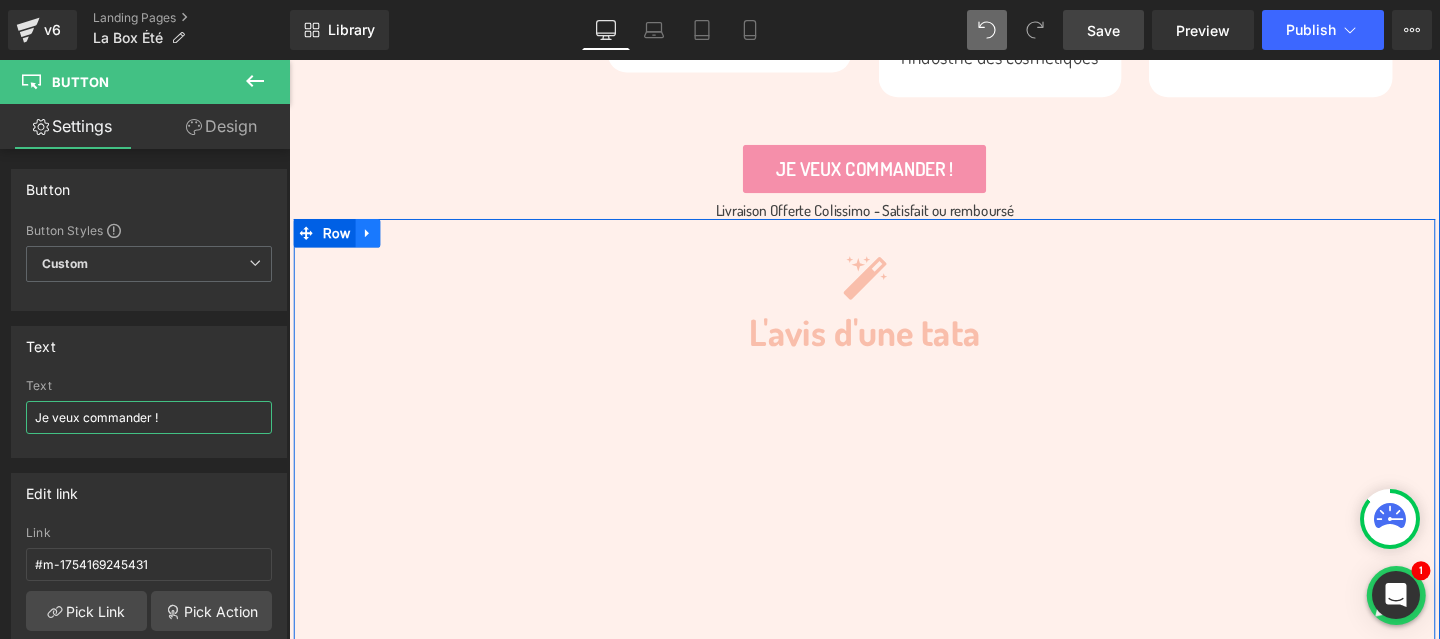 type on "Je veux commander !" 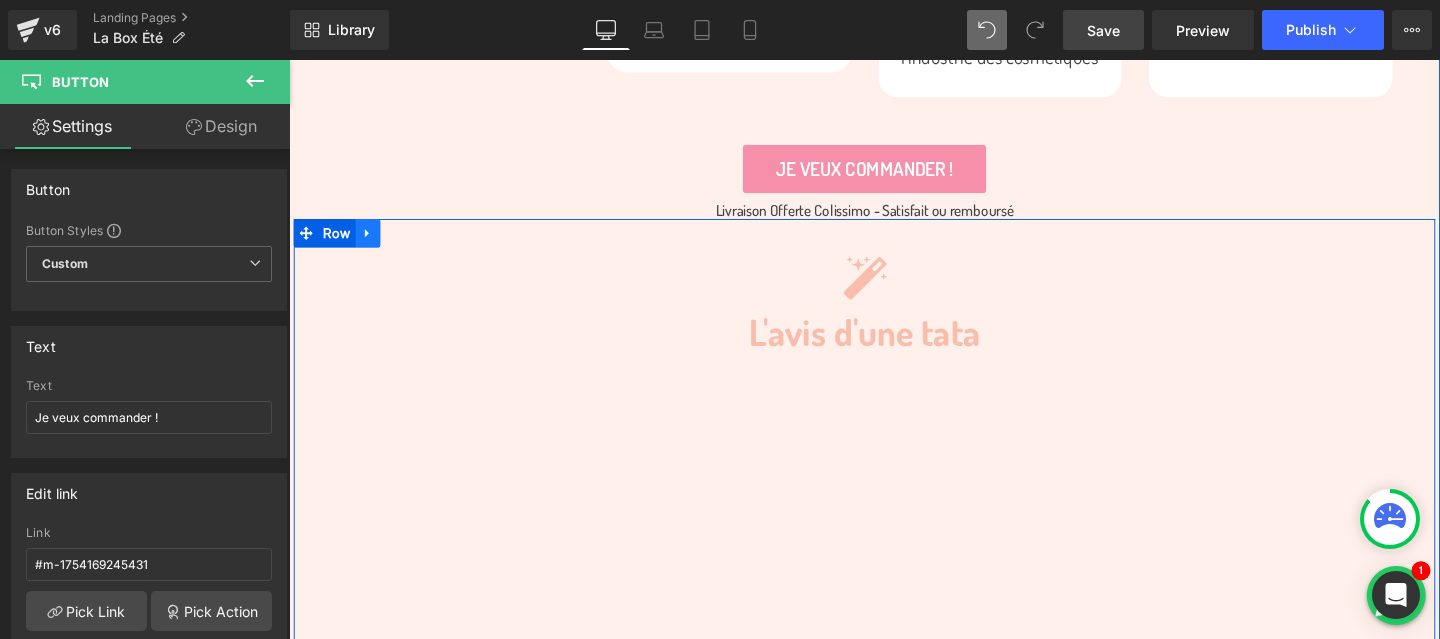 click 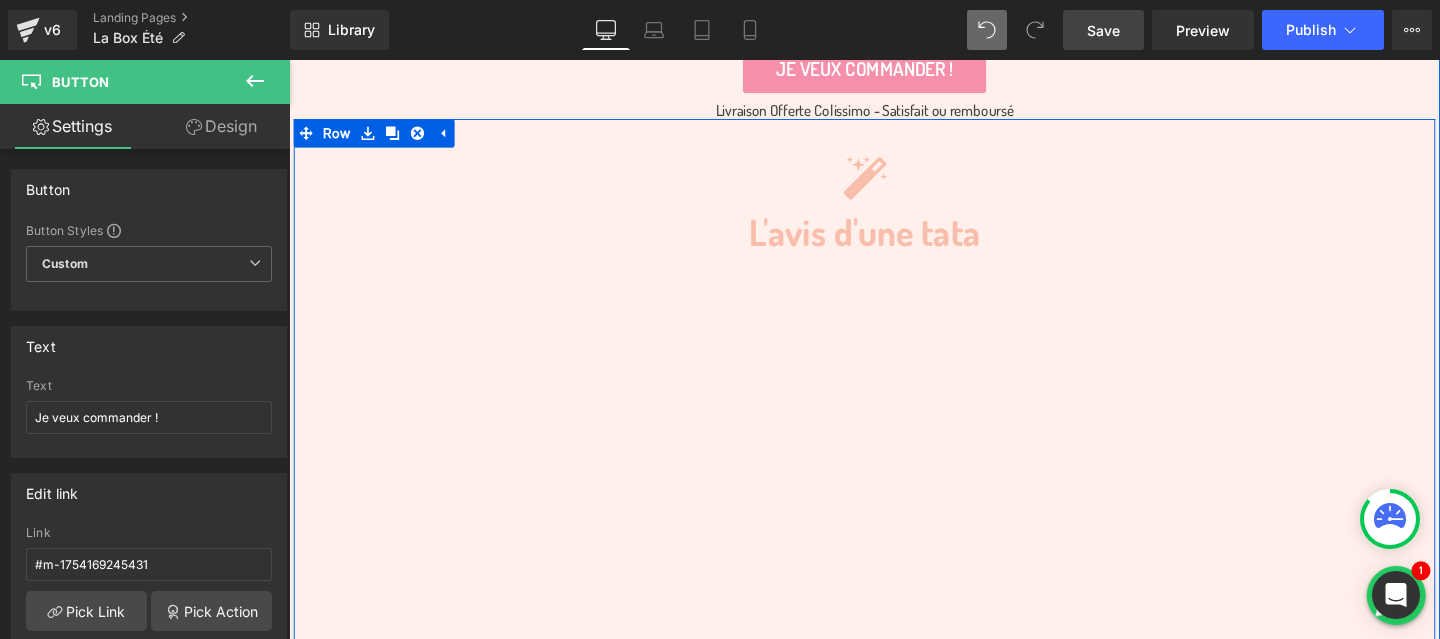 scroll, scrollTop: 4171, scrollLeft: 0, axis: vertical 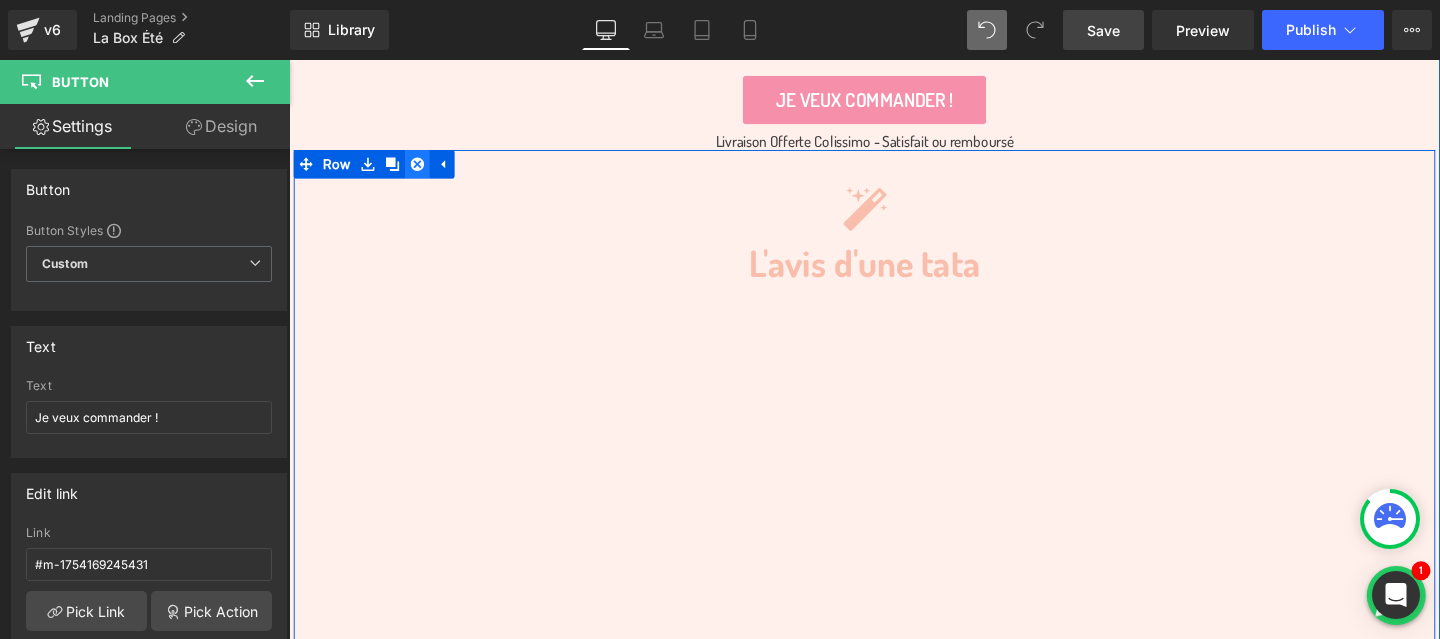 click 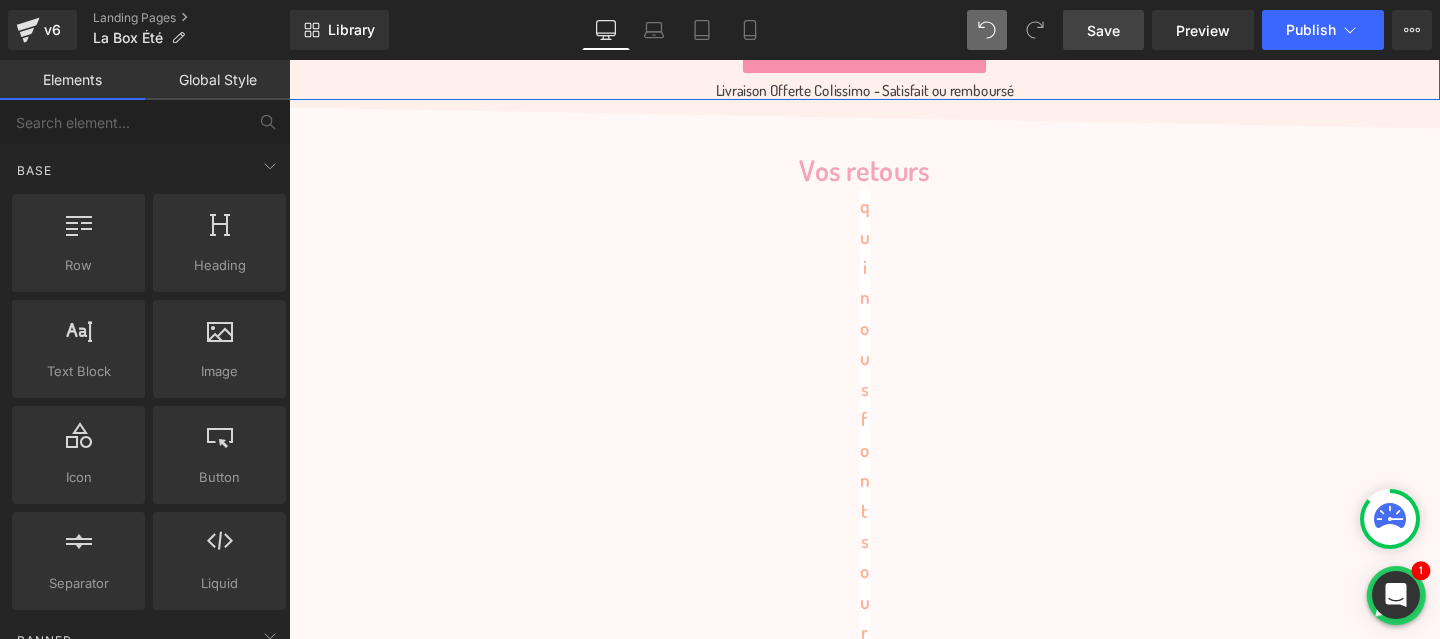 scroll, scrollTop: 4154, scrollLeft: 0, axis: vertical 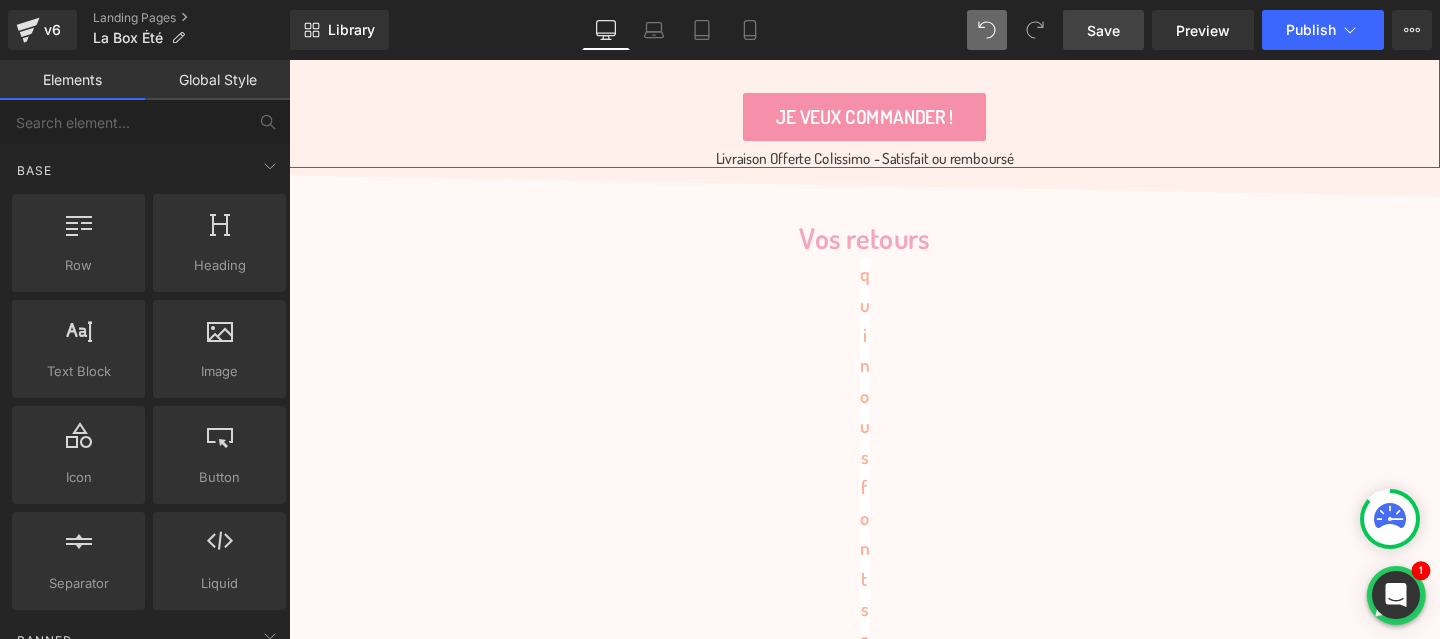 click on "Vos retours Heading         qui nous font sourire... Text Block
Image         C’est génial comme concept, ma puce adore et à découvert des choses qu’elle ne connaissait pas. C’est chouette stimulant et en plus elle apprend des choses. Text Block         Row
Image         Quand Romy rentre de l école et qu'elle à reçu sa box @mademoiselleconfettis happy girl le week-end commence. Text Block         Row
Image         Je crois qu’on soit grand ou petit on adore ce système de box et de découvrir l’intérieur ! Text Block" at bounding box center (894, 929) 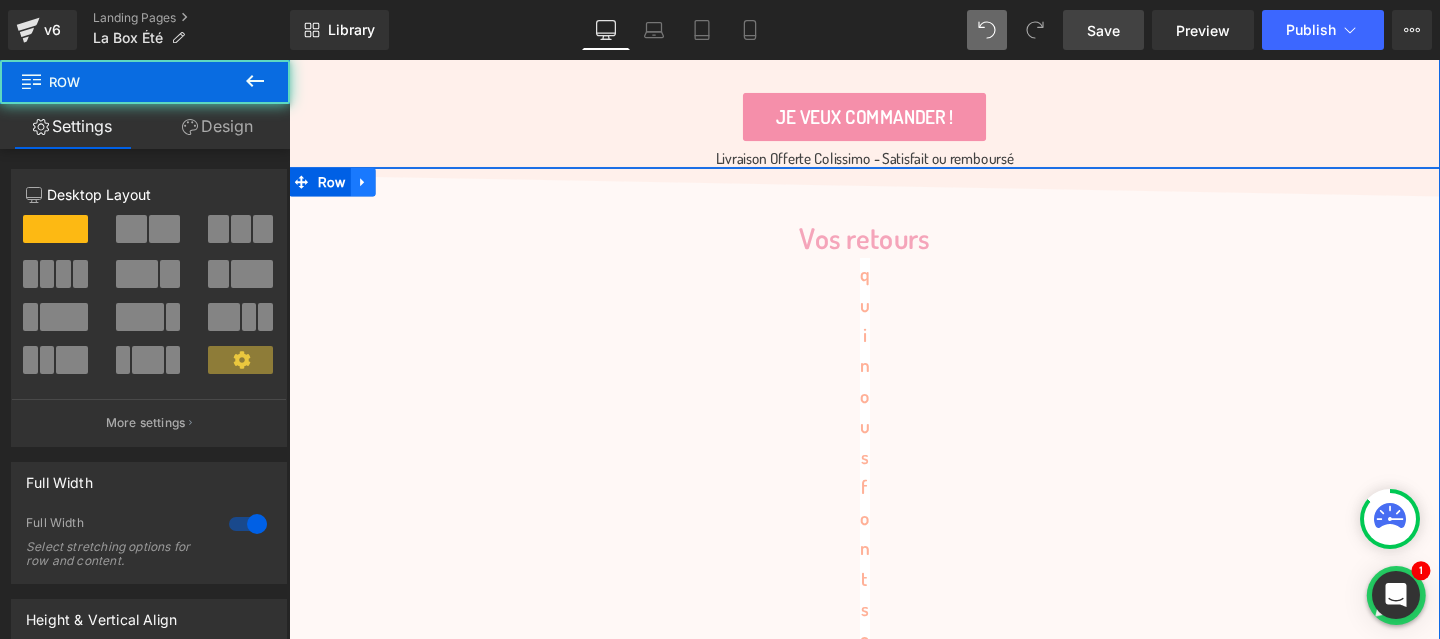 click 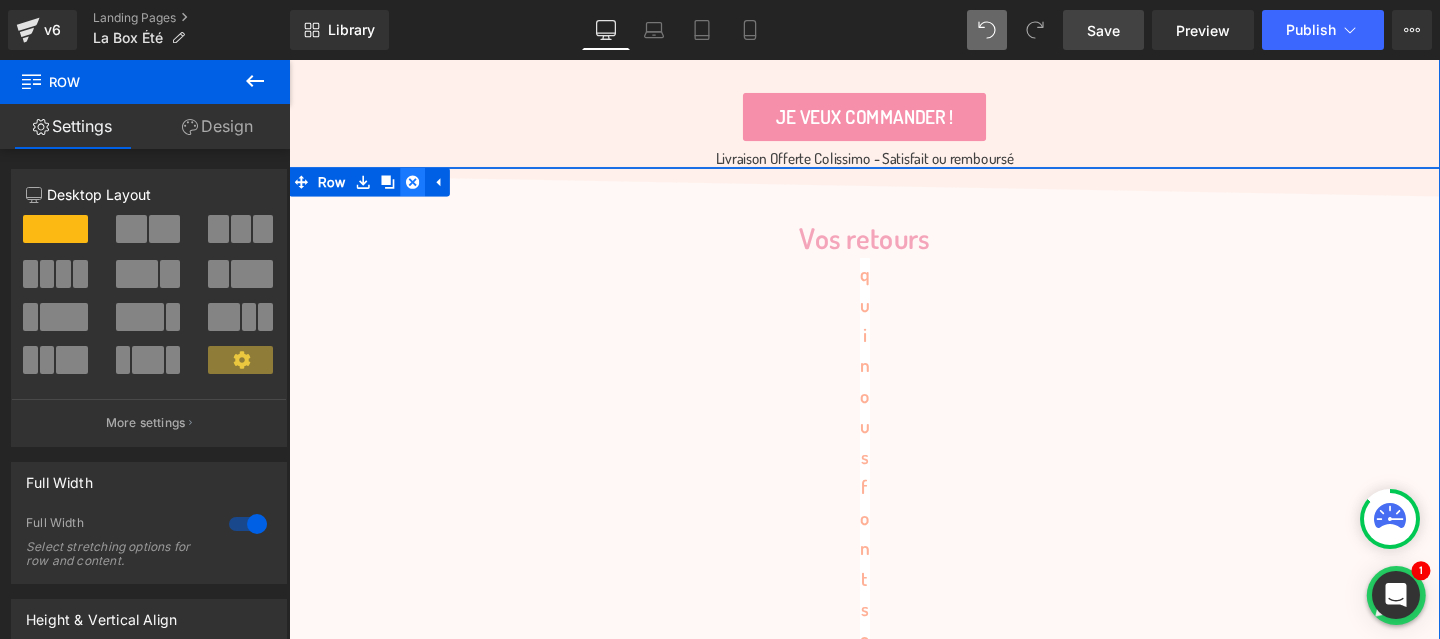 click 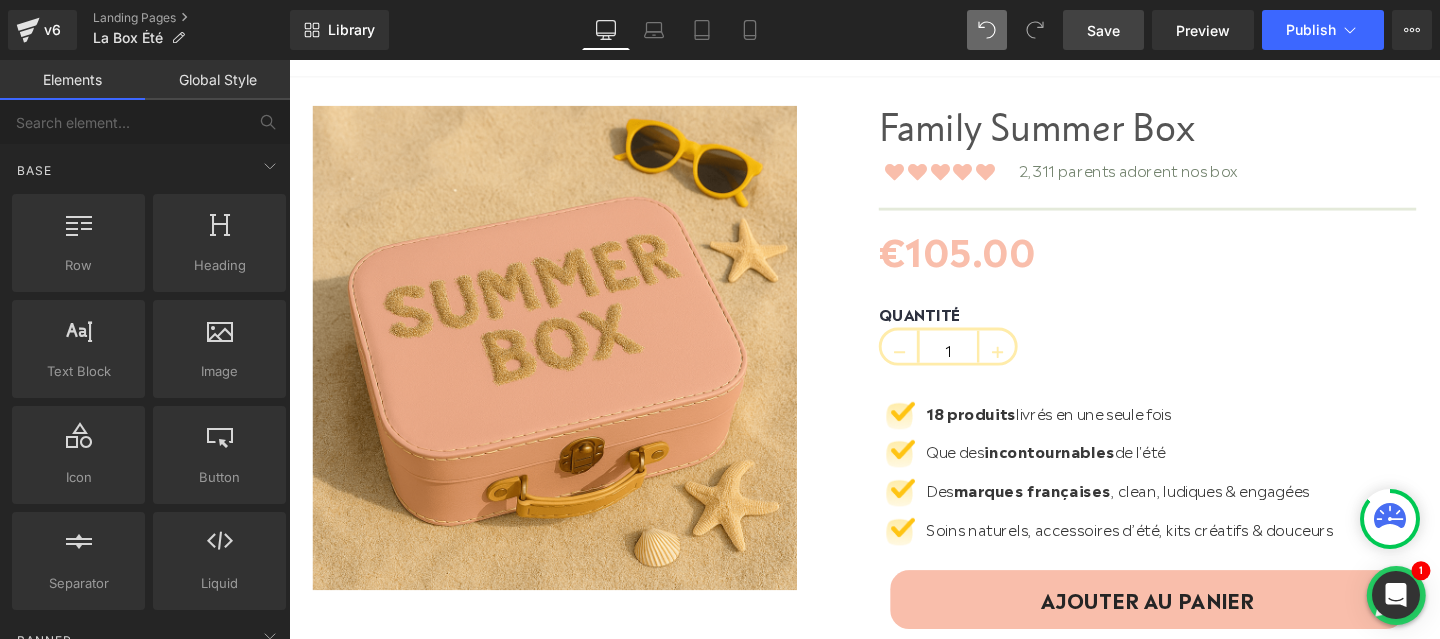 scroll, scrollTop: 153, scrollLeft: 0, axis: vertical 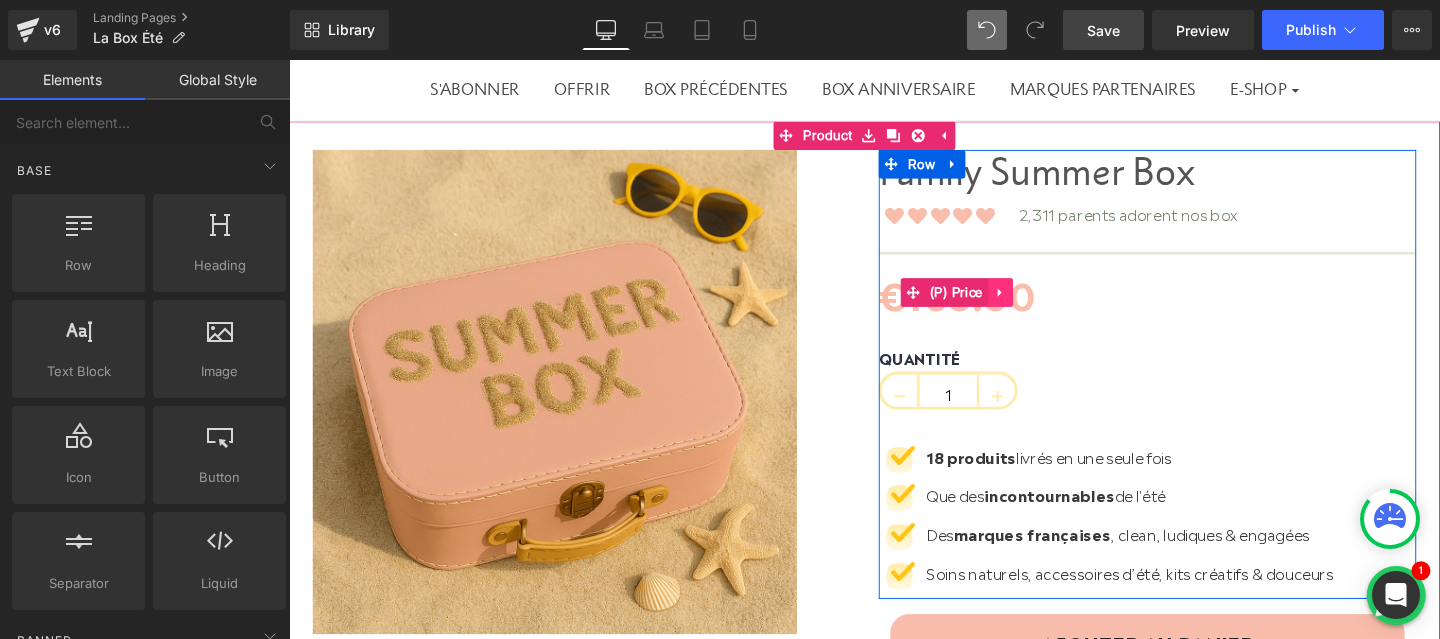 click 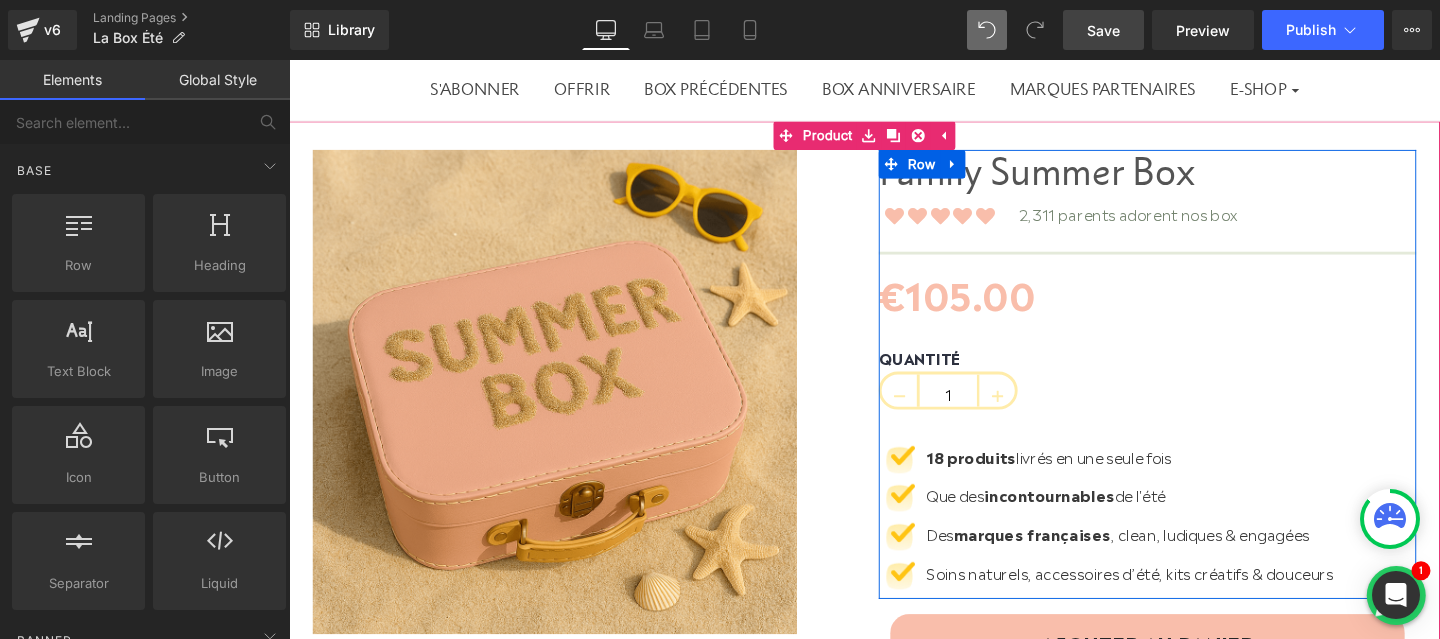 click on "Family Summer Box
(P) Title
Icon
Icon
Icon
Icon
Icon
Icon List Hoz         2,311 parents adorent nos box Text Block
Row
Separator
€105.00
€0
(P) Price
1" at bounding box center (1191, 391) 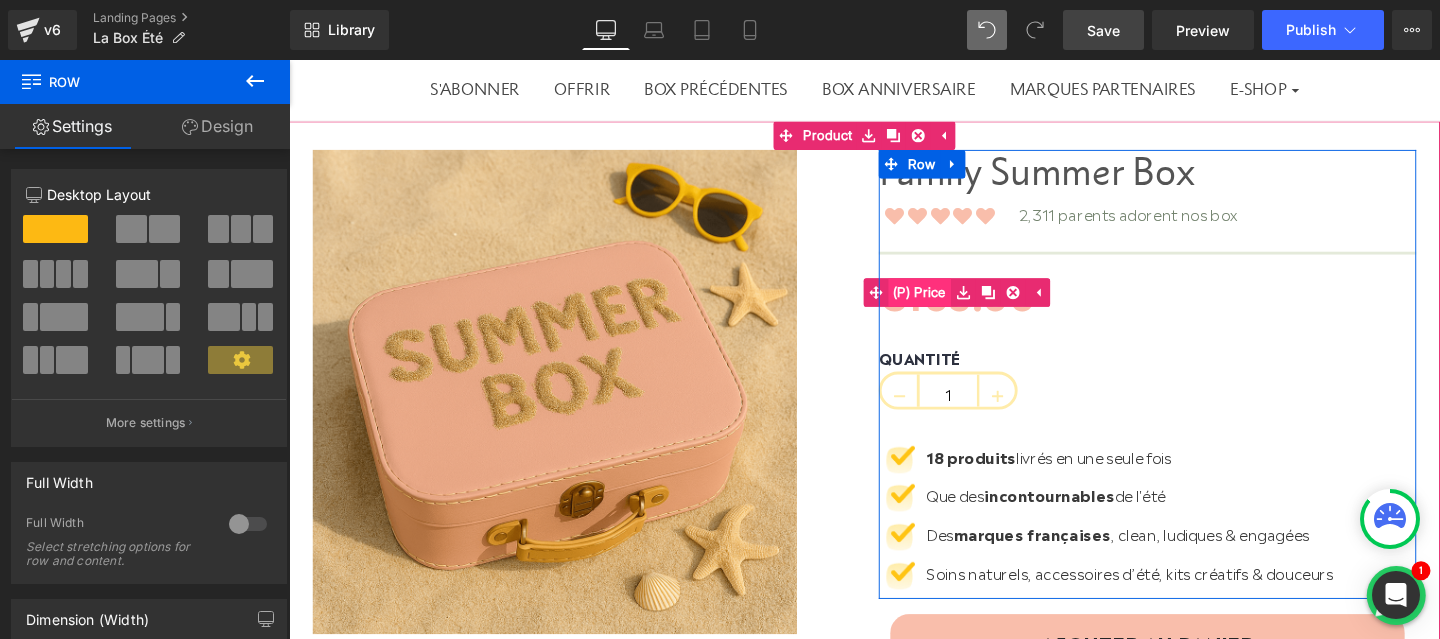 click on "(P) Price" at bounding box center [939, 305] 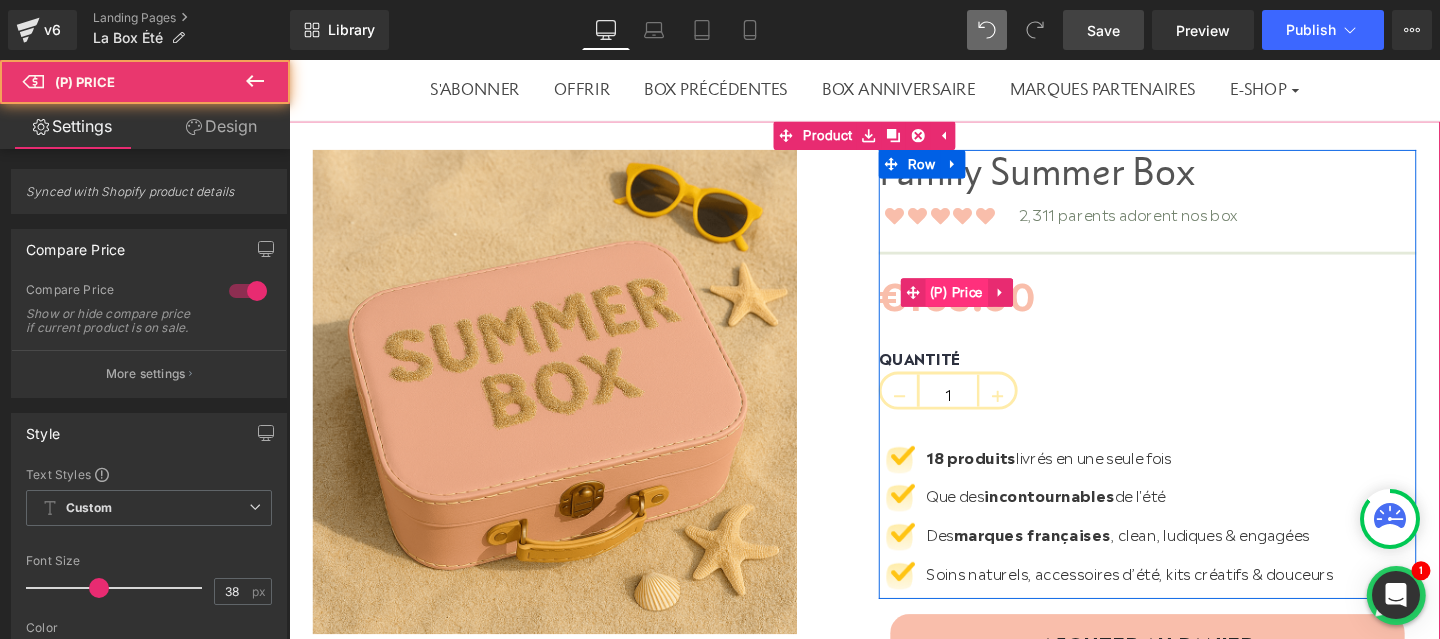 click on "(P) Price" at bounding box center (991, 305) 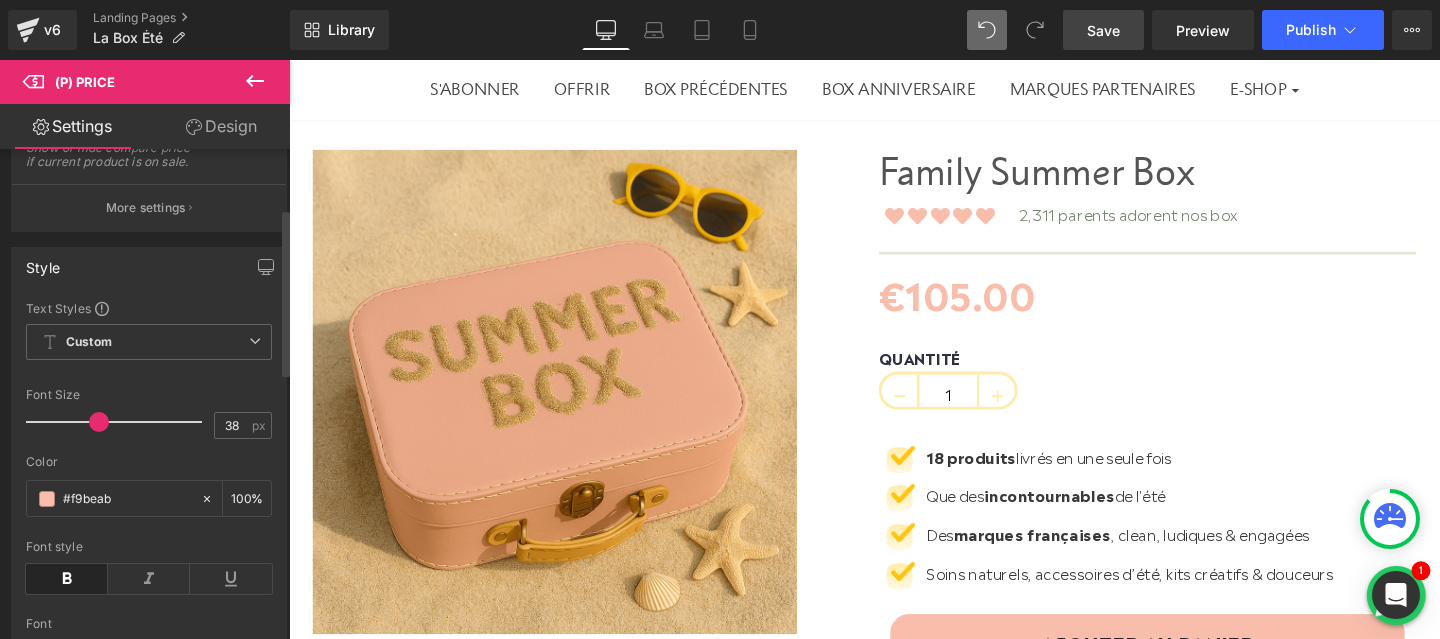 scroll, scrollTop: 174, scrollLeft: 0, axis: vertical 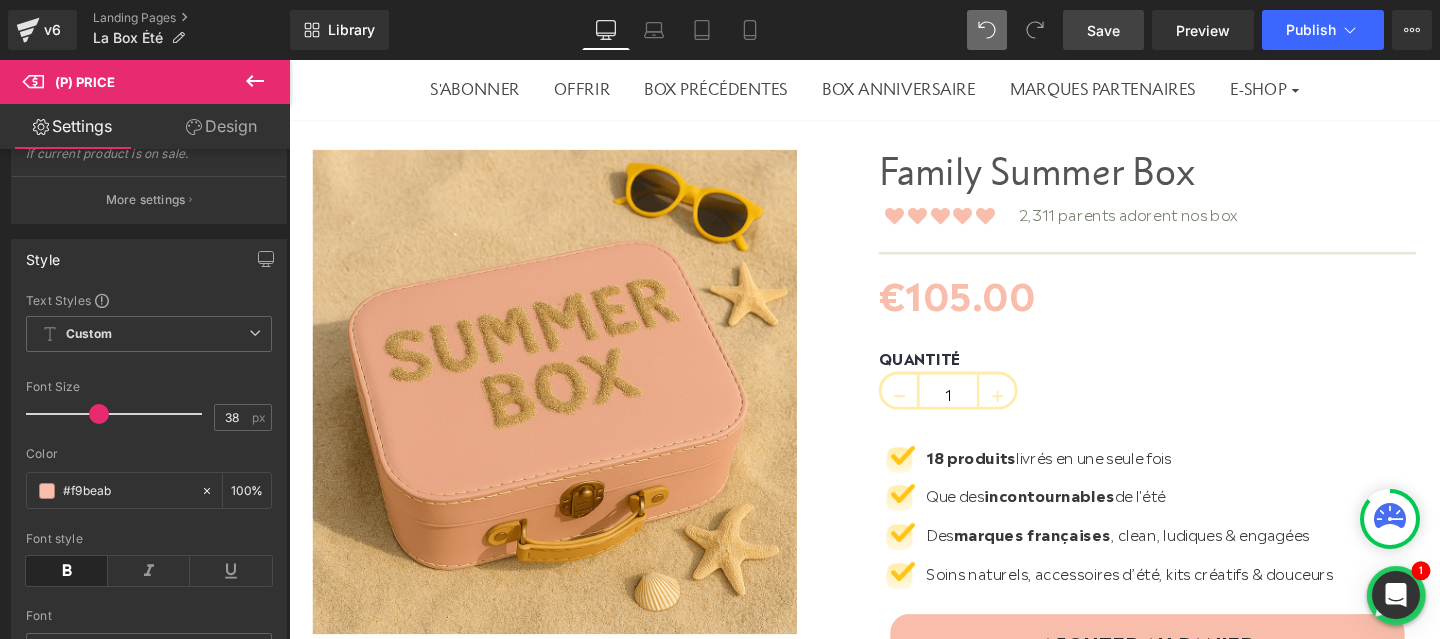 click 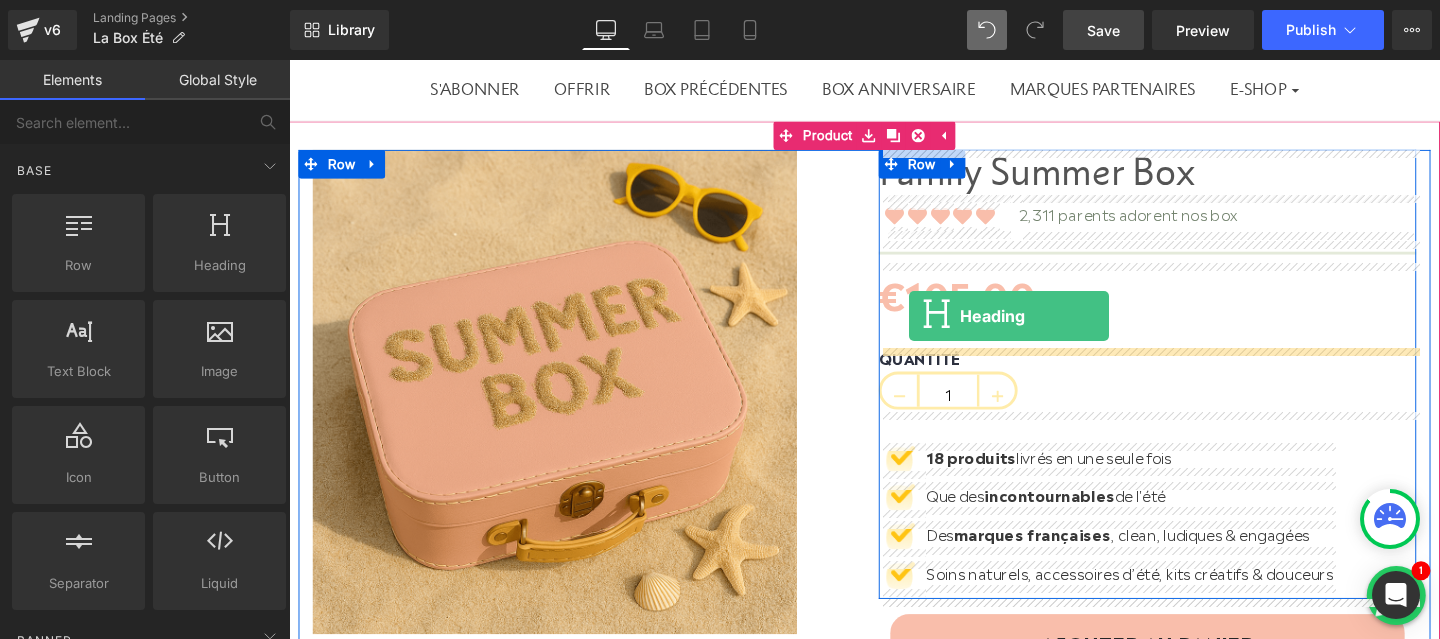 drag, startPoint x: 484, startPoint y: 315, endPoint x: 941, endPoint y: 330, distance: 457.2461 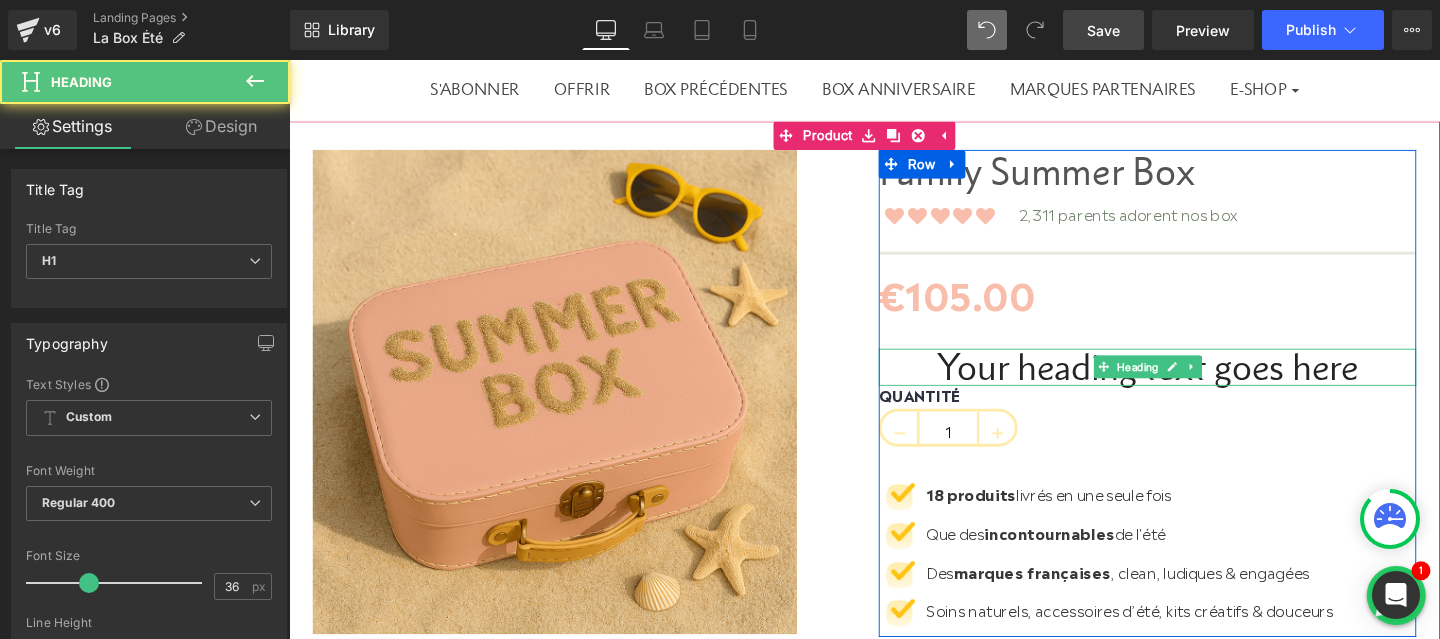 click on "Your heading text goes here" at bounding box center (1191, 384) 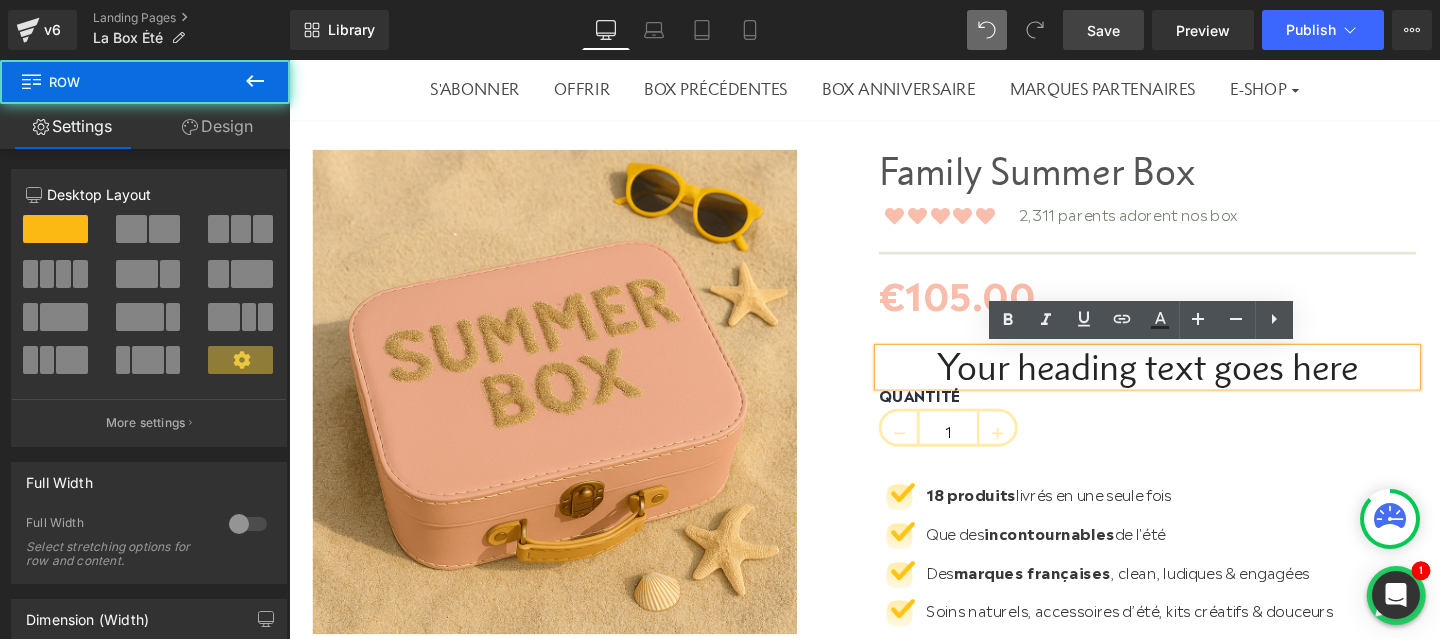 click on "Family Summer Box
(P) Title
Icon
Icon
Icon
Icon
Icon
Icon List Hoz         2,311 parents adorent nos box Text Block
Row
Separator
€105.00
€0
(P) Price
Heading" at bounding box center (1191, 410) 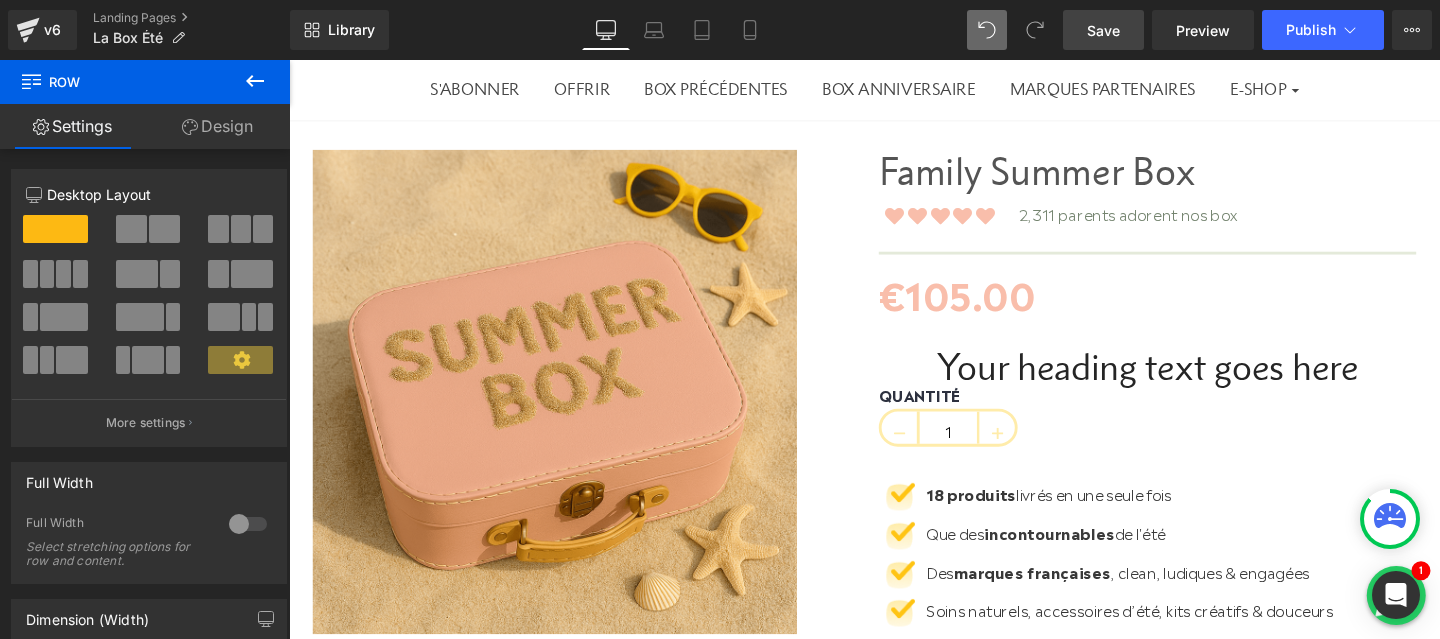 click on "€105.00" at bounding box center (991, 305) 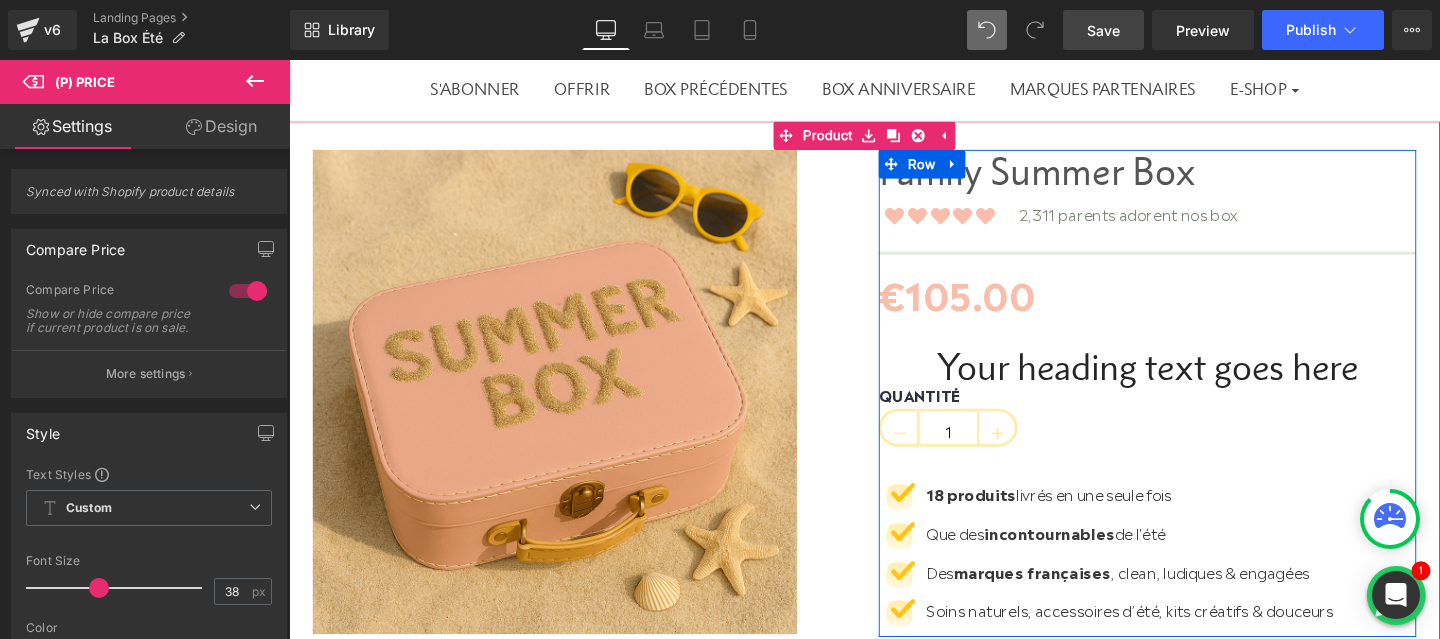 click on "Your heading text goes here" at bounding box center [1191, 384] 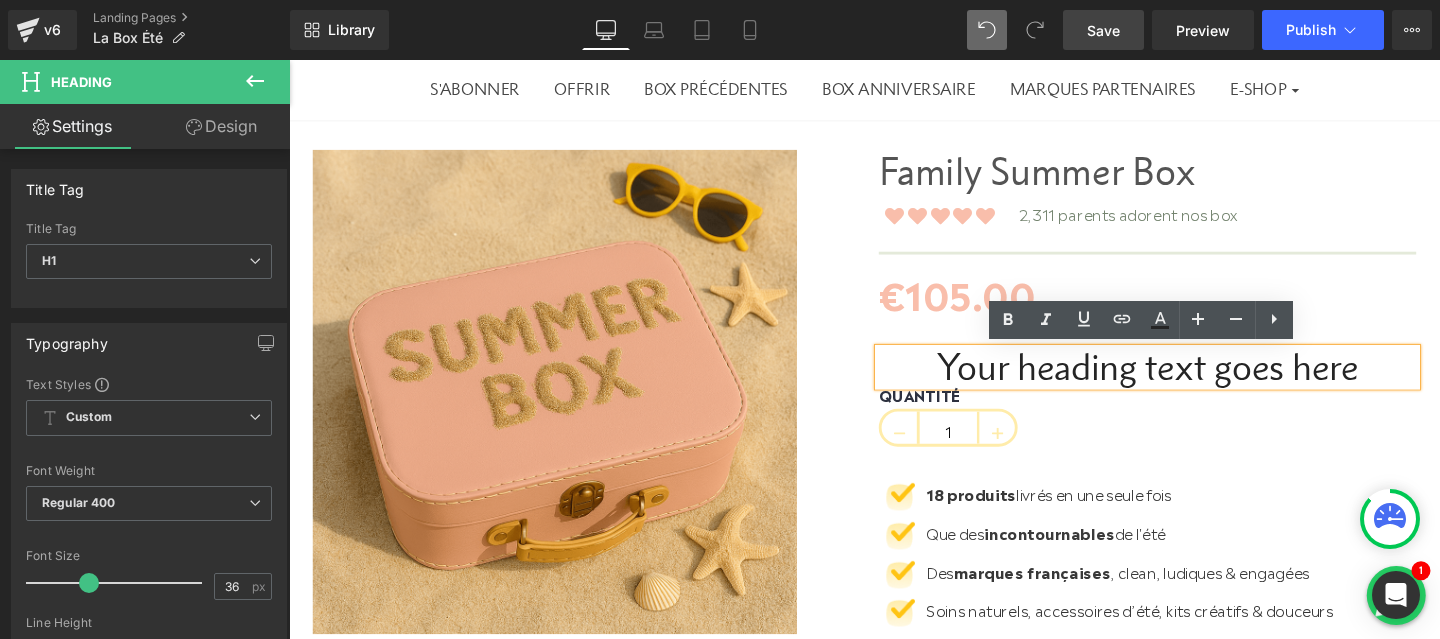 click on "Family Summer Box
(P) Title
Icon
Icon
Icon
Icon
Icon
Icon List Hoz         2,311 parents adorent nos box Text Block
Row
Separator
€105.00
€0
(P) Price
Heading" at bounding box center (1191, 410) 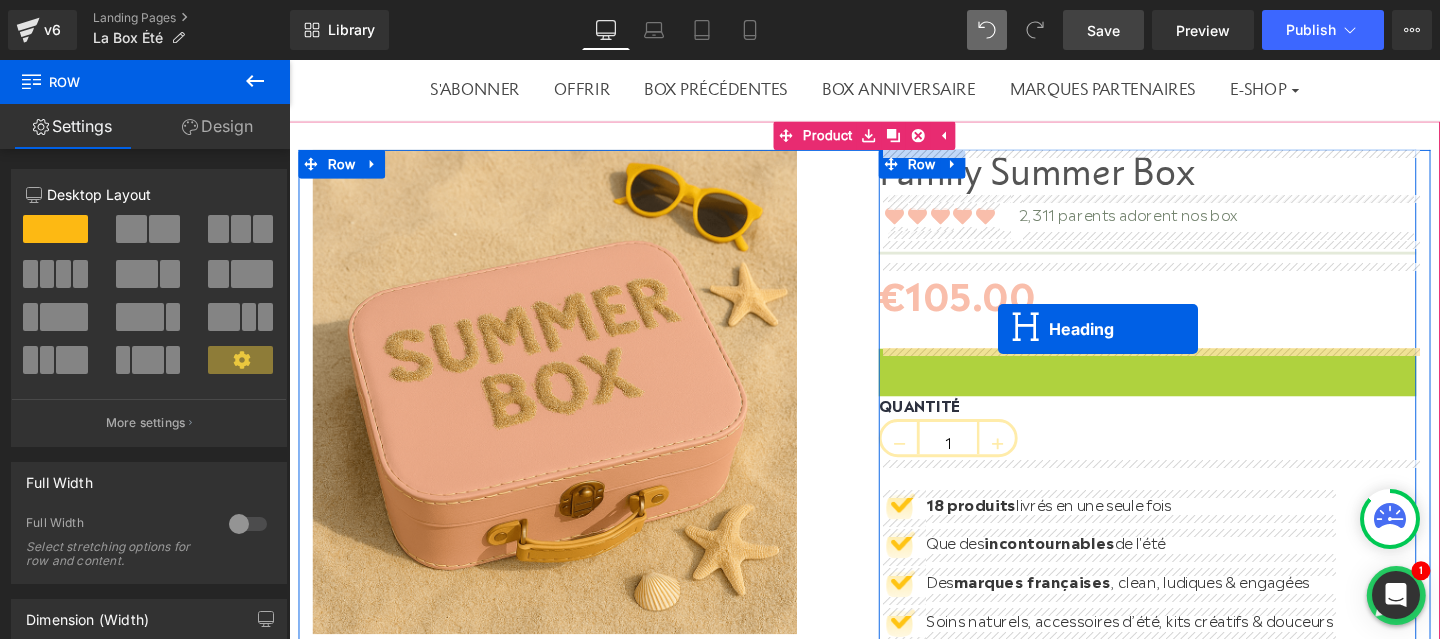 drag, startPoint x: 1143, startPoint y: 387, endPoint x: 1032, endPoint y: 348, distance: 117.65203 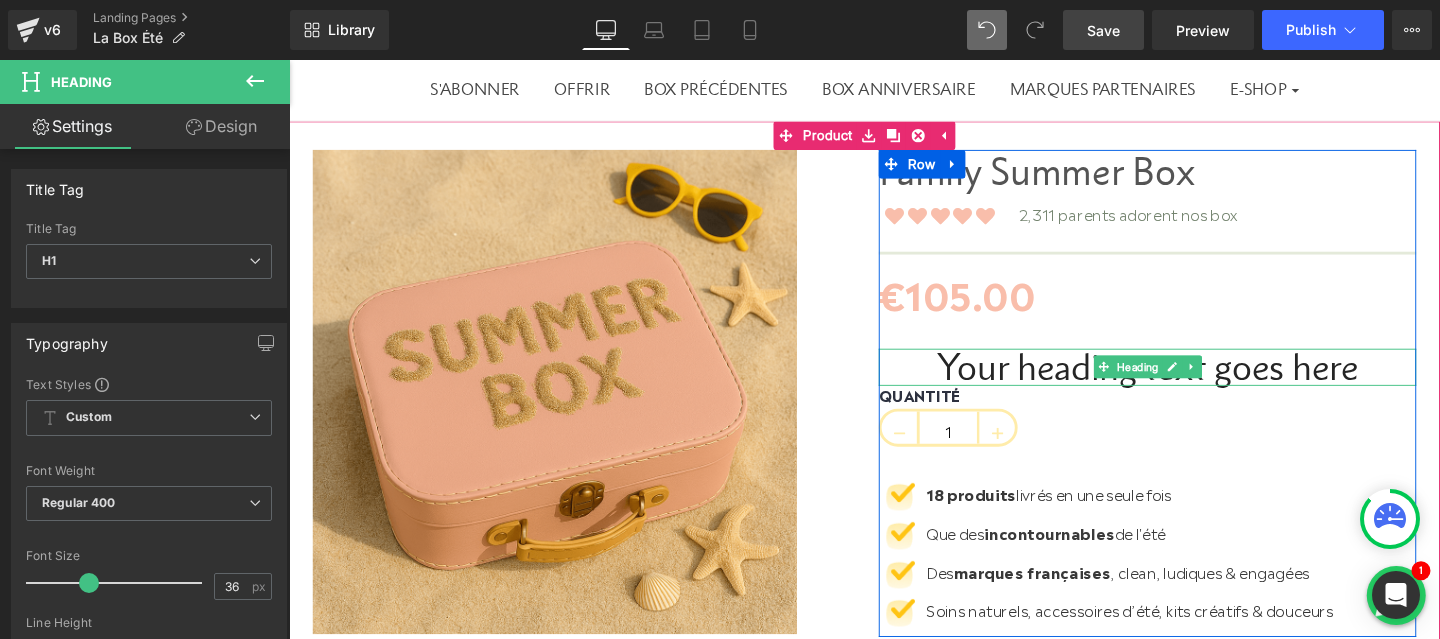 click on "Your heading text goes here" at bounding box center (1191, 384) 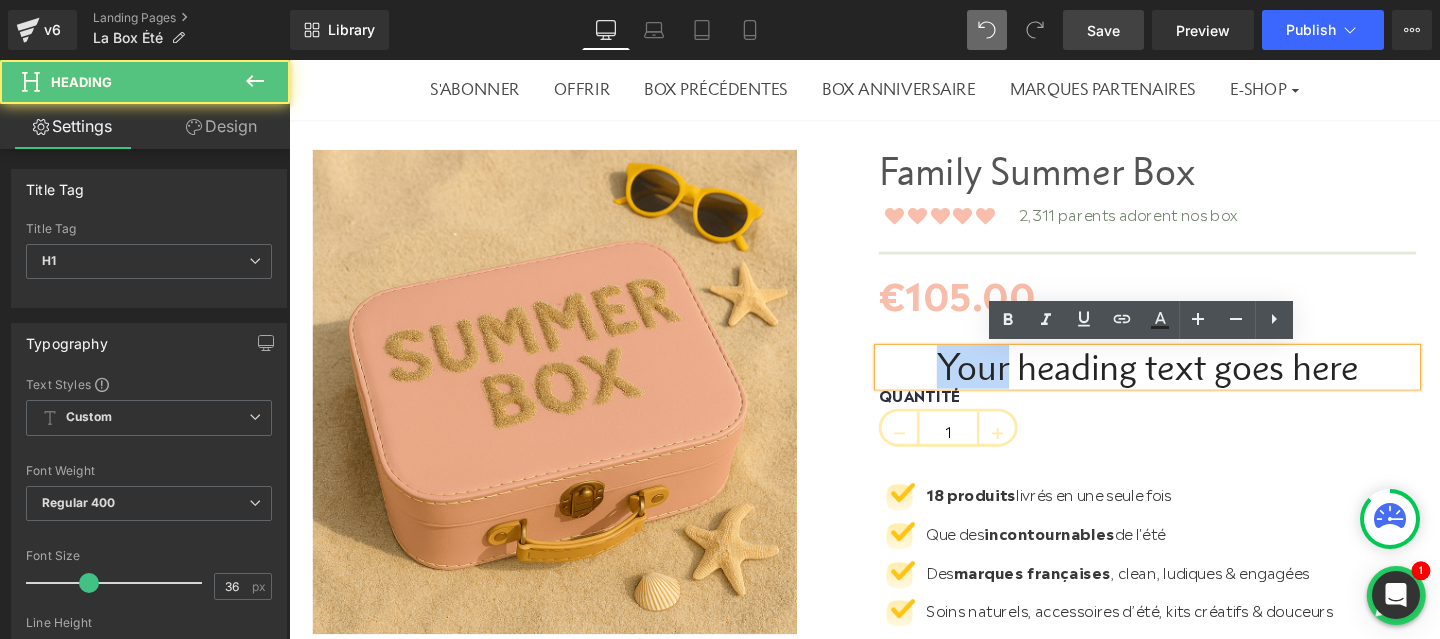 click on "Your heading text goes here" at bounding box center (1191, 384) 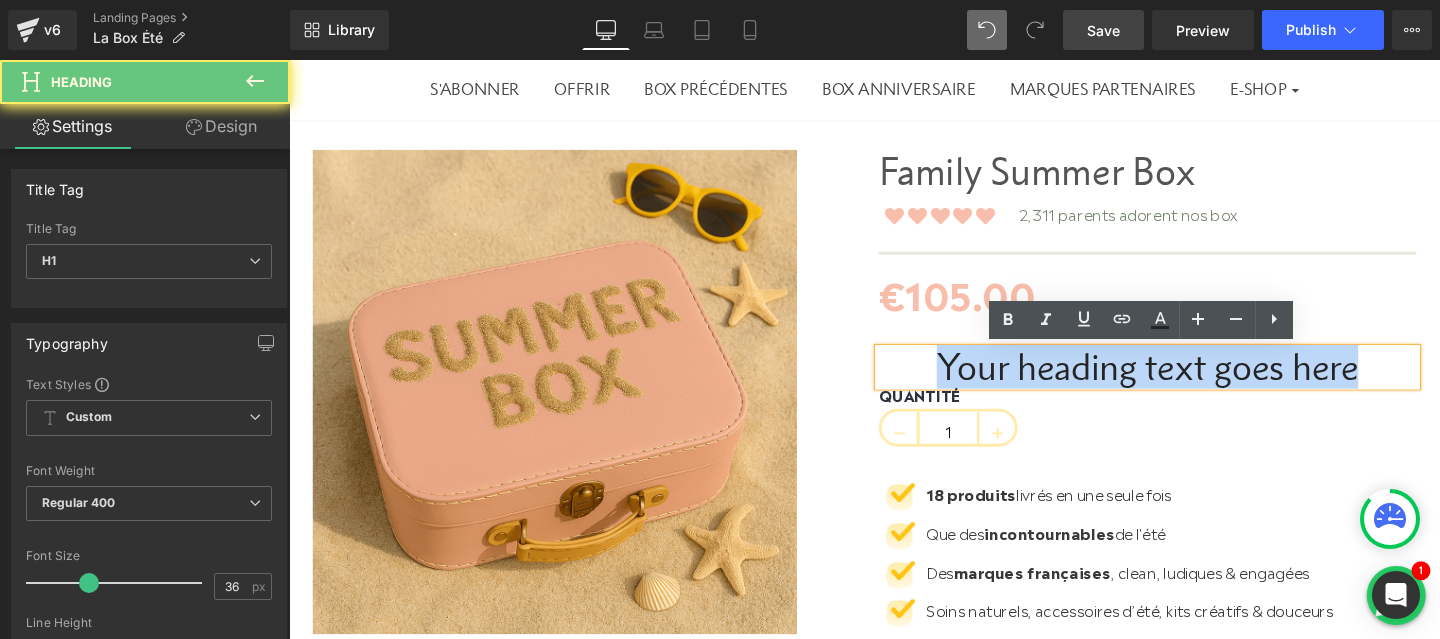 click on "Your heading text goes here" at bounding box center [1191, 384] 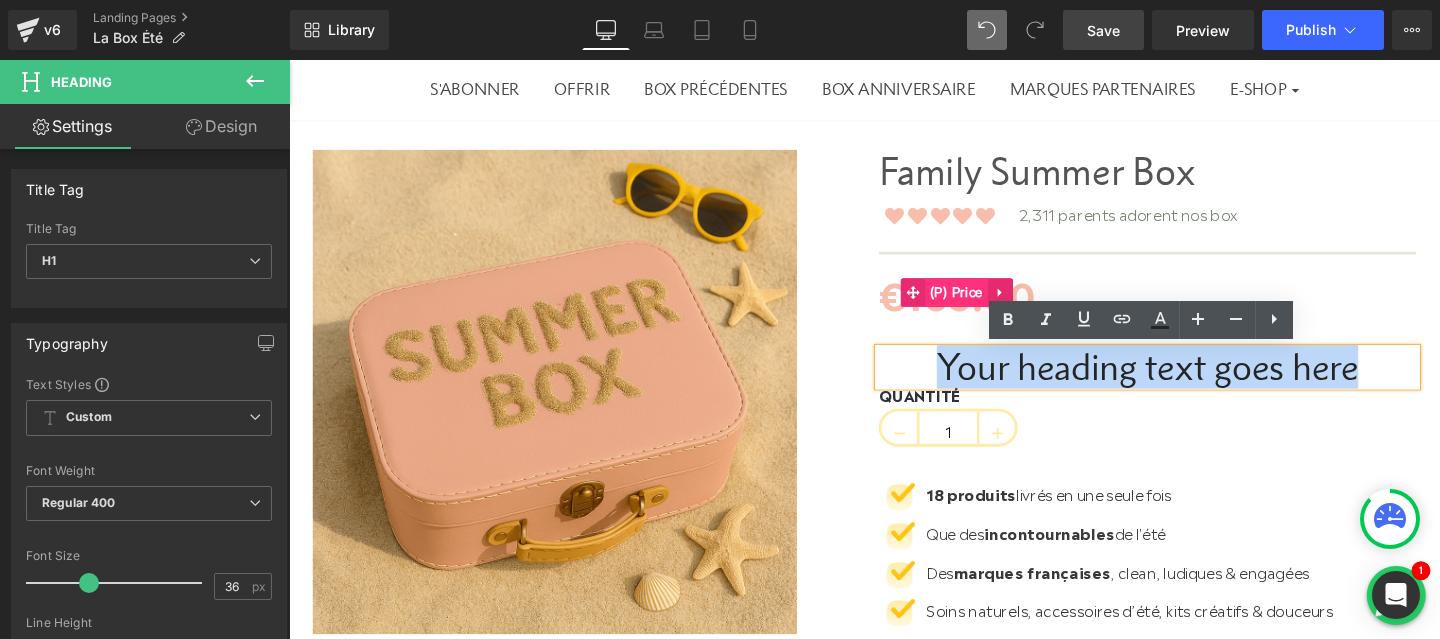 click on "(P) Price" at bounding box center (991, 305) 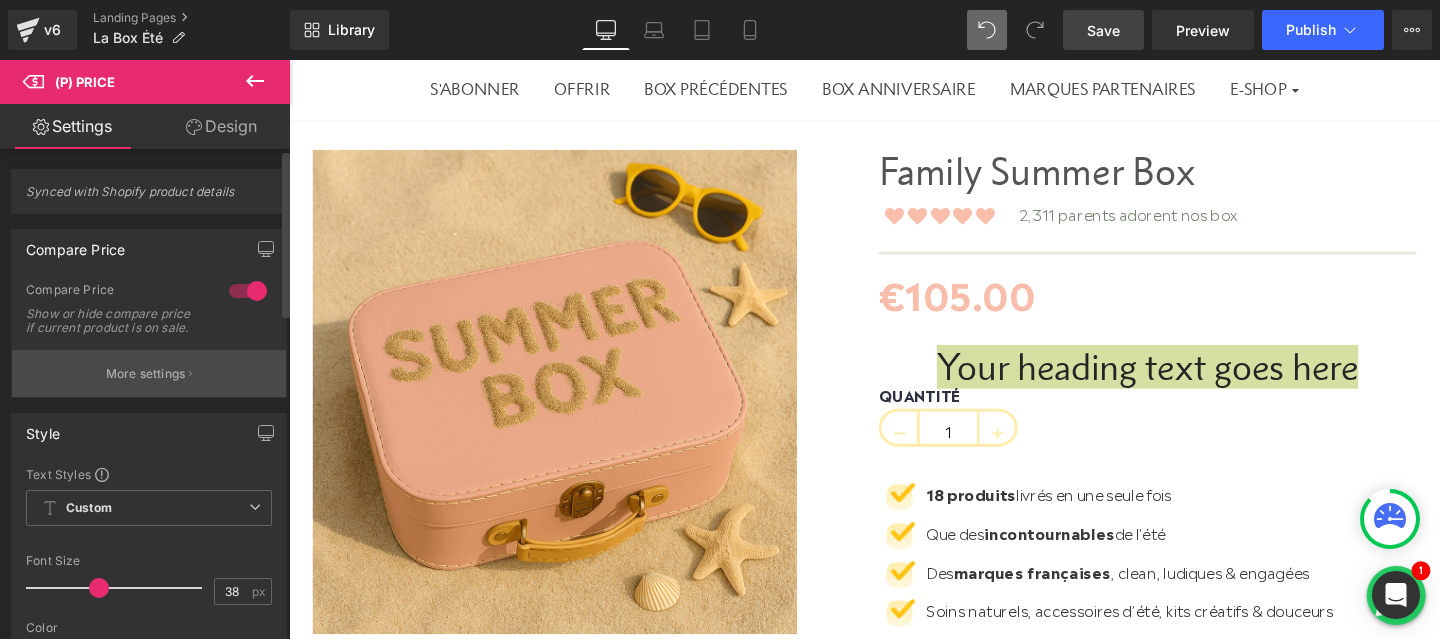 click on "More settings" at bounding box center (149, 373) 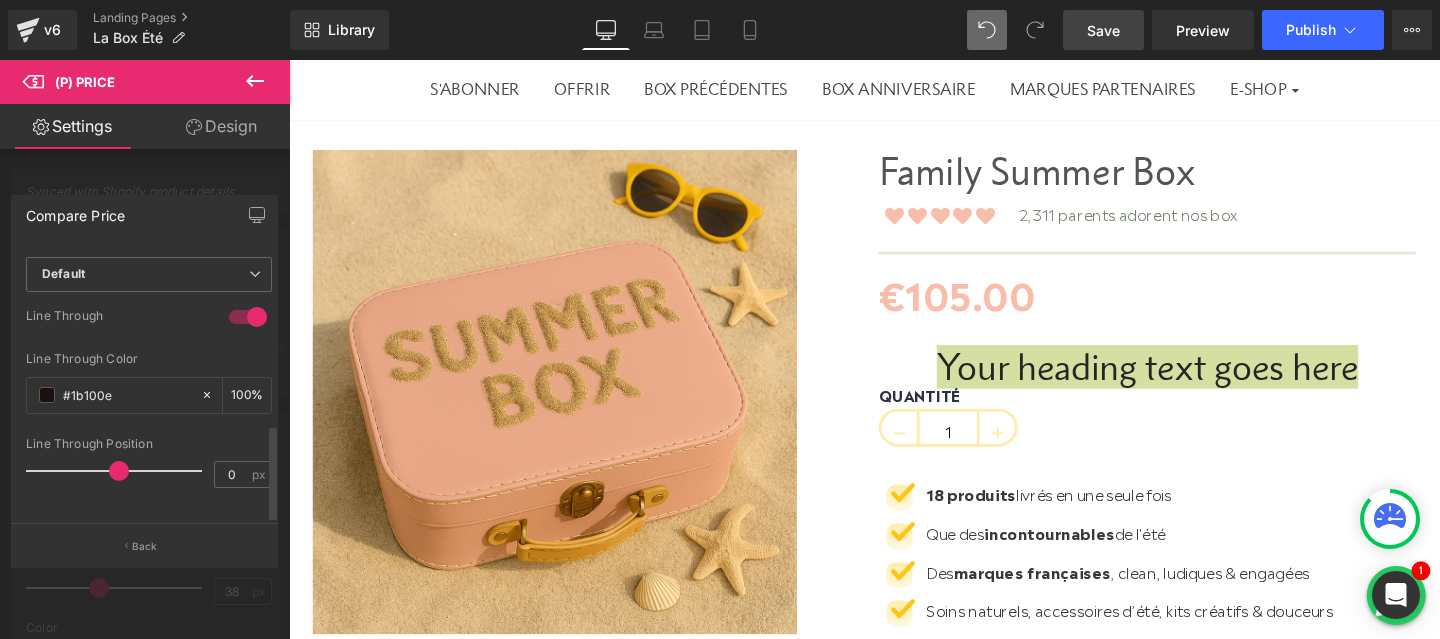 scroll, scrollTop: 497, scrollLeft: 0, axis: vertical 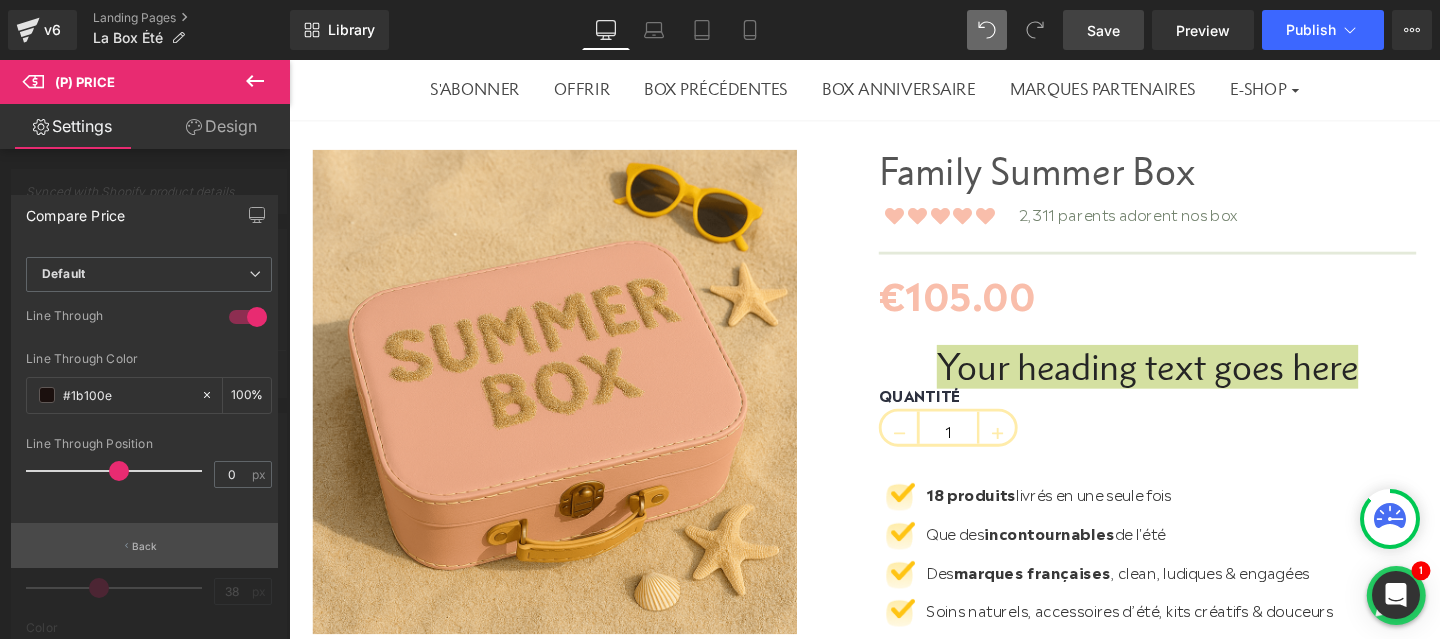 click on "Back" at bounding box center [145, 546] 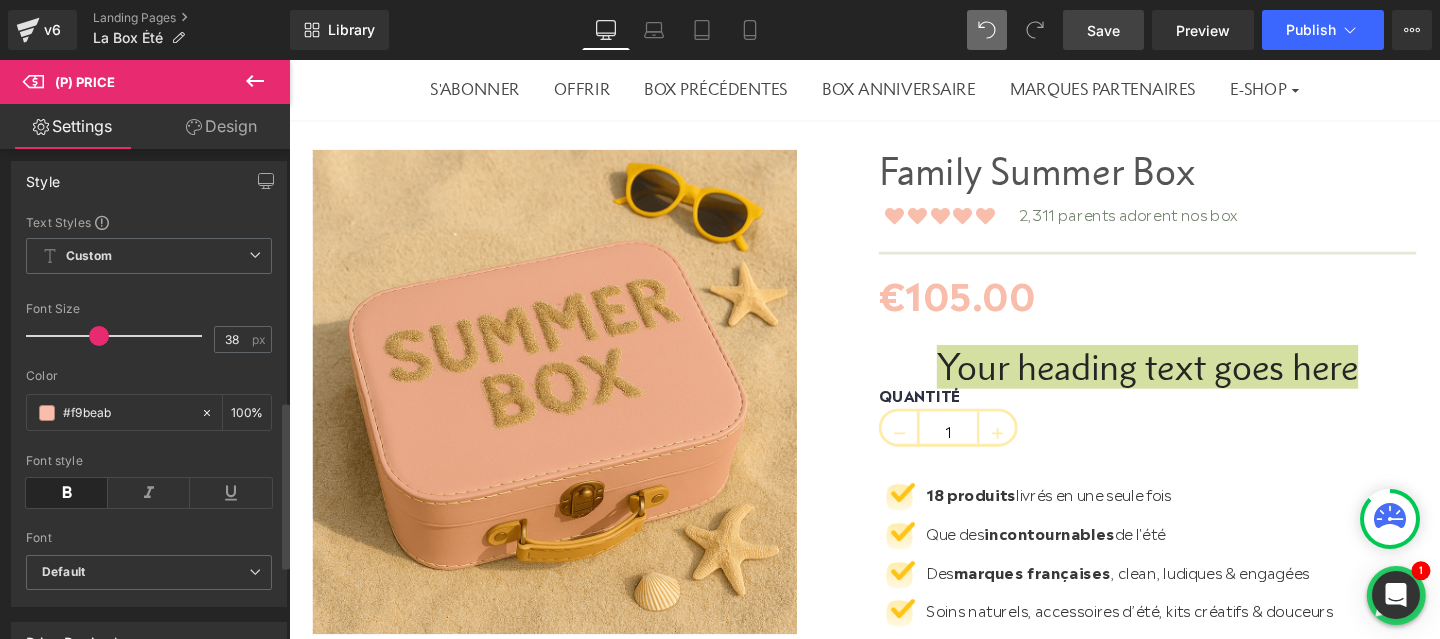scroll, scrollTop: 194, scrollLeft: 0, axis: vertical 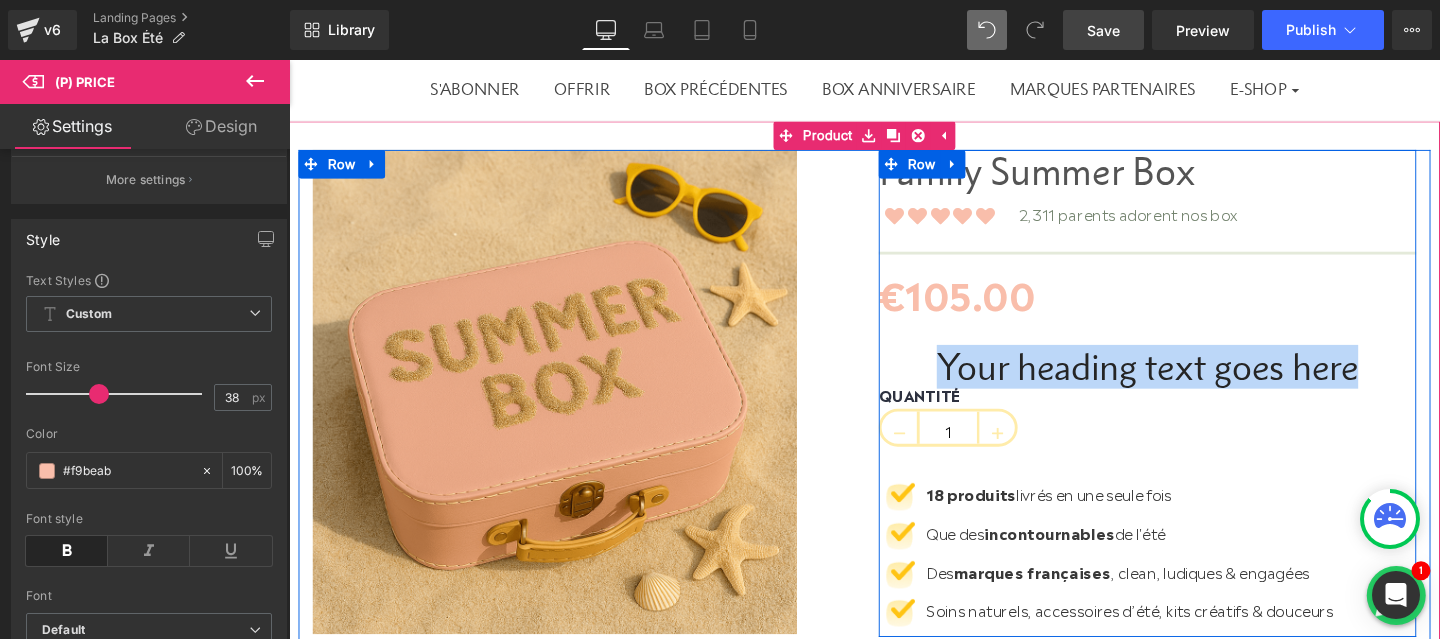 click on "Your heading text goes here" at bounding box center [1191, 384] 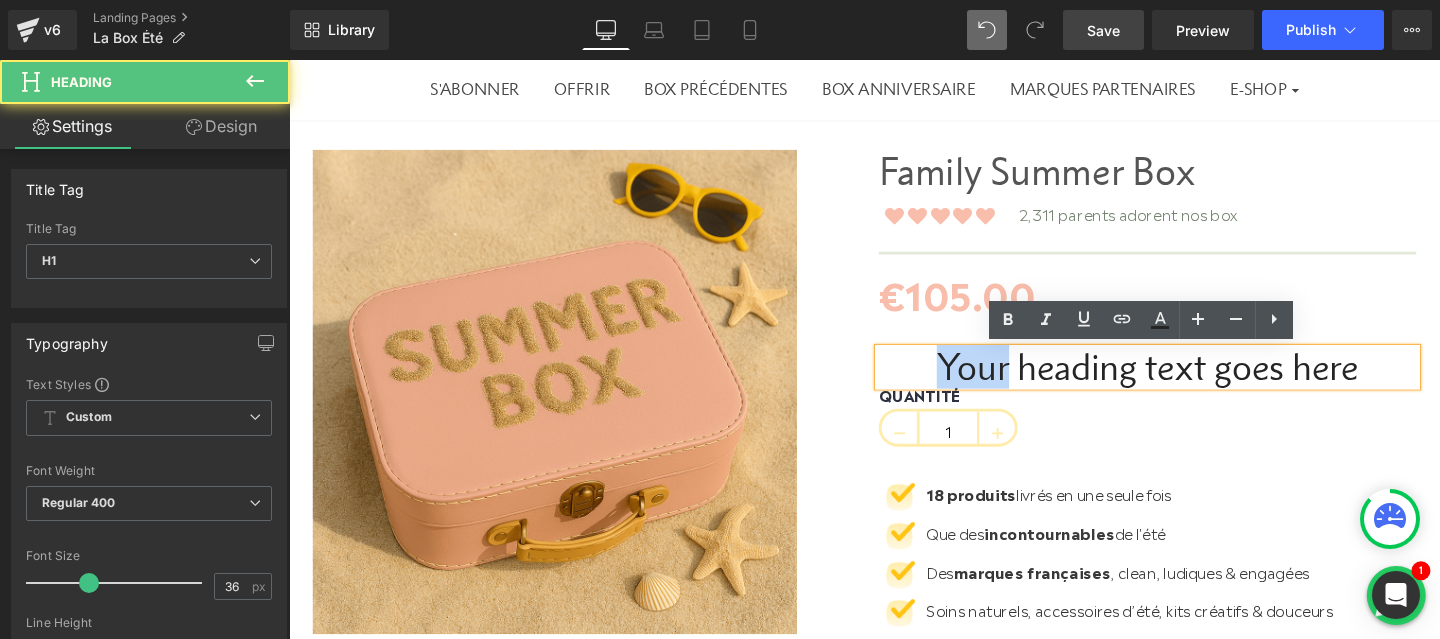 click on "Your heading text goes here" at bounding box center (1191, 384) 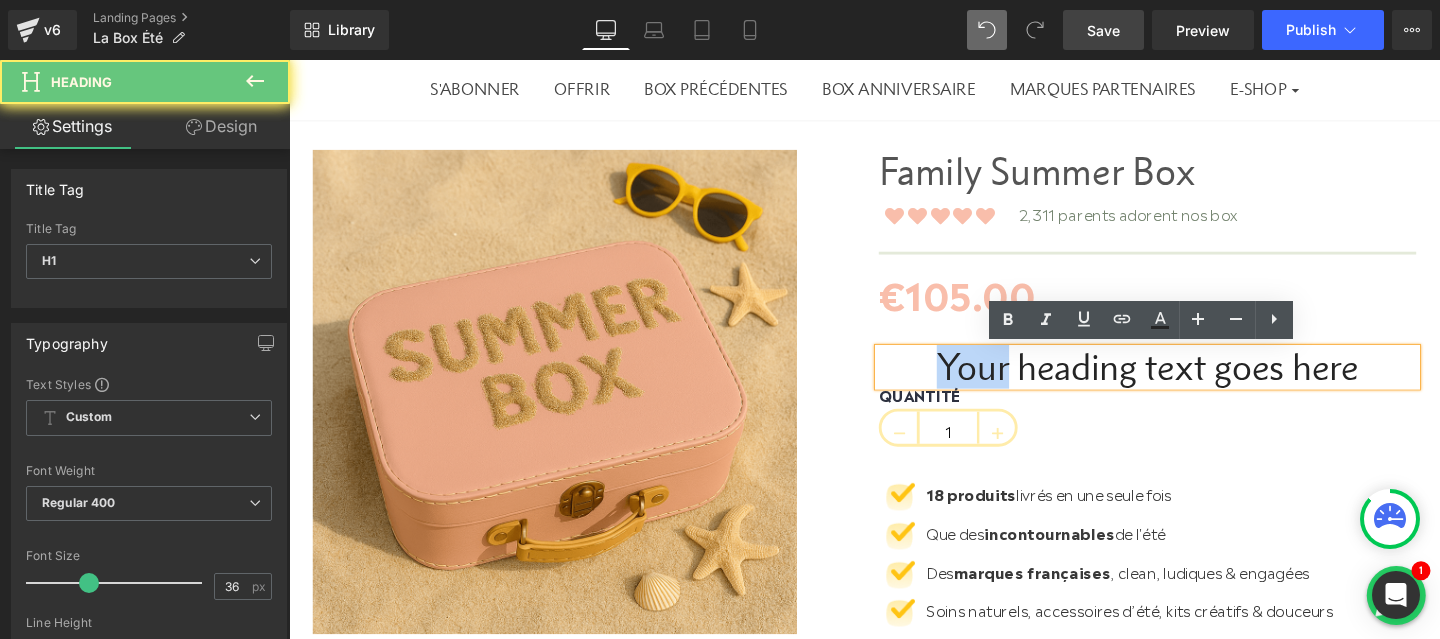 click on "Your heading text goes here" at bounding box center [1191, 384] 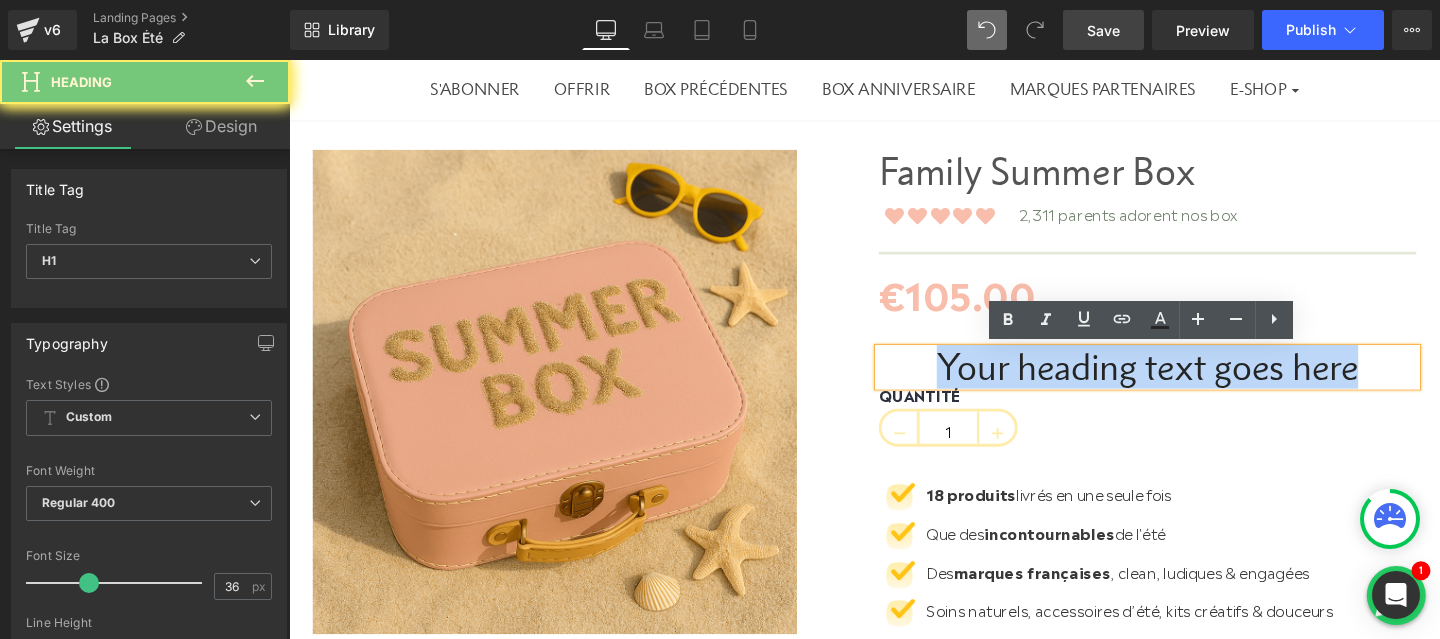 type 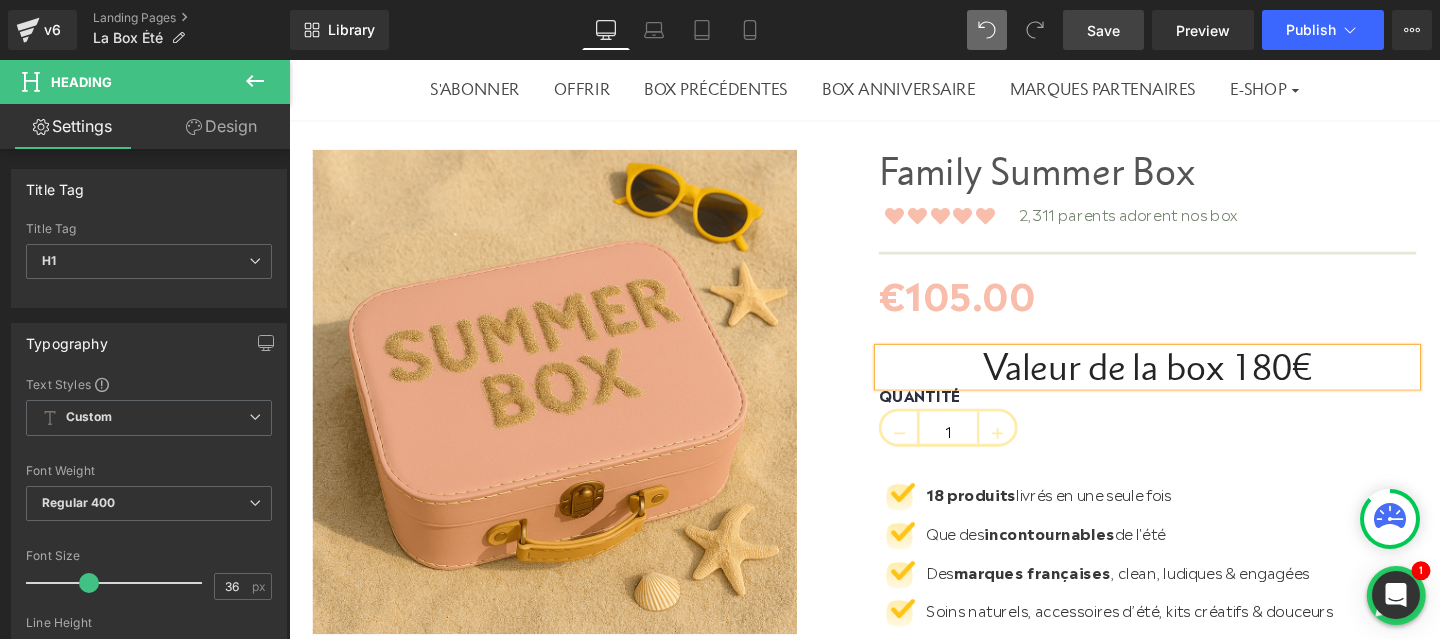 click on "Valeur de la box 180€" at bounding box center [1191, 384] 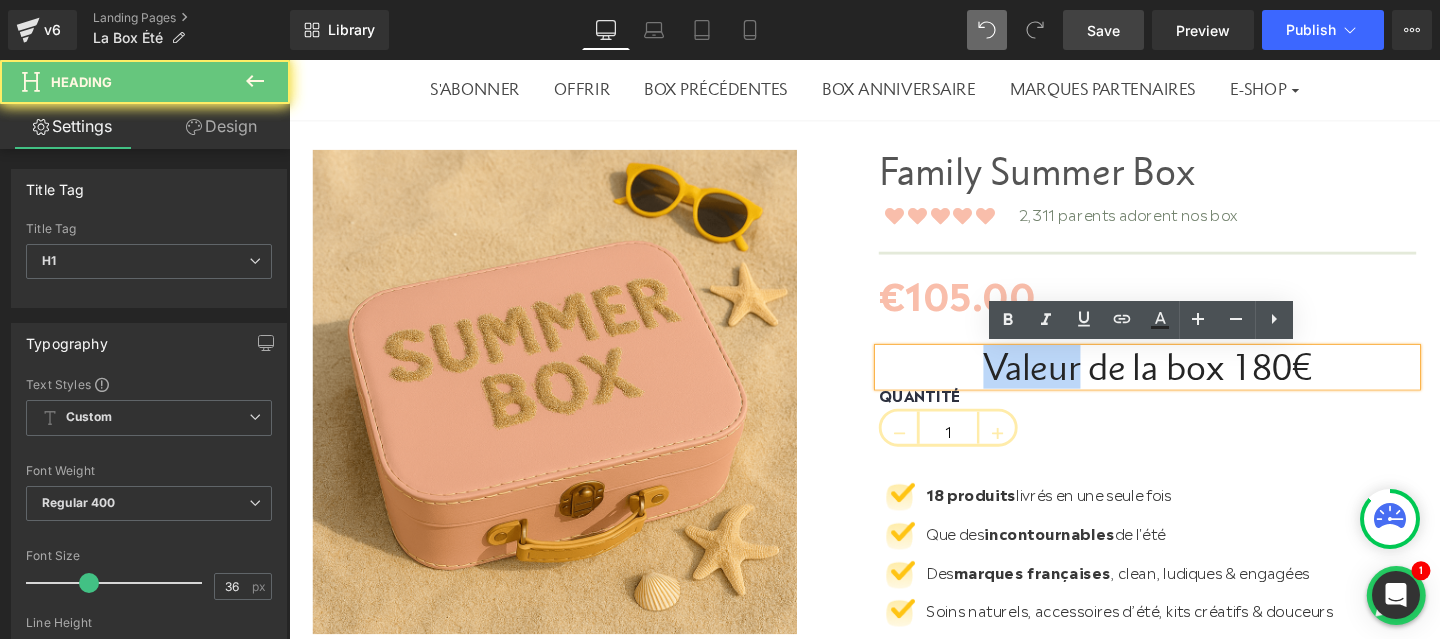 click on "Valeur de la box 180€" at bounding box center (1191, 384) 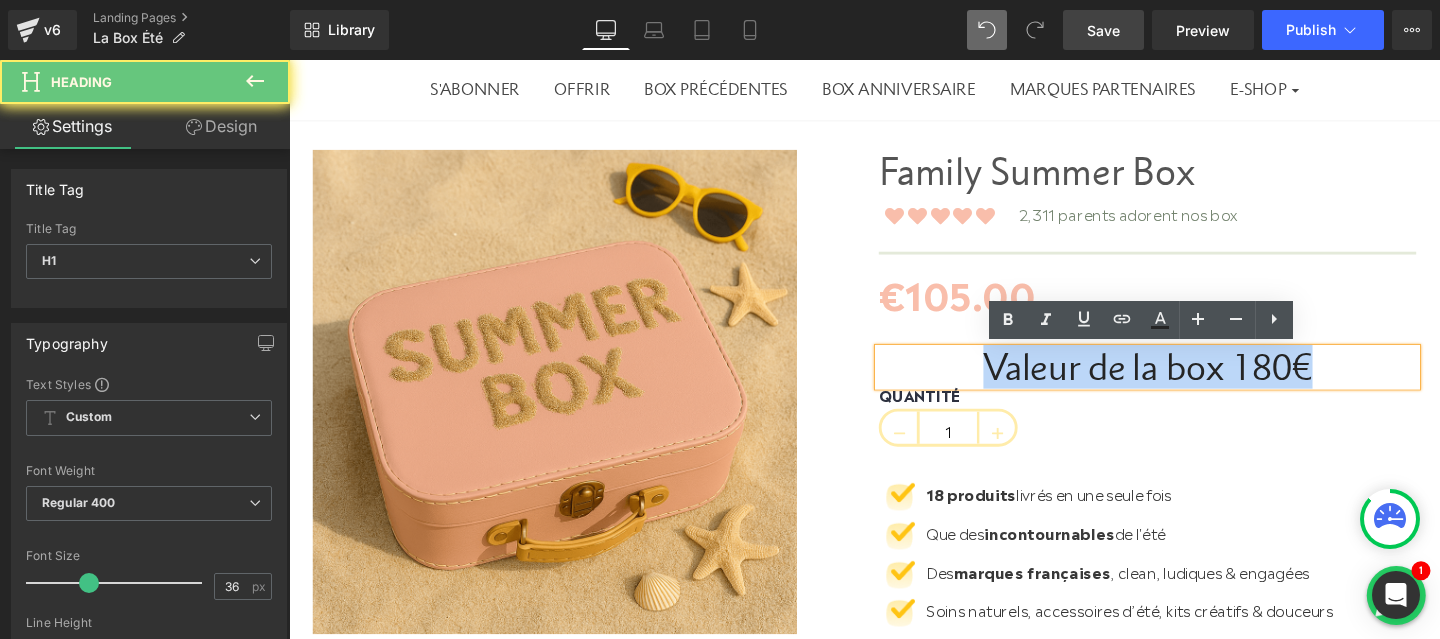 click on "Valeur de la box 180€" at bounding box center [1191, 384] 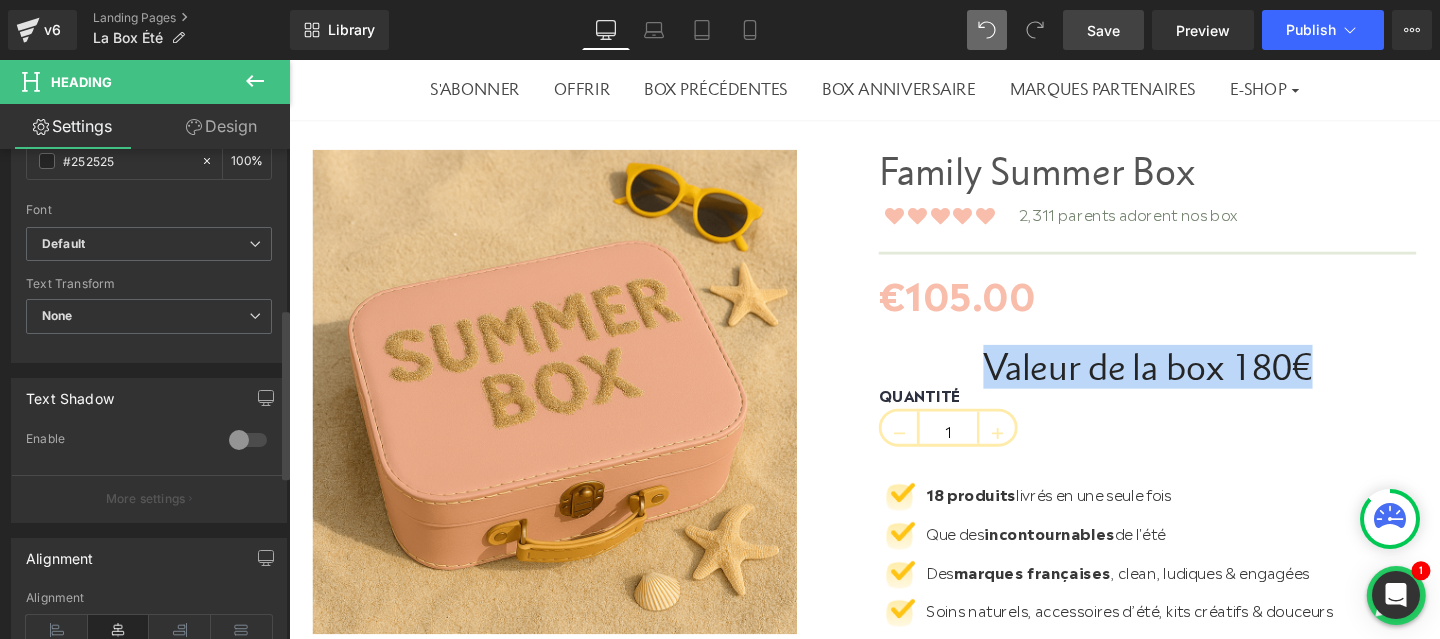 scroll, scrollTop: 884, scrollLeft: 0, axis: vertical 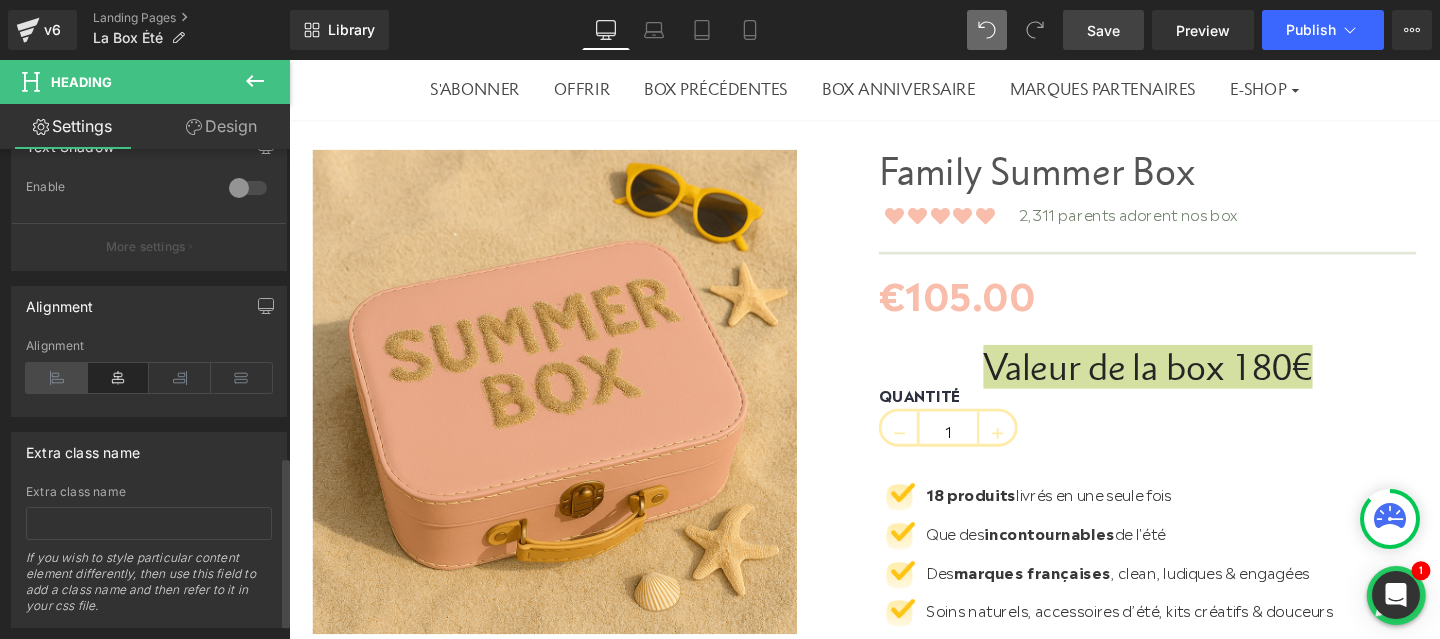 click at bounding box center [57, 378] 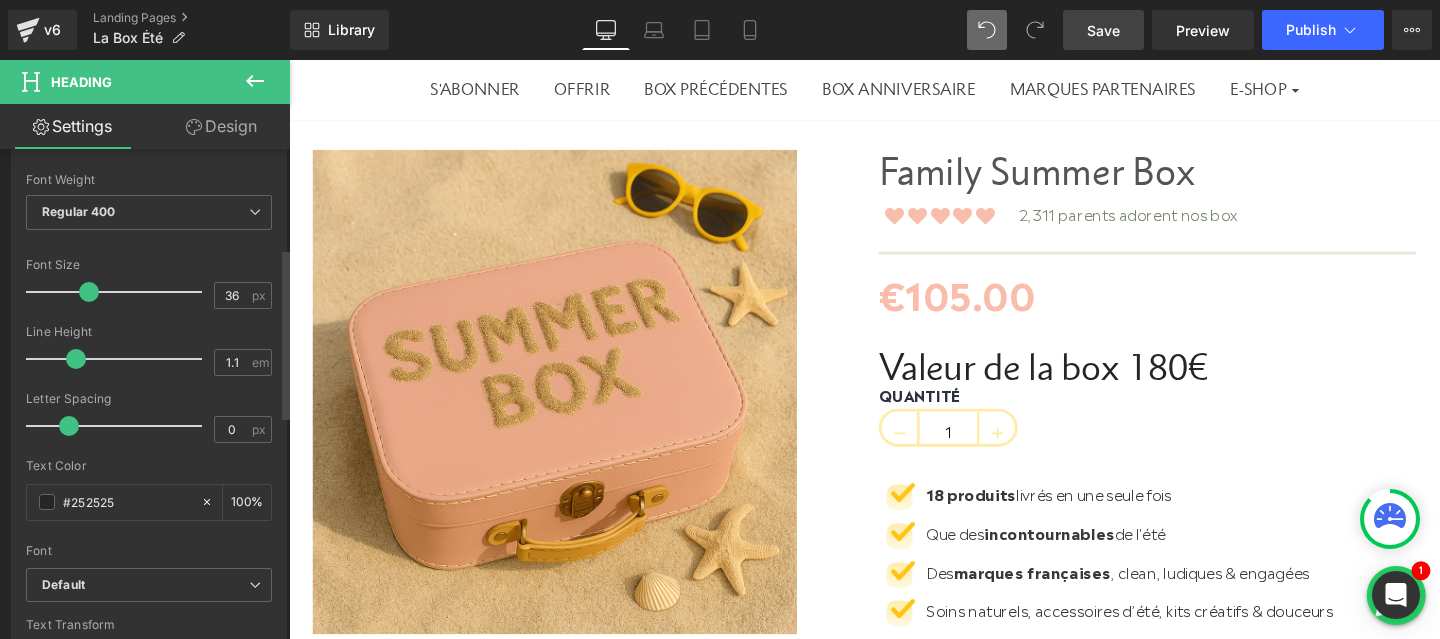 scroll, scrollTop: 235, scrollLeft: 0, axis: vertical 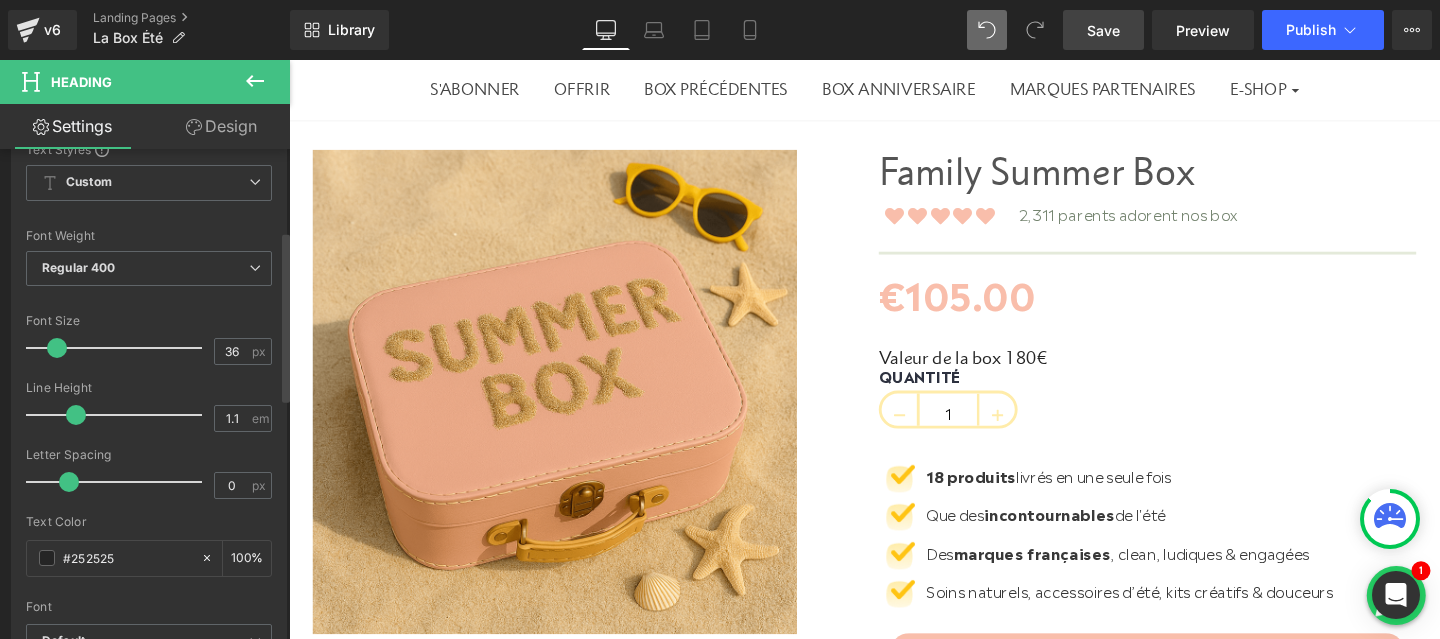 drag, startPoint x: 82, startPoint y: 353, endPoint x: 51, endPoint y: 351, distance: 31.06445 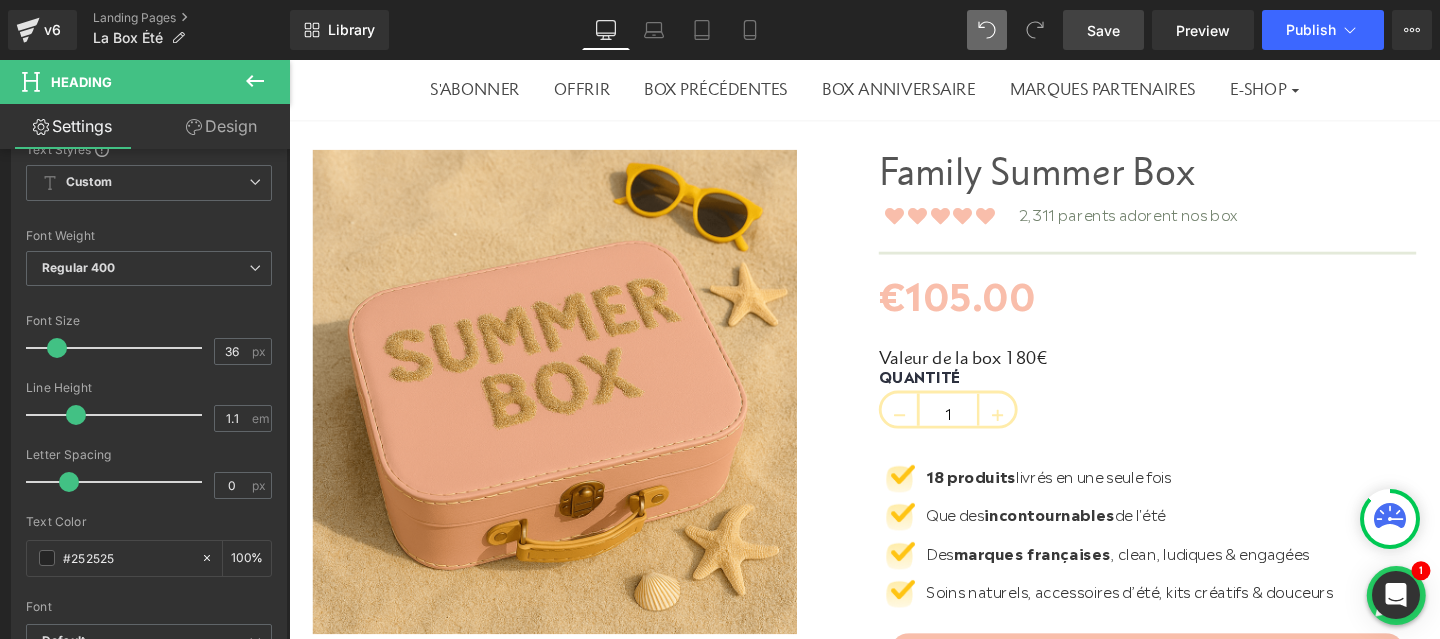 click on "Design" at bounding box center [221, 126] 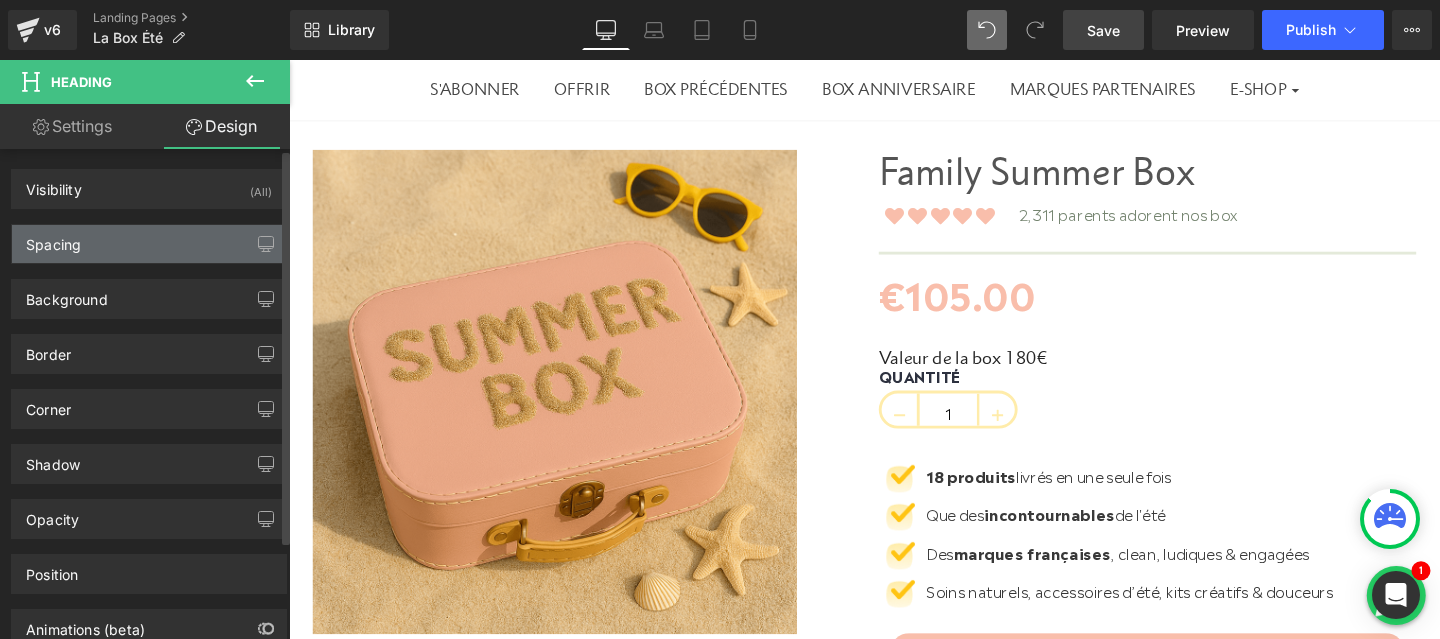 click on "Spacing" at bounding box center [149, 244] 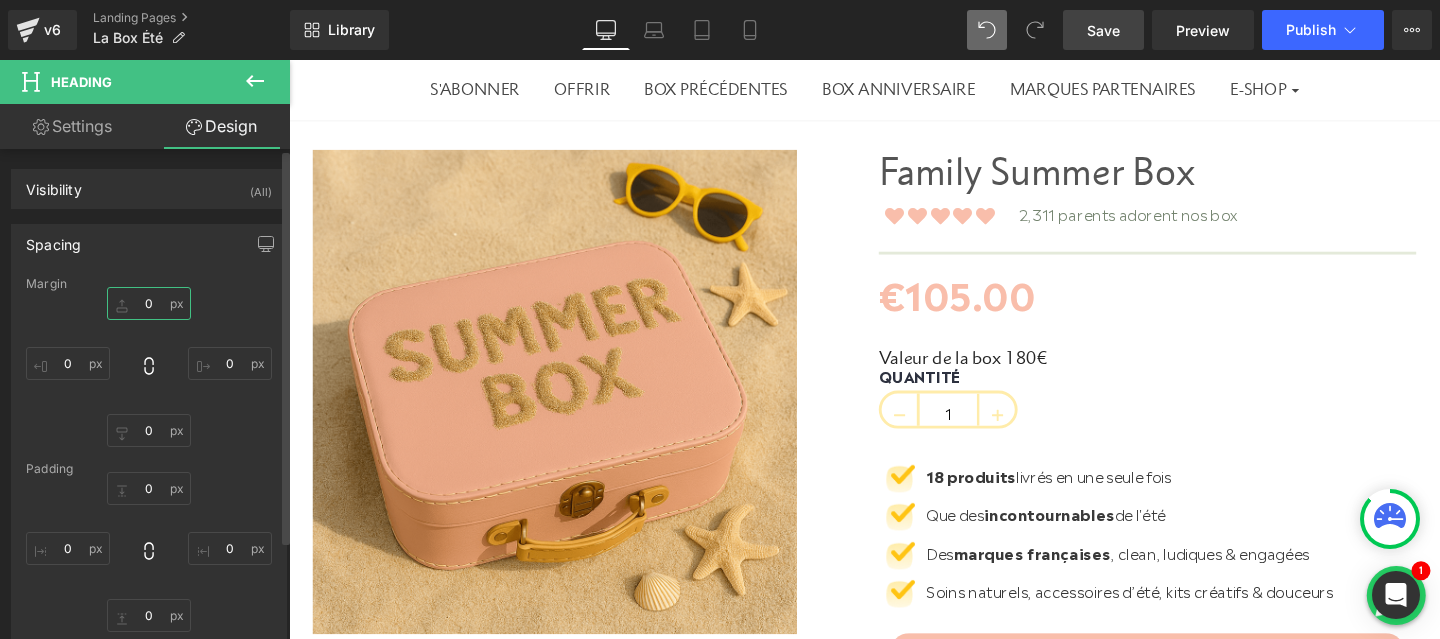 click on "0" at bounding box center [149, 303] 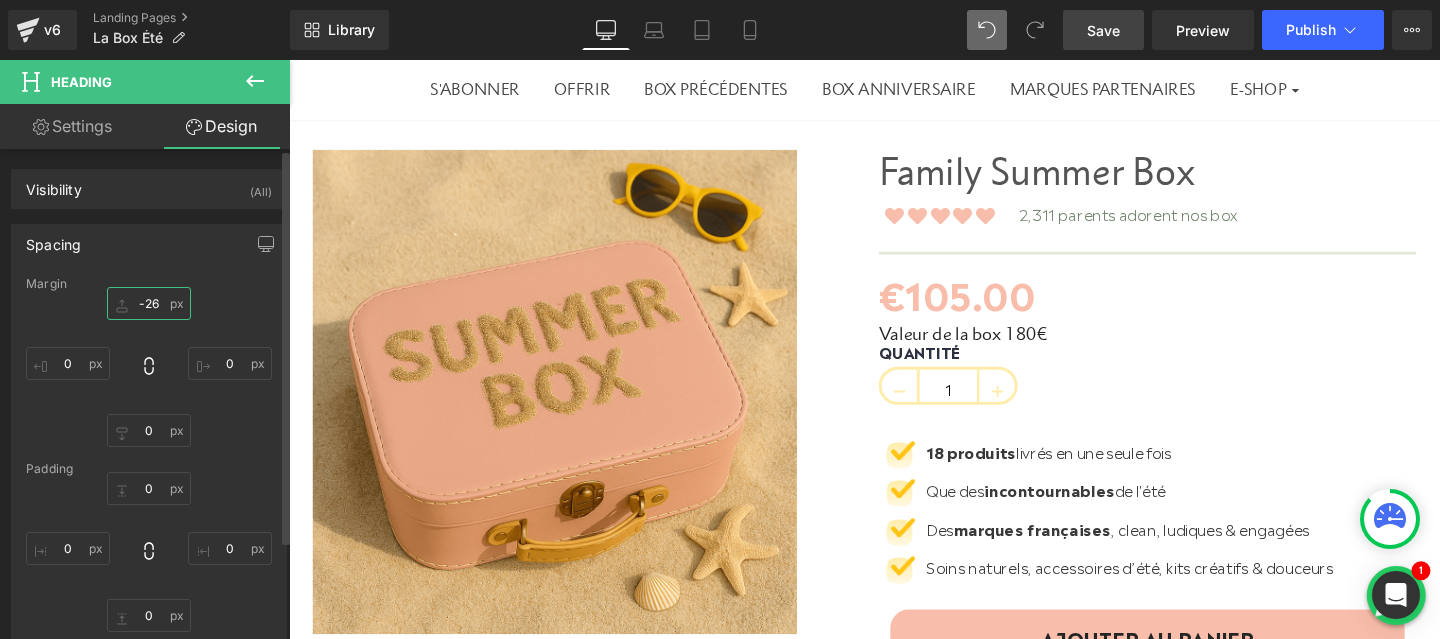 type on "-25" 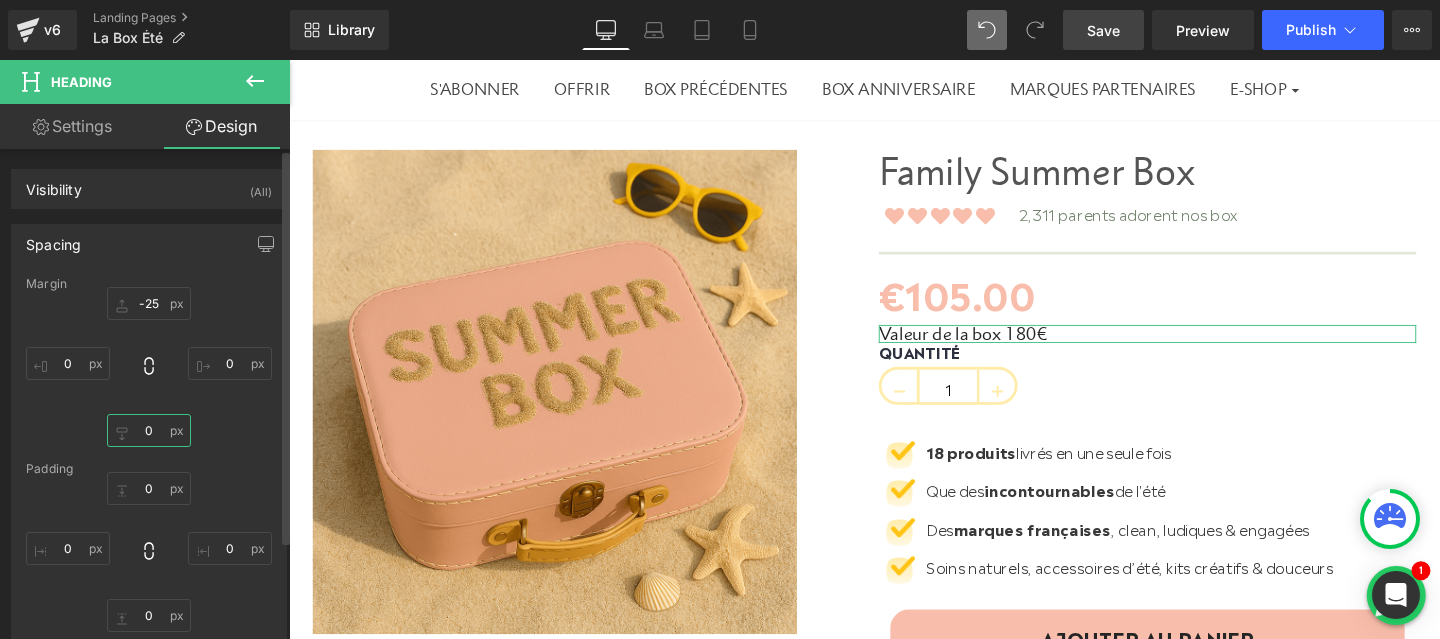 click on "0" at bounding box center (149, 430) 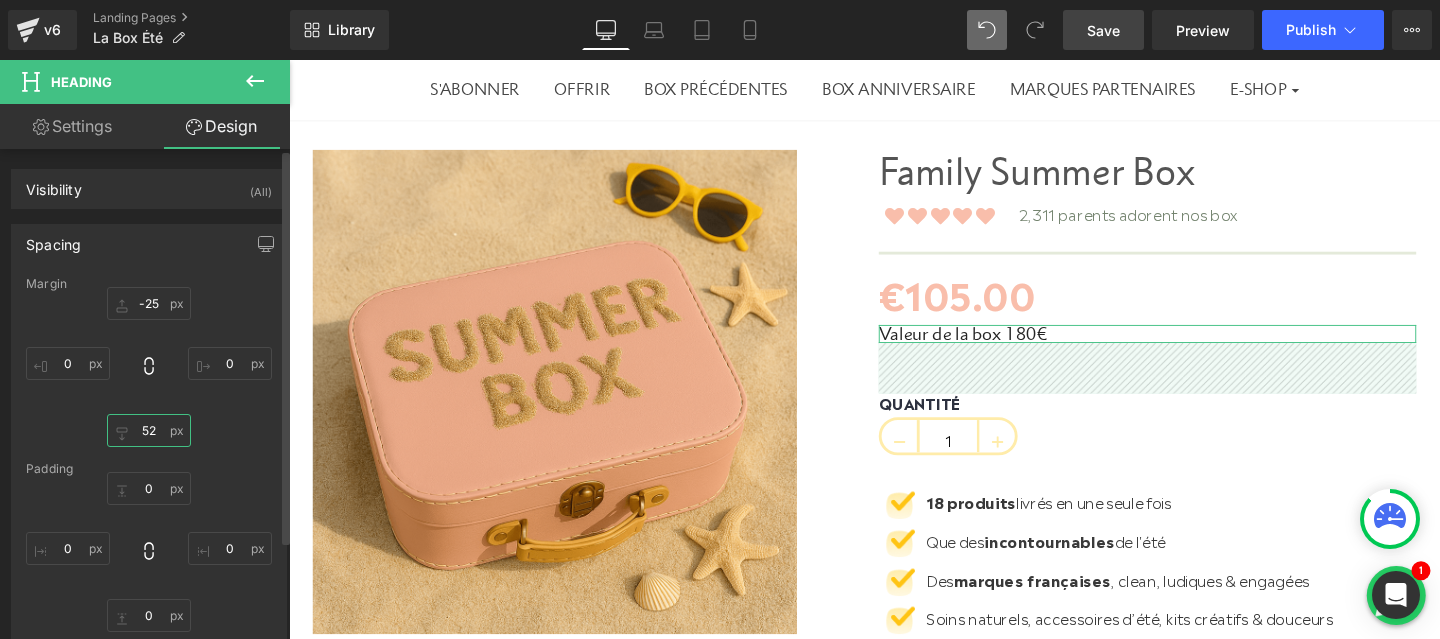 type on "53" 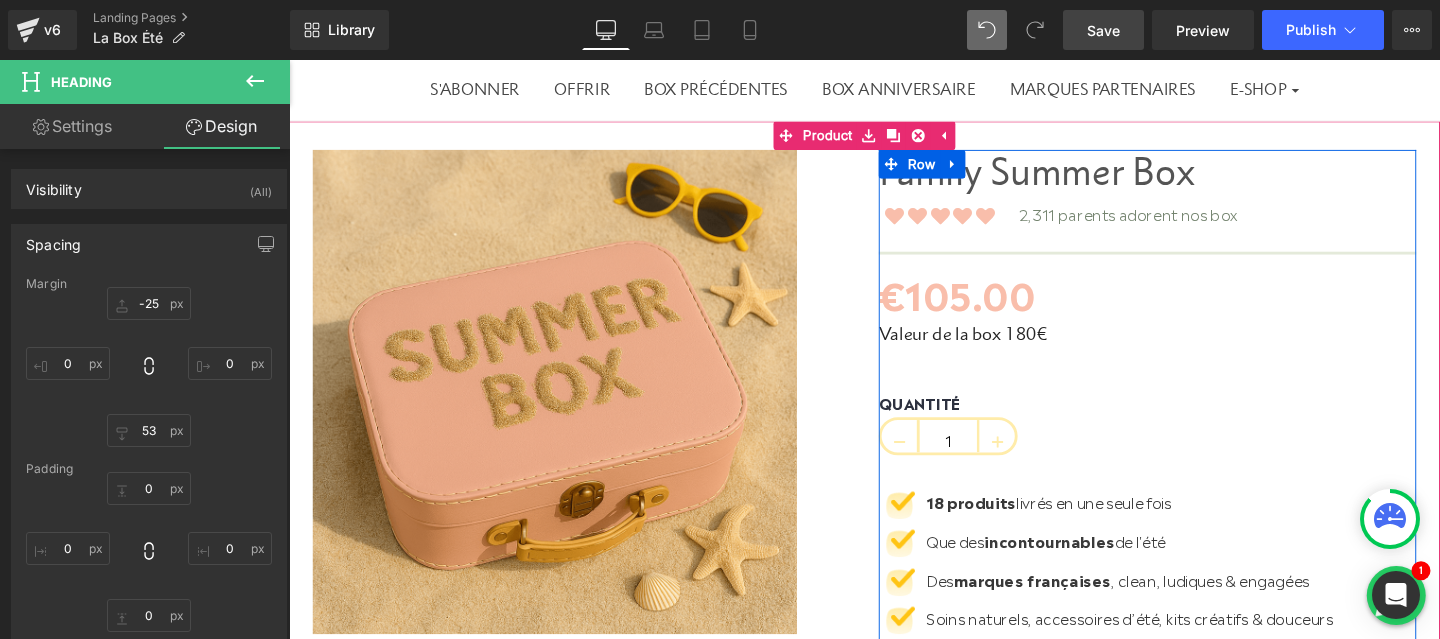 click on "Valeur de la box 180€" at bounding box center (1191, 349) 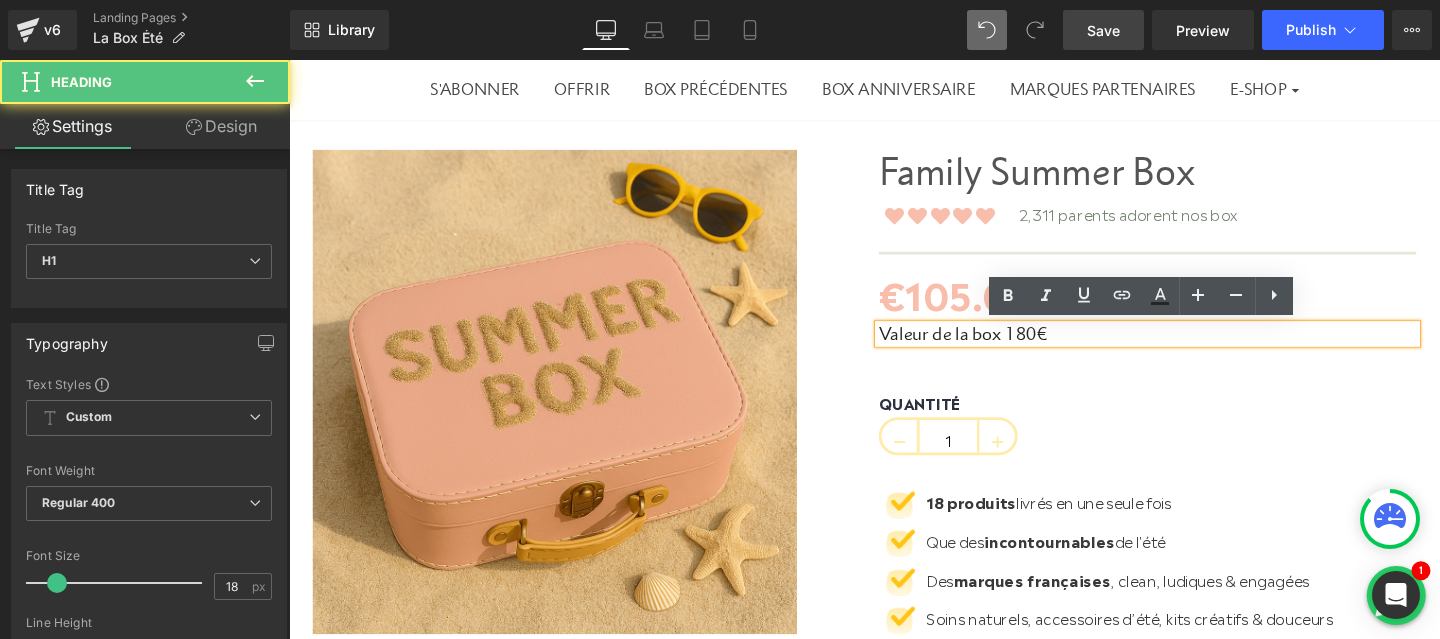 click on "Valeur de la box 180€" at bounding box center (1191, 349) 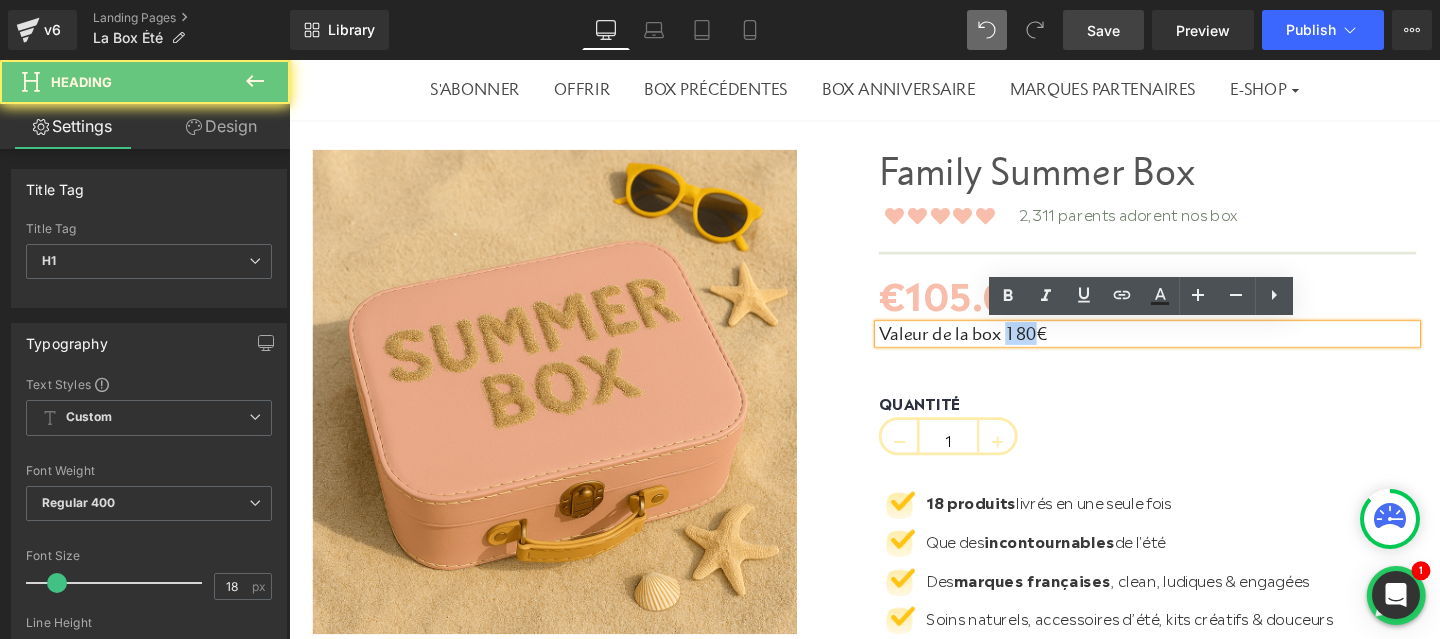 click on "Valeur de la box 180€" at bounding box center [1191, 349] 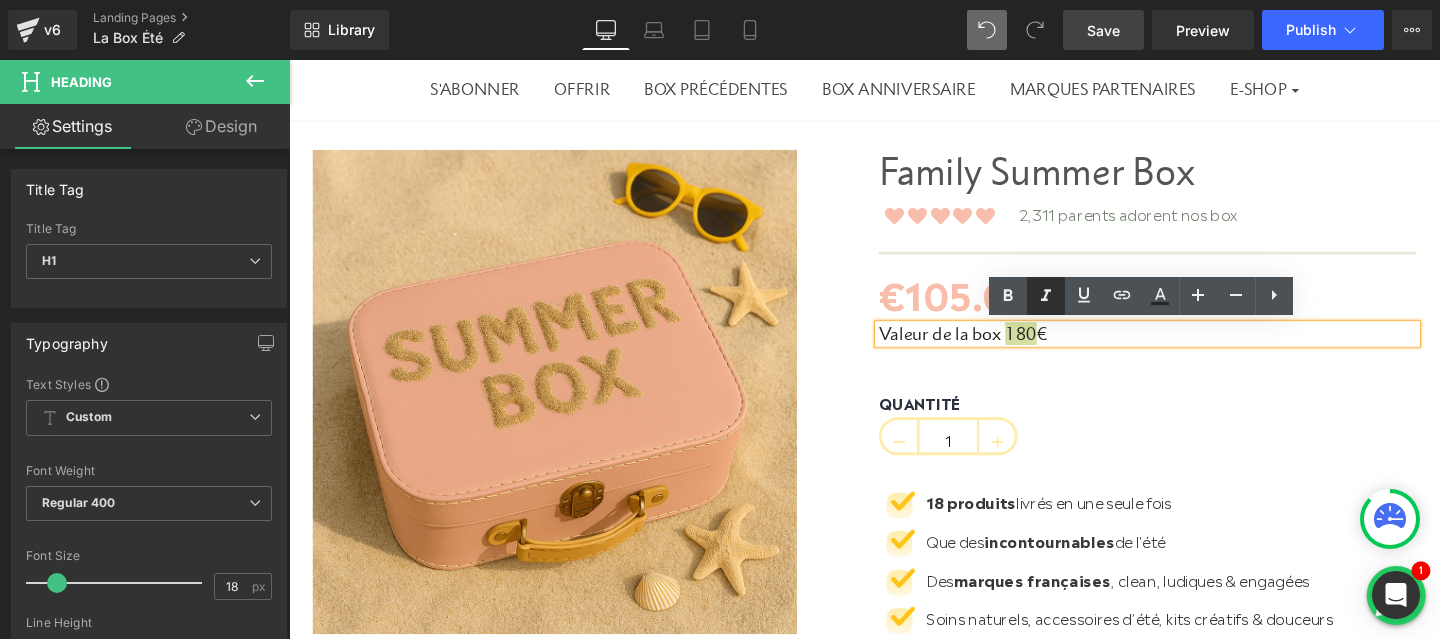 click 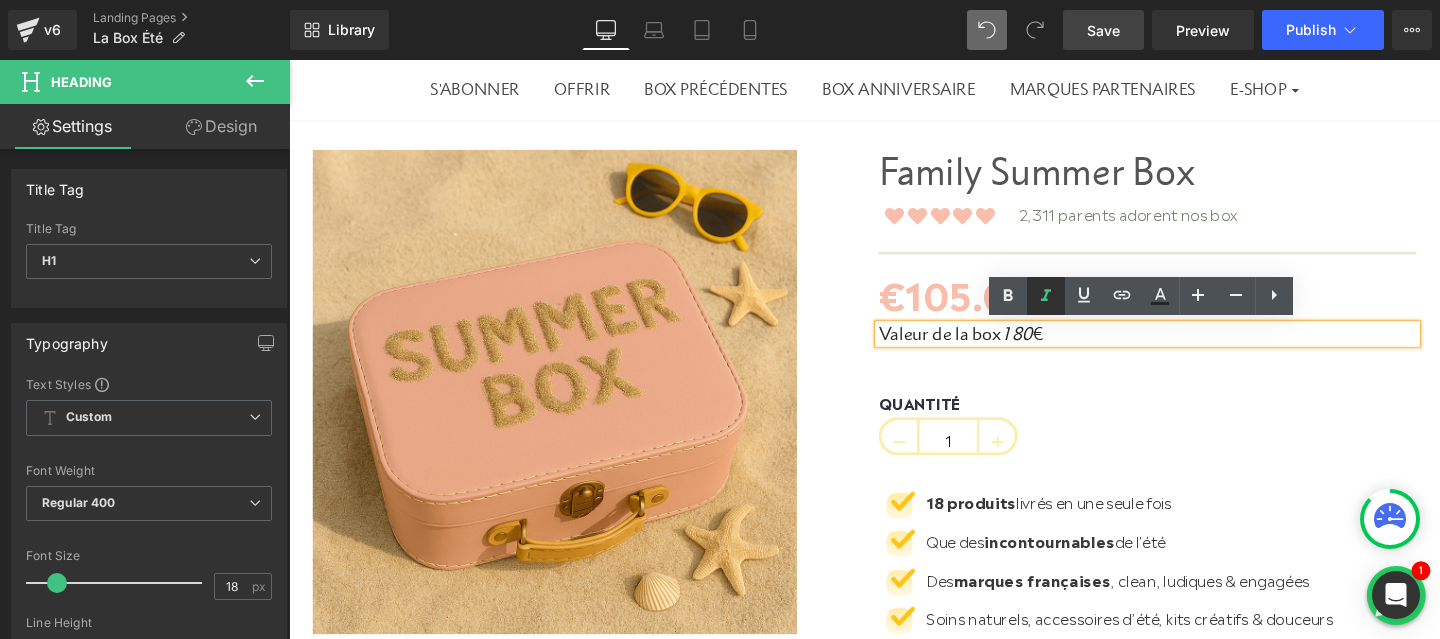 click 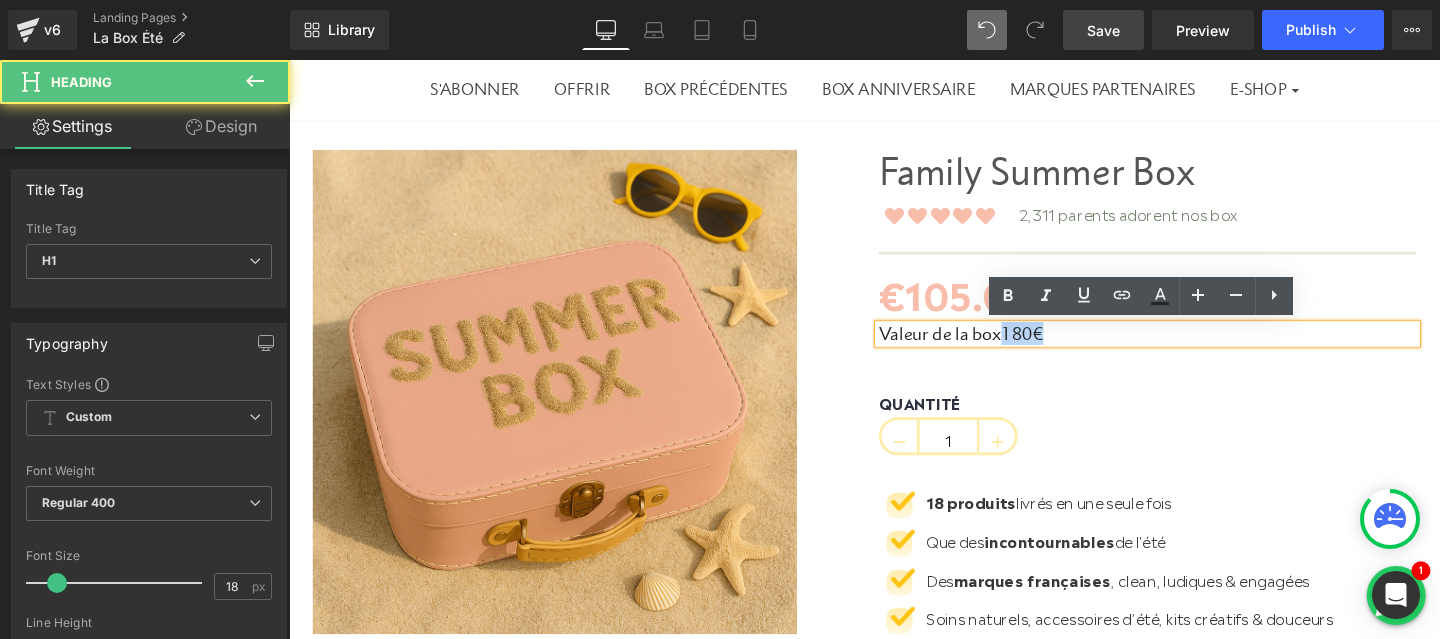 drag, startPoint x: 1085, startPoint y: 346, endPoint x: 1045, endPoint y: 346, distance: 40 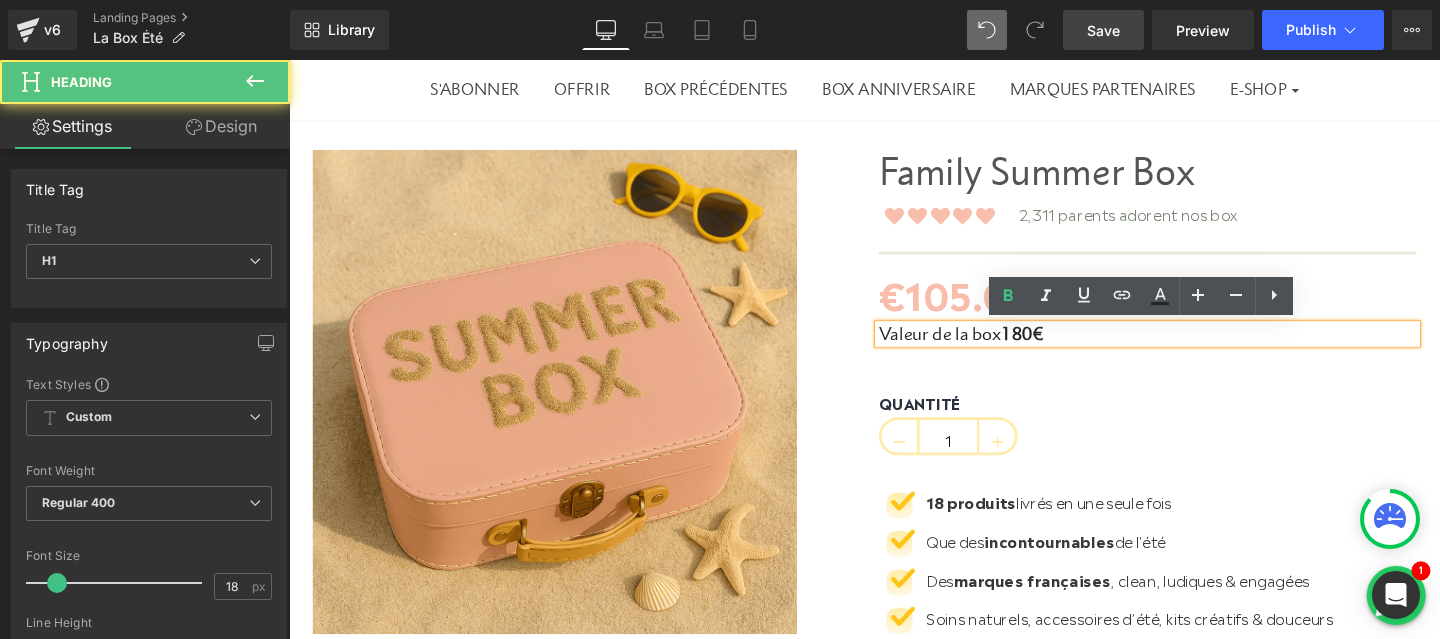 click on "Valeur de la box  180€" at bounding box center (1191, 349) 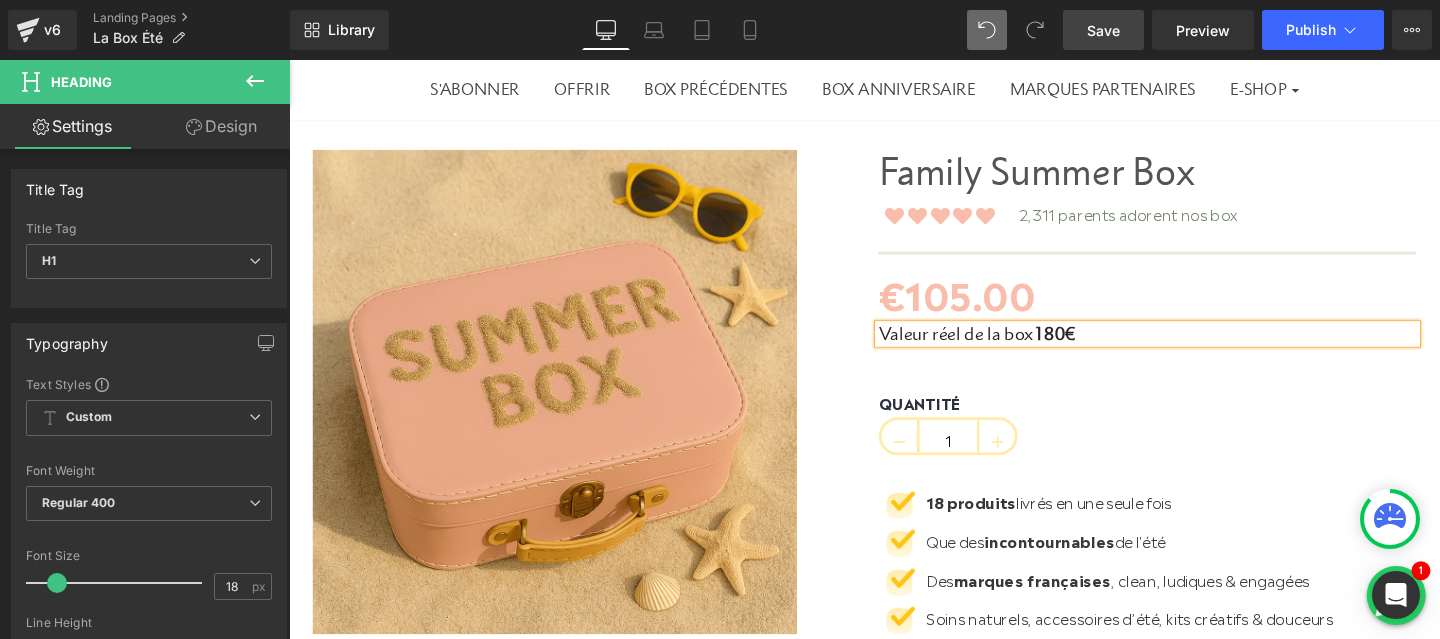 click on "Family Summer Box
(P) Title
Icon
Icon
Icon
Icon
Icon
Icon List Hoz         2,311 parents adorent nos box Text Block
Row
Separator
€105.00
€0
(P) Price
180€" at bounding box center [1191, 415] 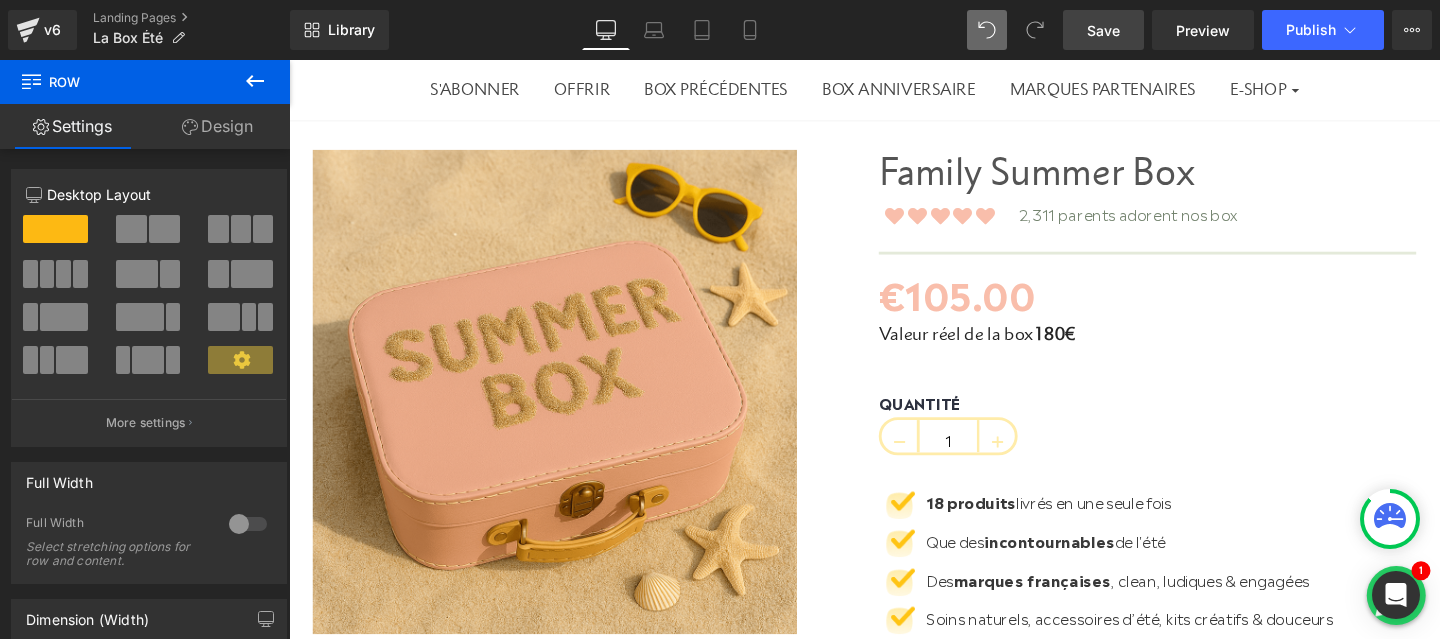 drag, startPoint x: 1106, startPoint y: 29, endPoint x: 723, endPoint y: 250, distance: 442.18774 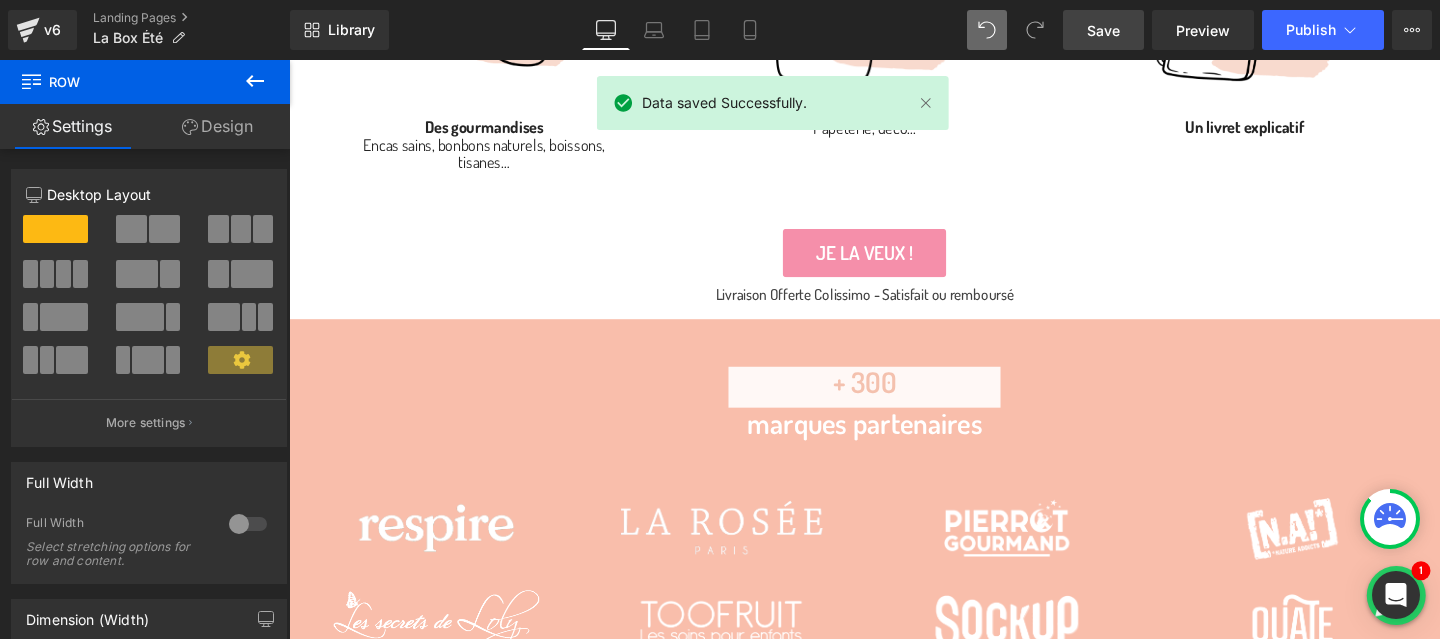 scroll, scrollTop: 2335, scrollLeft: 0, axis: vertical 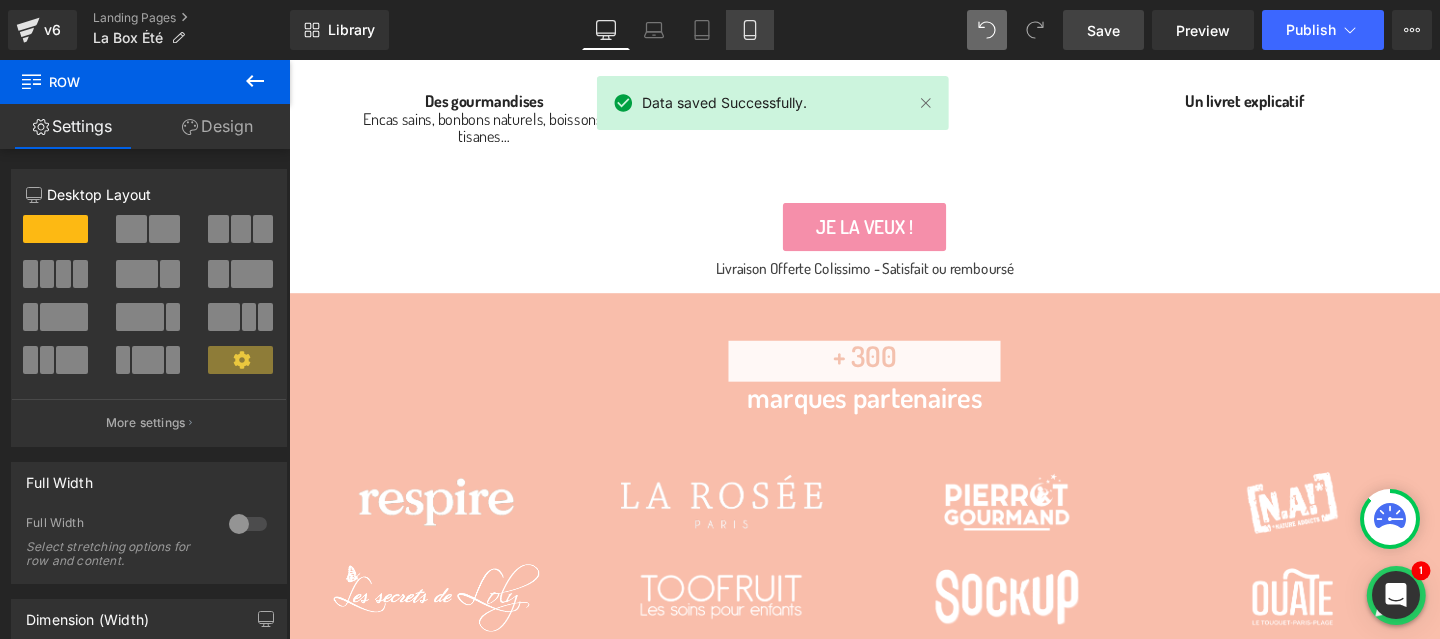 click 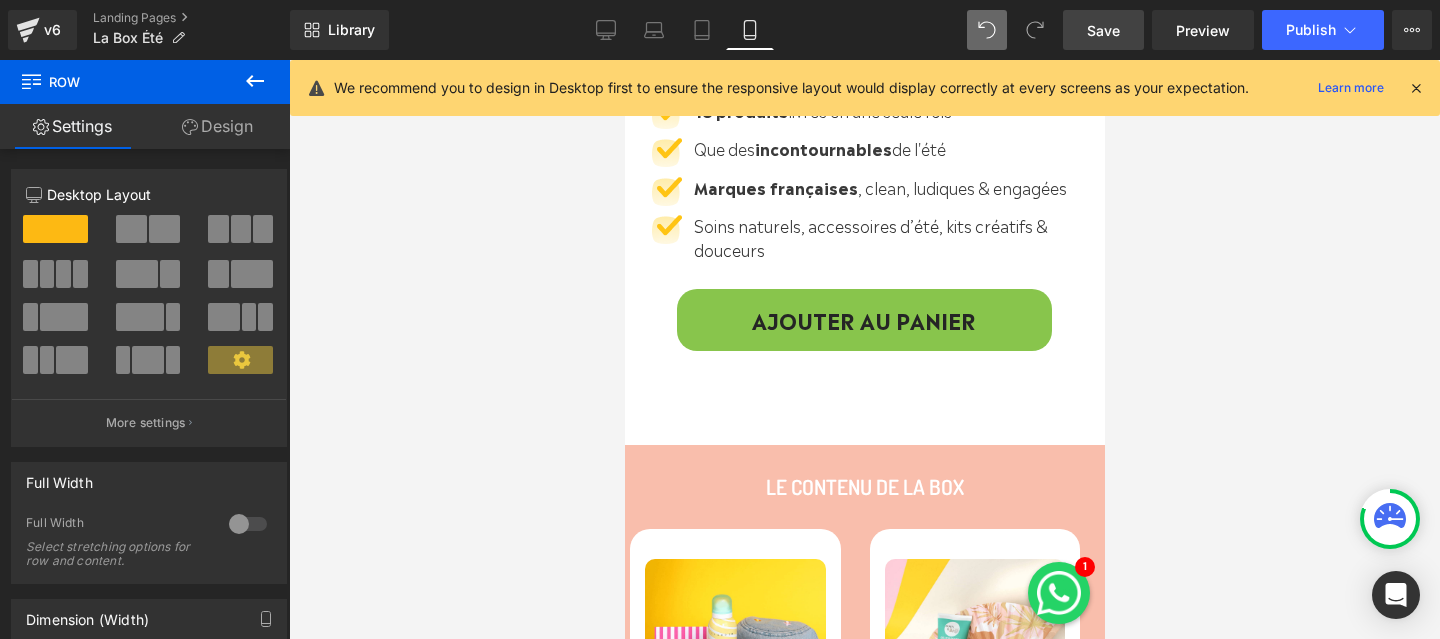 scroll, scrollTop: 901, scrollLeft: 0, axis: vertical 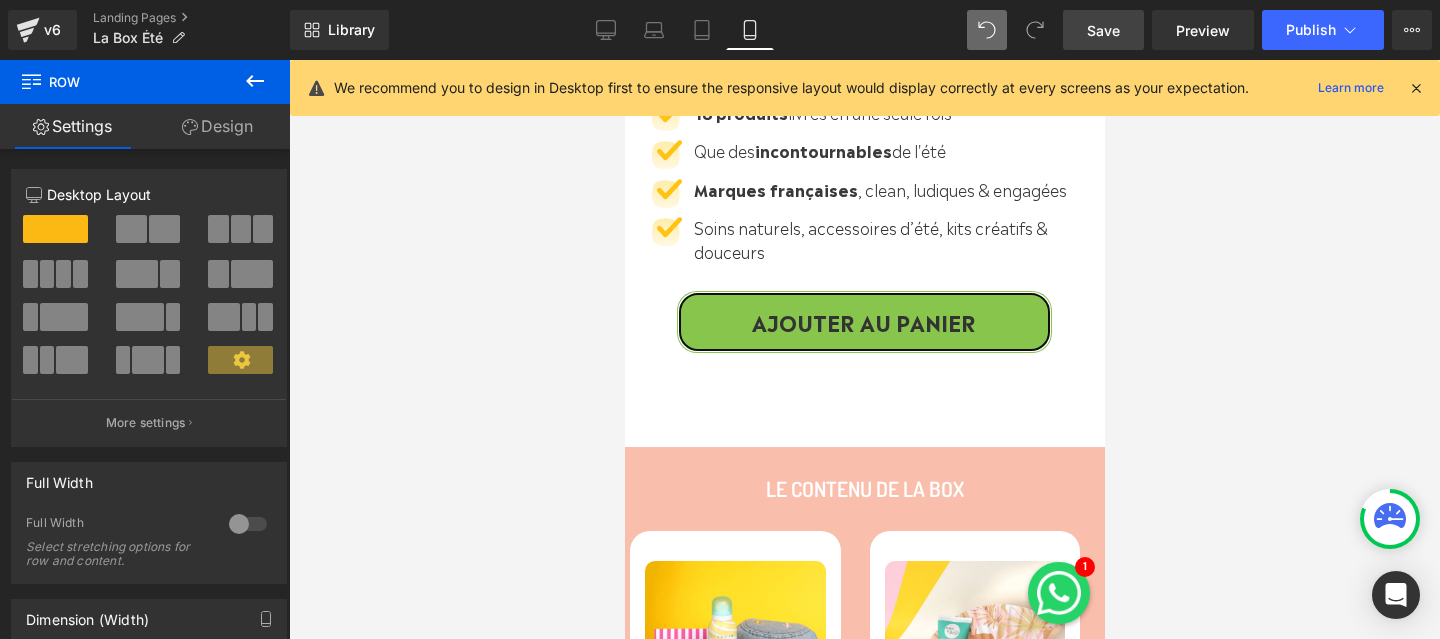 click on "AJOUTER AU PANIER
(P) Cart Button" at bounding box center [863, 322] 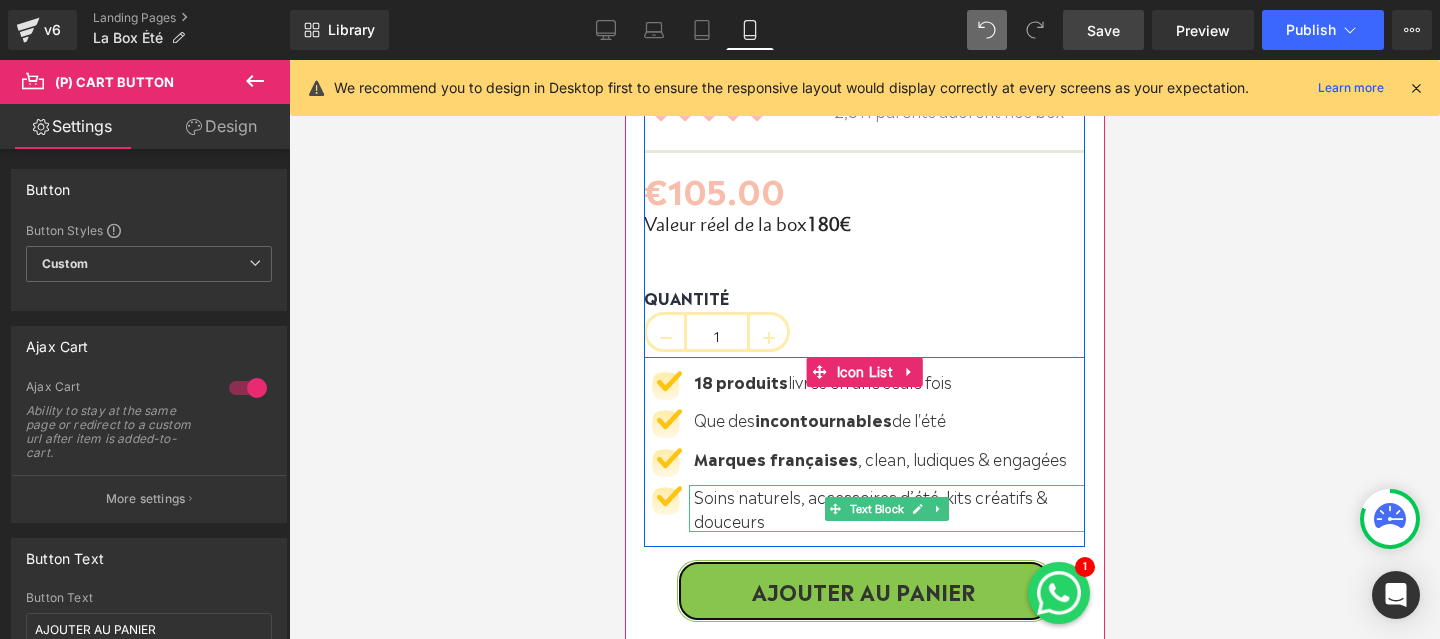 scroll, scrollTop: 575, scrollLeft: 0, axis: vertical 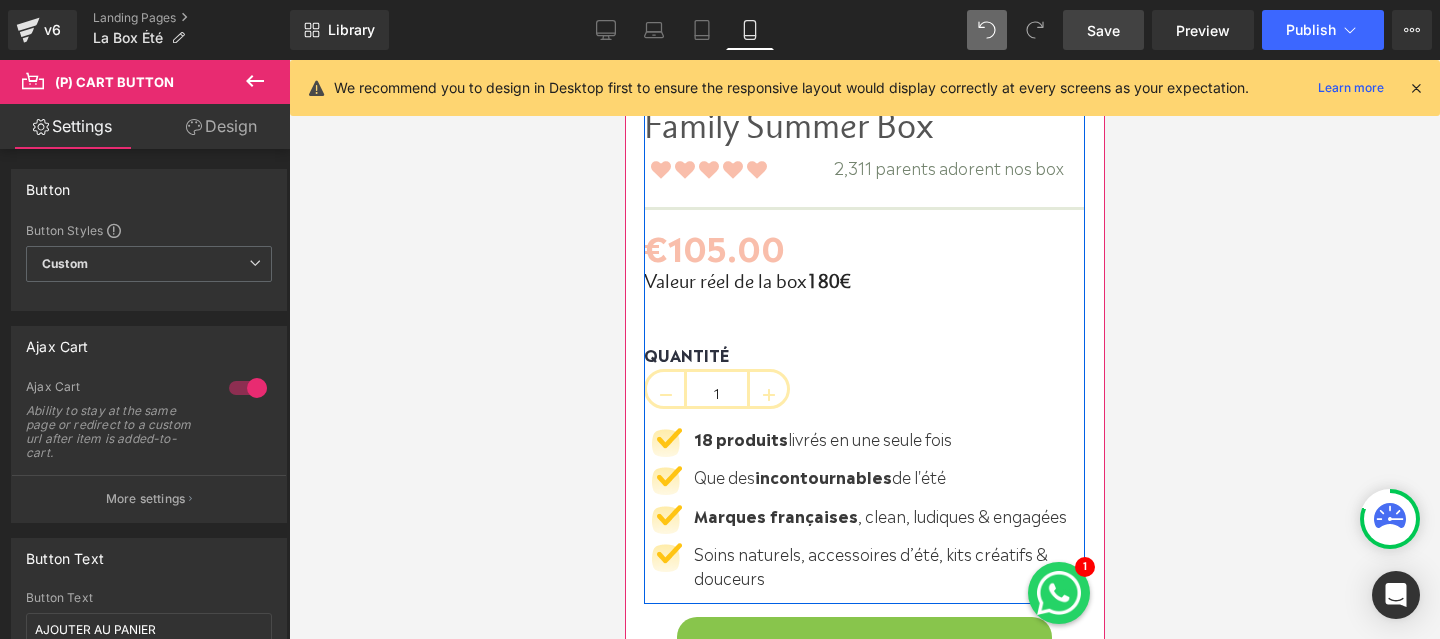 click on "€105.00
€0
(P) Price" at bounding box center [863, 246] 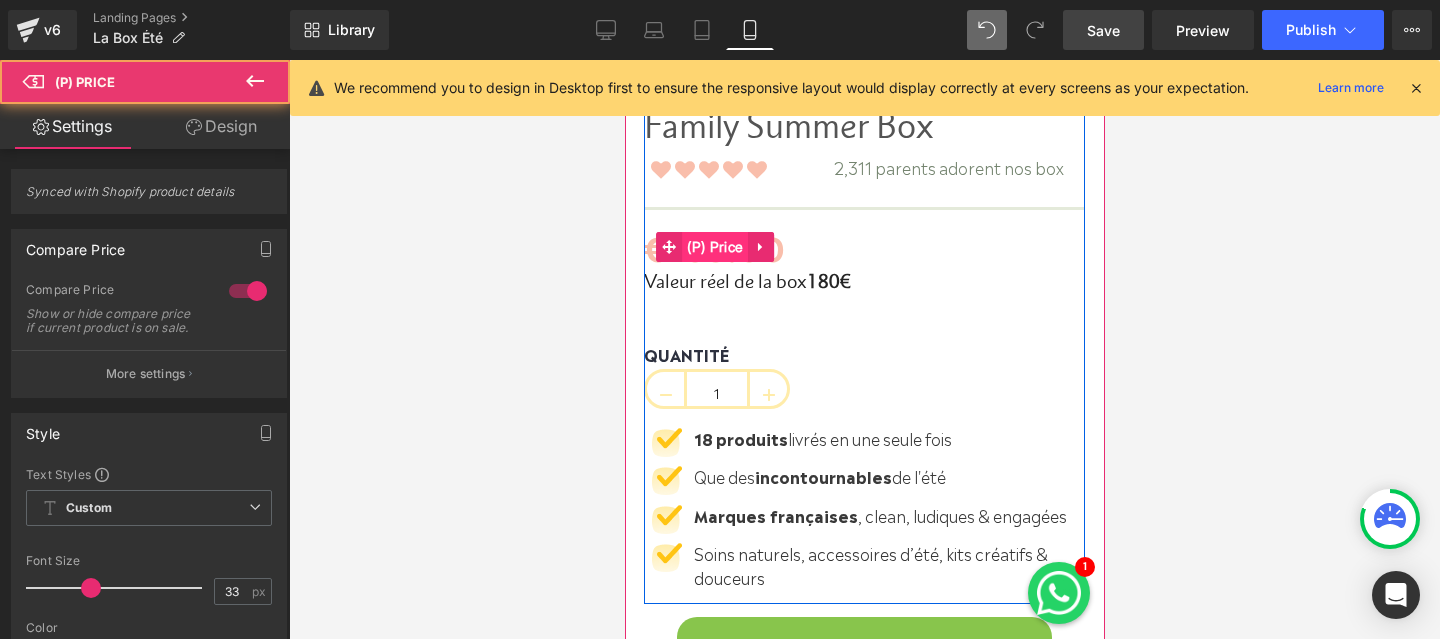 click on "(P) Price" at bounding box center [714, 247] 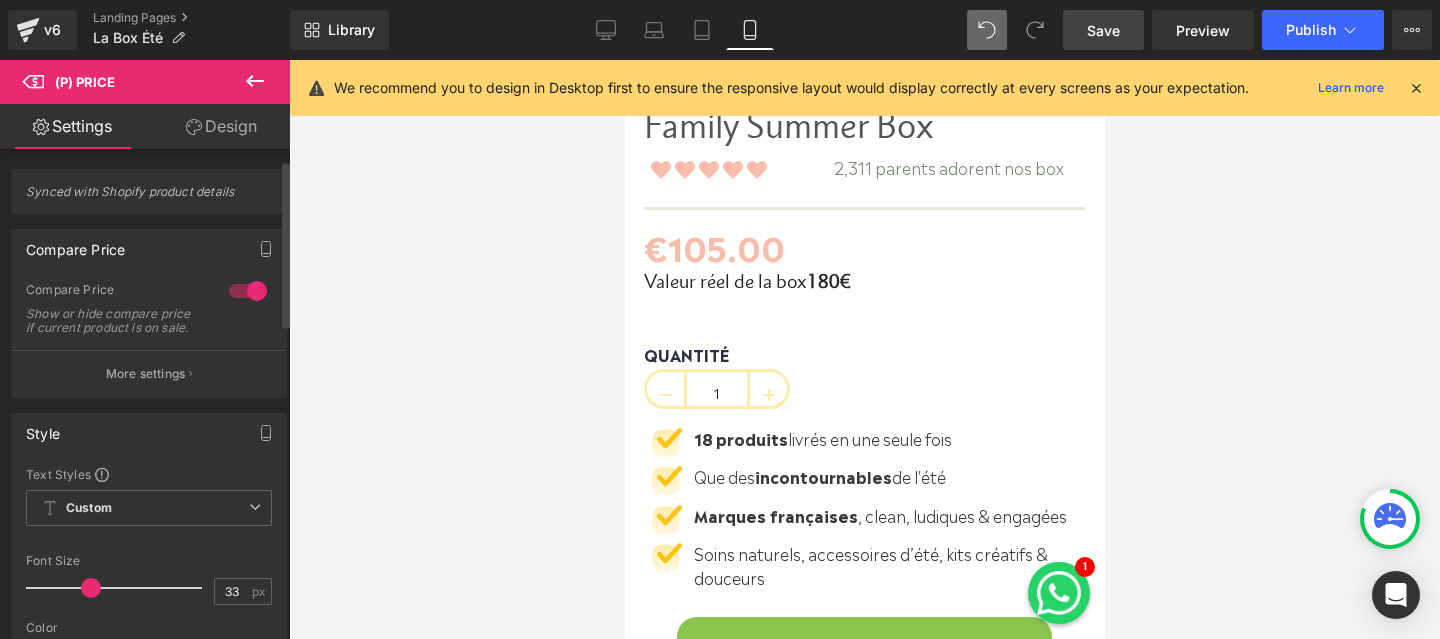 scroll, scrollTop: 179, scrollLeft: 0, axis: vertical 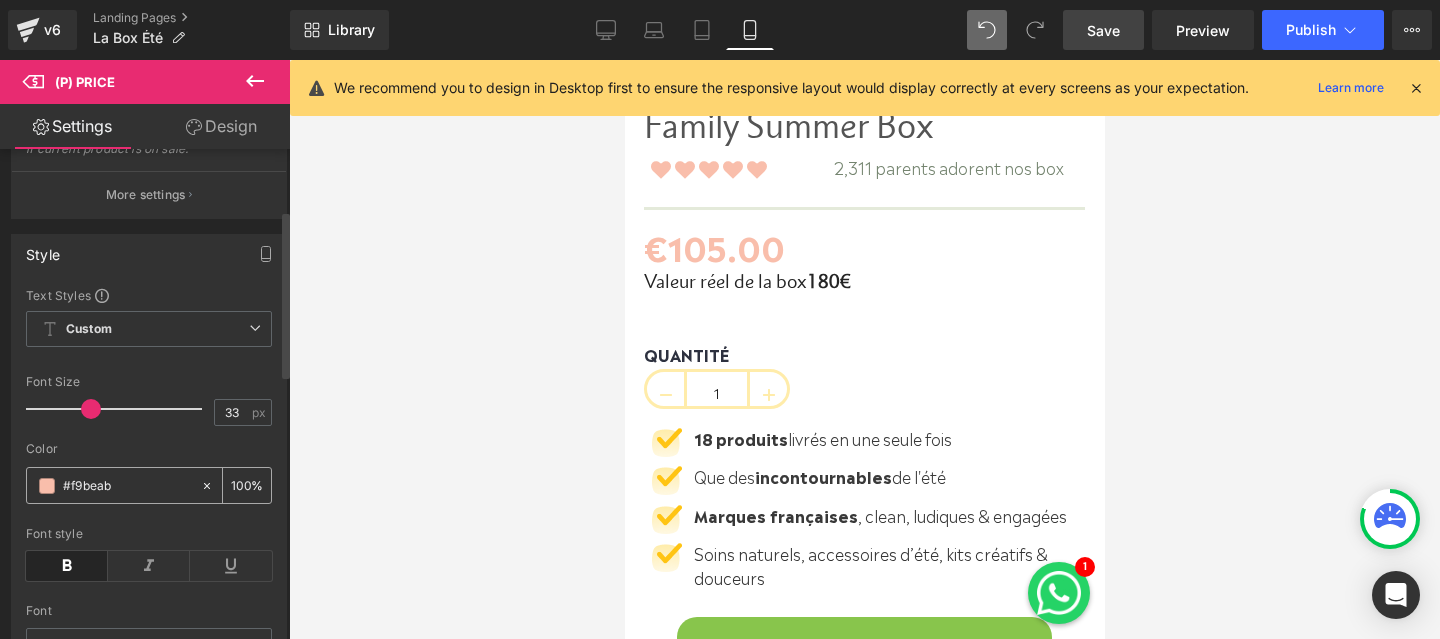 click on "#f9beab" at bounding box center [127, 486] 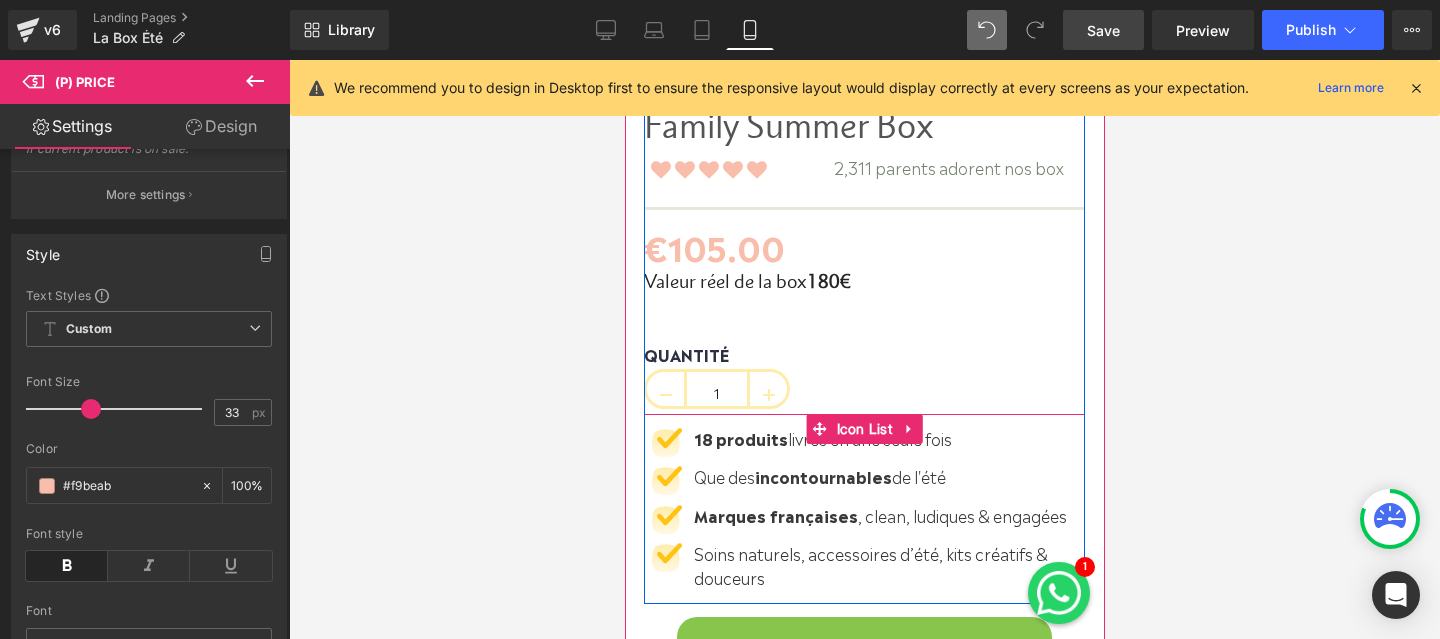 scroll, scrollTop: 796, scrollLeft: 0, axis: vertical 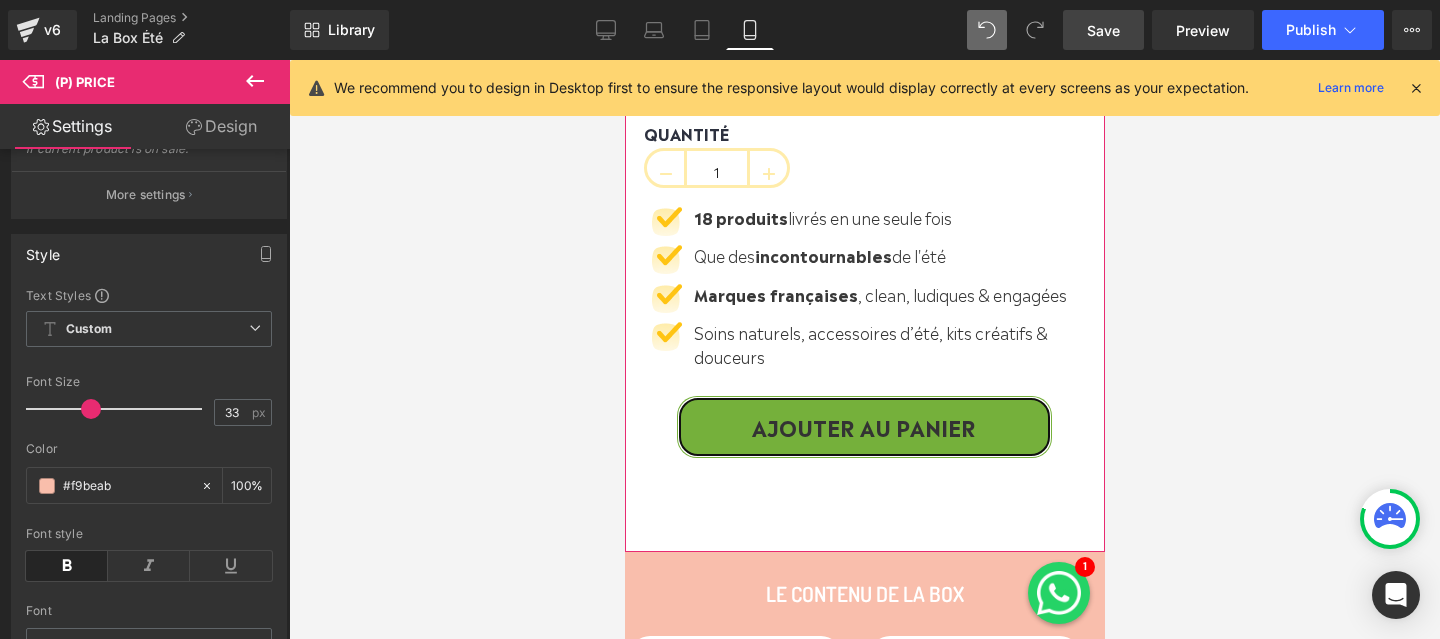 click on "AJOUTER AU PANIER" at bounding box center [863, 427] 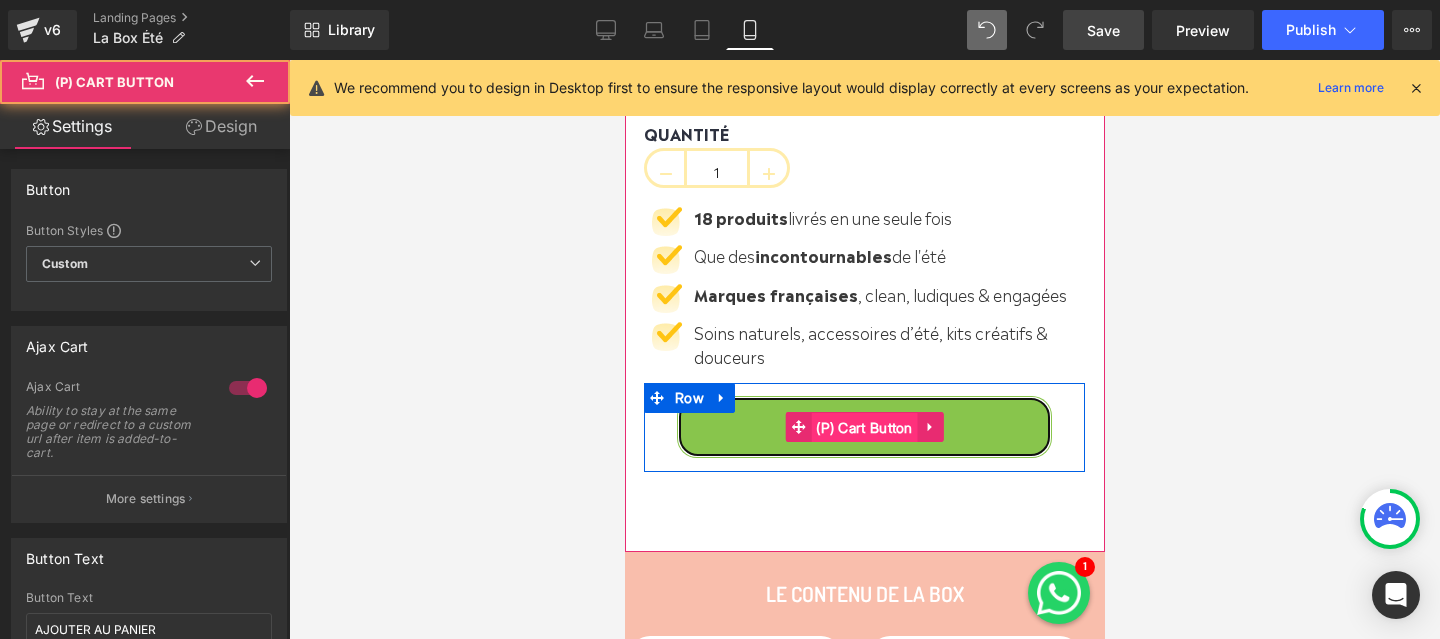 click on "(P) Cart Button" at bounding box center (863, 428) 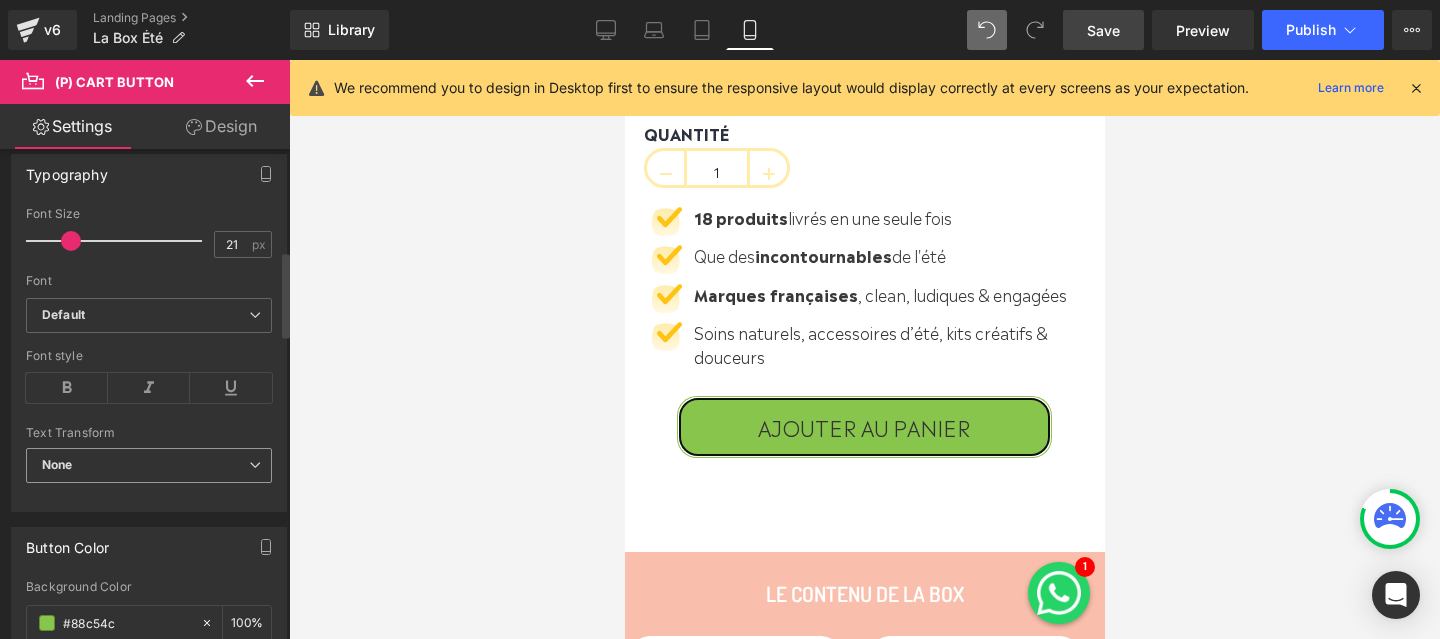scroll, scrollTop: 727, scrollLeft: 0, axis: vertical 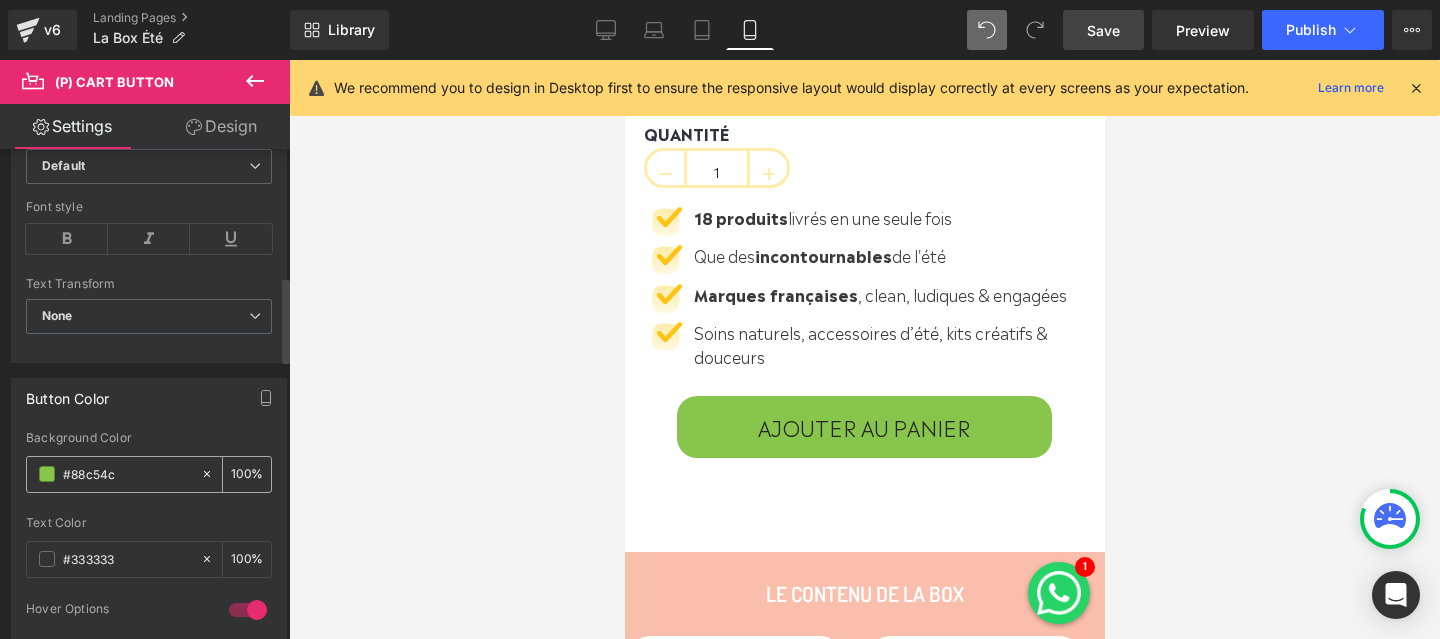 click on "#88c54c" at bounding box center [127, 474] 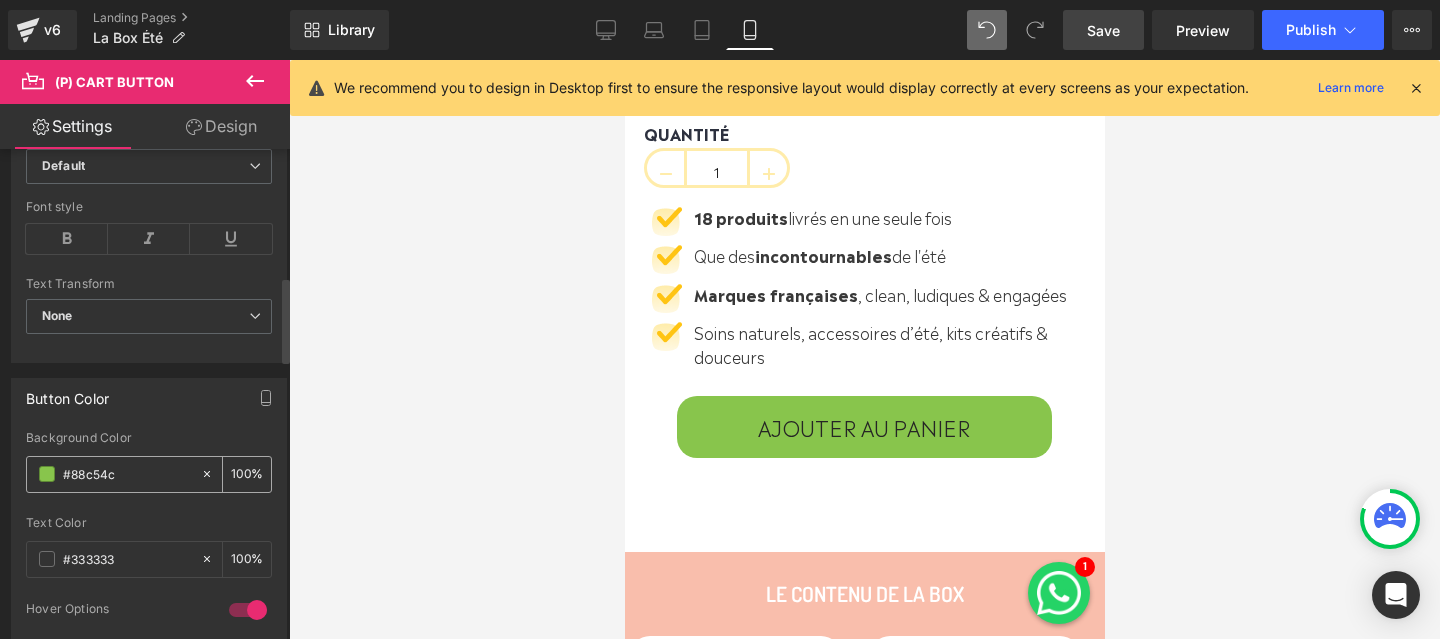 click on "#88c54c" at bounding box center [127, 474] 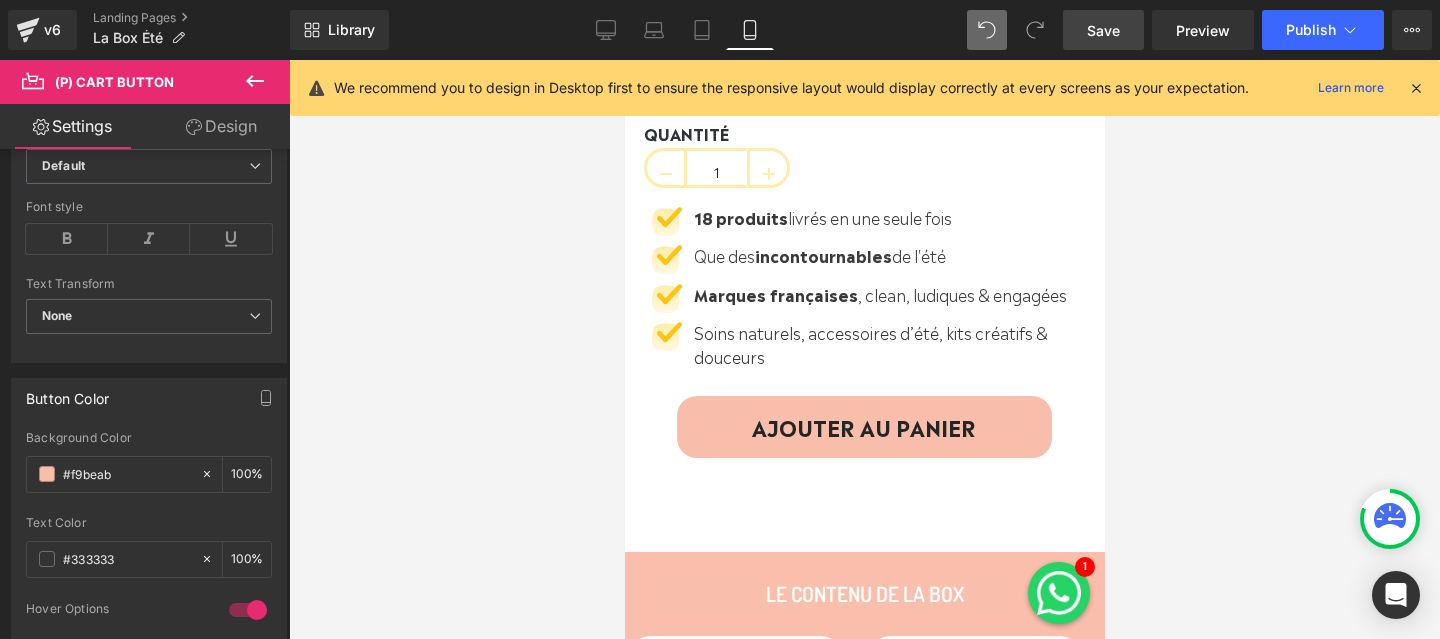 type on "#f9beab" 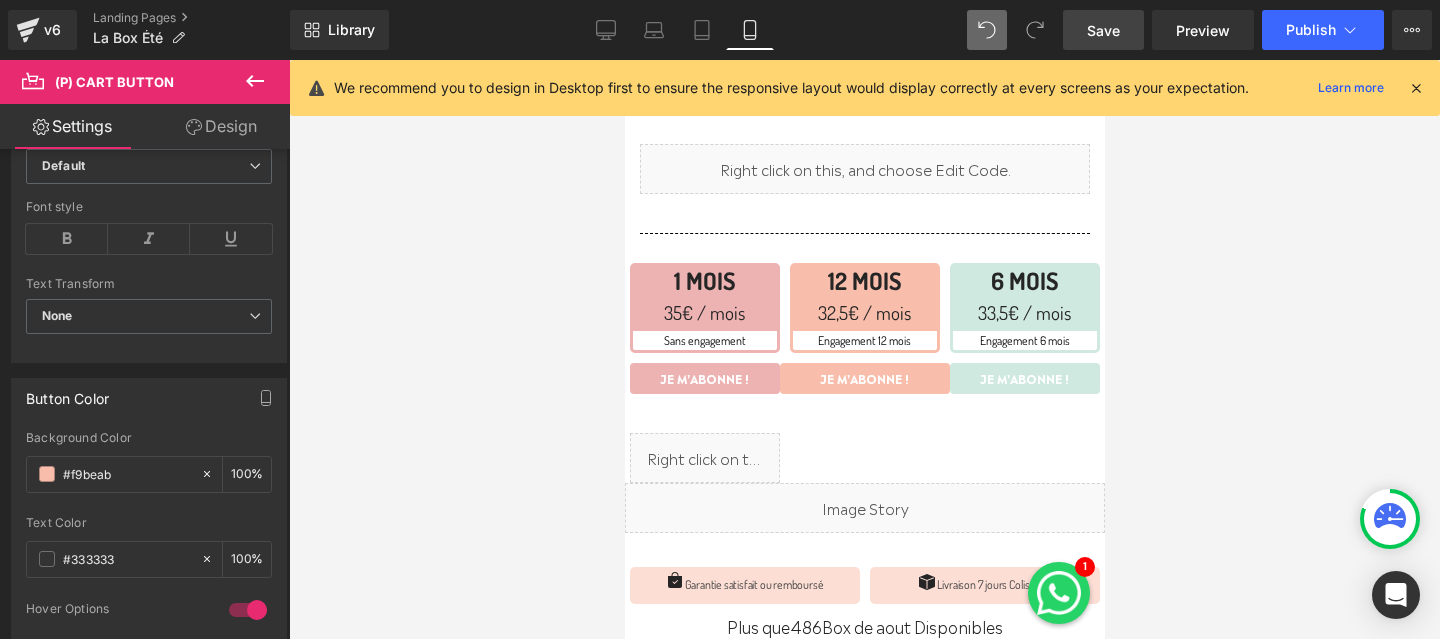 scroll, scrollTop: 1631, scrollLeft: 0, axis: vertical 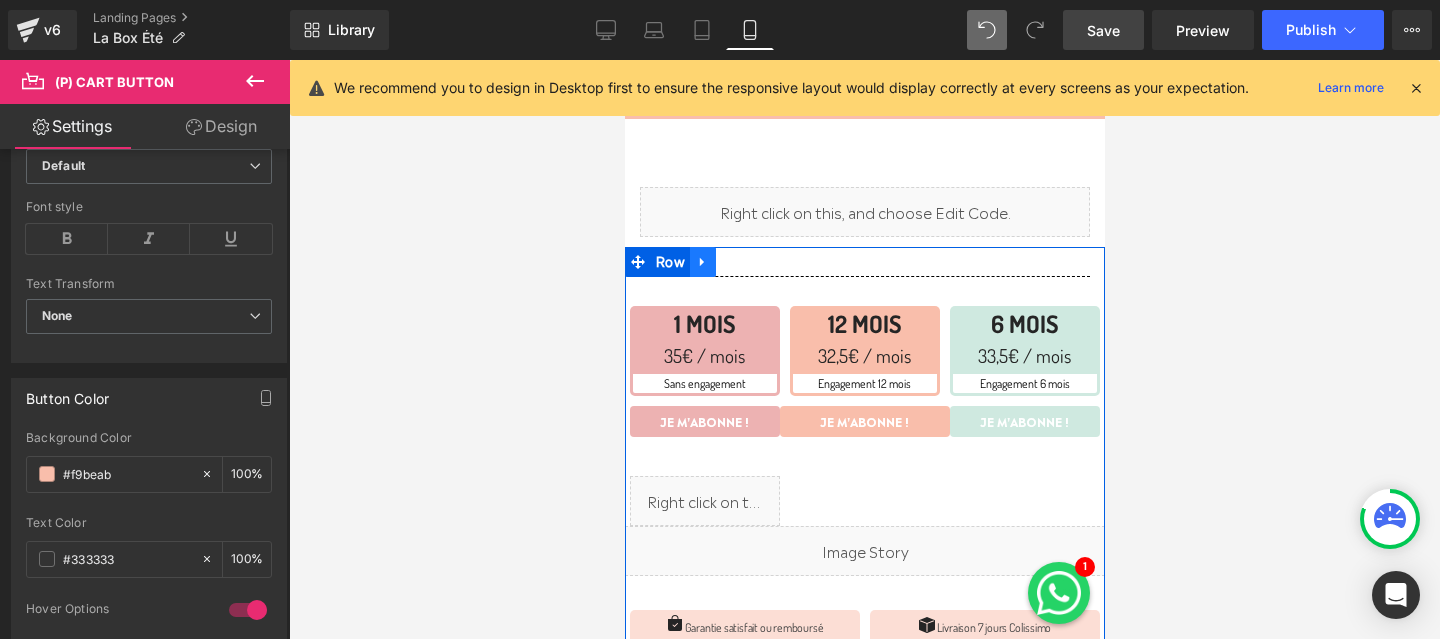 click 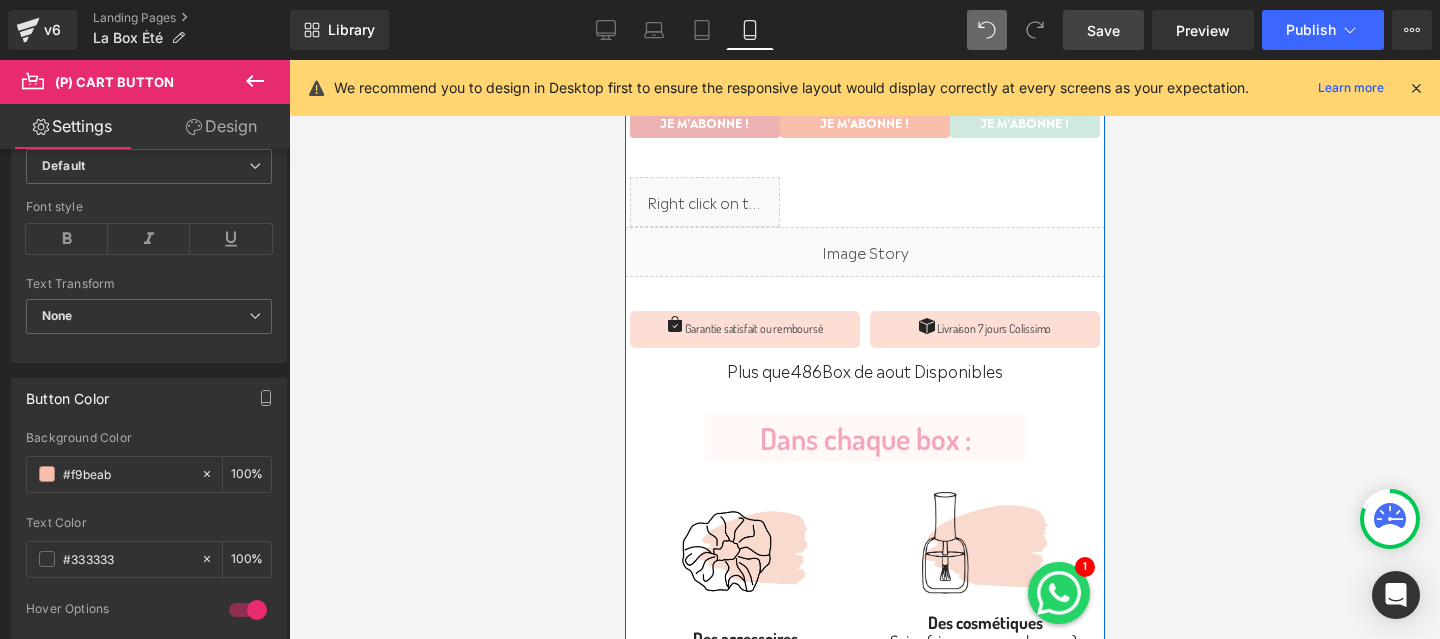 scroll, scrollTop: 1705, scrollLeft: 0, axis: vertical 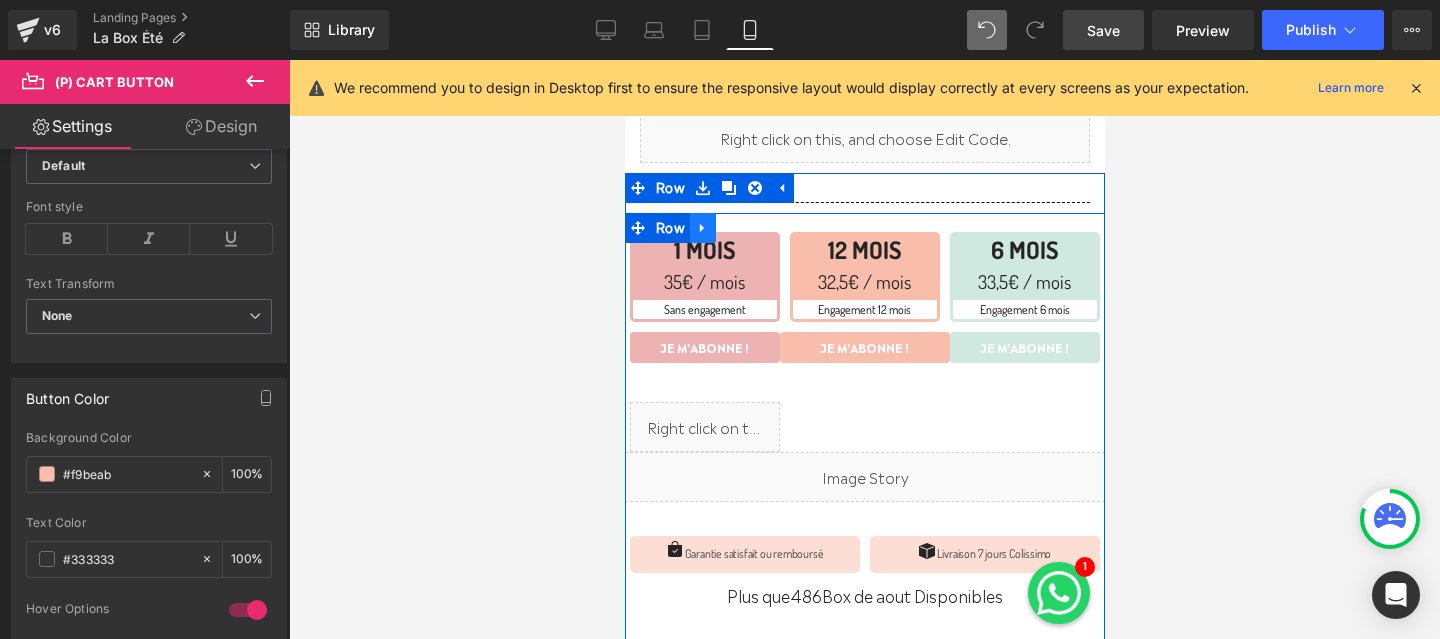 click 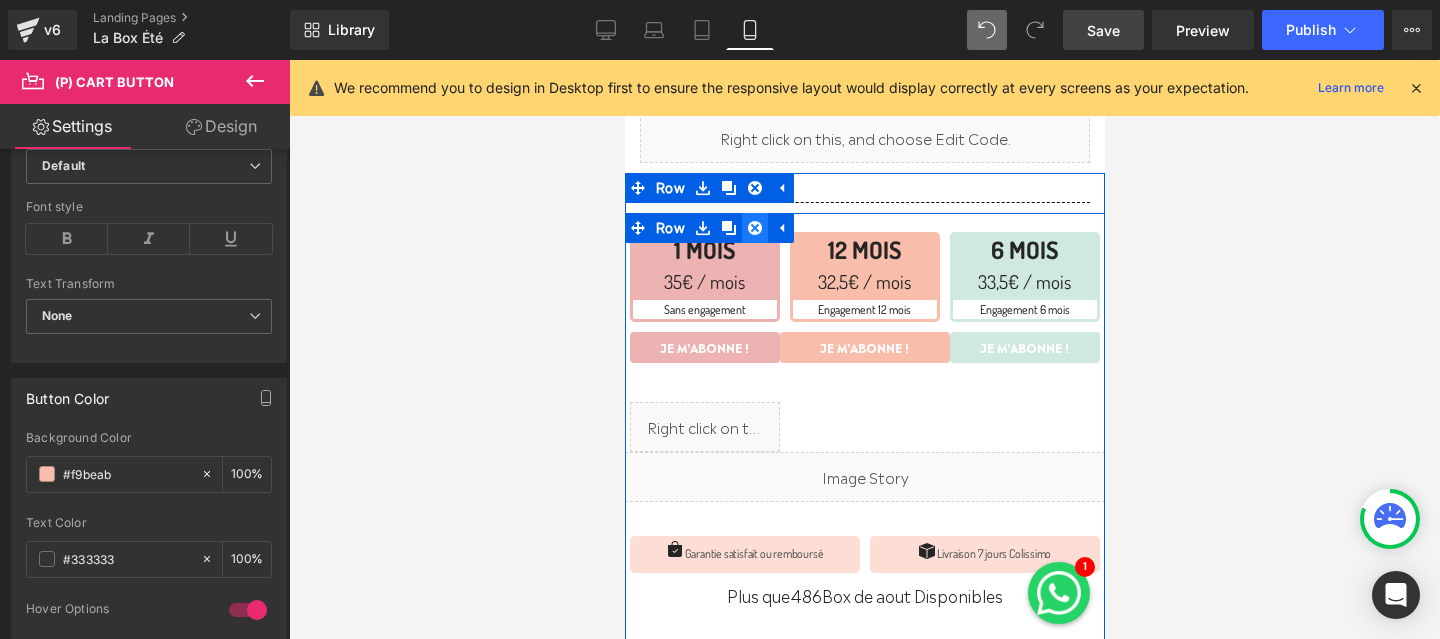 click 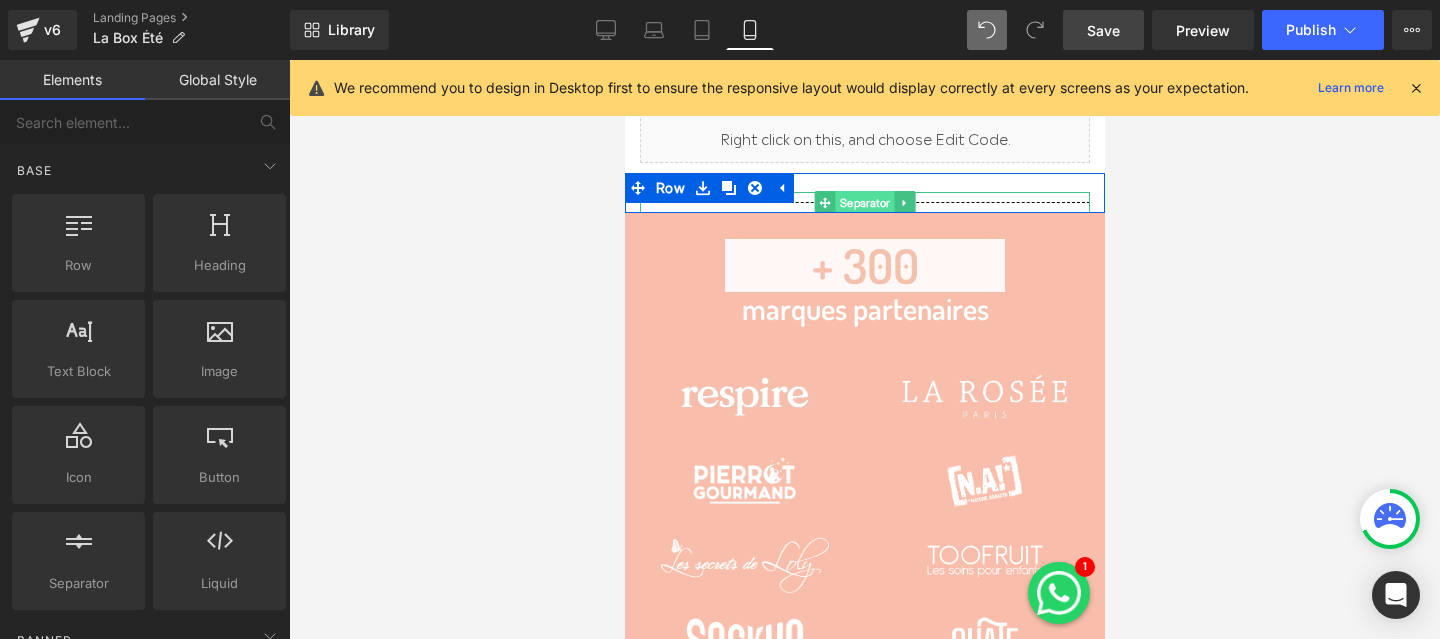 scroll, scrollTop: 1718, scrollLeft: 0, axis: vertical 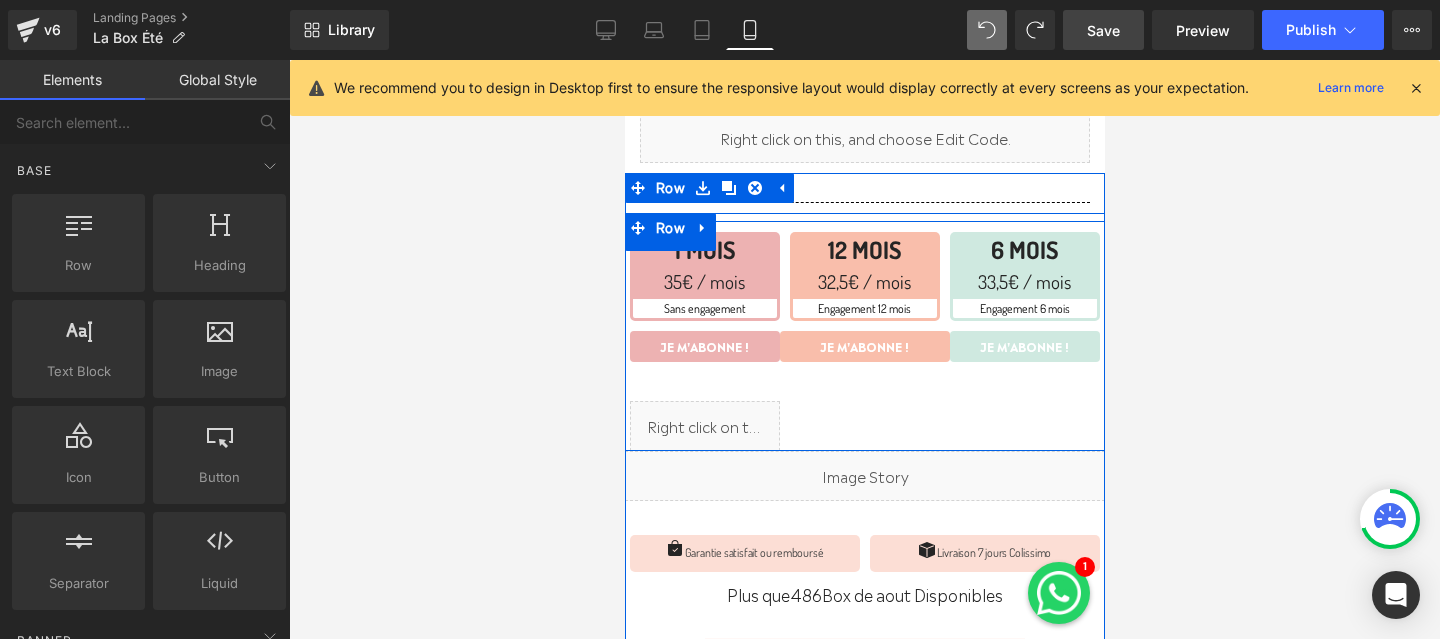 click on "1 MOIS Heading         35€ / mois Heading         Sans engagement Text Block
JE M'ABONNE !
(P) Cart Button Liquid
Product         Liquid         12 MOIS Heading         32,5€ / mois Heading         Engagement 12 mois Text Block
JE M'ABONNE !
(P) Cart Button Liquid
Product         6 MOIS Heading         33,5€ / mois Heading         Engagement 6 mois Text Block
JE M'ABONNE !
(P) Cart Button Liquid
Product         Row" at bounding box center [864, 336] 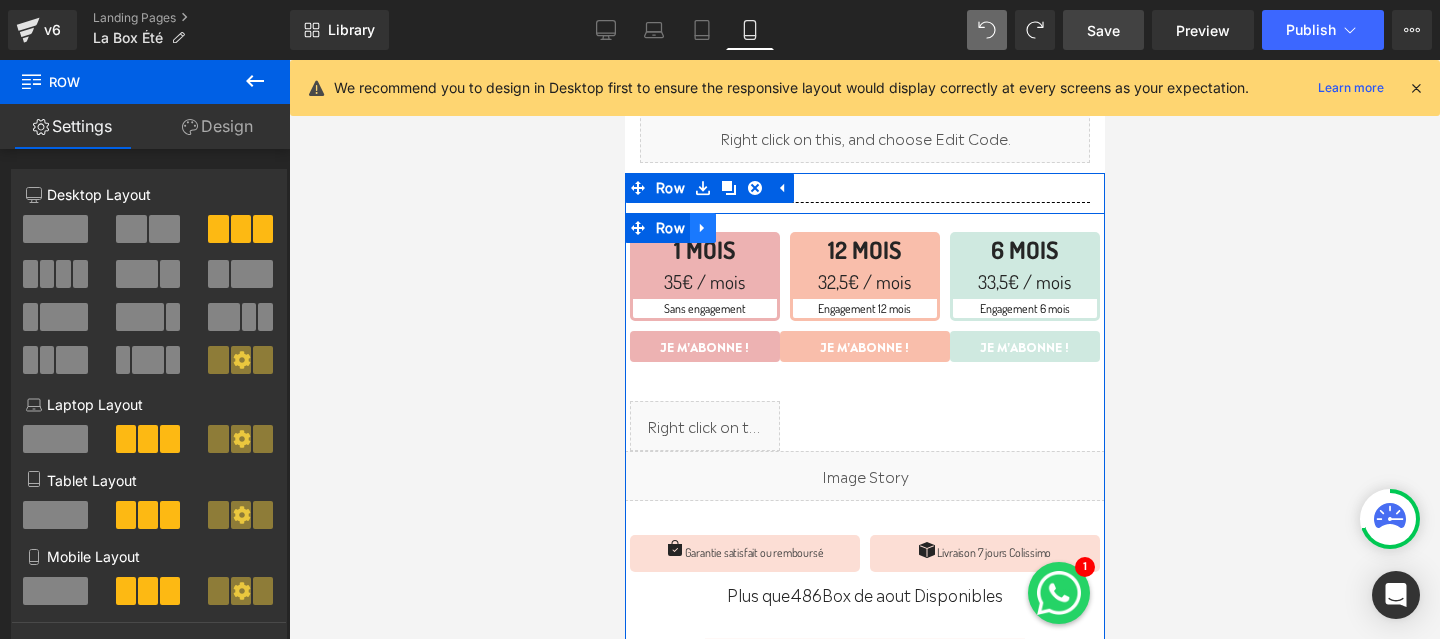 click 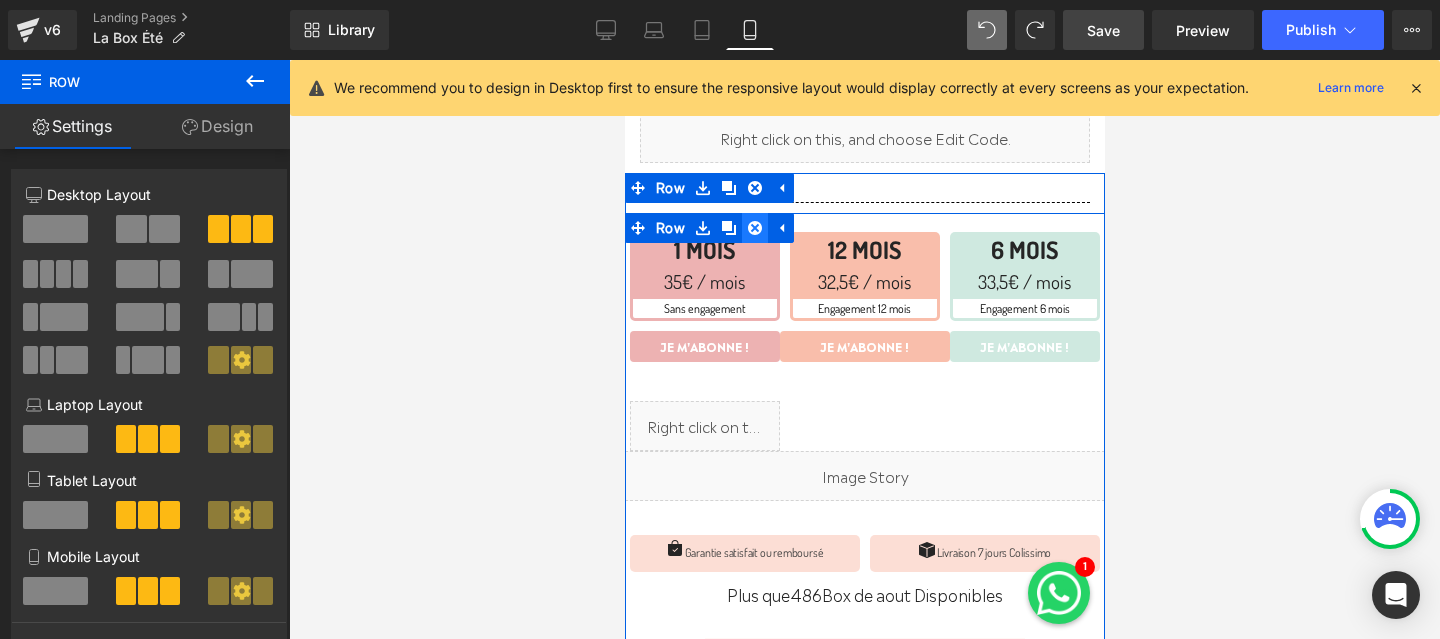 click 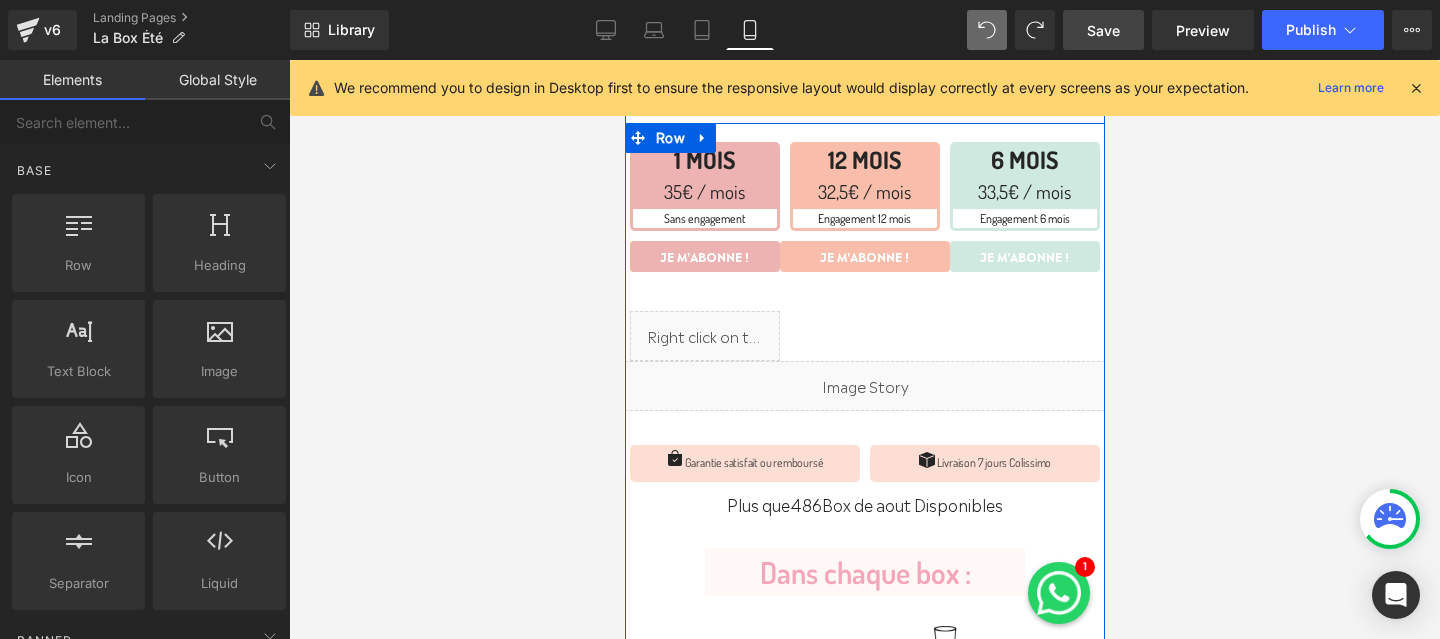 scroll, scrollTop: 1749, scrollLeft: 0, axis: vertical 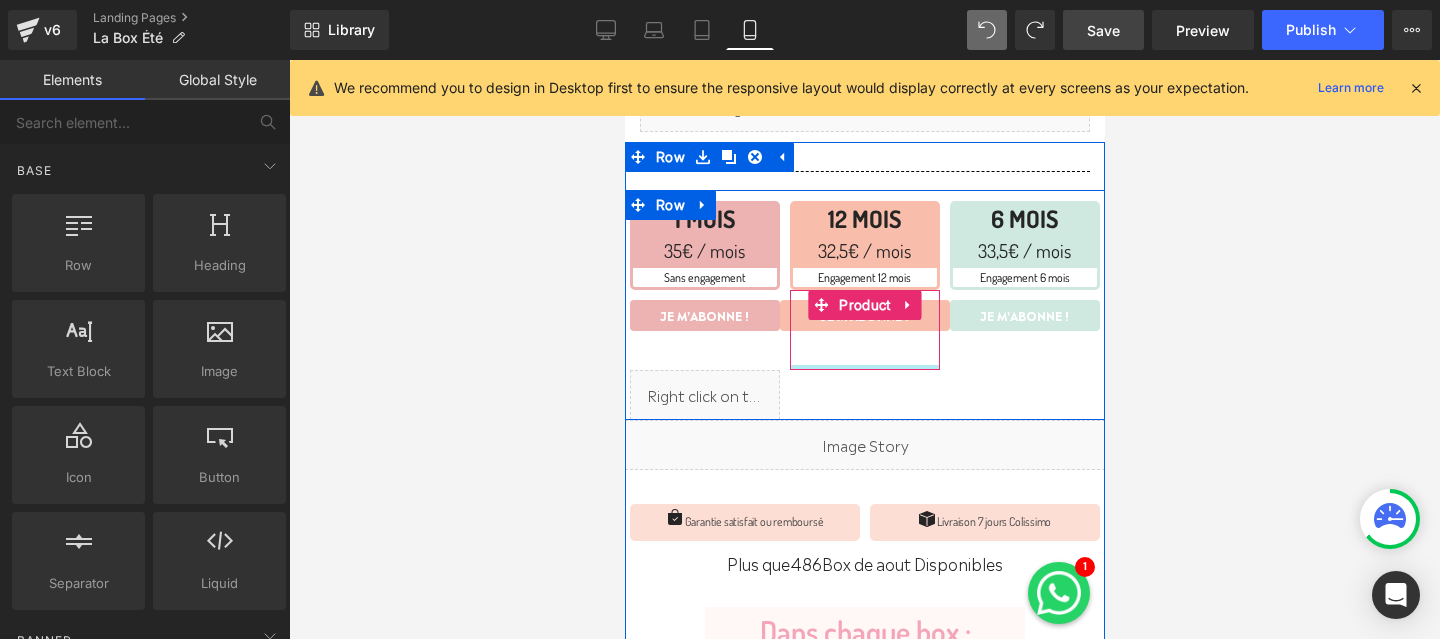 click at bounding box center (864, 367) 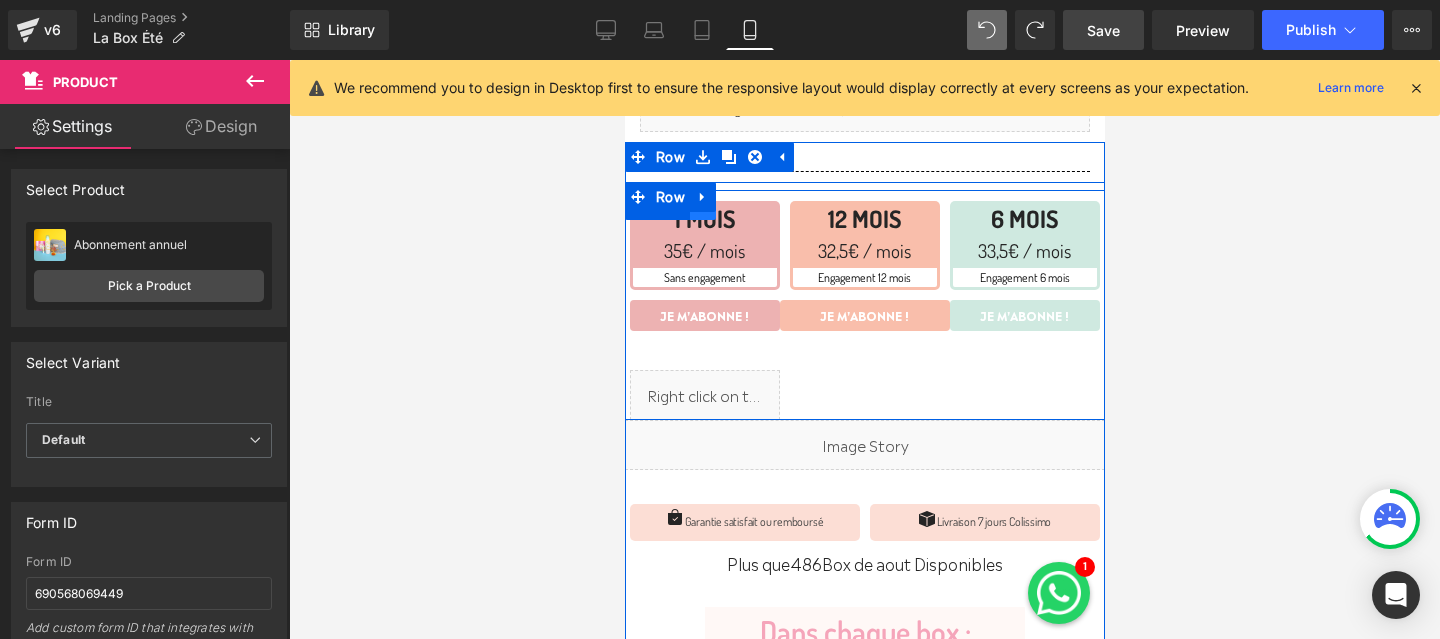 click at bounding box center [702, 205] 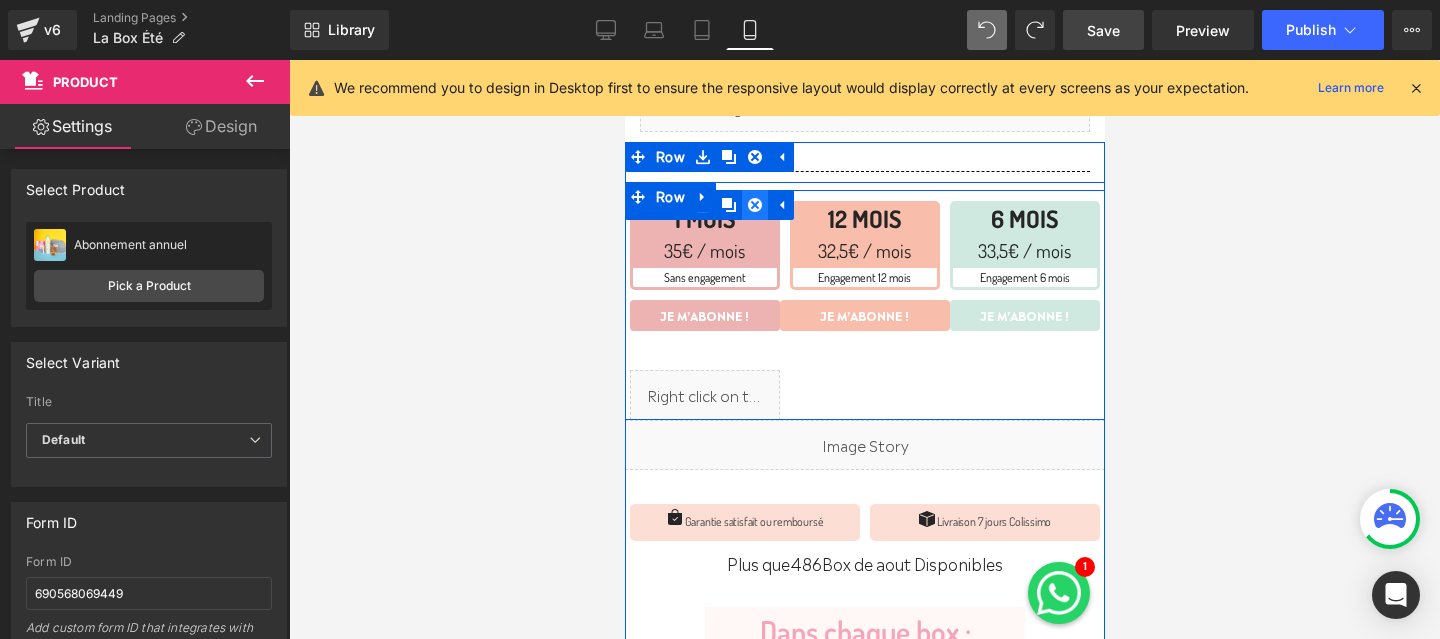 click at bounding box center [754, 205] 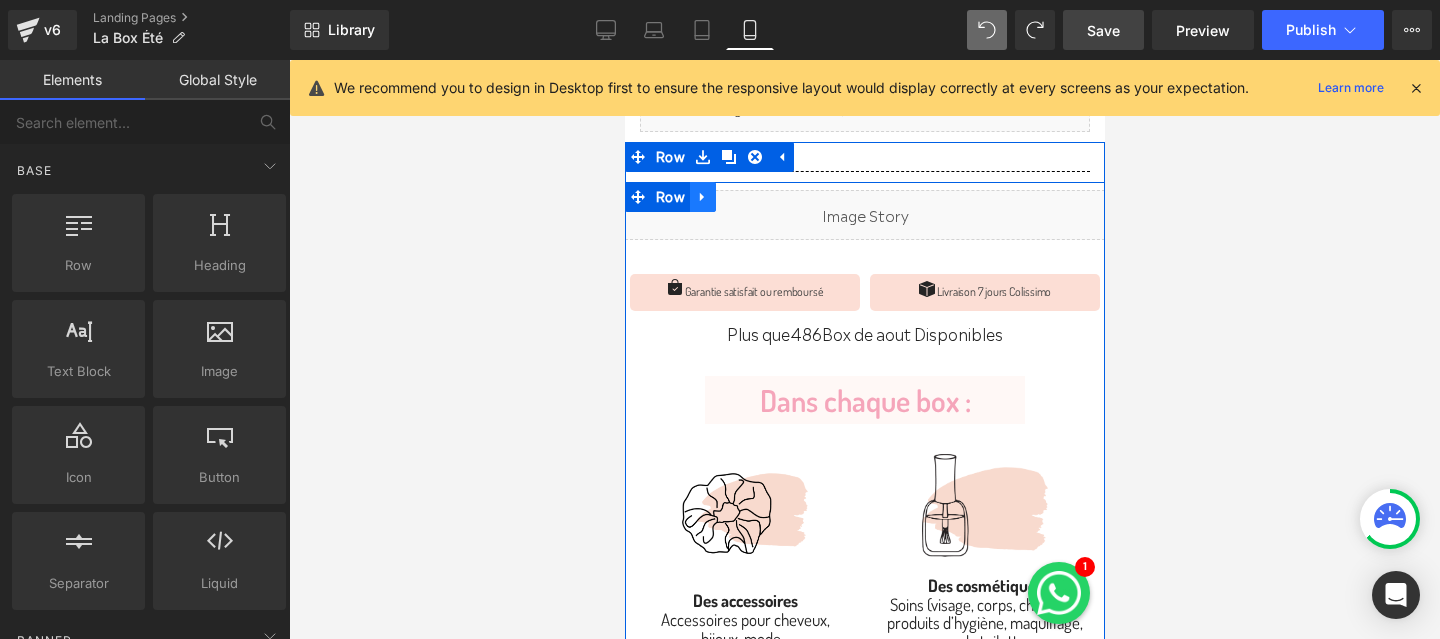 click 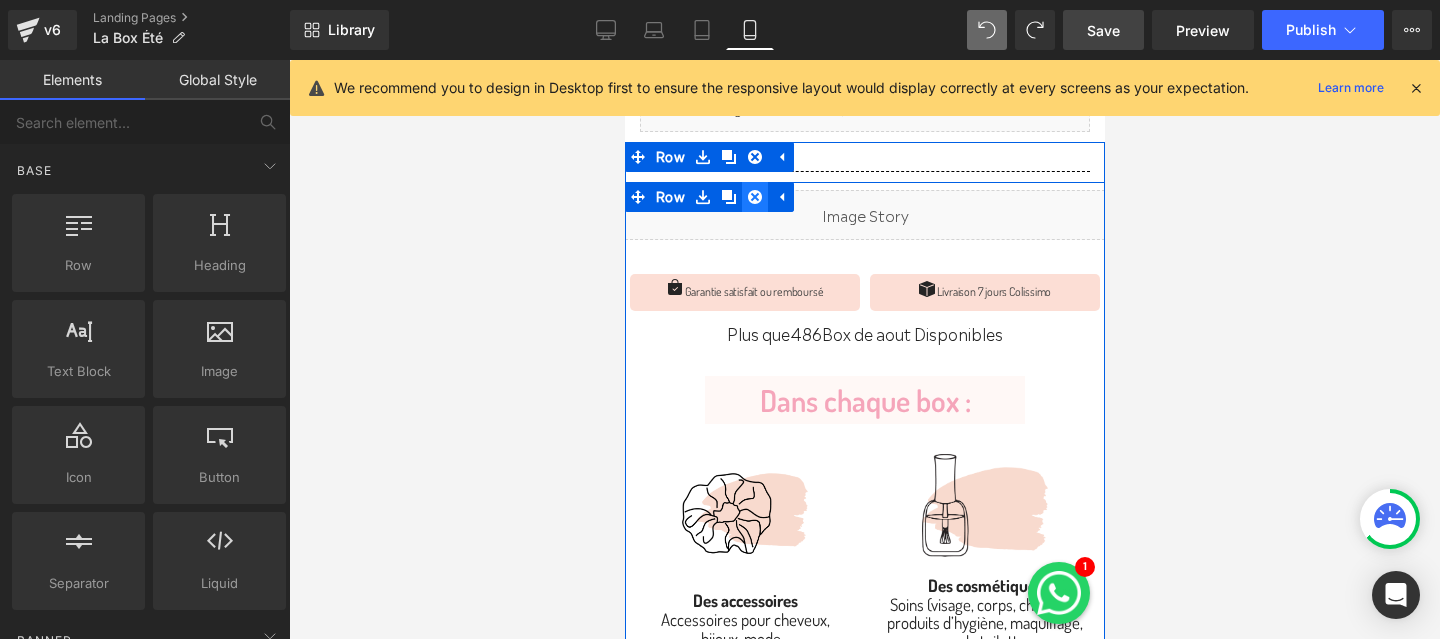 click 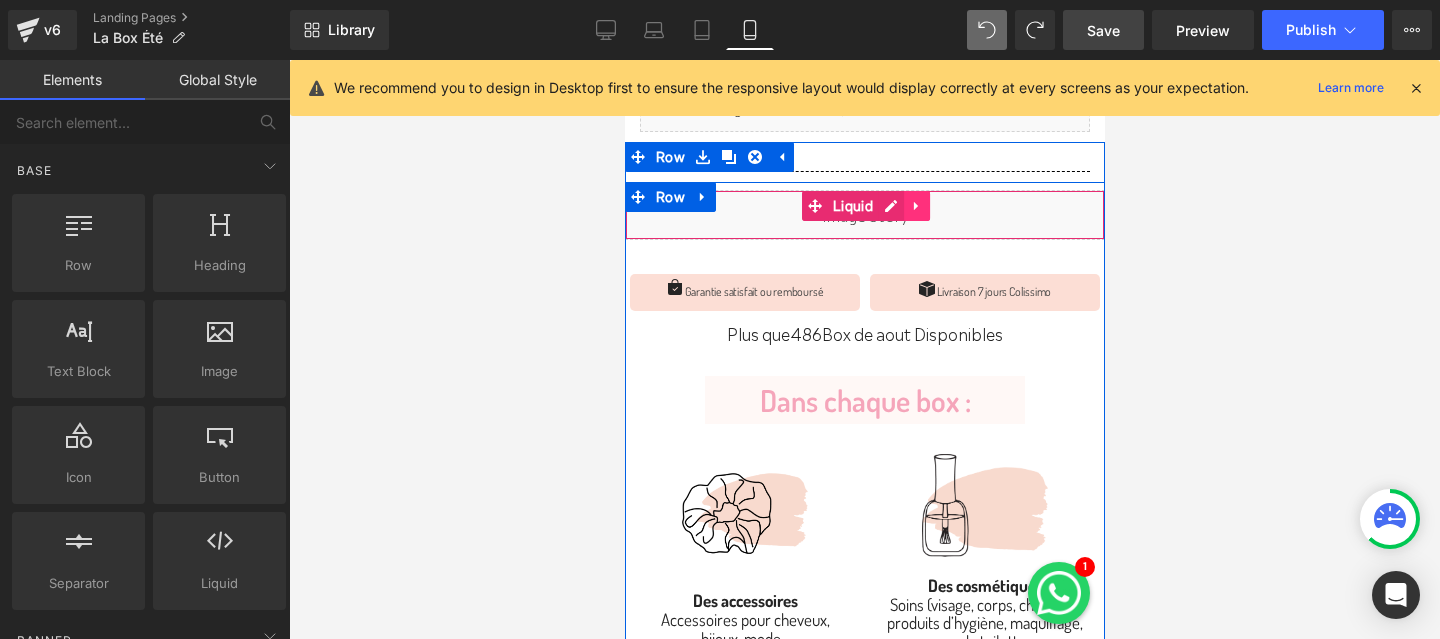 click 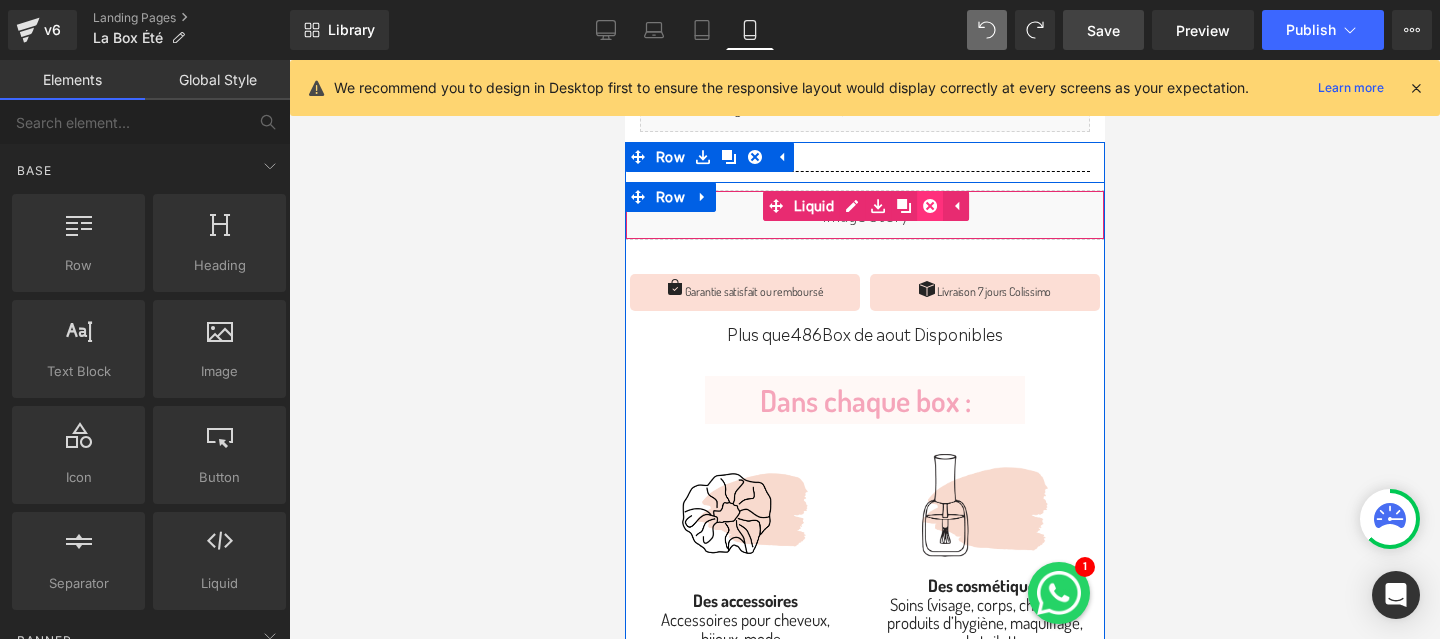 click 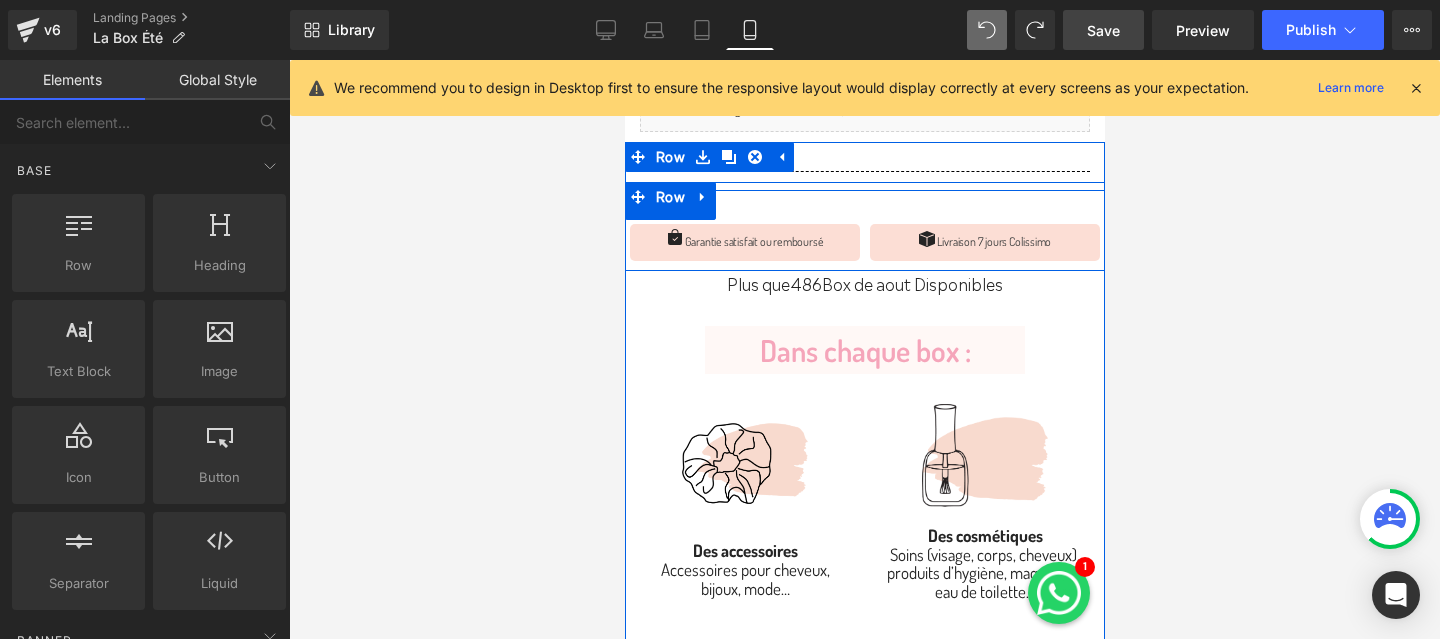click at bounding box center [864, 268] 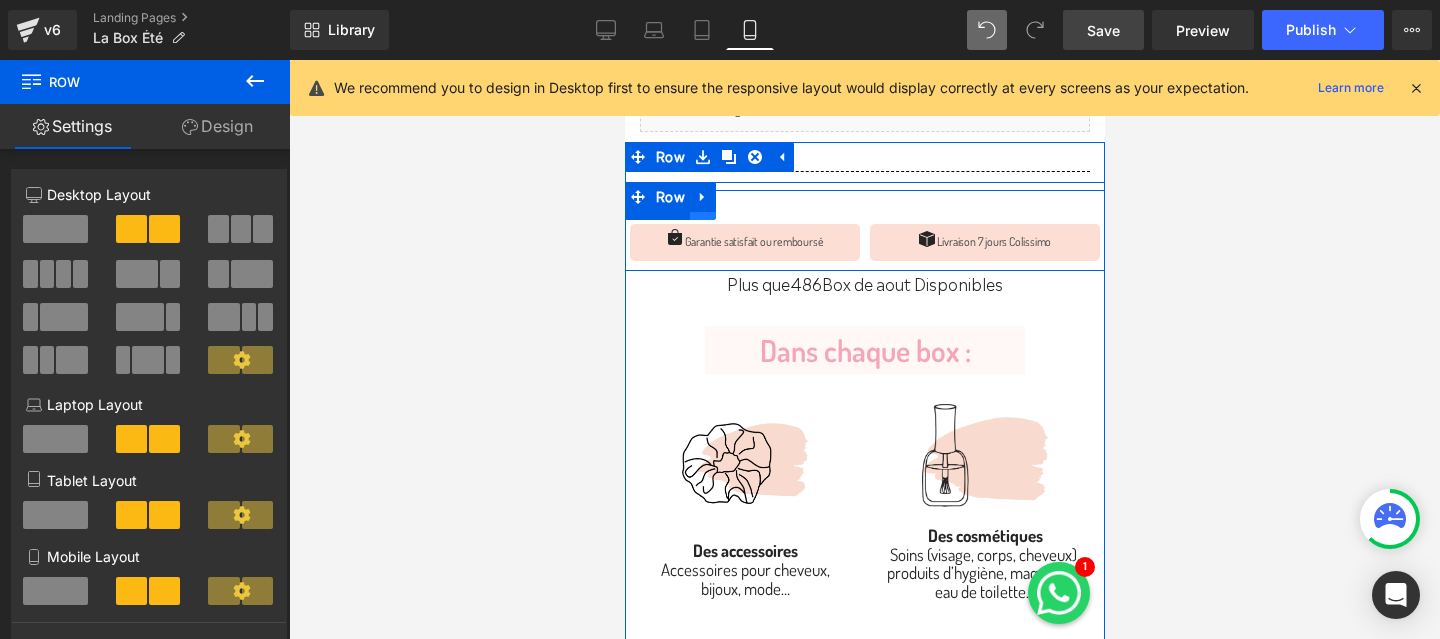 click at bounding box center [702, 205] 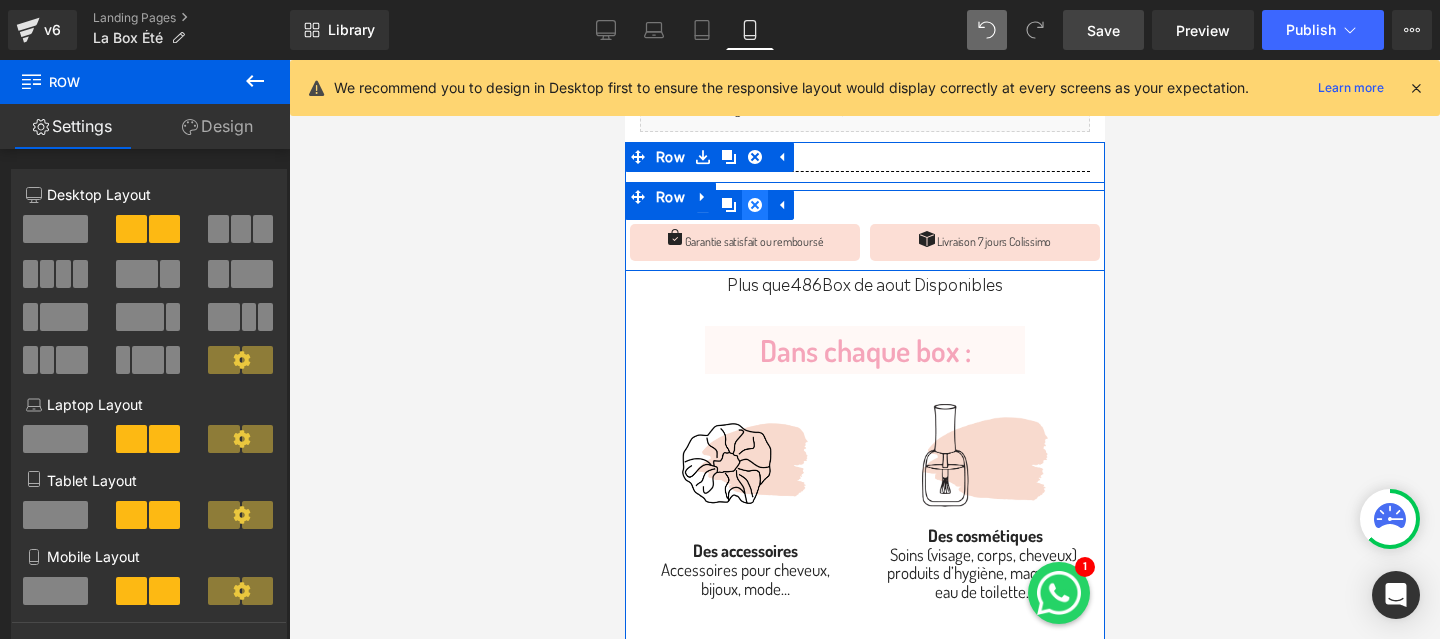 click 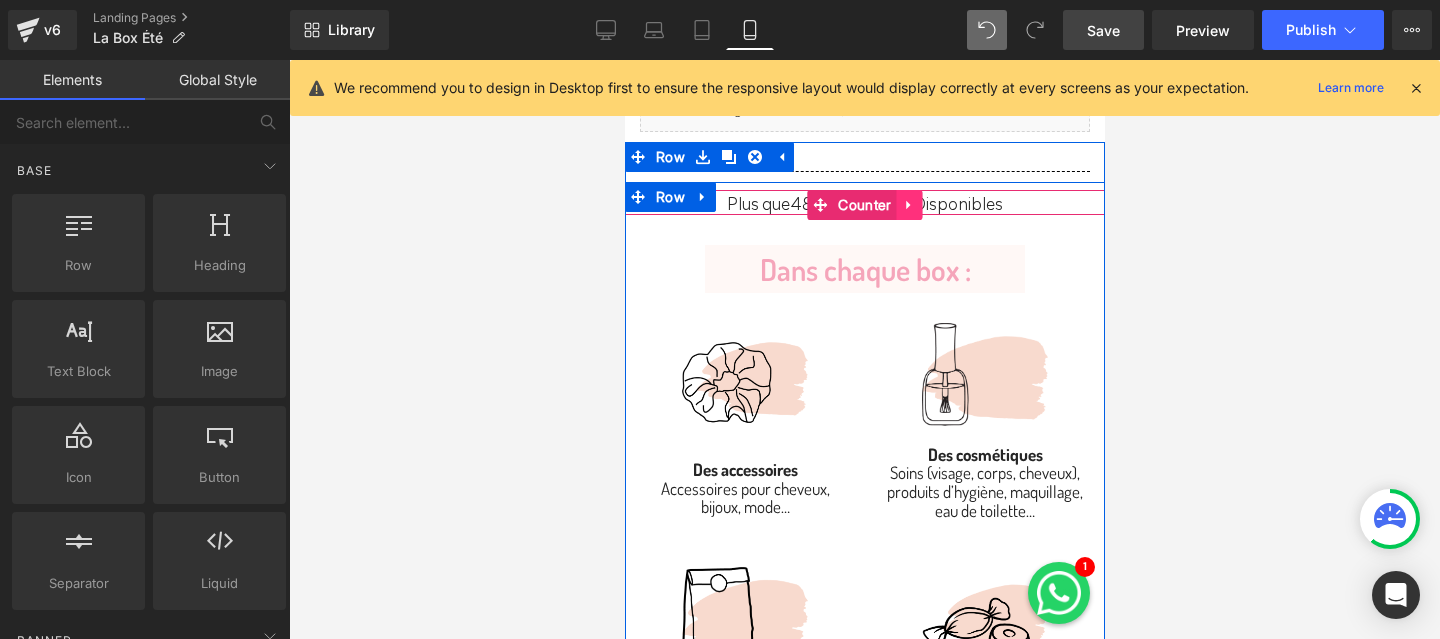click 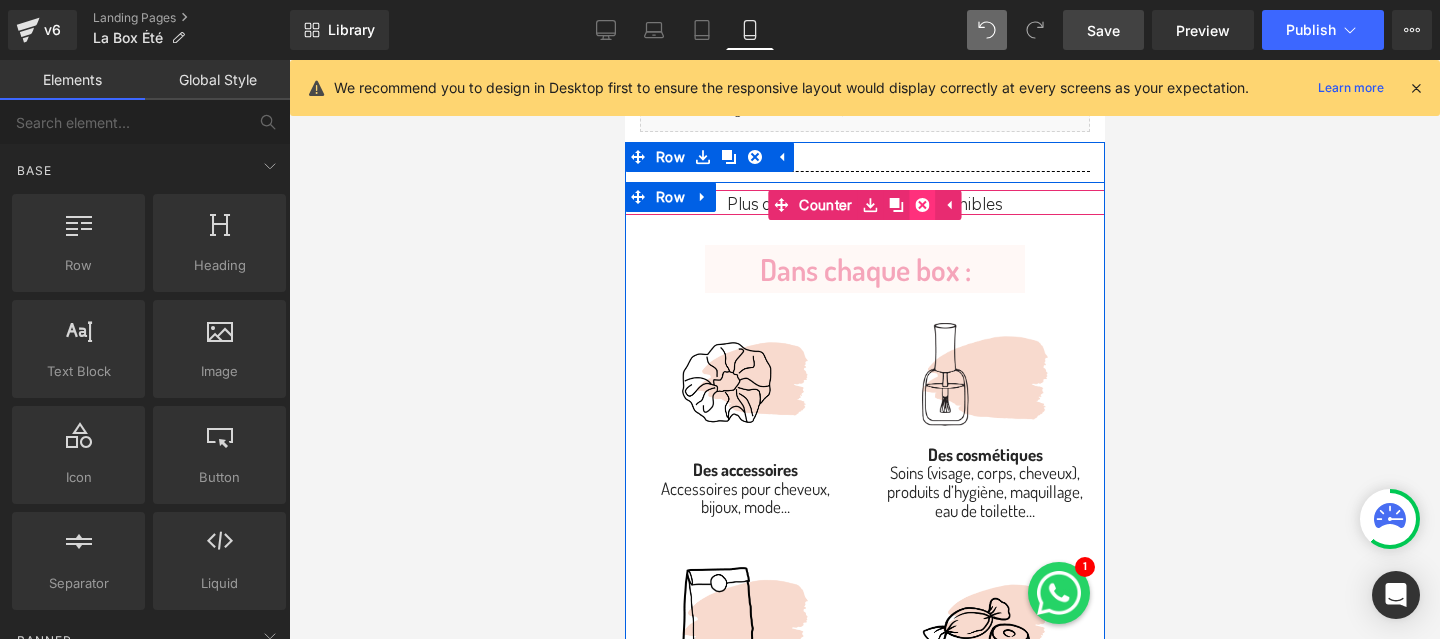 click 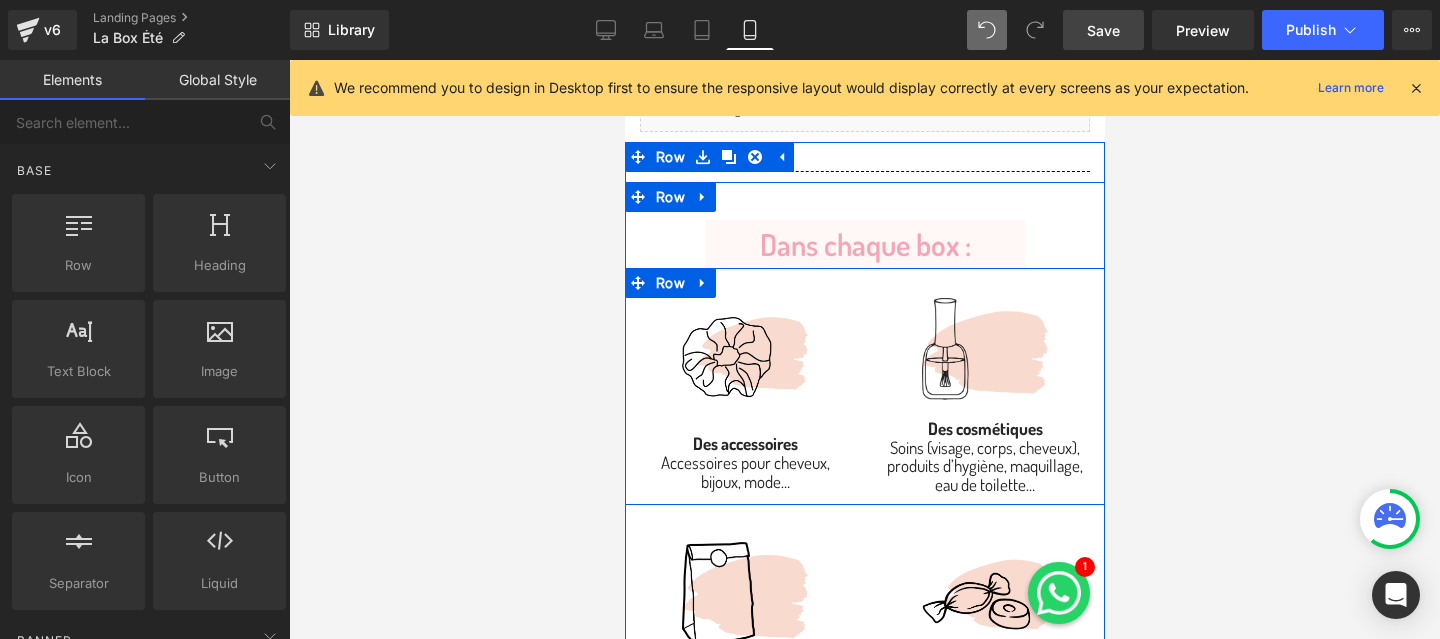 scroll, scrollTop: 1675, scrollLeft: 0, axis: vertical 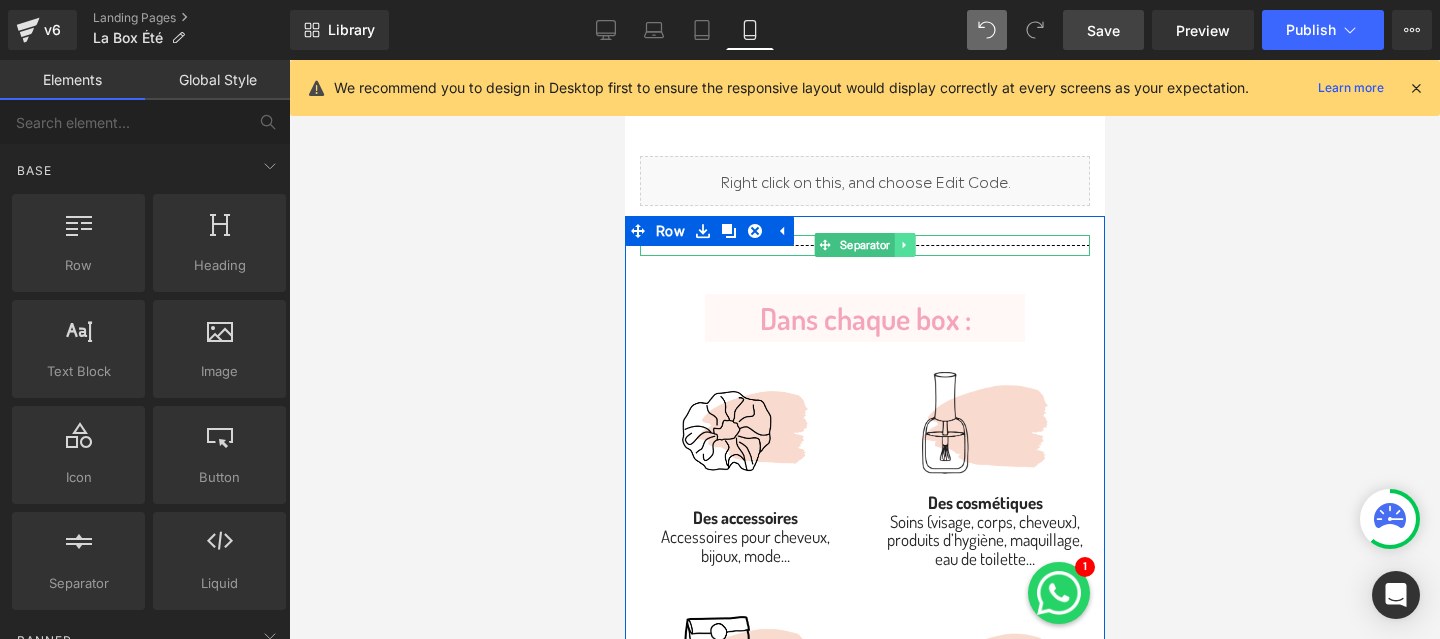 click 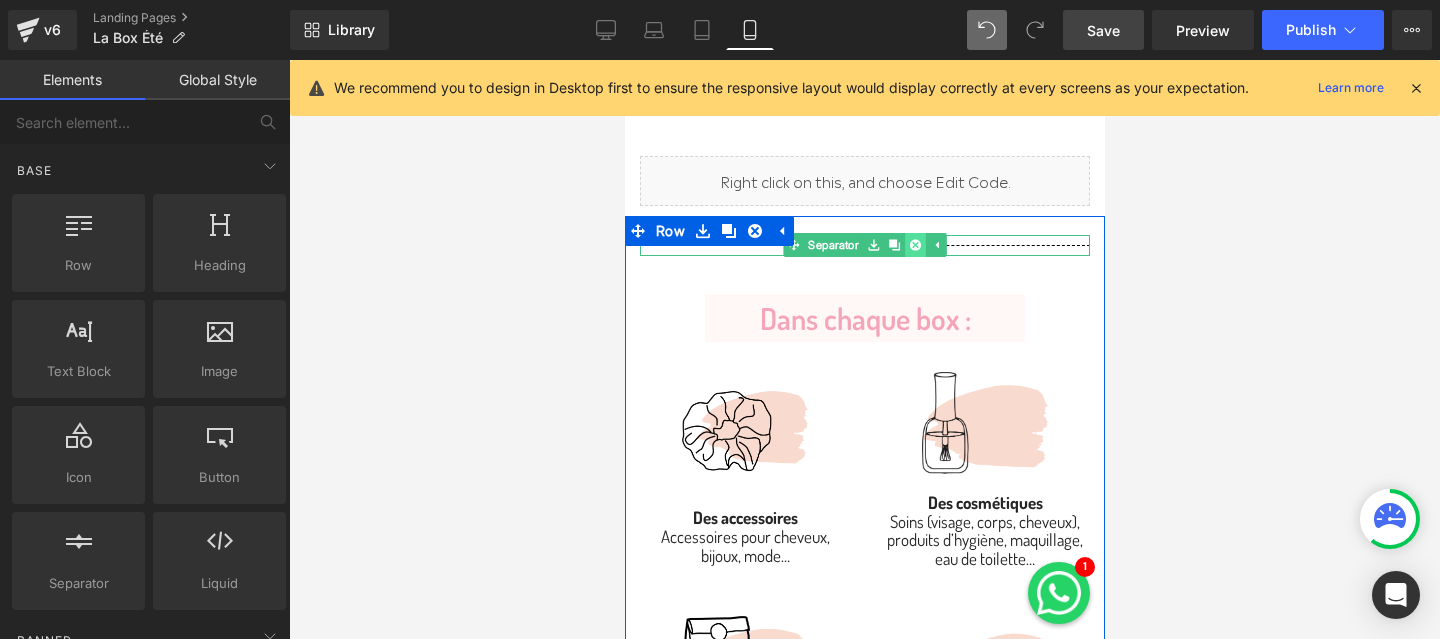 click 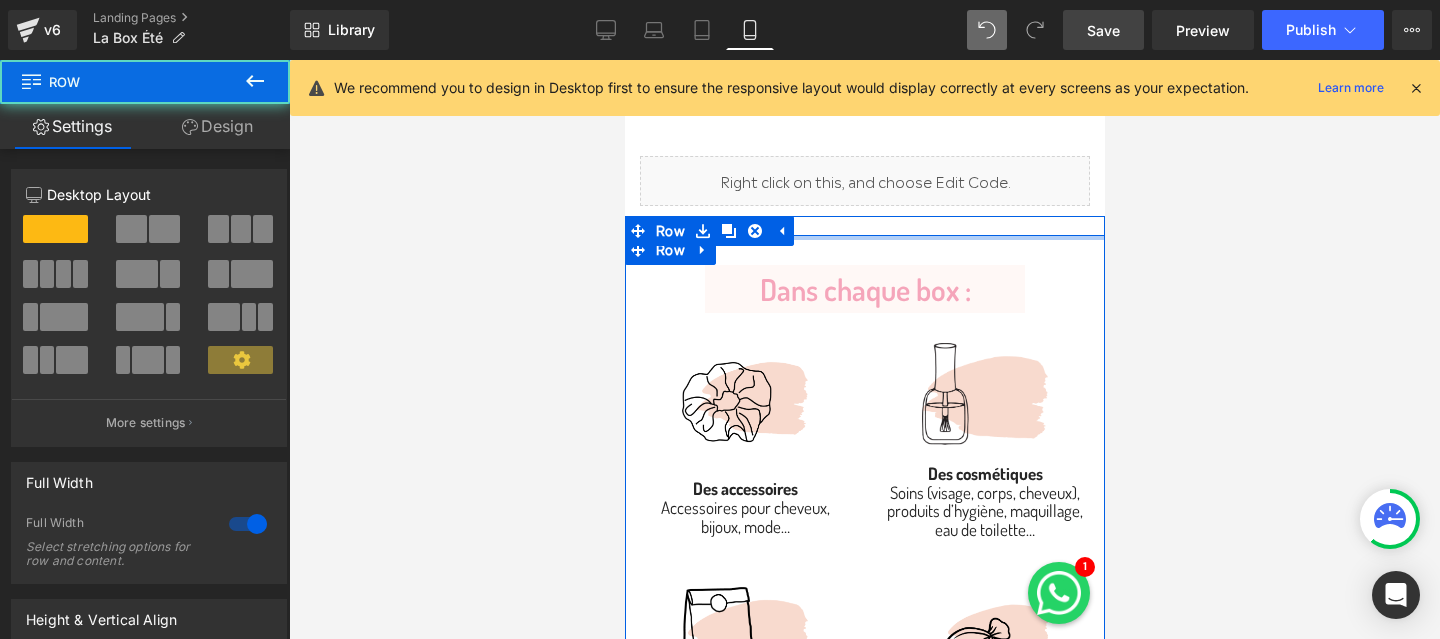 drag, startPoint x: 926, startPoint y: 239, endPoint x: 926, endPoint y: 220, distance: 19 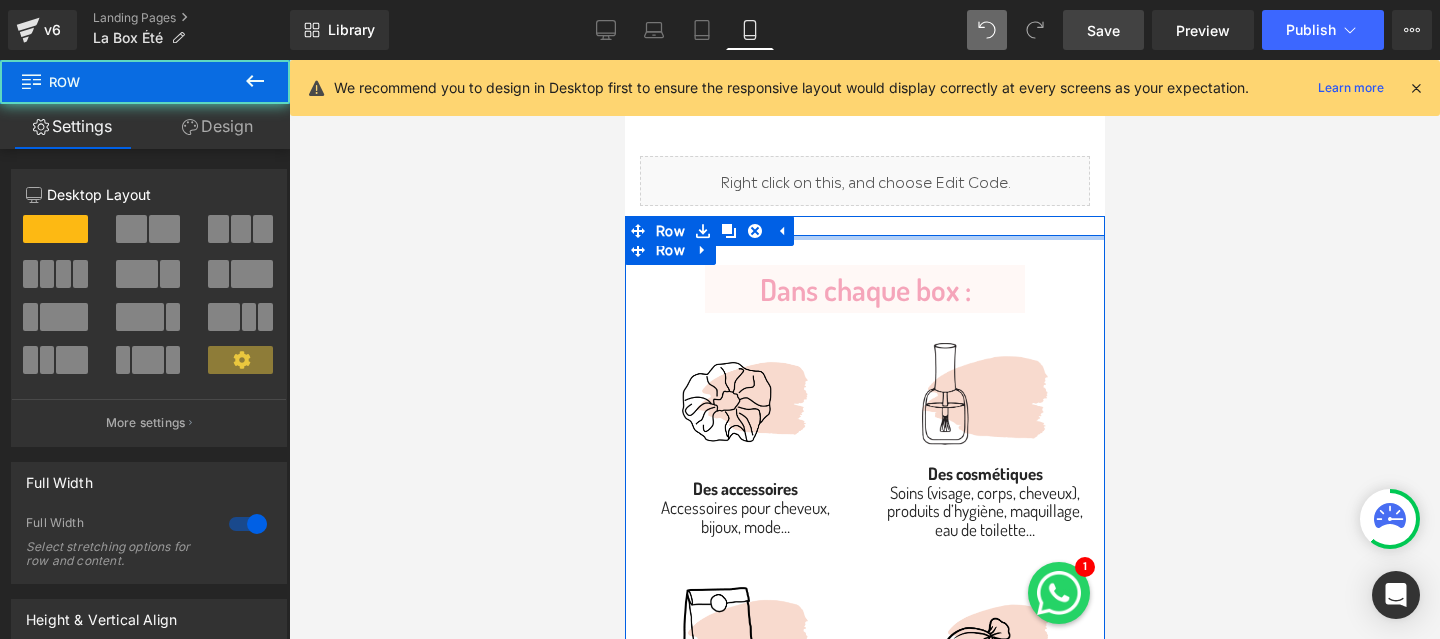 click on "Dans Cette box : Text Block         Dans chaque box : Text Block         Image         Des accessoires Accessoires pour cheveux, bijoux, mode…  Text Block         Image         Des cosmétiques Soins (visage, corps, cheveux), produits d’hygiène, maquillage, eau de toilette… Text Block         Image         Des loisirs Loisirs créatifs, jeux,  livres, magazines…  Text Block         Row         Image         Des accessoires Accessoires pour cheveux, bijoux, mode…  Text Block         Image         Des cosmétiques Soins (visage, corps, cheveux), produits d’hygiène, maquillage, eau de toilette…  Text Block         Row         Image         Des loisirs Loisirs créatifs, jeux,  livres, magazines…  Text Block         Image         Des gourmandises Encas sains, bonbons naturels, boissons, tisanes… Text Block         Row         Image         Des accessoires durables Papeterie, déco ... Text Block         Image         Un livret explicatif Text Block         Row         Image" at bounding box center (864, 669) 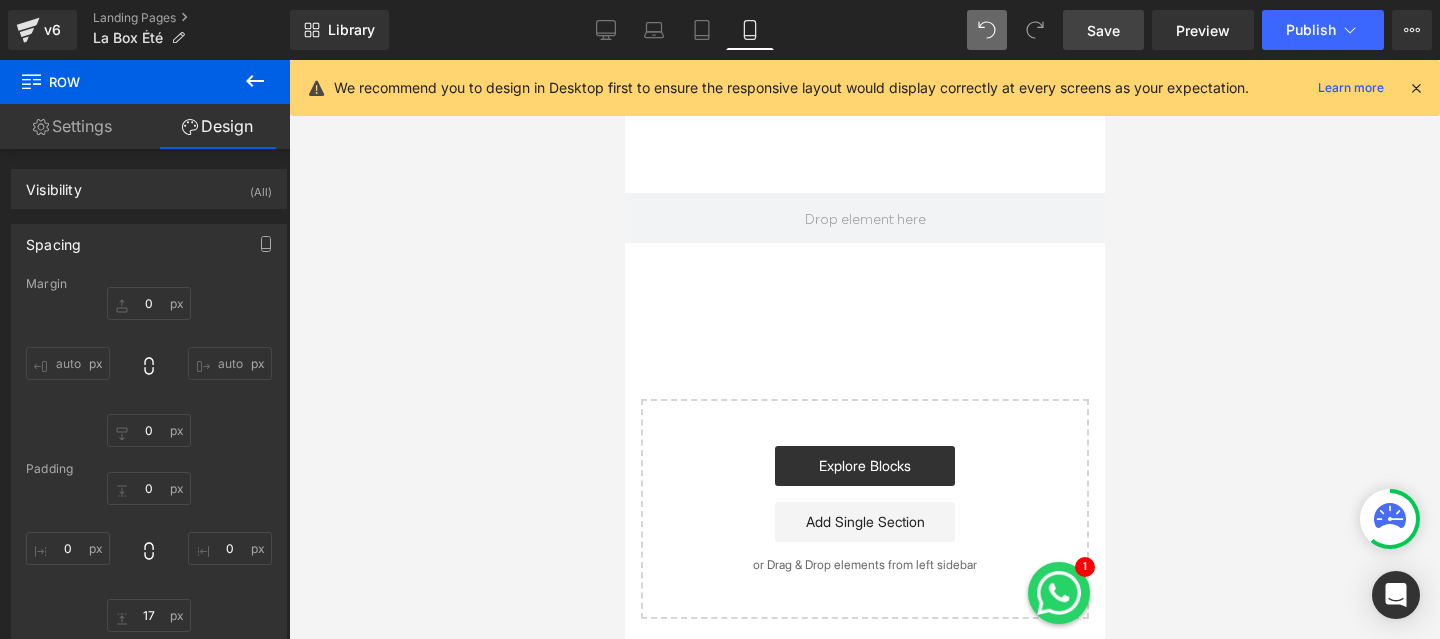 scroll, scrollTop: 5205, scrollLeft: 0, axis: vertical 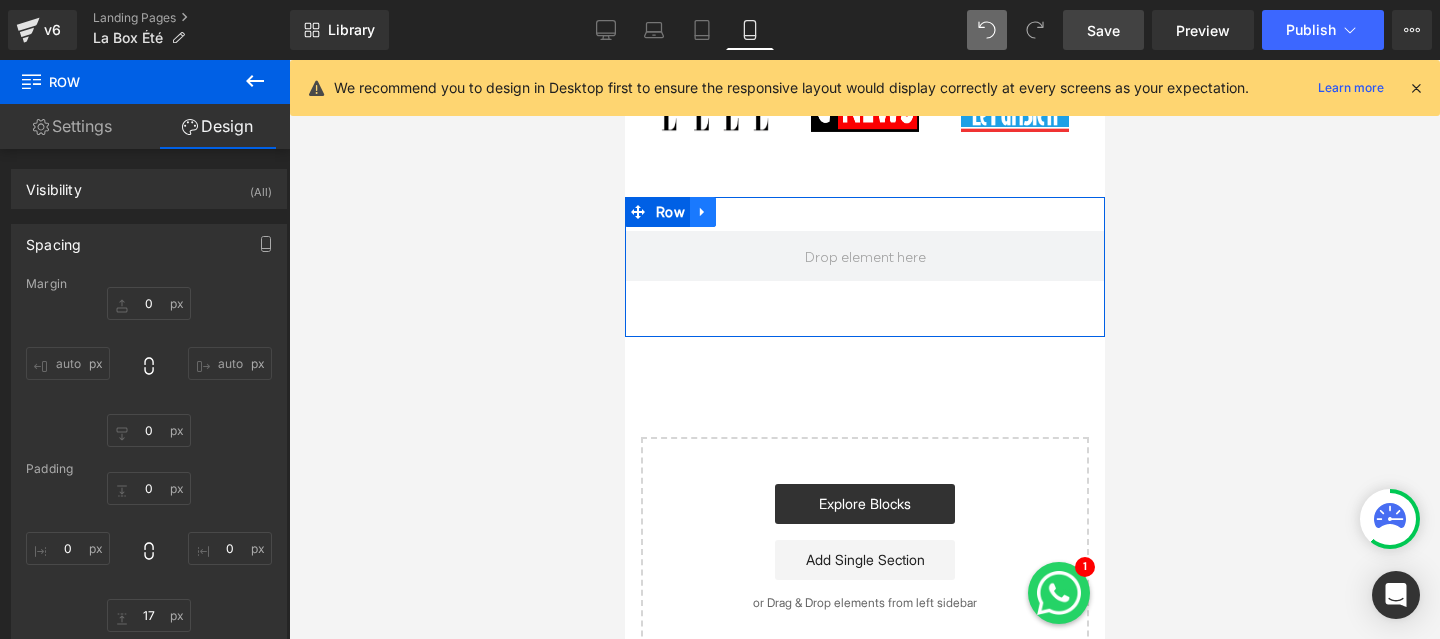 click at bounding box center (702, 212) 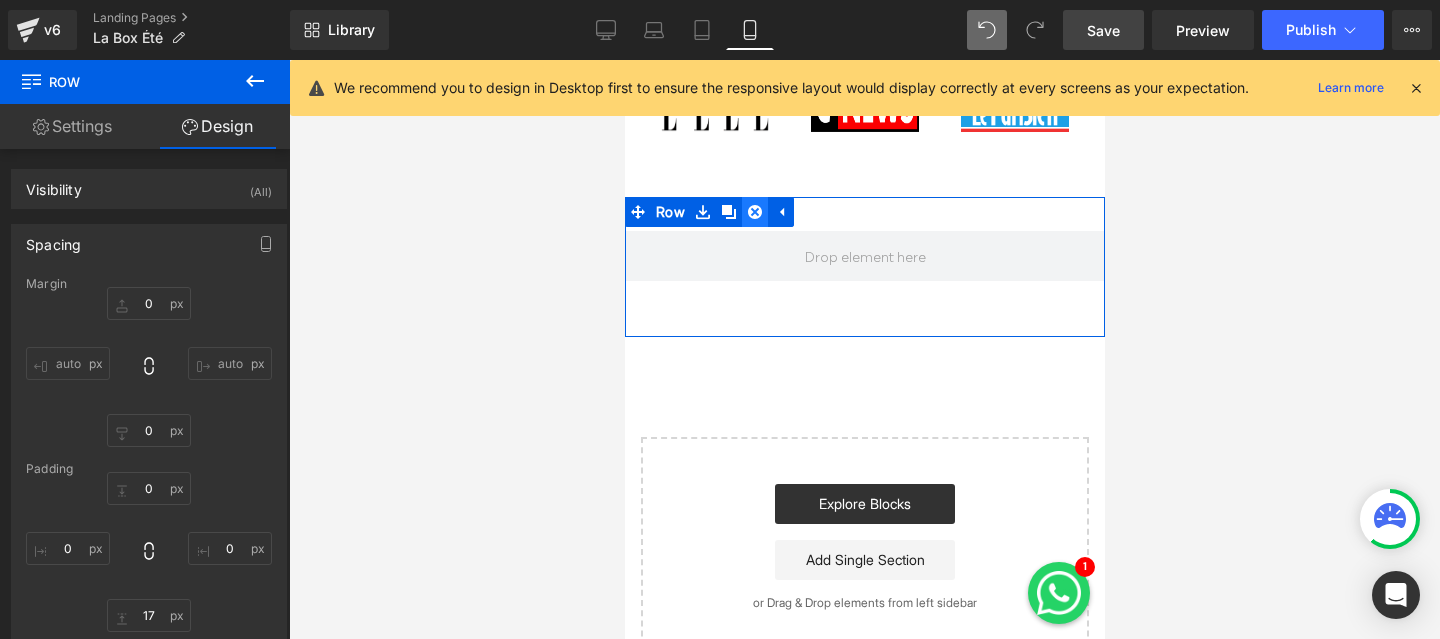 click at bounding box center (754, 212) 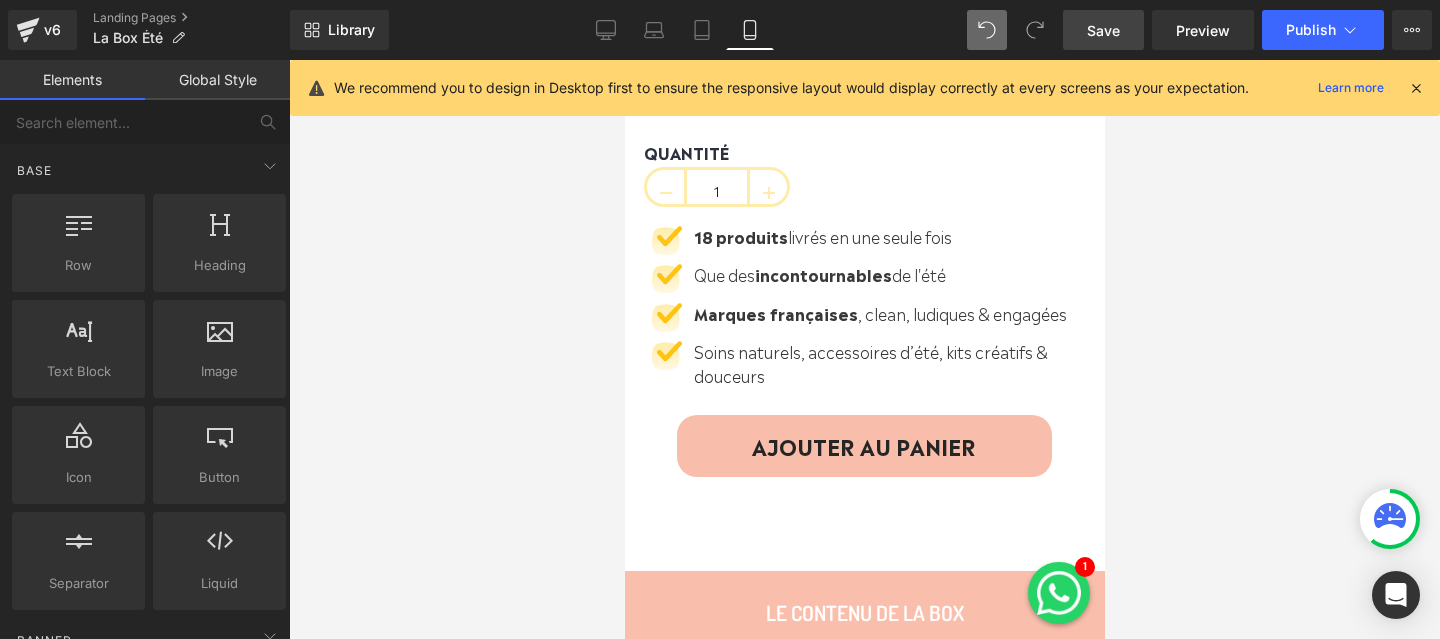 scroll, scrollTop: 838, scrollLeft: 0, axis: vertical 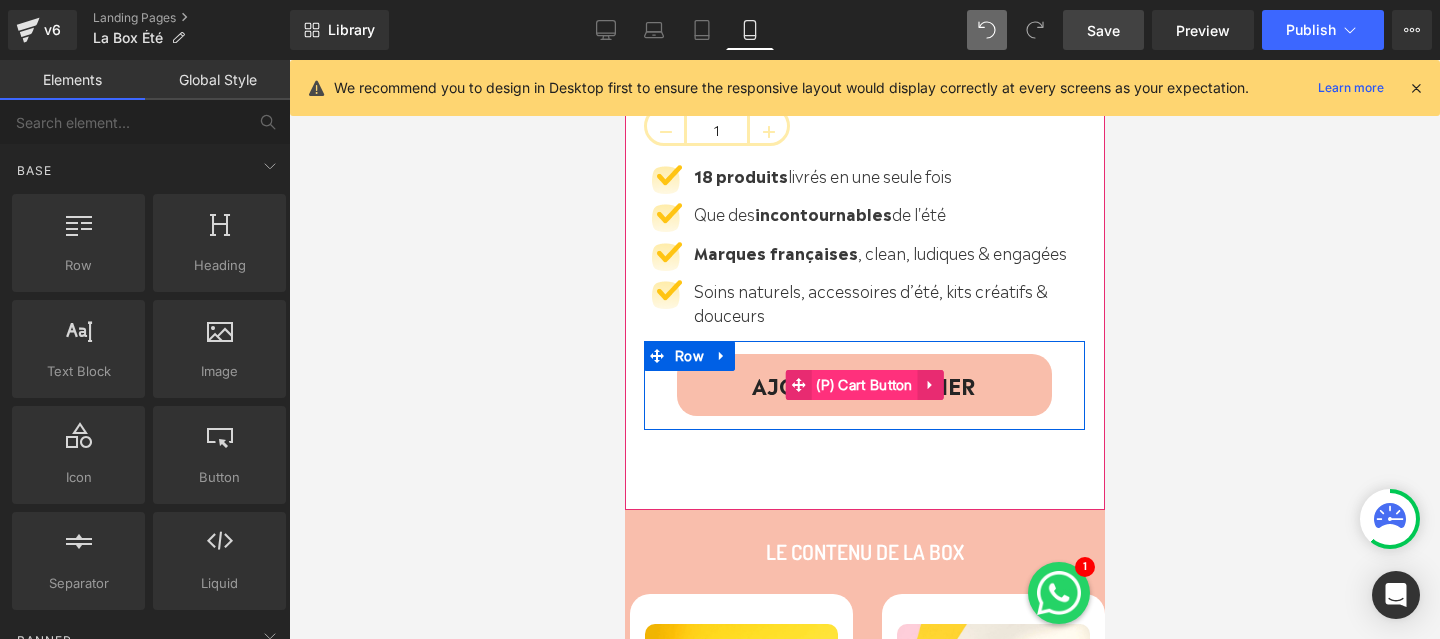 click on "(P) Cart Button" at bounding box center (863, 385) 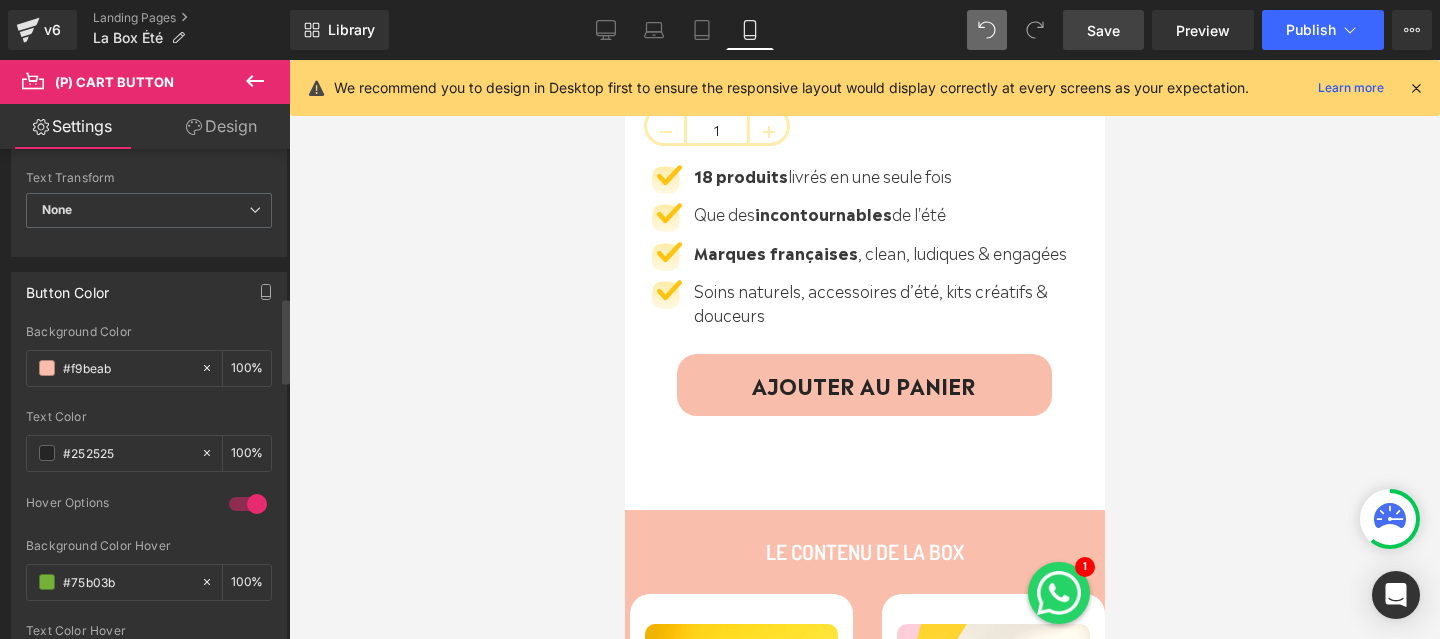 scroll, scrollTop: 974, scrollLeft: 0, axis: vertical 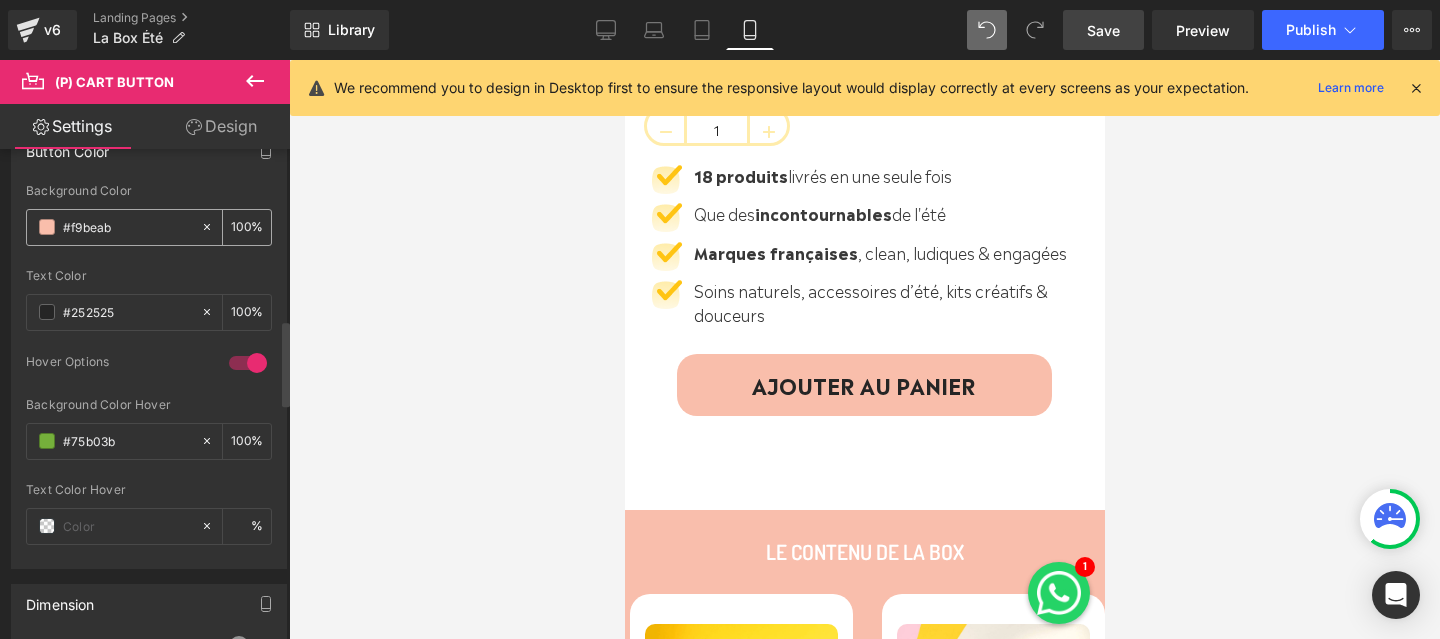 click on "#f9beab" at bounding box center [127, 227] 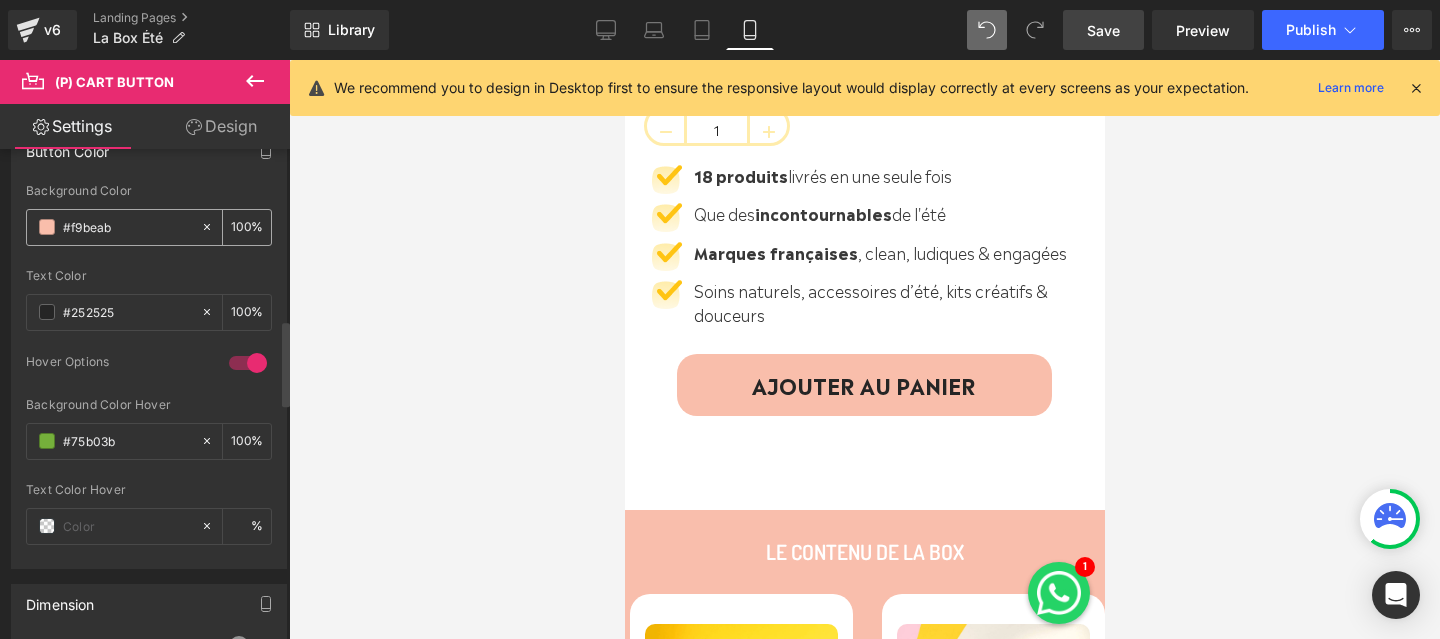click on "#f9beab" at bounding box center [127, 227] 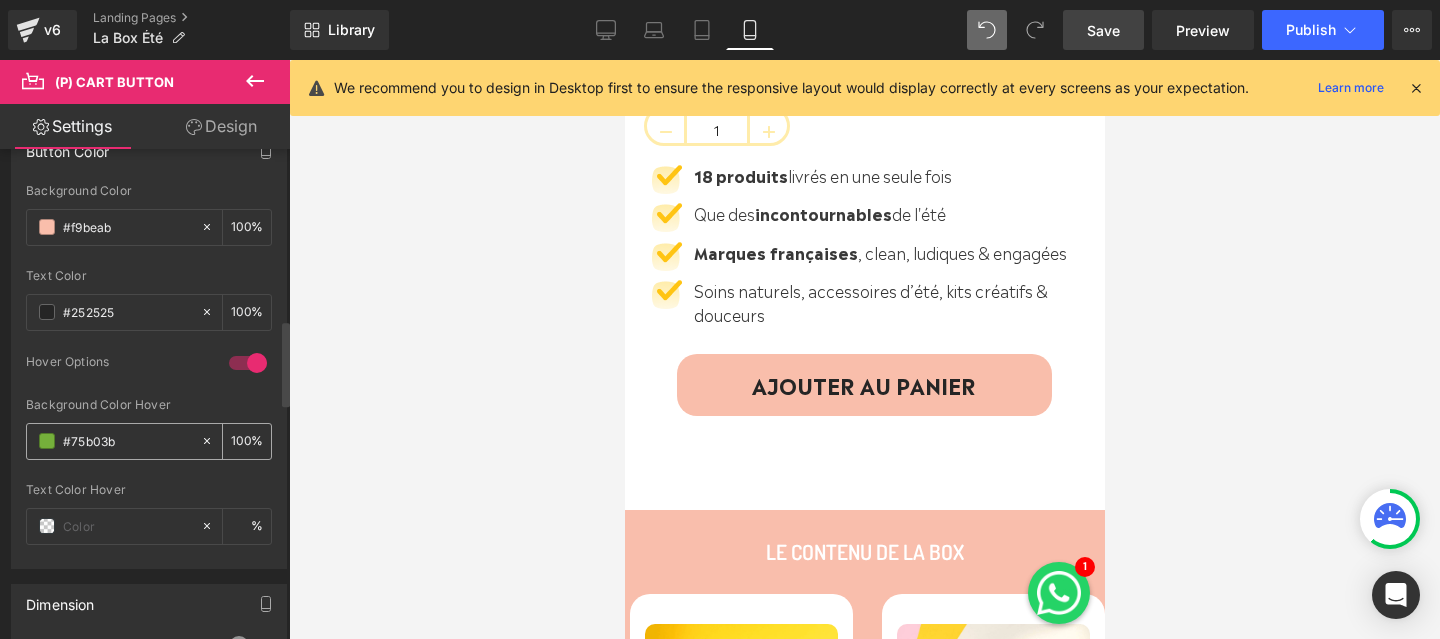 click on "#75b03b" at bounding box center (127, 441) 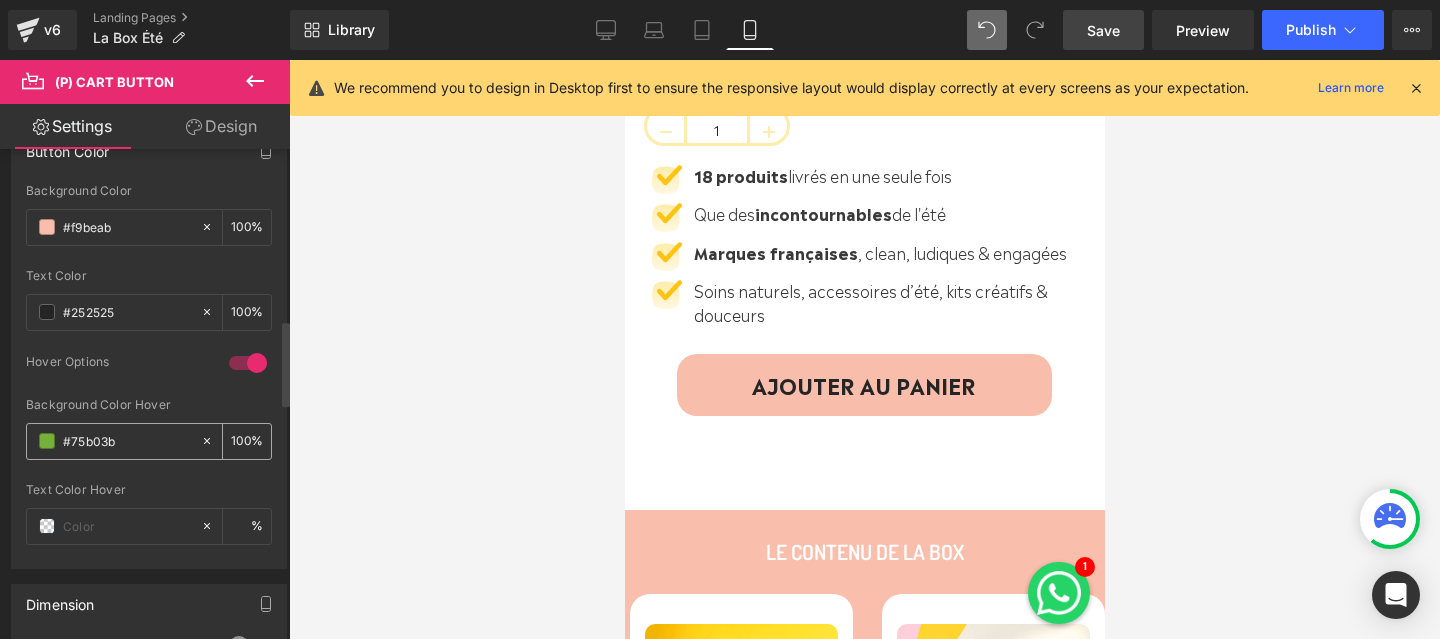 click on "#75b03b" at bounding box center [127, 441] 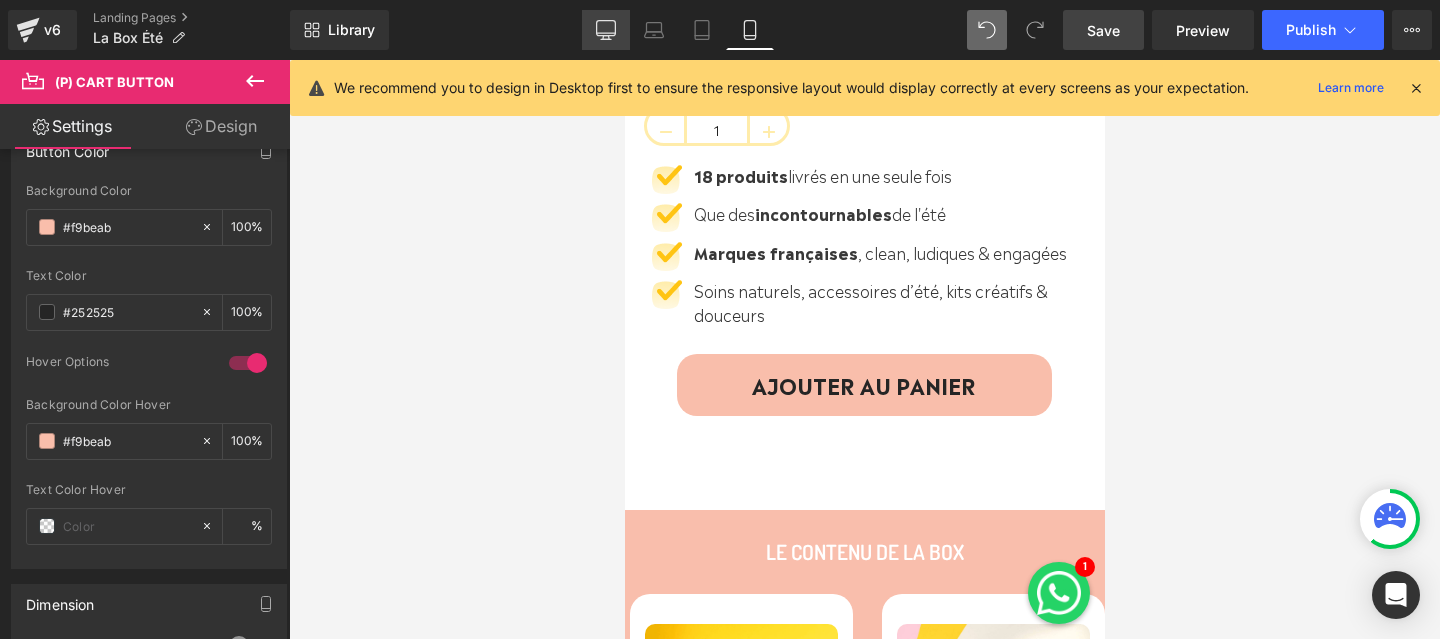 click 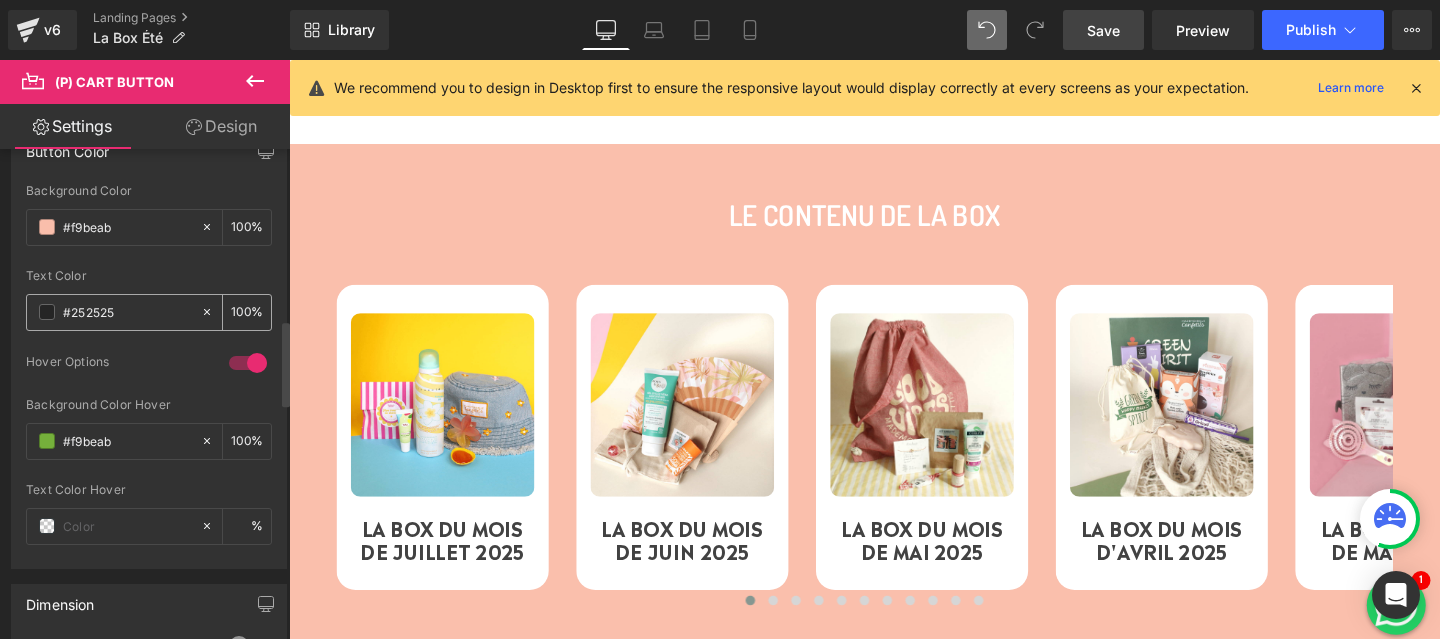 scroll, scrollTop: 491, scrollLeft: 0, axis: vertical 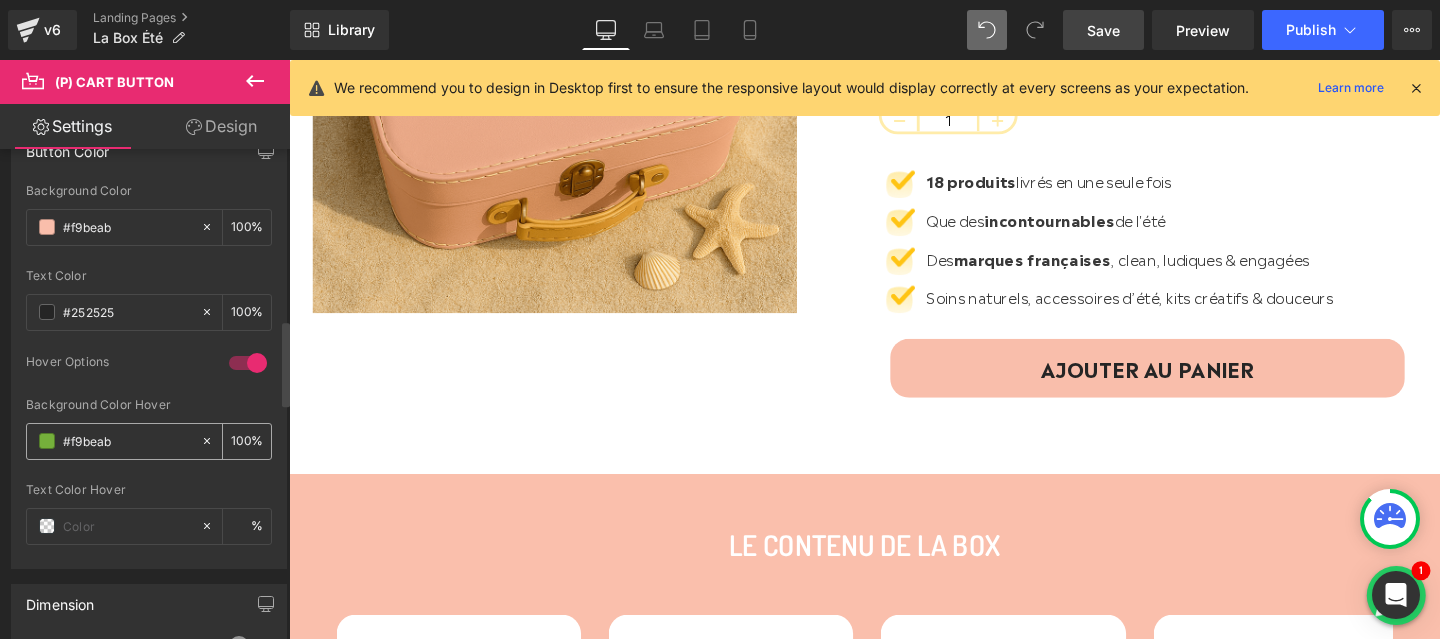 click on "#f9beab" at bounding box center (127, 441) 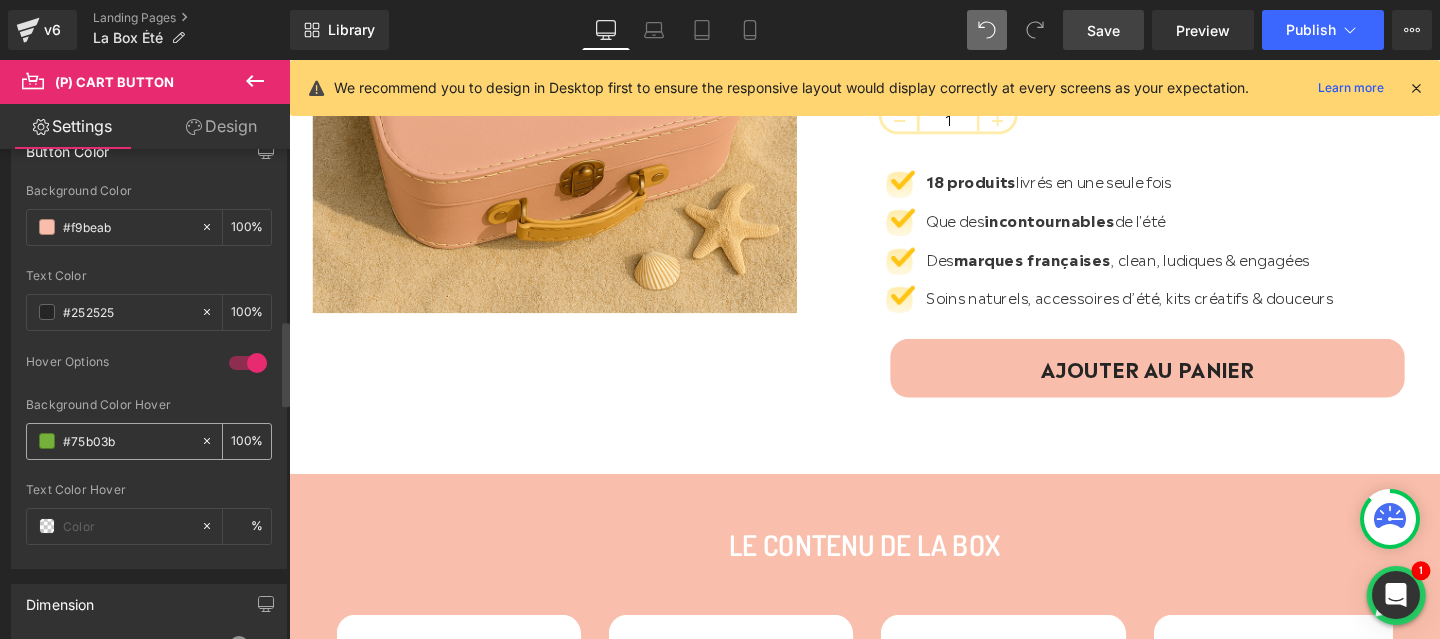 paste on "f9bea" 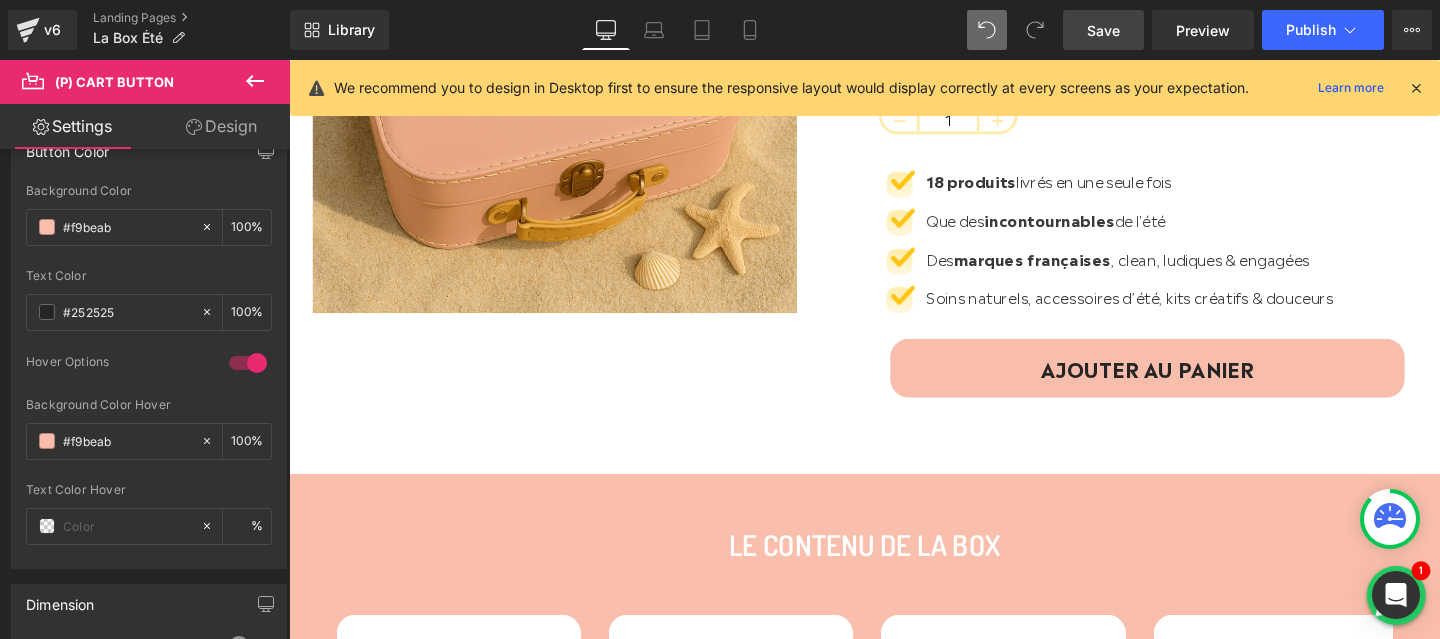 type on "#f9beab" 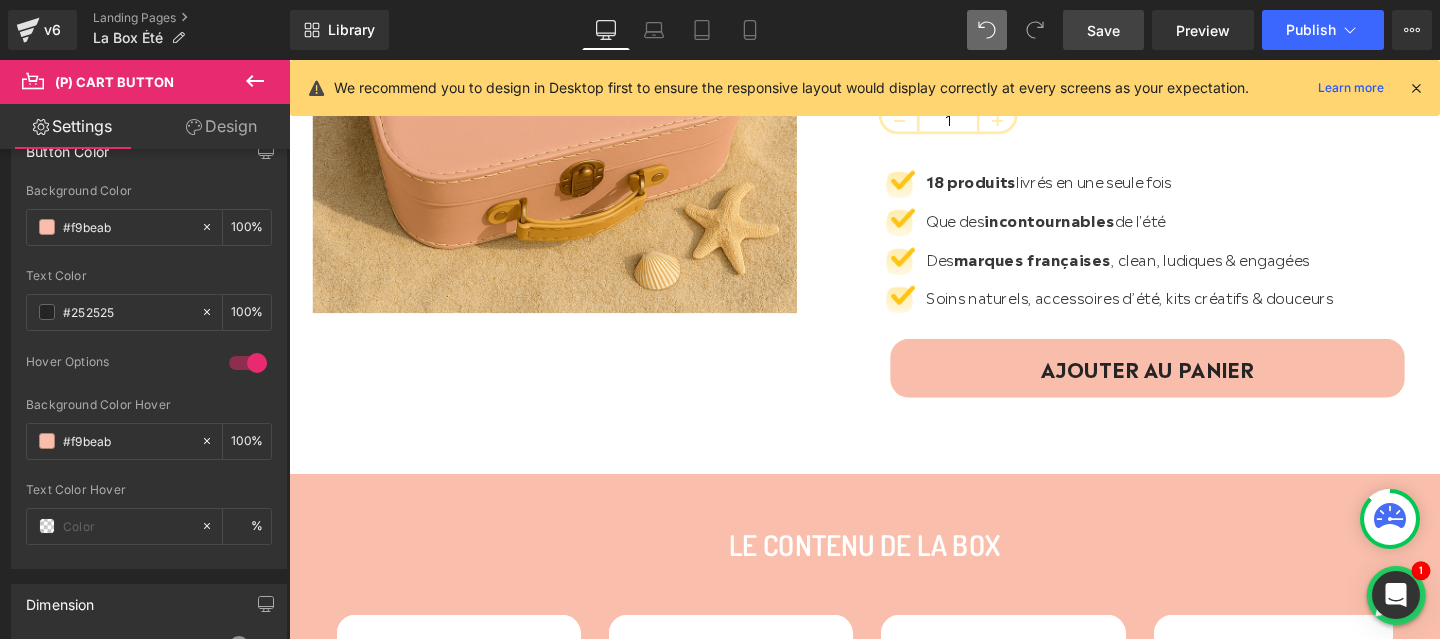 click on "Save" at bounding box center (1103, 30) 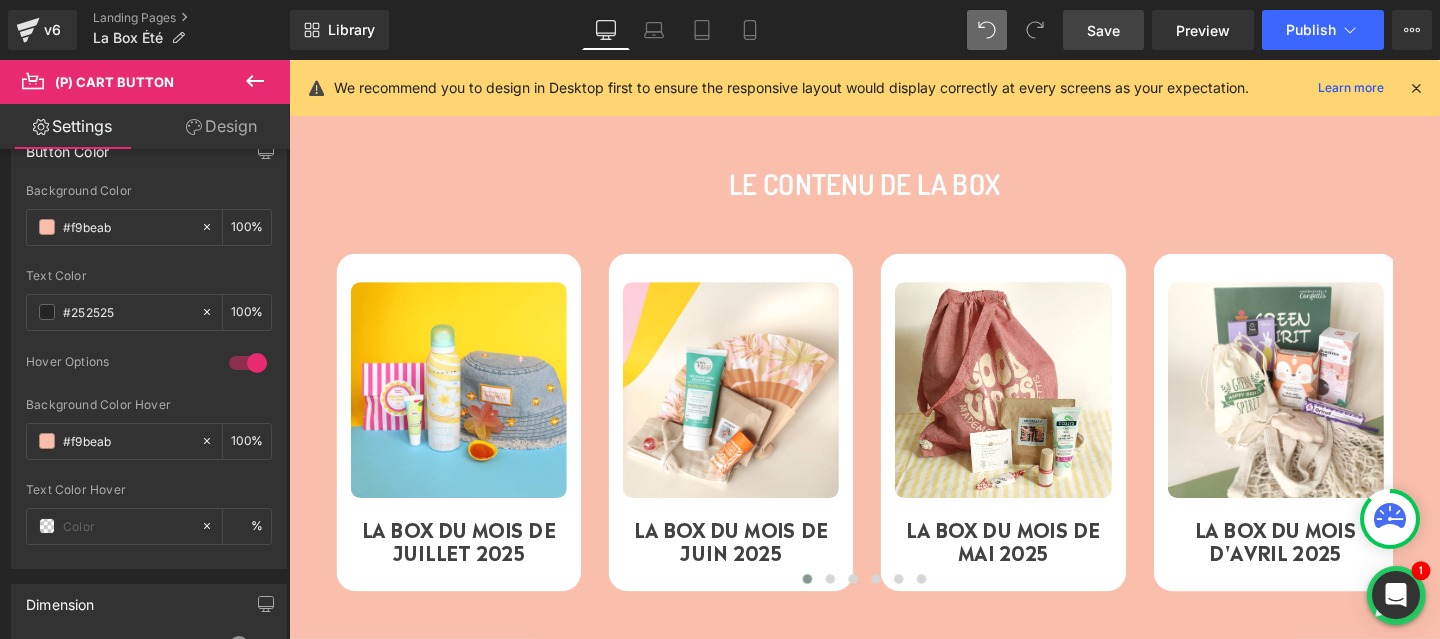 scroll, scrollTop: 749, scrollLeft: 0, axis: vertical 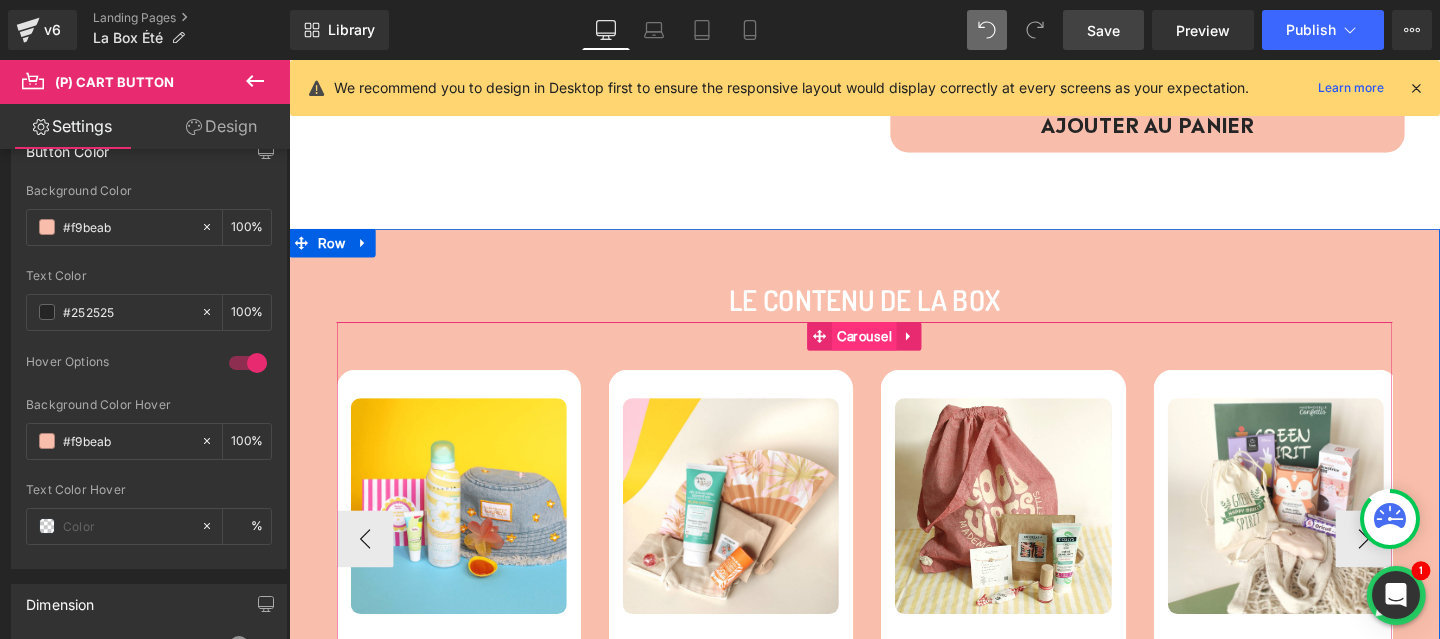 click on "Carousel" at bounding box center [894, 350] 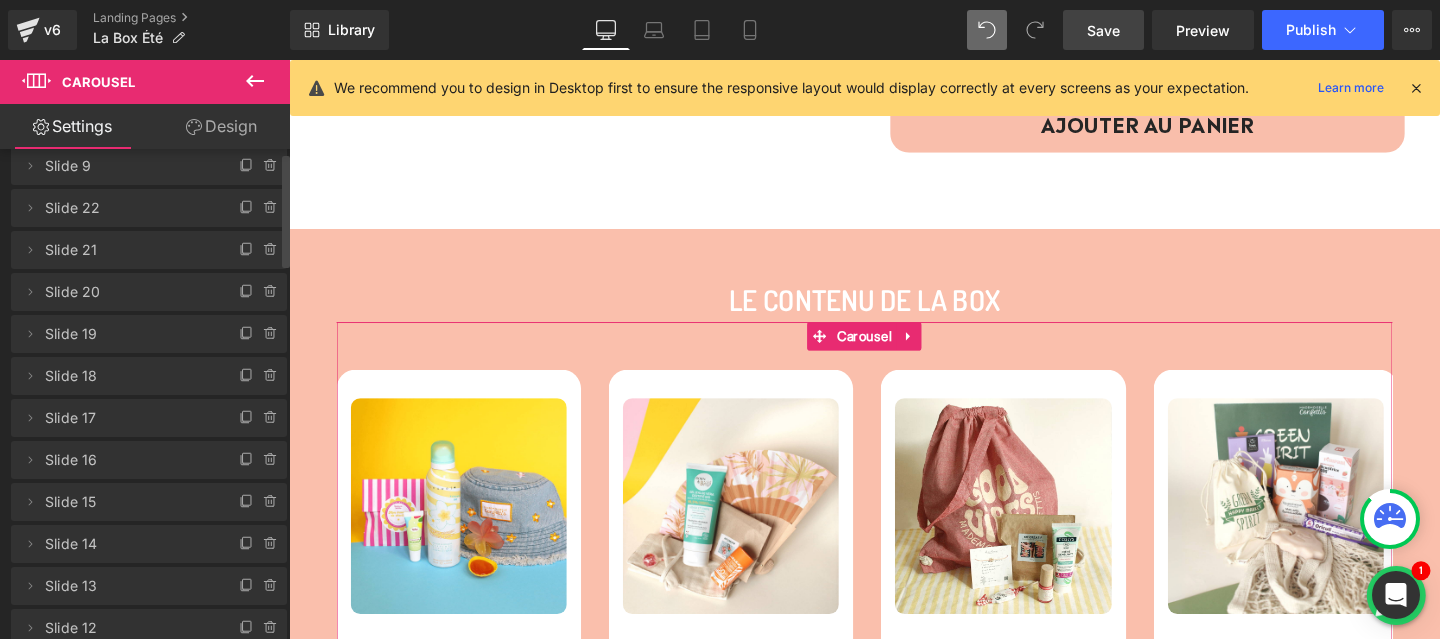 scroll, scrollTop: 7, scrollLeft: 0, axis: vertical 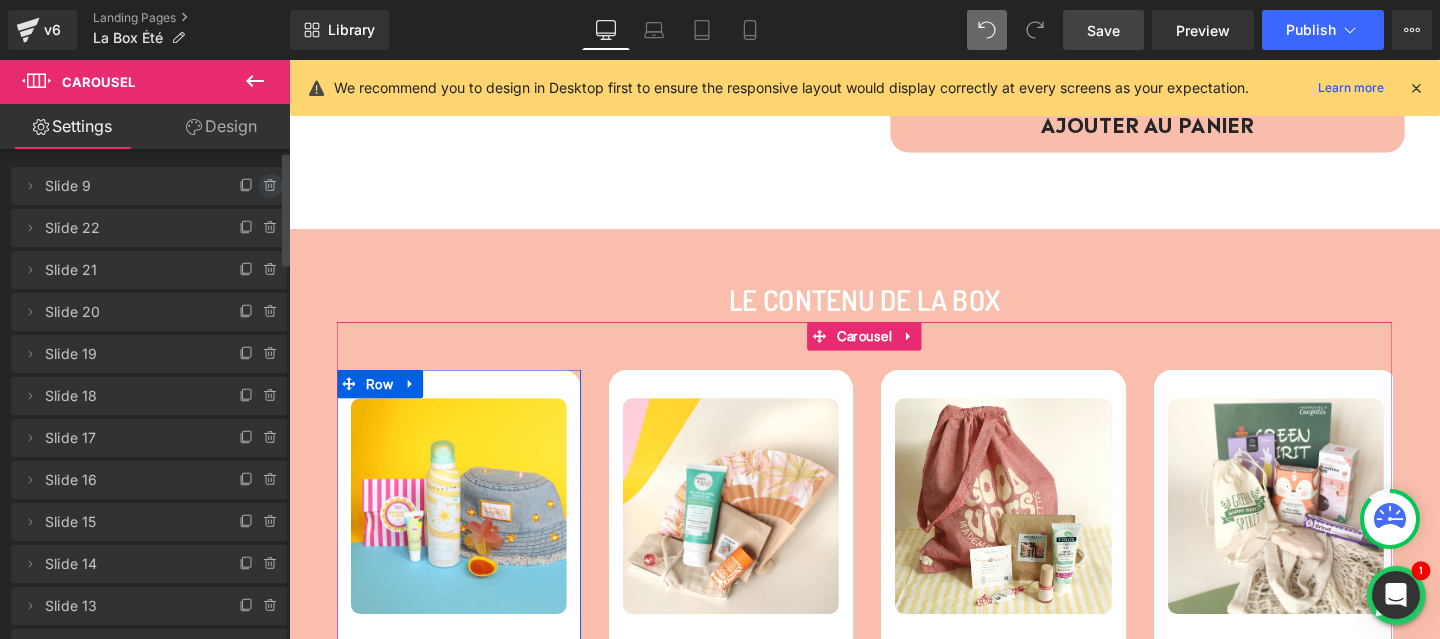 click 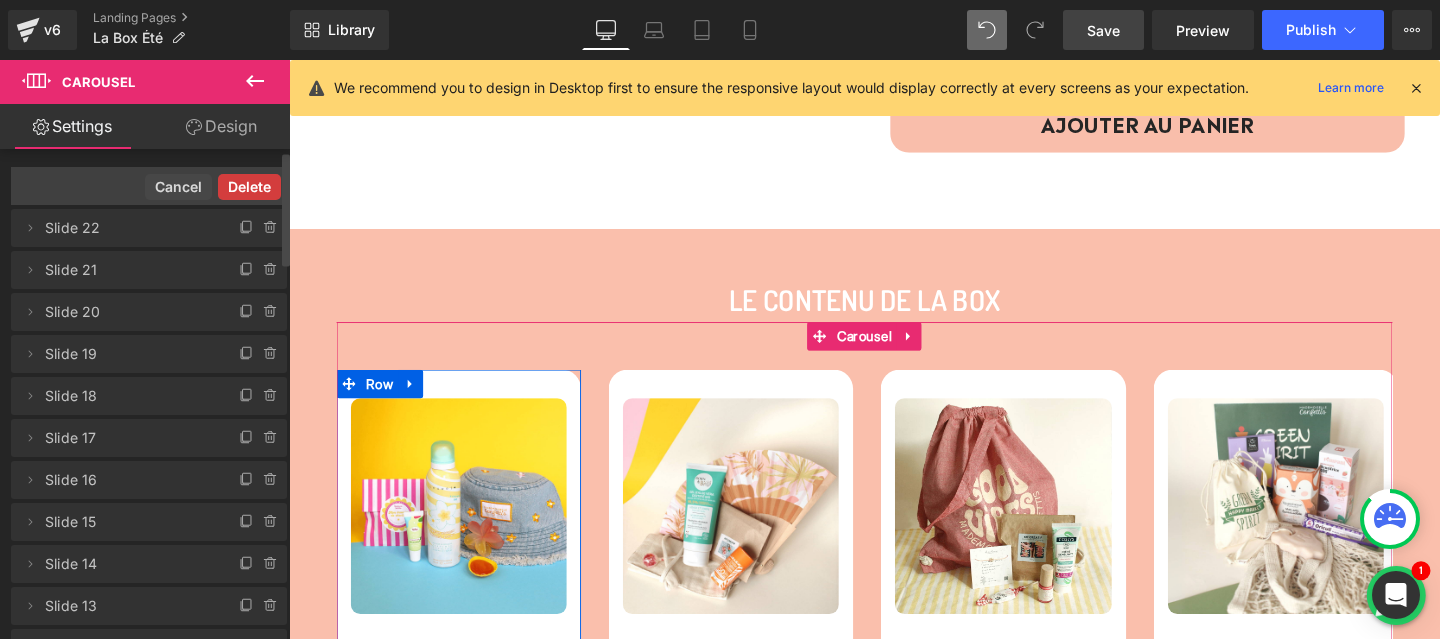 click on "Delete" at bounding box center (249, 187) 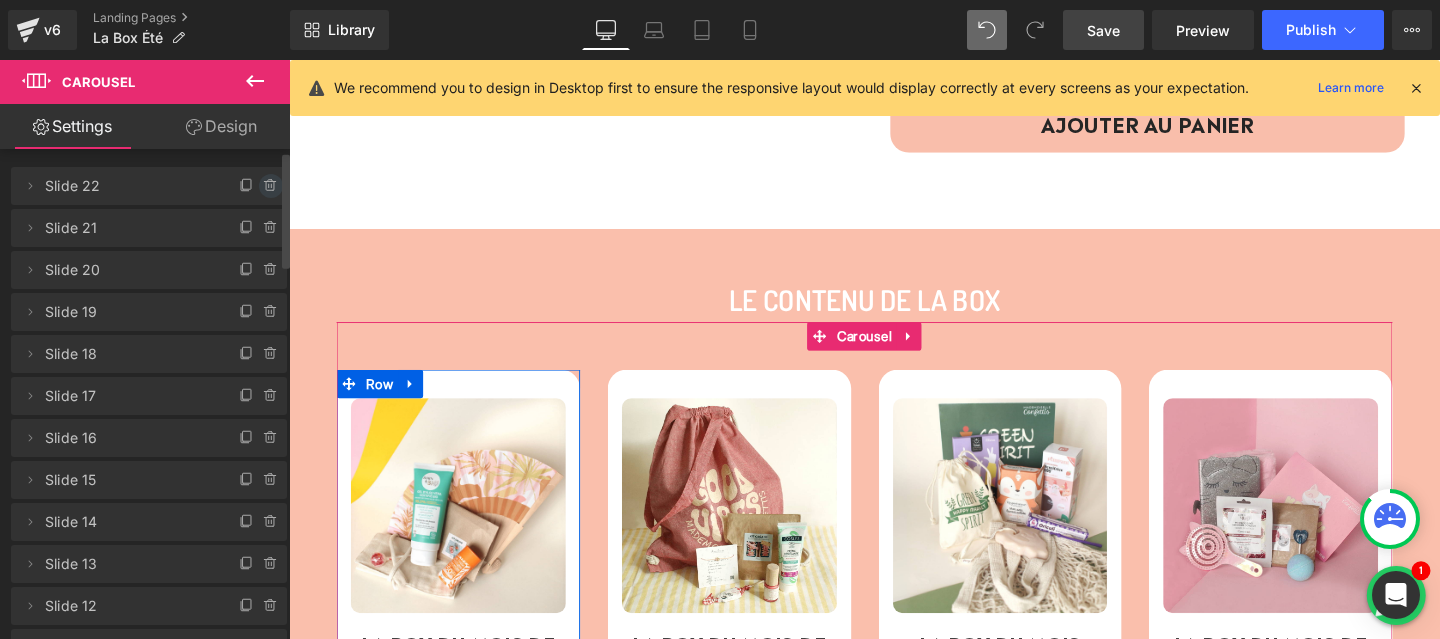click 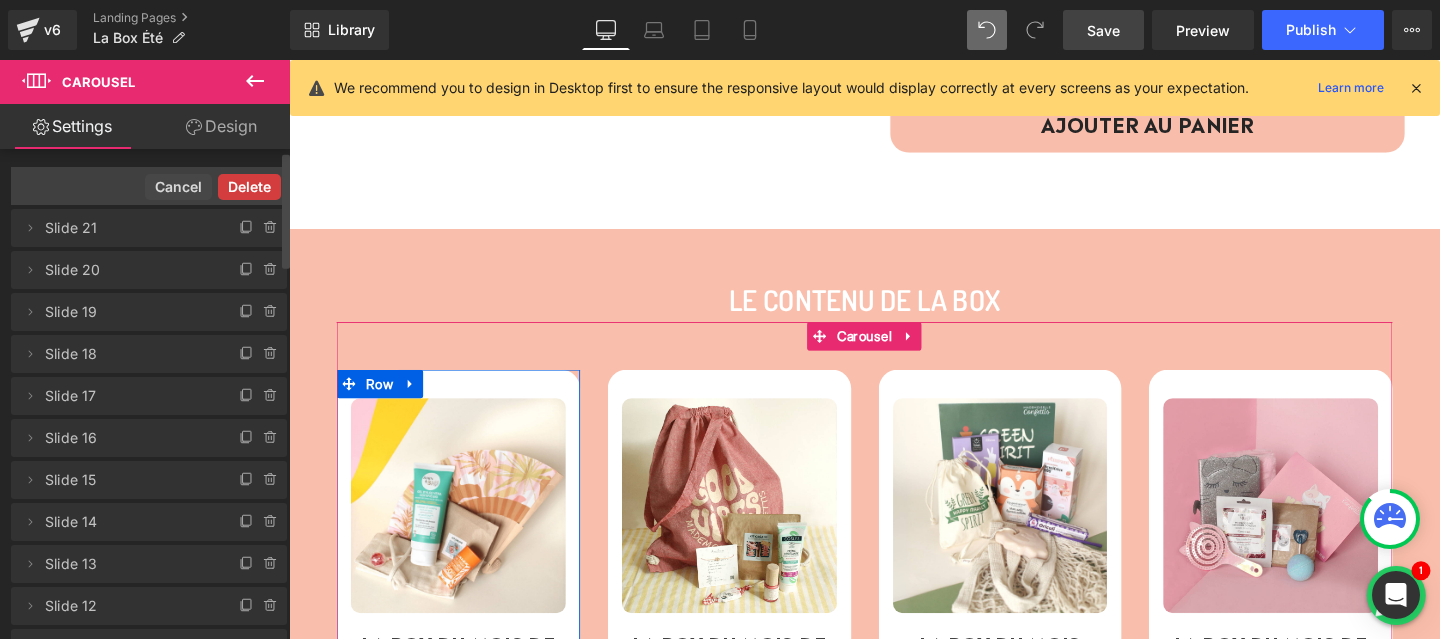click on "Delete" at bounding box center [249, 187] 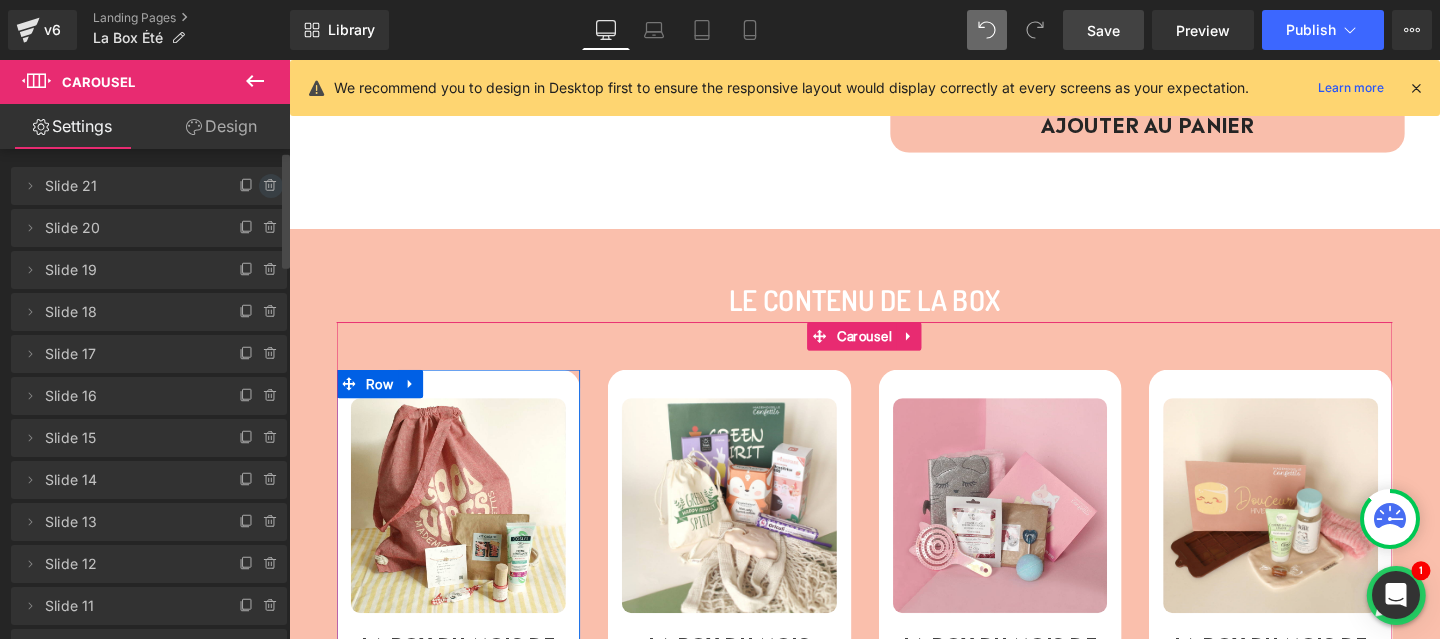 click 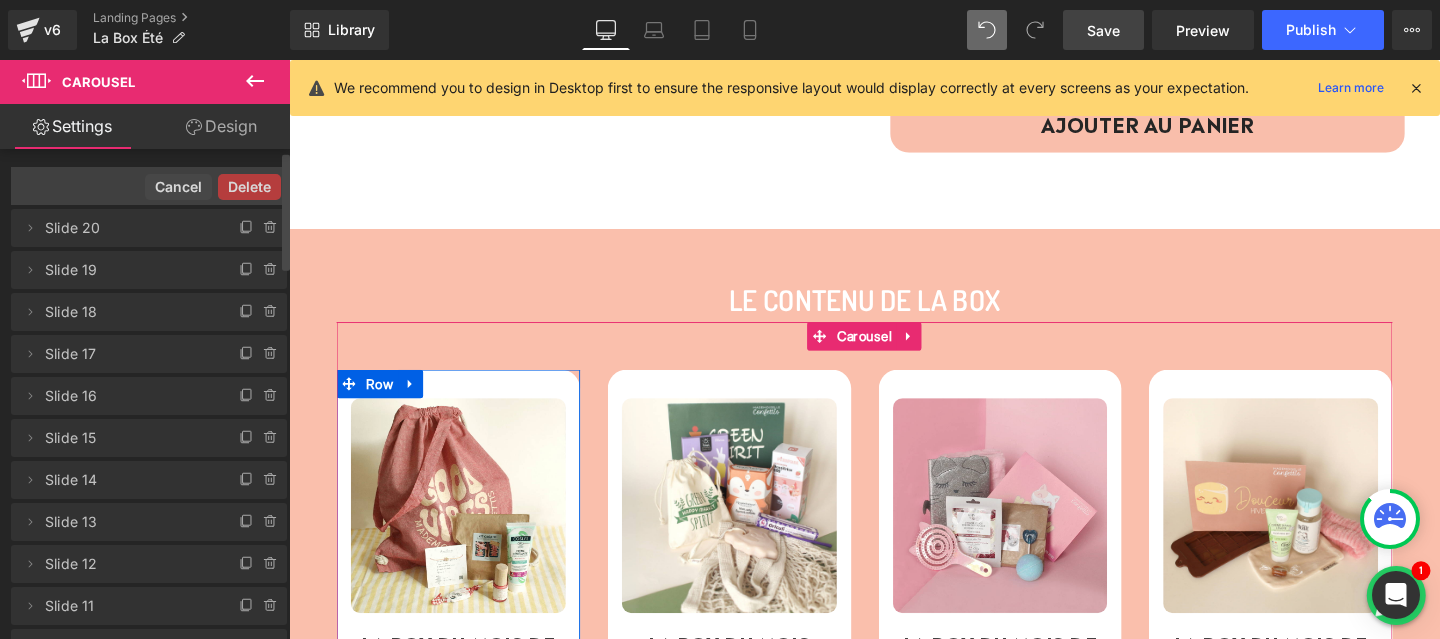 click on "Delete" at bounding box center (249, 187) 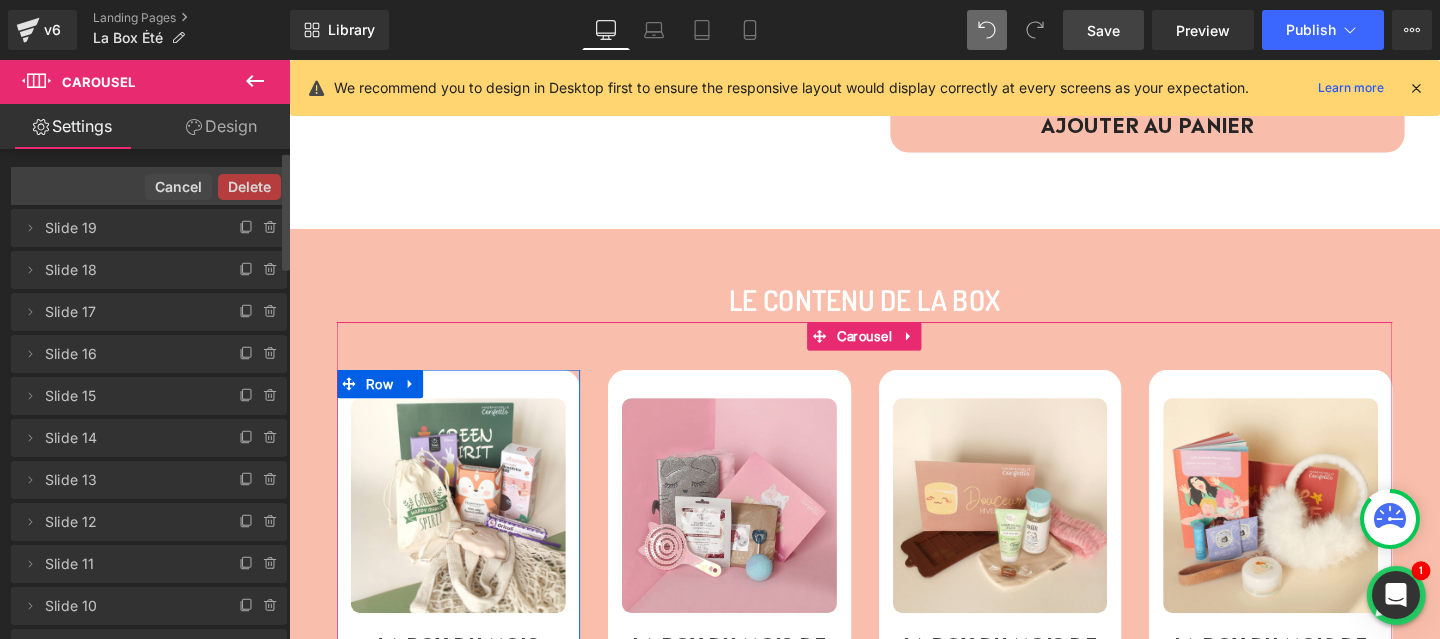 click on "Delete" at bounding box center [249, 187] 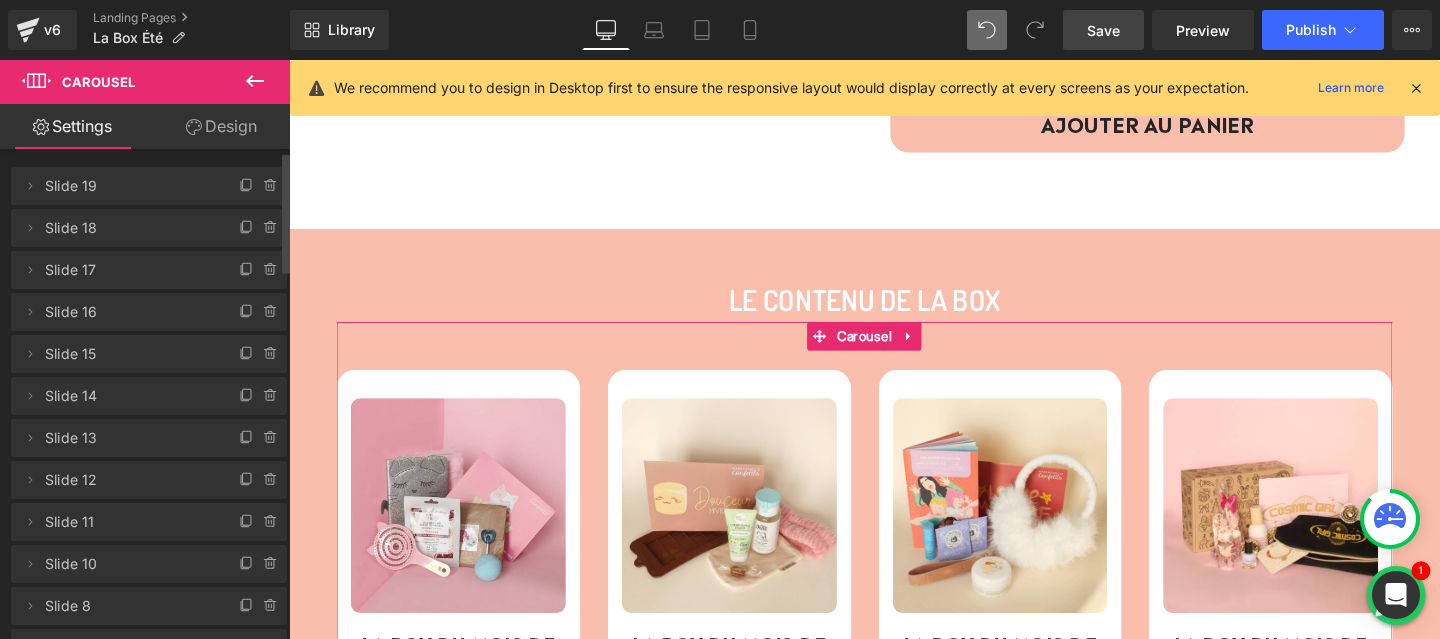 click 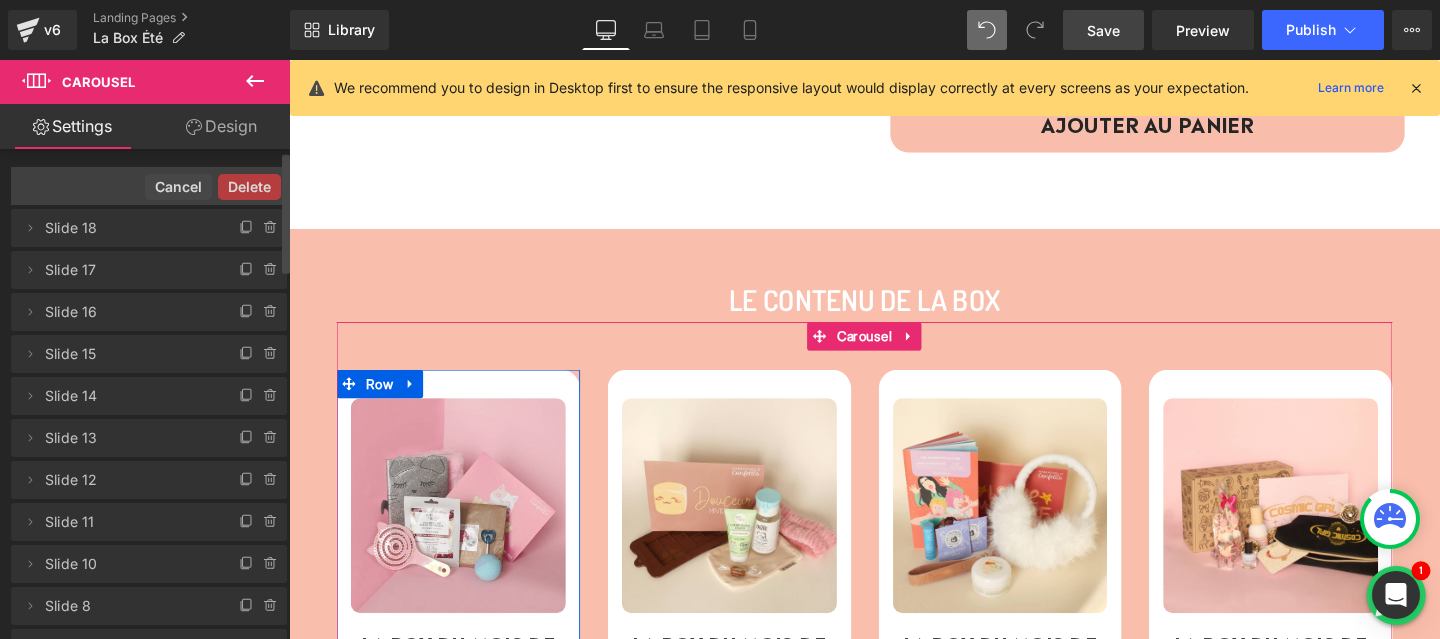 click on "Delete" at bounding box center (249, 187) 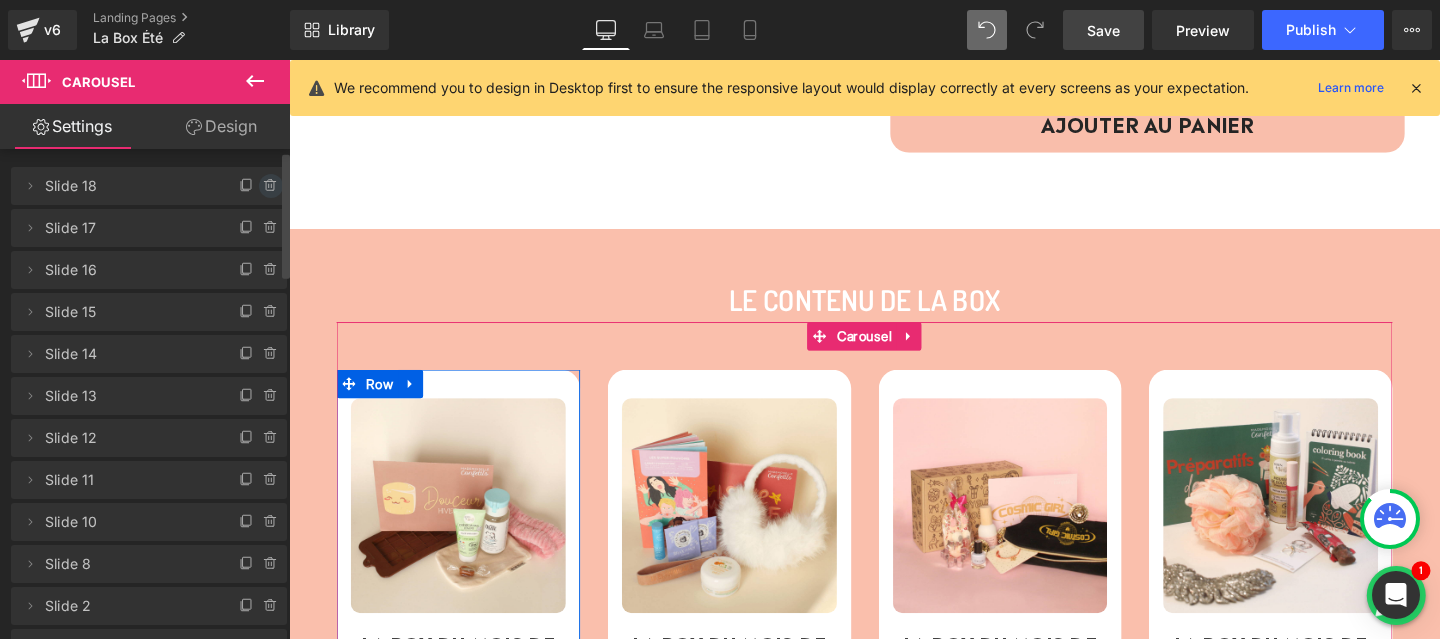 click 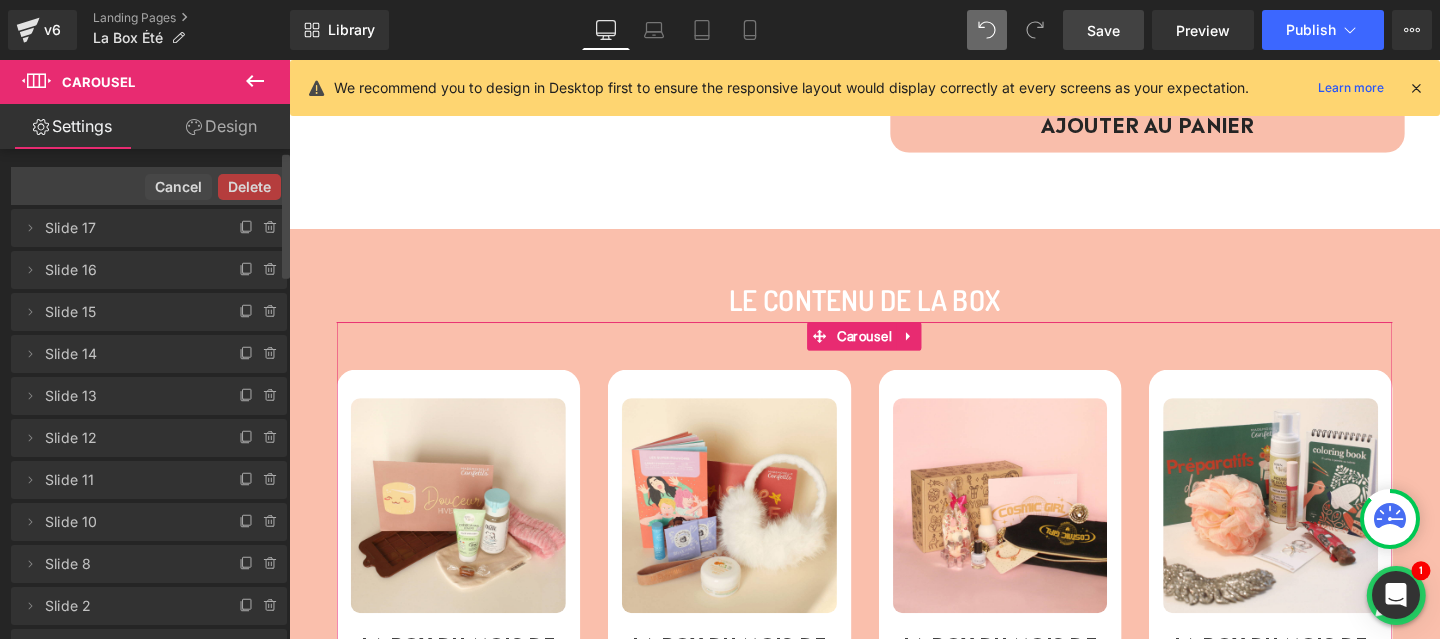 click on "Slide 12" at bounding box center (129, 438) 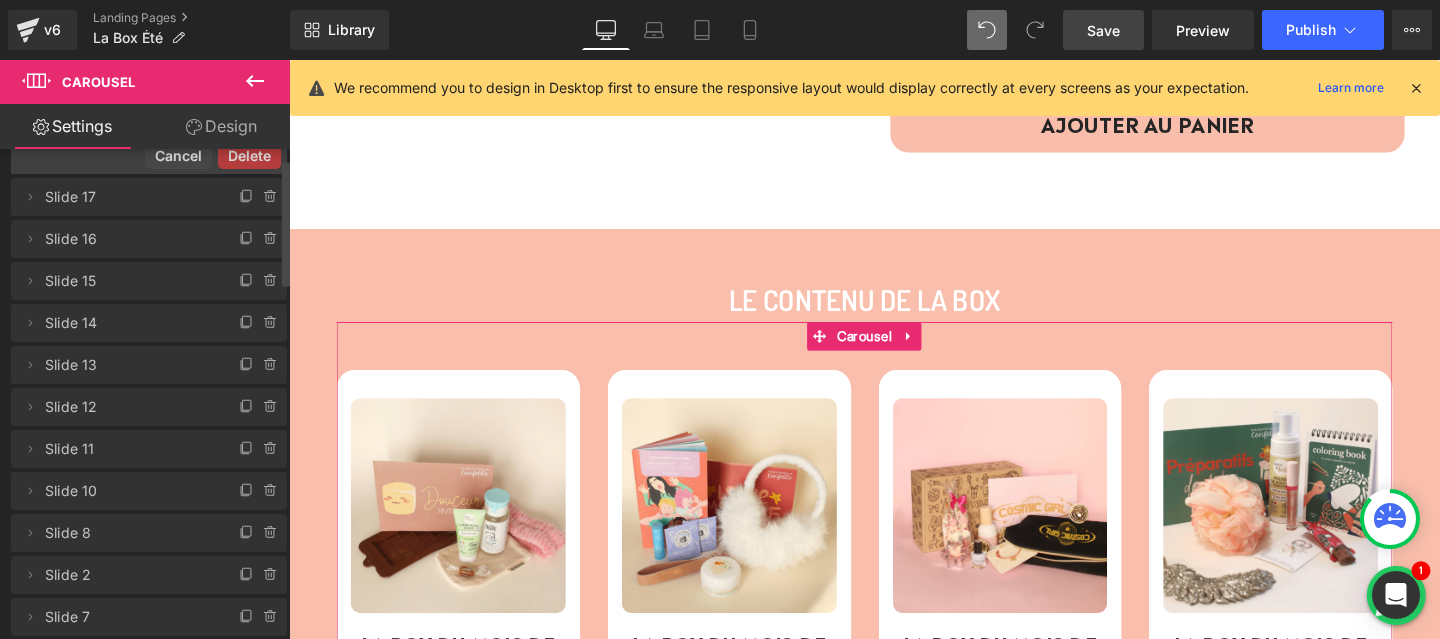 scroll, scrollTop: 0, scrollLeft: 0, axis: both 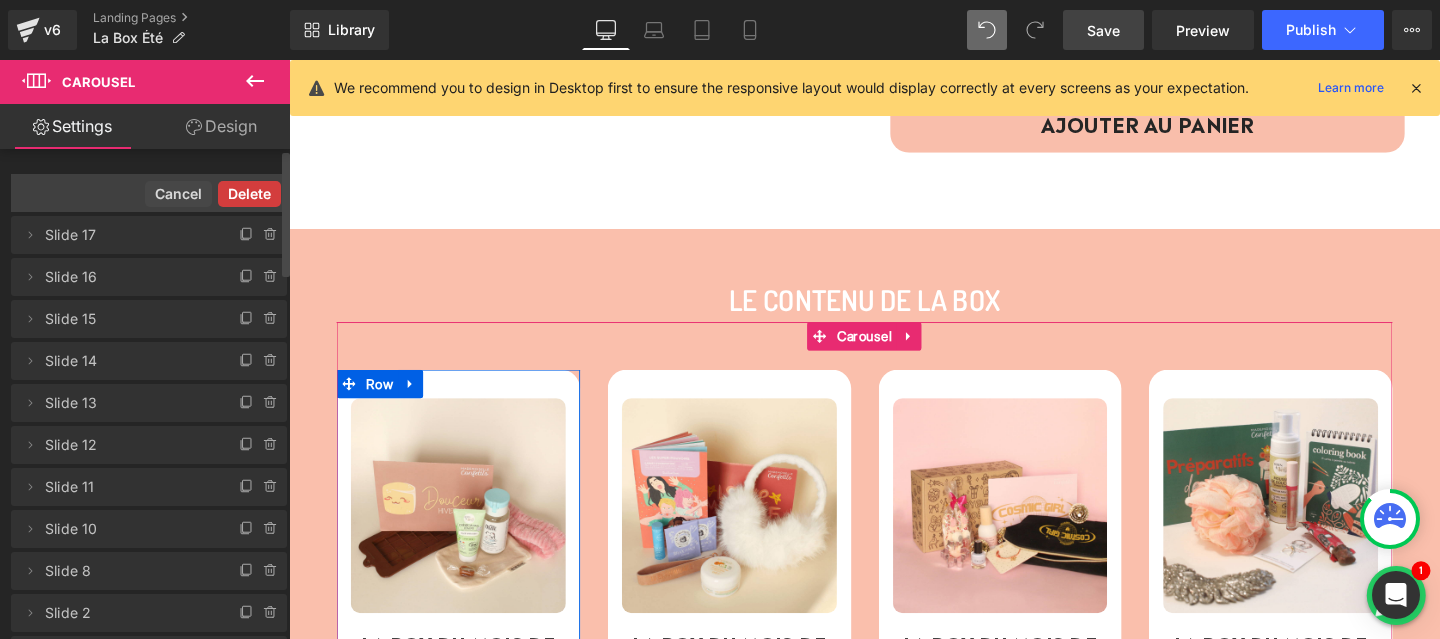 click on "Delete" at bounding box center (249, 194) 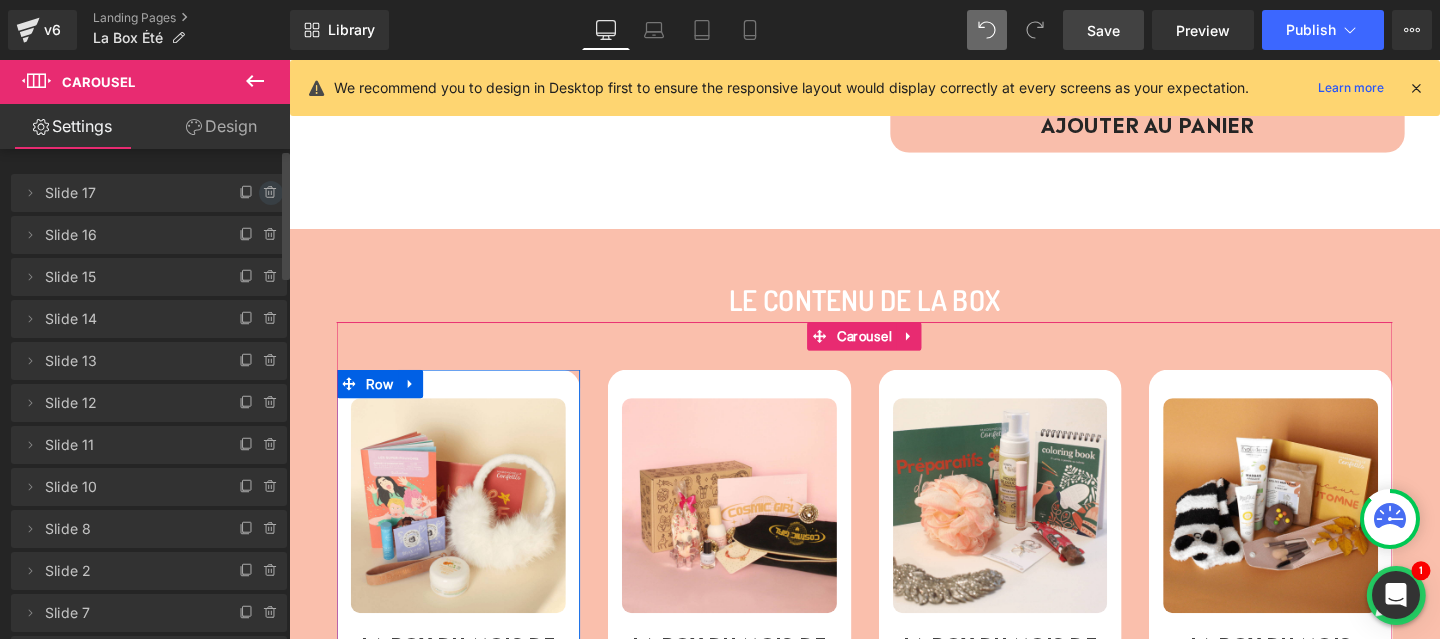 click 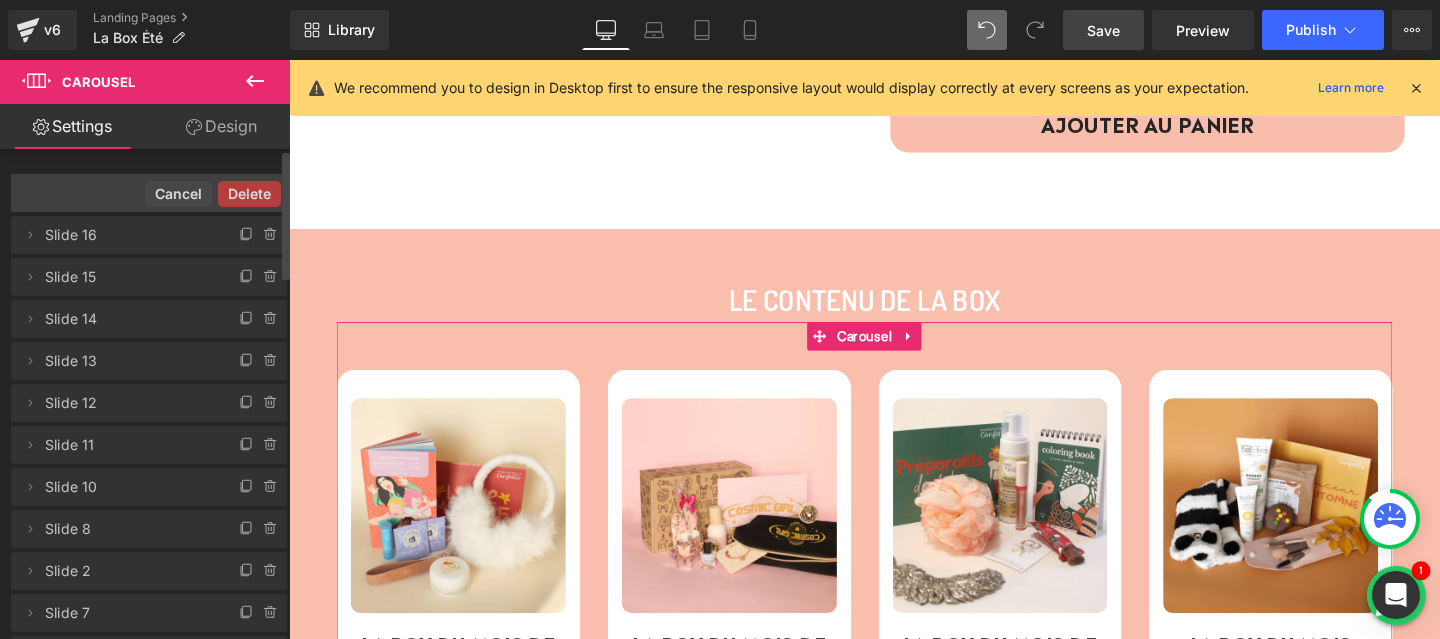 click on "Slide 15" at bounding box center (129, 277) 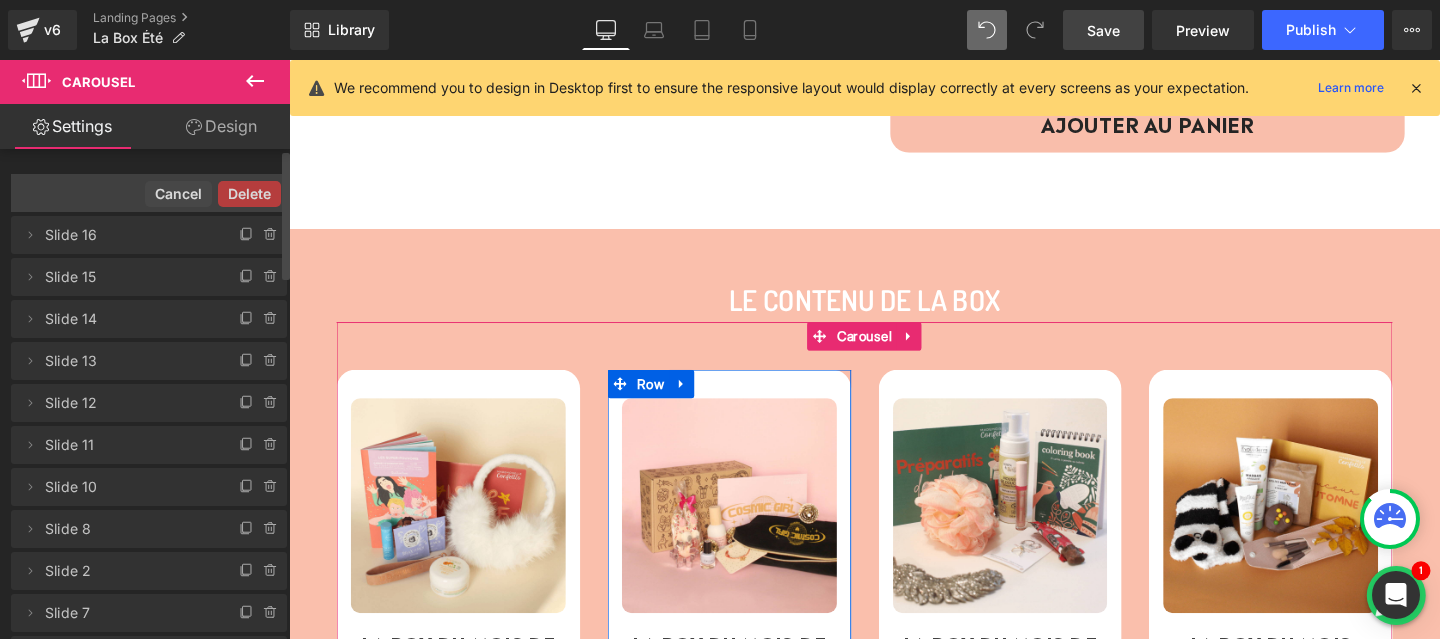 click on "Slide 16" at bounding box center [129, 235] 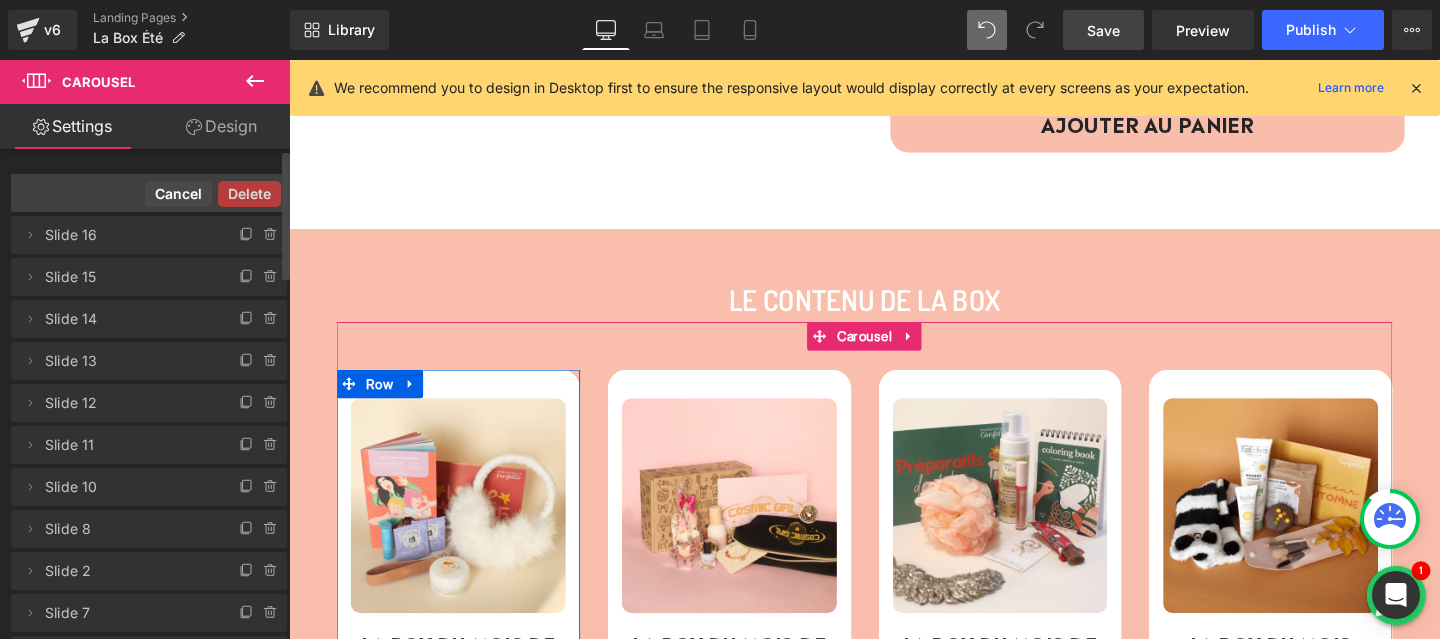 click on "Cancel" at bounding box center [178, 194] 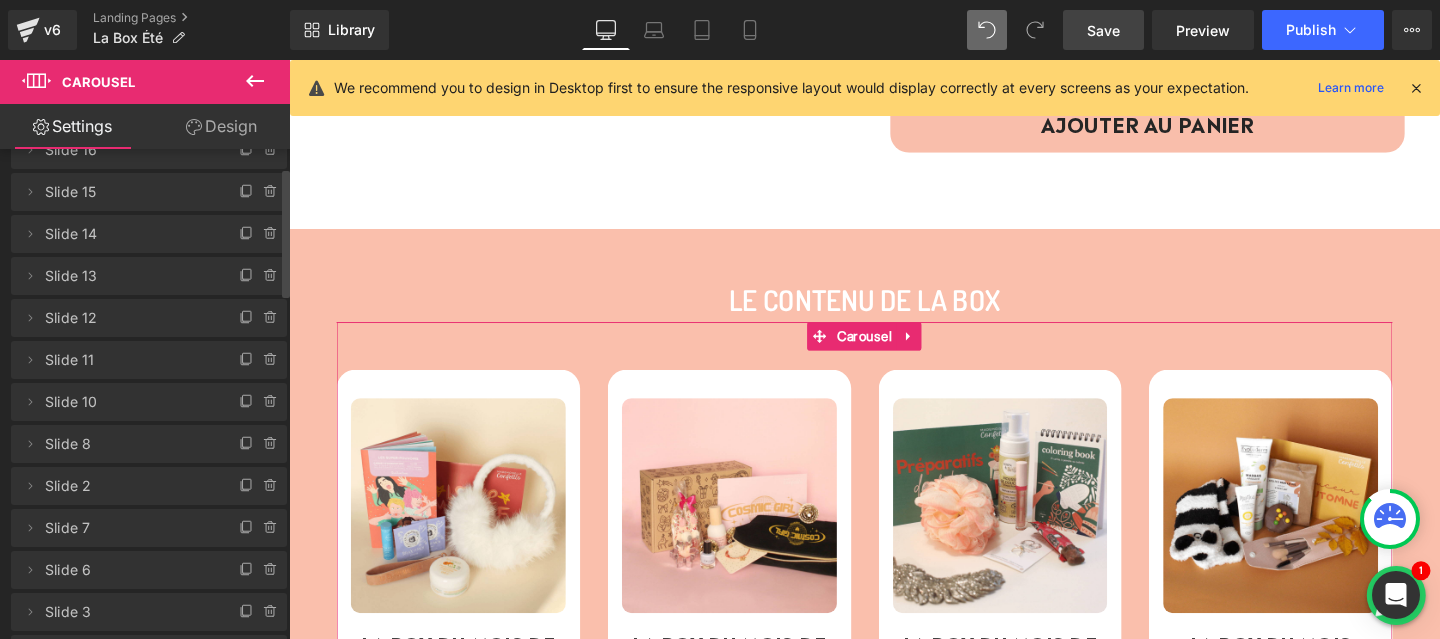 scroll, scrollTop: 0, scrollLeft: 0, axis: both 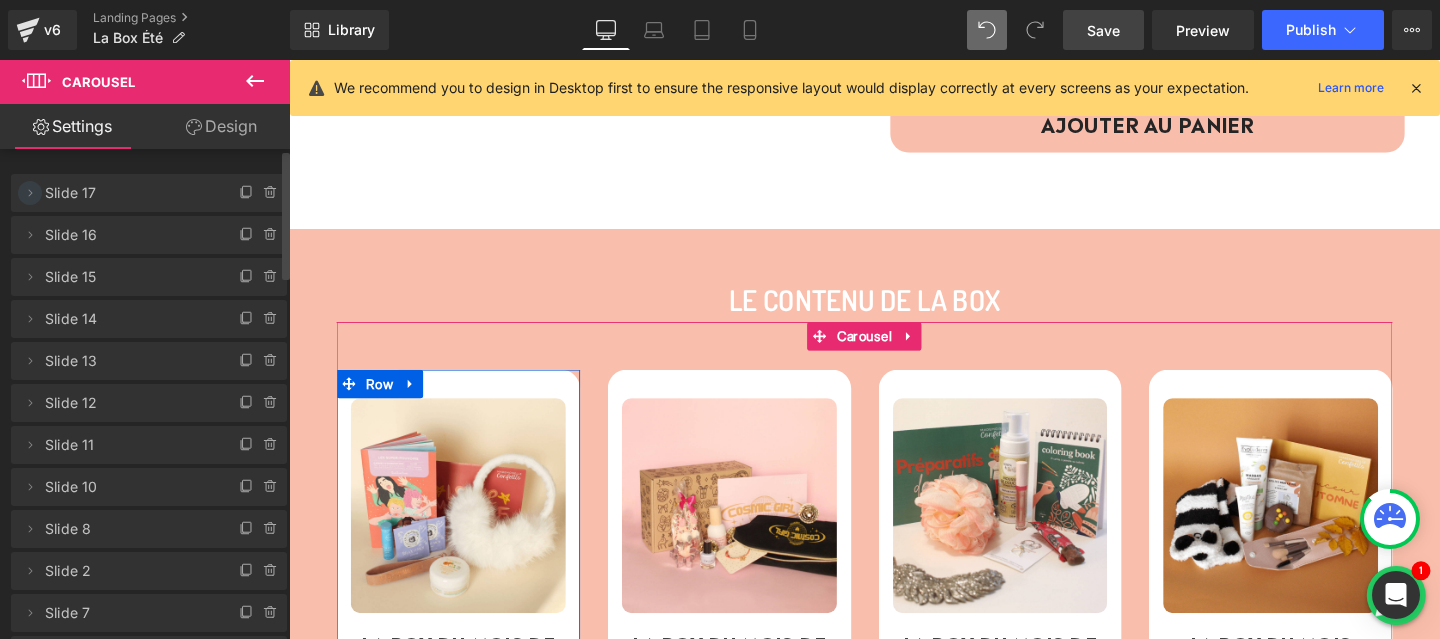 click at bounding box center [30, 193] 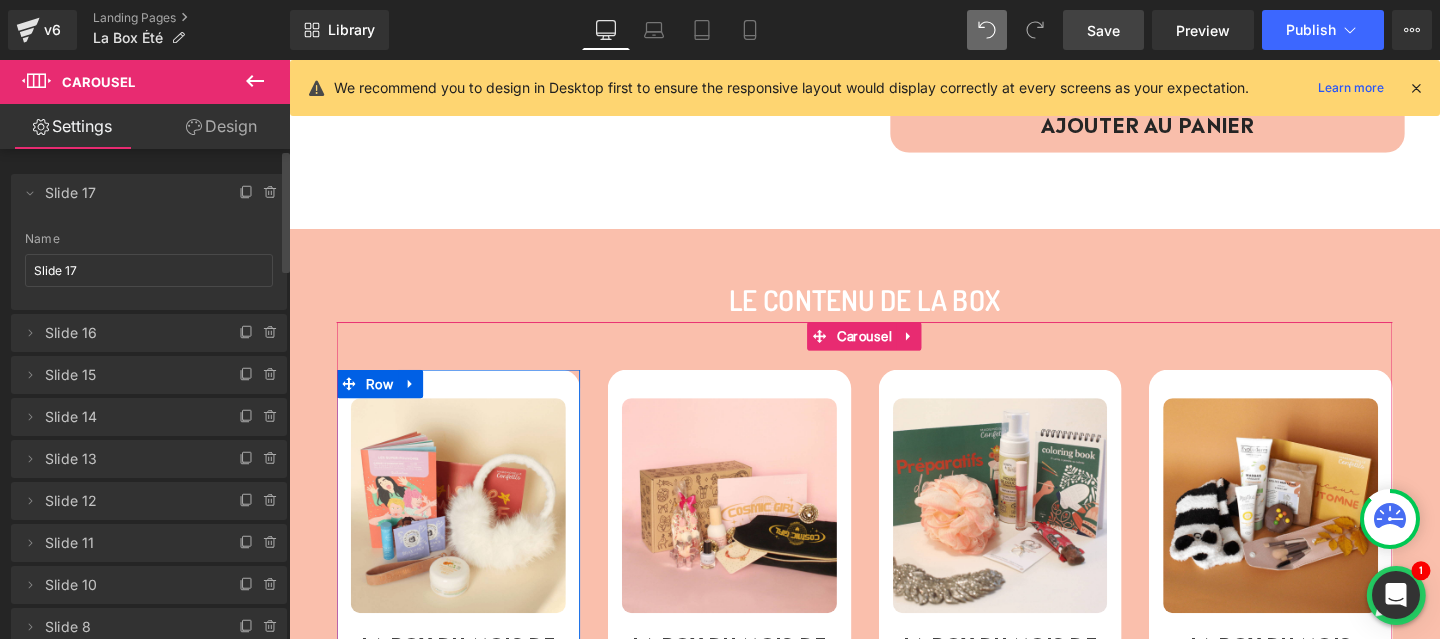 click on "Slide 17" at bounding box center (129, 193) 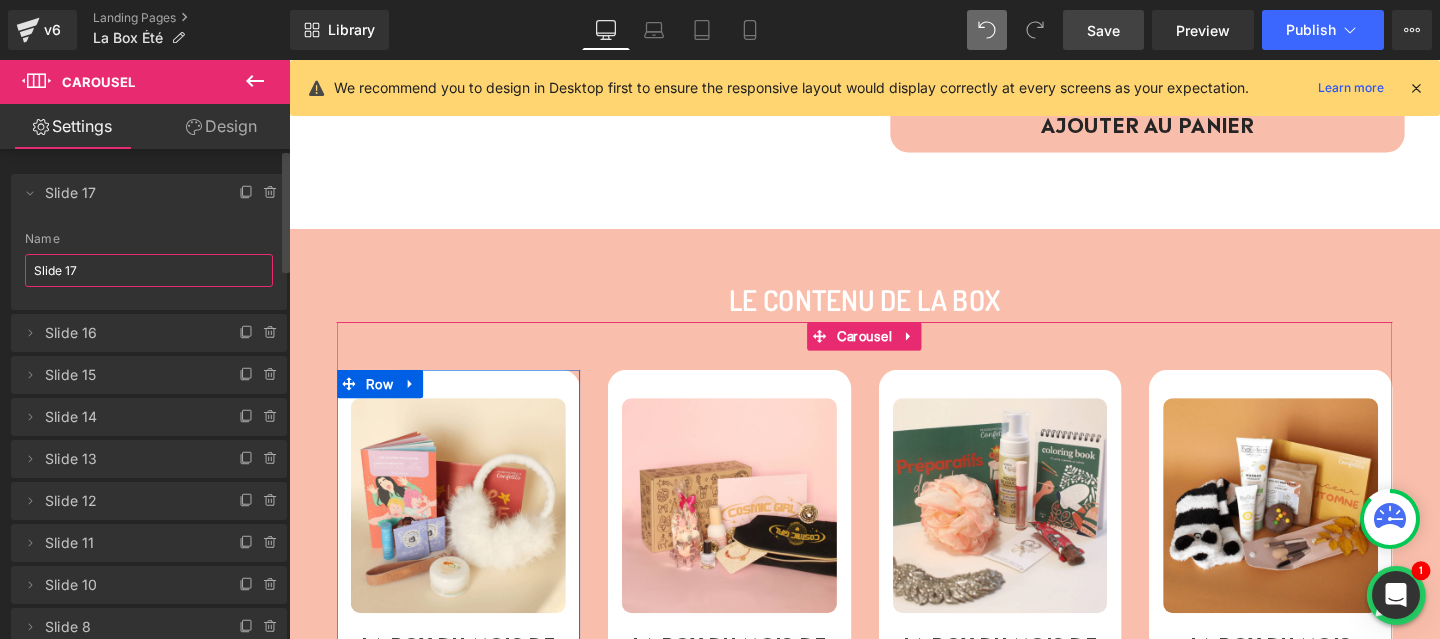 click on "Slide 17" at bounding box center (149, 270) 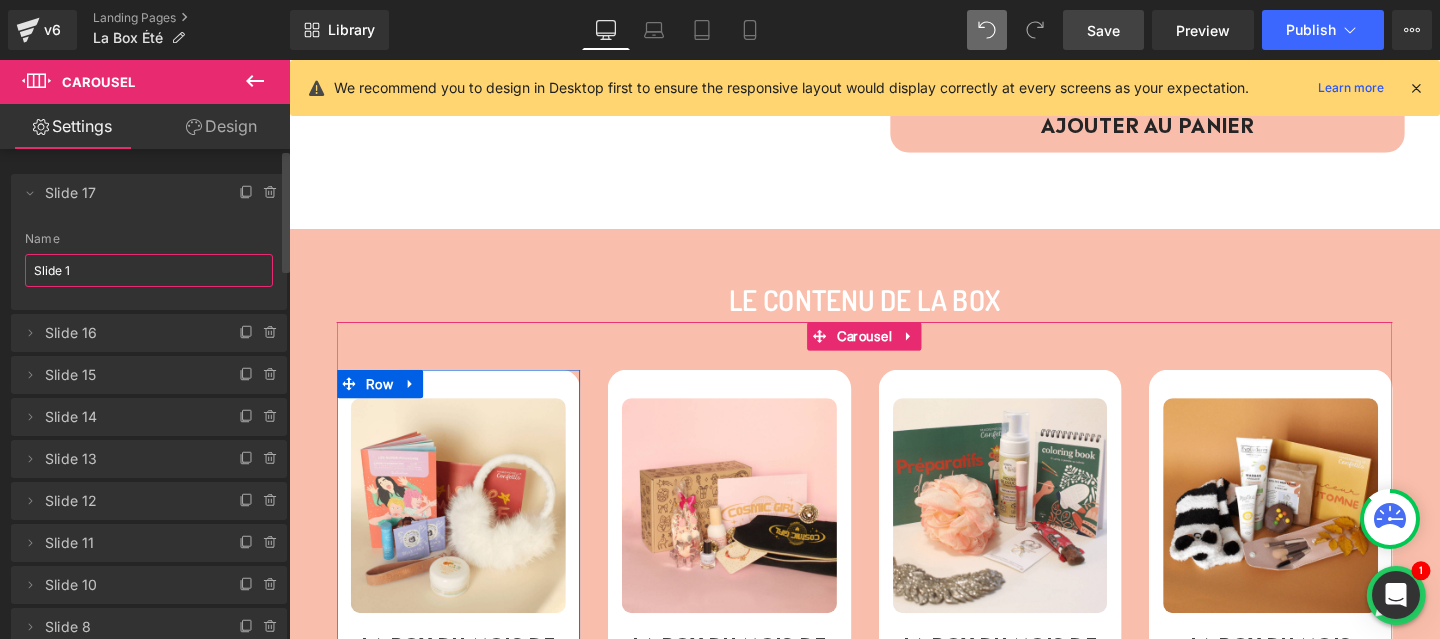 type on "Slide 1" 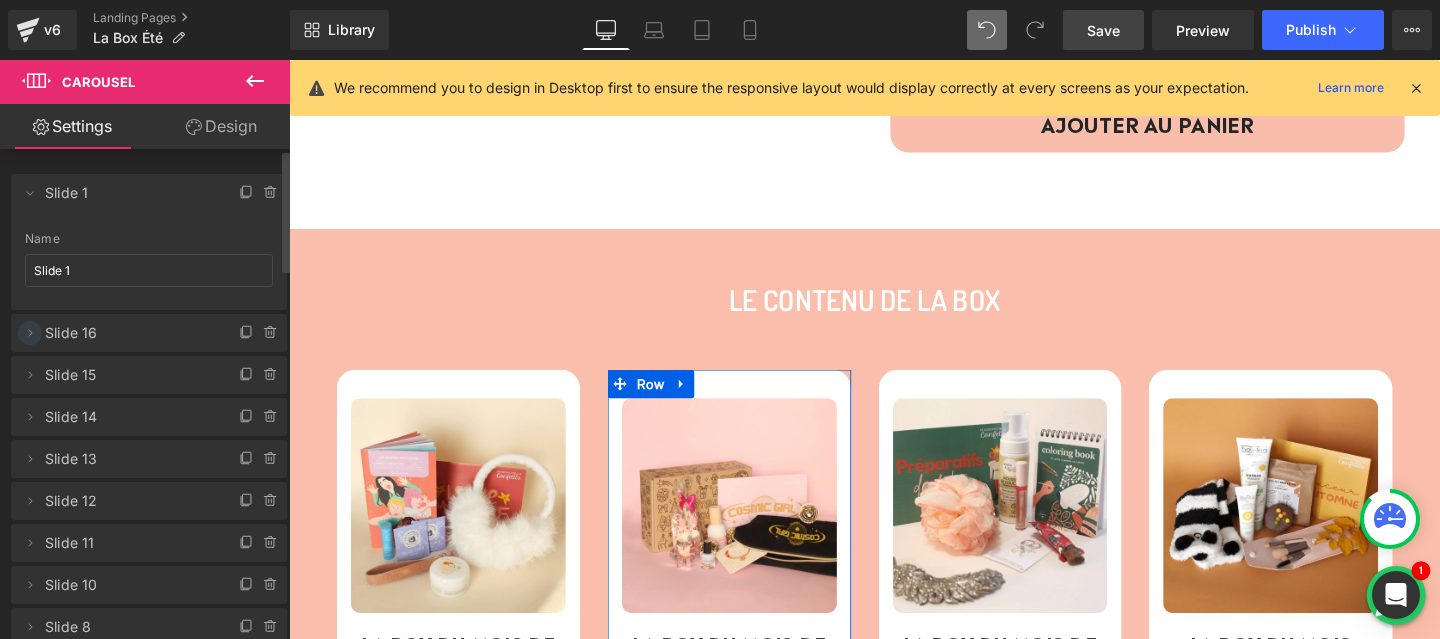 click 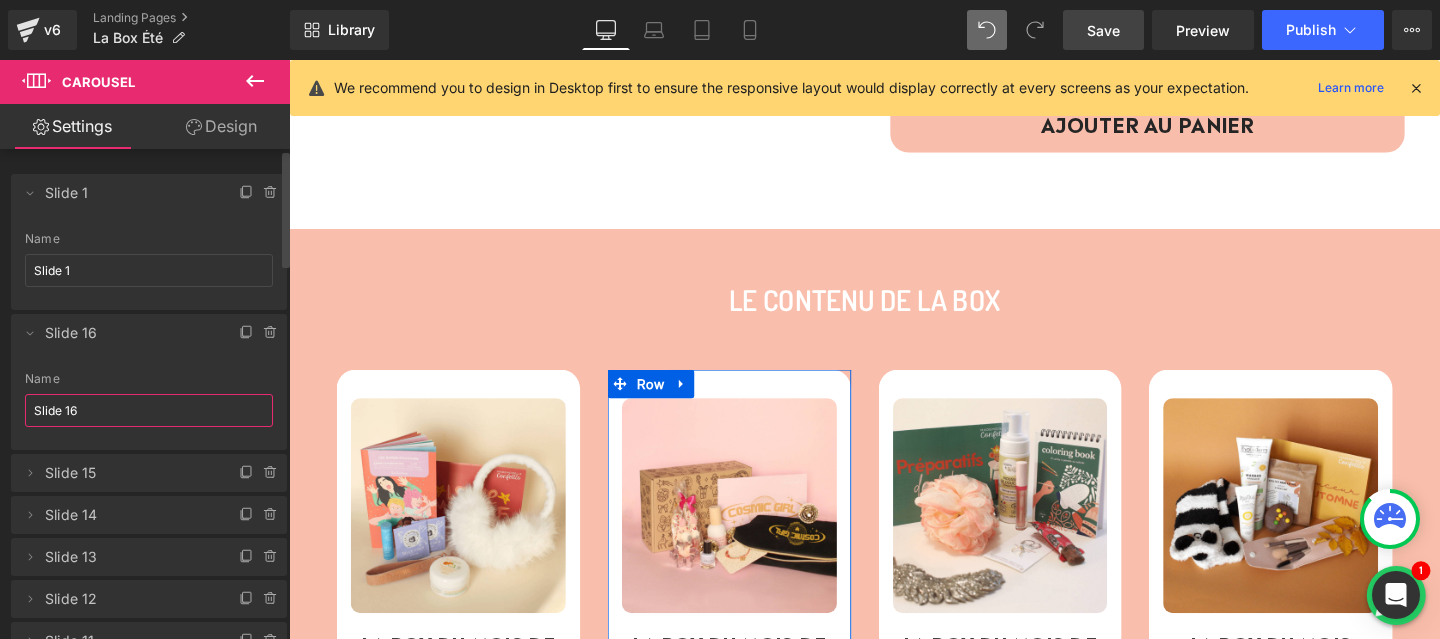 click on "Slide 16" at bounding box center (149, 410) 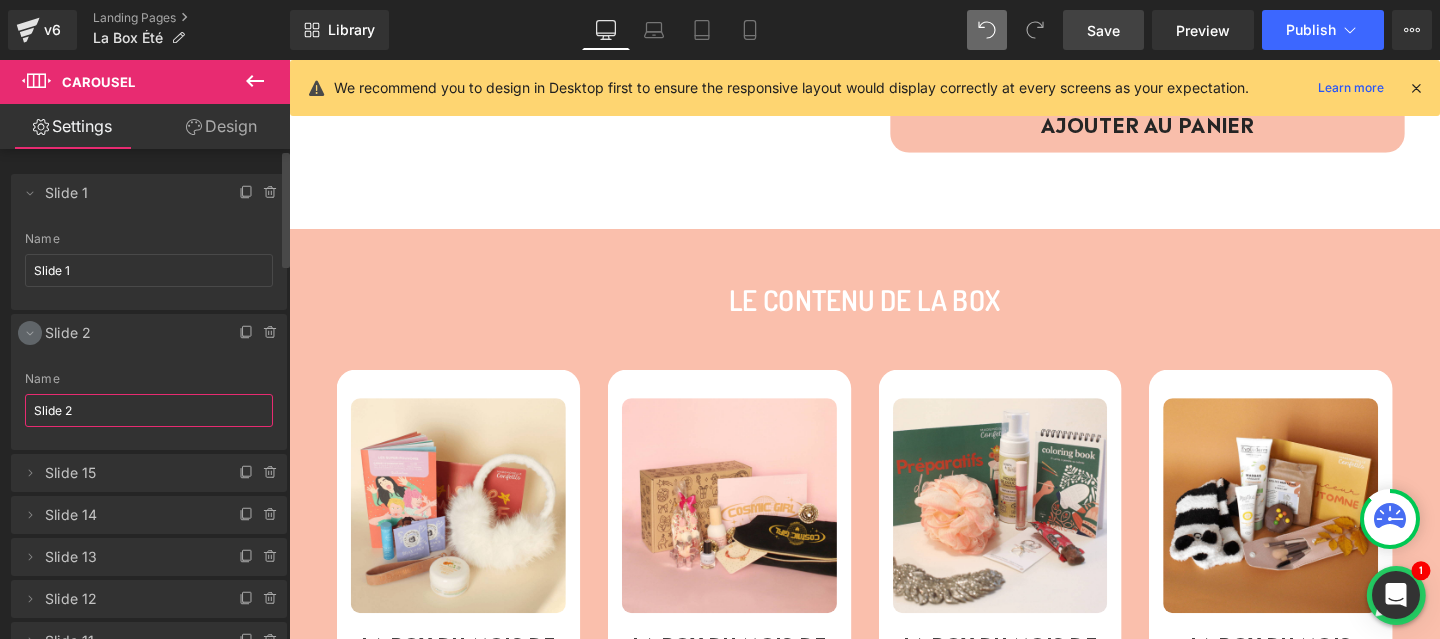 type on "Slide 2" 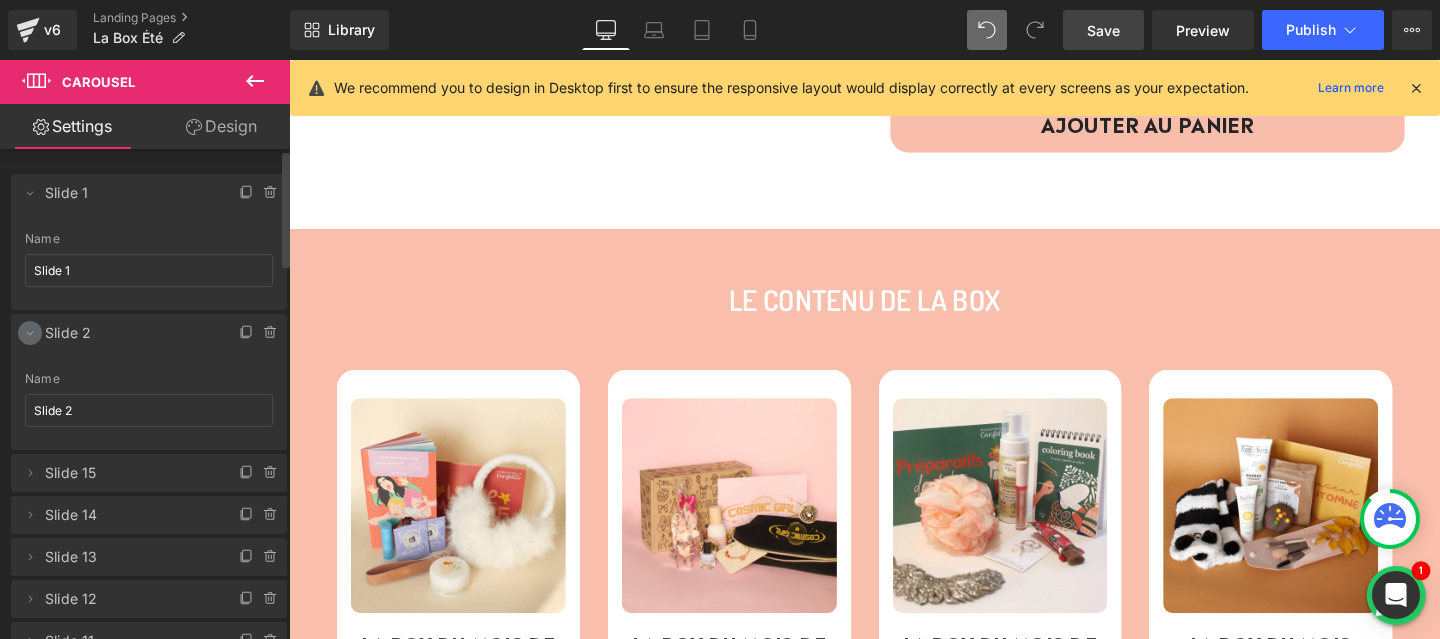 click at bounding box center [30, 333] 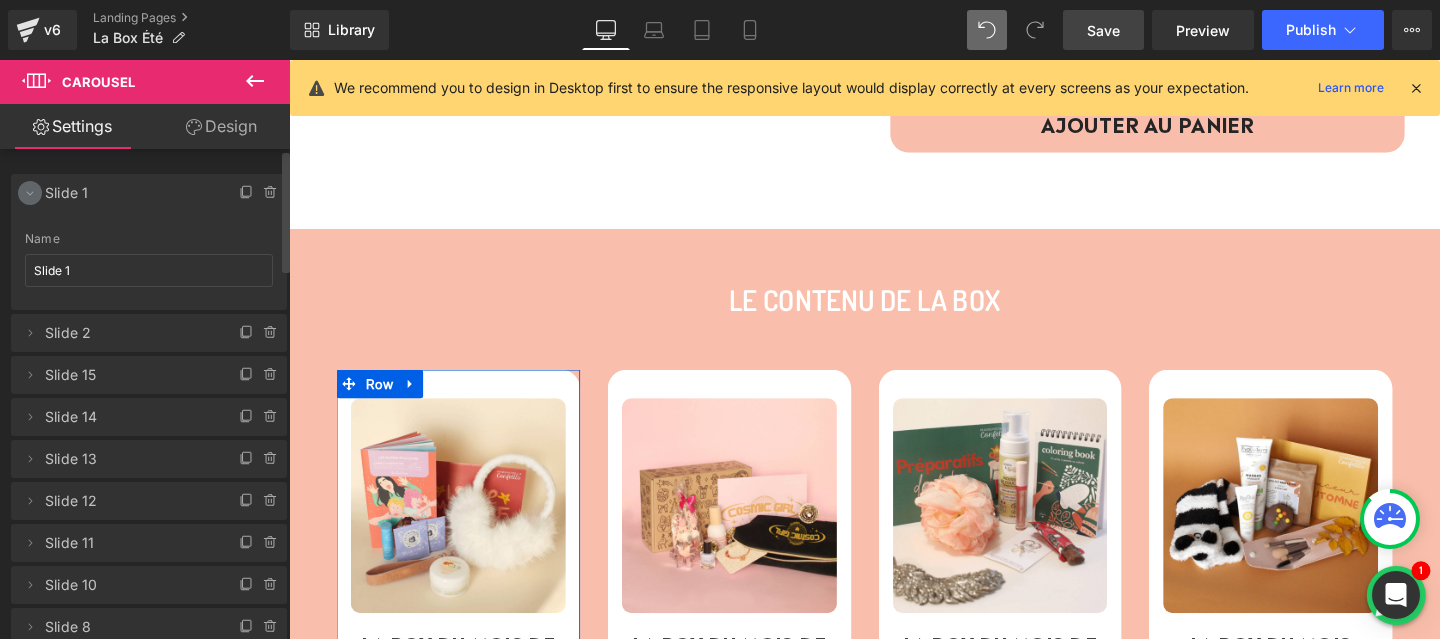 click 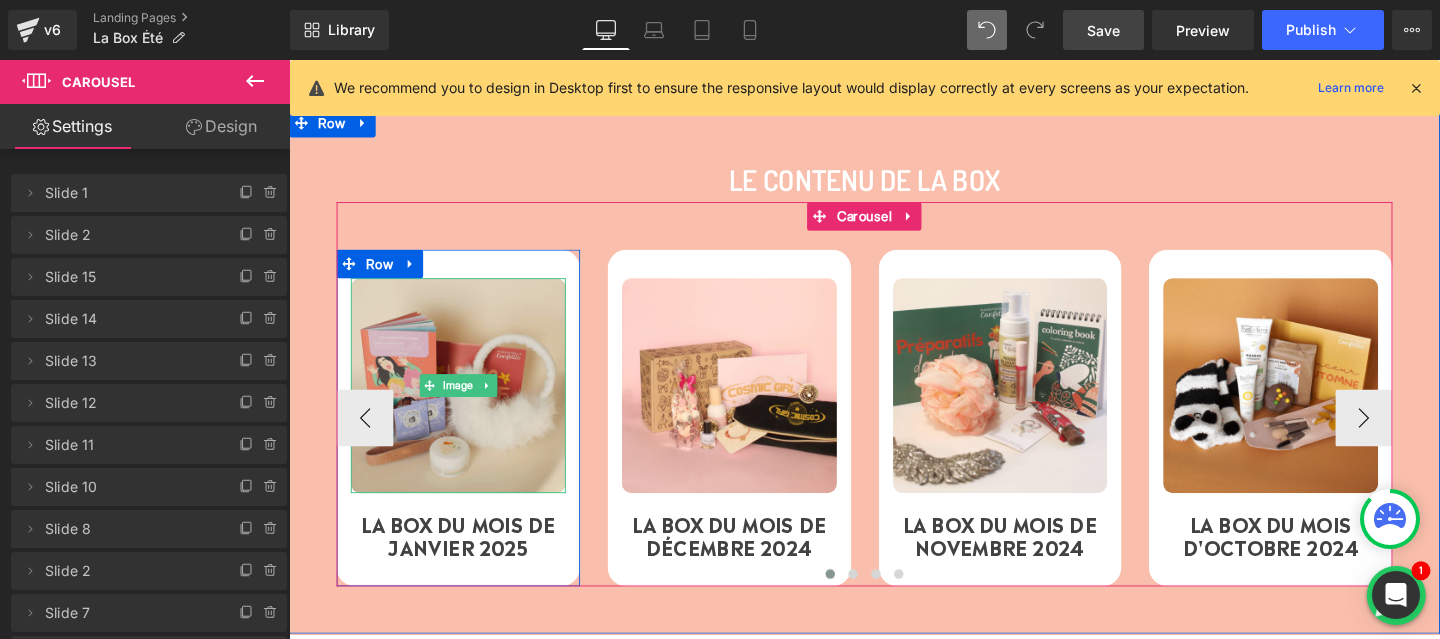 scroll, scrollTop: 898, scrollLeft: 0, axis: vertical 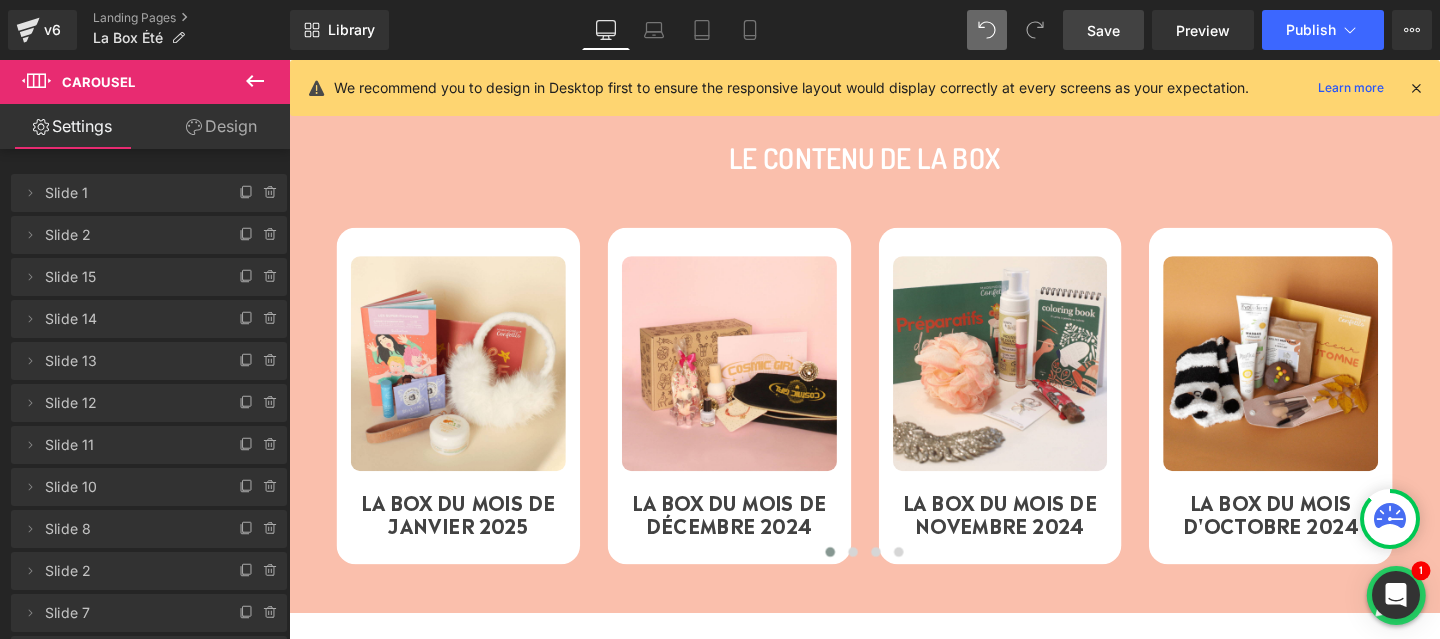 click on "Save" at bounding box center [1103, 30] 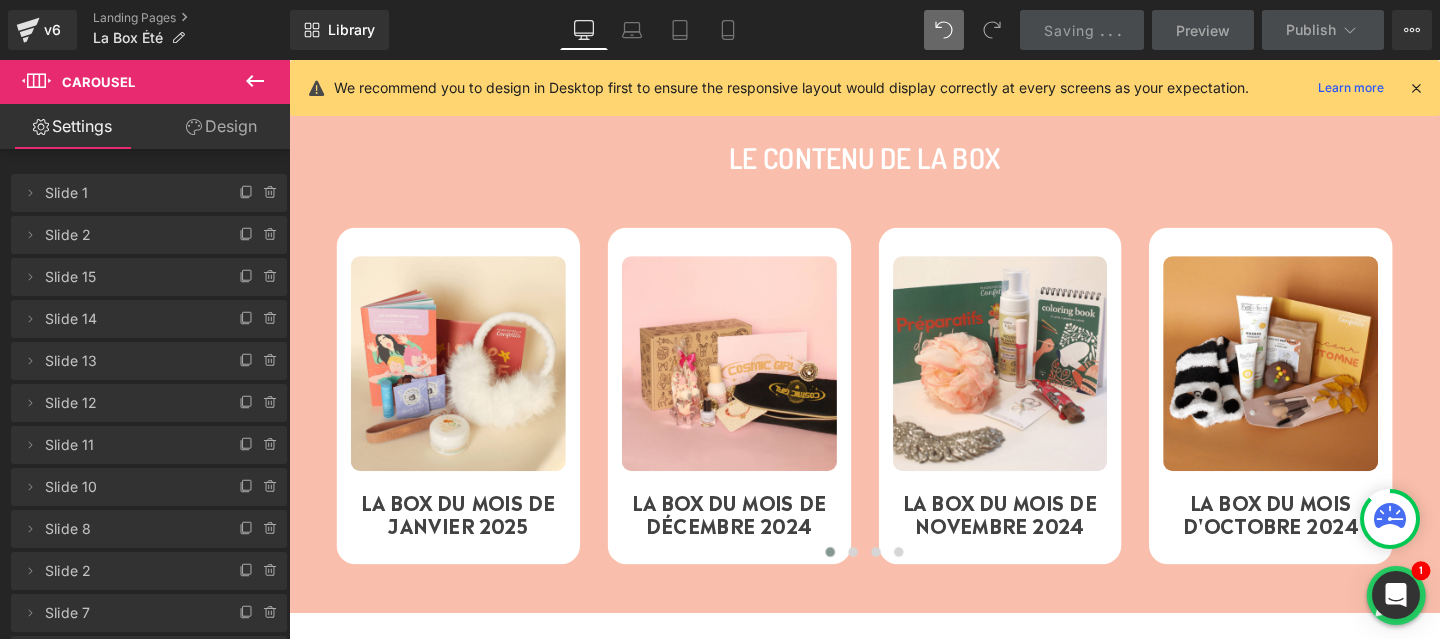 click 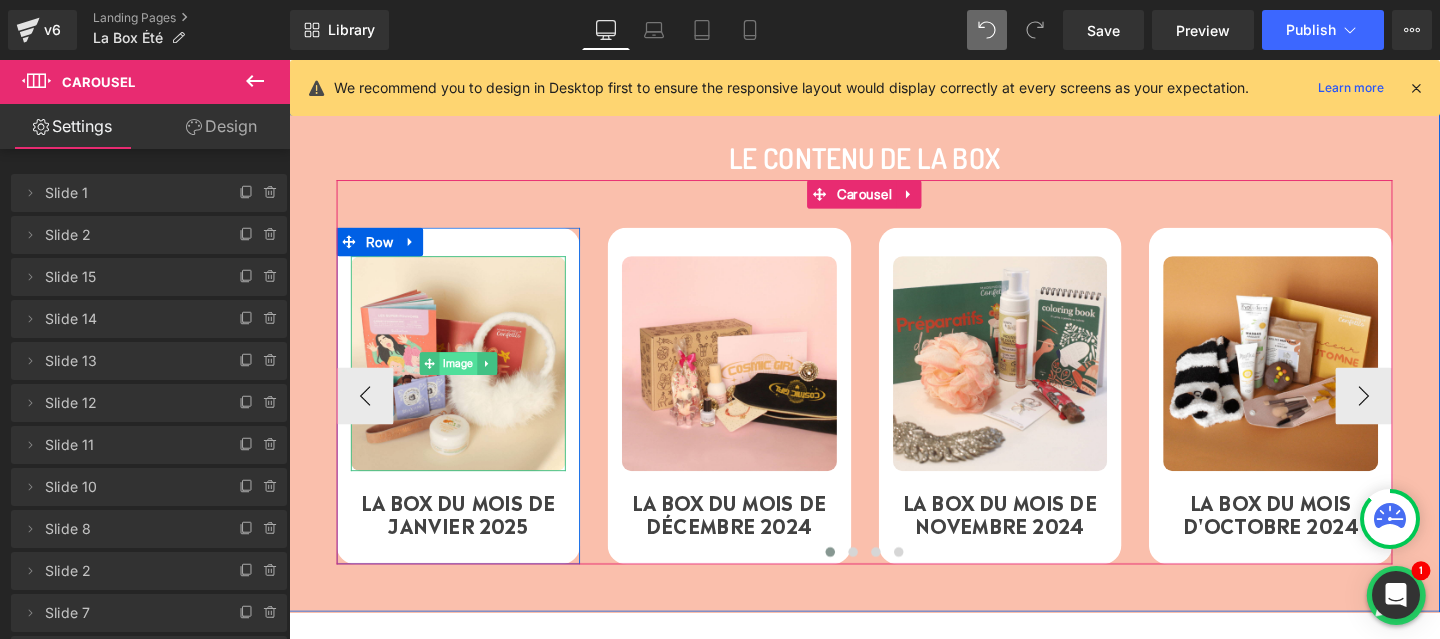 click on "Image" at bounding box center [467, 379] 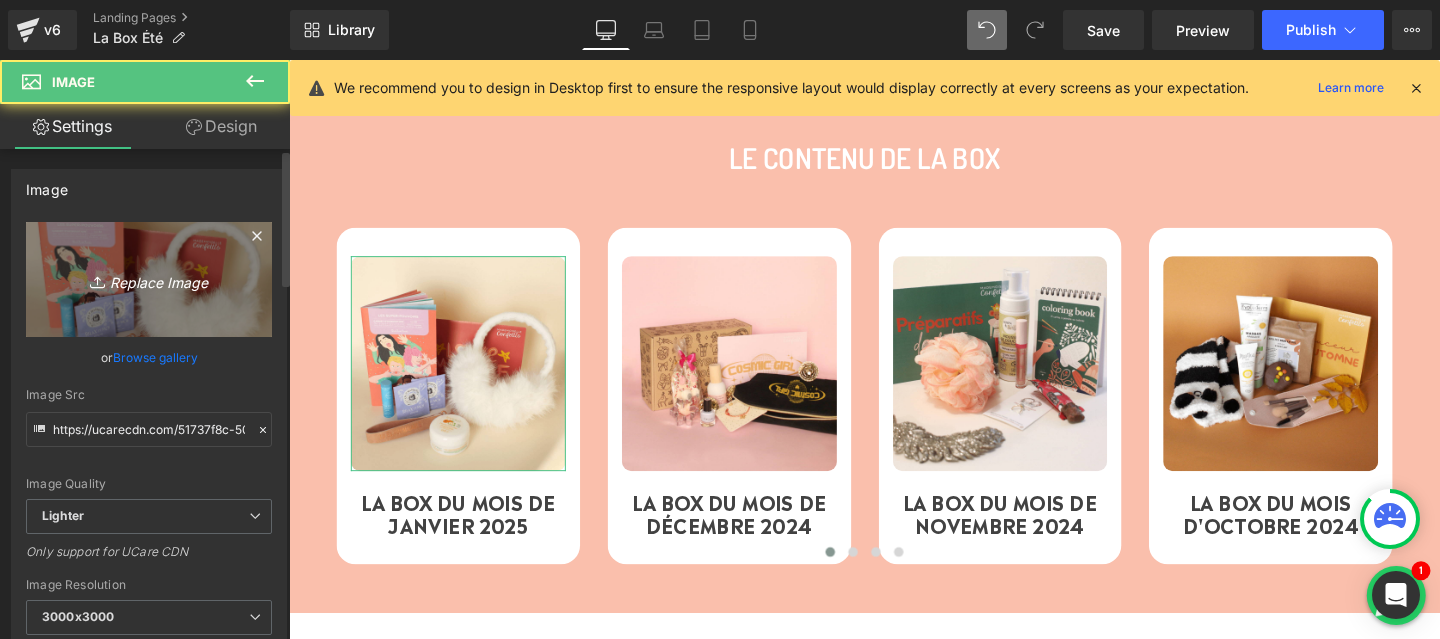 click on "Replace Image" at bounding box center (149, 279) 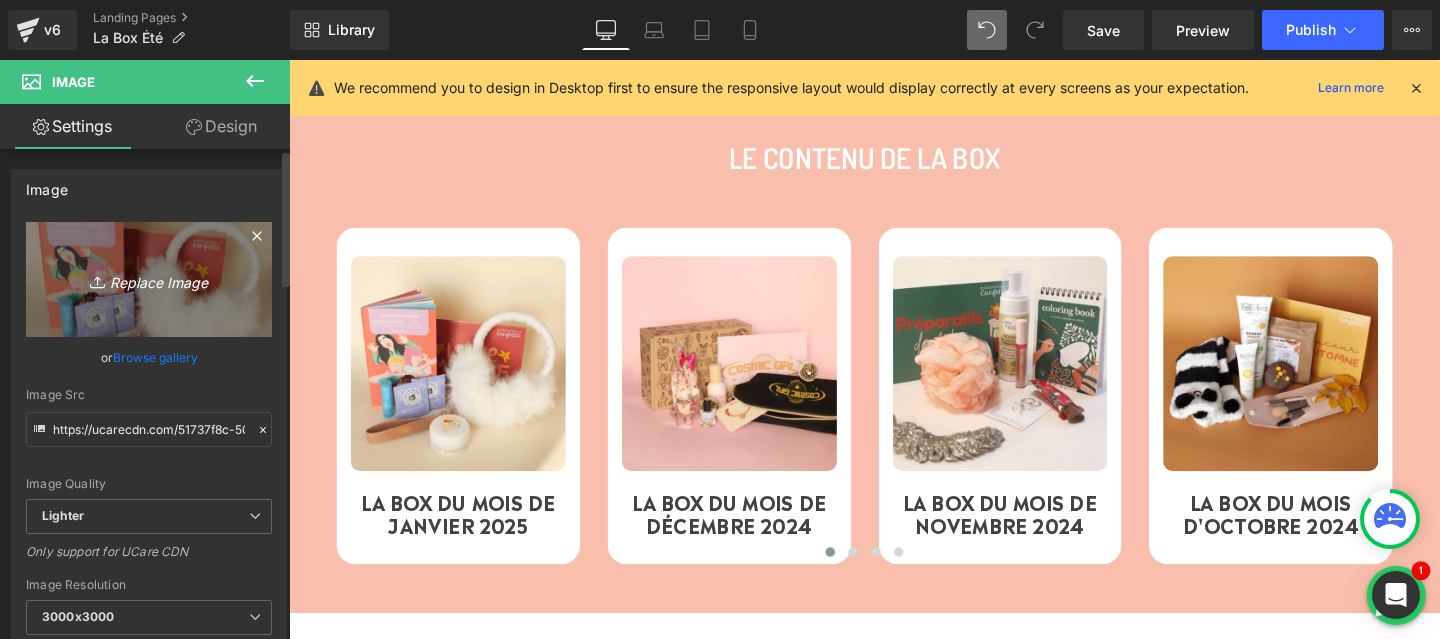 type on "C:\fakepath\1.png" 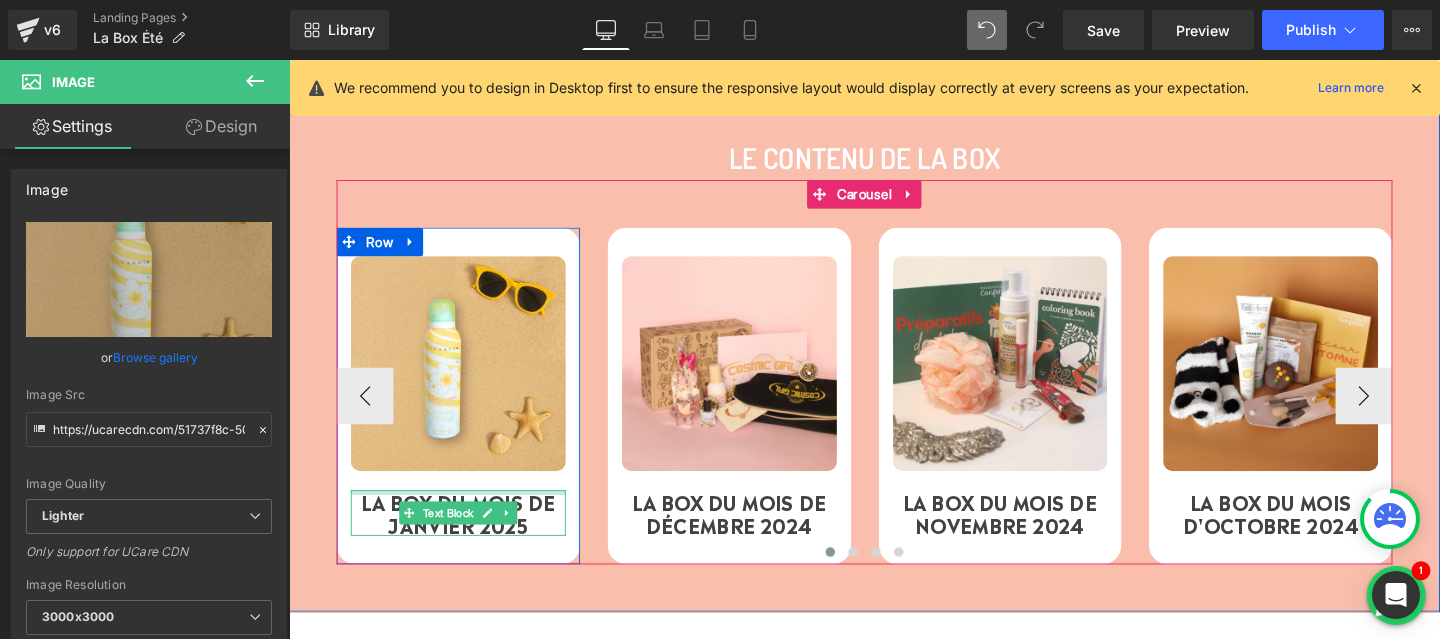 click at bounding box center (467, 514) 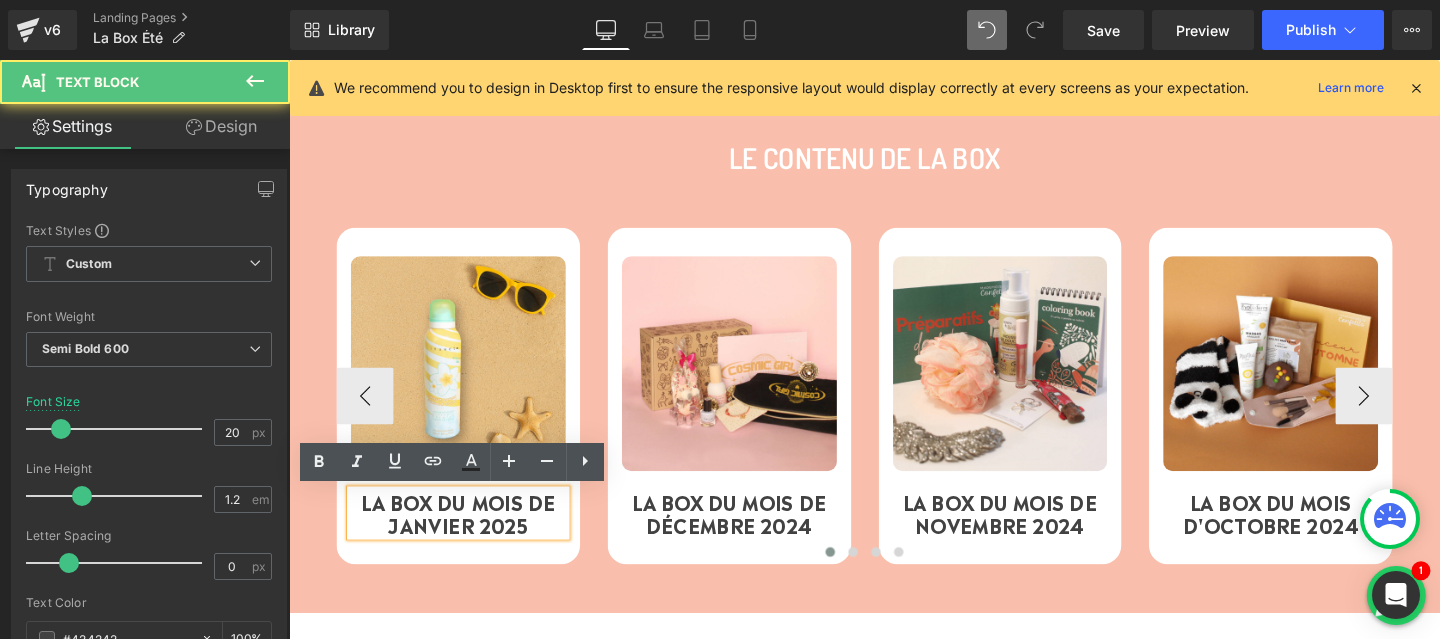 click on "LA BOX DU MOIS DE JANVIER 2025" at bounding box center [467, 536] 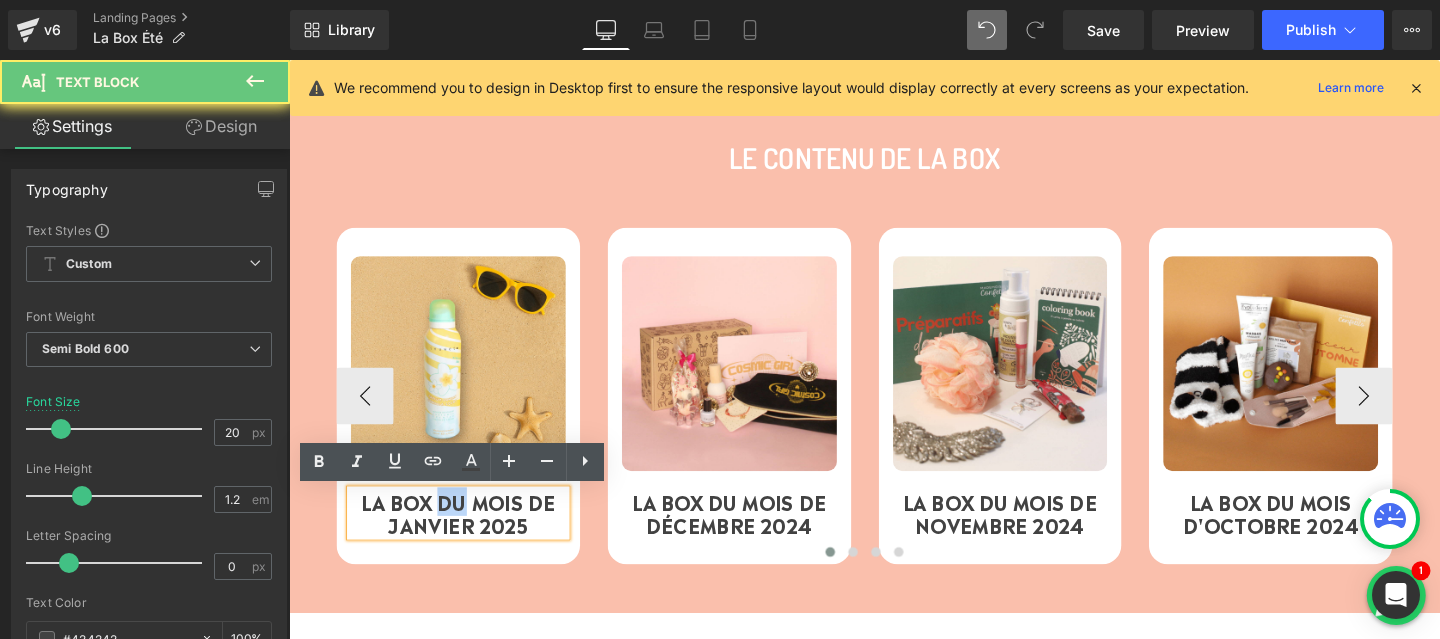 click on "LA BOX DU MOIS DE JANVIER 2025" at bounding box center (467, 536) 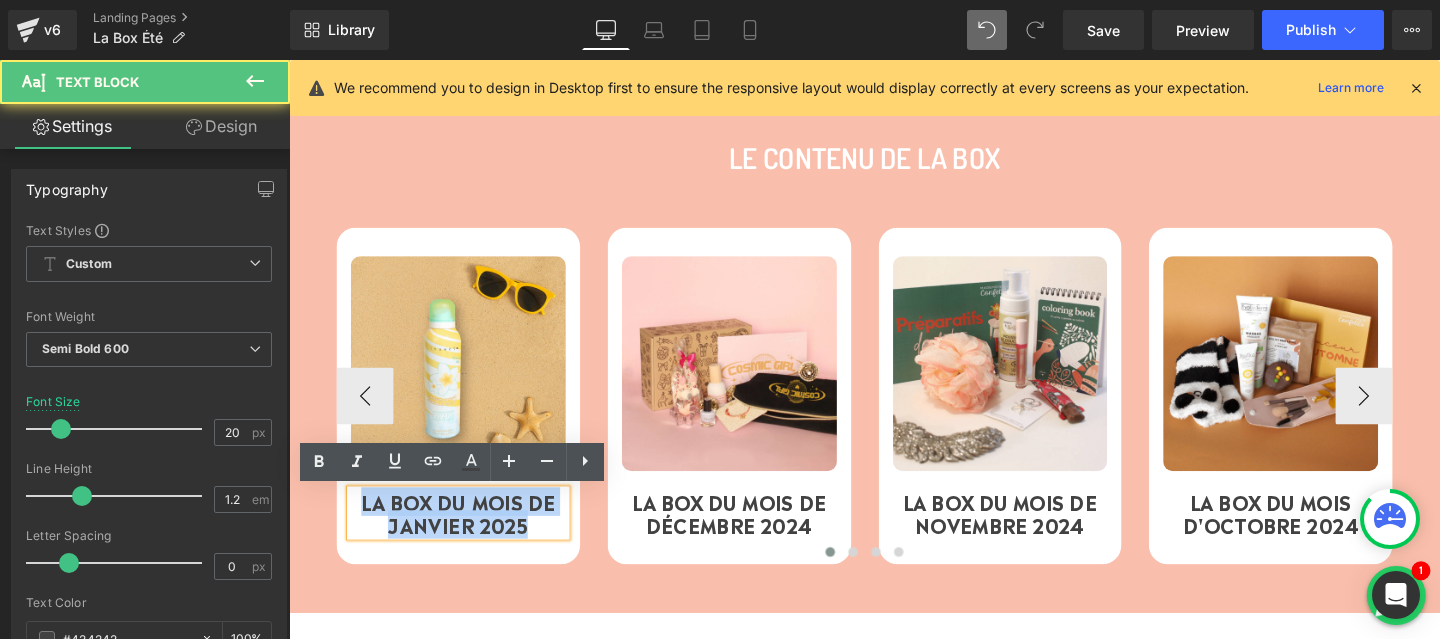 click on "LA BOX DU MOIS DE JANVIER 2025" at bounding box center [467, 536] 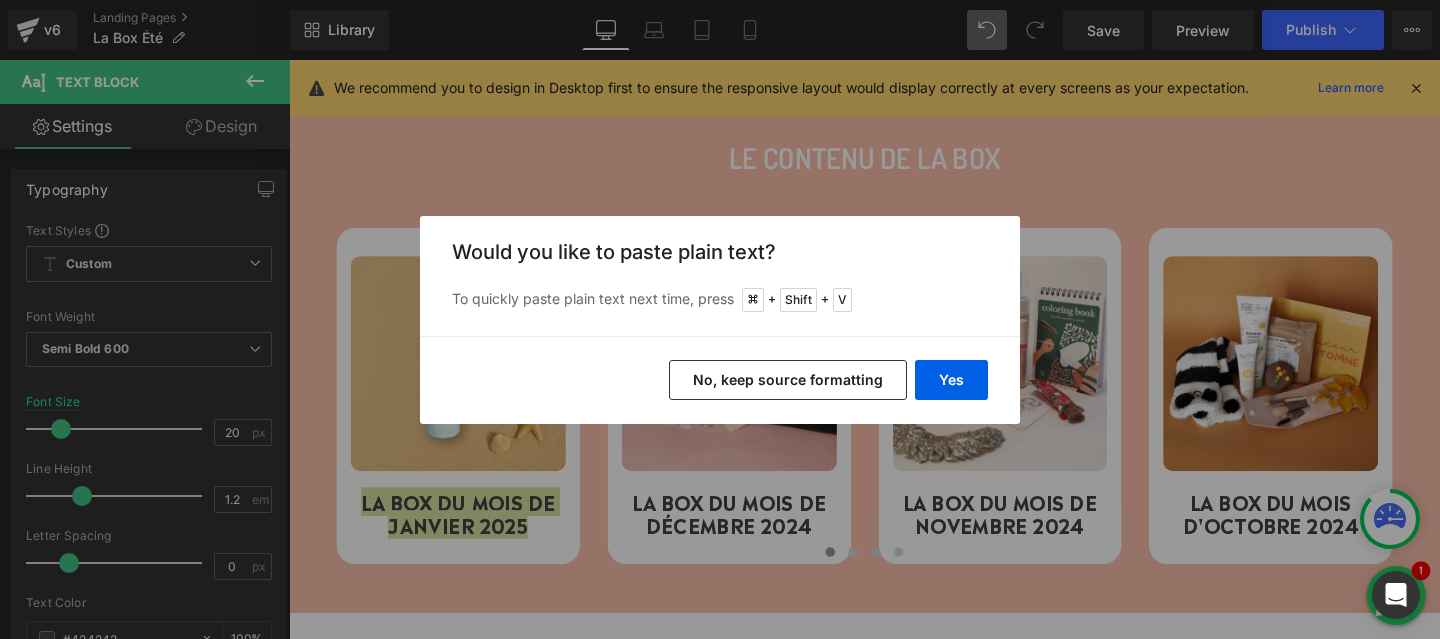 click on "No, keep source formatting" at bounding box center [788, 380] 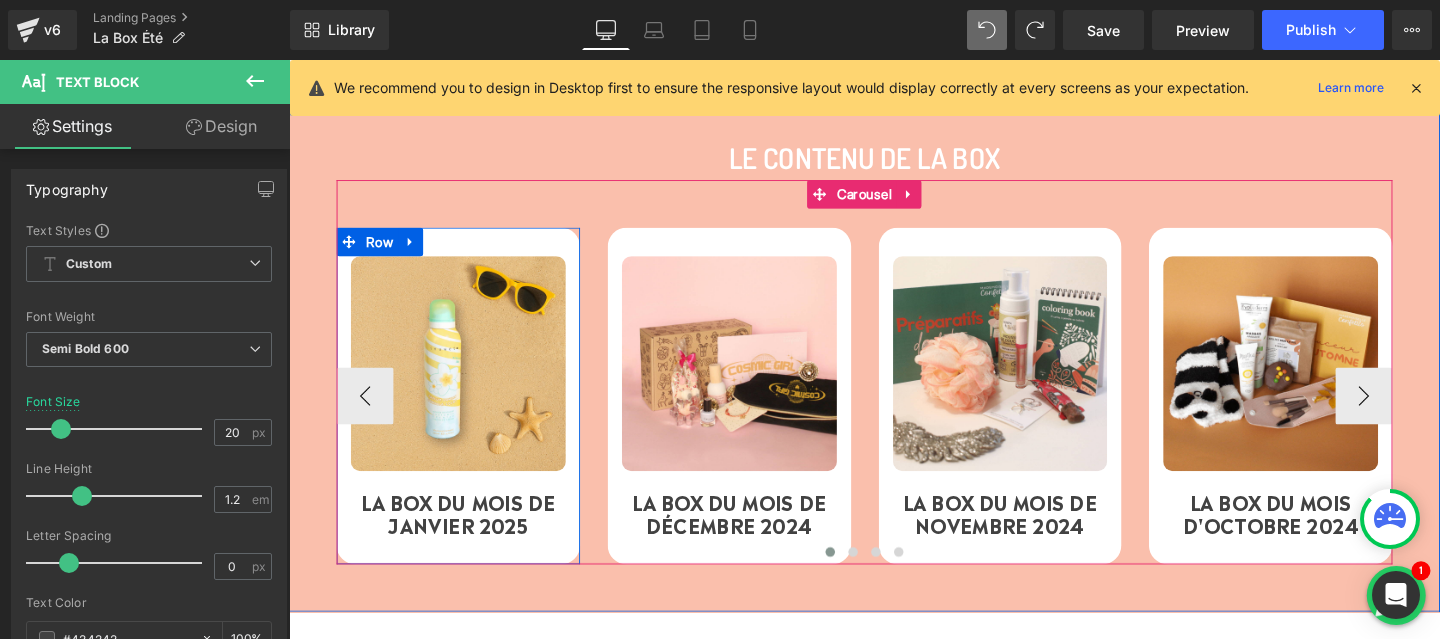click on "LA BOX DU MOIS DE JANVIER 2025" at bounding box center [467, 536] 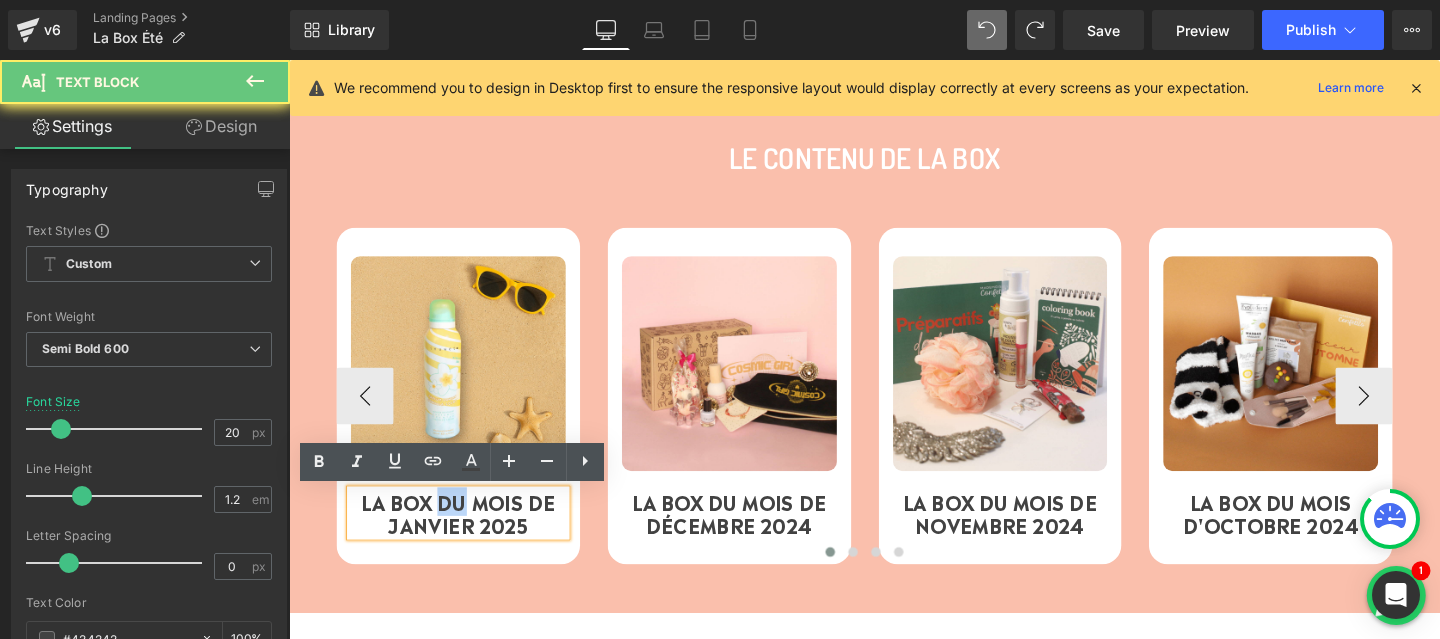 click on "LA BOX DU MOIS DE JANVIER 2025" at bounding box center (467, 536) 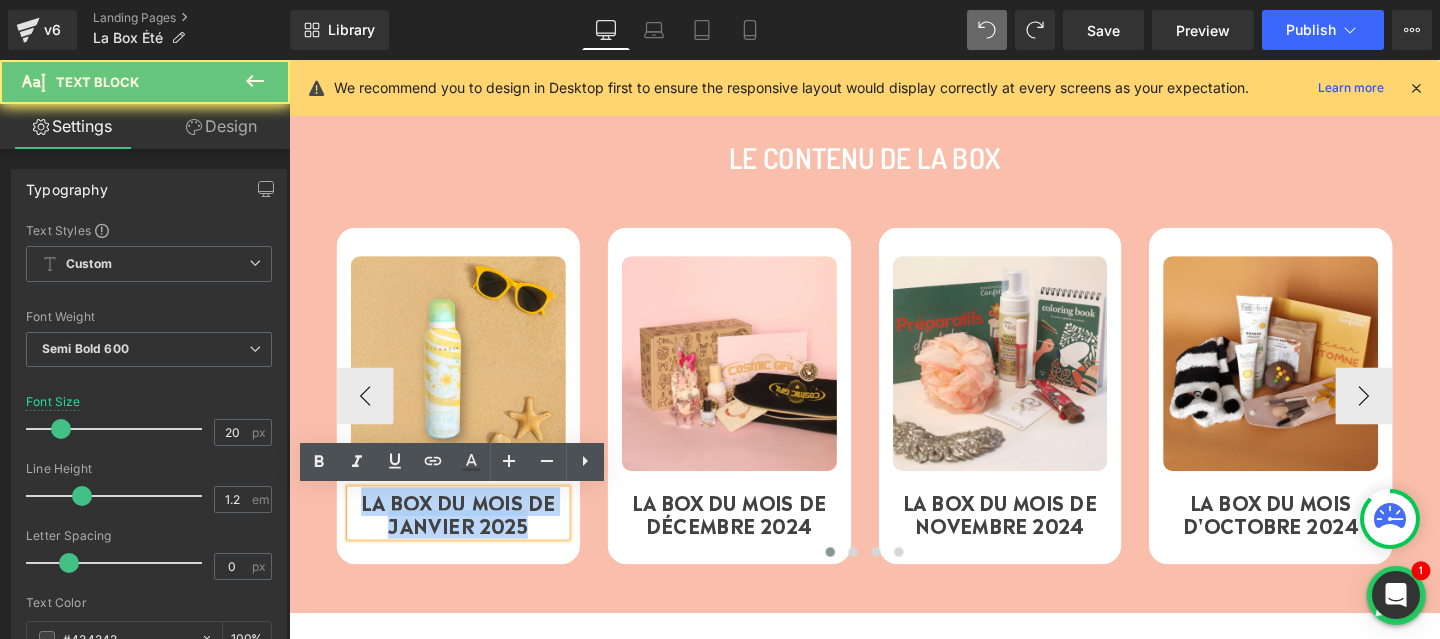 click on "LA BOX DU MOIS DE JANVIER 2025" at bounding box center (467, 536) 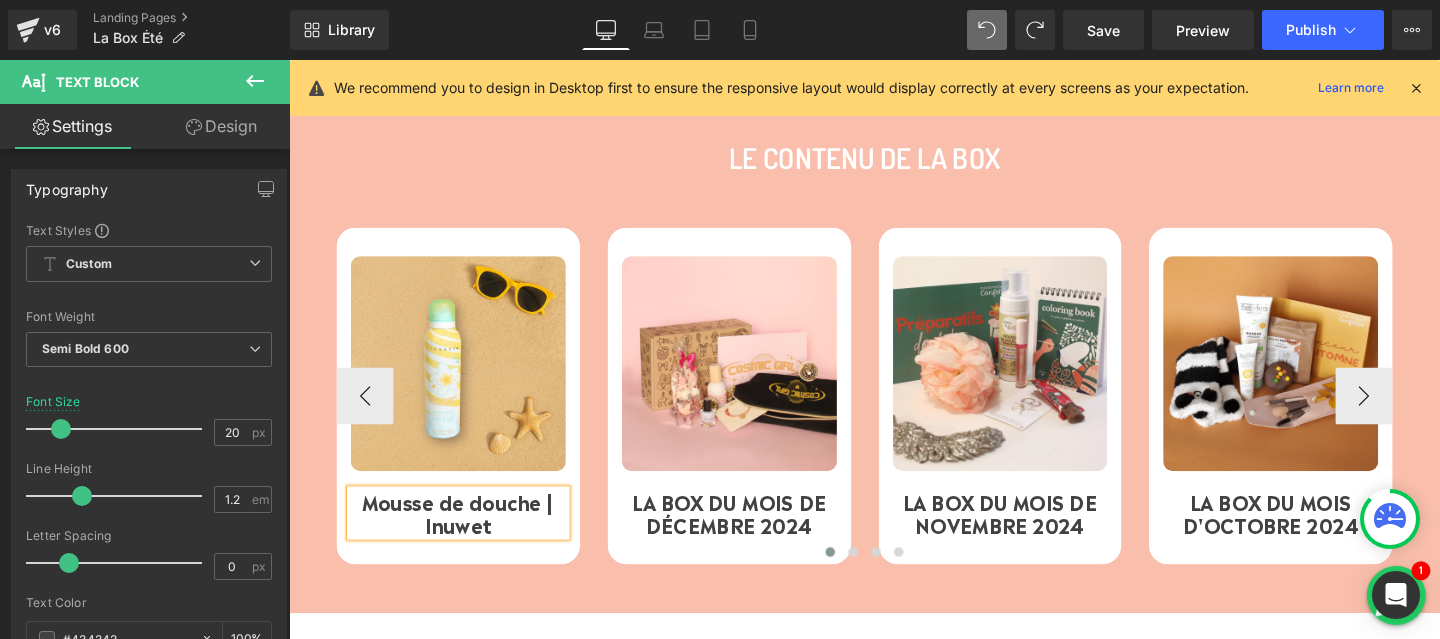 click on "Mousse de douche | Inuwet" at bounding box center [467, 536] 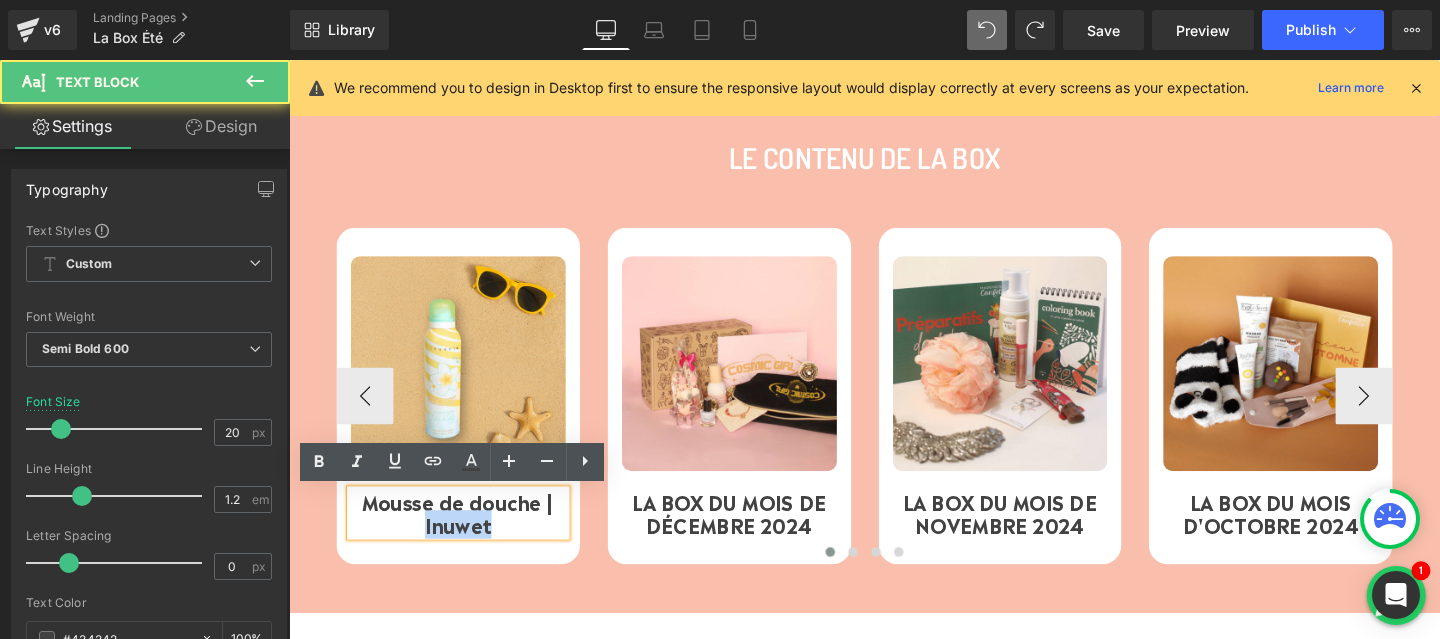 click on "Mousse de douche | Inuwet" at bounding box center [467, 536] 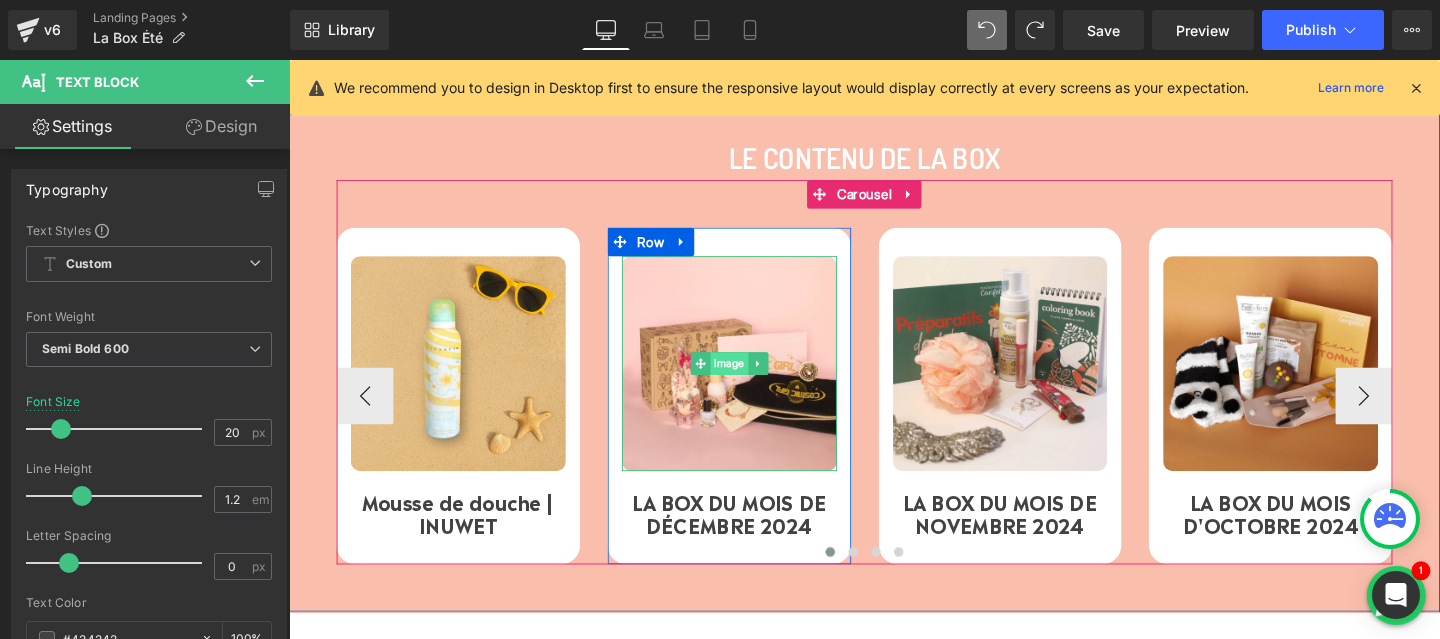 click on "Image" at bounding box center (752, 379) 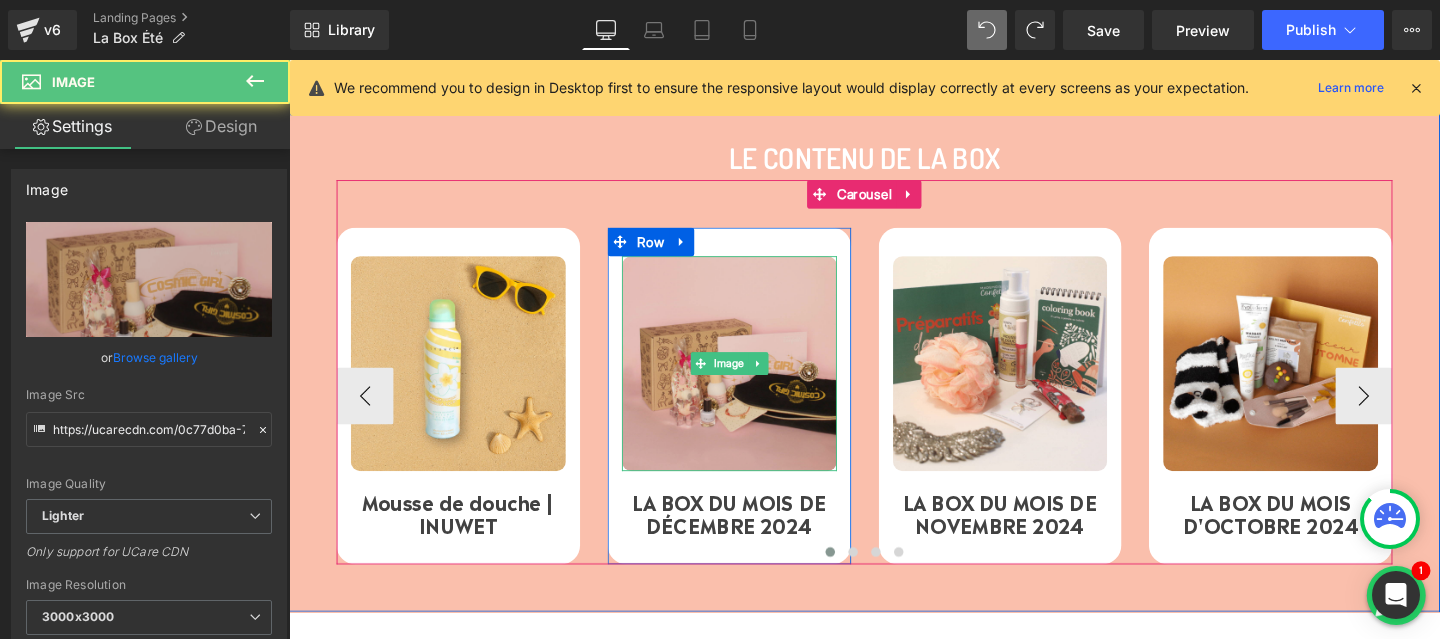 click at bounding box center [752, 379] 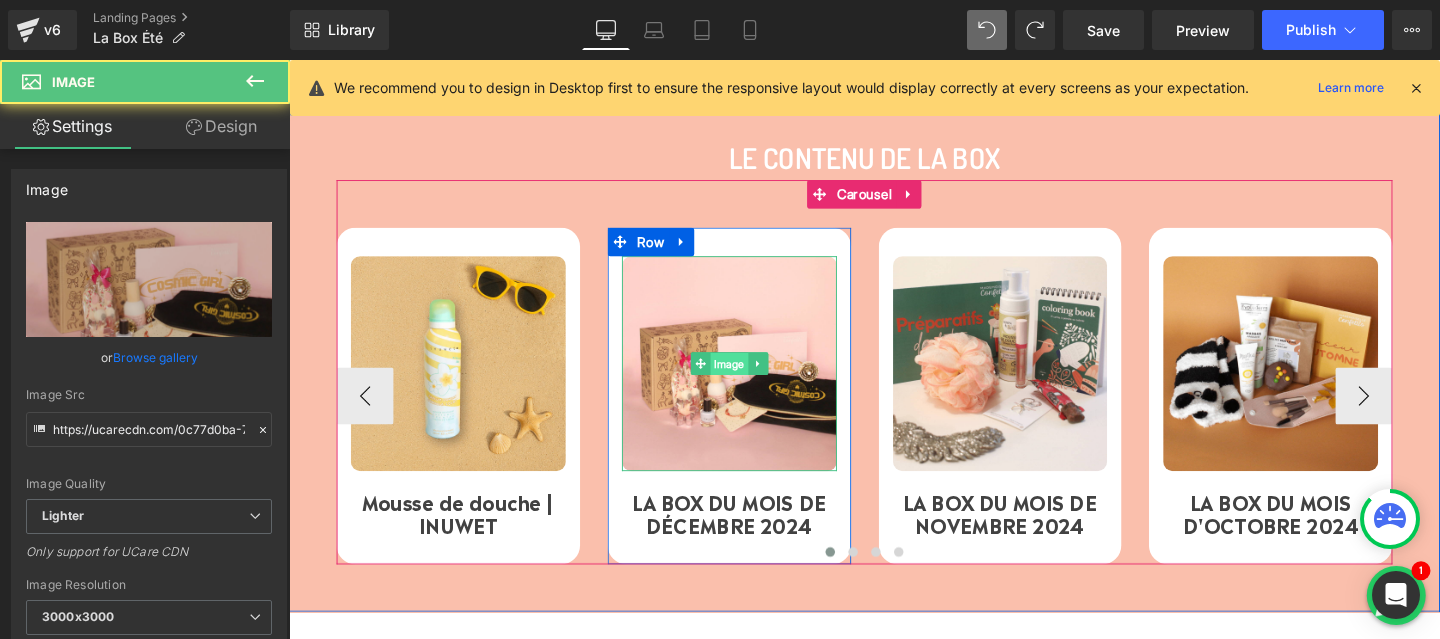 click on "Image" at bounding box center [752, 380] 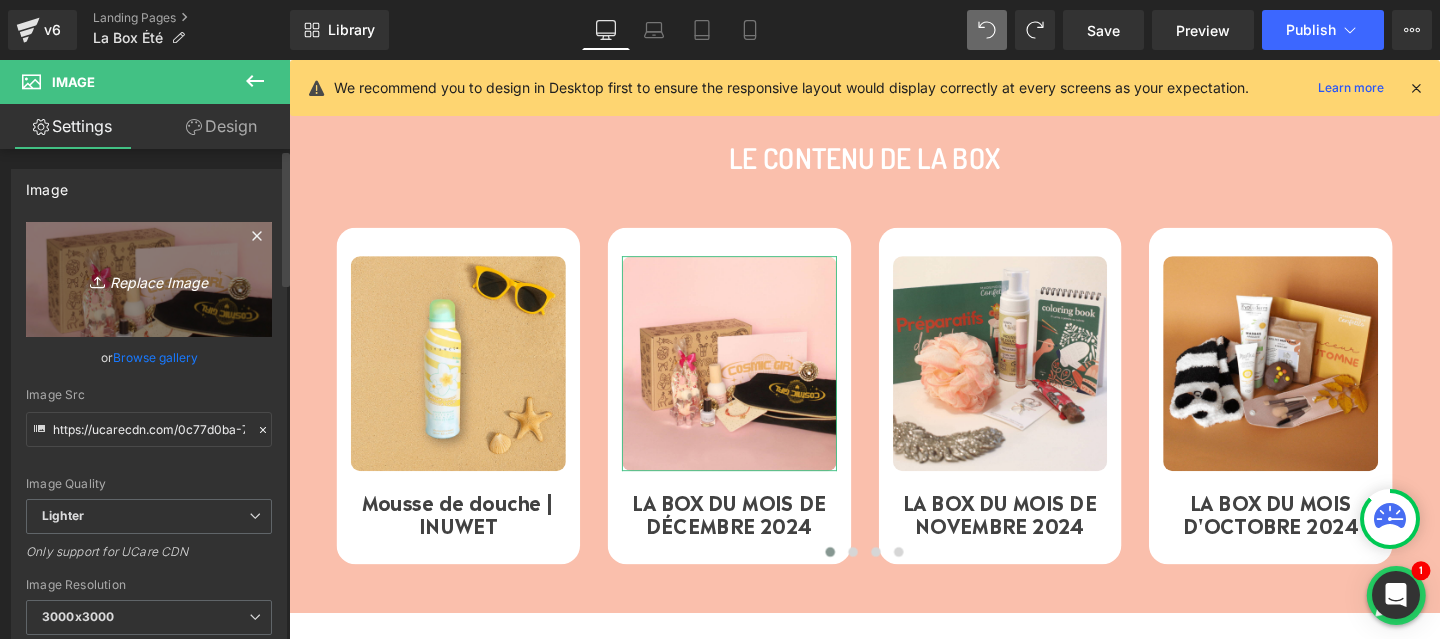 click on "Replace Image" at bounding box center (149, 279) 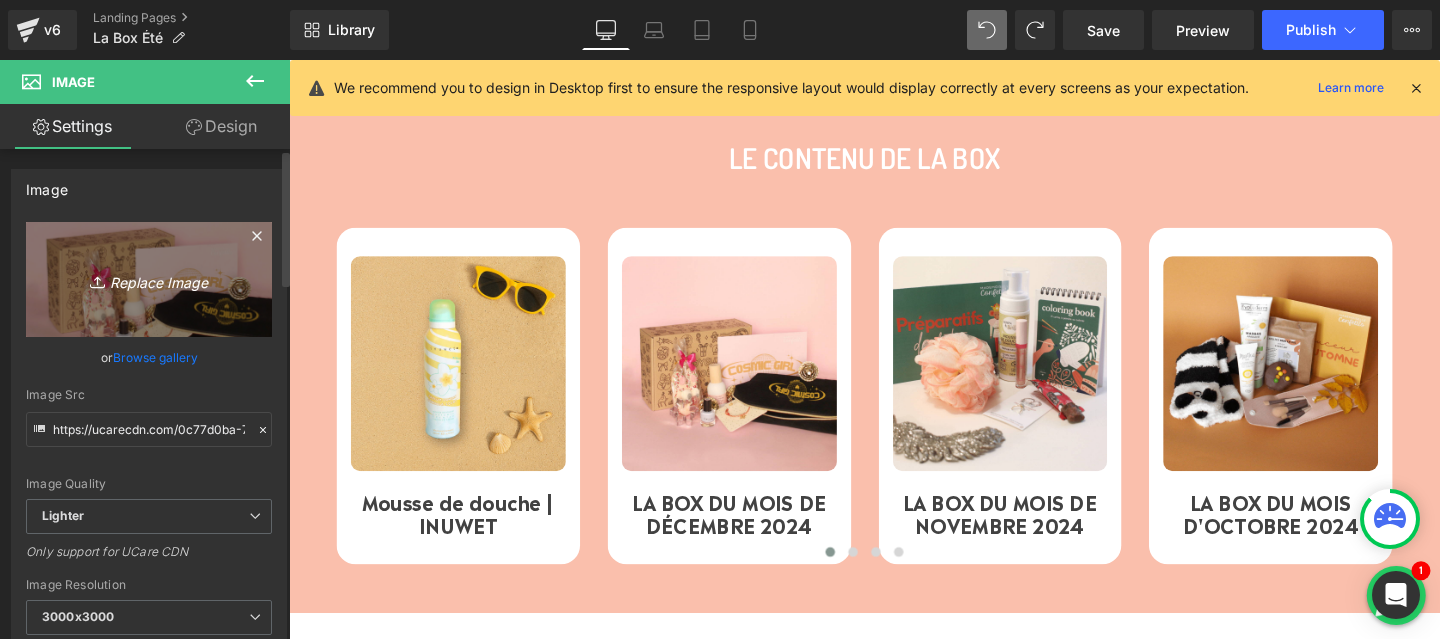 type on "C:\fakepath\2.png" 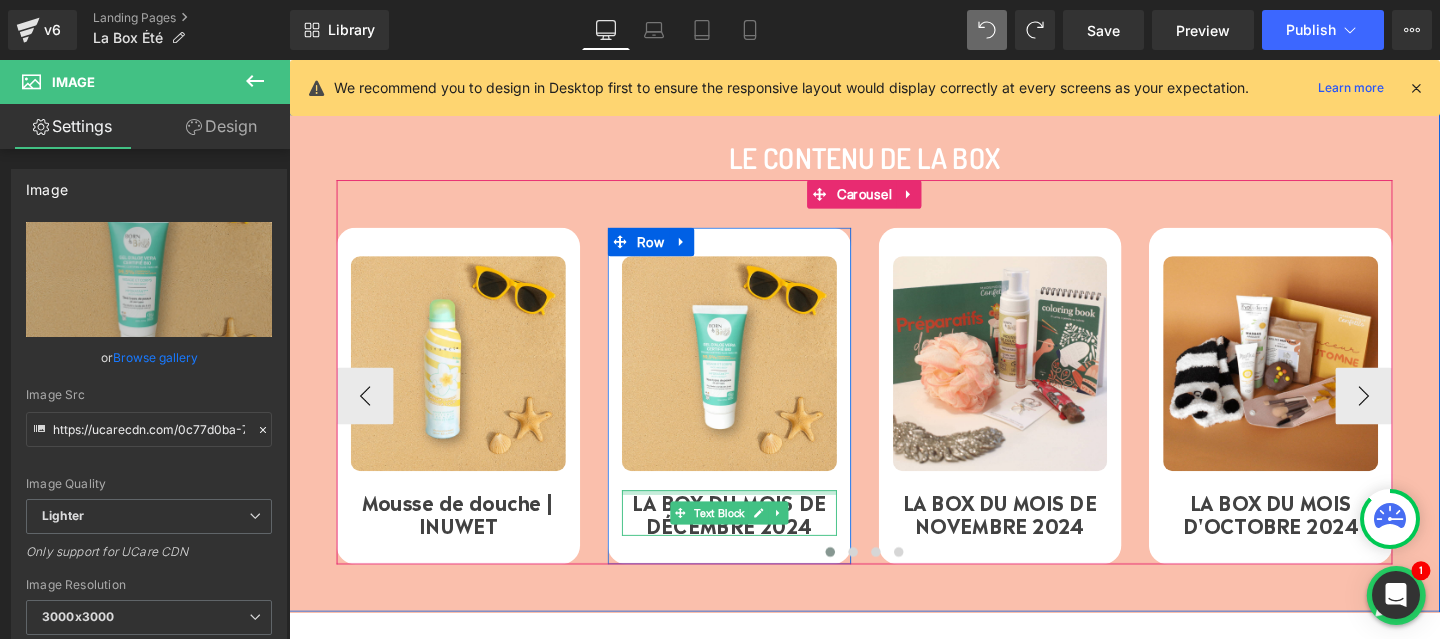 click on "LA BOX DU MOIS DE DÉCEMBRE 2024" at bounding box center (752, 536) 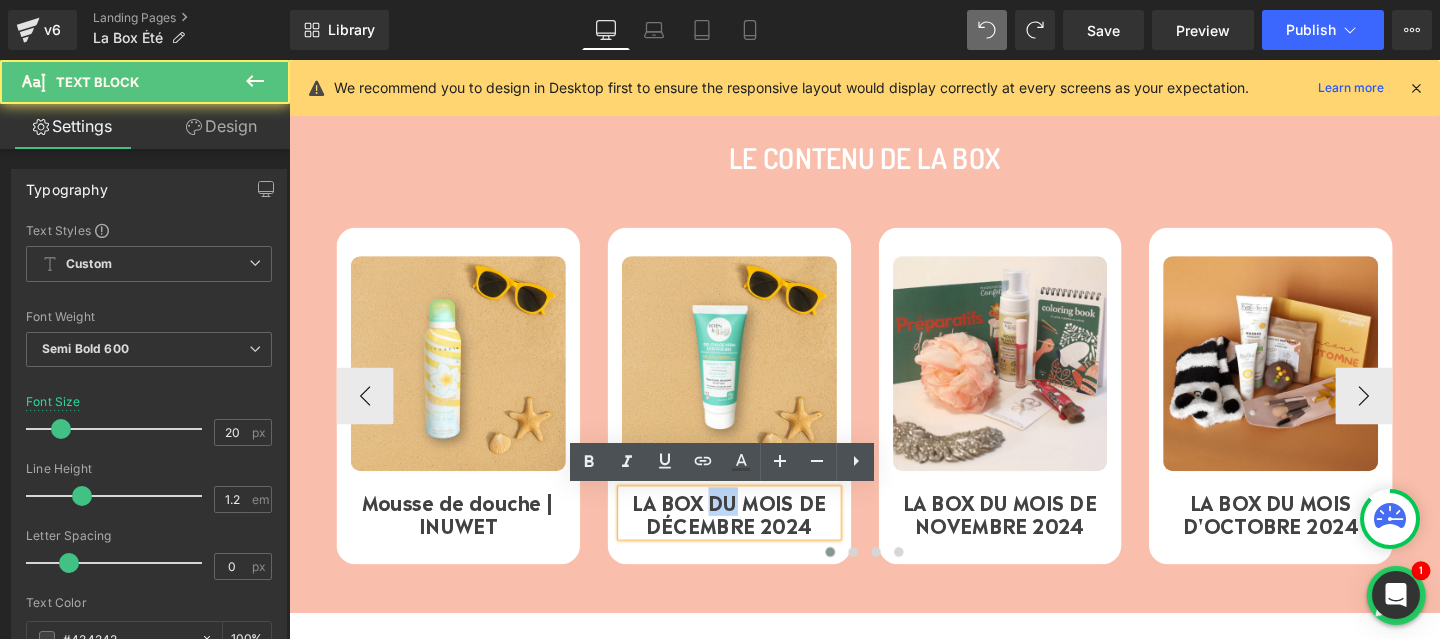 click on "LA BOX DU MOIS DE DÉCEMBRE 2024" at bounding box center [752, 536] 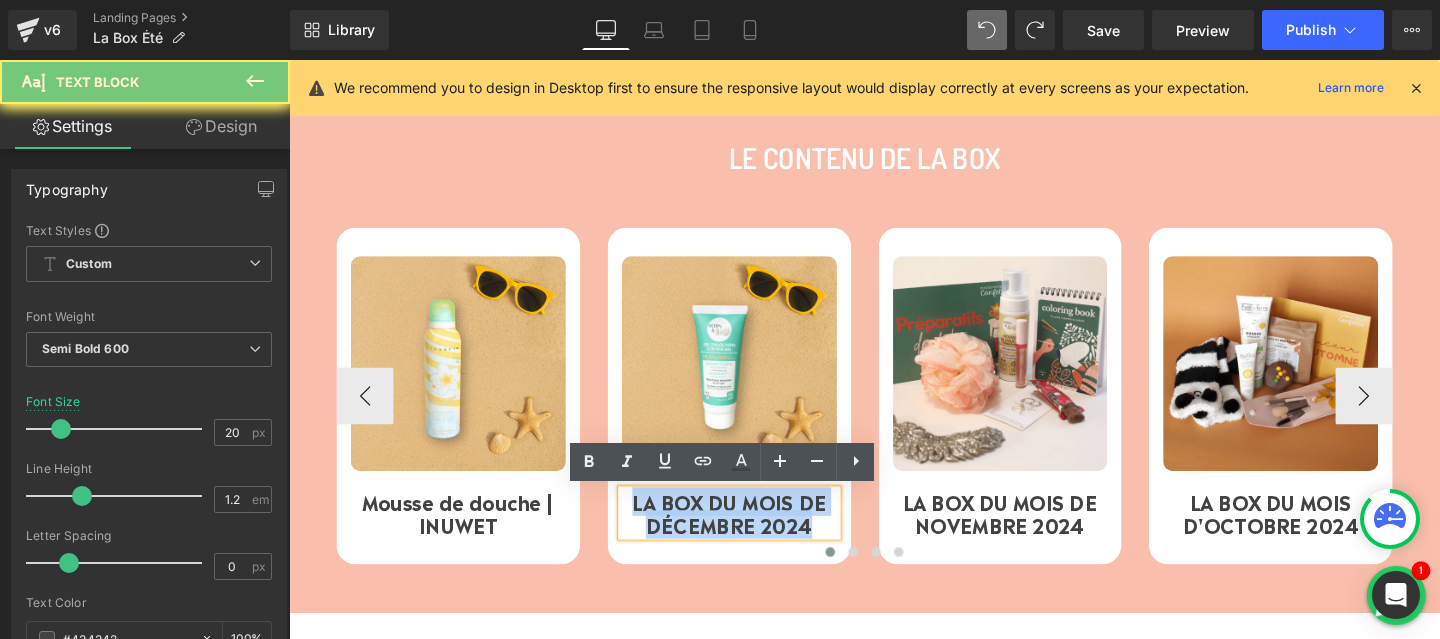 click on "LA BOX DU MOIS DE DÉCEMBRE 2024" at bounding box center (752, 536) 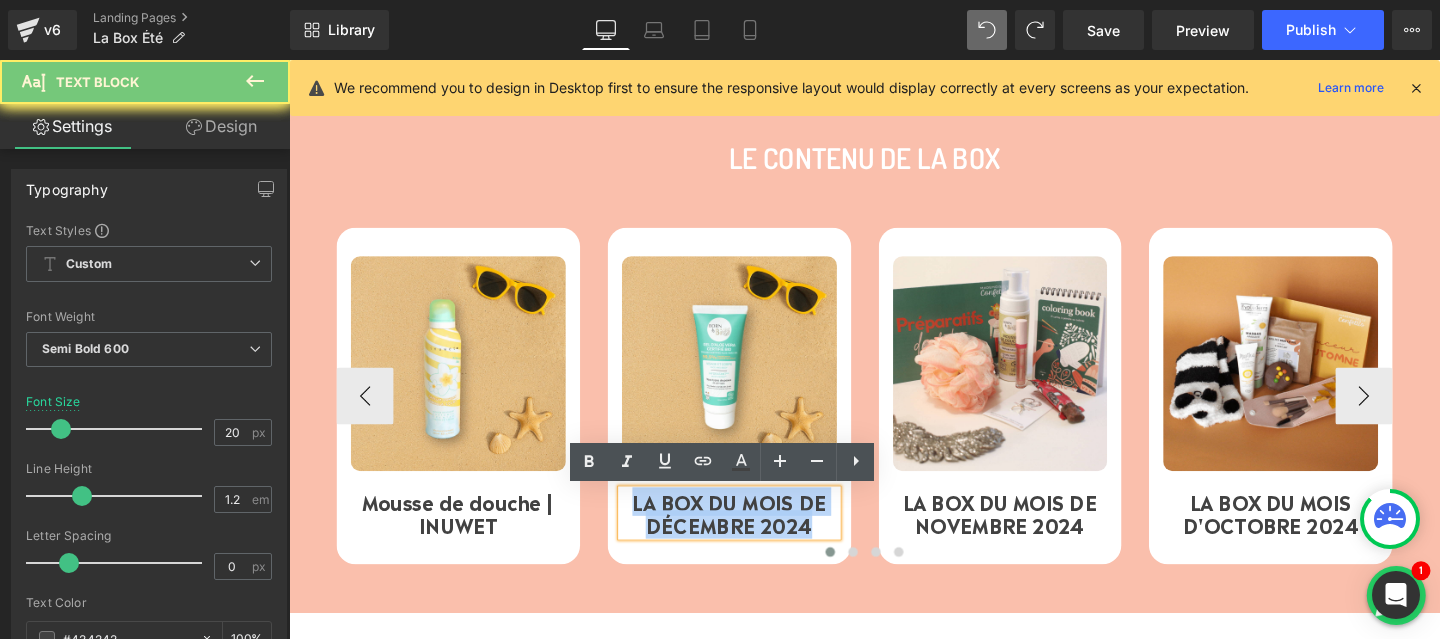 paste 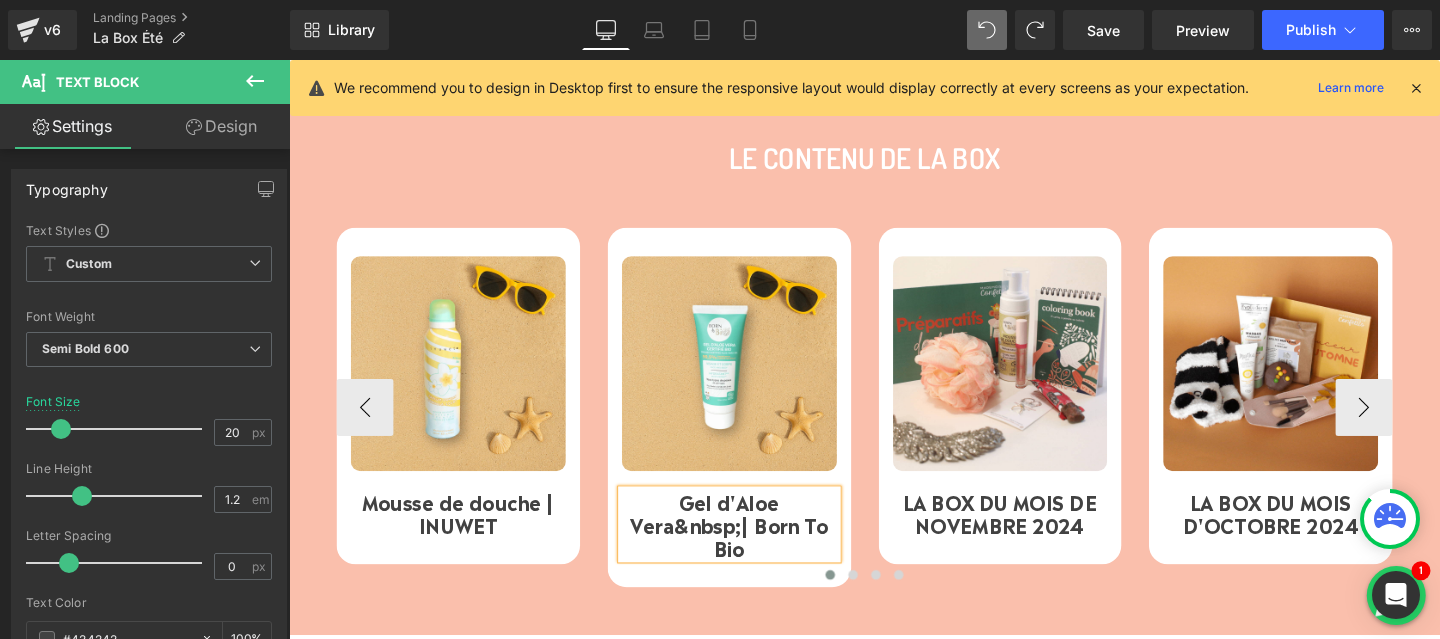 click on "Gel d'Aloe Vera&nbsp;| Born To Bio" at bounding box center (752, 548) 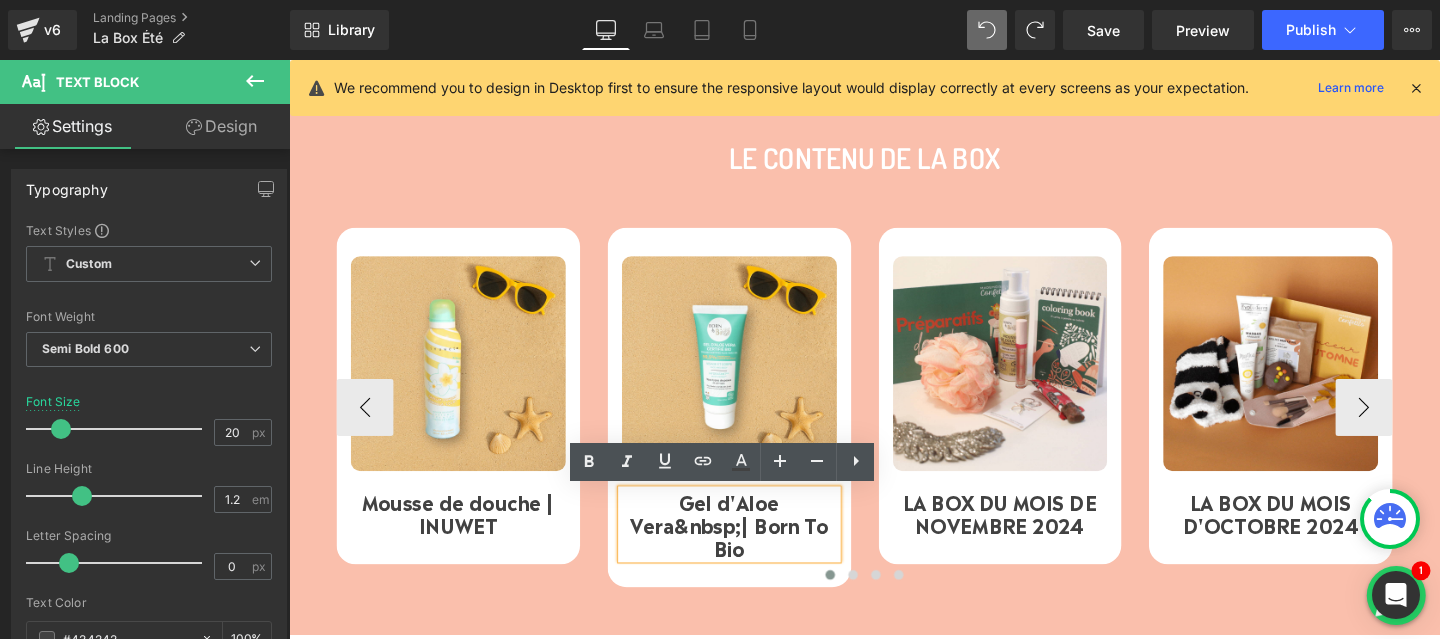 click on "Gel d'Aloe Vera&nbsp;| Born To Bio" at bounding box center (752, 548) 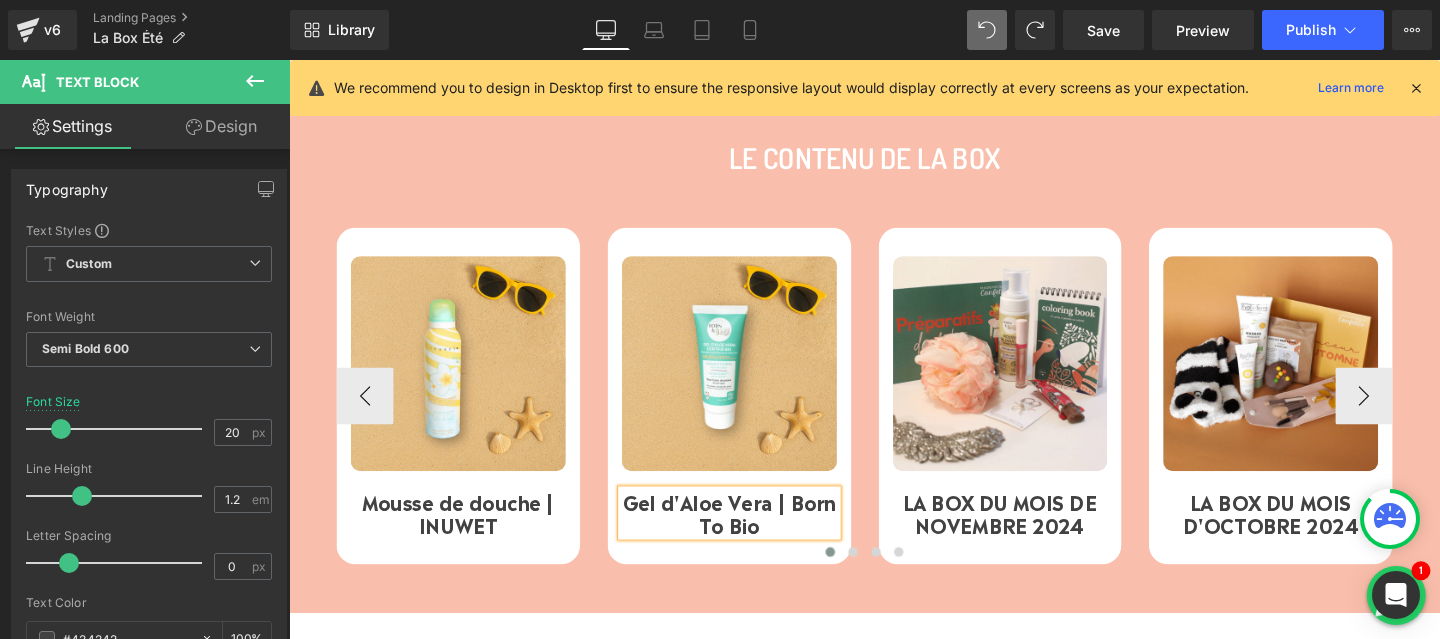 click on "Gel d'Aloe Vera | Born To Bio" at bounding box center (752, 536) 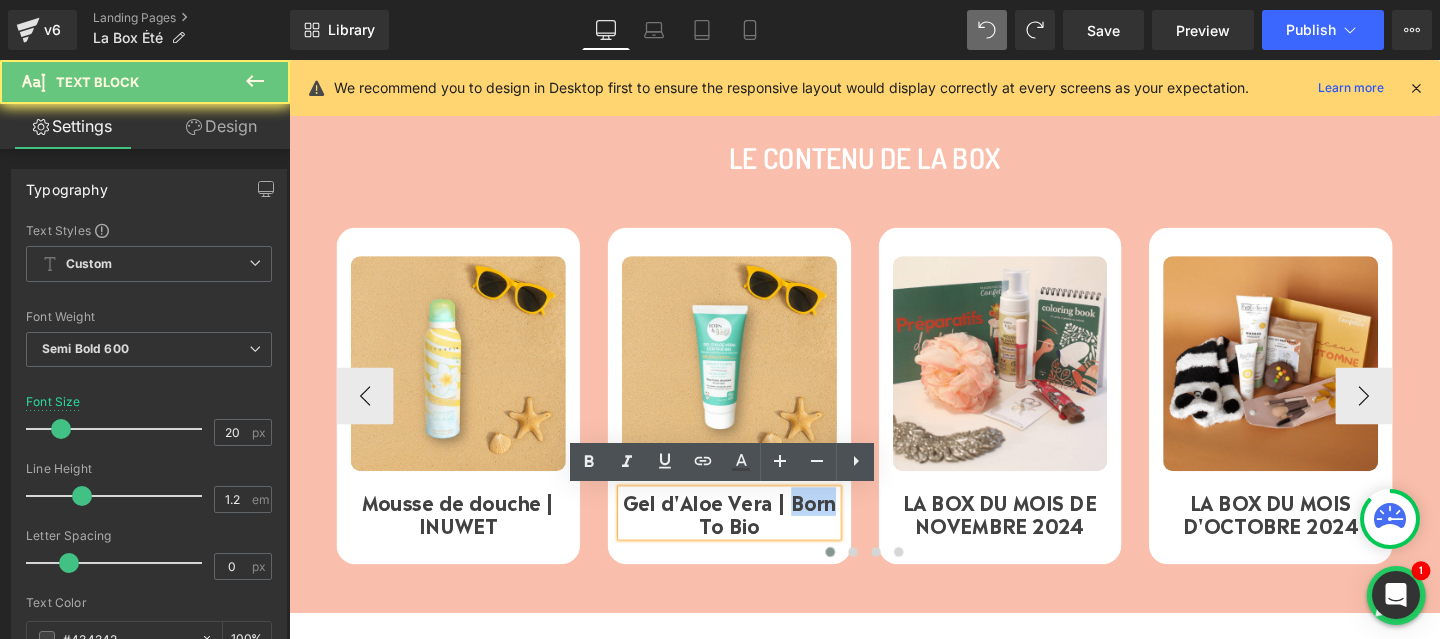 click on "Gel d'Aloe Vera | Born To Bio" at bounding box center (752, 536) 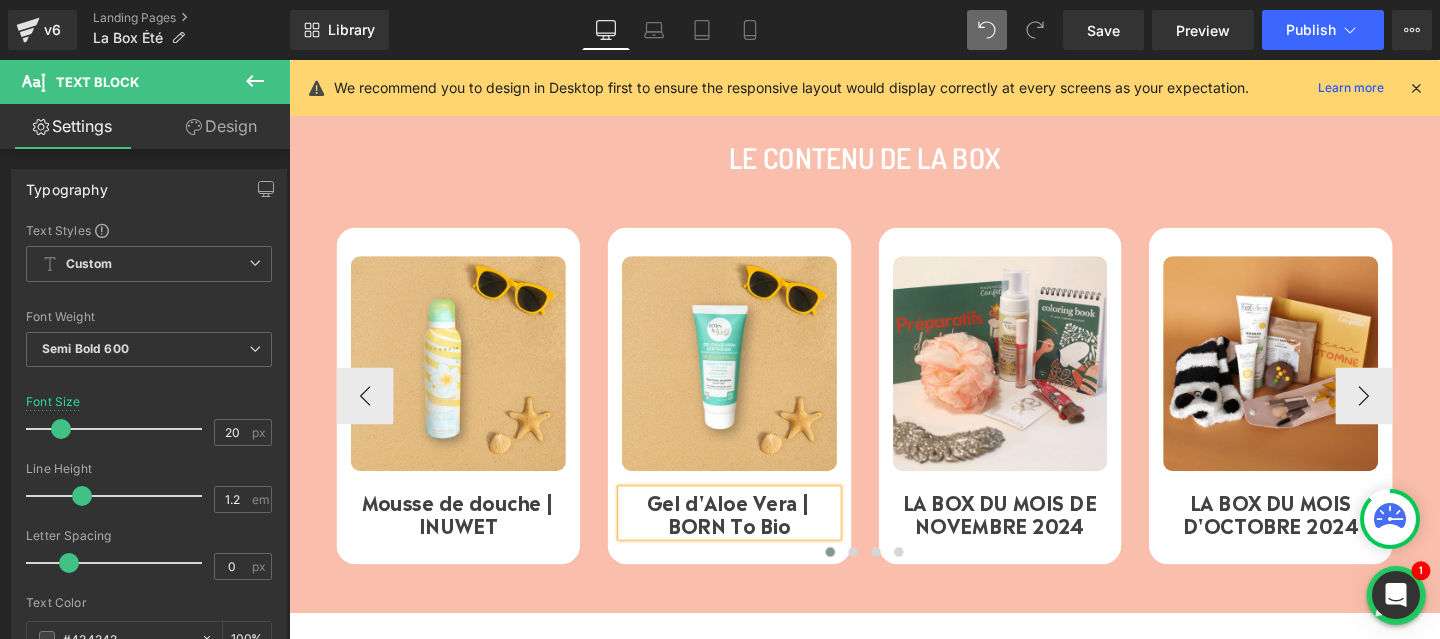 click on "Gel d'Aloe Vera | BORN To Bio" at bounding box center (752, 536) 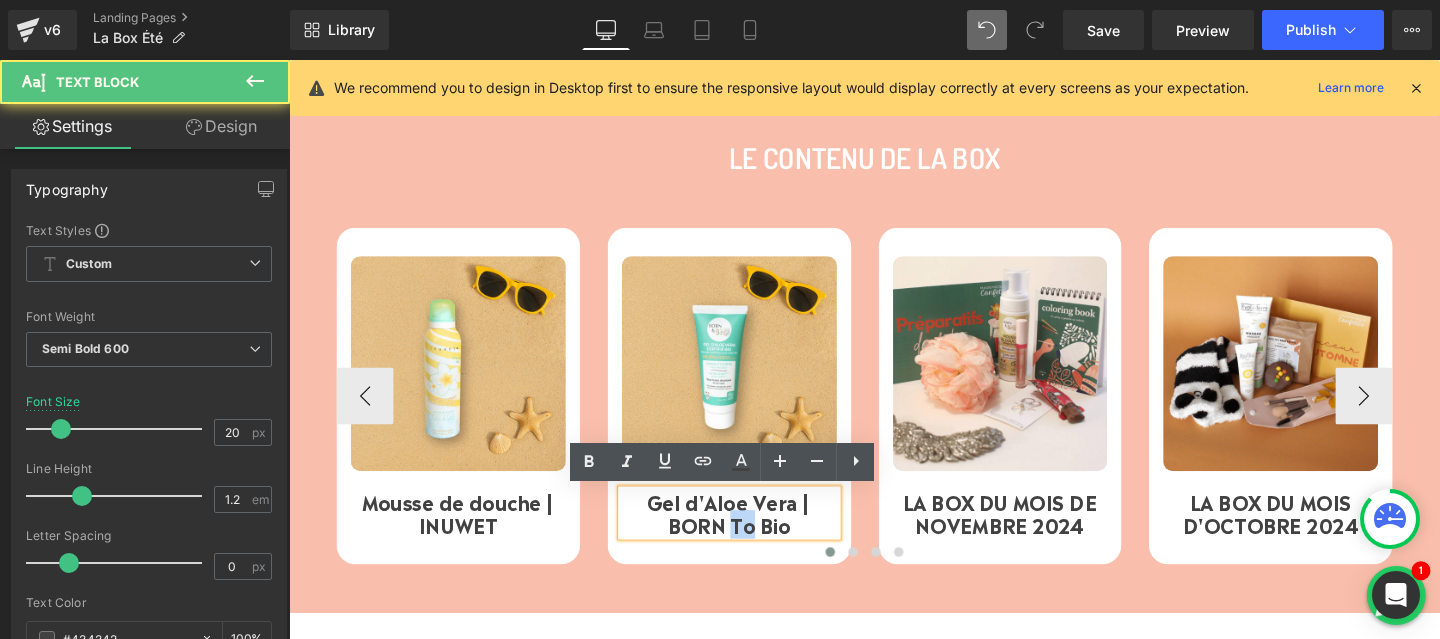 click on "Gel d'Aloe Vera | BORN To Bio" at bounding box center (752, 536) 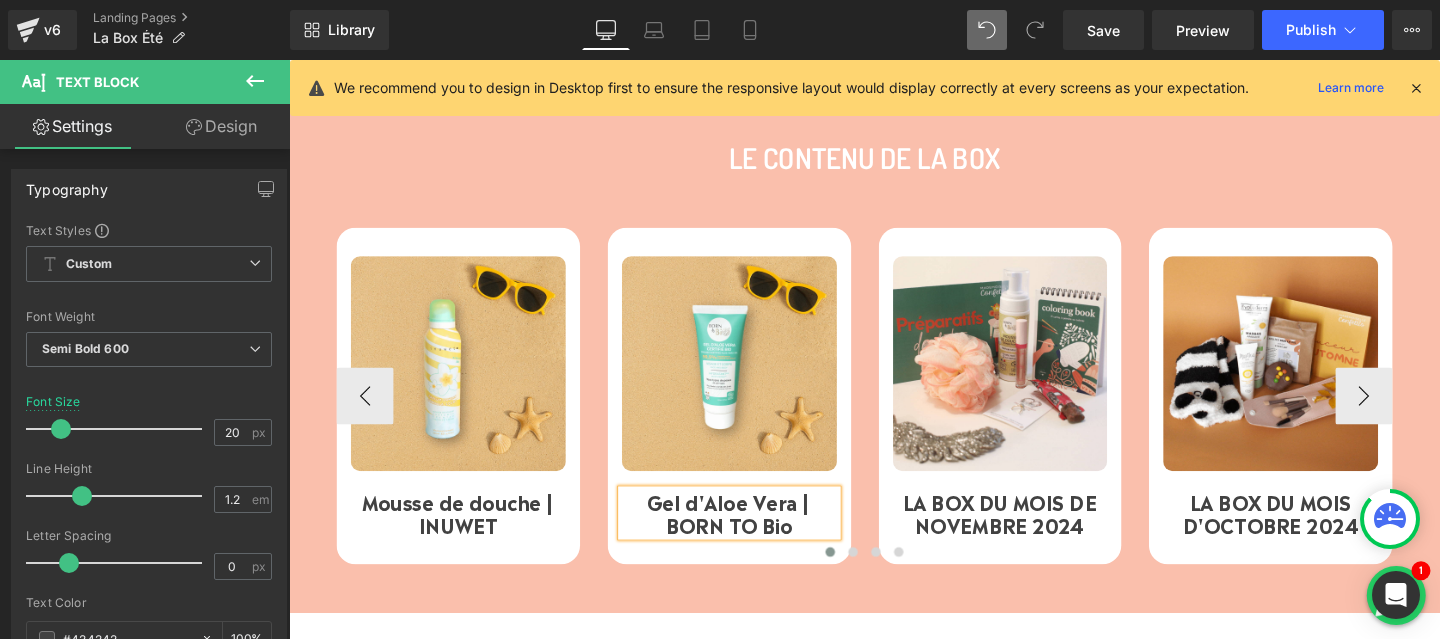 click on "Gel d'Aloe Vera | BORN TO Bio" at bounding box center [752, 536] 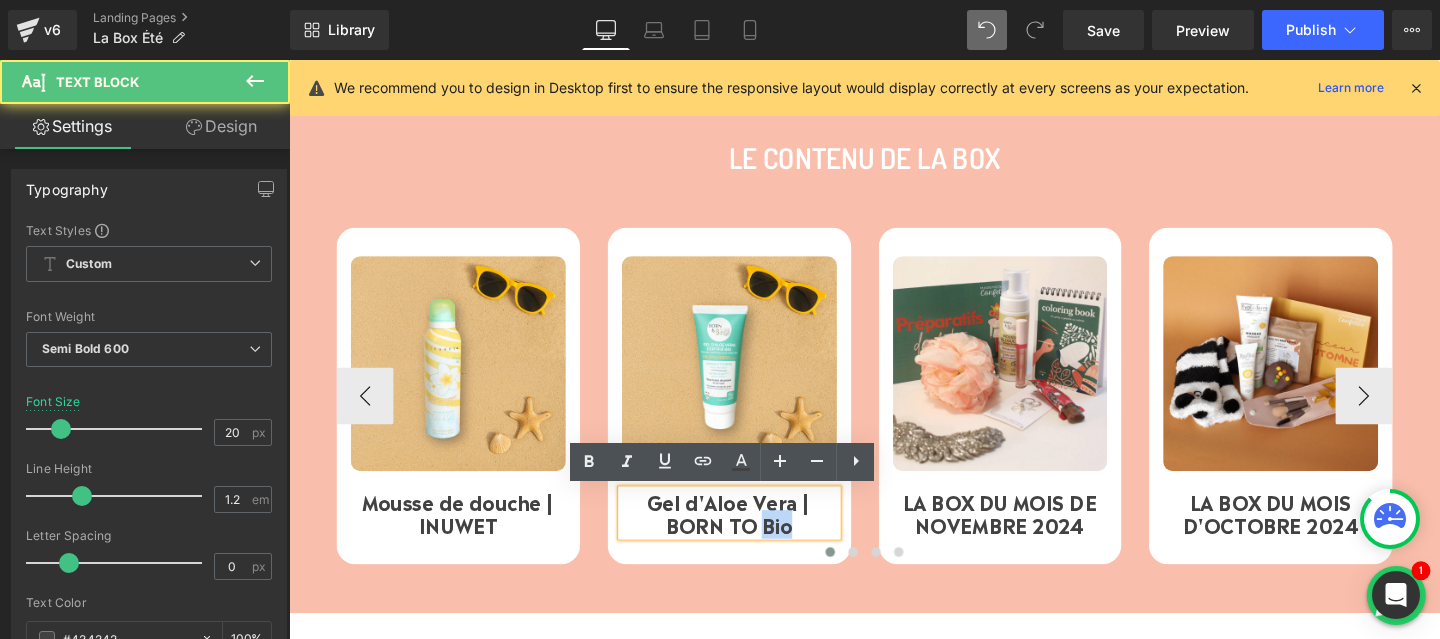 click on "Gel d'Aloe Vera | BORN TO Bio" at bounding box center [752, 536] 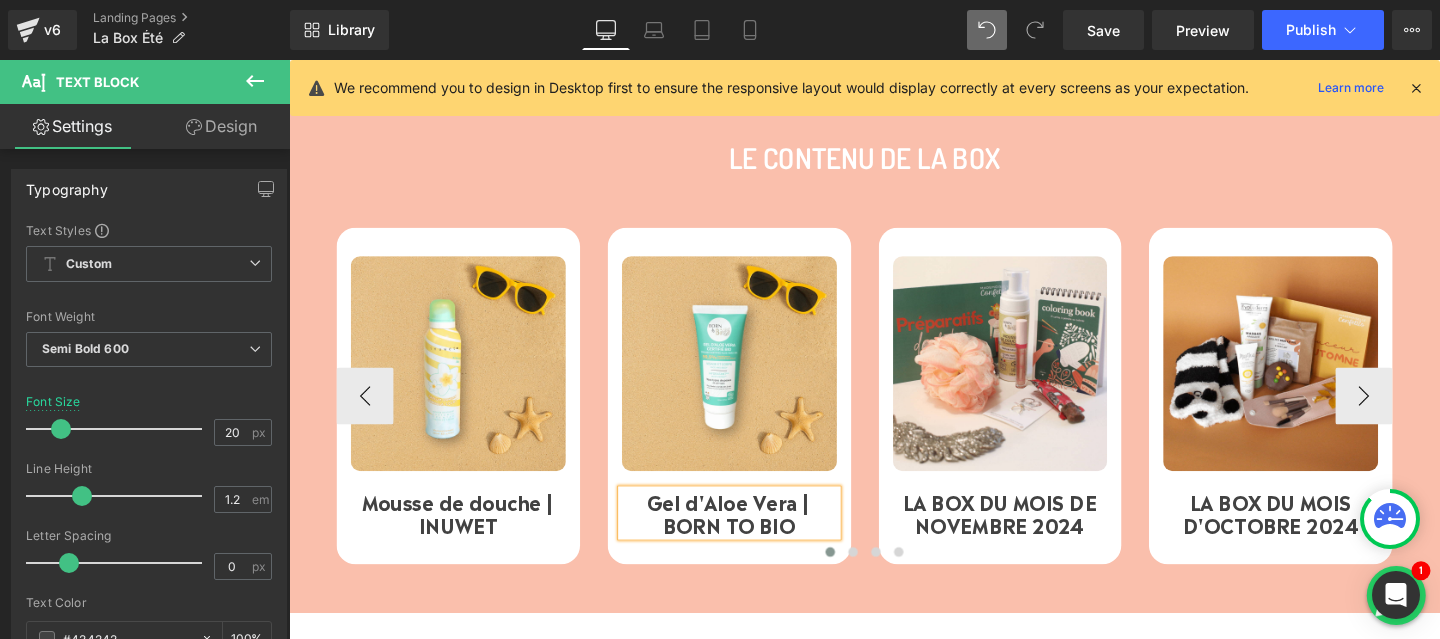 click on "Gel d'Aloe Vera | BORN TO BIO" at bounding box center [752, 536] 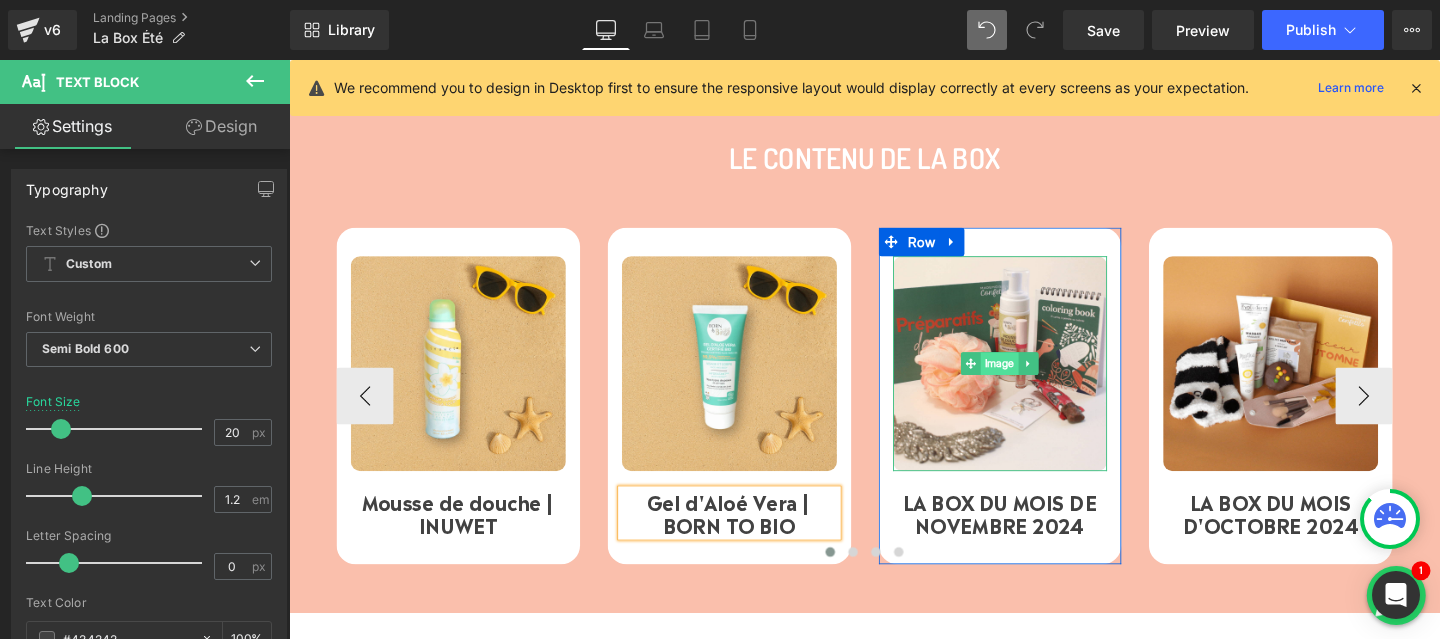click on "Image" at bounding box center (1037, 379) 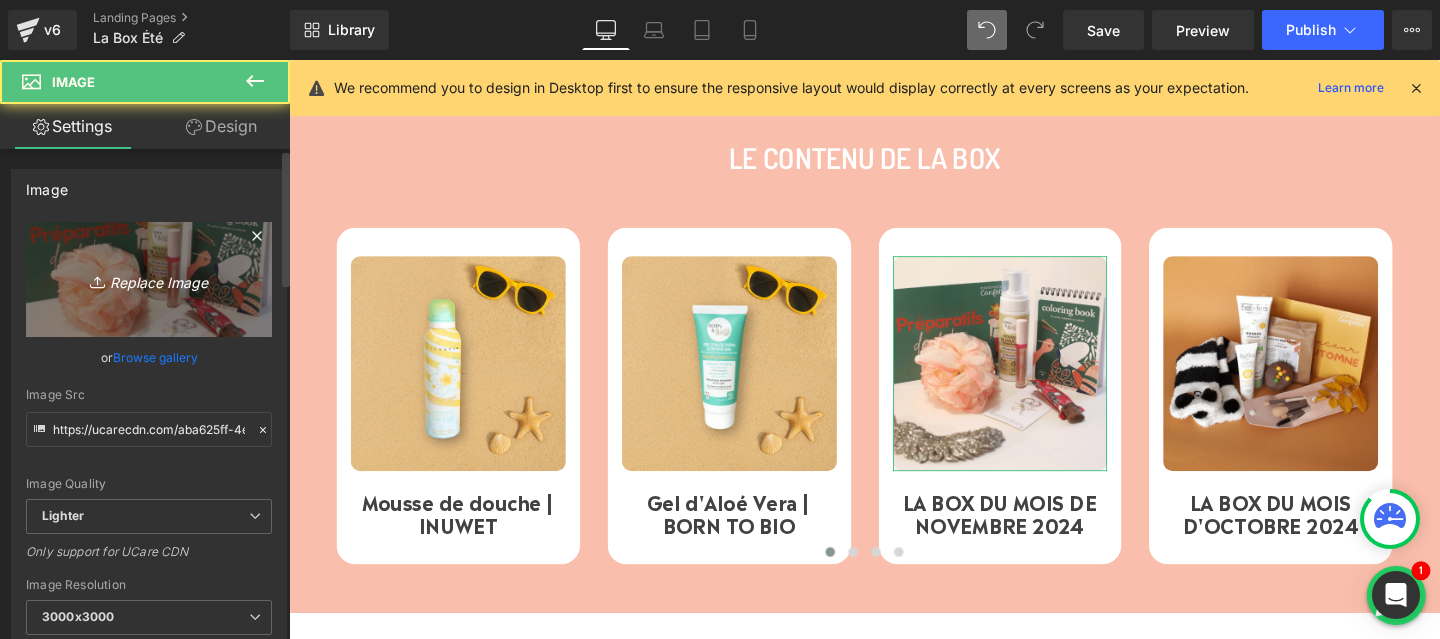 click on "Replace Image" at bounding box center [149, 279] 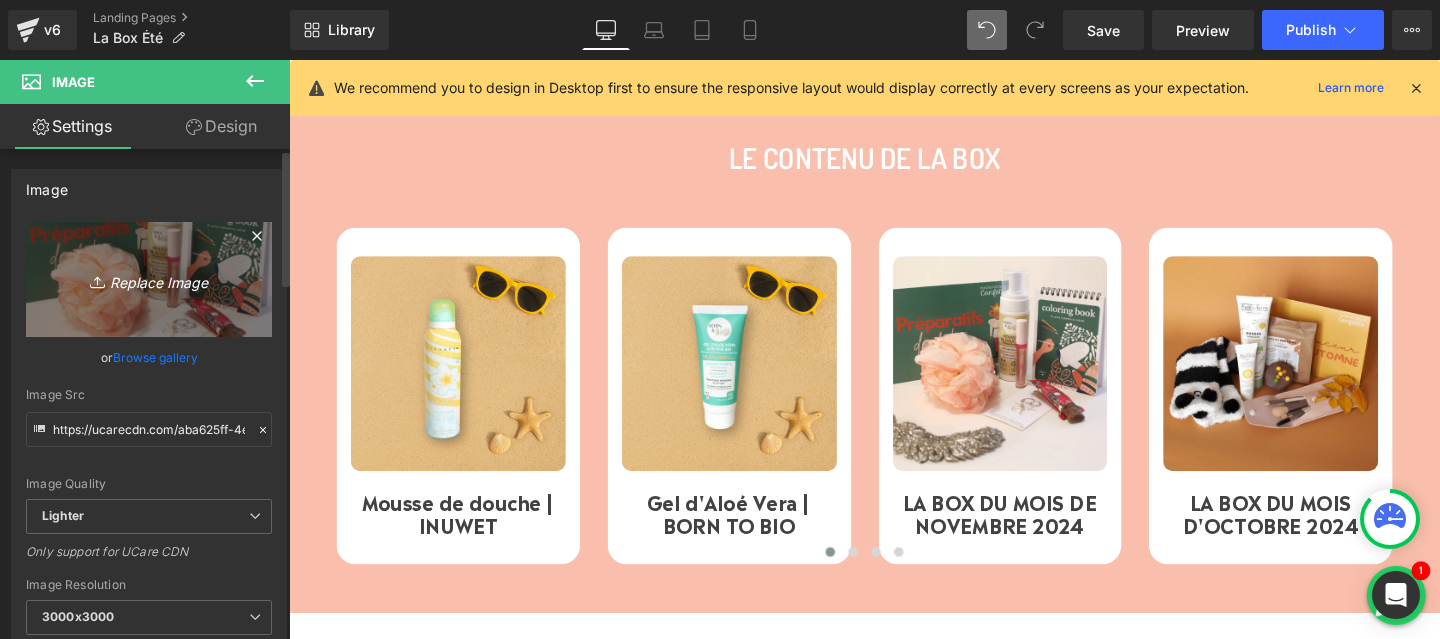 type on "C:\fakepath\3.png" 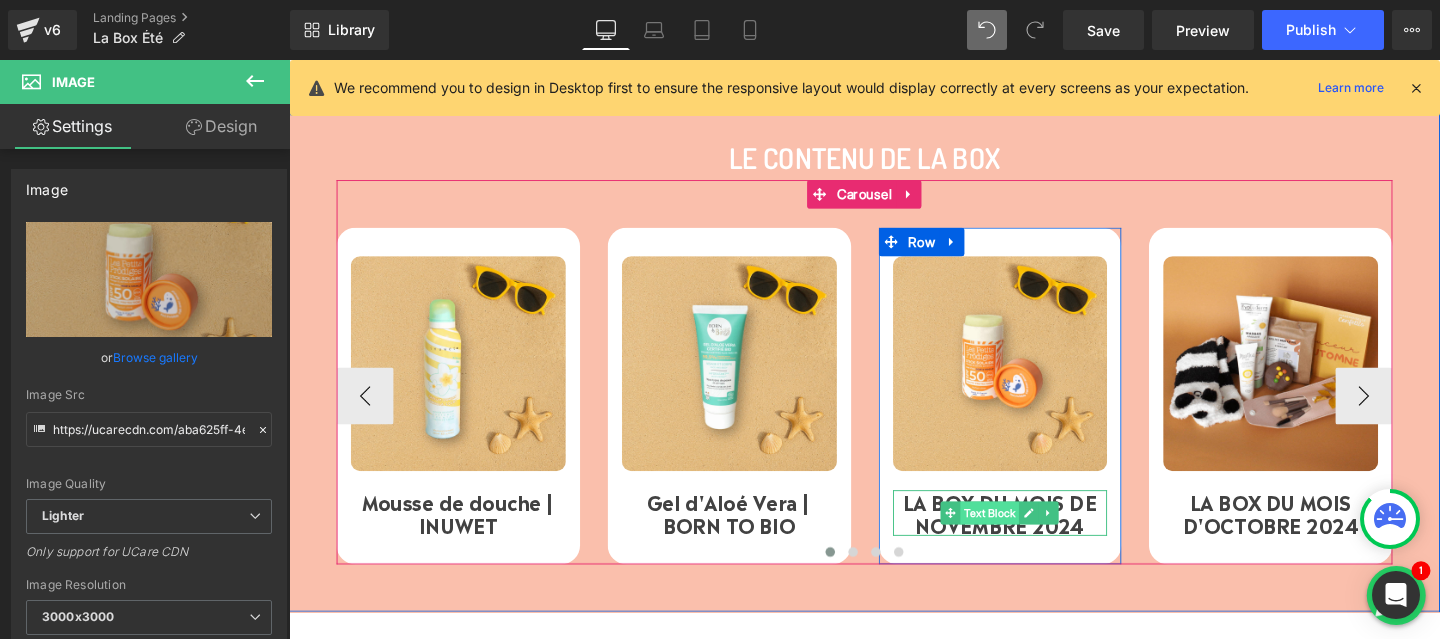 click on "Text Block" at bounding box center [1026, 536] 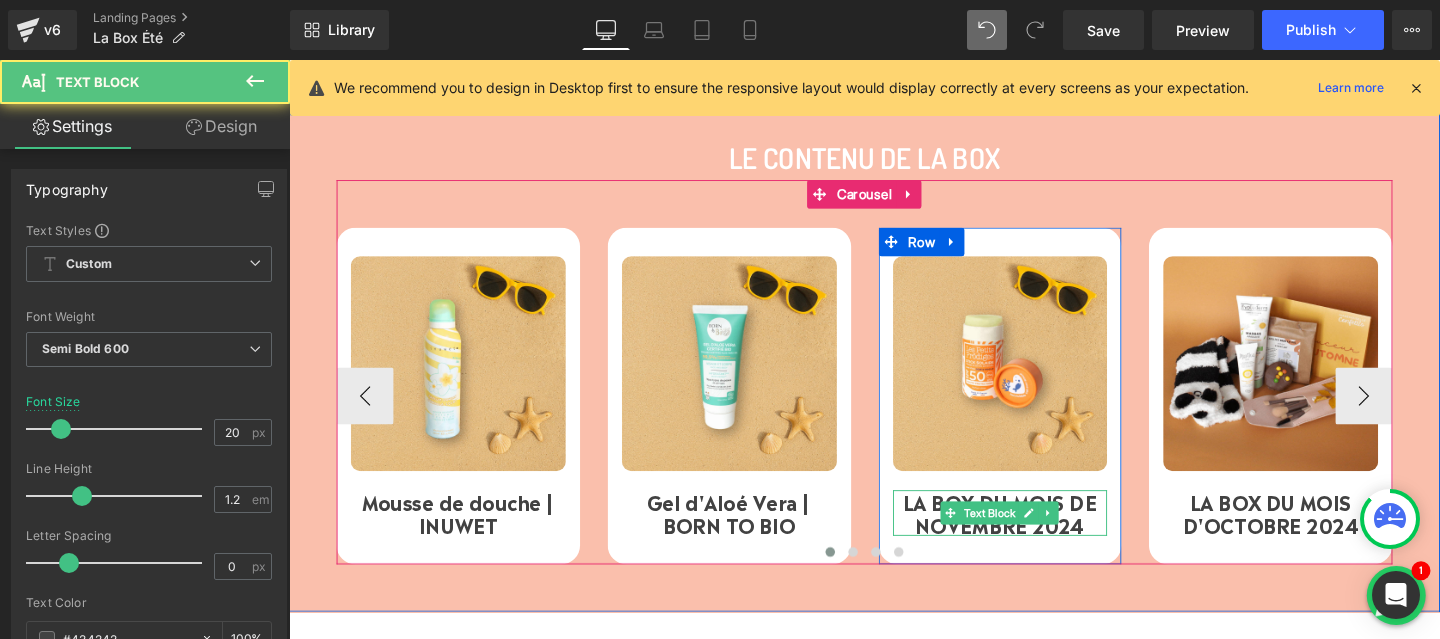 click on "LA BOX DU MOIS DE NOVEMBRE 2024" at bounding box center (1037, 536) 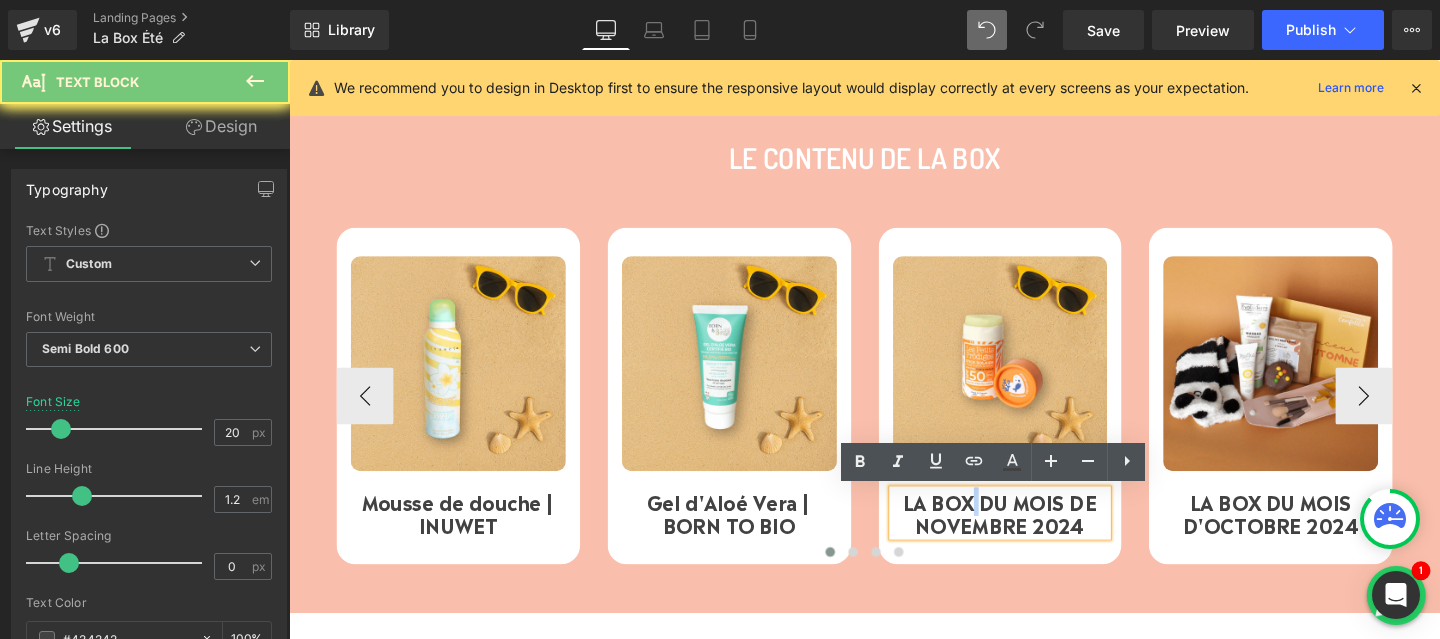 click on "LA BOX DU MOIS DE NOVEMBRE 2024" at bounding box center [1037, 536] 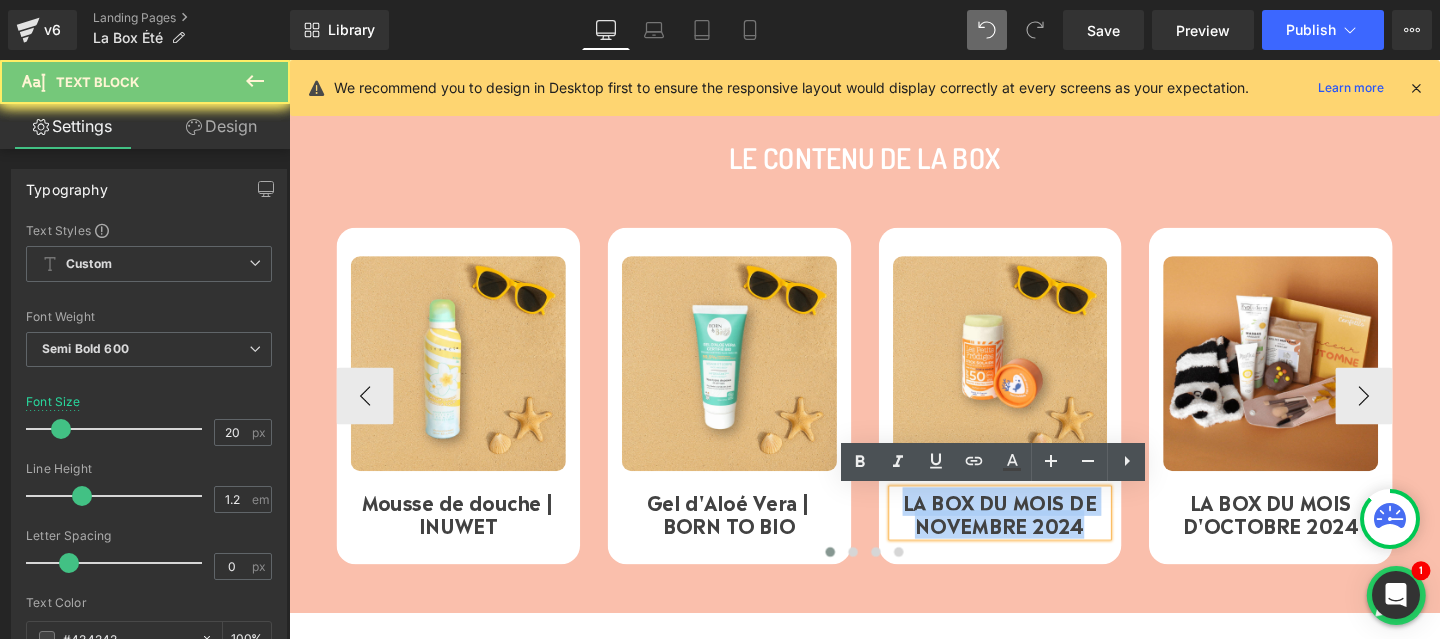 click on "LA BOX DU MOIS DE NOVEMBRE 2024" at bounding box center (1037, 536) 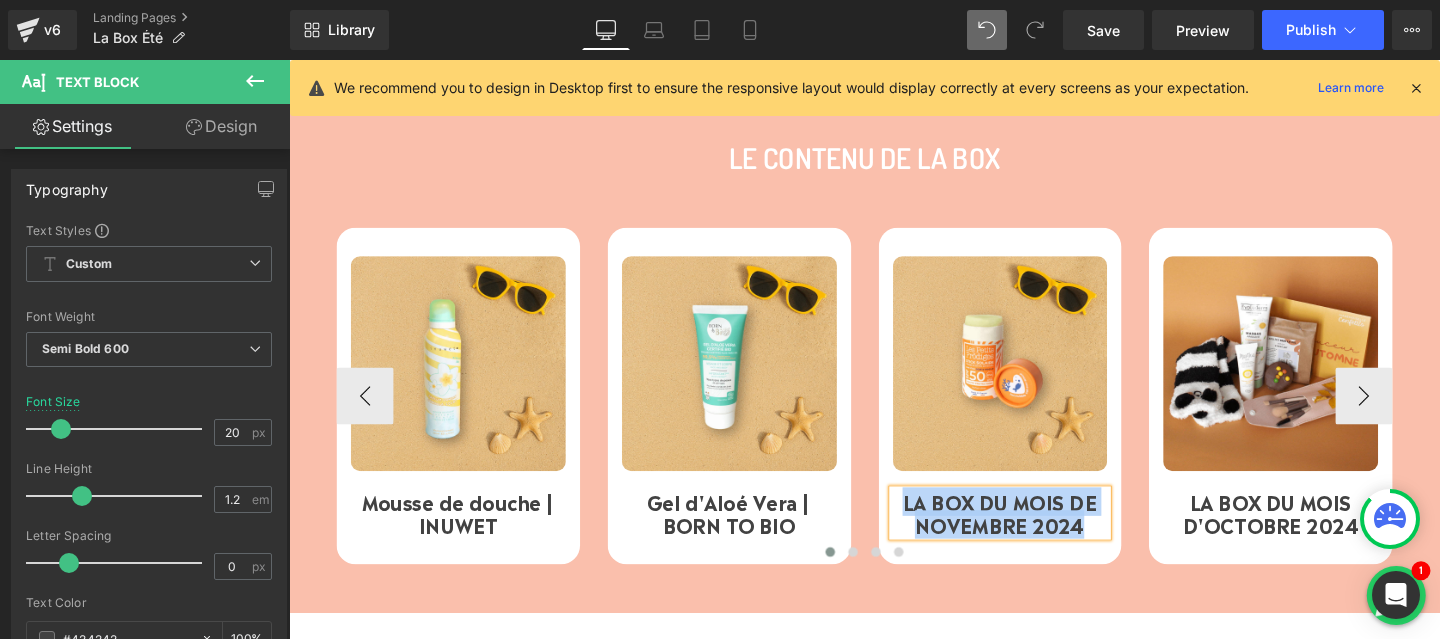 paste 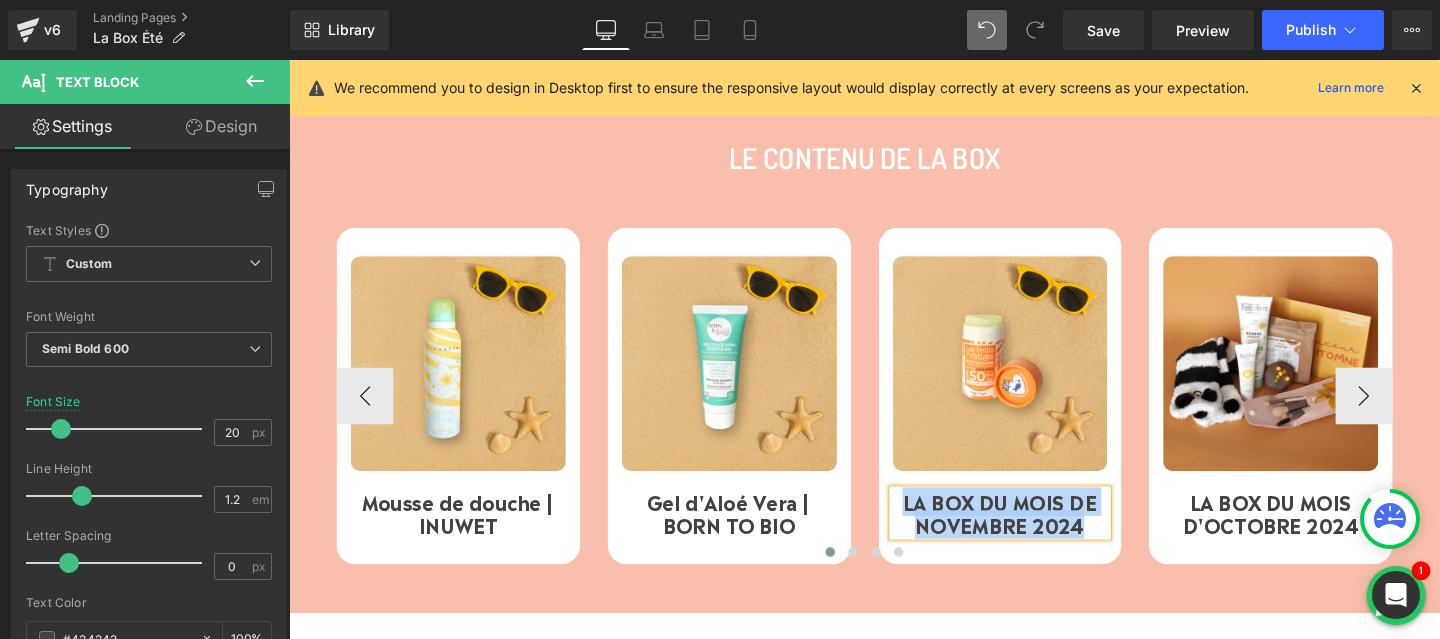 type 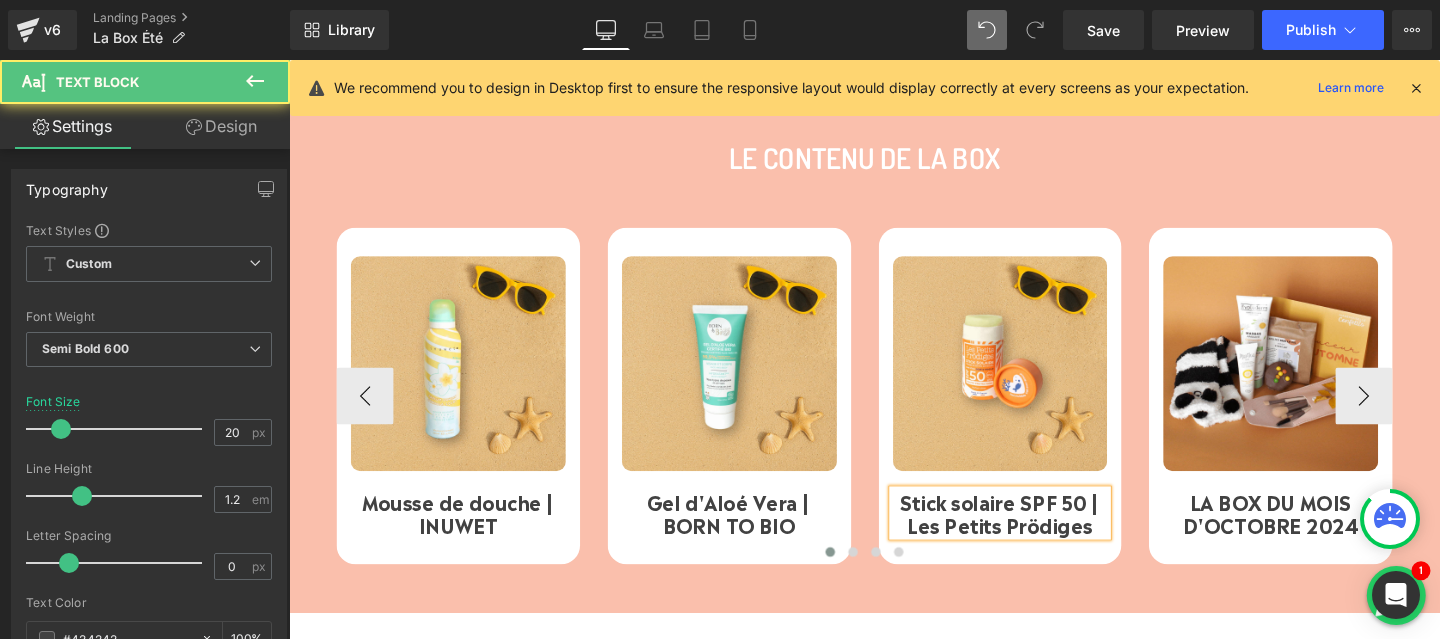click on "Stick solaire SPF 50 | Les Petits Prödiges" at bounding box center (1037, 536) 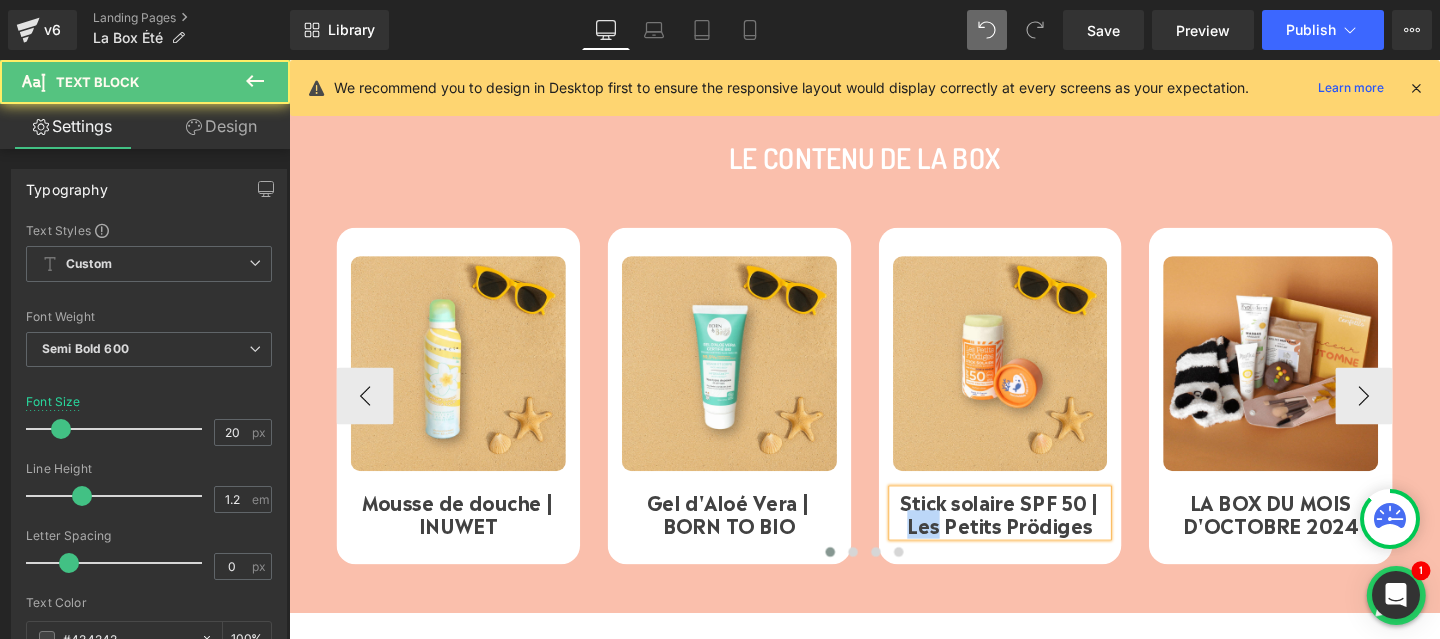 click on "Stick solaire SPF 50 | Les Petits Prödiges" at bounding box center [1037, 536] 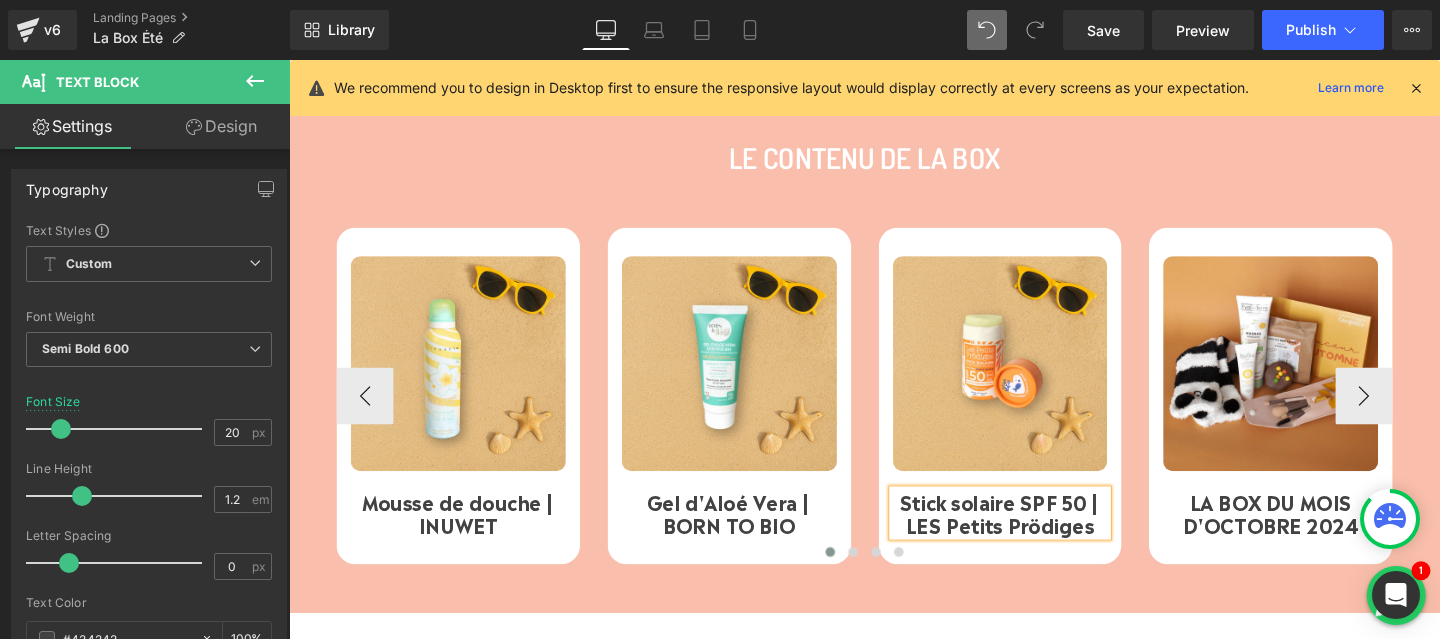 click on "Stick solaire SPF 50 | LES Petits Prödiges" at bounding box center [1037, 536] 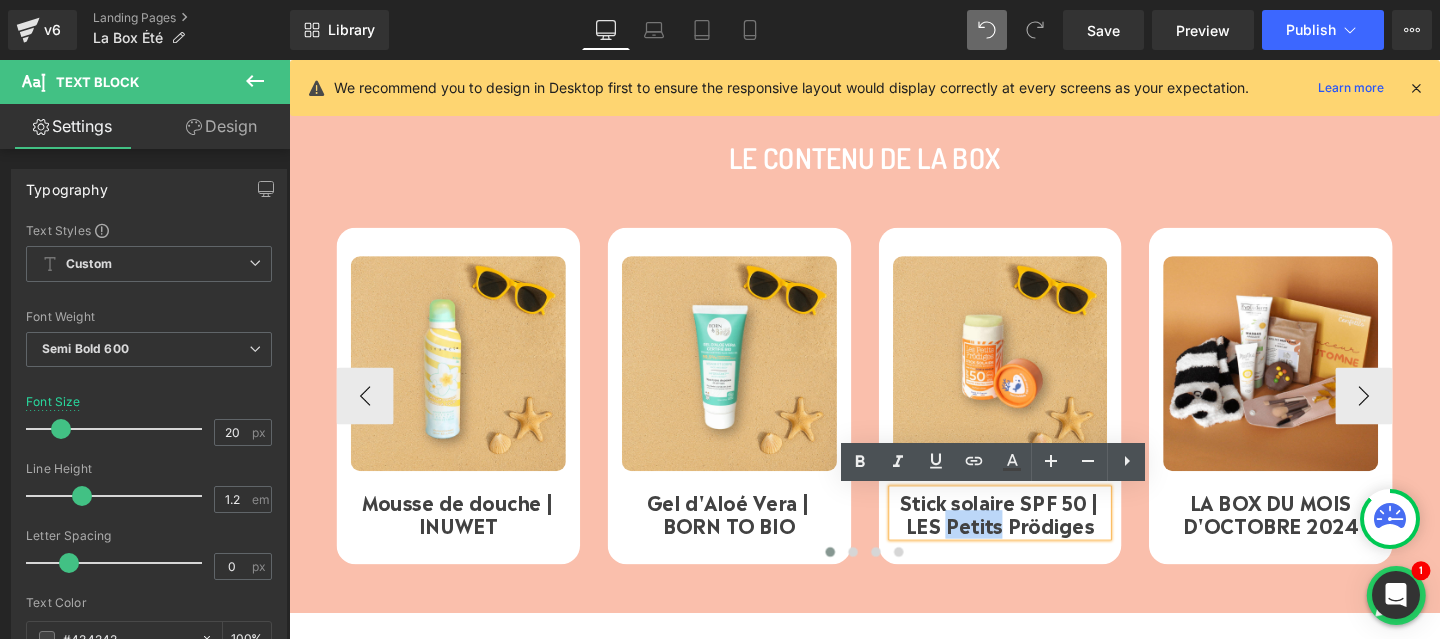 click on "Stick solaire SPF 50 | LES Petits Prödiges" at bounding box center (1037, 536) 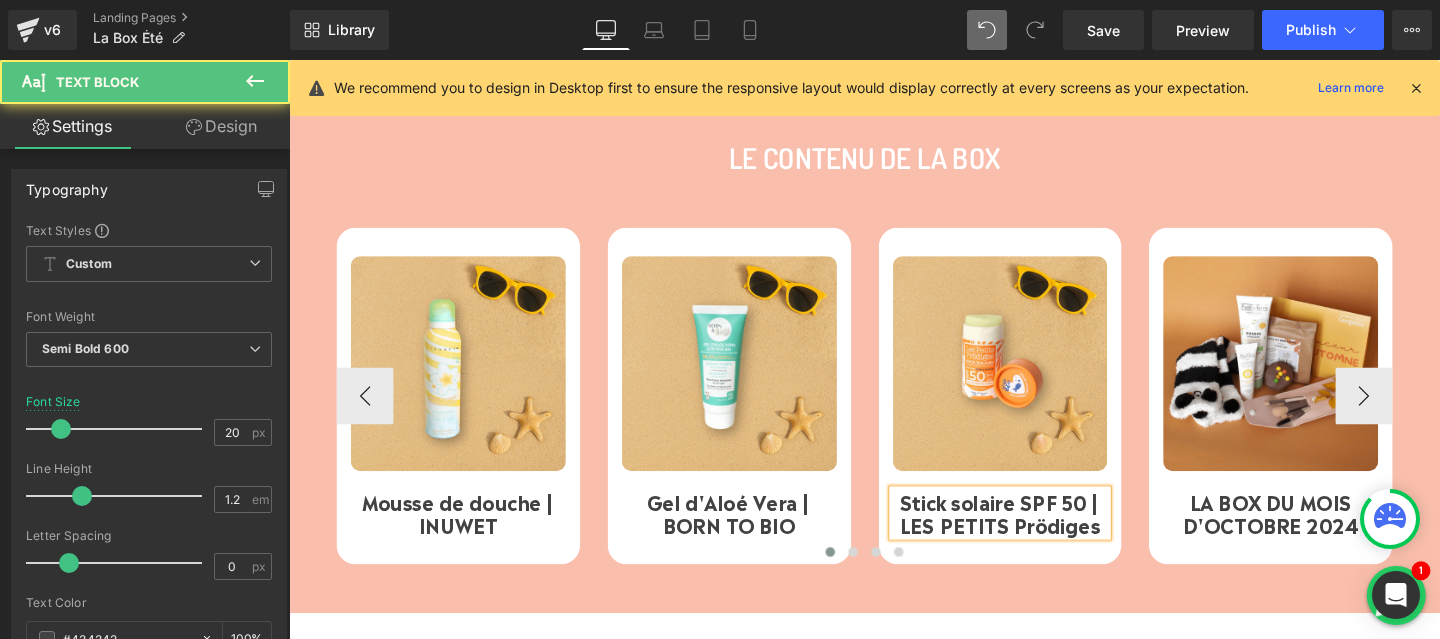 click on "Stick solaire SPF 50 | LES PETITS Prödiges" at bounding box center [1037, 536] 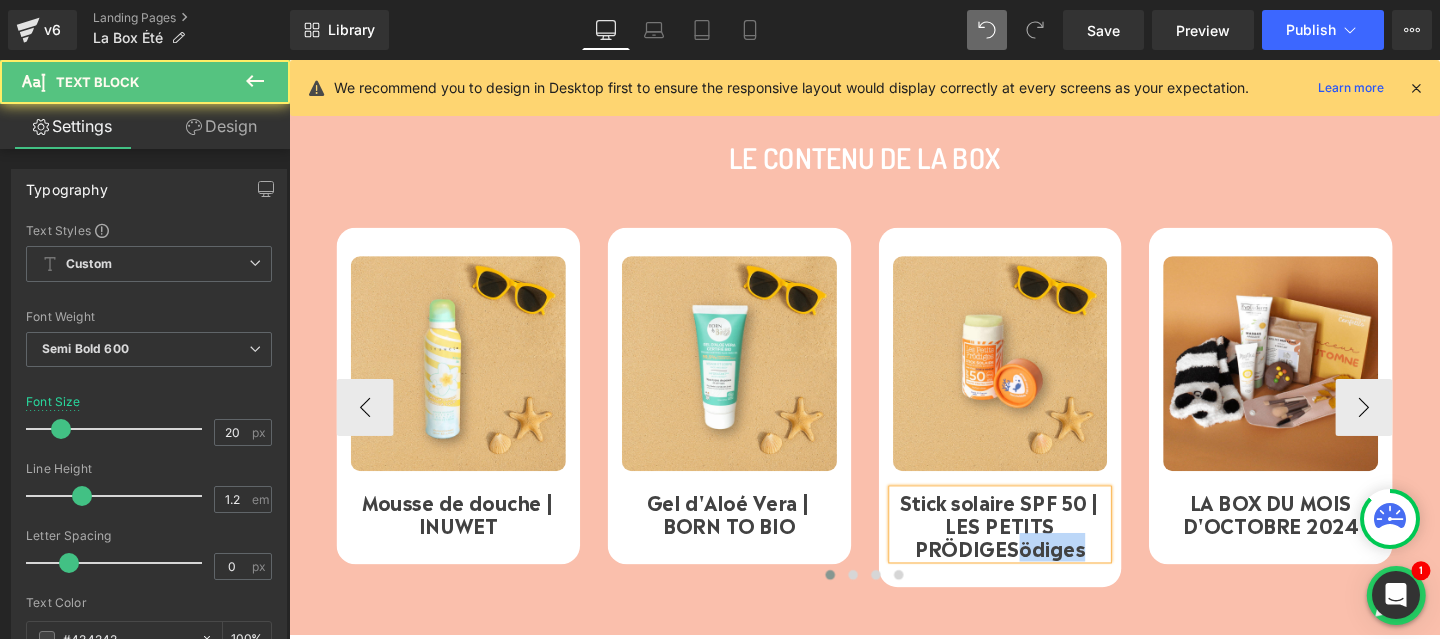 drag, startPoint x: 1057, startPoint y: 572, endPoint x: 1127, endPoint y: 572, distance: 70 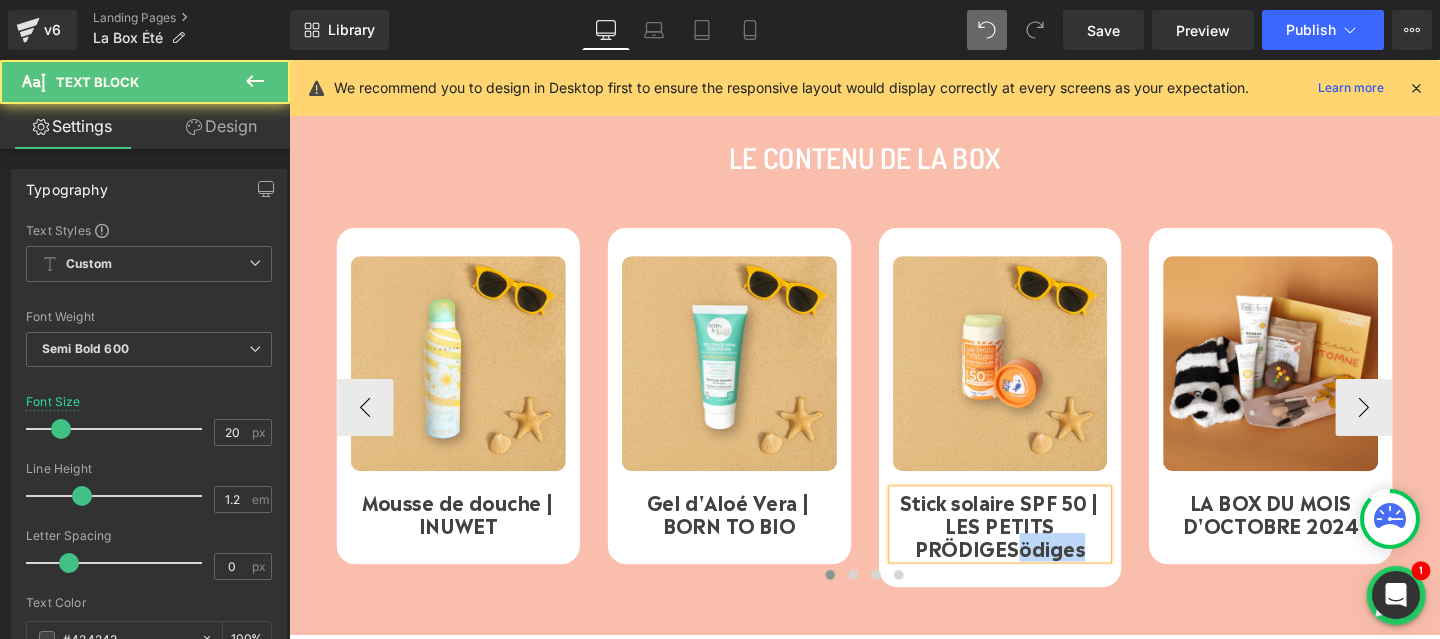 click on "Stick solaire SPF 50 | LES PETITS PRÖDIGESödiges" at bounding box center [1037, 548] 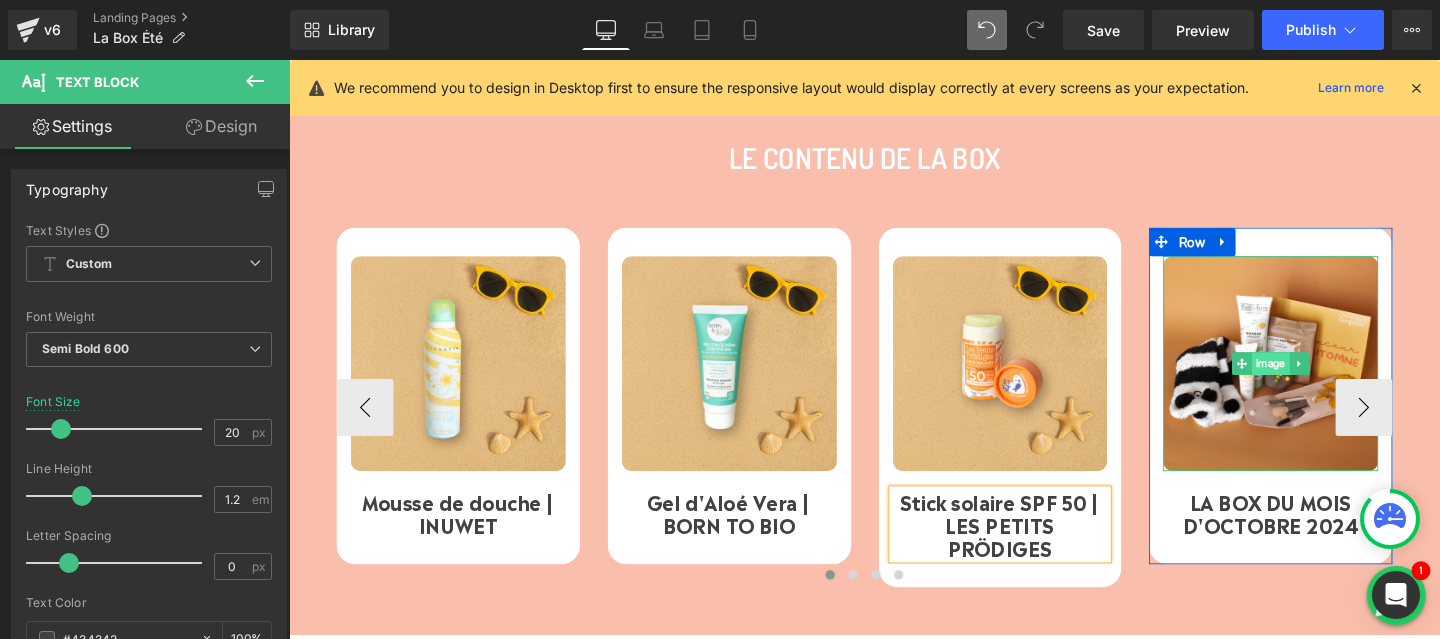 click on "Image" at bounding box center (1321, 379) 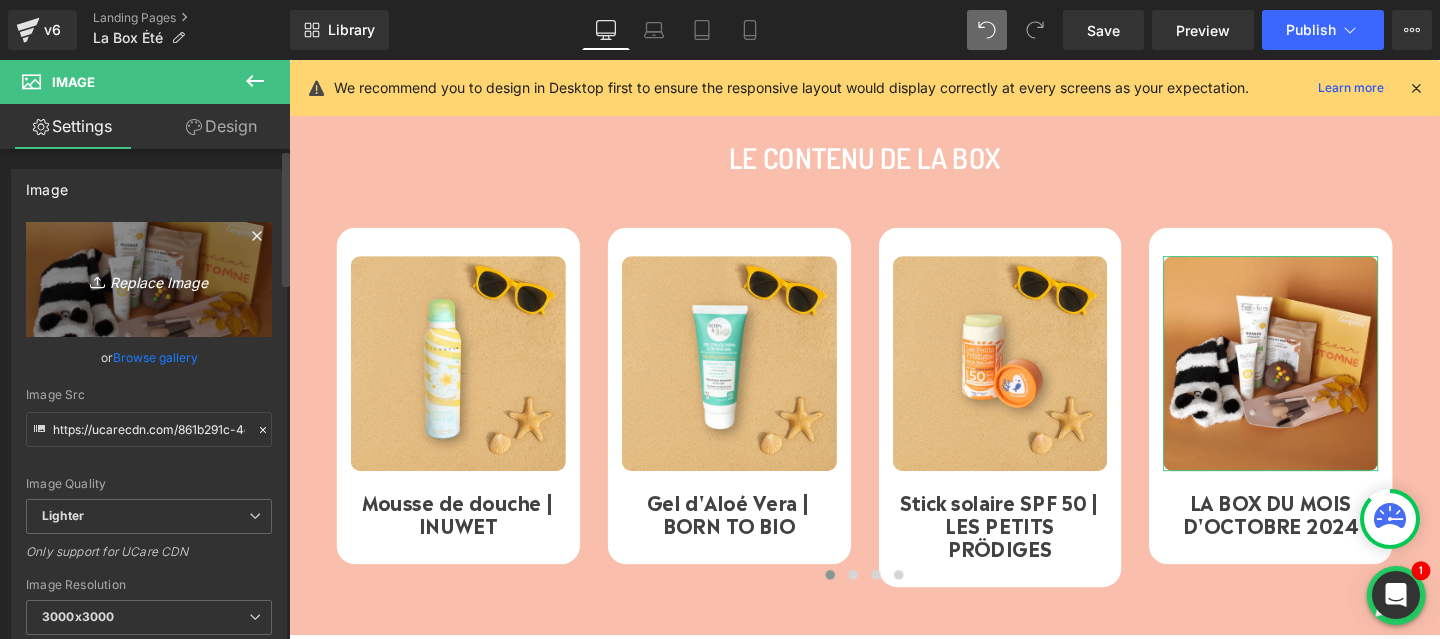 click on "Replace Image" at bounding box center [149, 279] 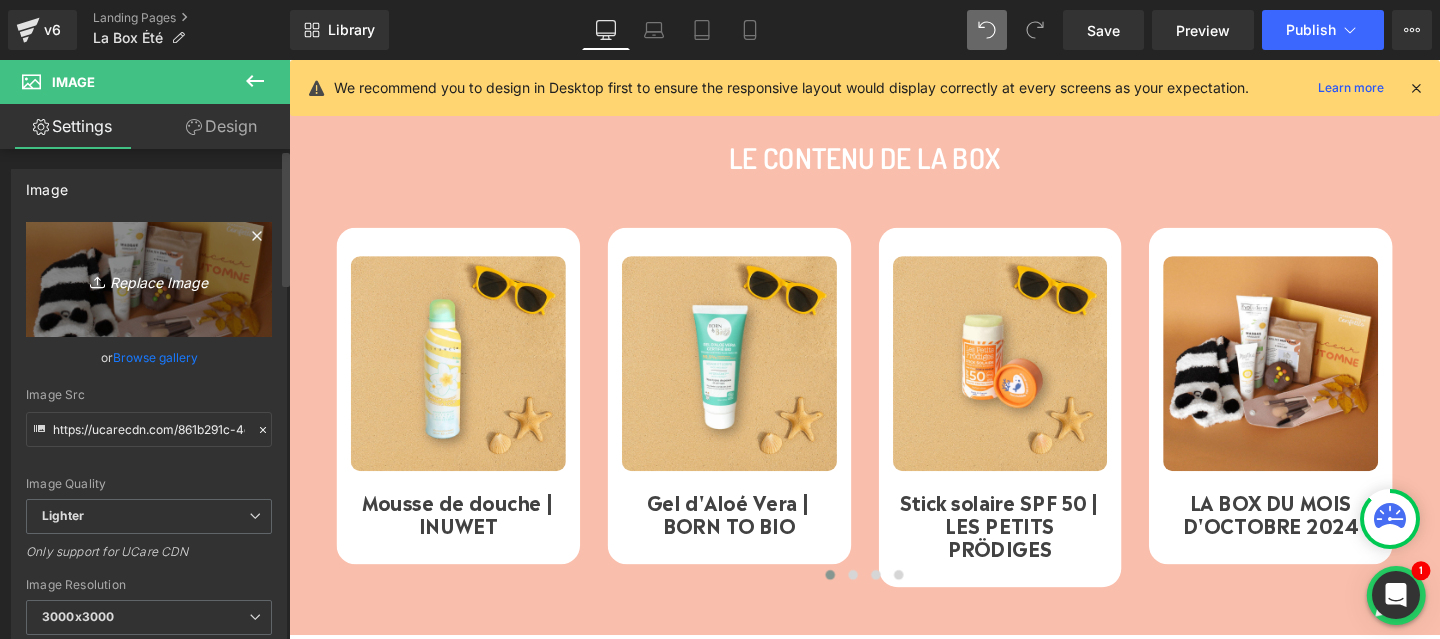 type on "C:\fakepath\4.png" 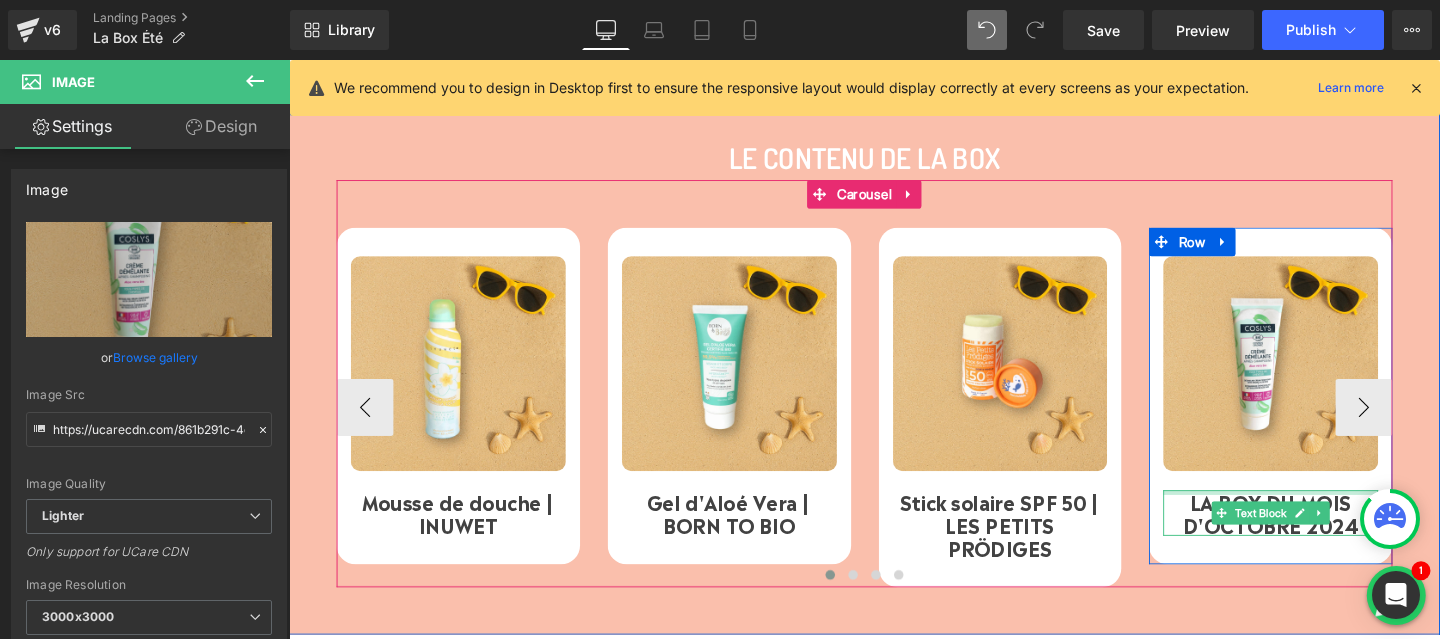 click at bounding box center (1321, 514) 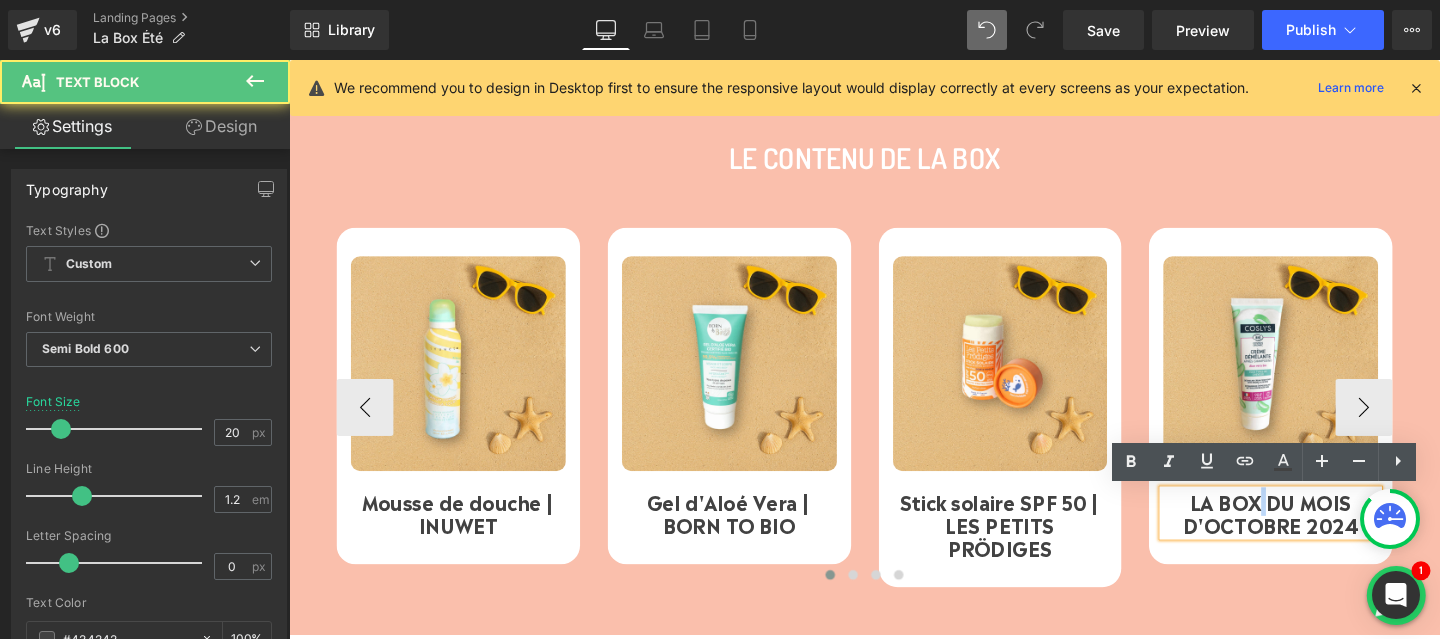 click on "LA BOX DU MOIS D'OCTOBRE 2024" at bounding box center [1321, 536] 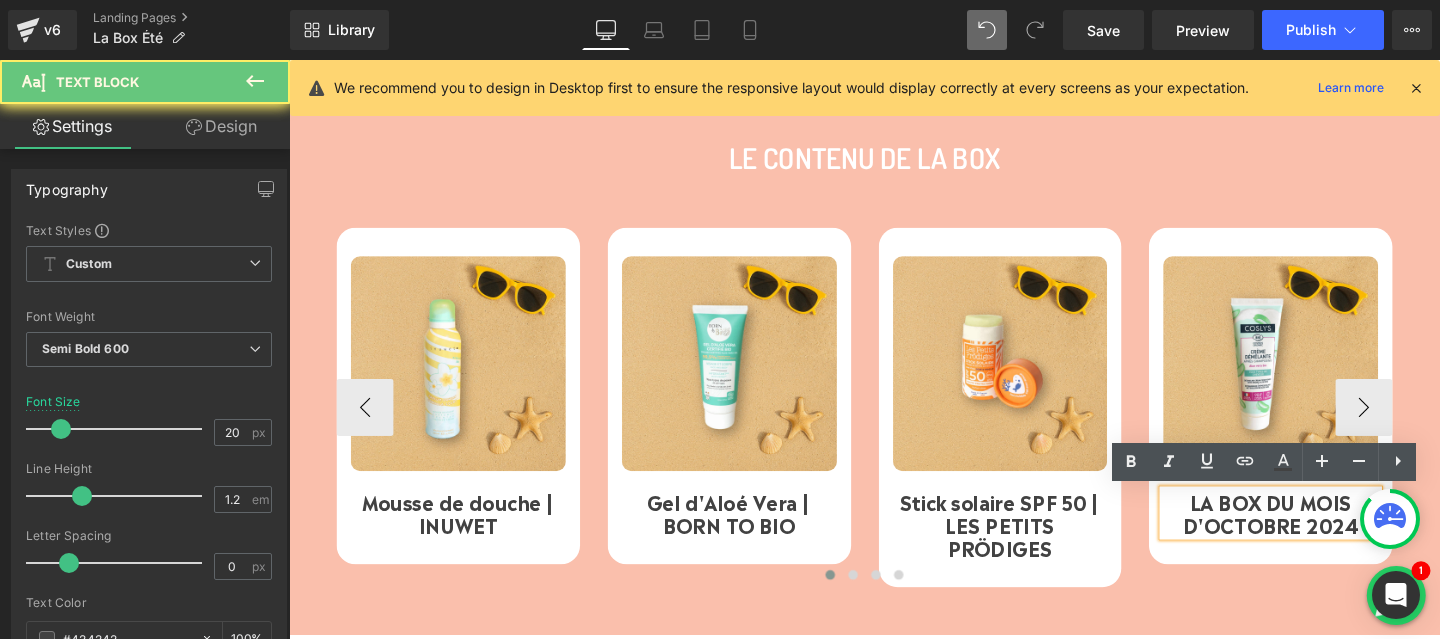 click on "LA BOX DU MOIS D'OCTOBRE 2024" at bounding box center [1321, 536] 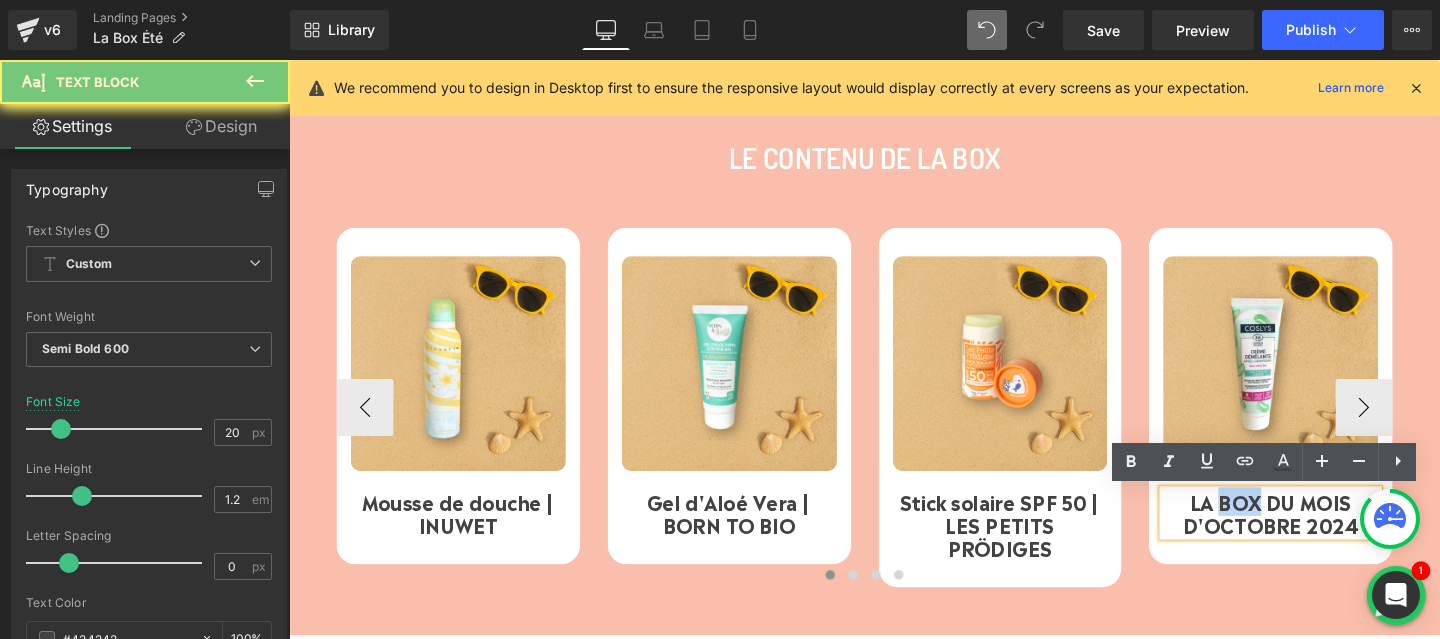 click on "LA BOX DU MOIS D'OCTOBRE 2024" at bounding box center [1321, 536] 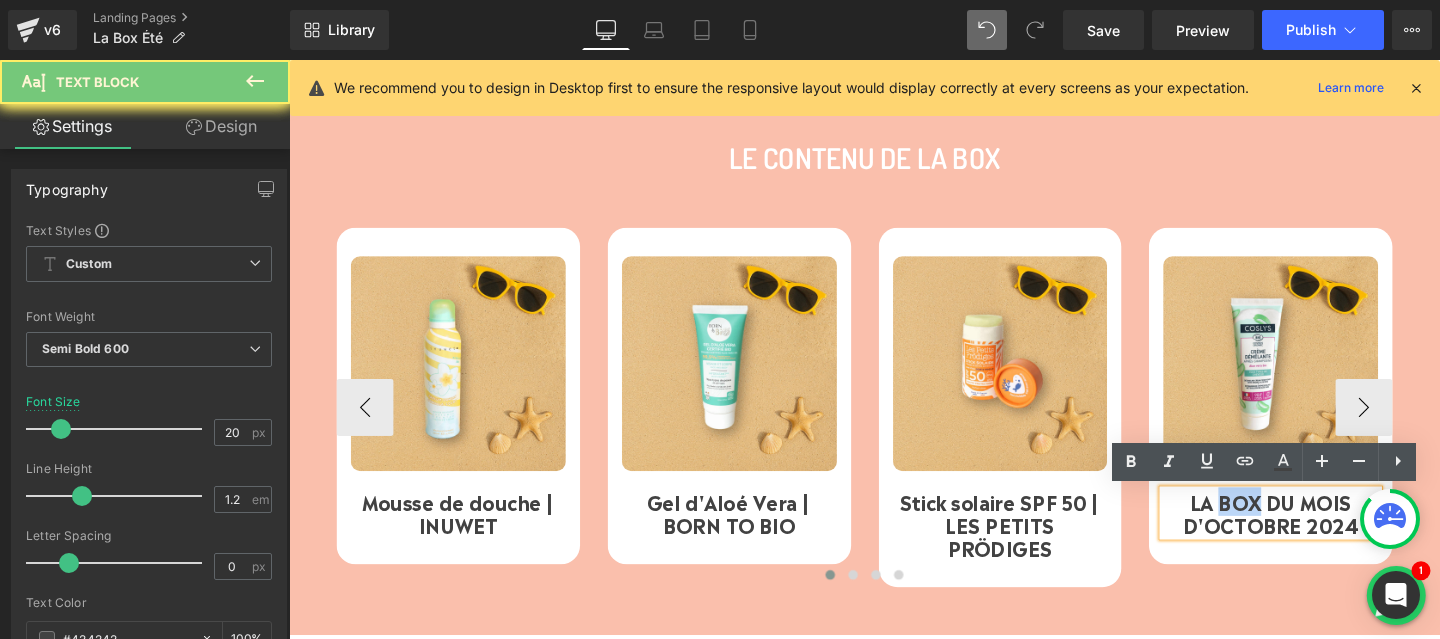 click on "LA BOX DU MOIS D'OCTOBRE 2024" at bounding box center [1321, 536] 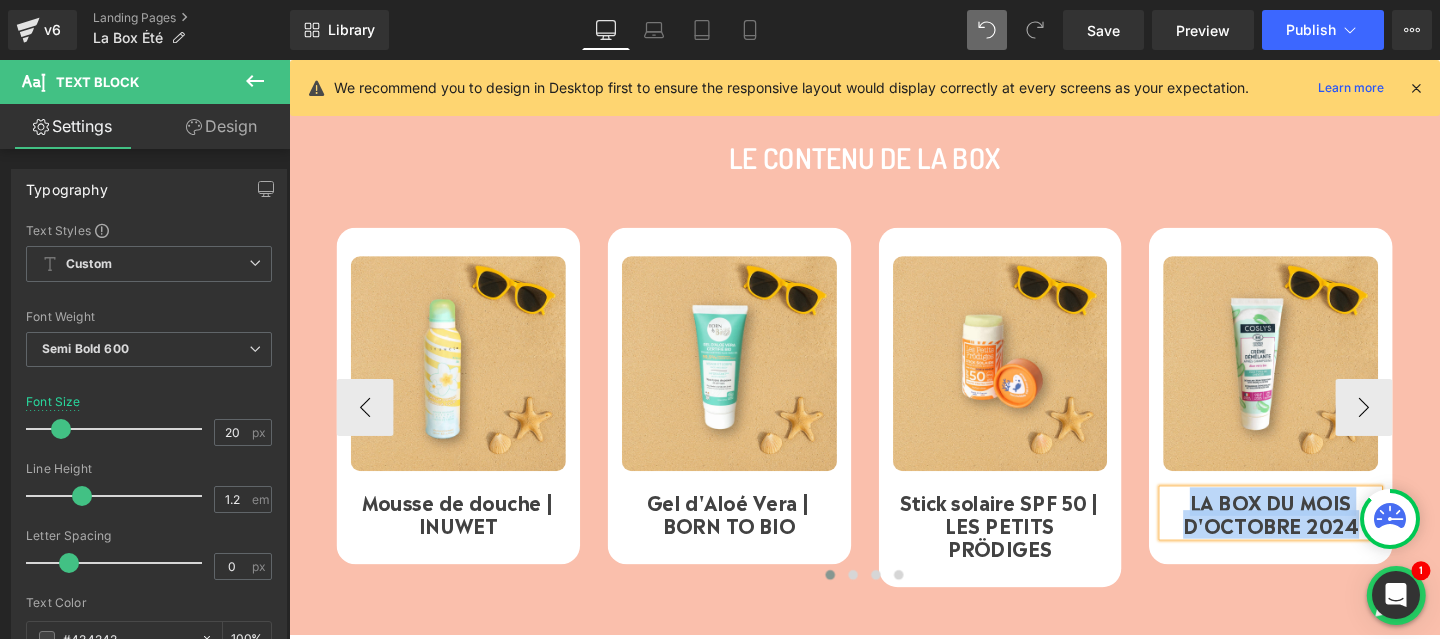 paste 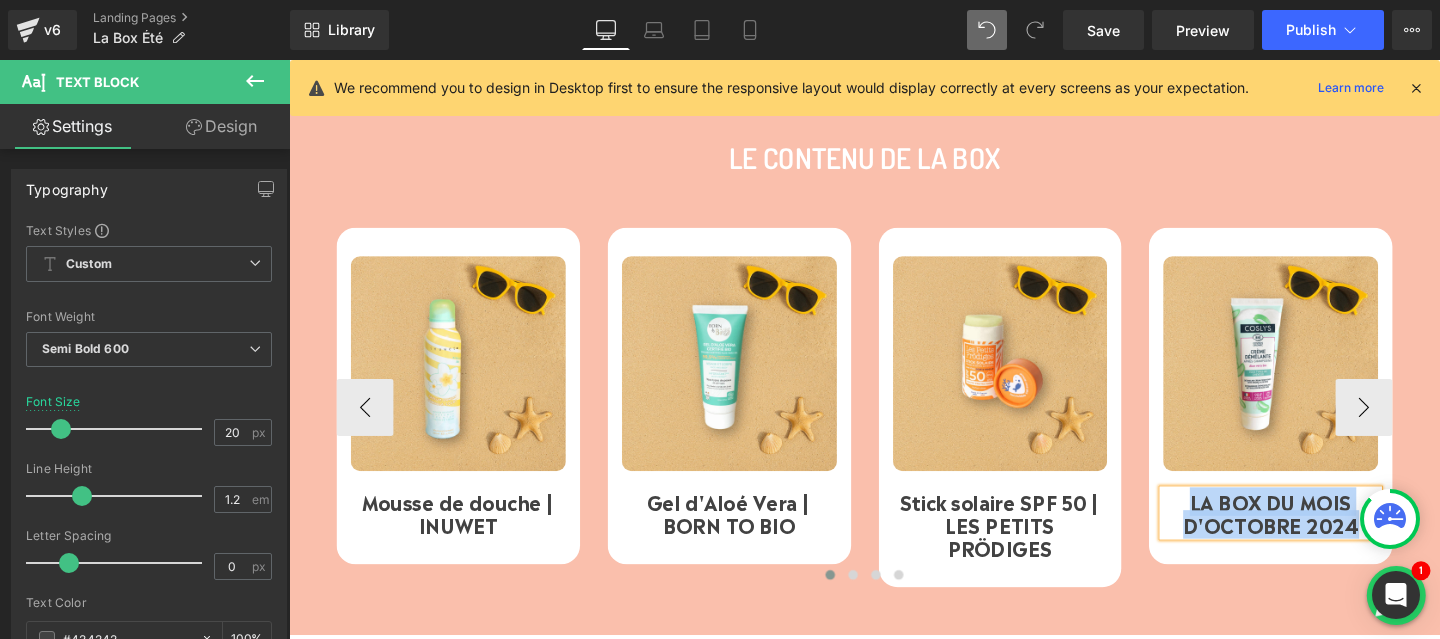 type 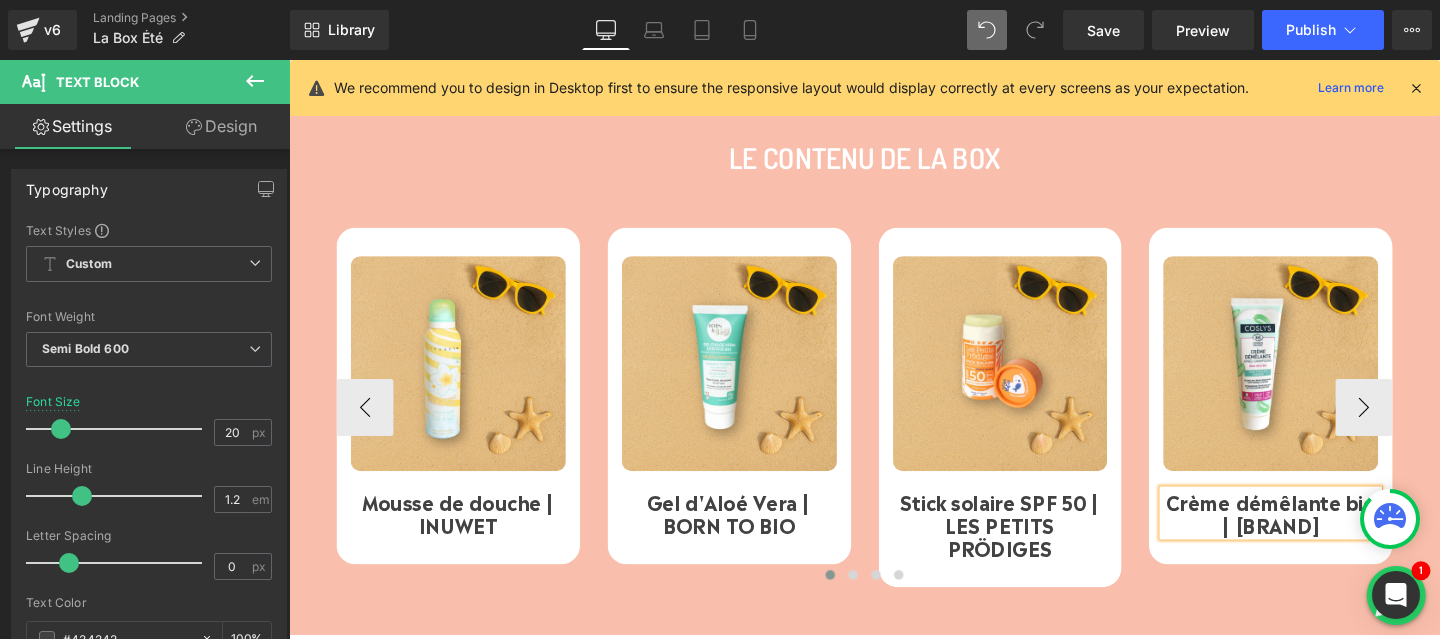 click on "Crème démêlante bio | Coslys" at bounding box center [1321, 536] 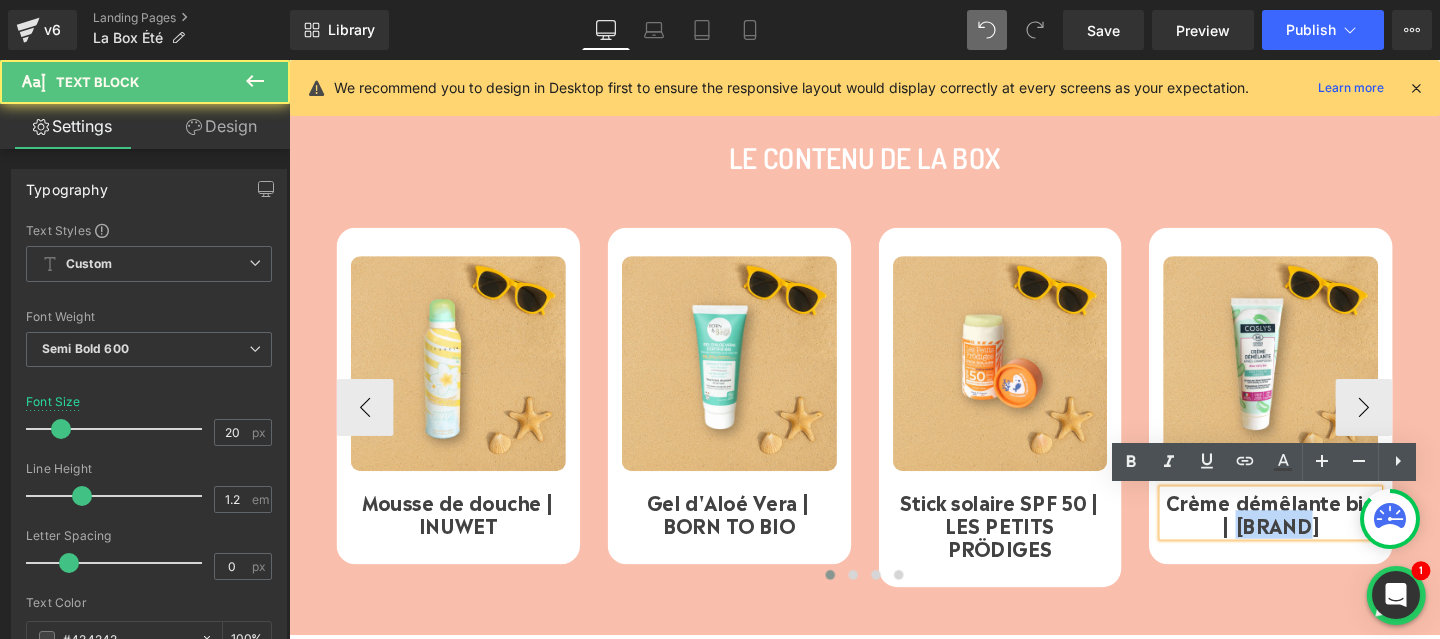 click on "Crème démêlante bio | Coslys" at bounding box center (1321, 536) 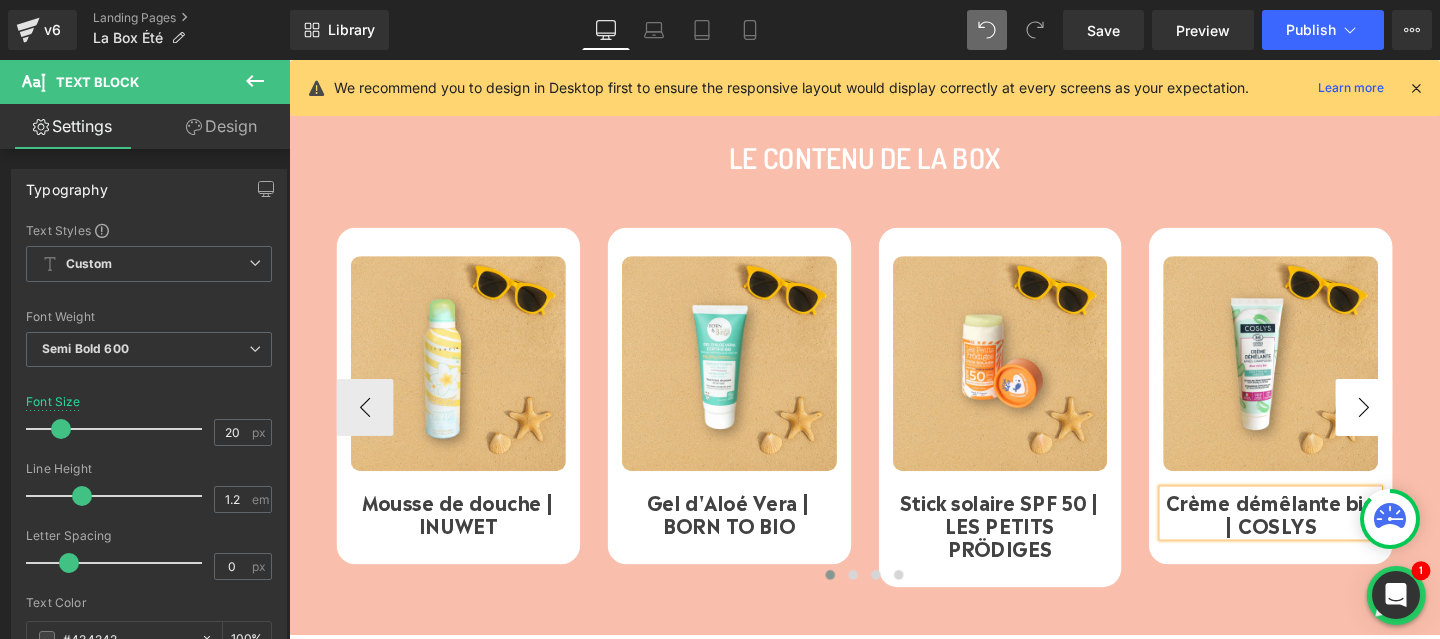 click on "›" at bounding box center [1419, 425] 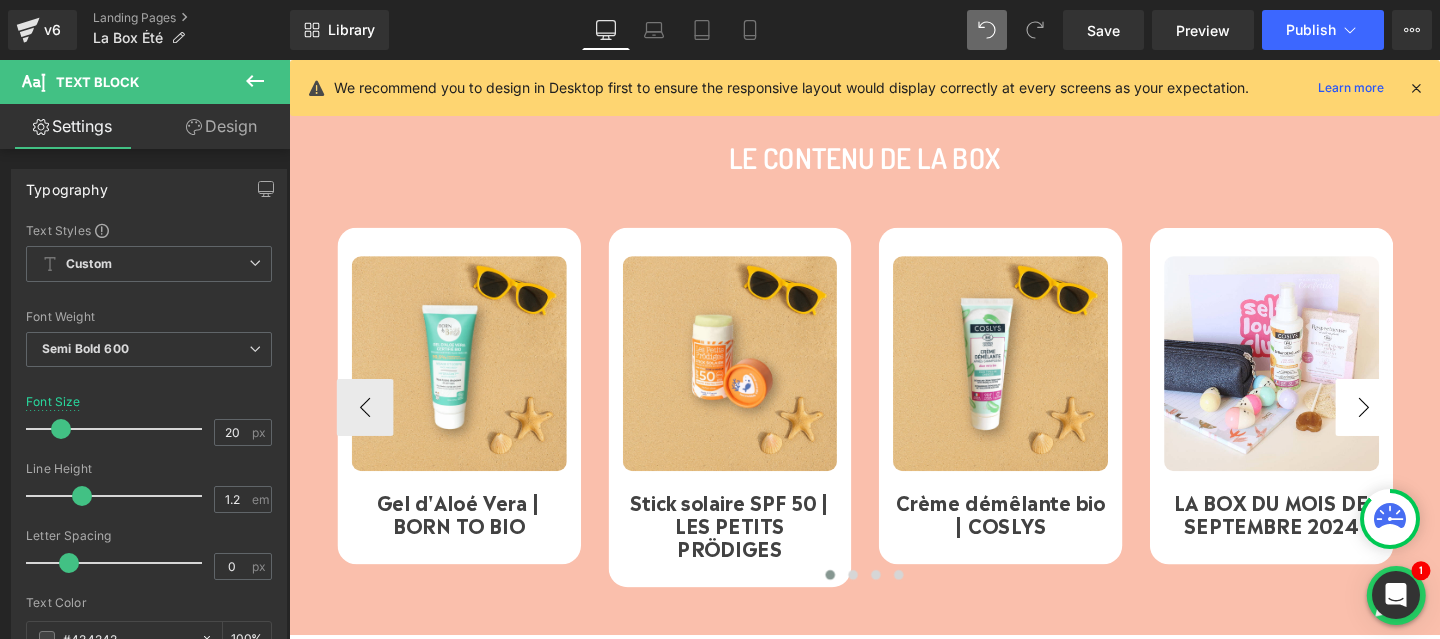 click on "›" at bounding box center (1419, 425) 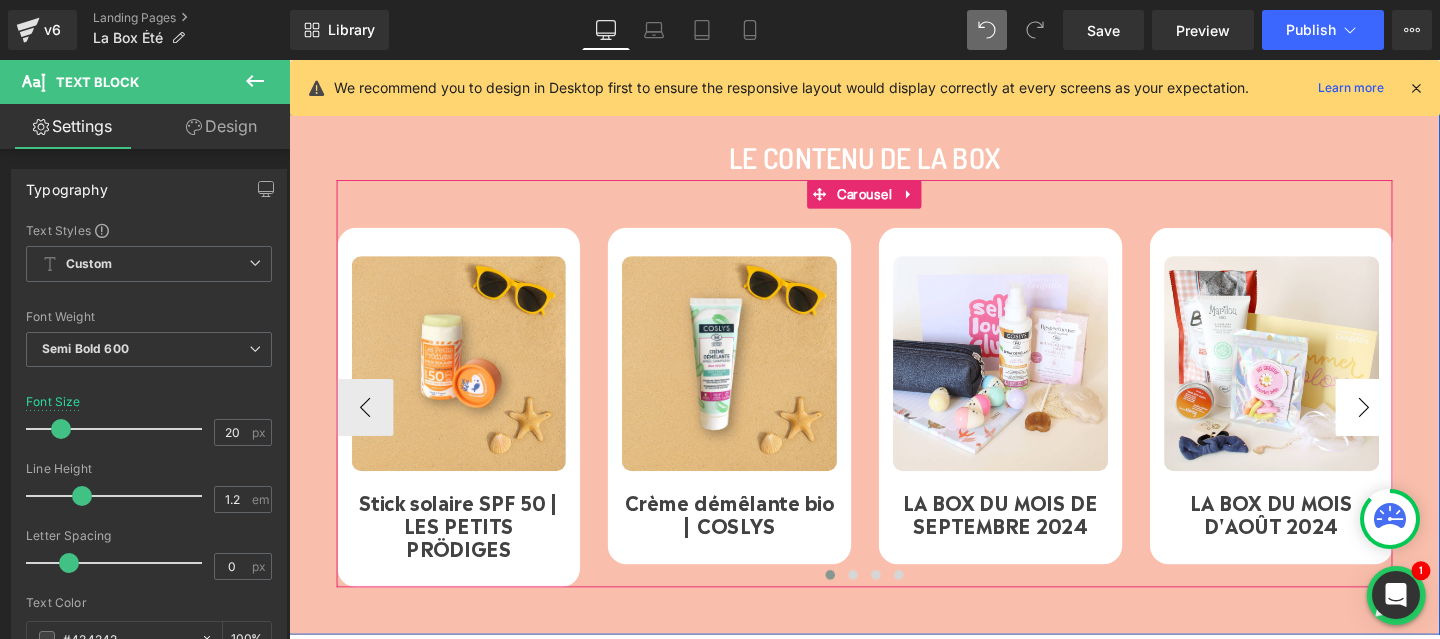 click on "›" at bounding box center [1419, 425] 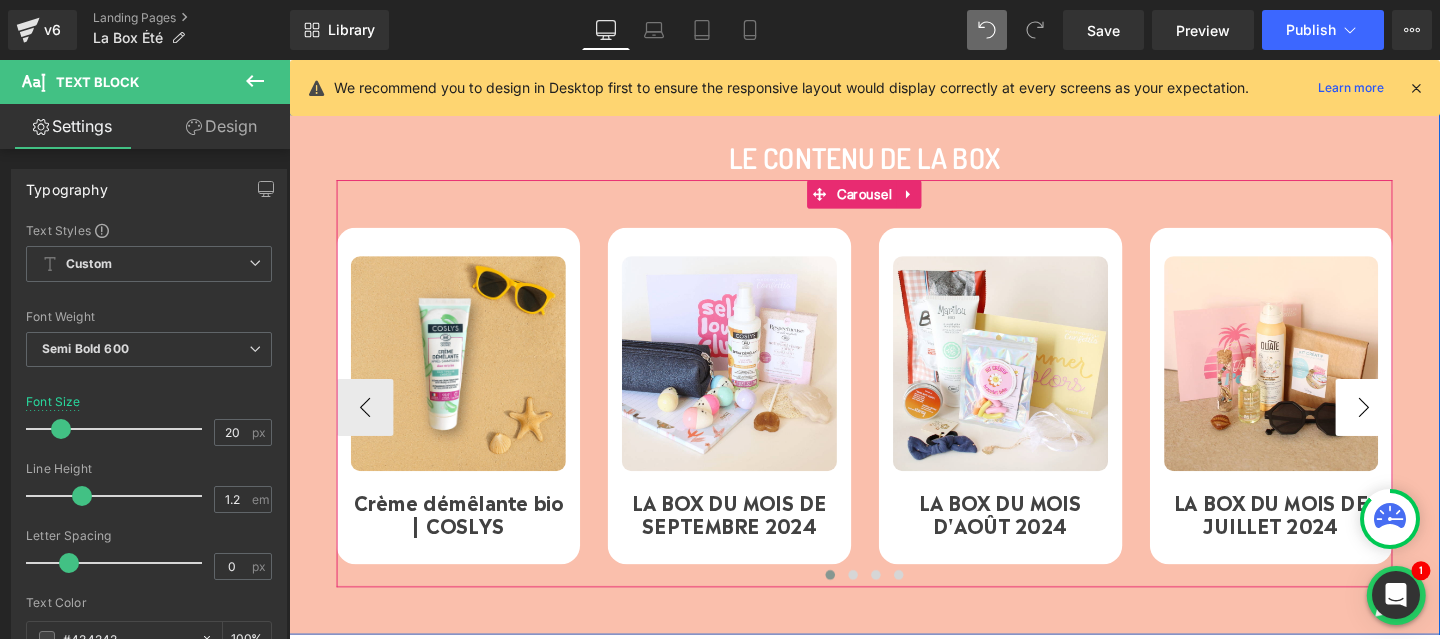 click on "›" at bounding box center [1419, 425] 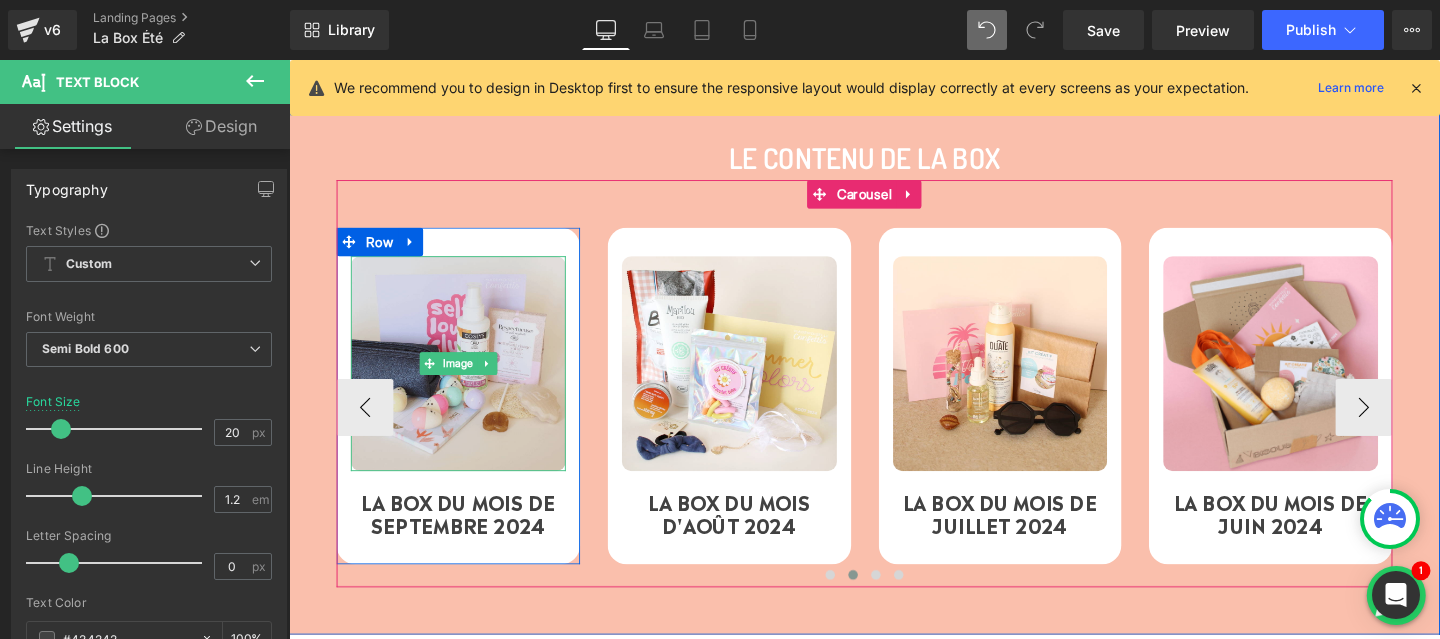 click at bounding box center [467, 379] 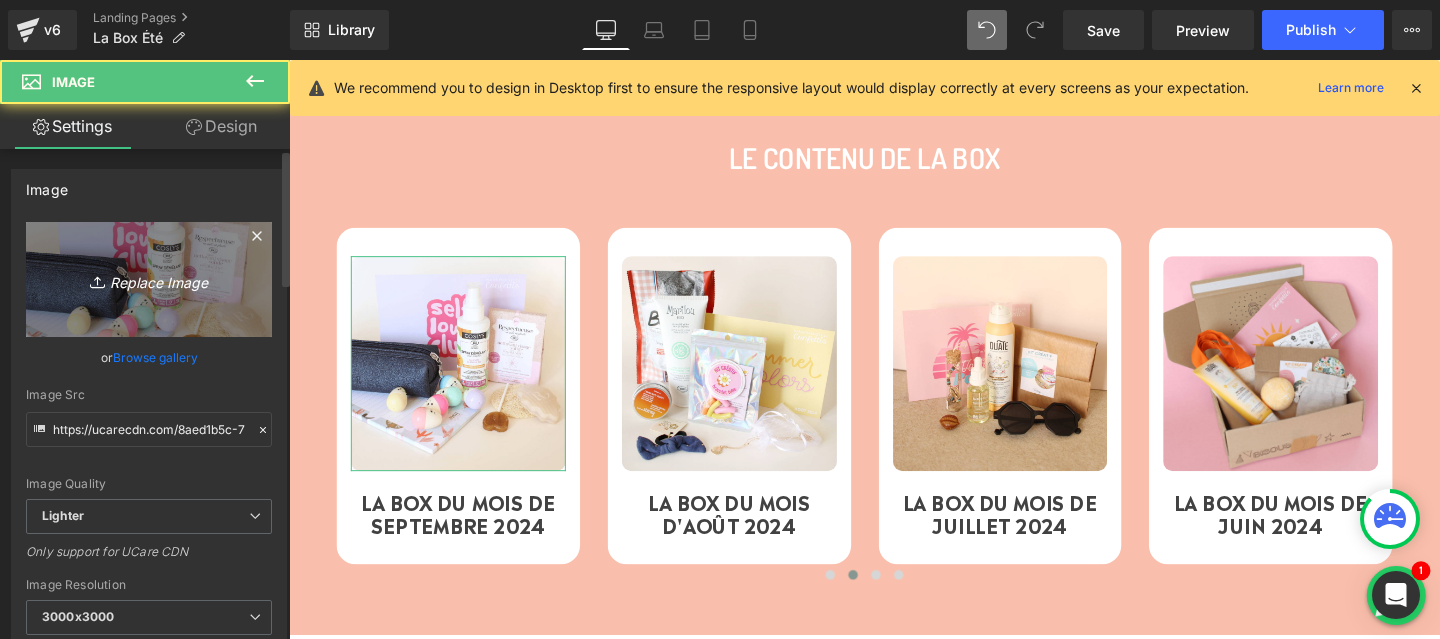 click on "Replace Image" at bounding box center (149, 279) 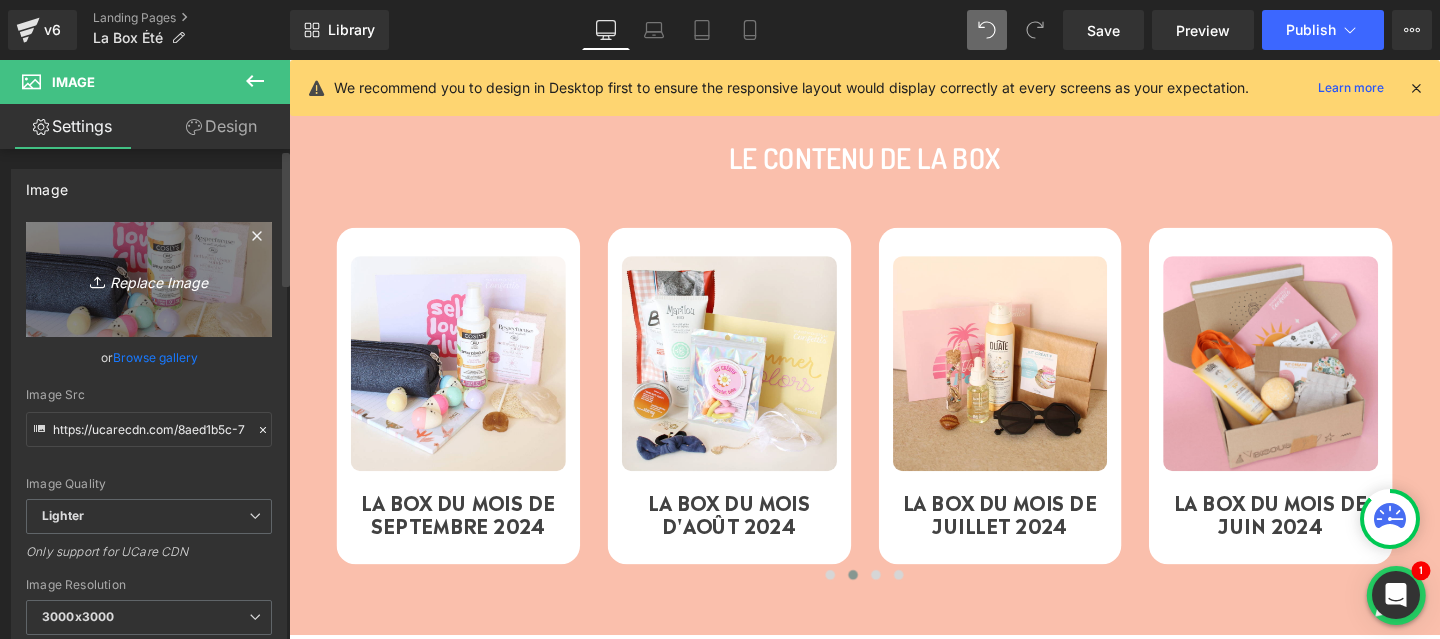 type on "C:\fakepath\5.png" 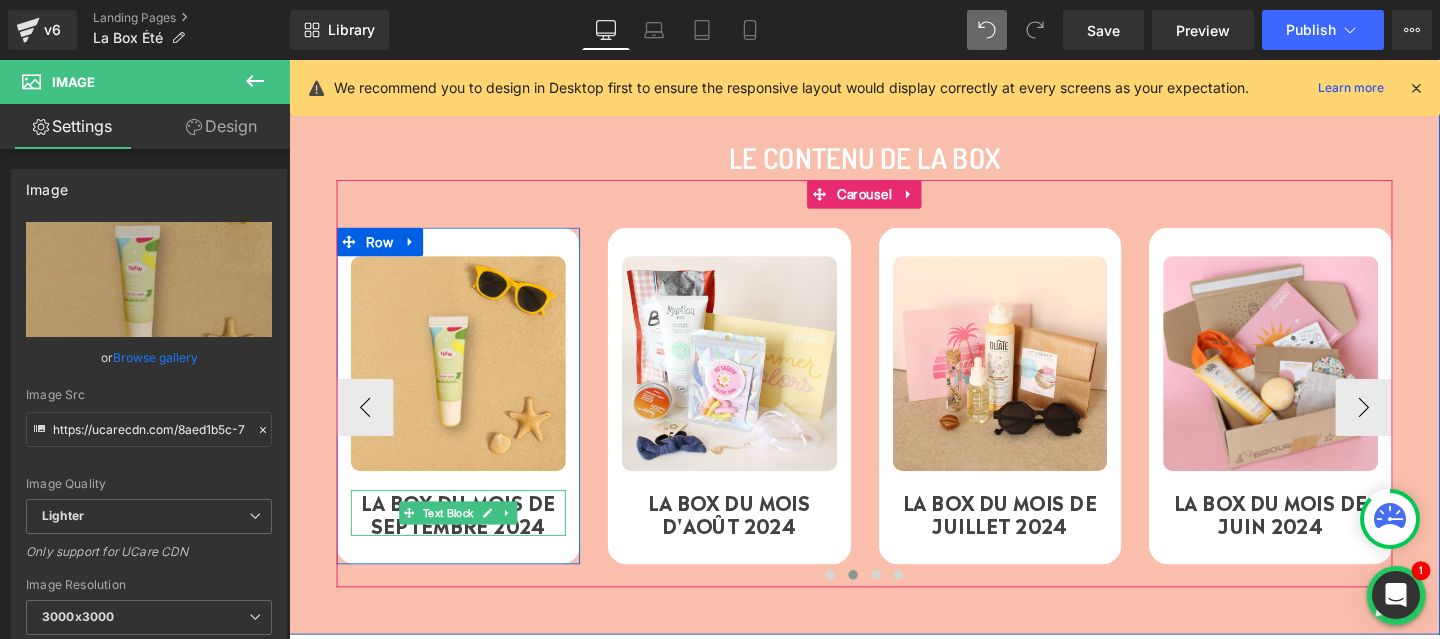 click on "LA BOX DU MOIS DE SEPTEMBRE 2024" at bounding box center [467, 536] 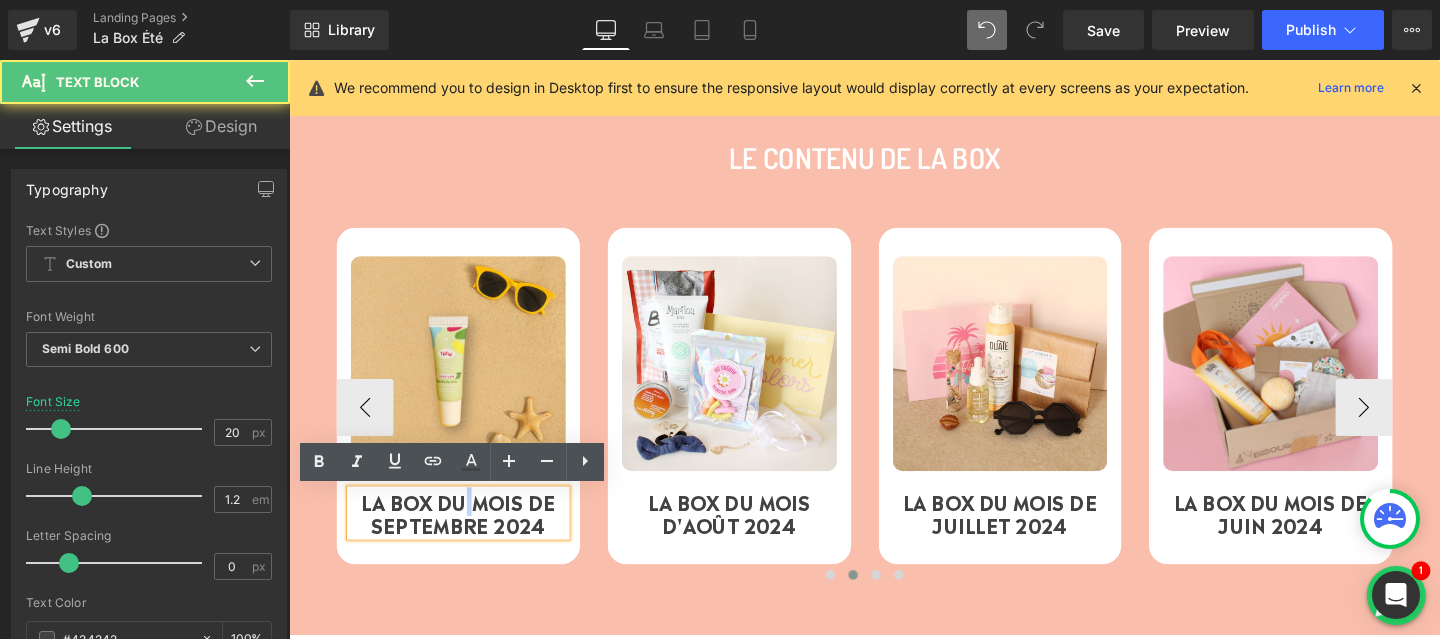 click on "LA BOX DU MOIS DE SEPTEMBRE 2024" at bounding box center [467, 536] 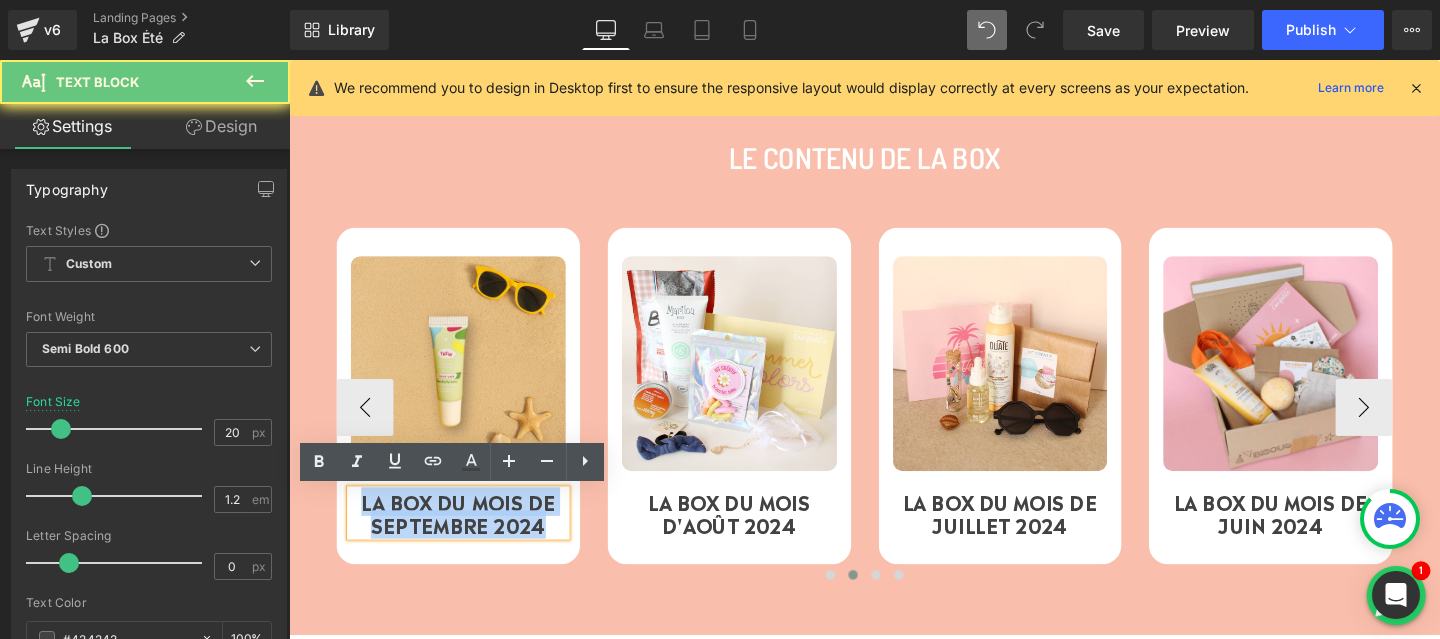 click on "LA BOX DU MOIS DE SEPTEMBRE 2024" at bounding box center (467, 536) 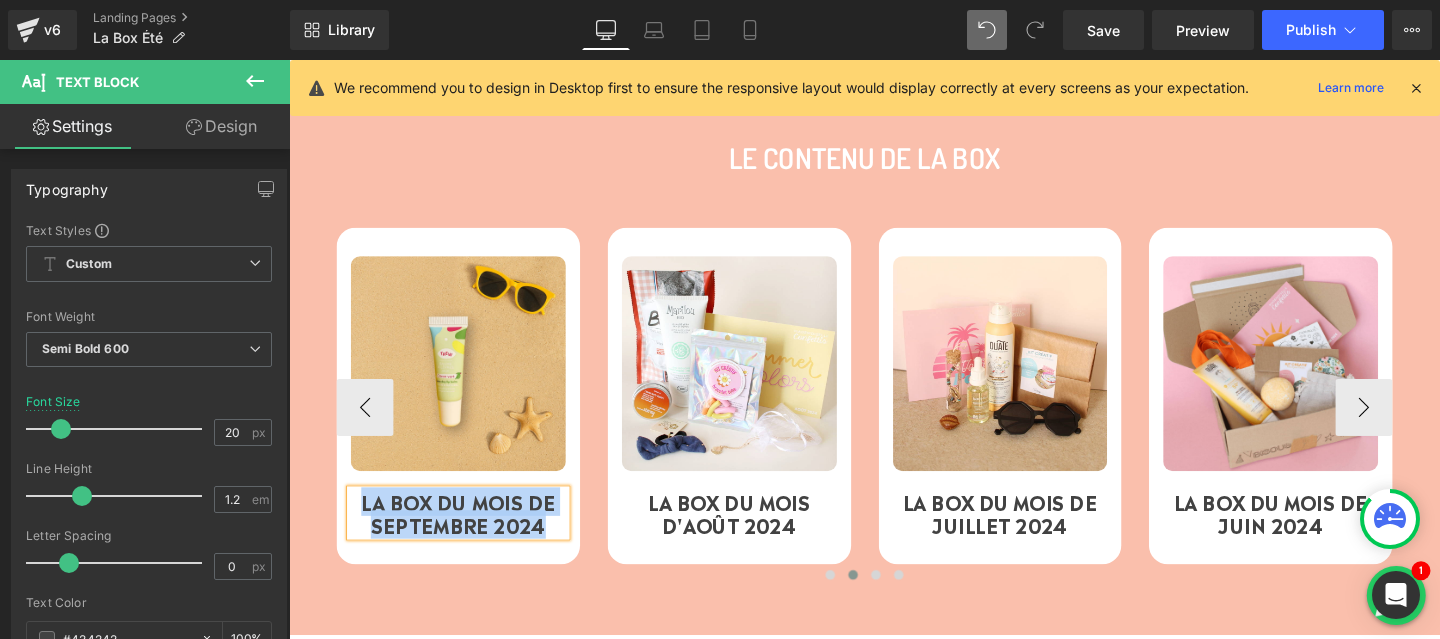 paste 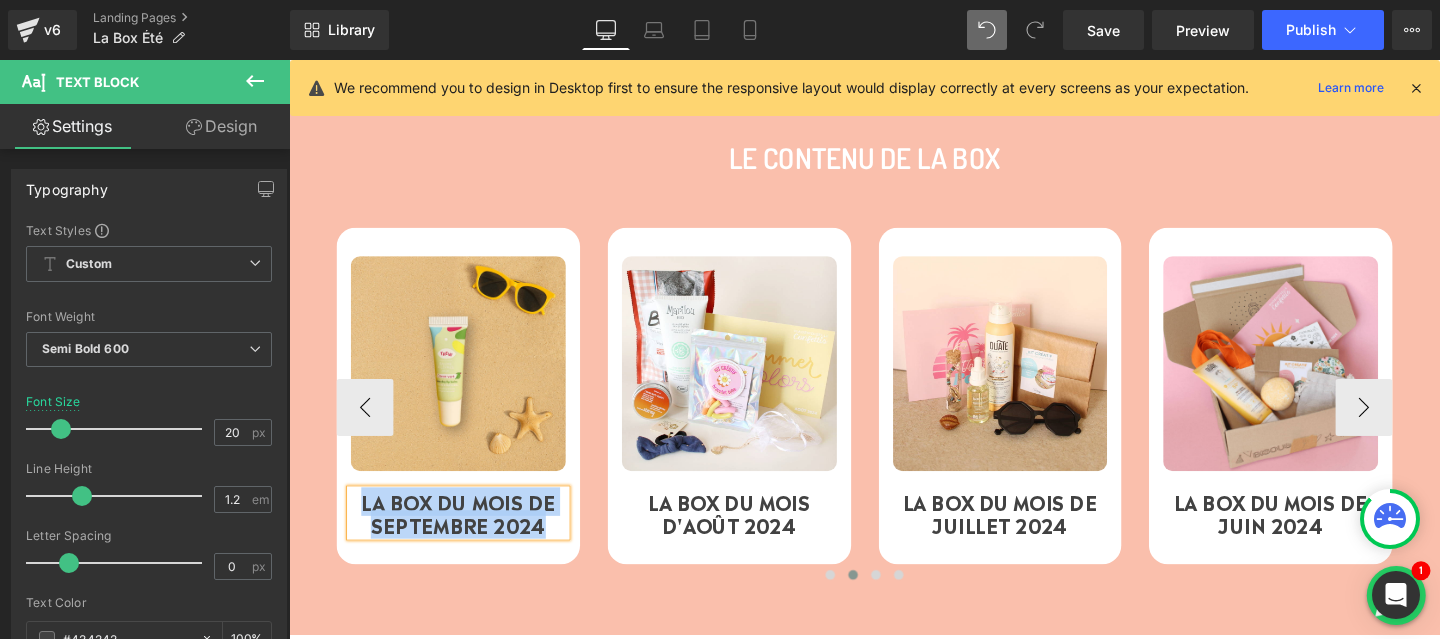 type 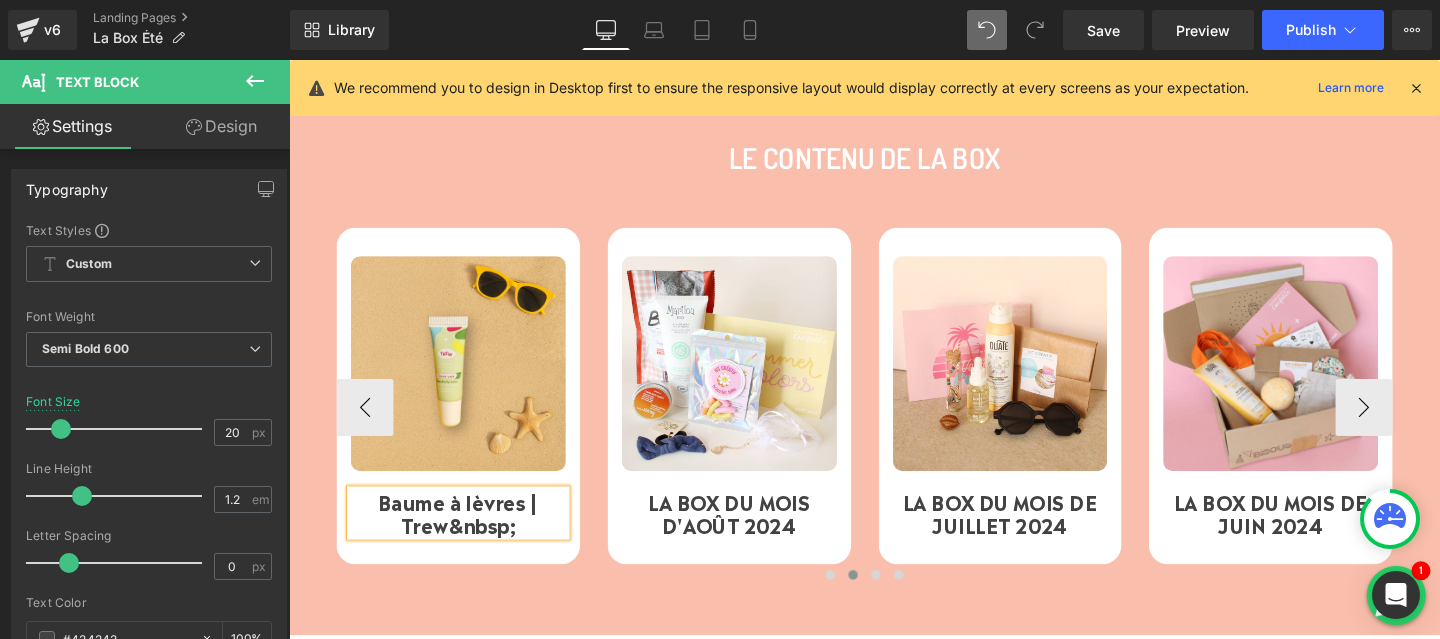 click on "Baume à lèvres | Trew&nbsp;" at bounding box center [467, 536] 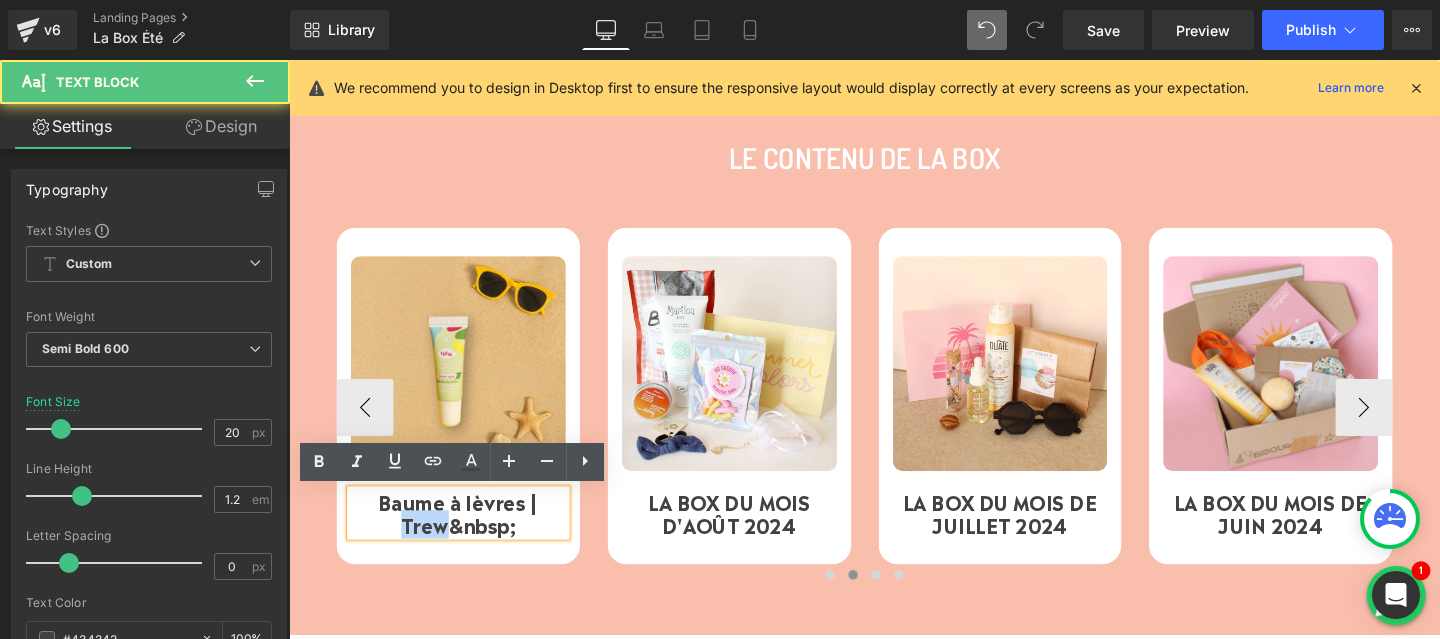 click on "Baume à lèvres | Trew&nbsp;" at bounding box center (467, 536) 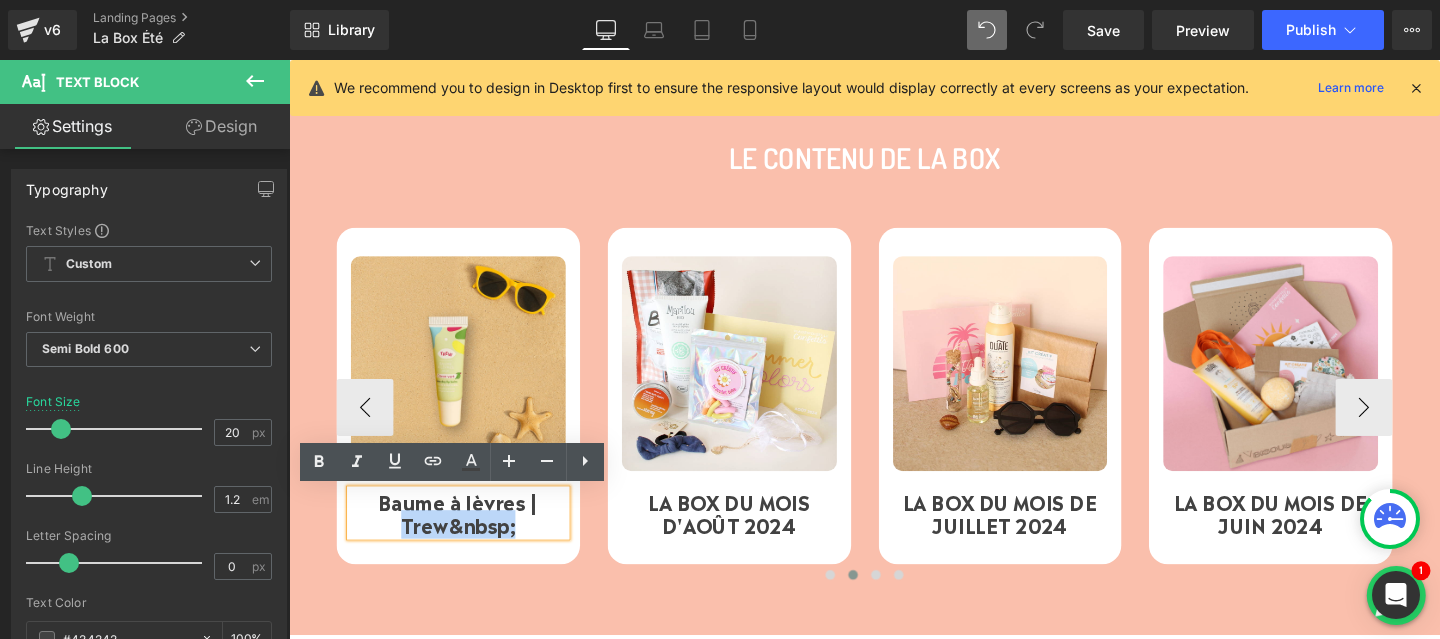 drag, startPoint x: 533, startPoint y: 555, endPoint x: 402, endPoint y: 553, distance: 131.01526 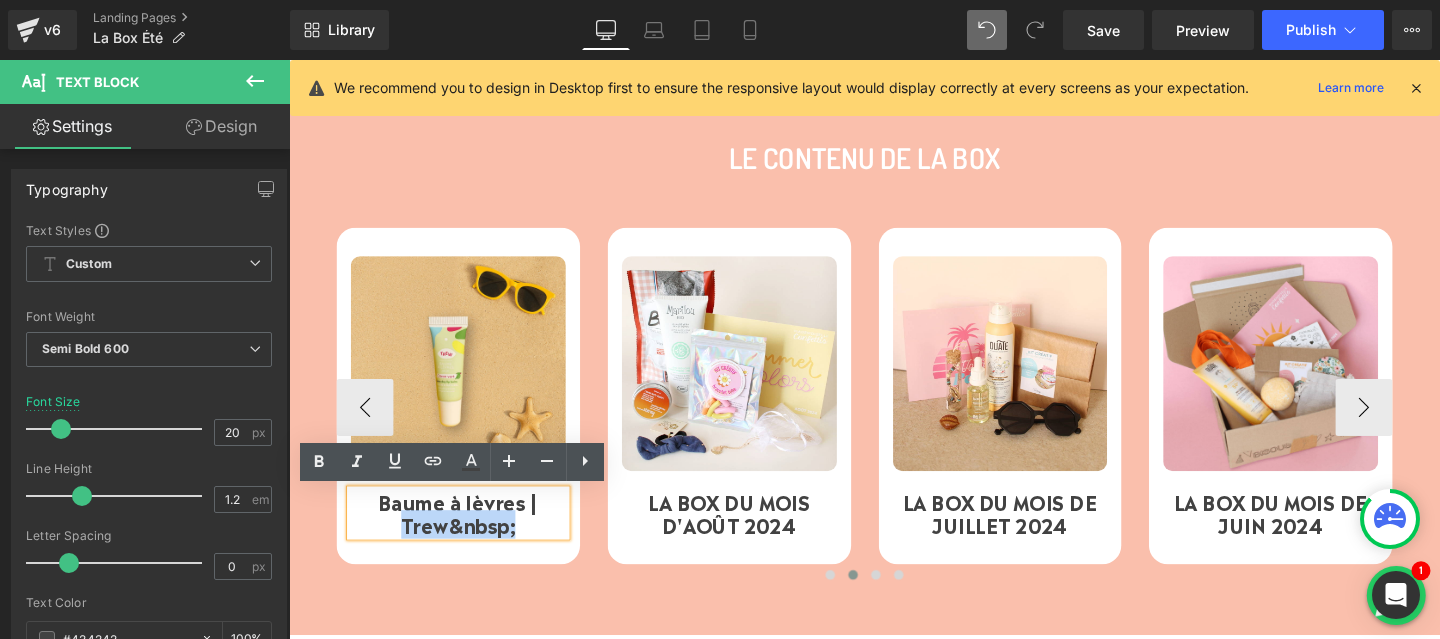 click on "Baume à lèvres | Trew&nbsp;" at bounding box center [467, 536] 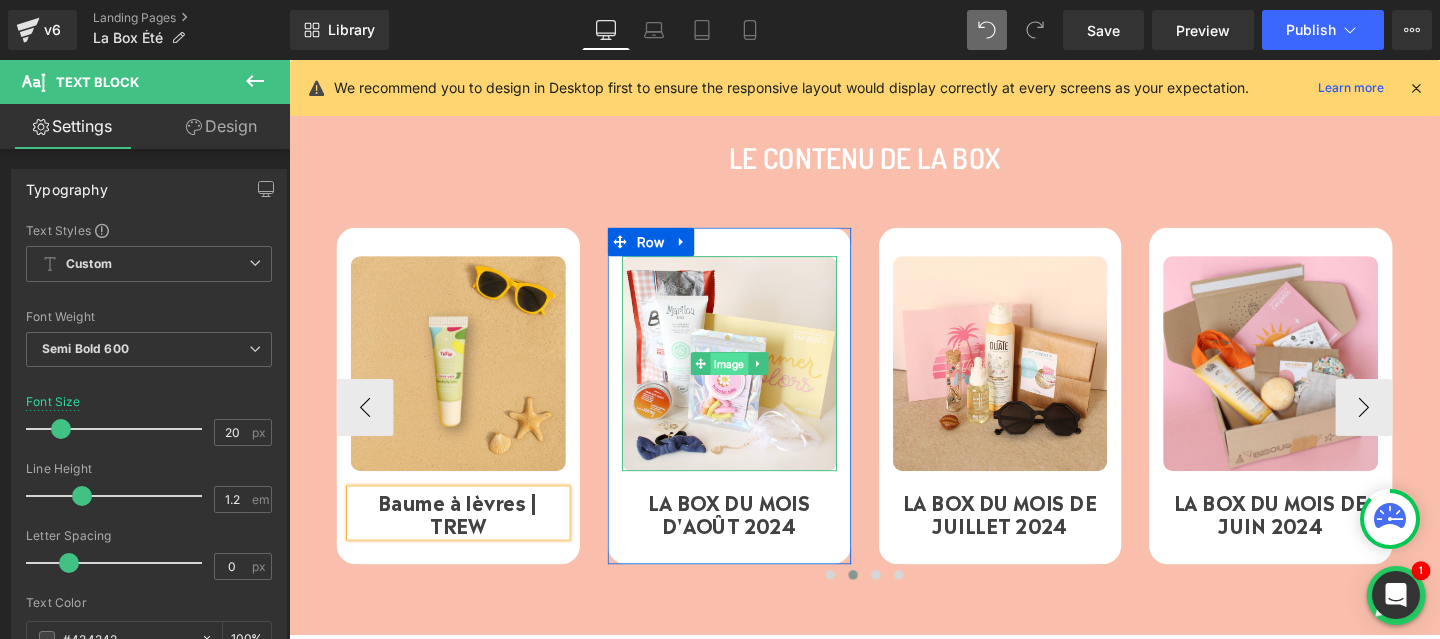 click on "Image" at bounding box center (752, 380) 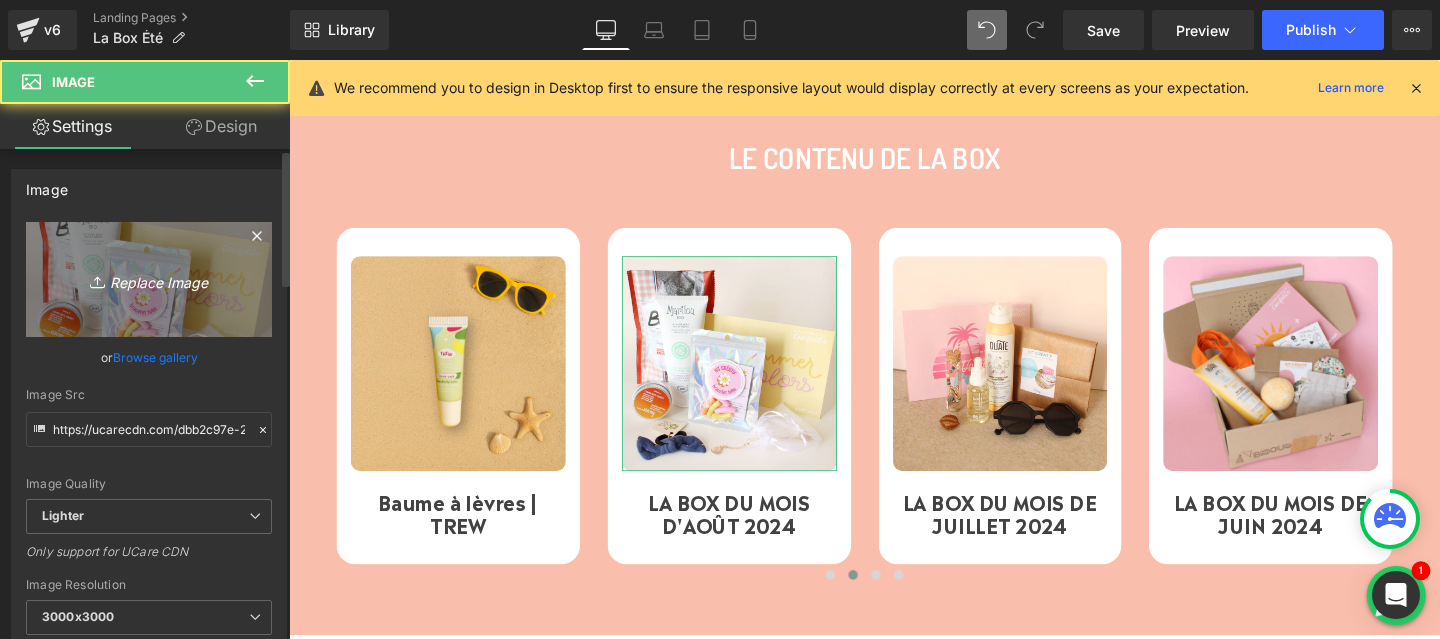 click on "Replace Image" at bounding box center (149, 279) 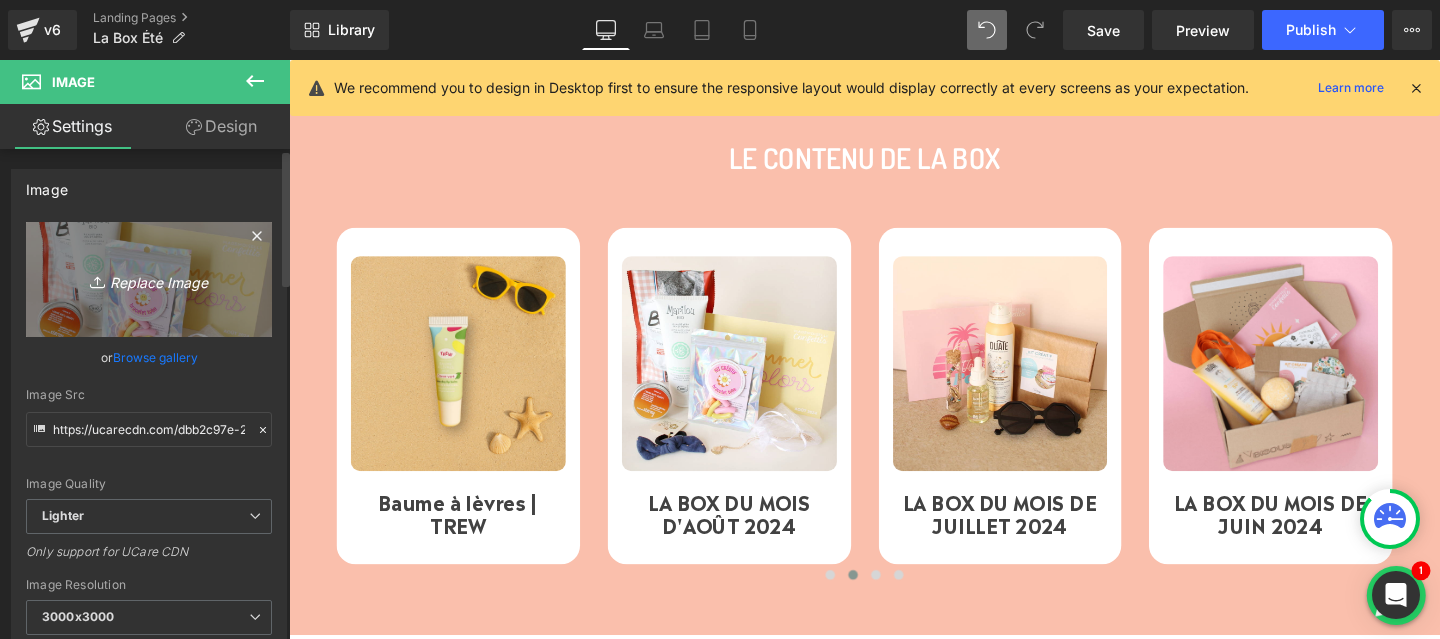 type on "C:\fakepath\6.png" 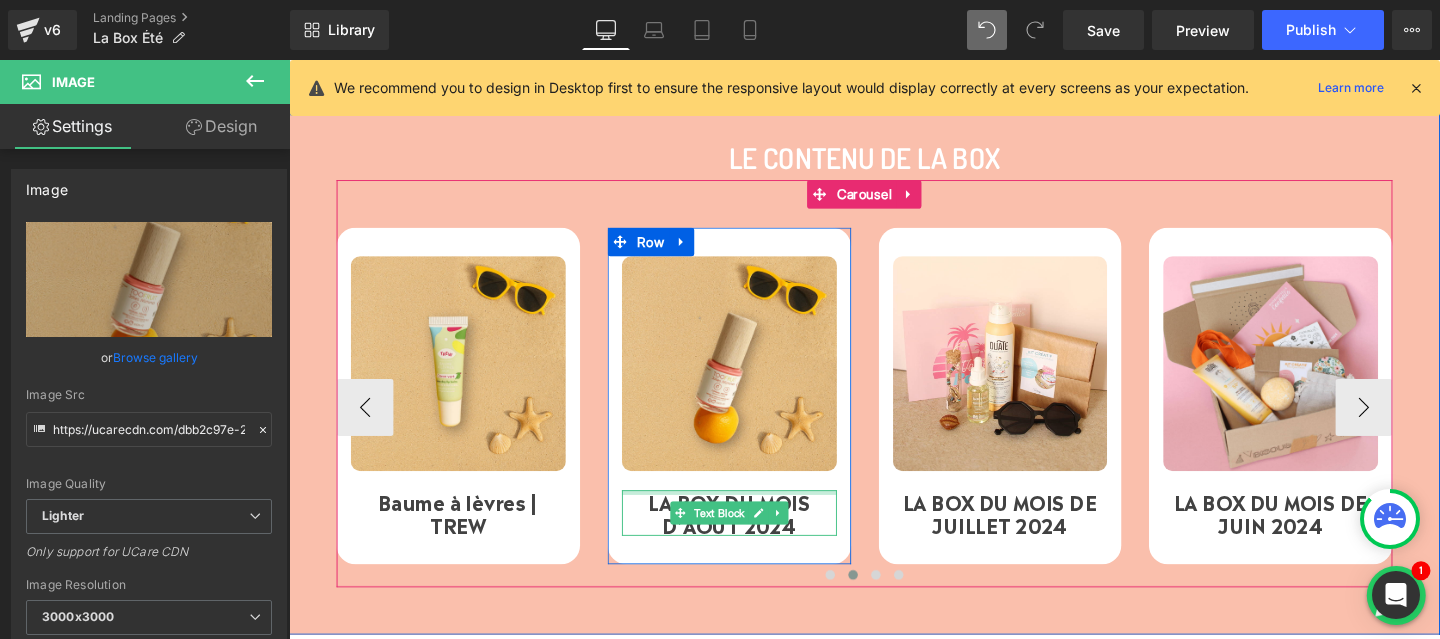 click at bounding box center (752, 514) 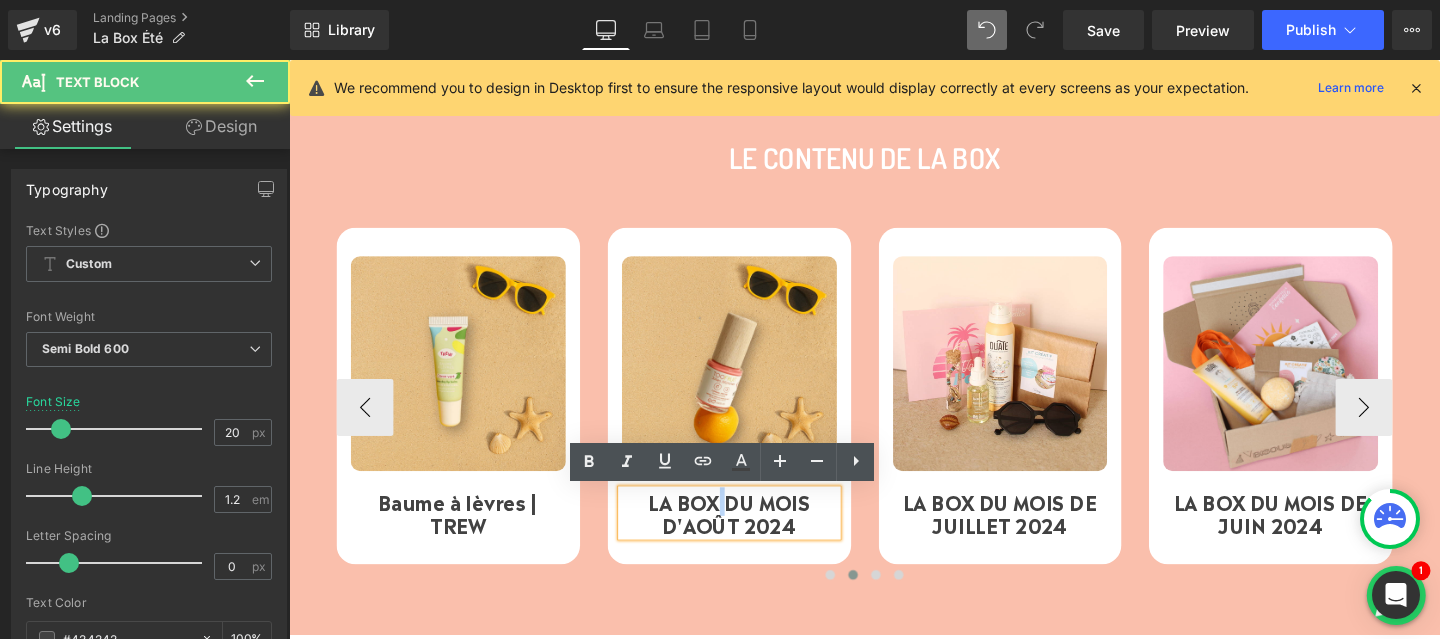 click on "LA BOX DU MOIS D'AOÛT 2024" at bounding box center (752, 536) 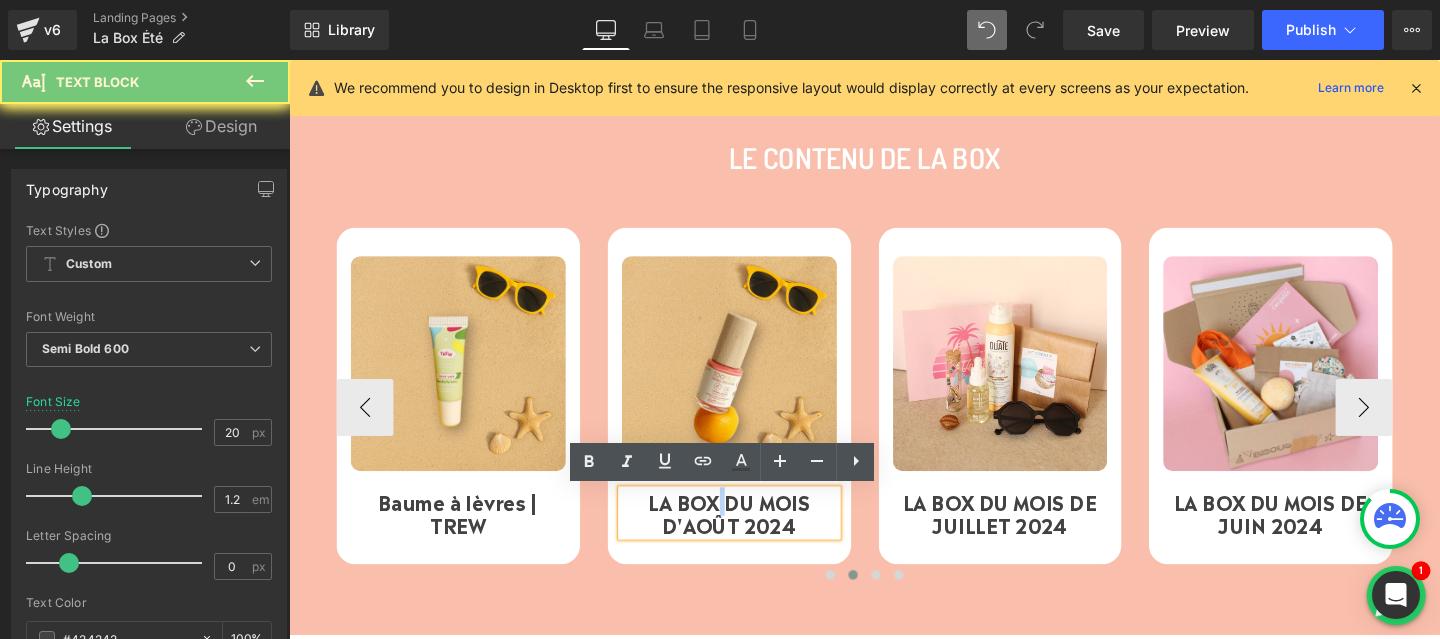 click on "LA BOX DU MOIS D'AOÛT 2024" at bounding box center (752, 536) 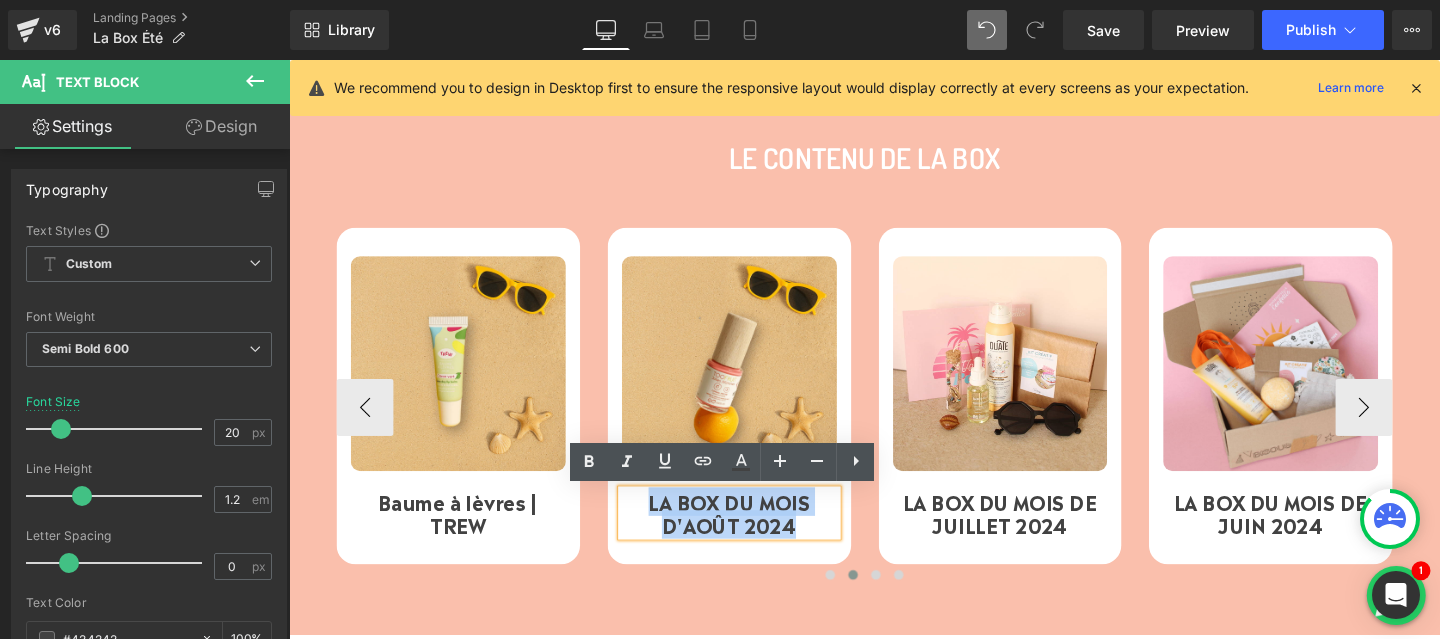 paste 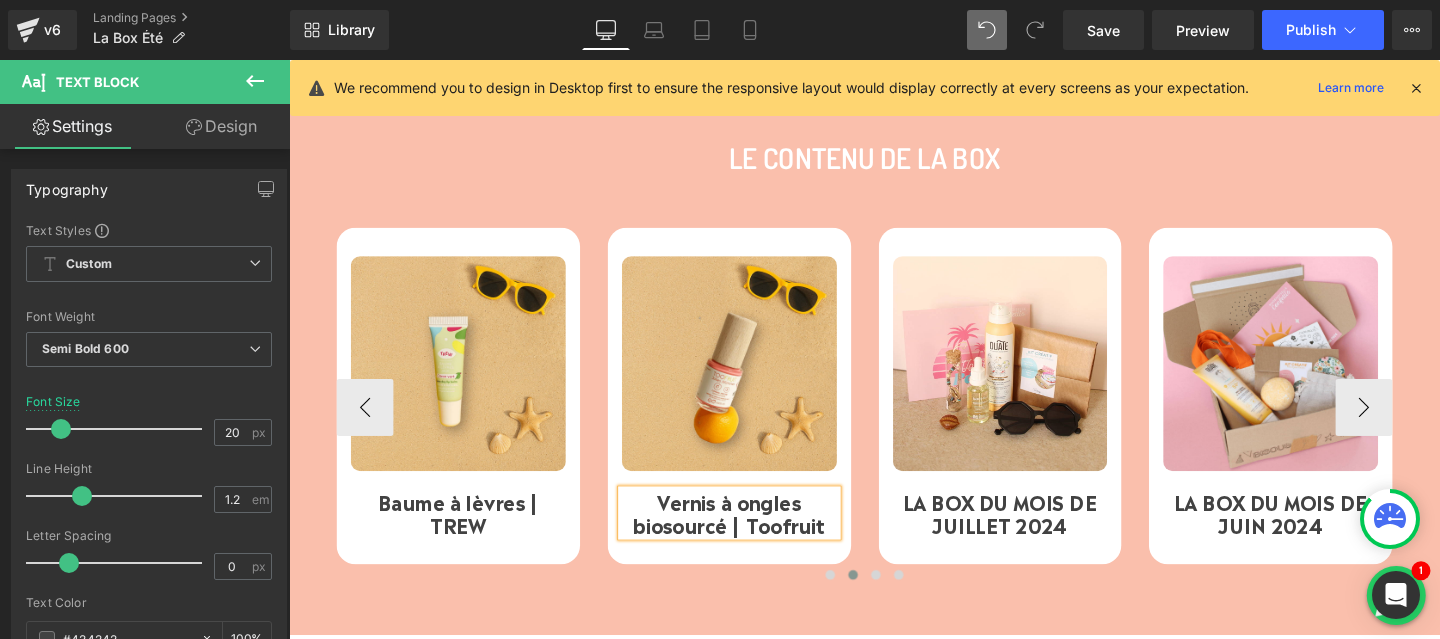 click on "Vernis à ongles biosourcé | Toofruit" at bounding box center (752, 536) 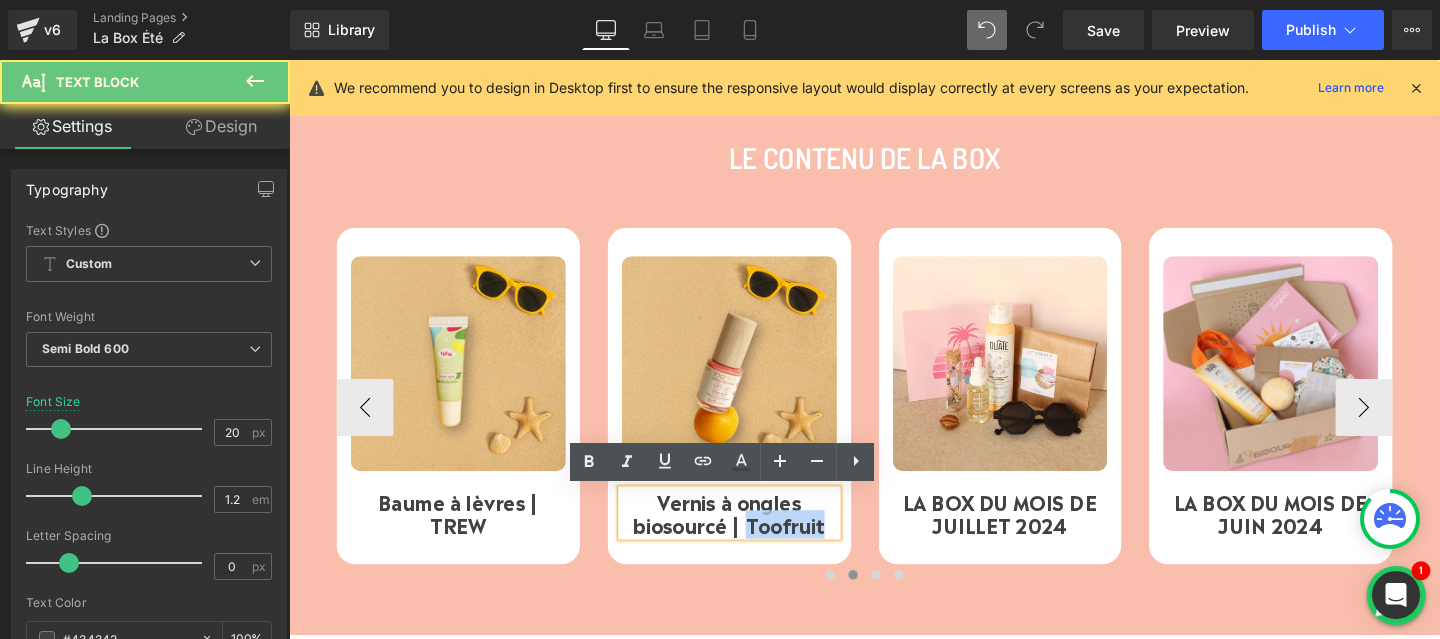 click on "Vernis à ongles biosourcé | Toofruit" at bounding box center (752, 536) 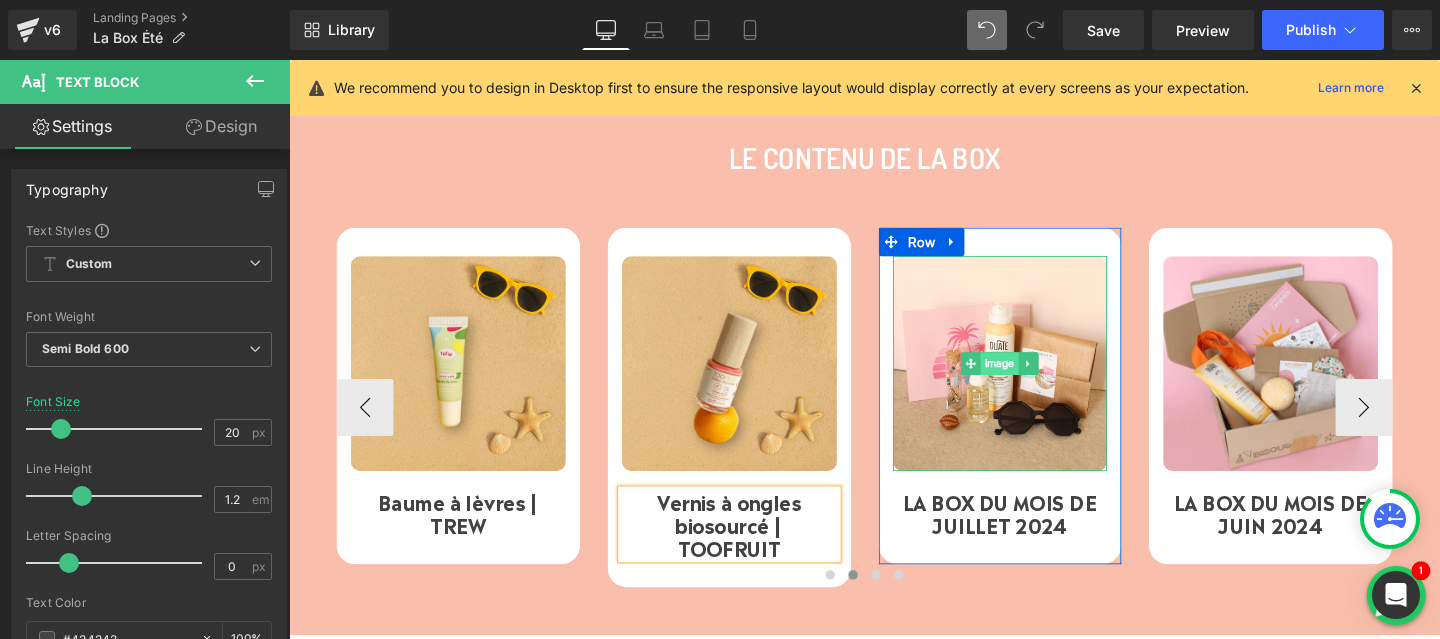 click on "Image" at bounding box center [1037, 379] 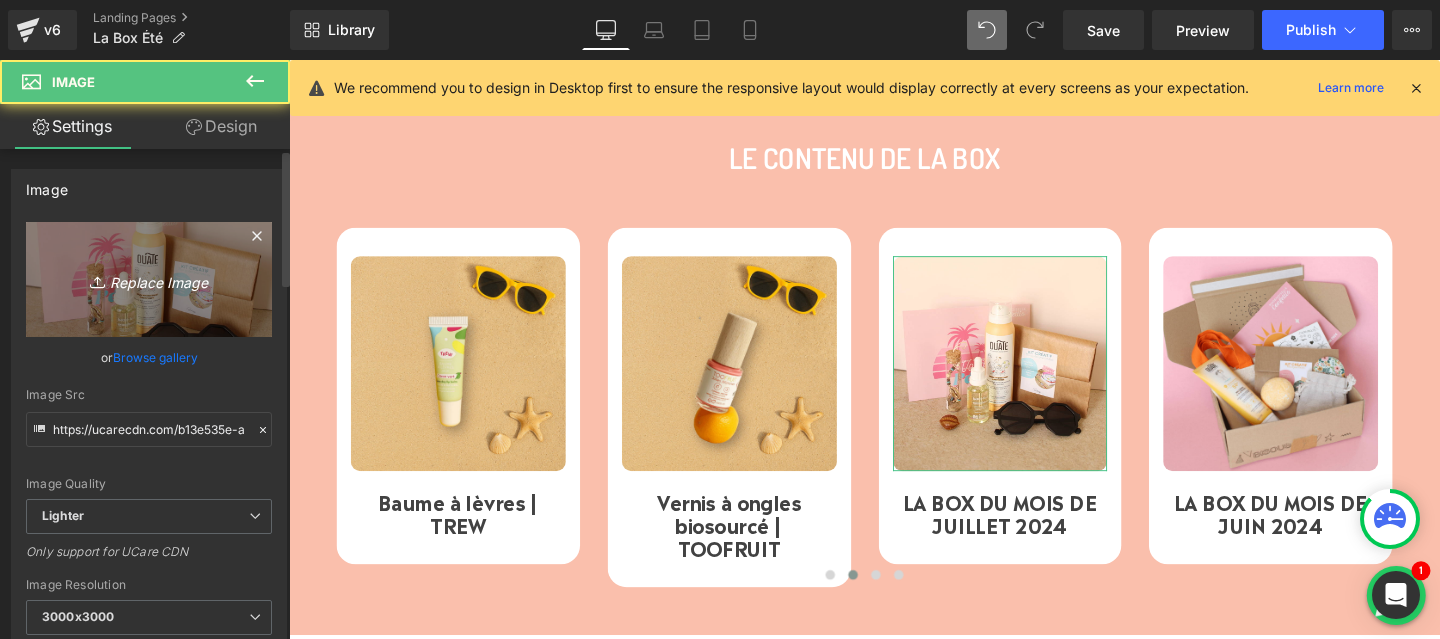click on "Replace Image" at bounding box center (149, 279) 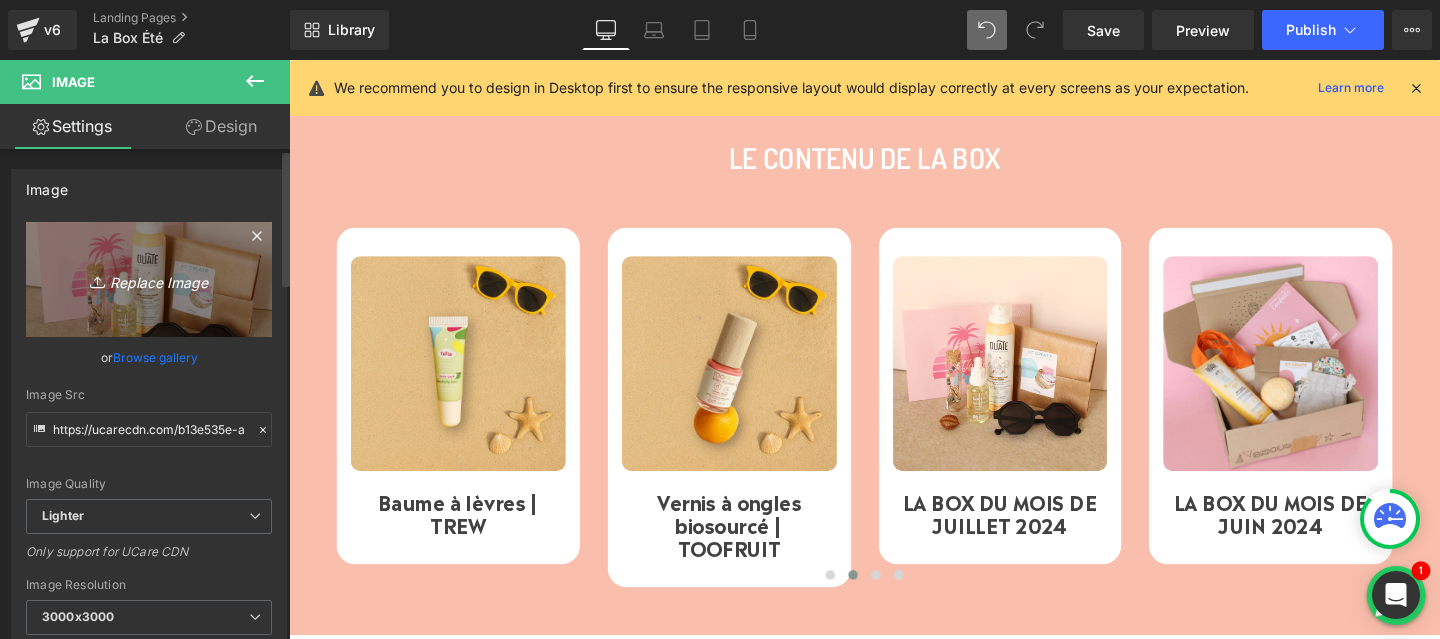type on "C:\fakepath\7.png" 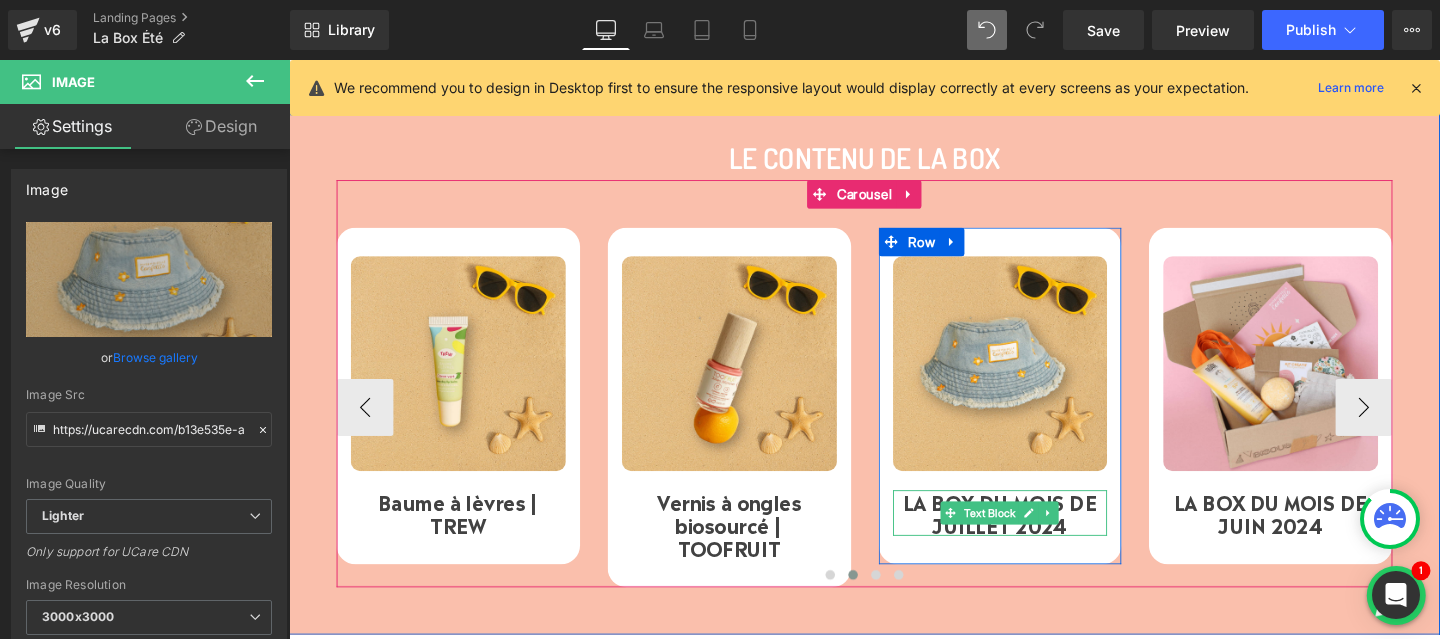 click on "LA BOX DU MOIS DE JUILLET 2024" at bounding box center (1037, 536) 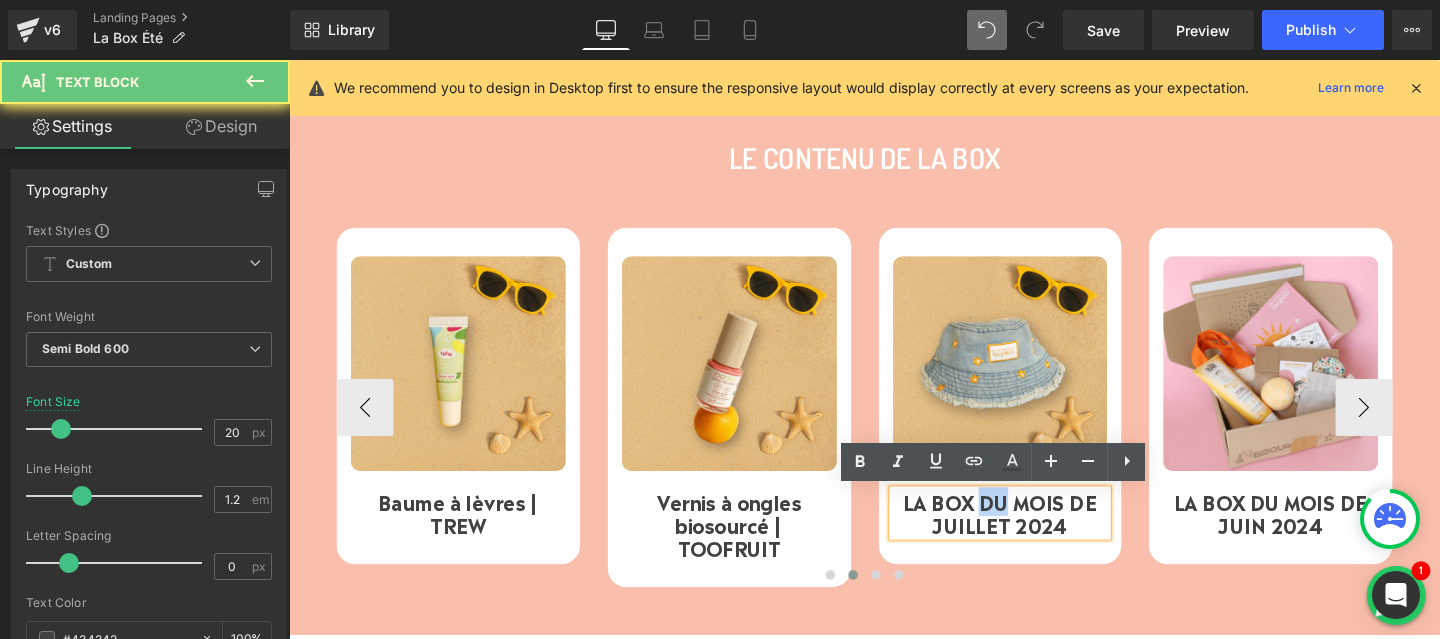 click on "LA BOX DU MOIS DE JUILLET 2024" at bounding box center [1037, 536] 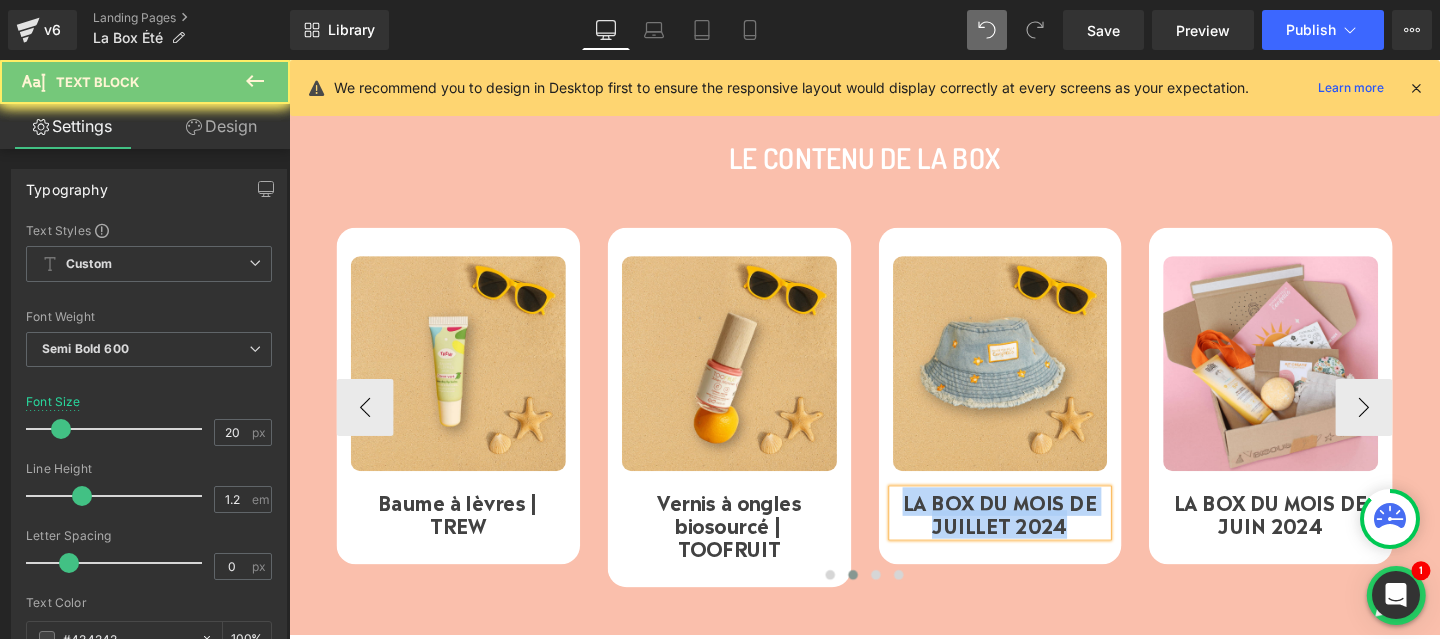 paste 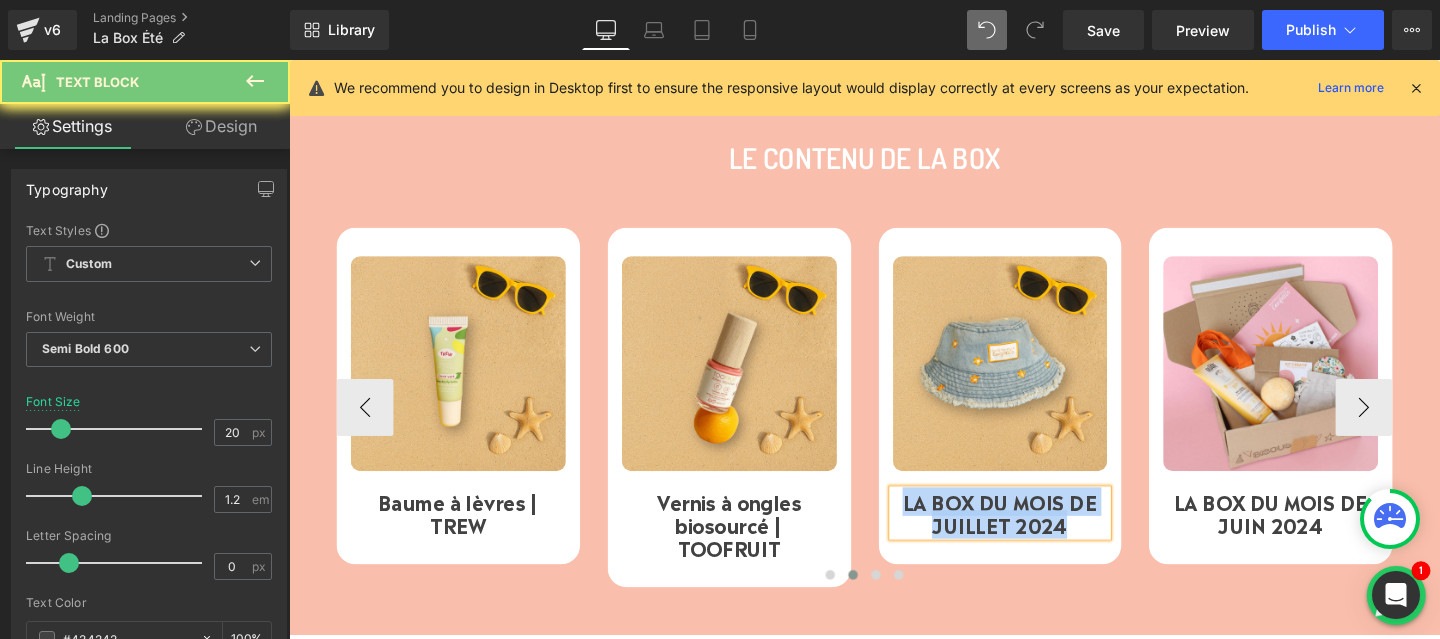 type 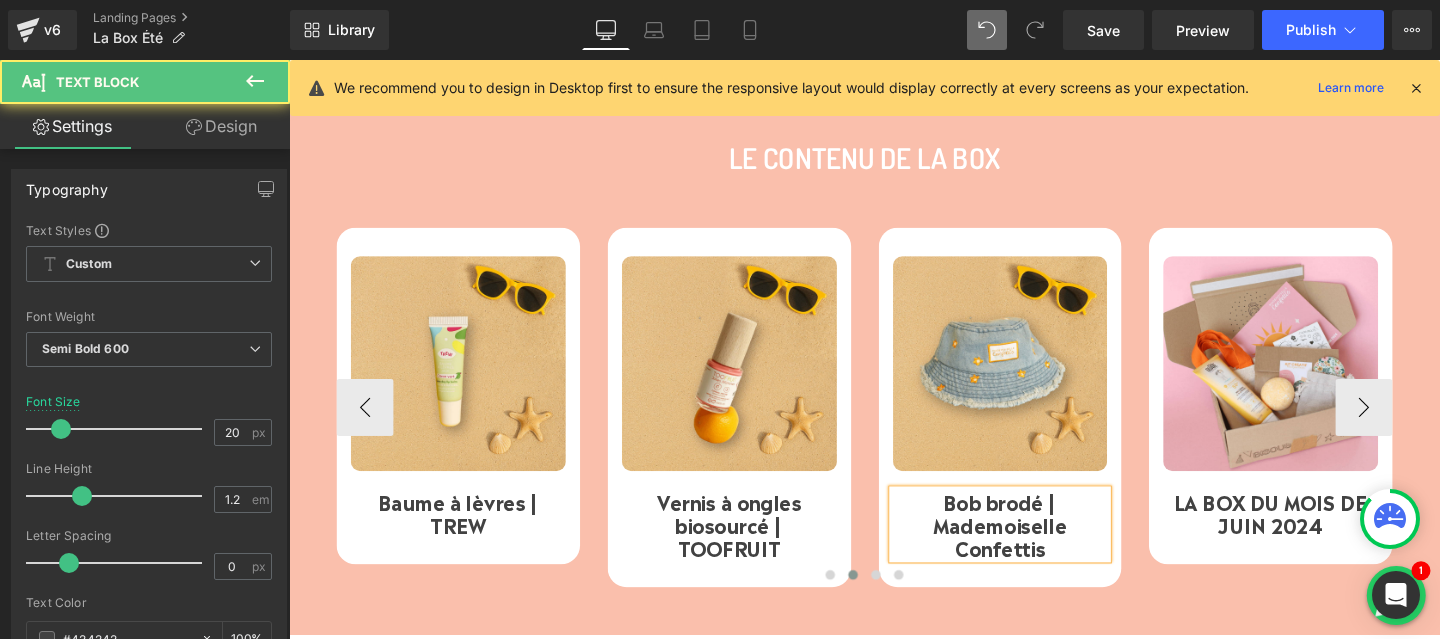 click on "Bob brodé | Mademoiselle Confettis" at bounding box center [1037, 548] 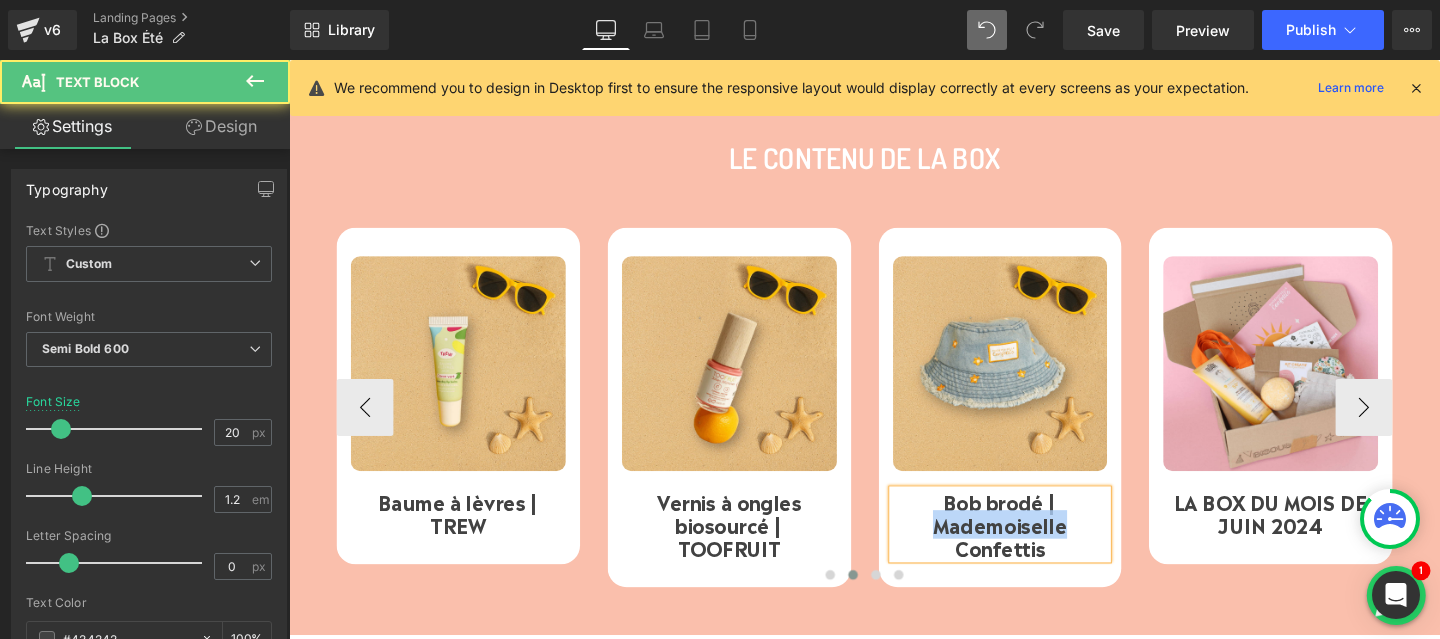 click on "Bob brodé | Mademoiselle Confettis" at bounding box center [1037, 548] 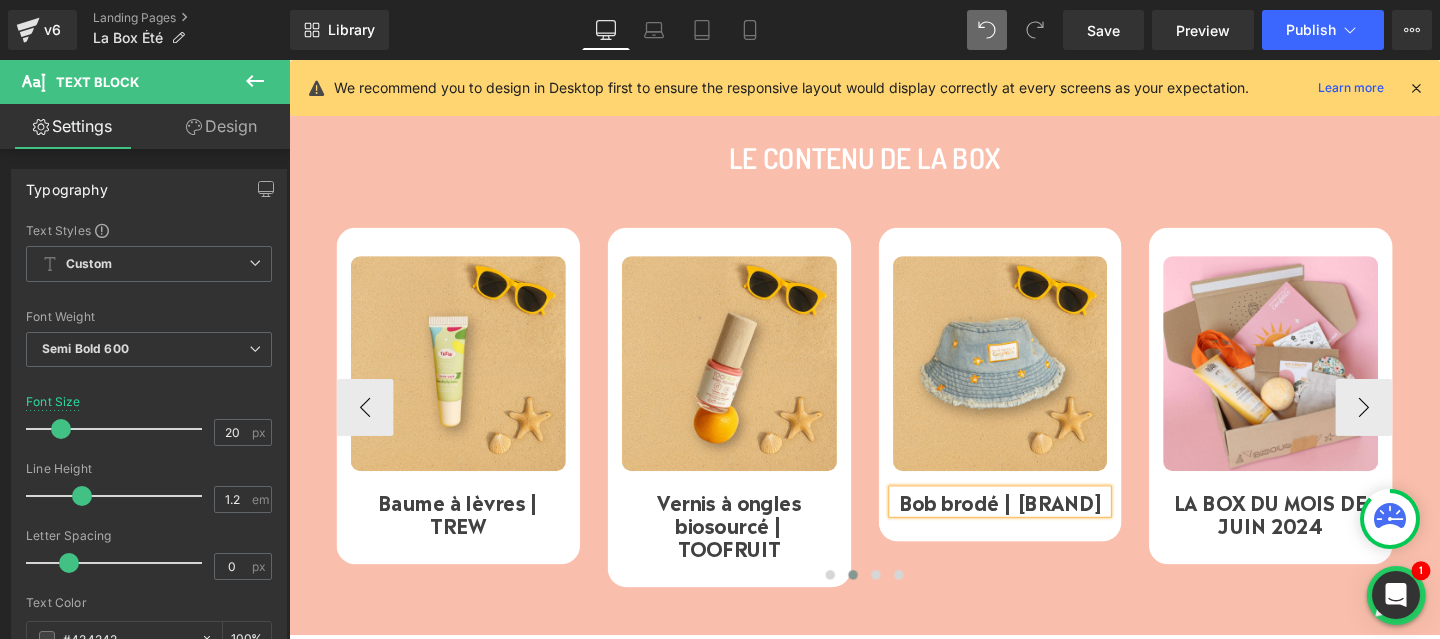 click on "Bob brodé | MADEMOISELLE Confettis" at bounding box center [1037, 524] 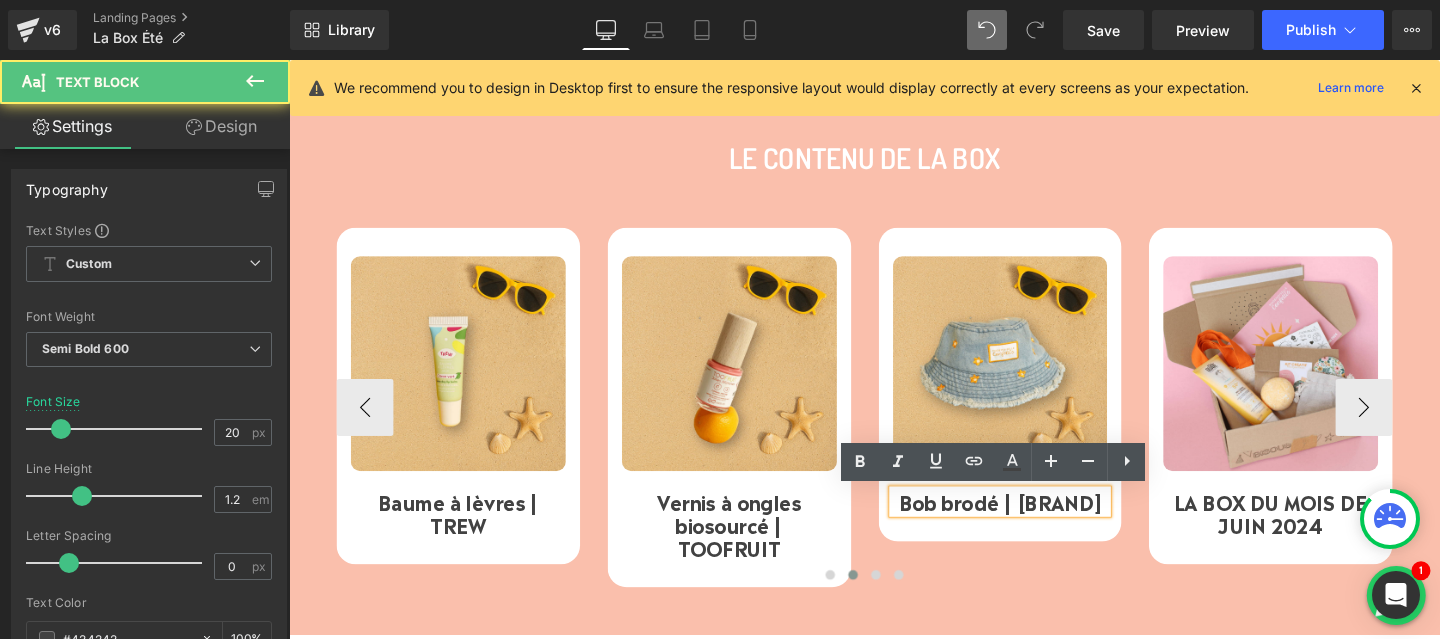 click on "Bob brodé | MADEMOISELLE Confettis" at bounding box center [1037, 524] 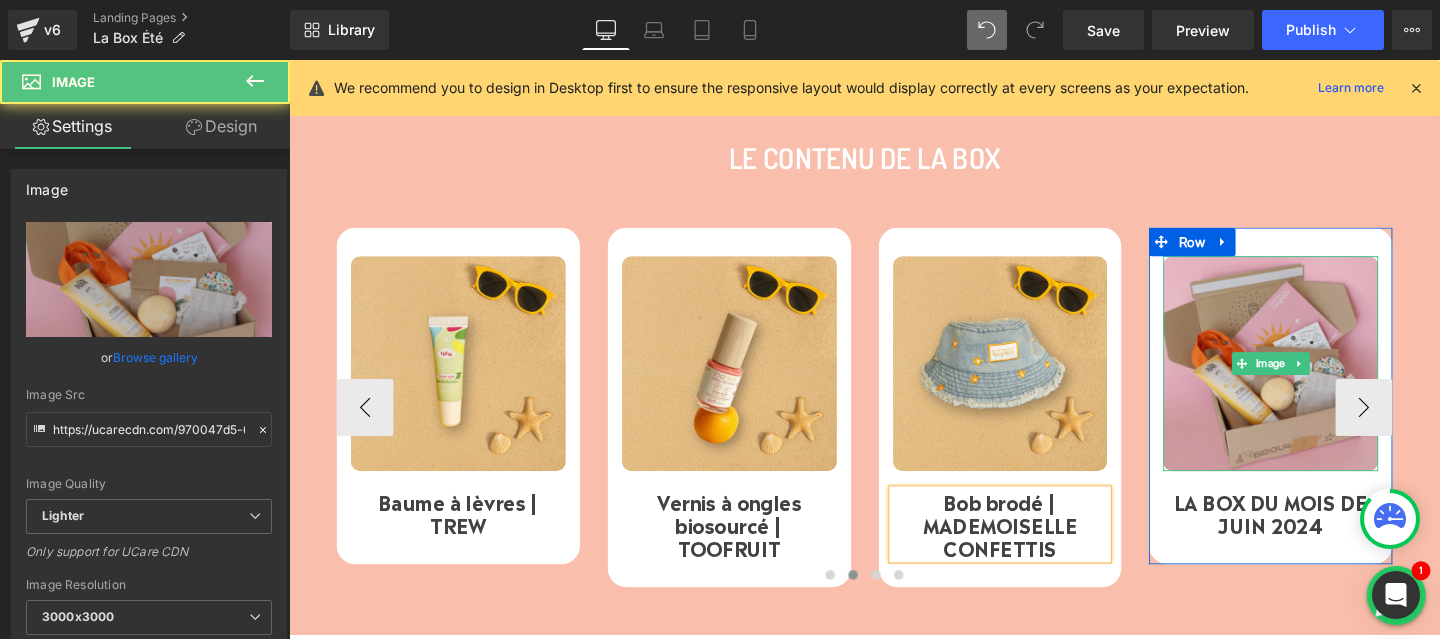 click at bounding box center [1321, 379] 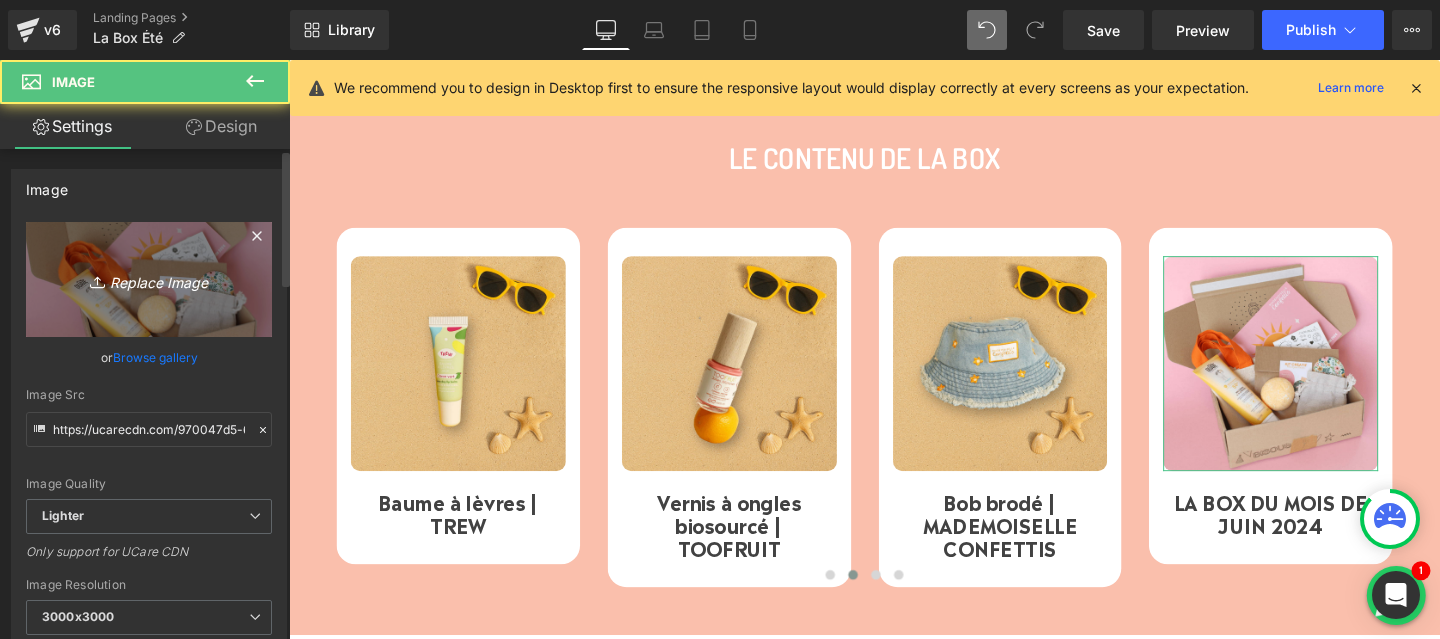 click on "Replace Image" at bounding box center [149, 279] 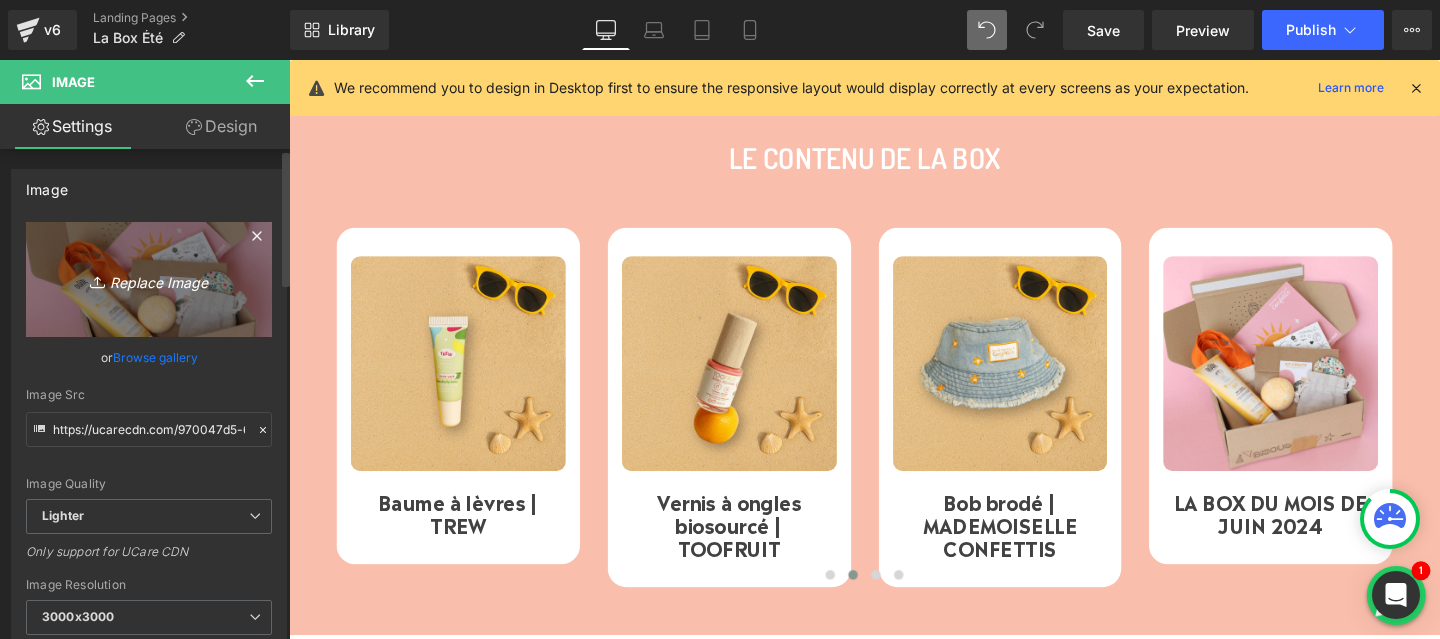 type on "C:\fakepath\8.png" 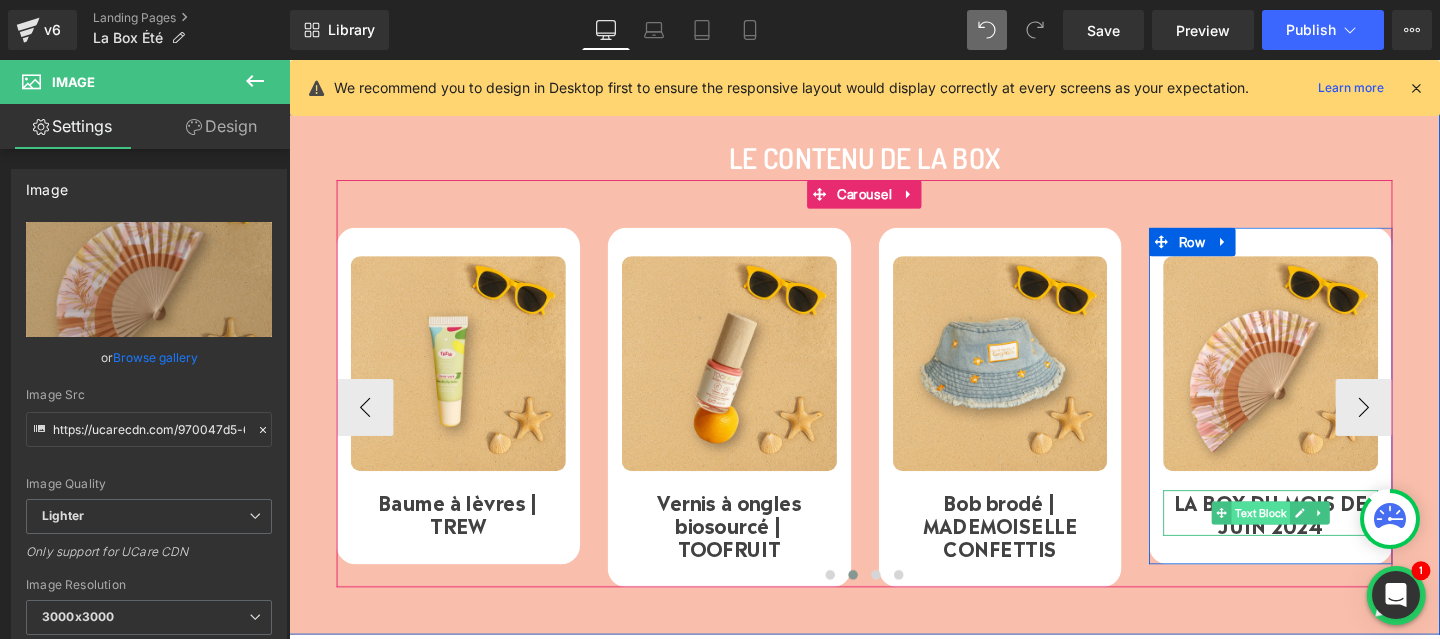 click on "Text Block" at bounding box center [1311, 536] 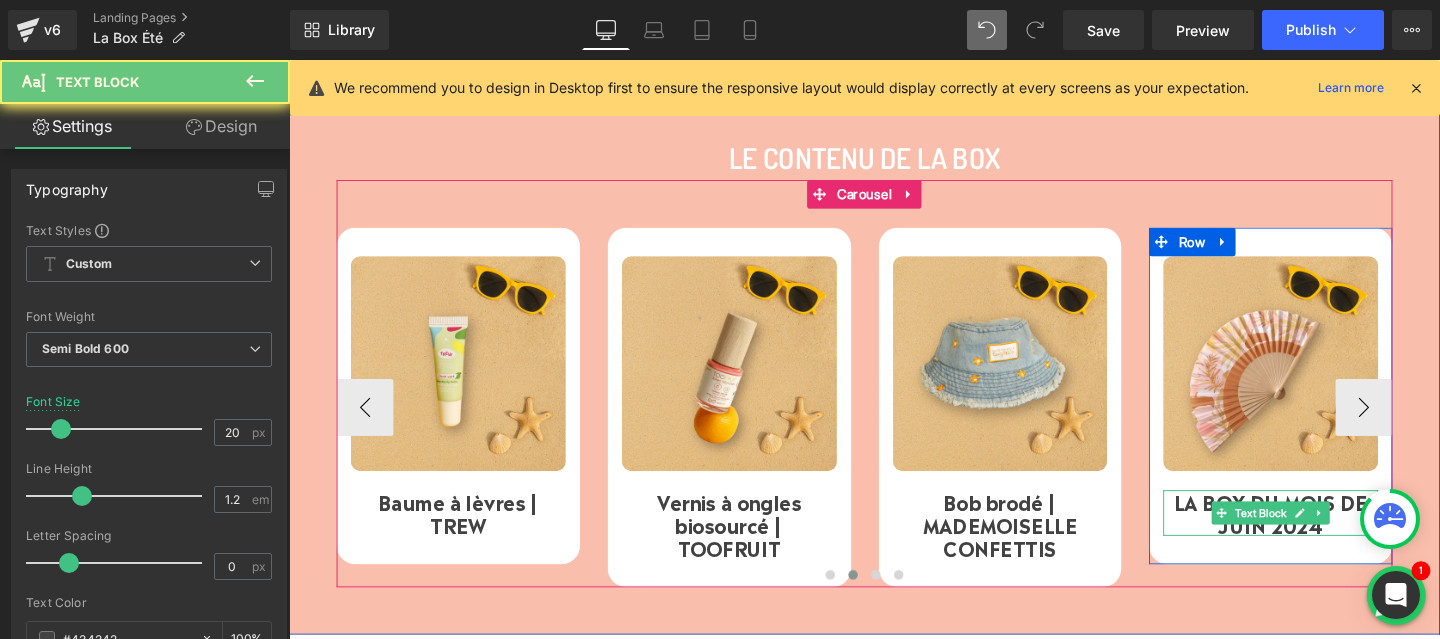 click on "LA BOX DU MOIS DE JUIN 2024" at bounding box center (1321, 536) 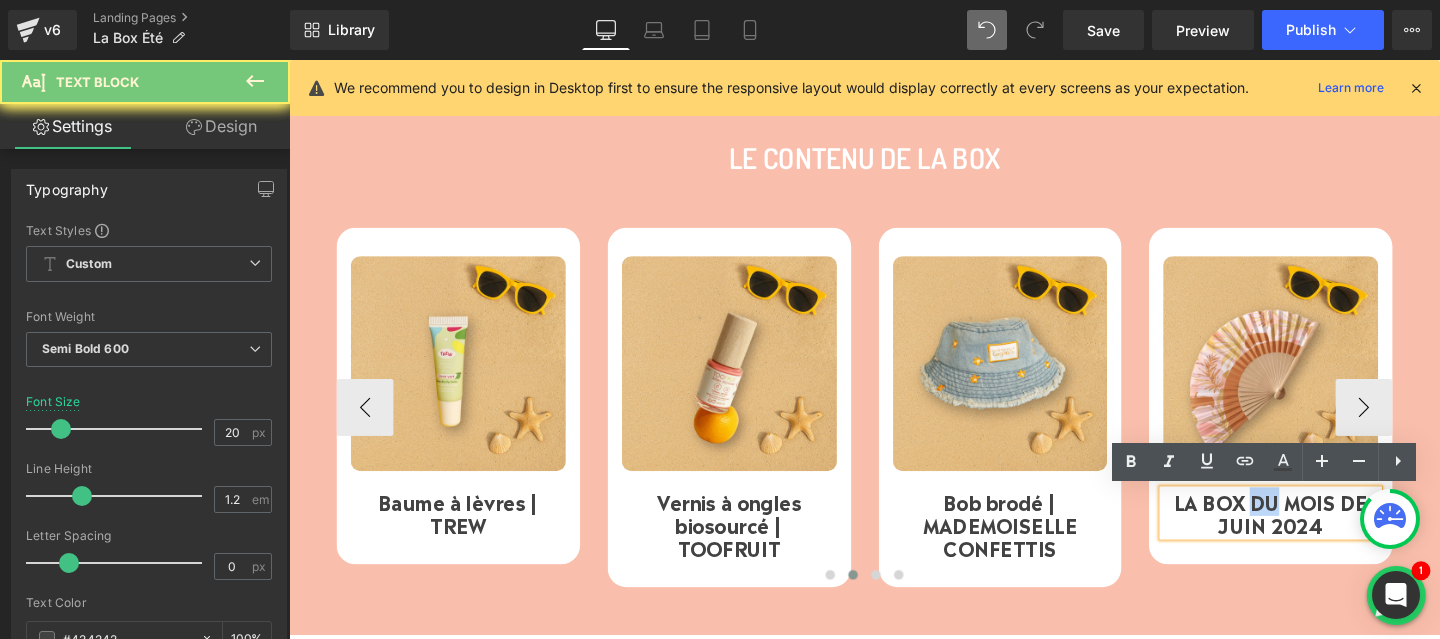 click on "LA BOX DU MOIS DE JUIN 2024" at bounding box center [1321, 536] 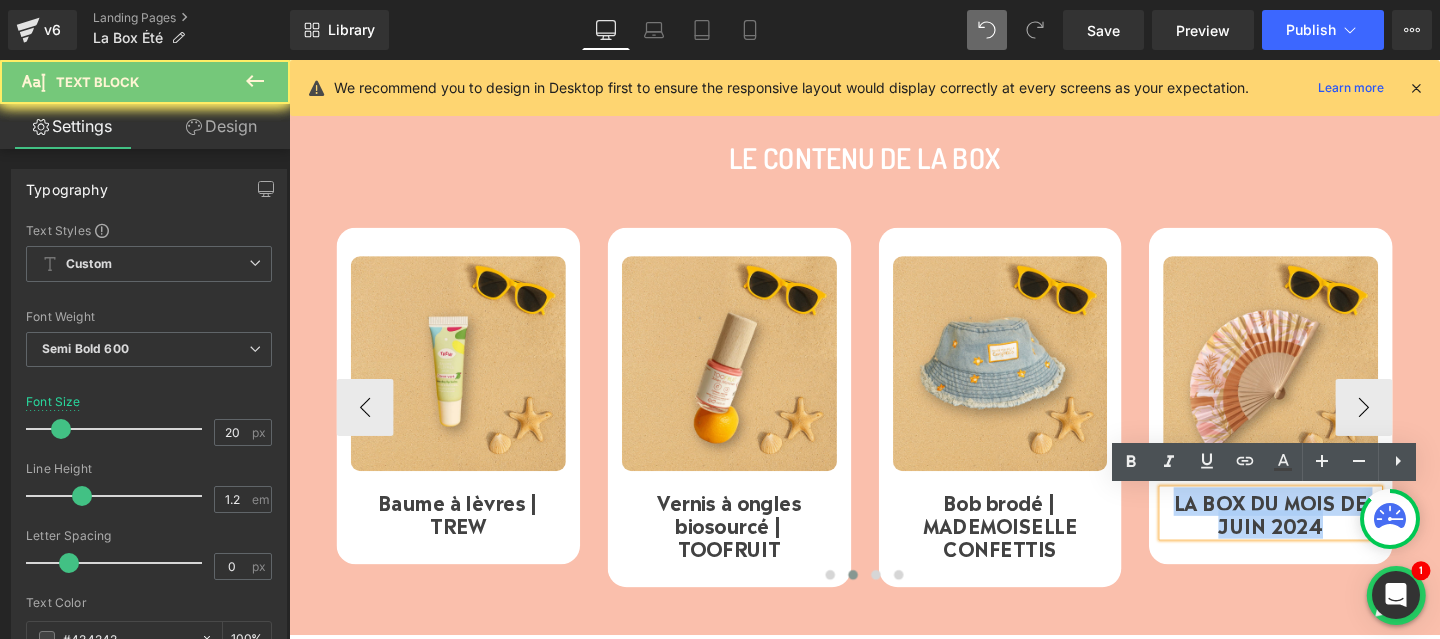 click on "LA BOX DU MOIS DE JUIN 2024" at bounding box center [1321, 536] 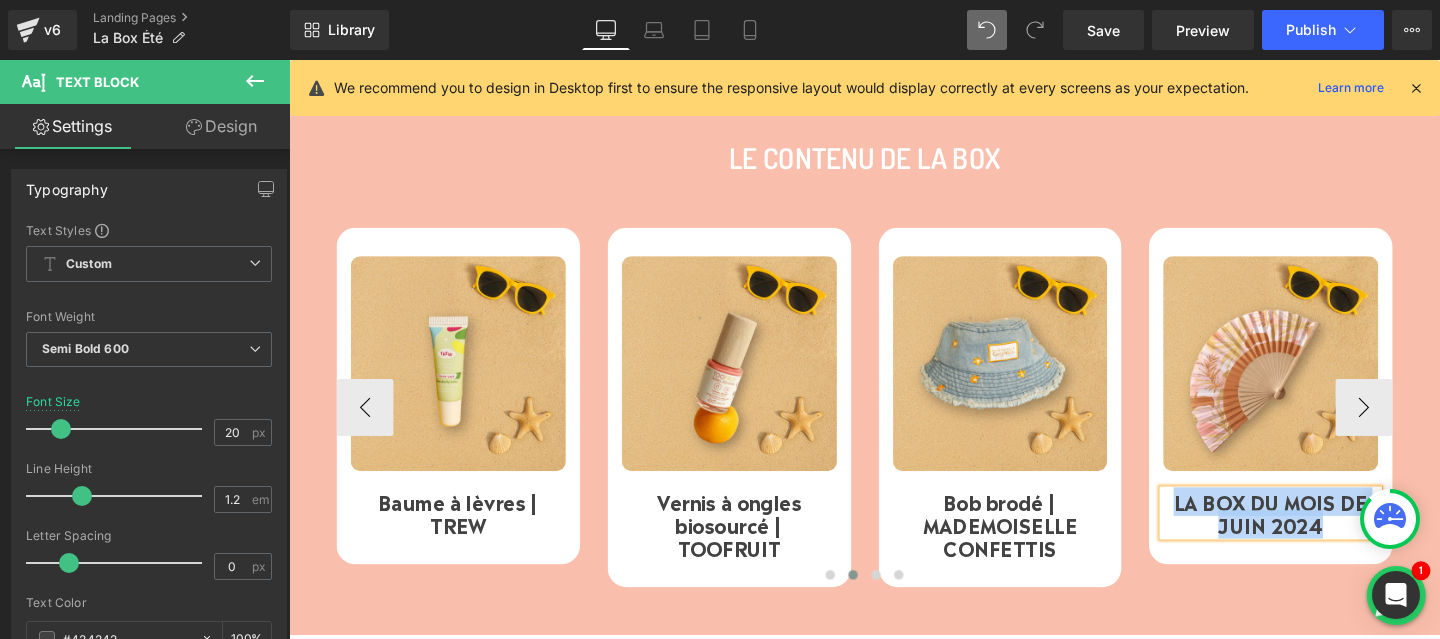 paste 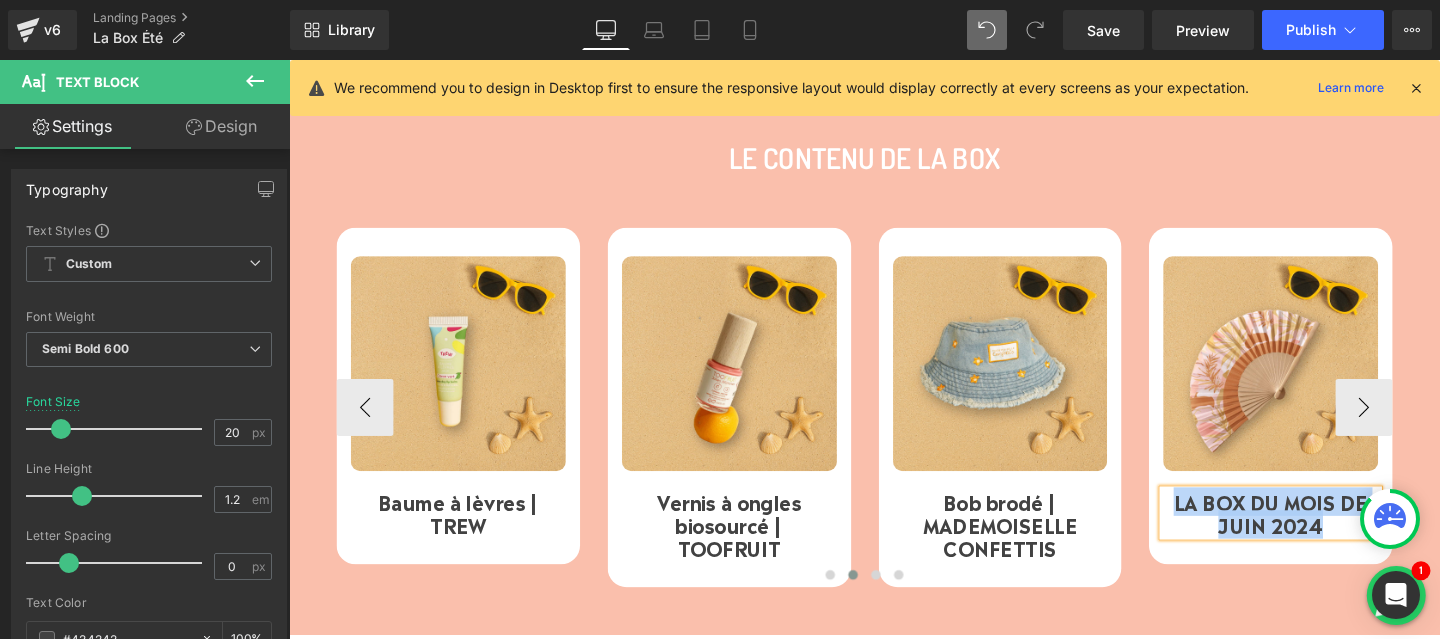 type 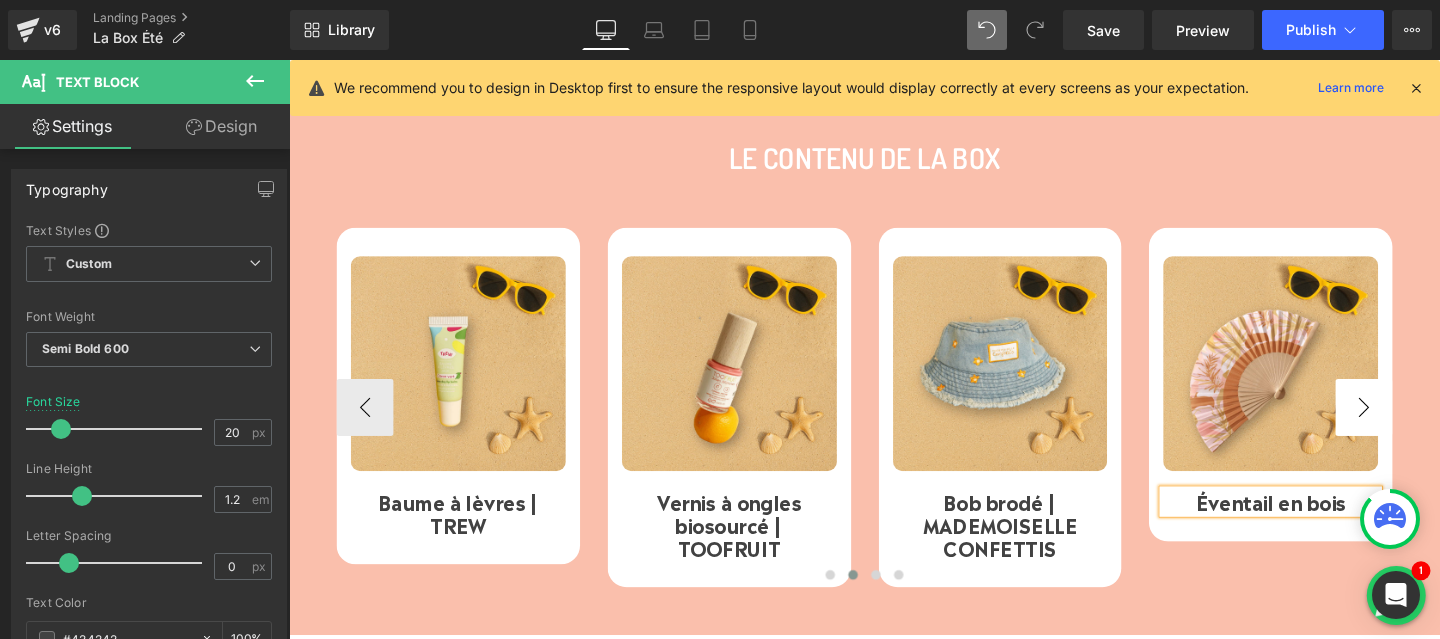 click on "›" at bounding box center (1419, 425) 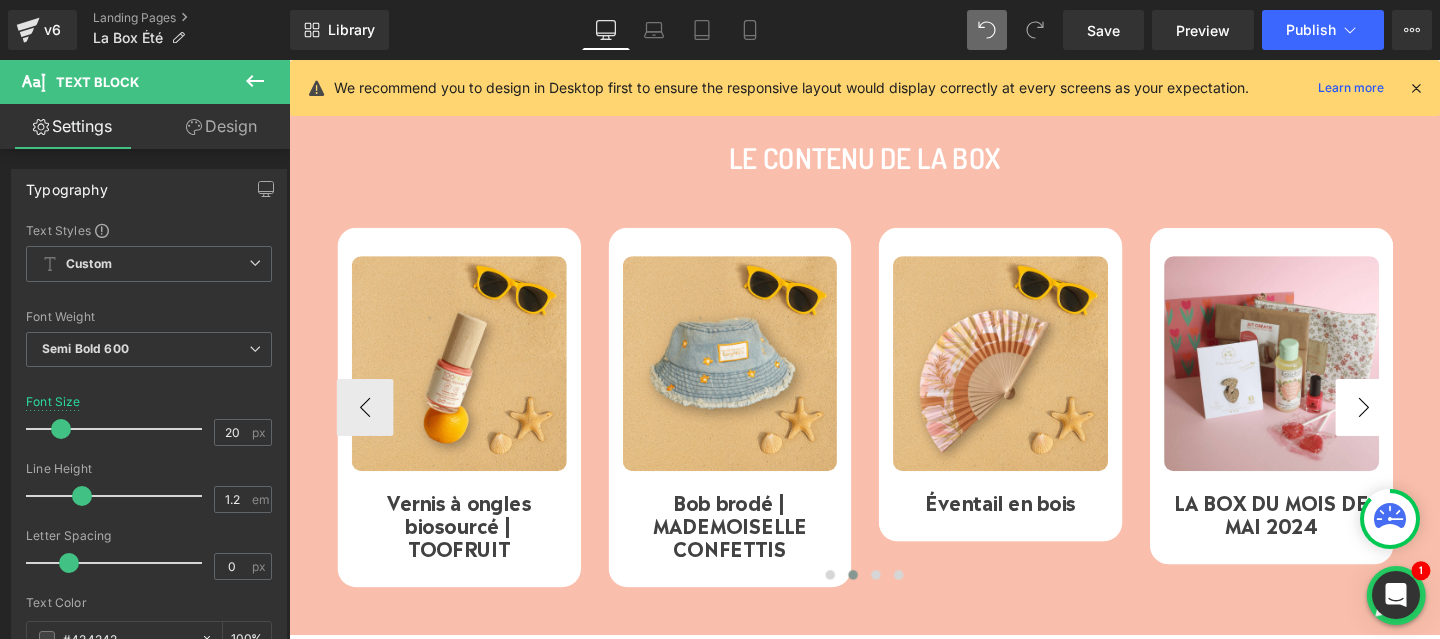 click on "›" at bounding box center (1419, 425) 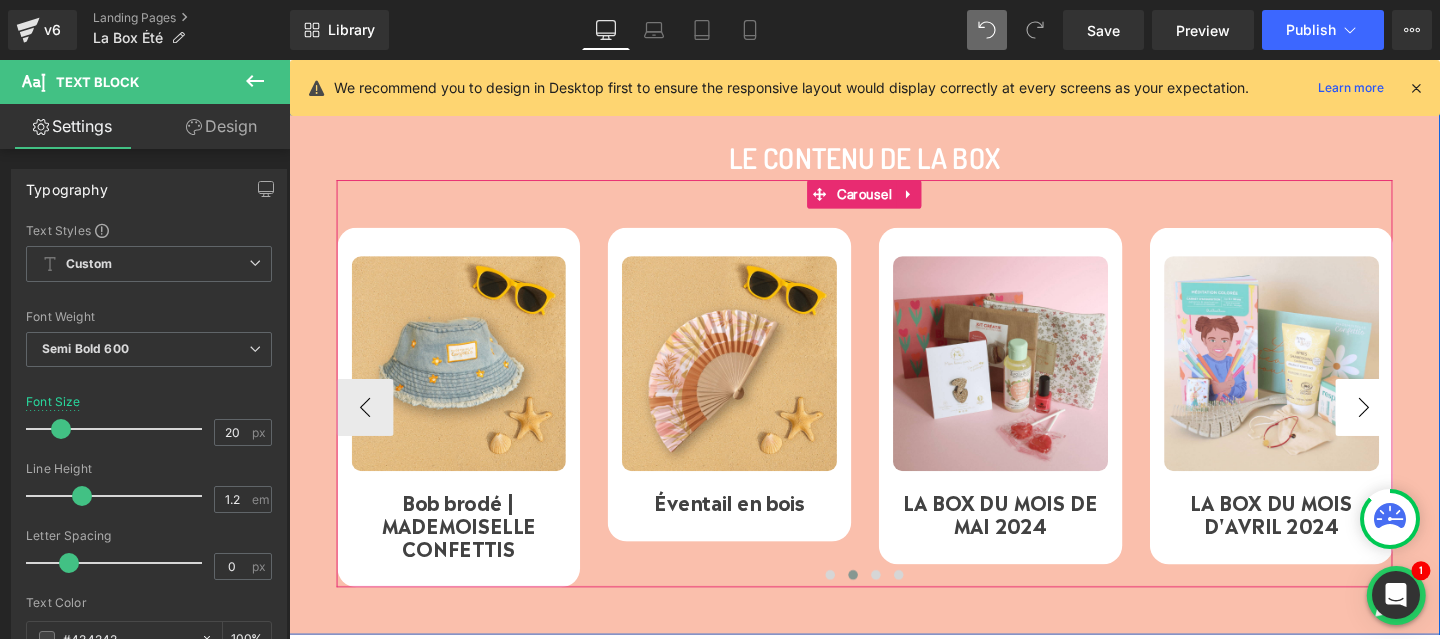 click on "›" at bounding box center (1419, 425) 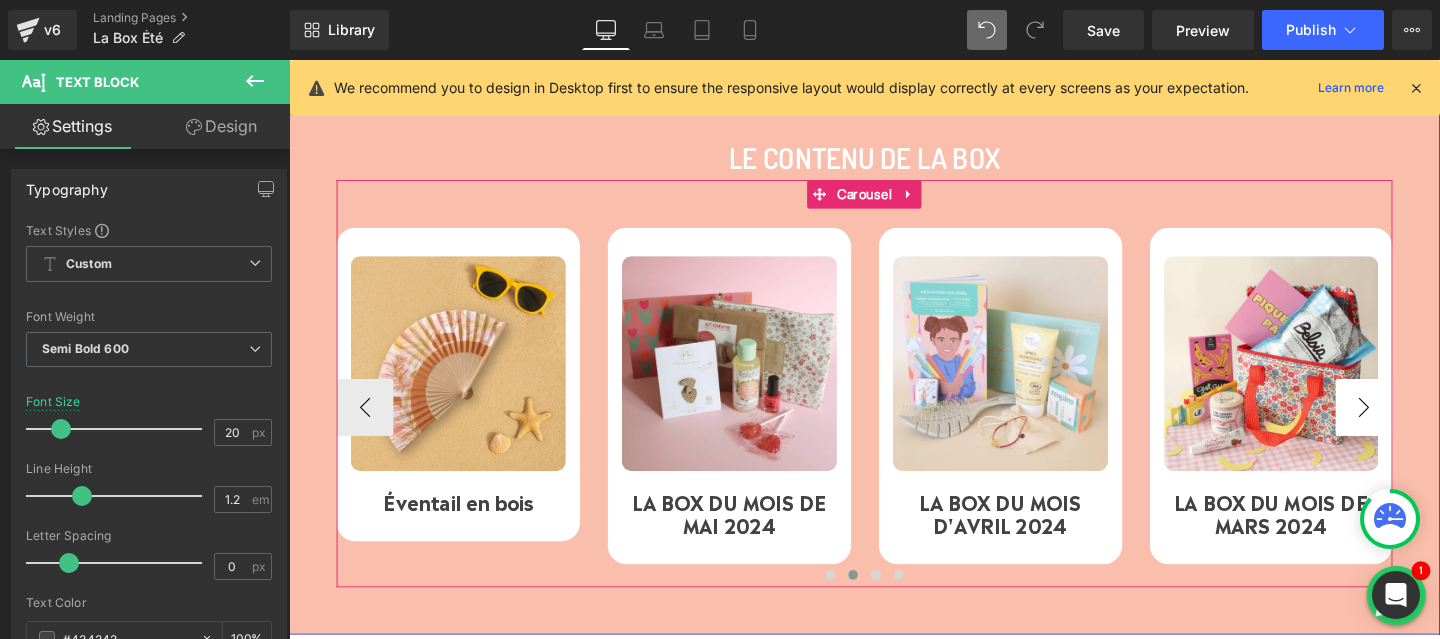 click on "›" at bounding box center [1419, 425] 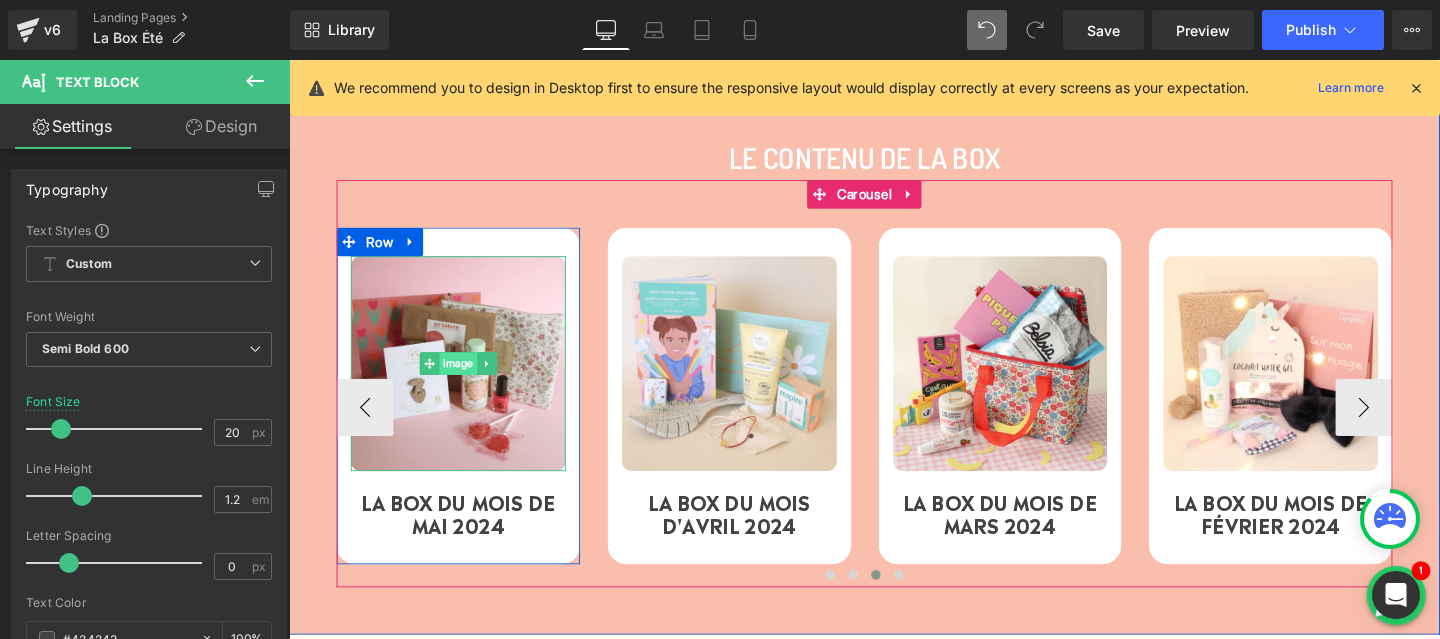 click on "Image" at bounding box center (467, 379) 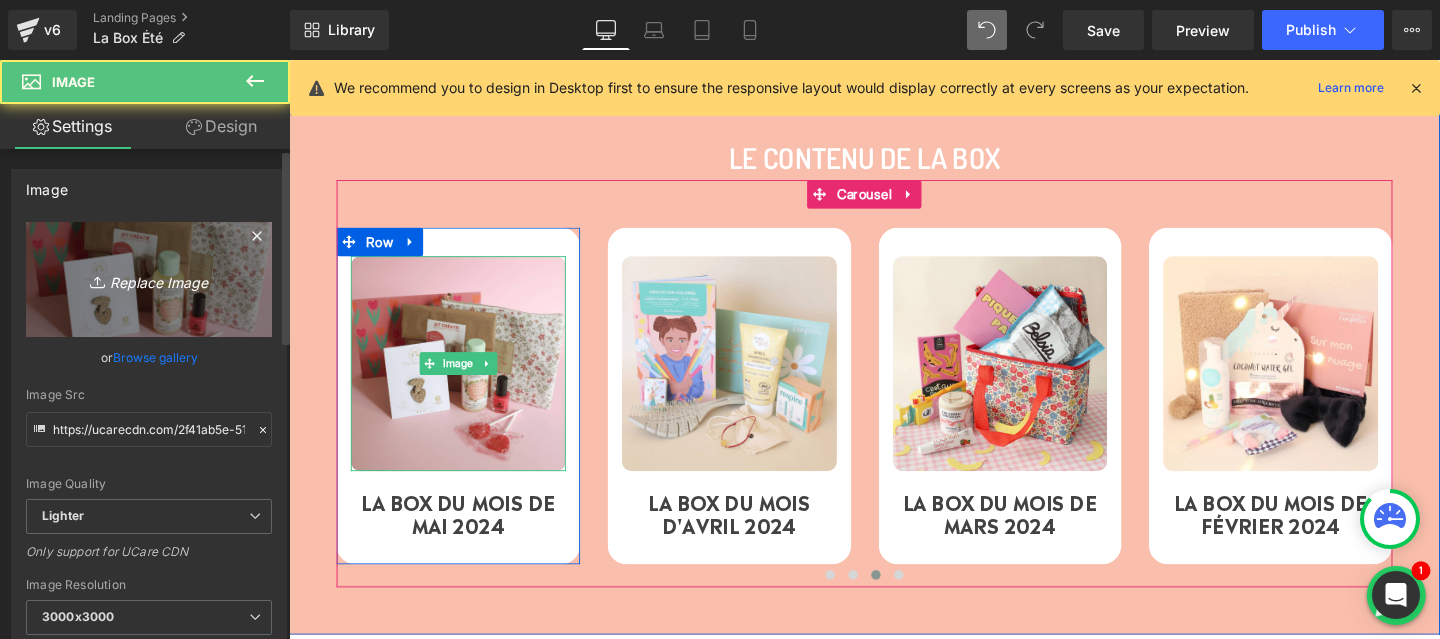 click on "Replace Image" at bounding box center (149, 279) 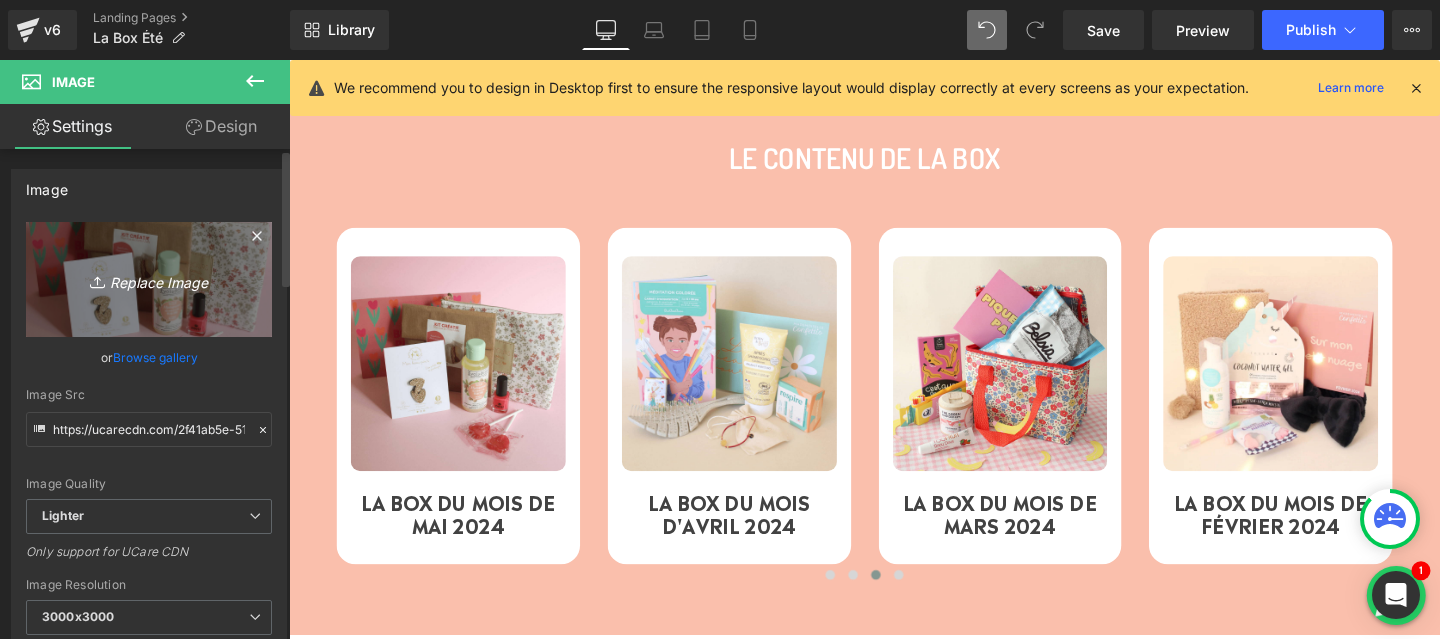 type on "C:\fakepath\9.png" 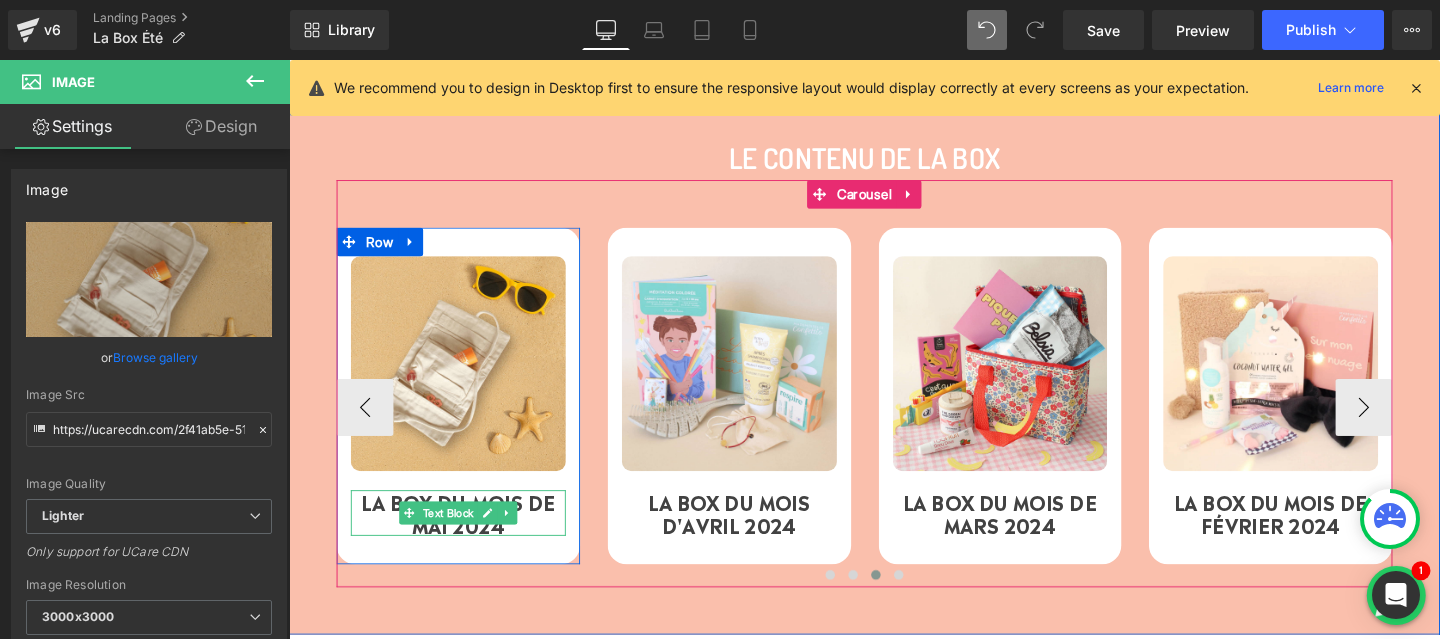 click at bounding box center [467, 514] 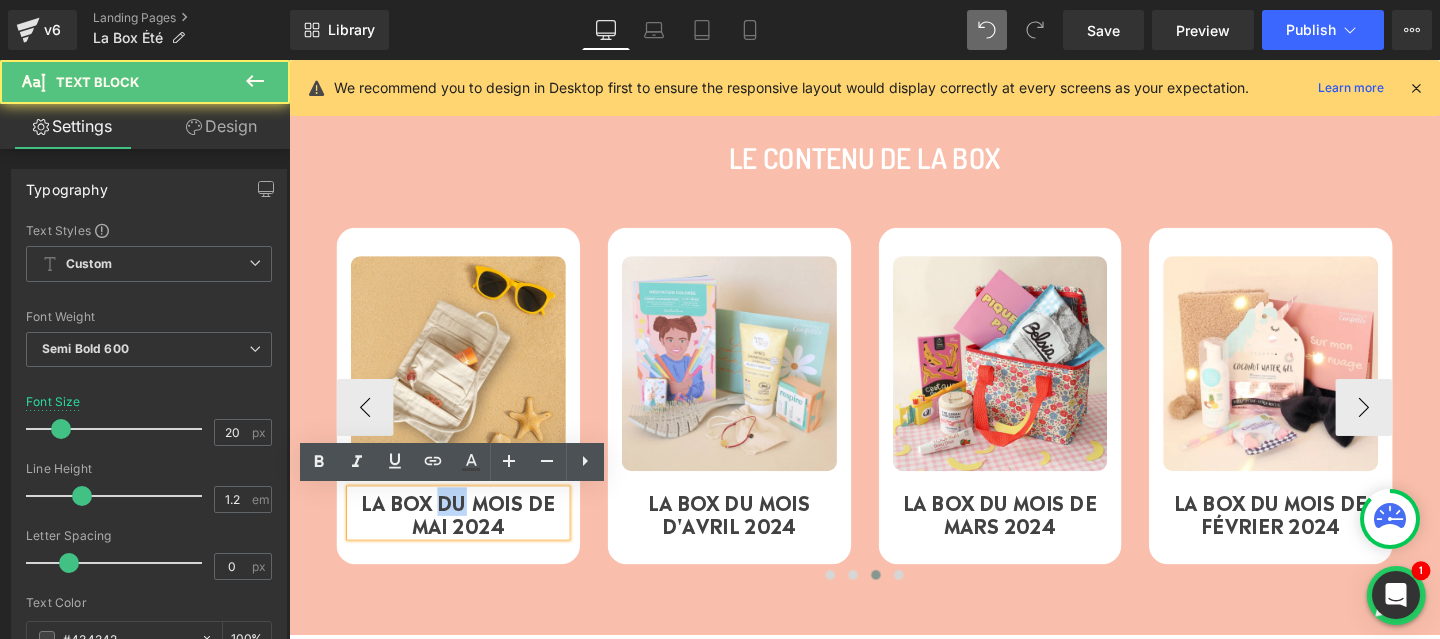 click on "LA BOX DU MOIS DE MAI 2024" at bounding box center [467, 536] 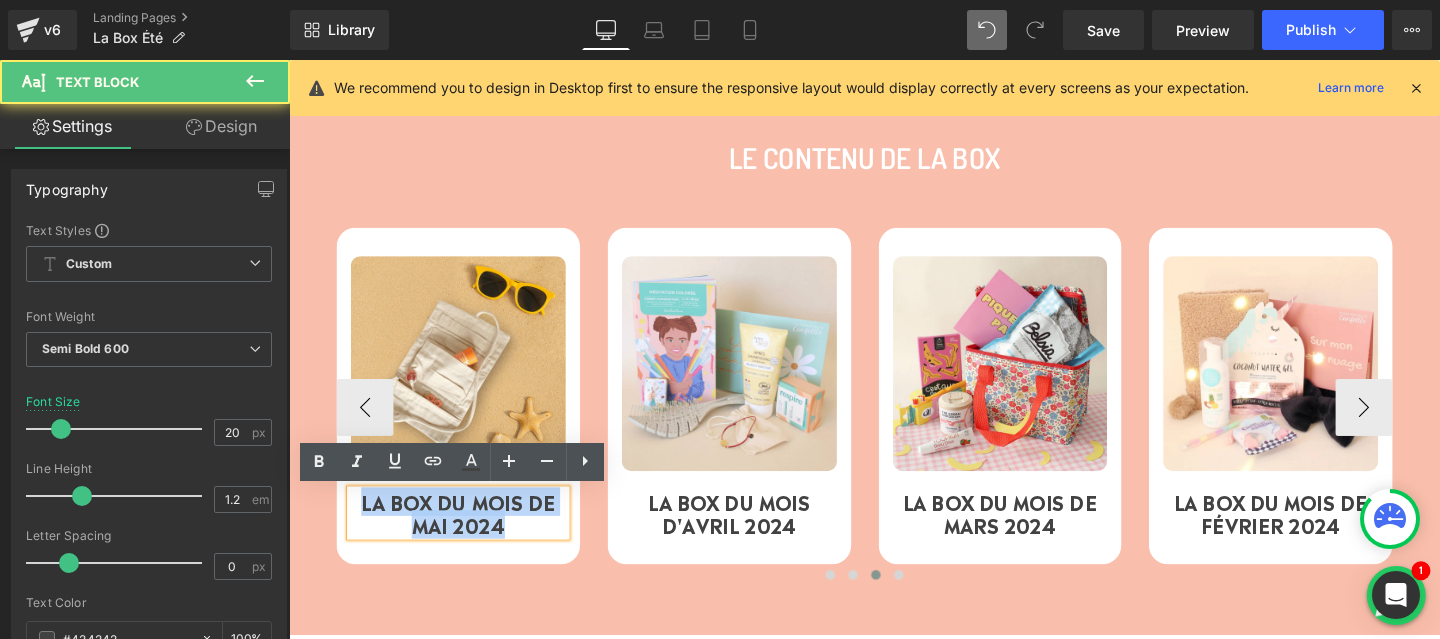 click on "LA BOX DU MOIS DE MAI 2024" at bounding box center [467, 536] 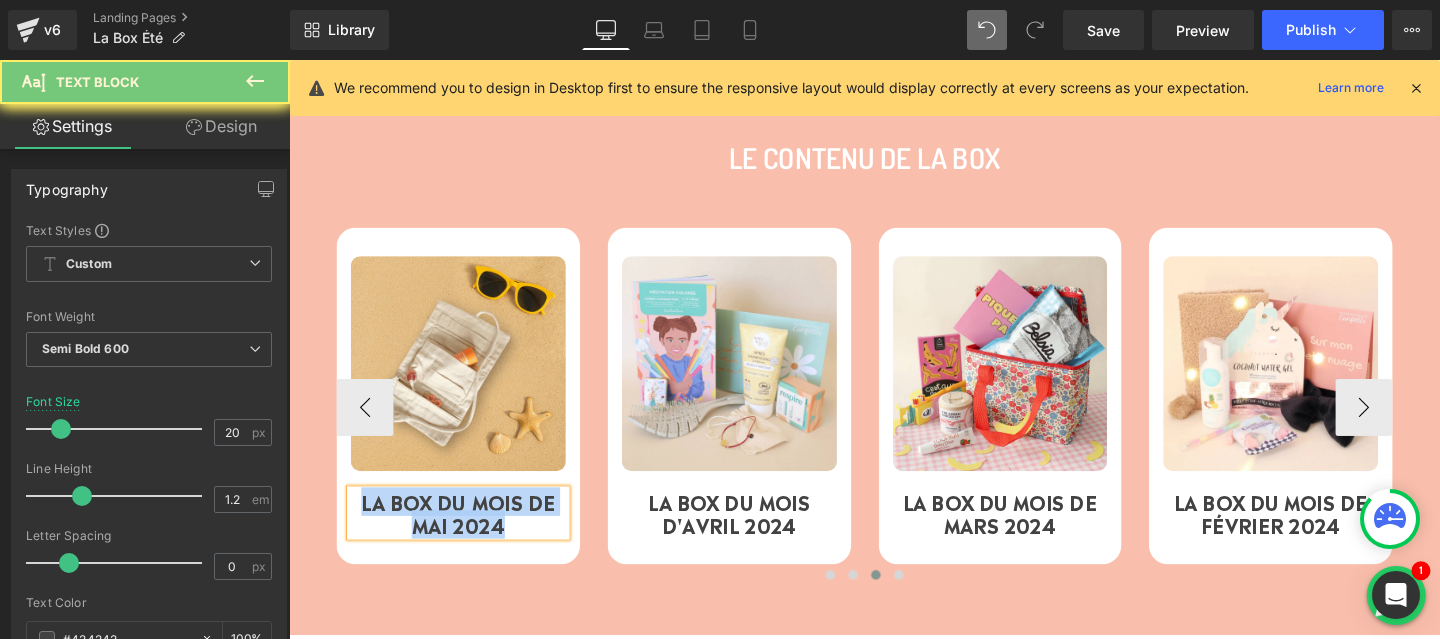 paste 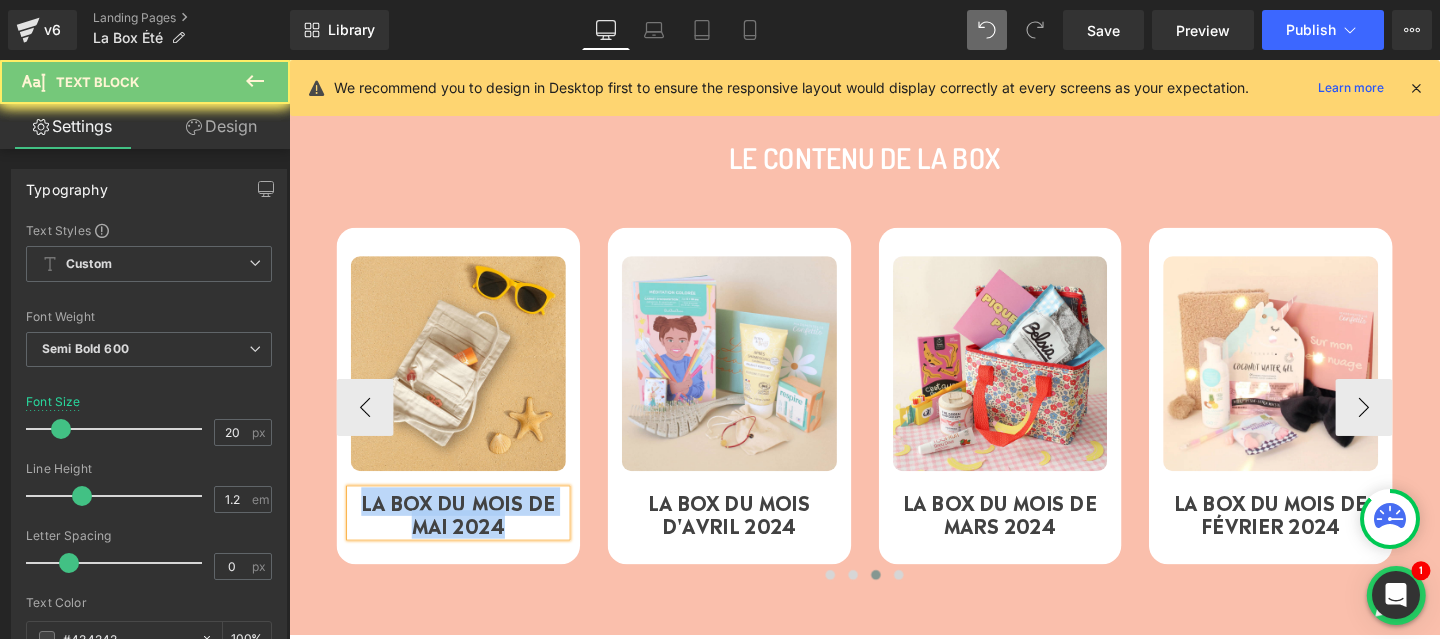type 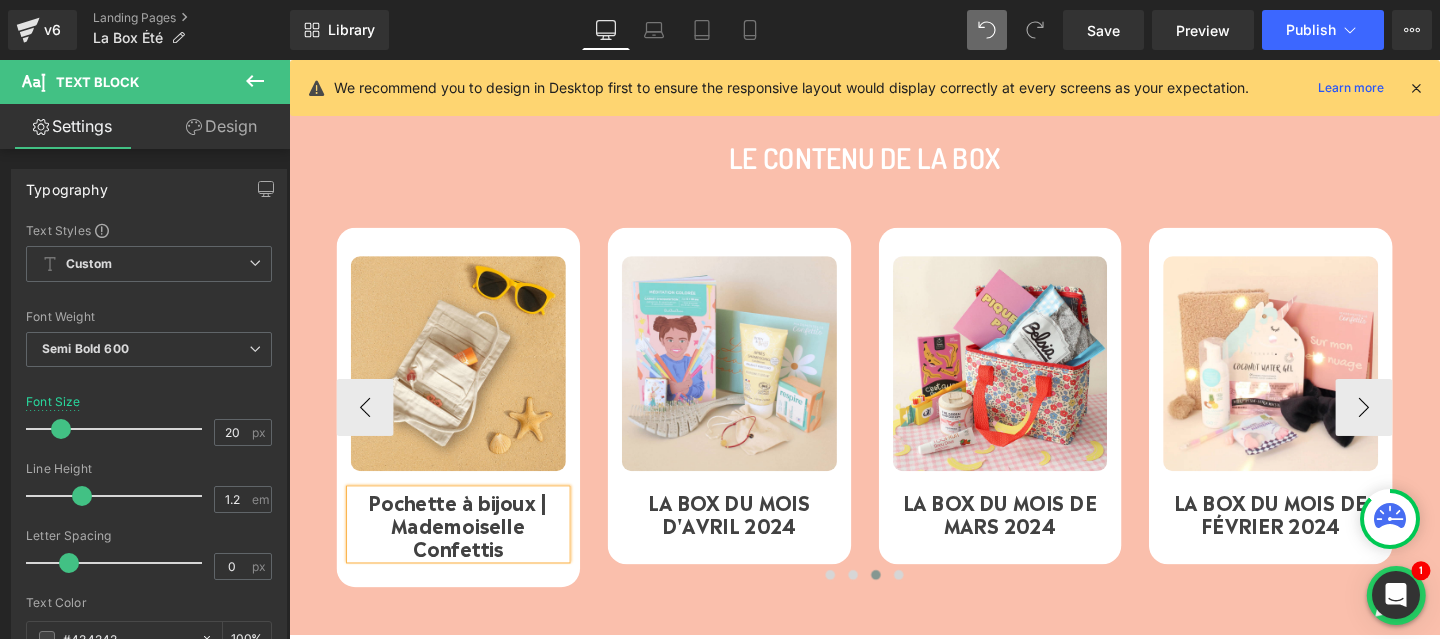 click on "Pochette à bijoux | Mademoiselle Confettis" at bounding box center (467, 548) 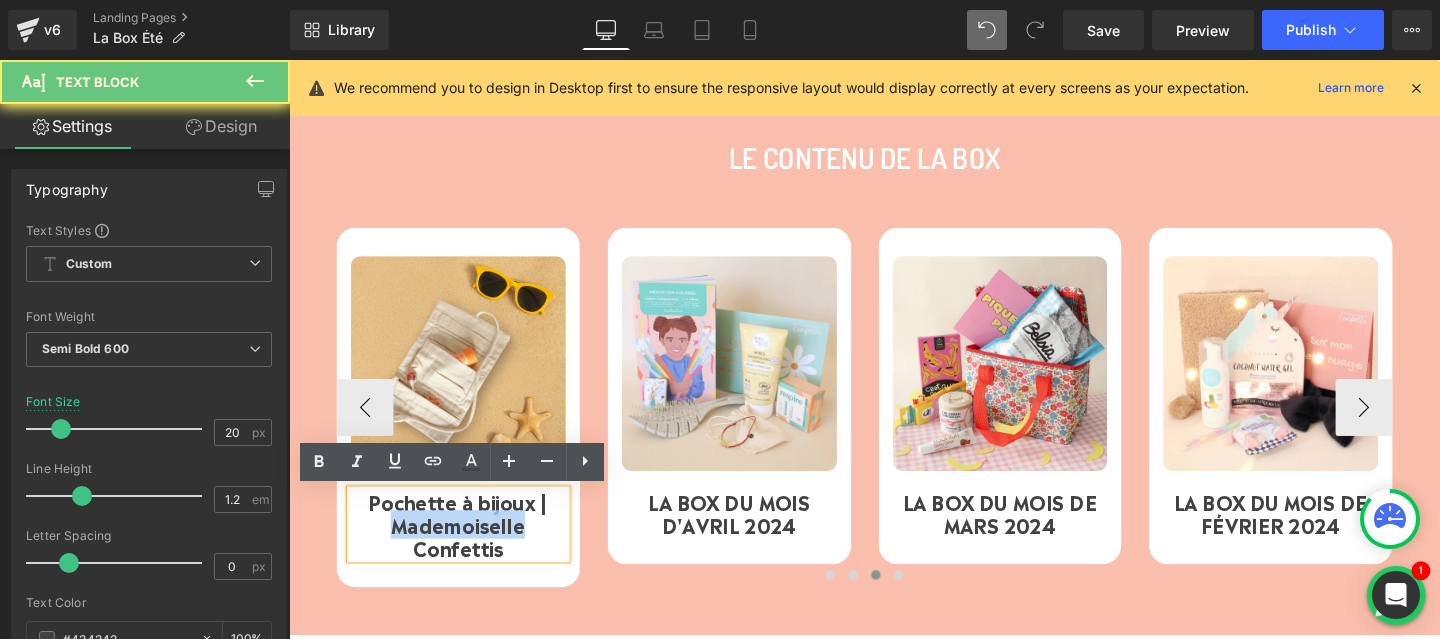 click on "Pochette à bijoux | Mademoiselle Confettis" at bounding box center (467, 548) 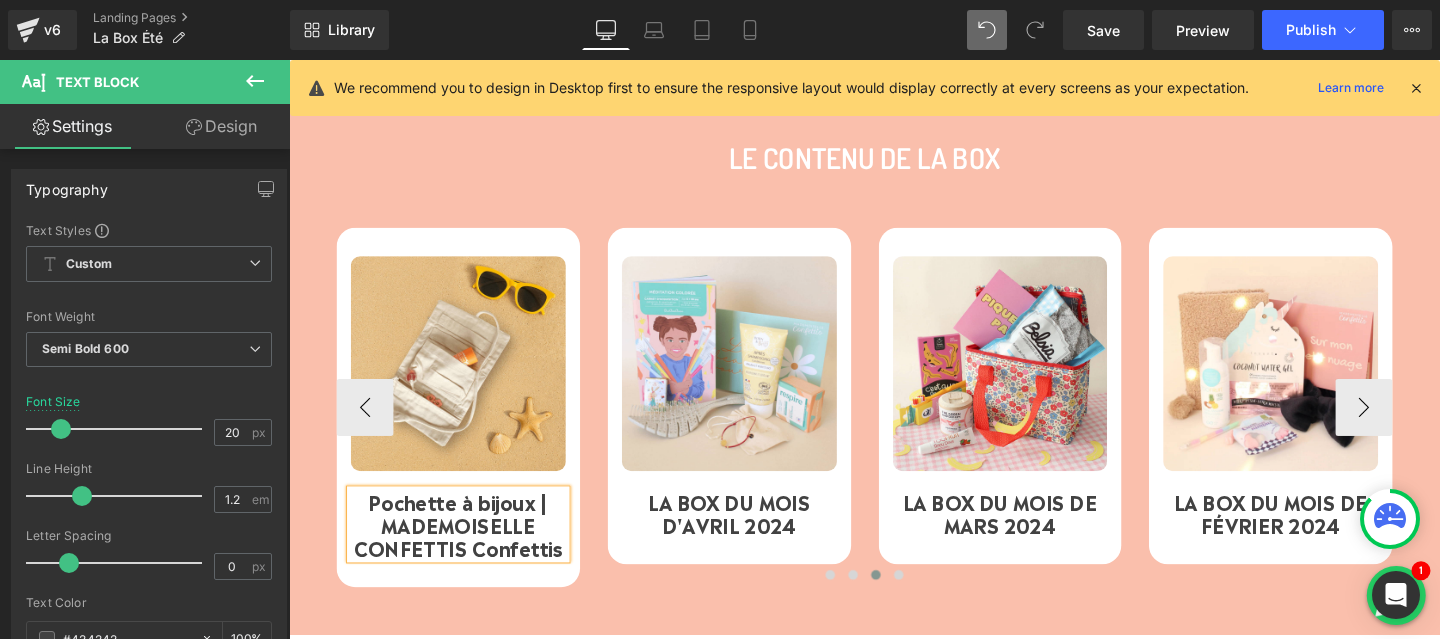 click on "Pochette à bijoux | MADEMOISELLE CONFETTIS Confettis" at bounding box center [467, 548] 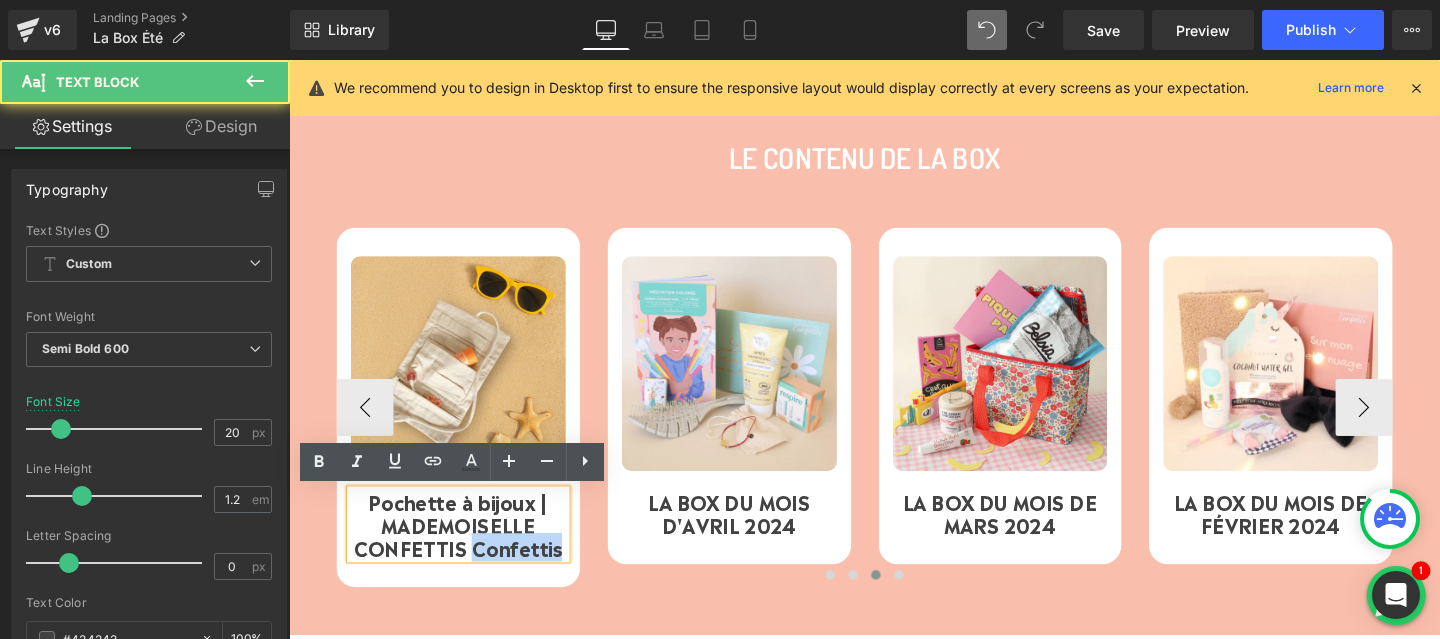 click on "Pochette à bijoux | MADEMOISELLE CONFETTIS Confettis" at bounding box center (467, 548) 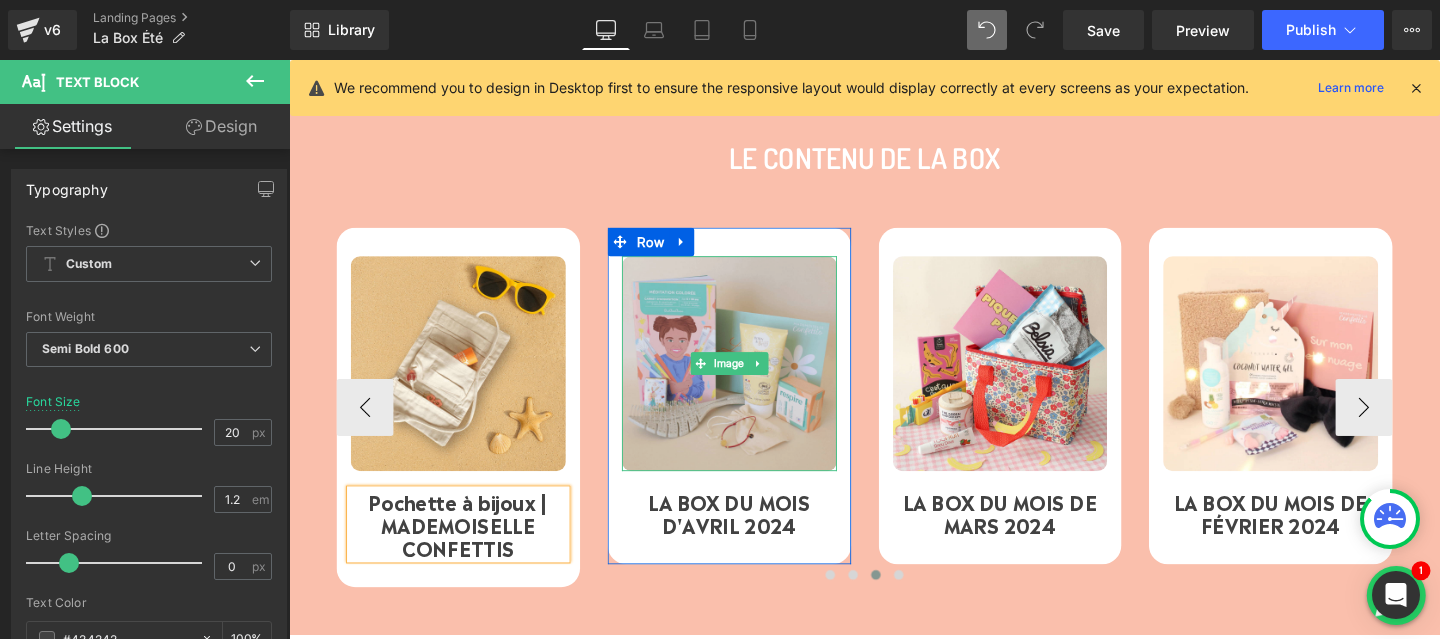 click at bounding box center [752, 379] 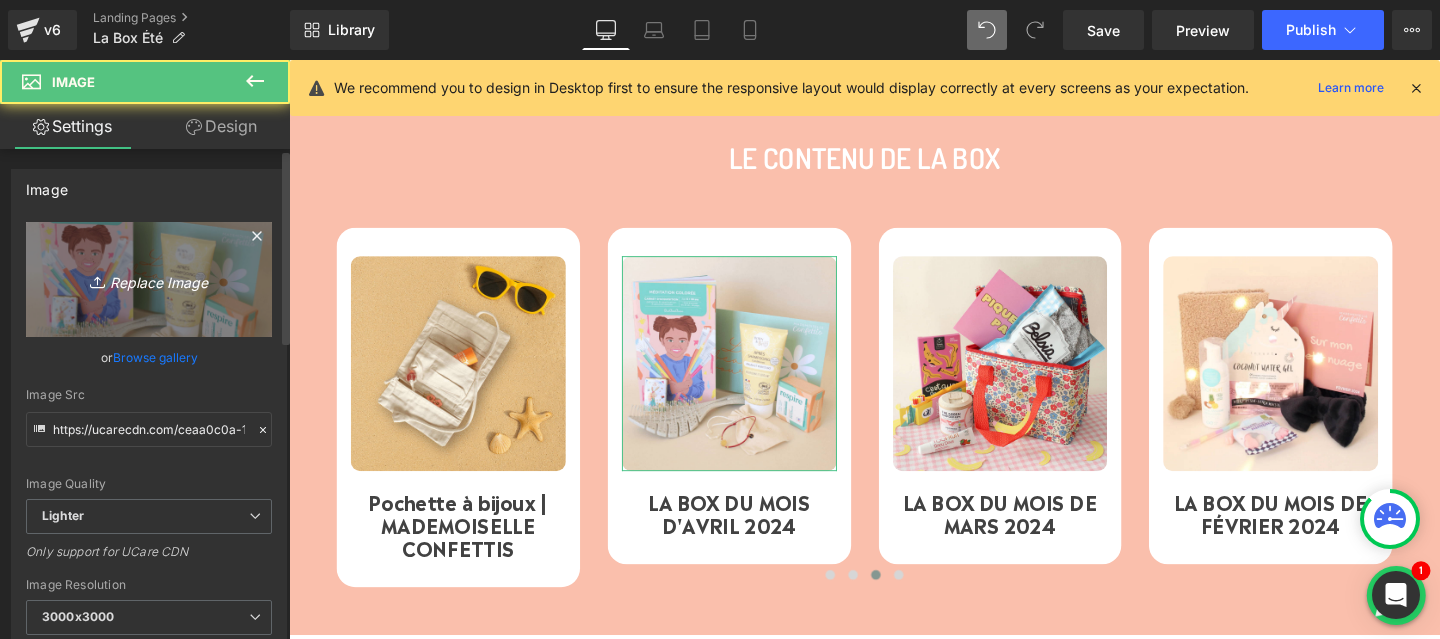 click on "Replace Image" at bounding box center (149, 279) 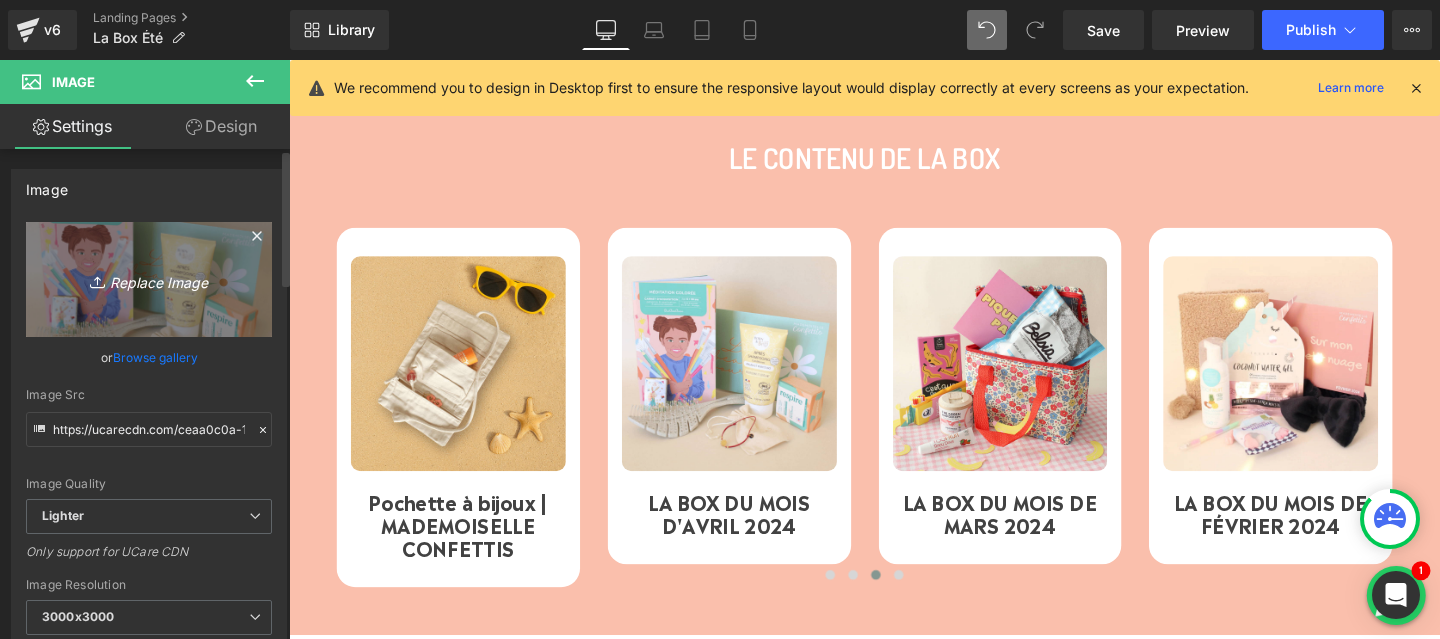 type on "C:\fakepath\10.png" 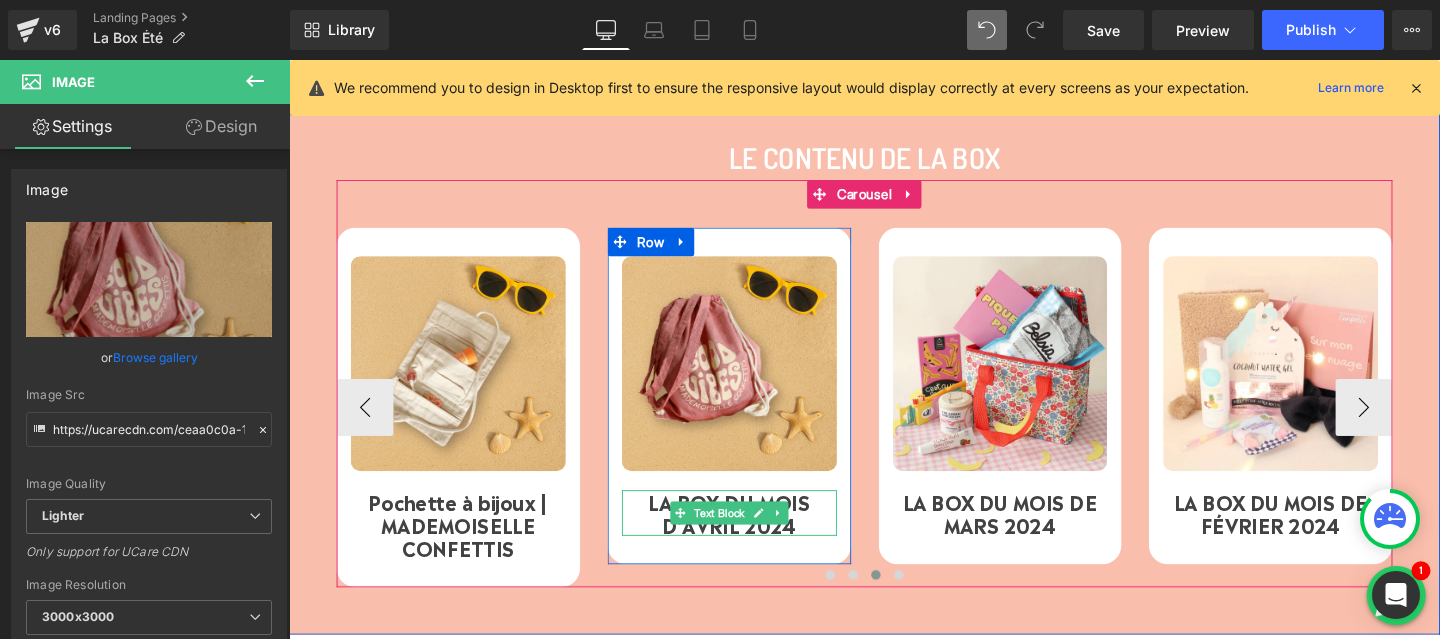 click on "LA BOX DU MOIS D'AVRIL 2024" at bounding box center (752, 536) 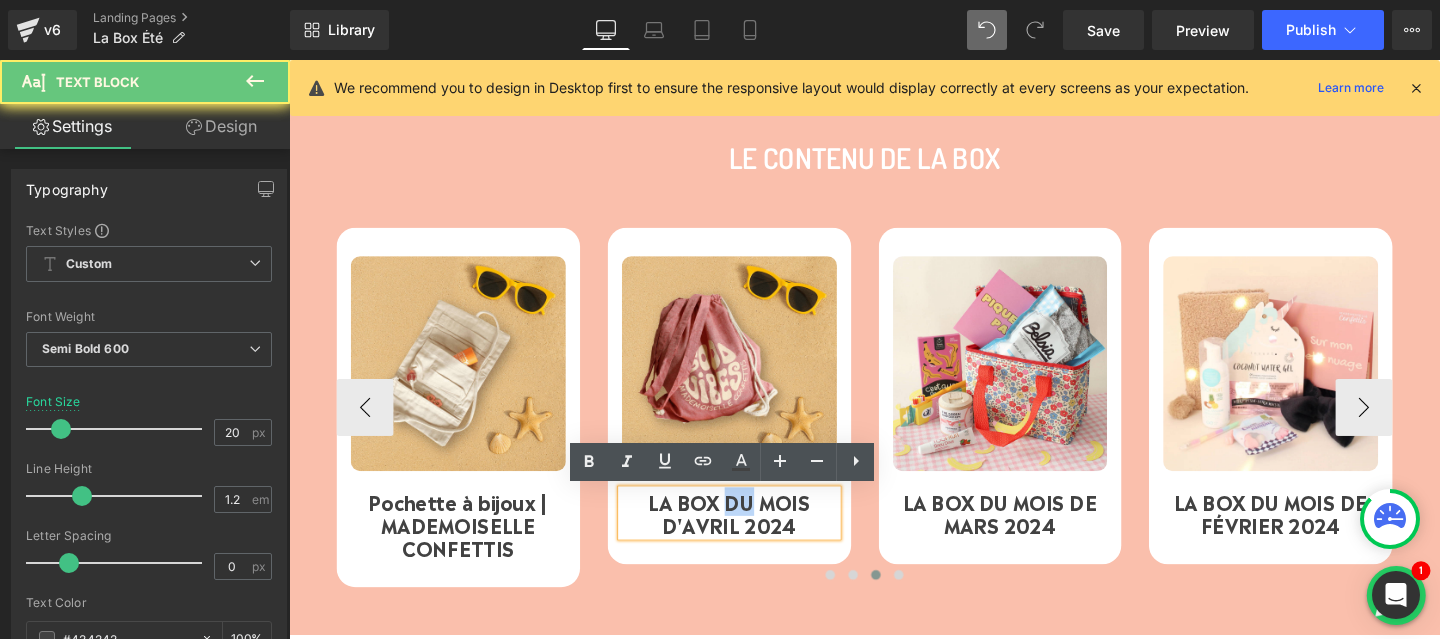 click on "LA BOX DU MOIS D'AVRIL 2024" at bounding box center [752, 536] 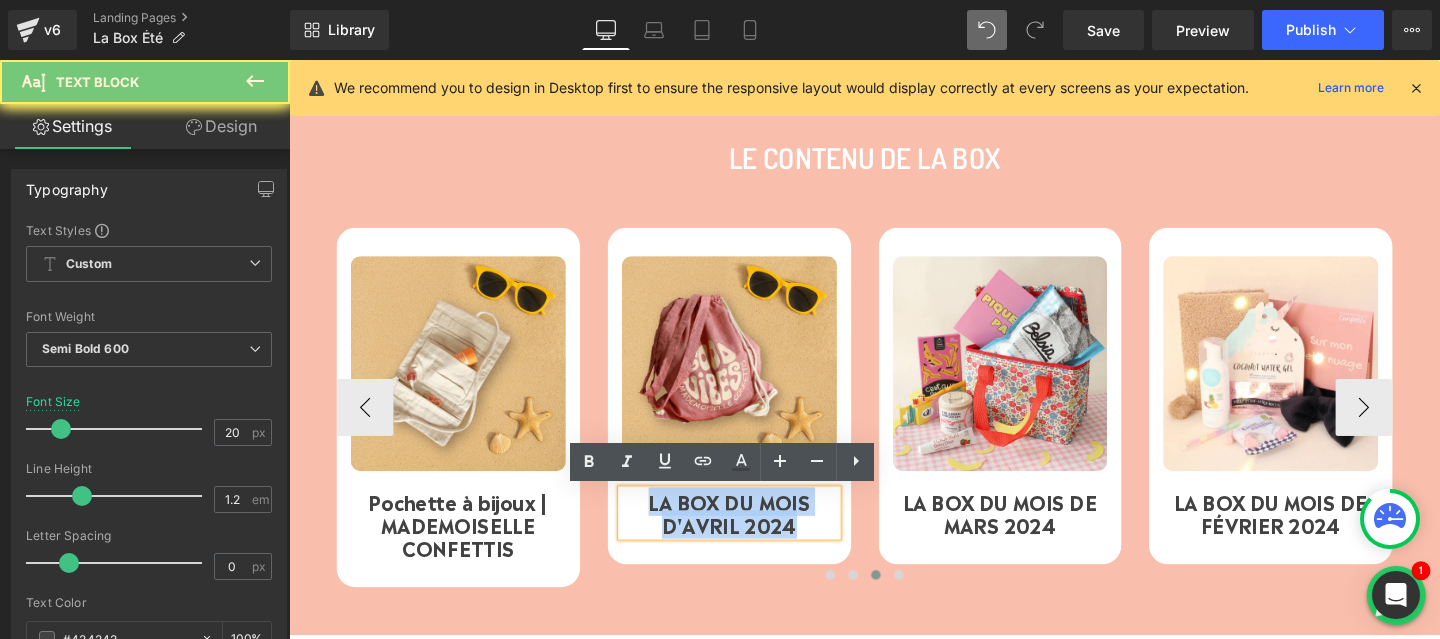 paste 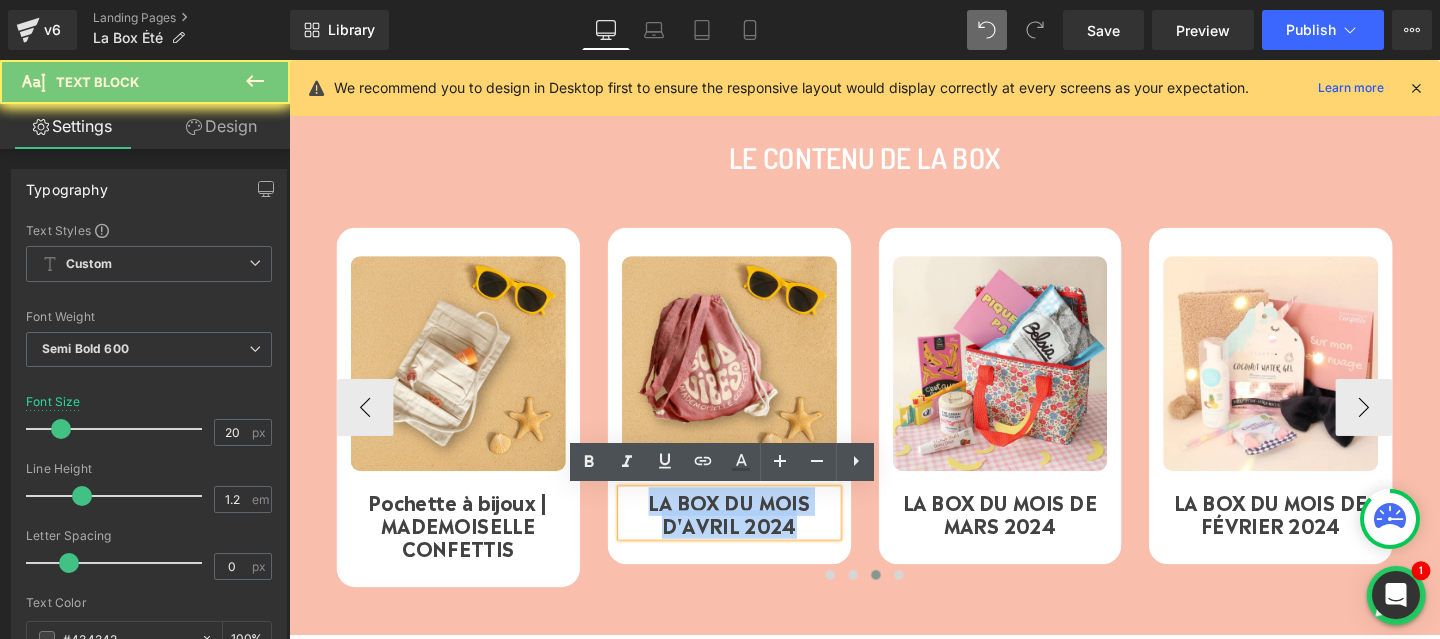 type 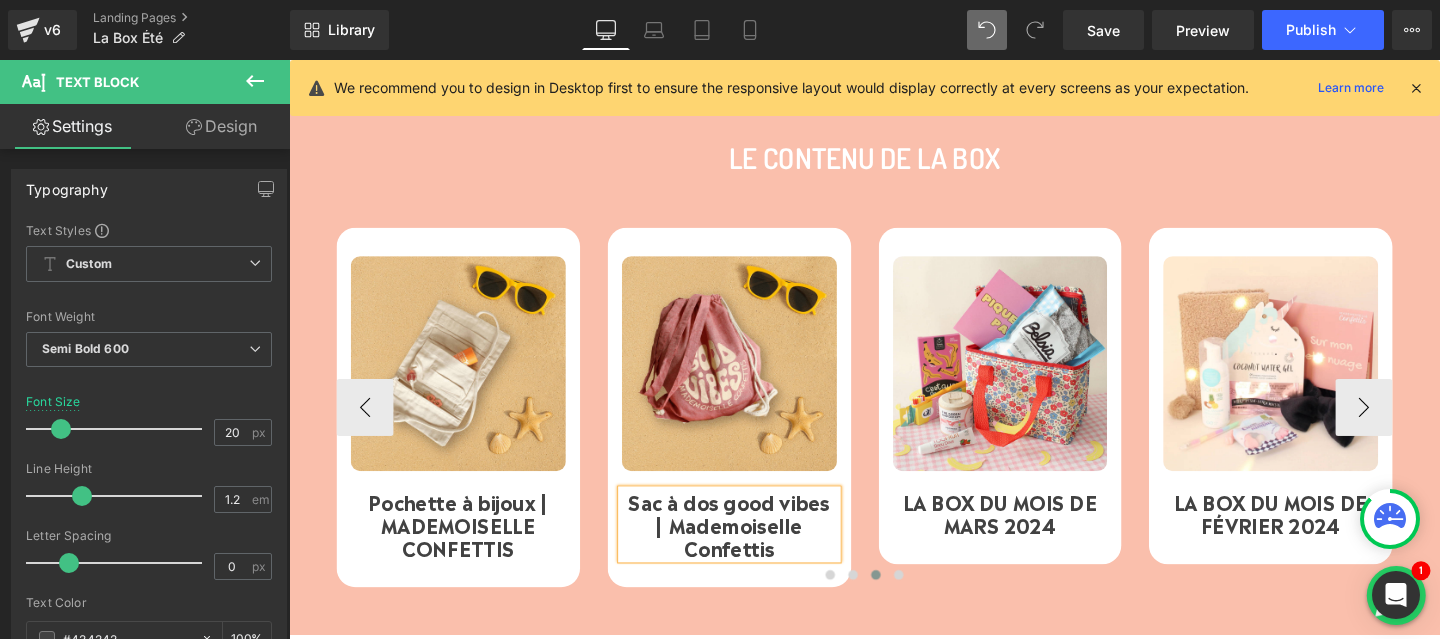 click on "Sac à dos good vibes | Mademoiselle Confettis" at bounding box center (752, 548) 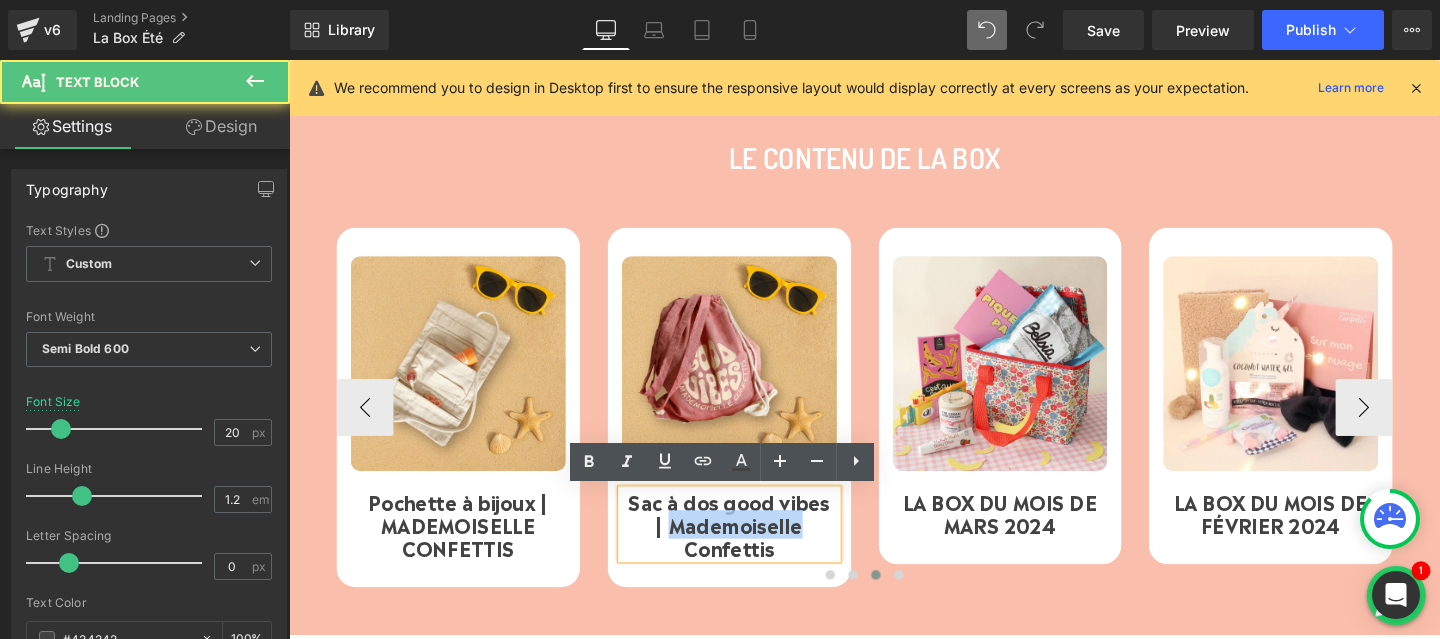 click on "Sac à dos good vibes | Mademoiselle Confettis" at bounding box center (752, 548) 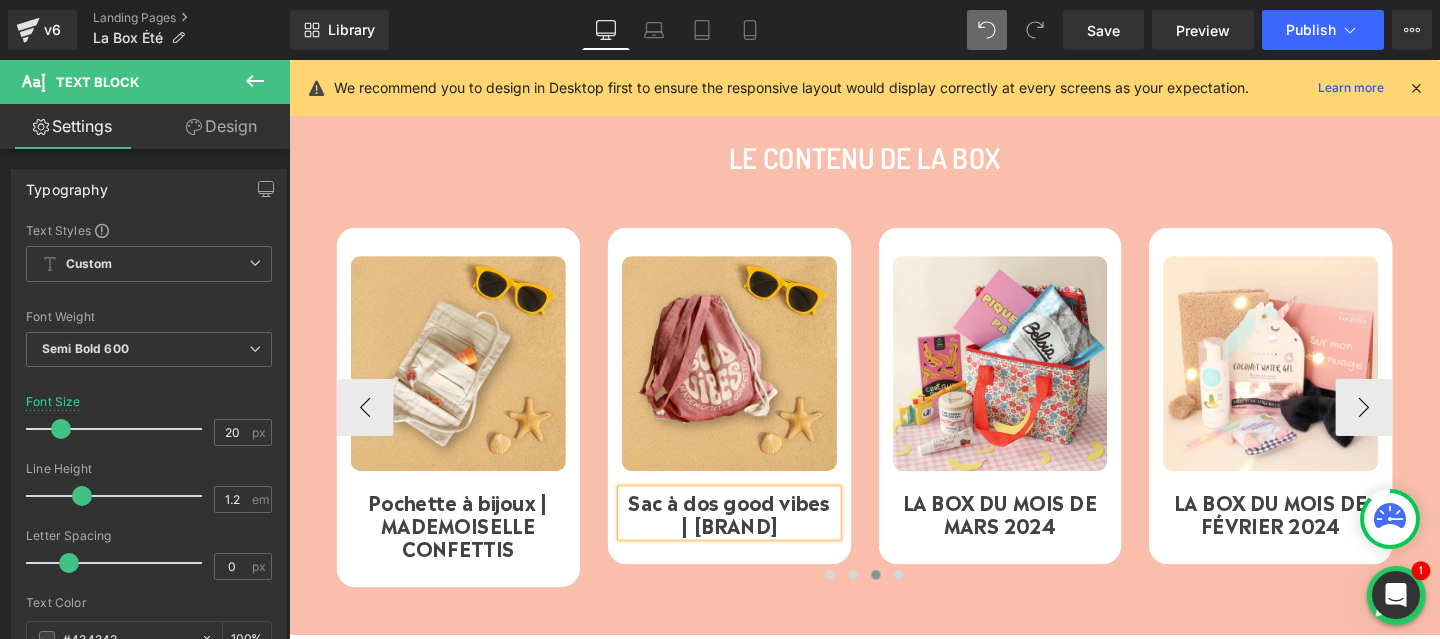 click on "Sac à dos good vibes | MADEMOISELLE Confettis" at bounding box center [752, 536] 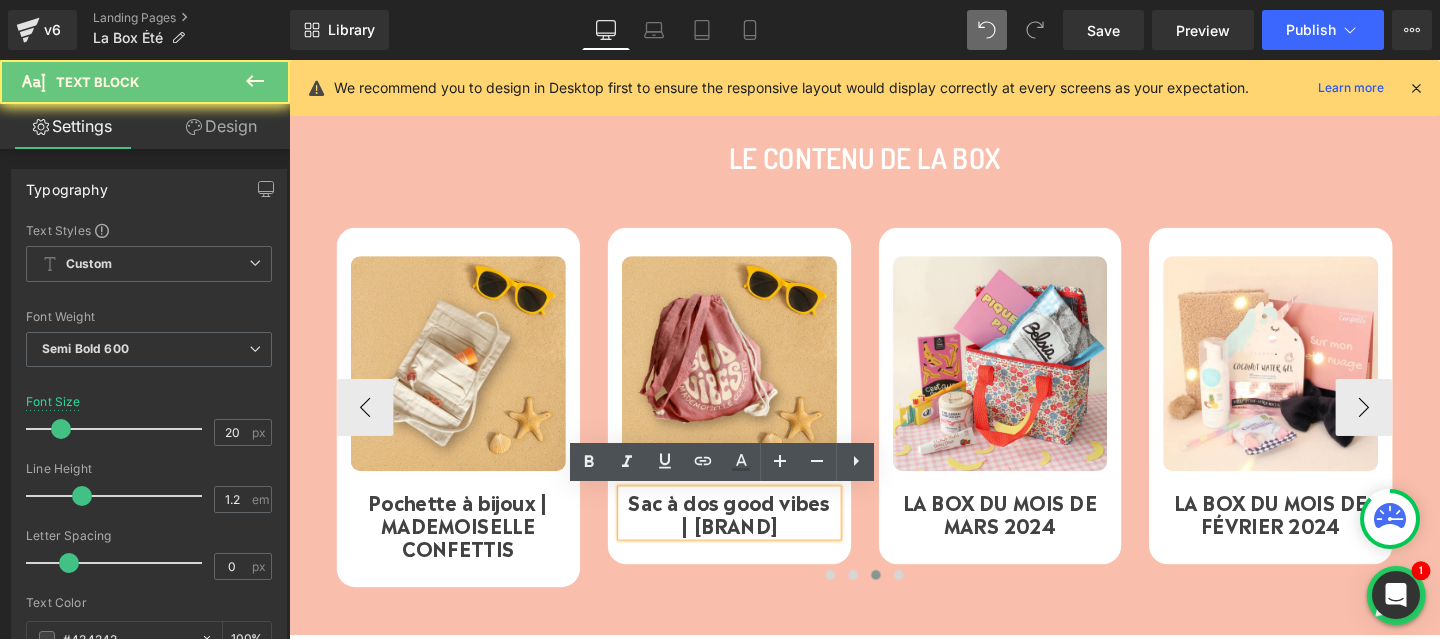 click on "Sac à dos good vibes | MADEMOISELLE Confettis" at bounding box center [752, 536] 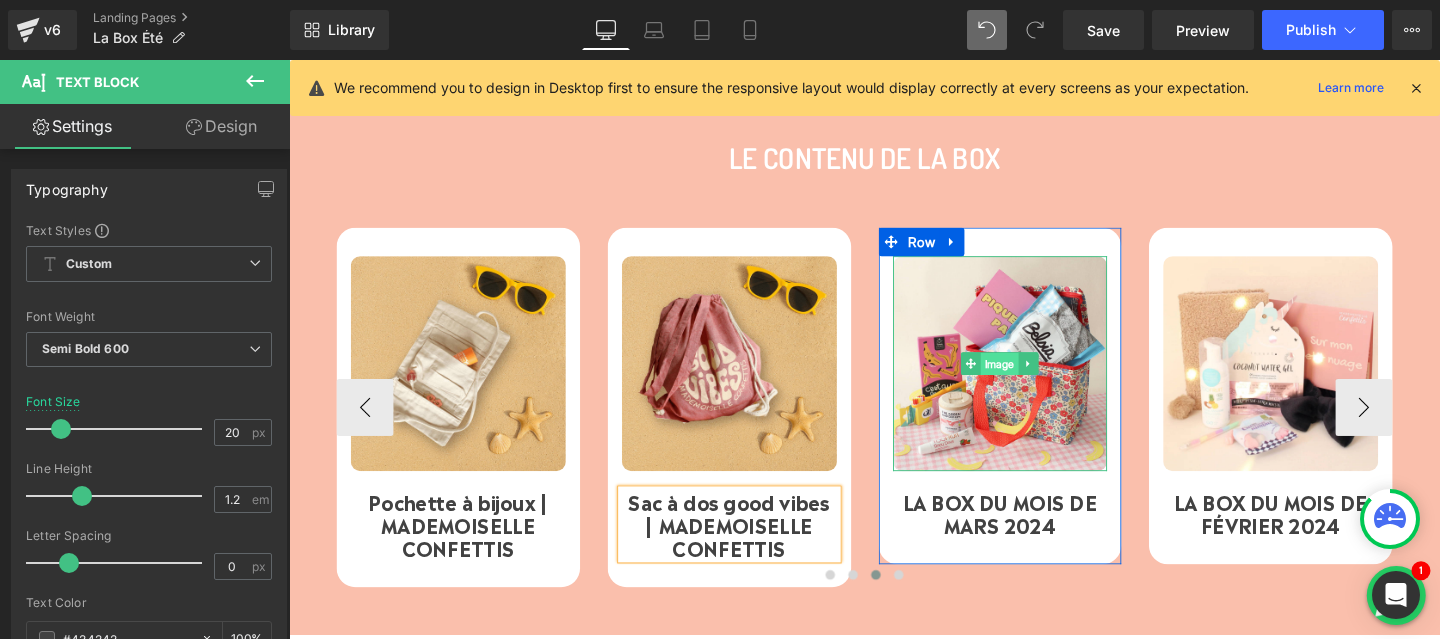 click on "Image" at bounding box center (1037, 380) 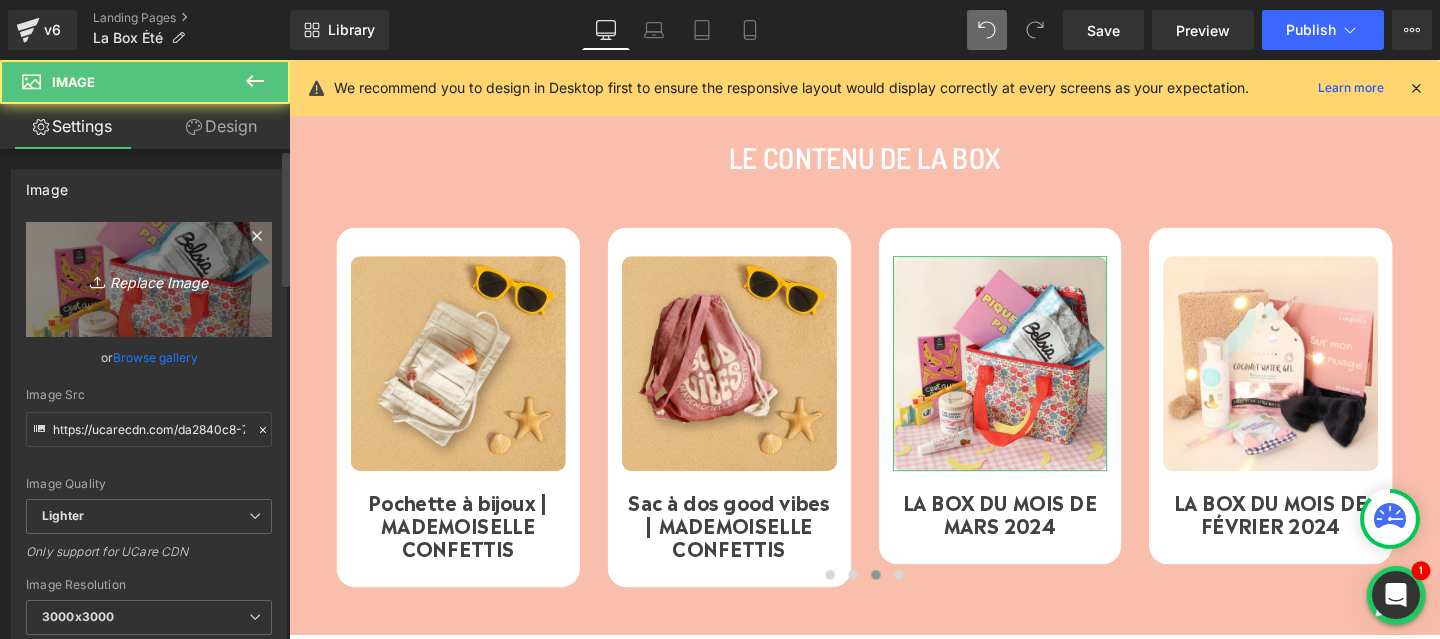 click on "Replace Image" at bounding box center (149, 279) 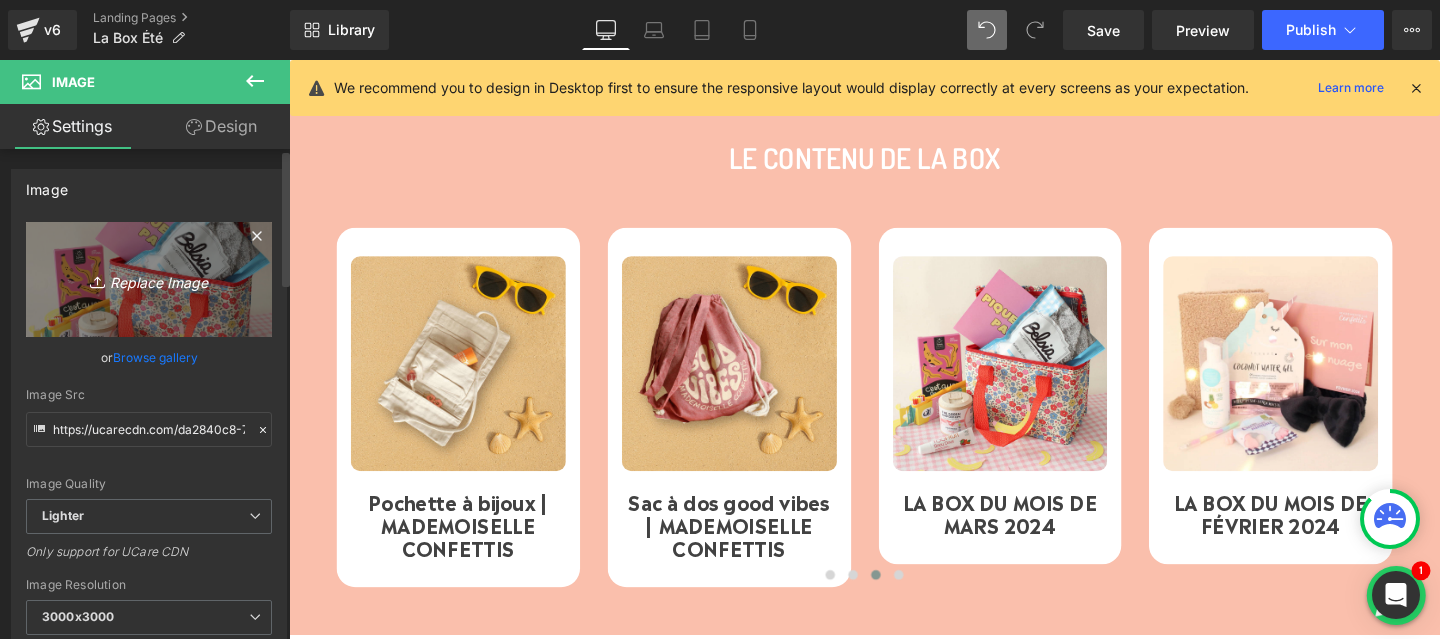 type on "C:\fakepath\11.png" 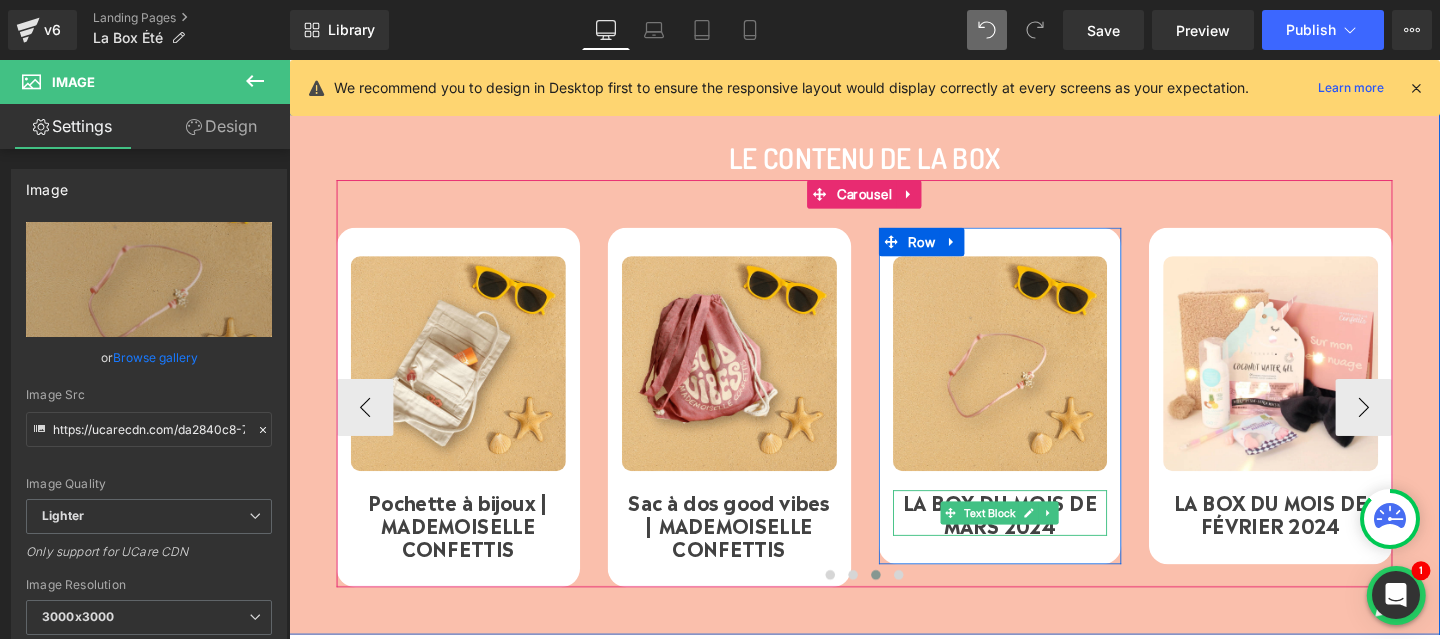 click on "LA BOX DU MOIS DE MARS 2024" at bounding box center [1037, 536] 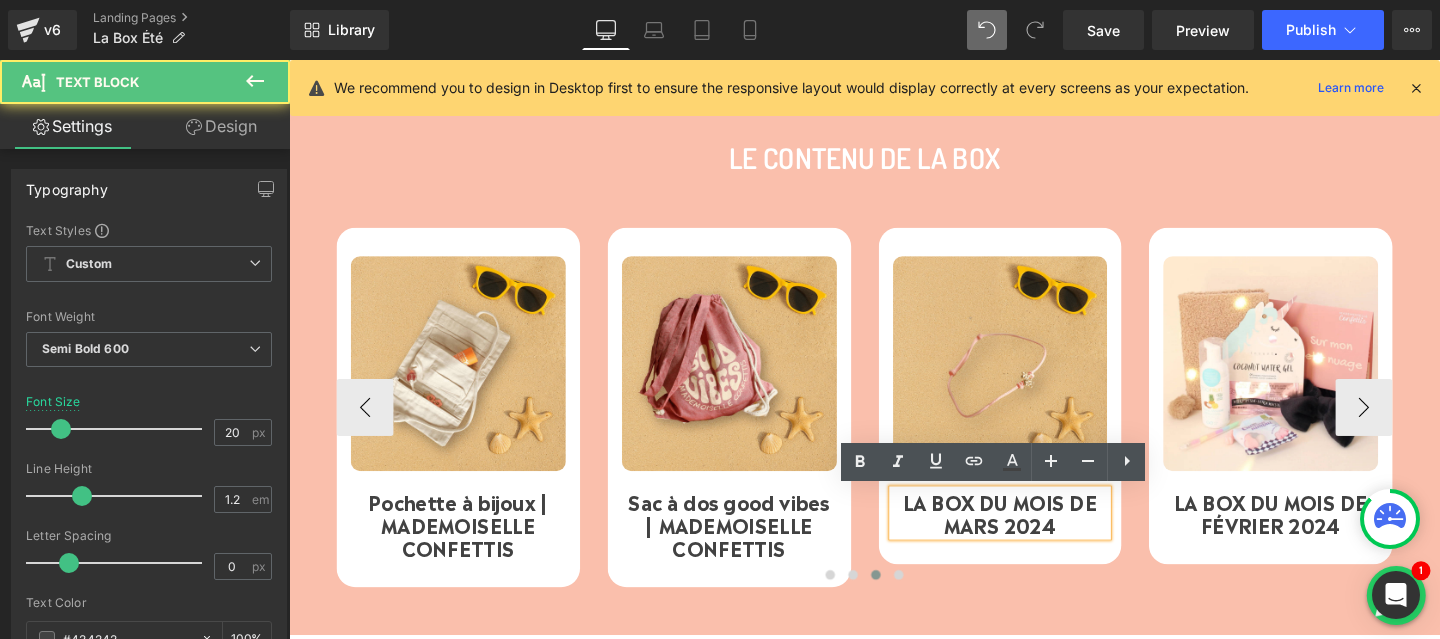 click on "LA BOX DU MOIS DE MARS 2024" at bounding box center [1037, 536] 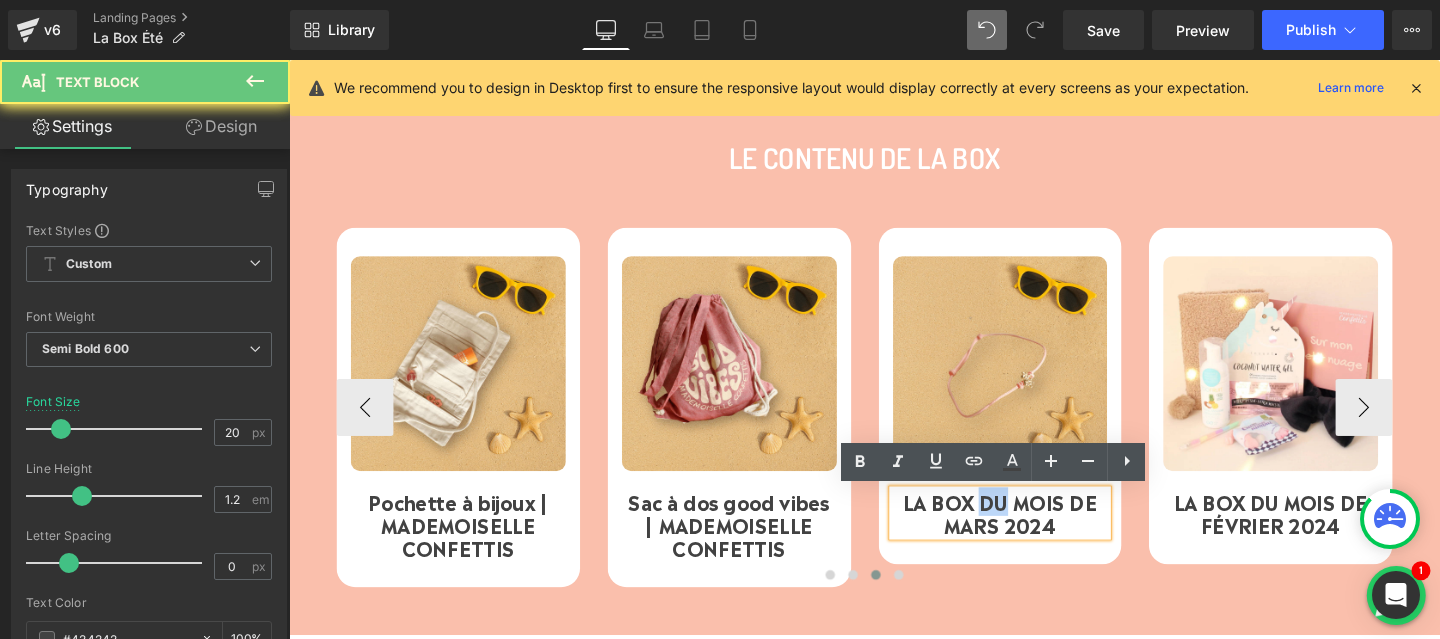 click on "LA BOX DU MOIS DE MARS 2024" at bounding box center [1037, 536] 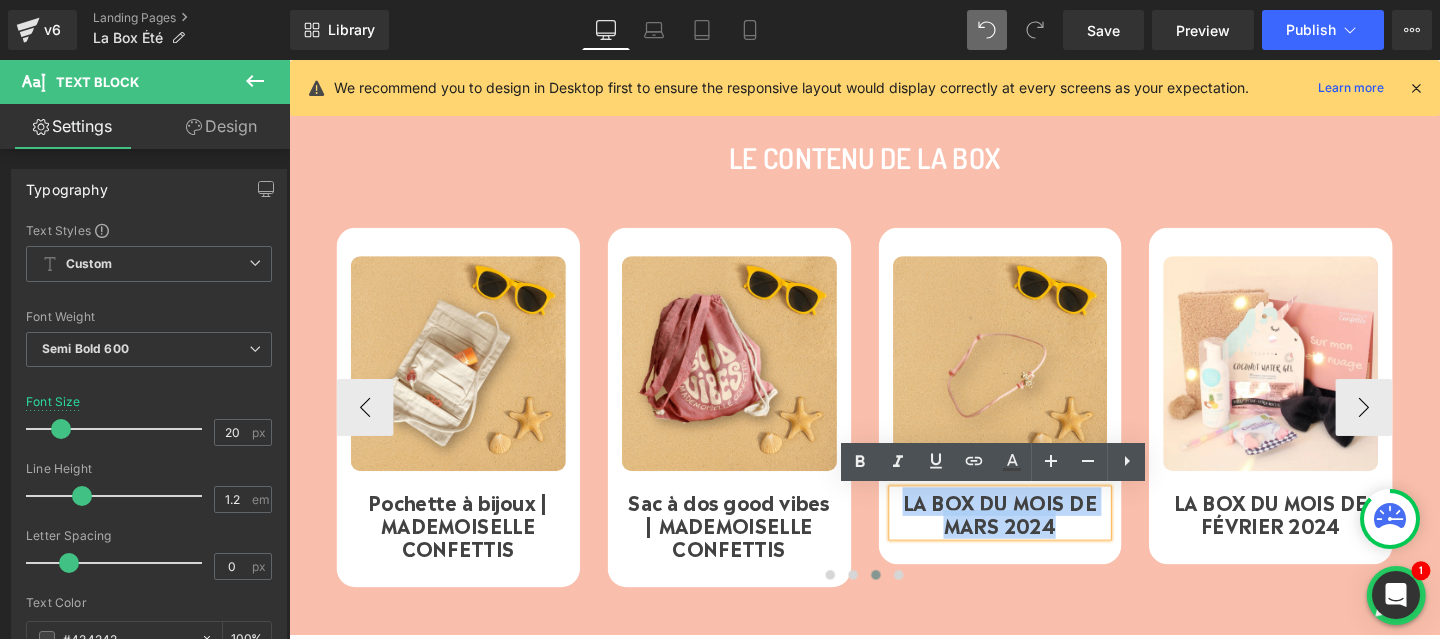 paste 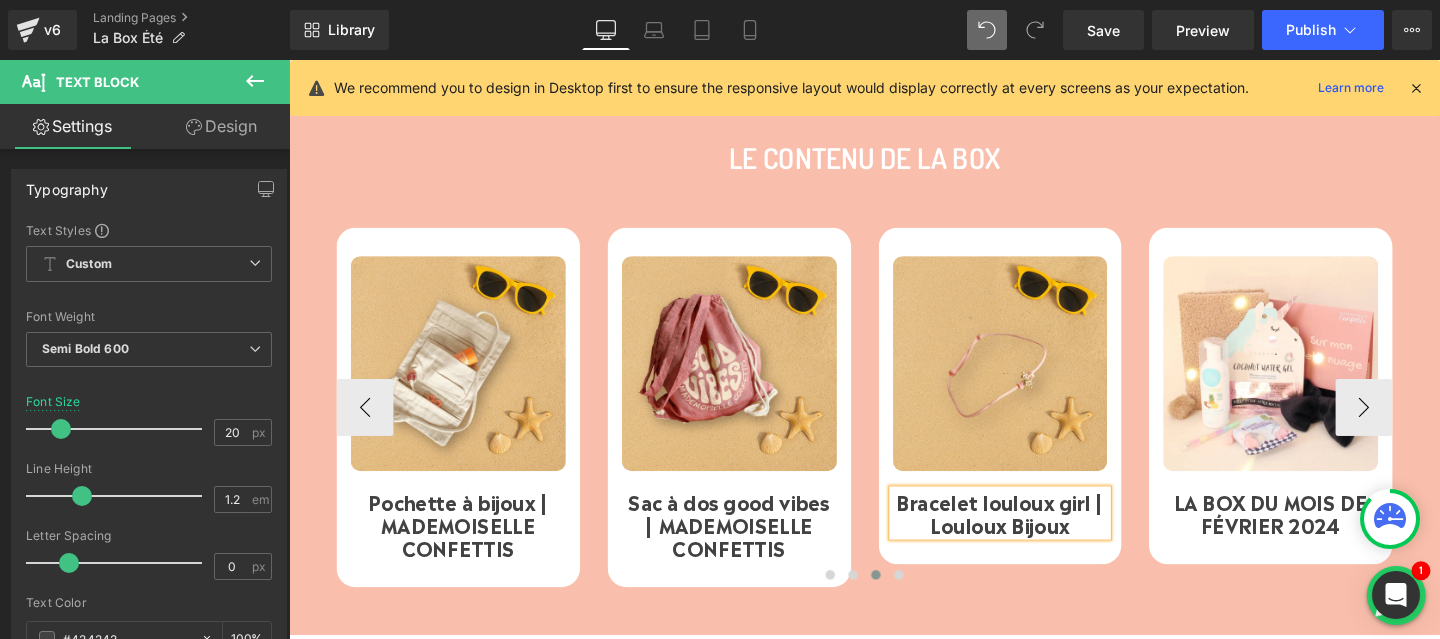 click on "Bracelet louloux girl | Louloux Bijoux" at bounding box center [1037, 536] 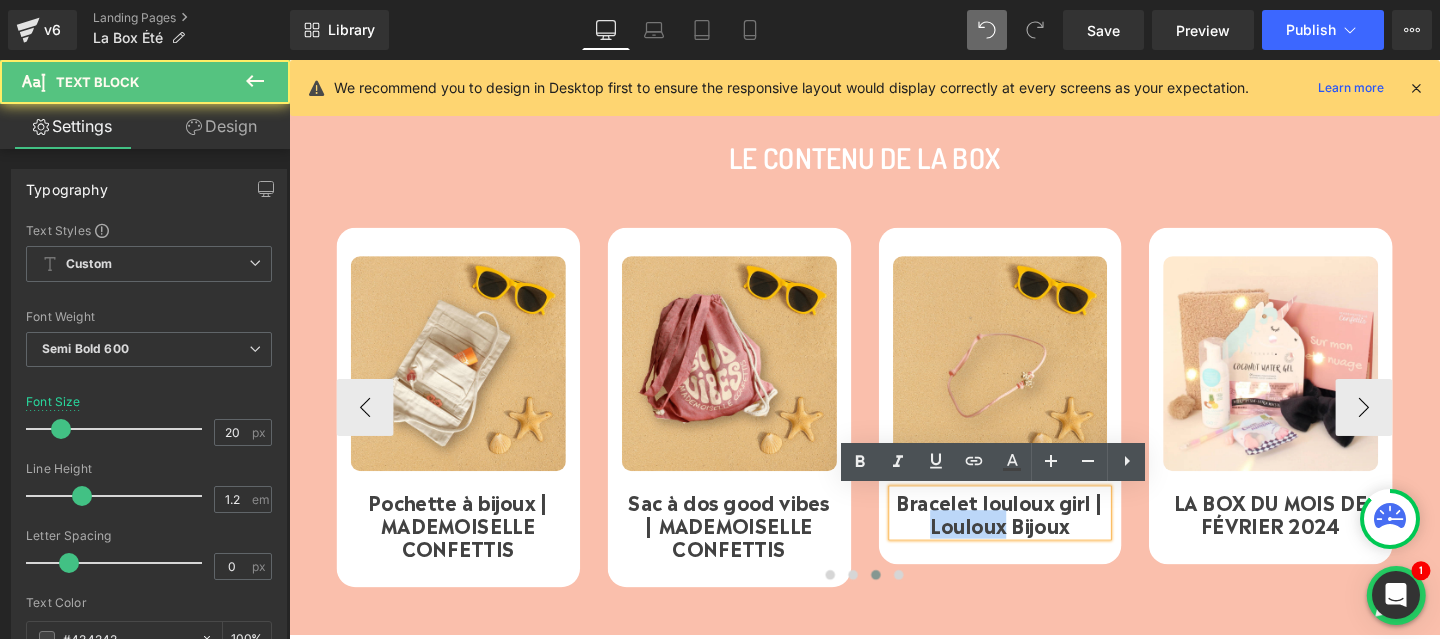 click on "Bracelet louloux girl | Louloux Bijoux" at bounding box center [1037, 536] 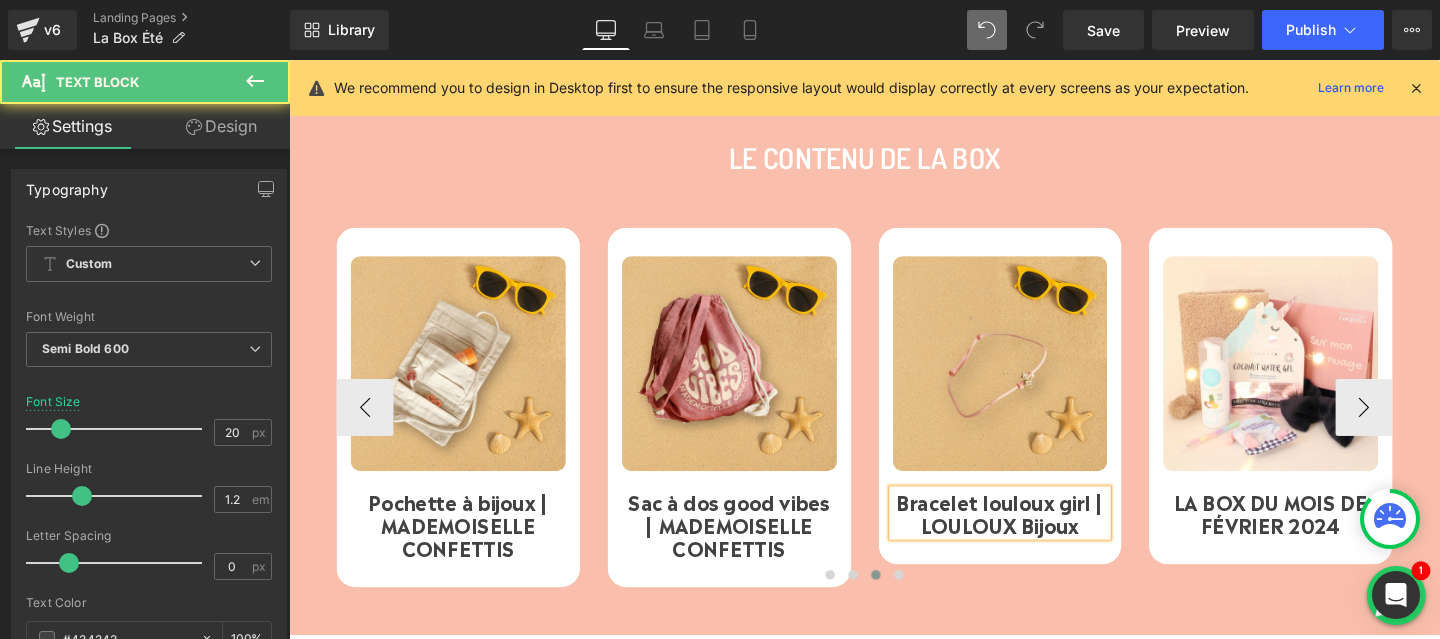 click on "Bracelet louloux girl | LOULOUX Bijoux" at bounding box center (1037, 536) 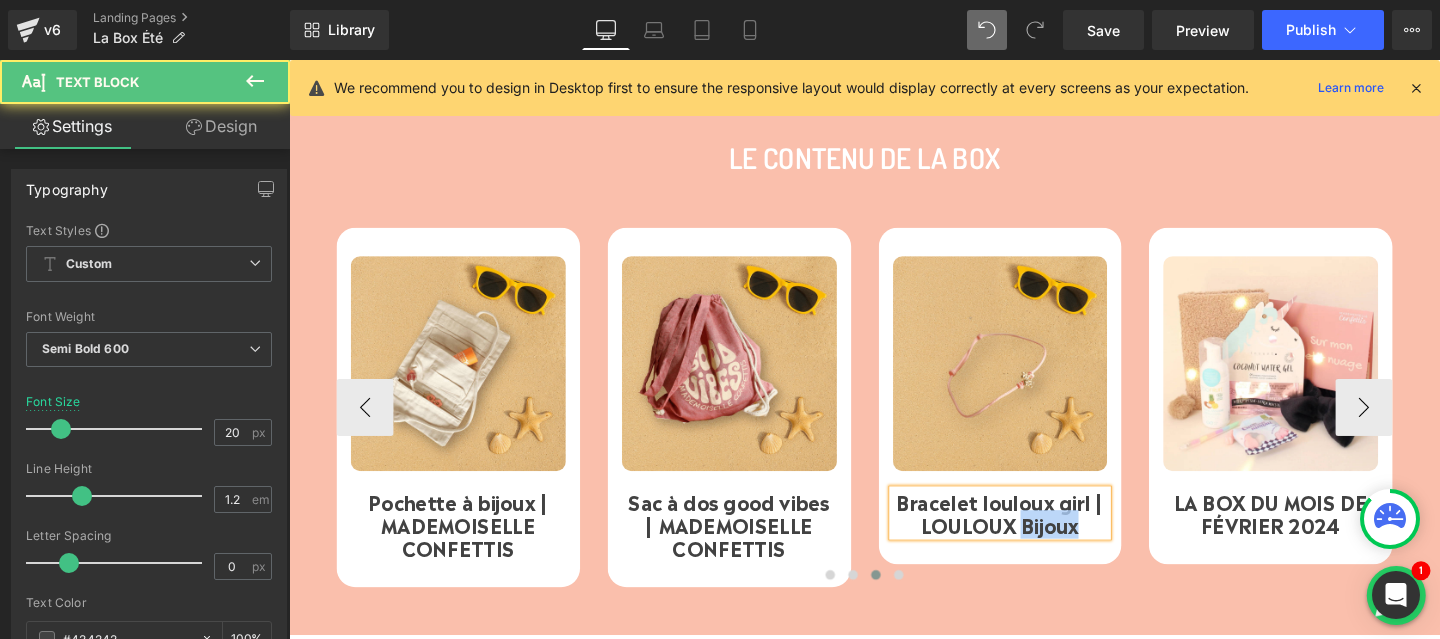 click on "Bracelet louloux girl | LOULOUX Bijoux" at bounding box center (1037, 536) 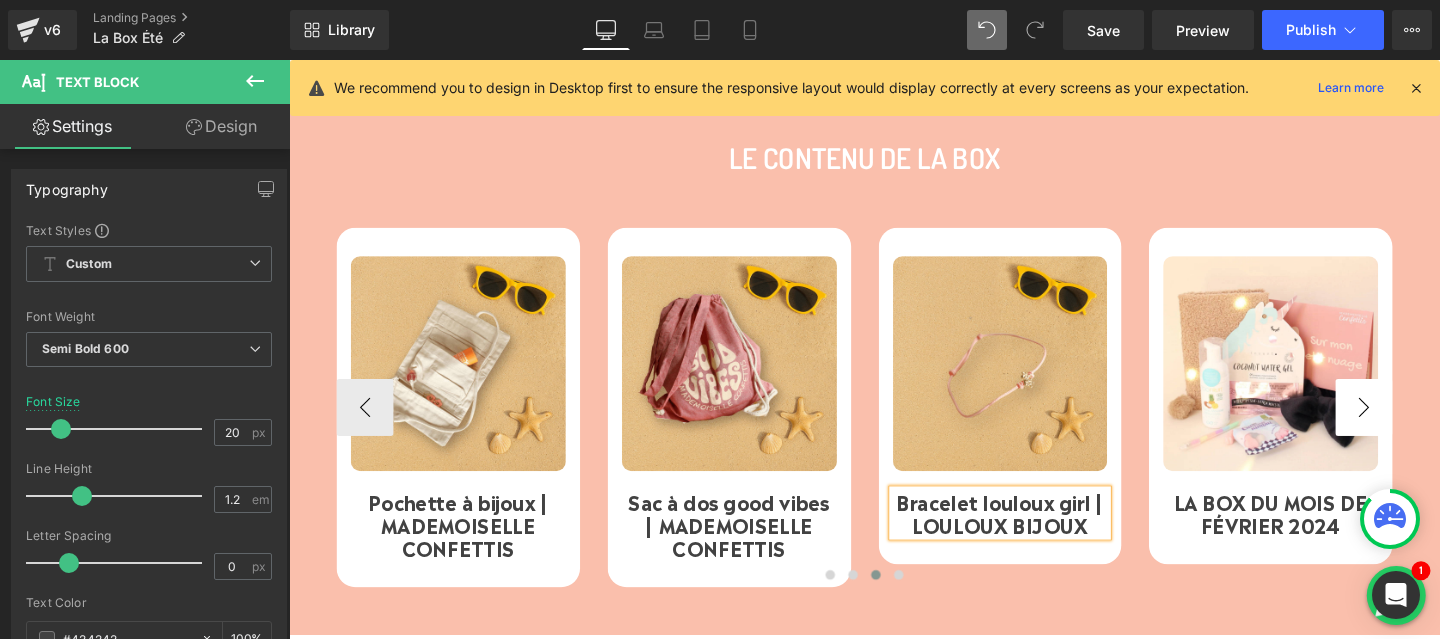 click on "›" at bounding box center (1419, 425) 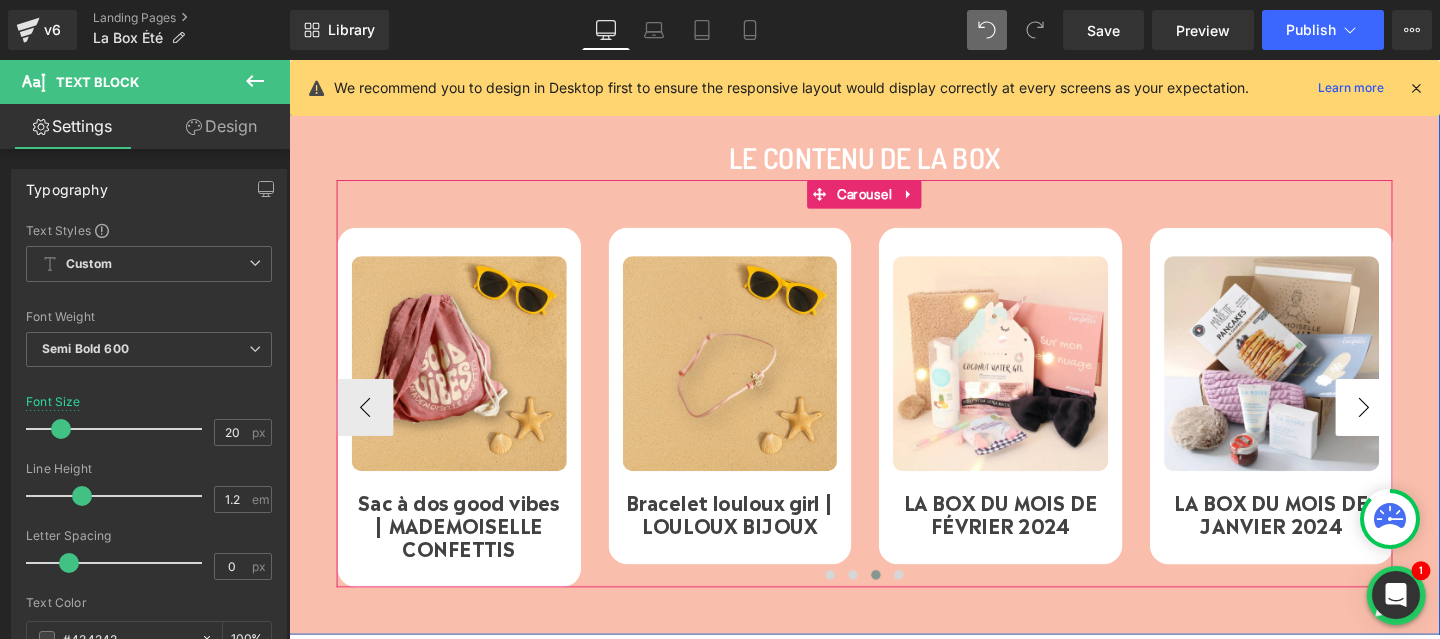 click on "›" at bounding box center (1419, 425) 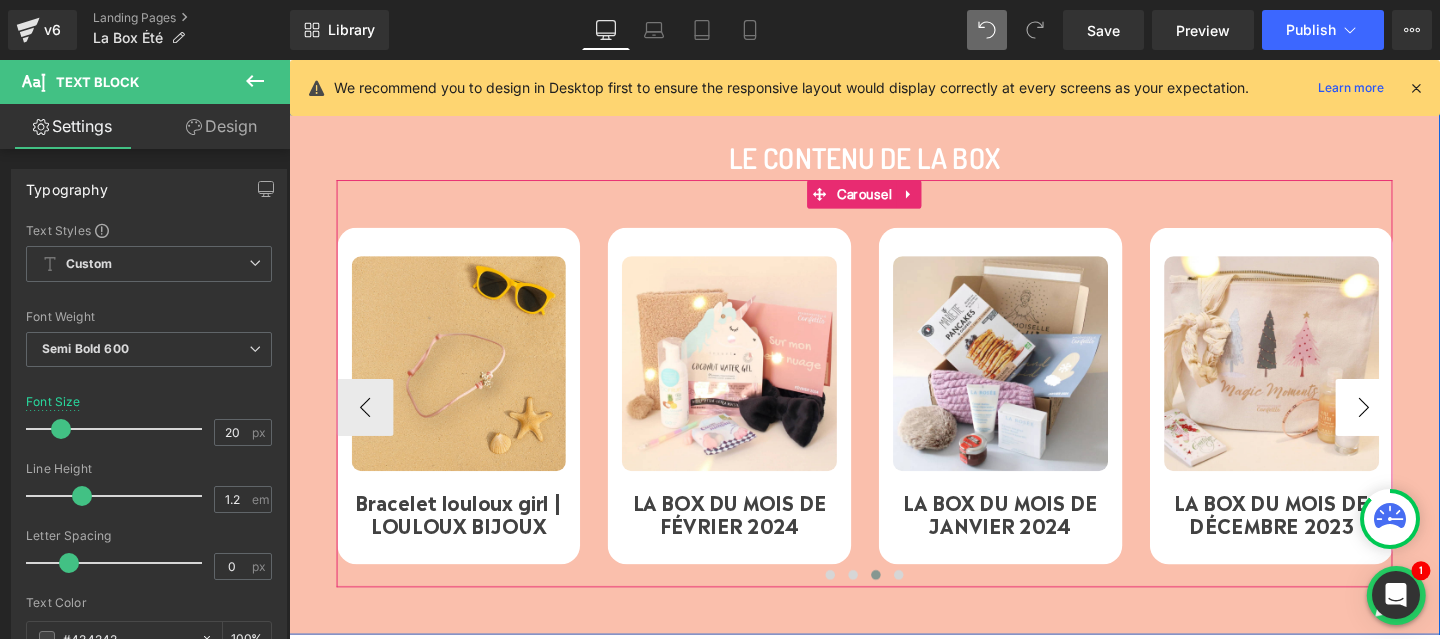 click on "›" at bounding box center (1419, 425) 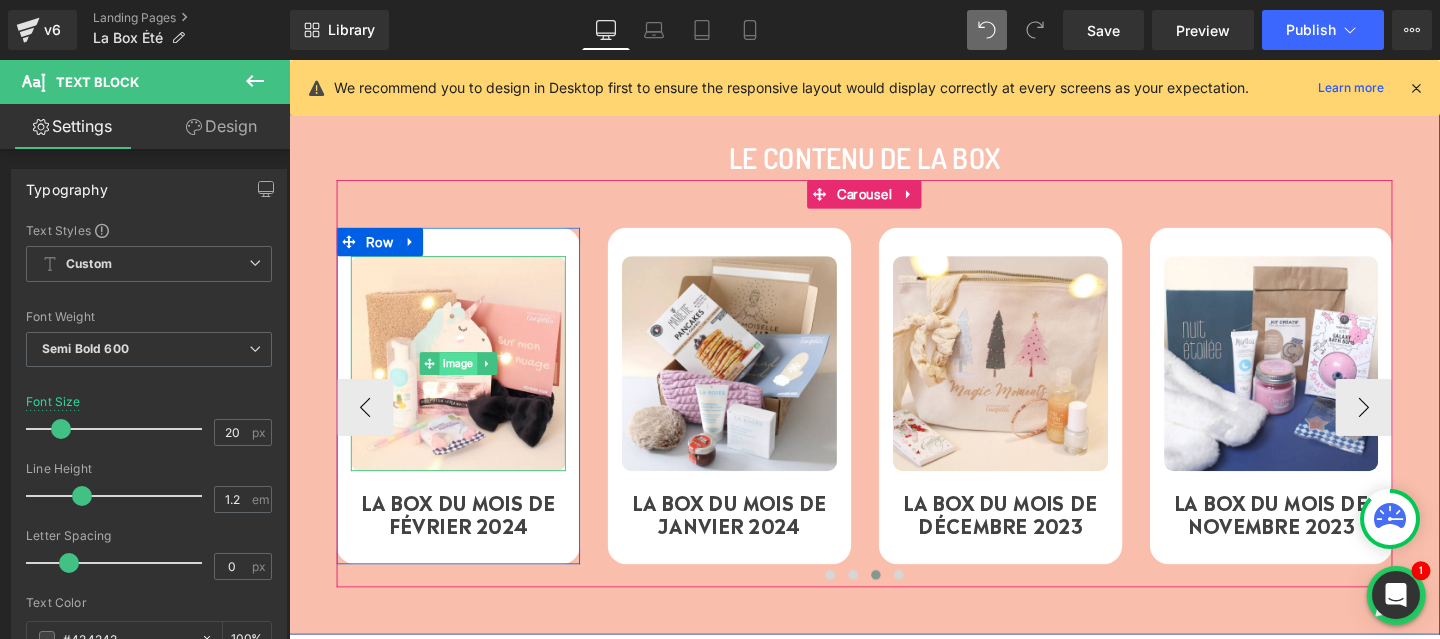 click on "Image" at bounding box center (467, 379) 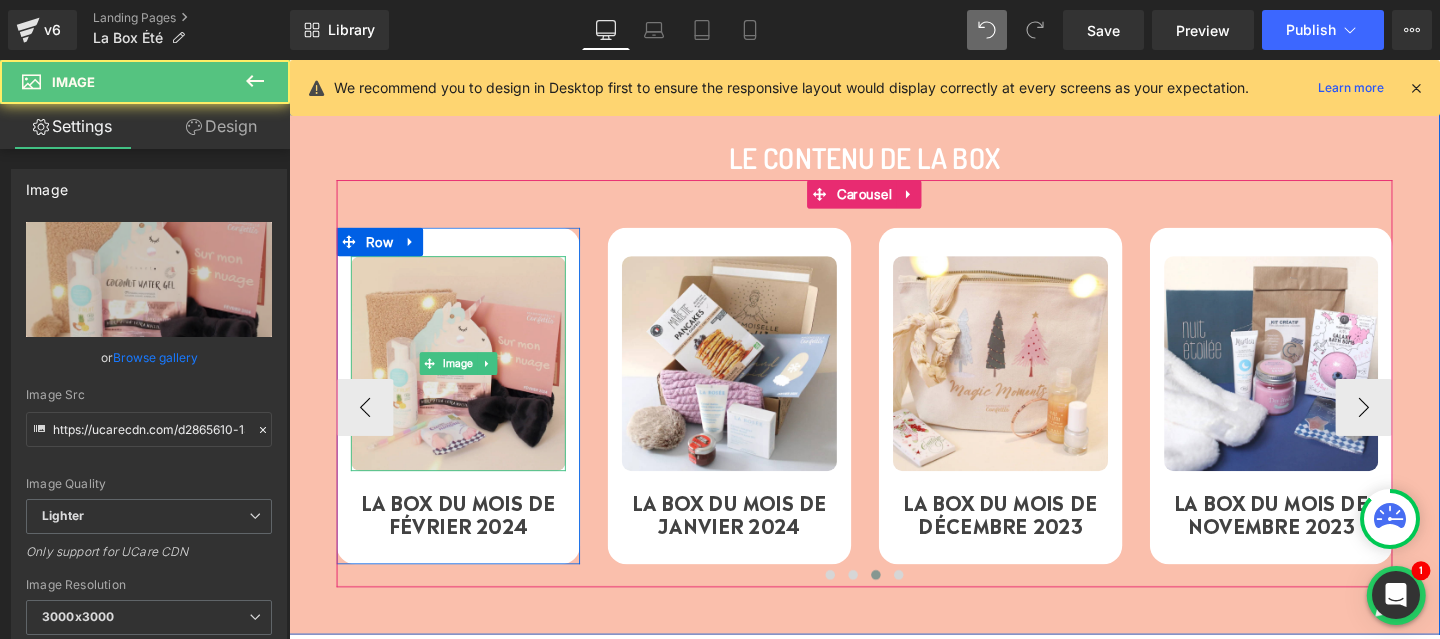 click at bounding box center [467, 379] 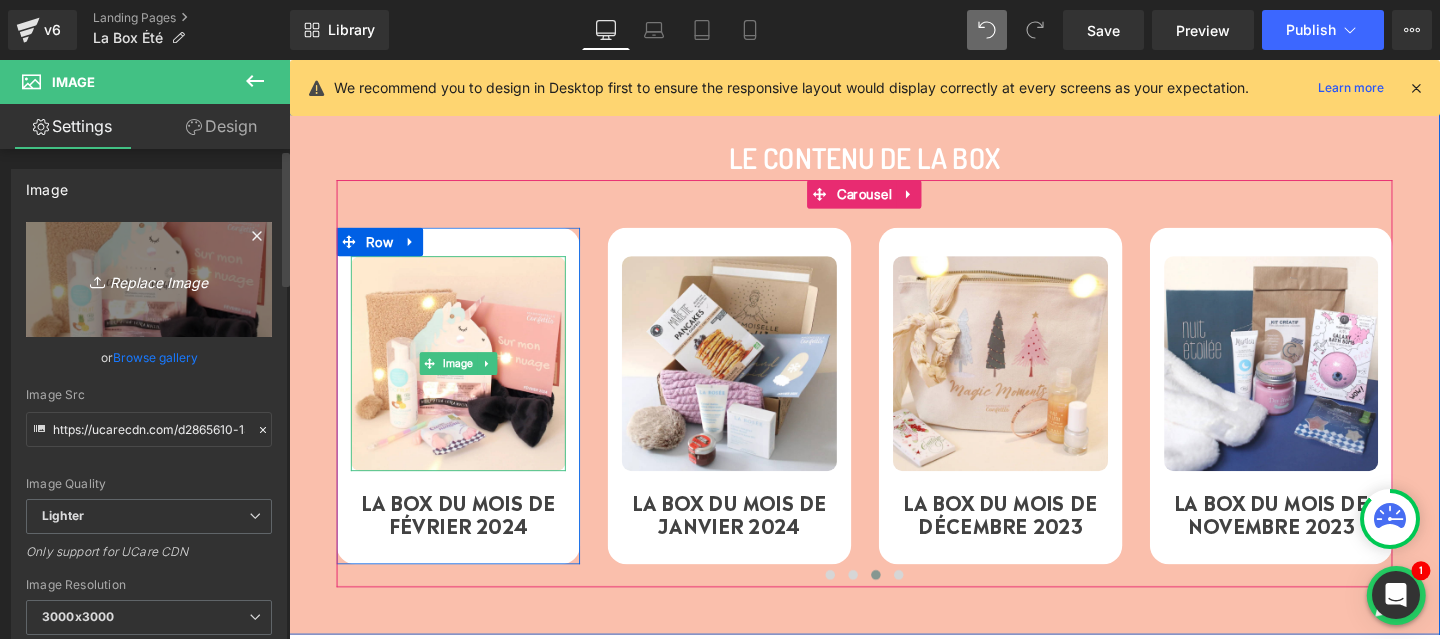 click on "Replace Image" at bounding box center (149, 279) 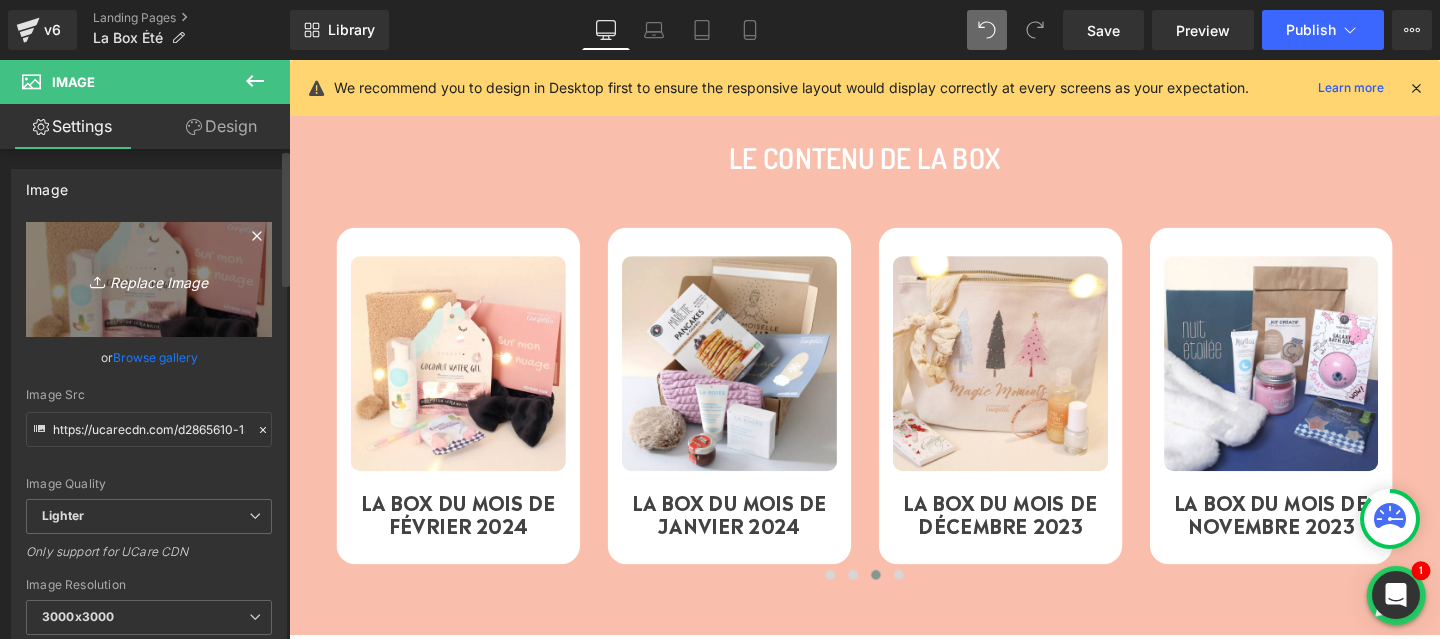 type on "C:\fakepath\12.png" 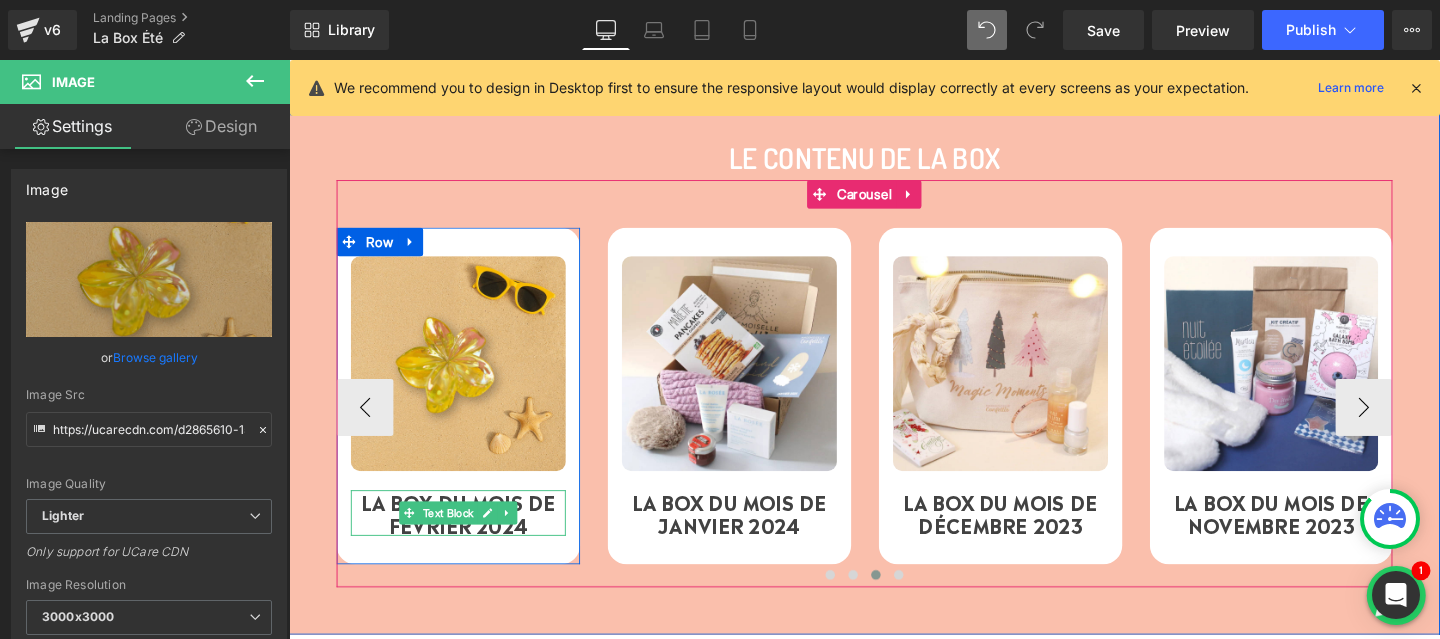 click on "LA BOX DU MOIS DE FÉVRIER 2024" at bounding box center (467, 536) 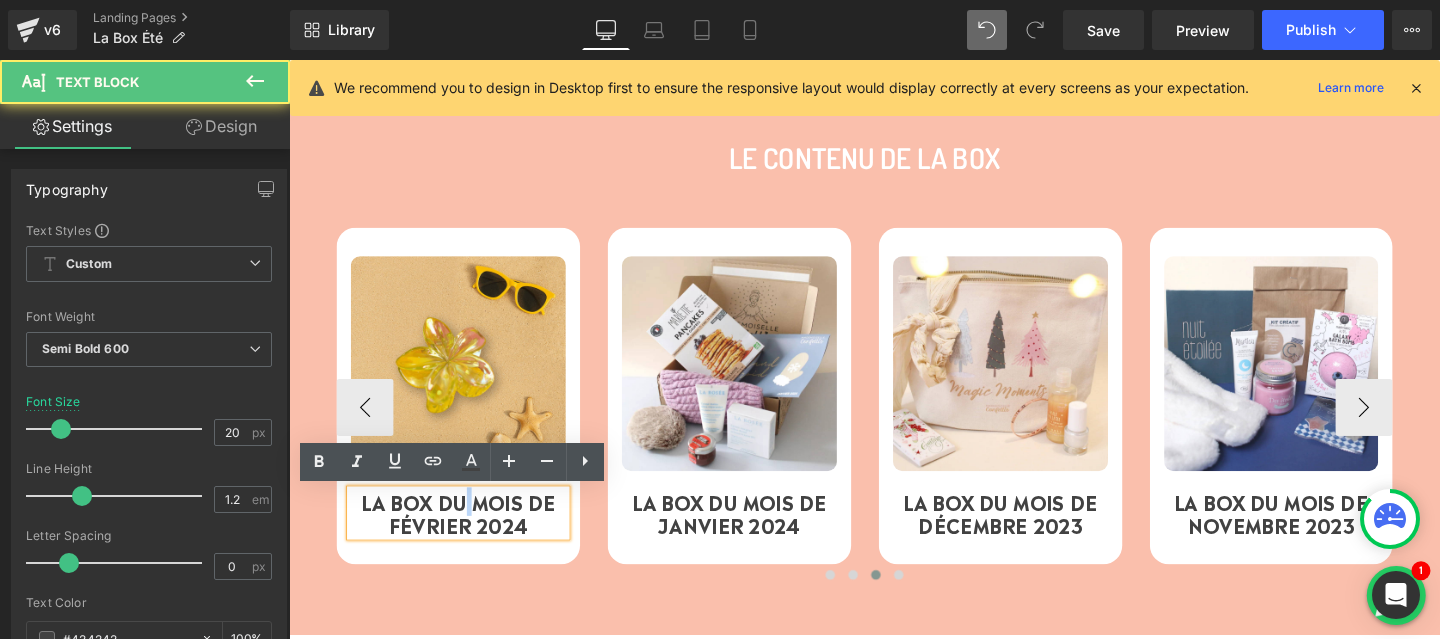 click on "LA BOX DU MOIS DE FÉVRIER 2024" at bounding box center (467, 536) 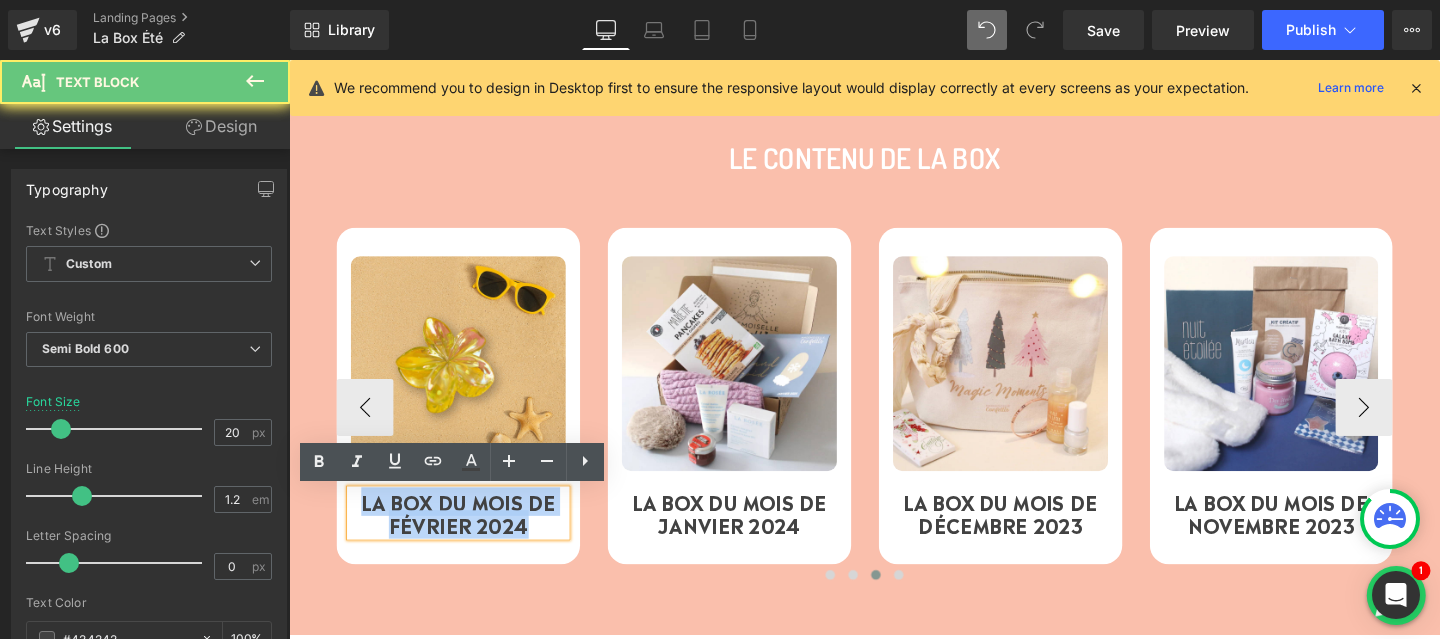 click on "LA BOX DU MOIS DE FÉVRIER 2024" at bounding box center (467, 536) 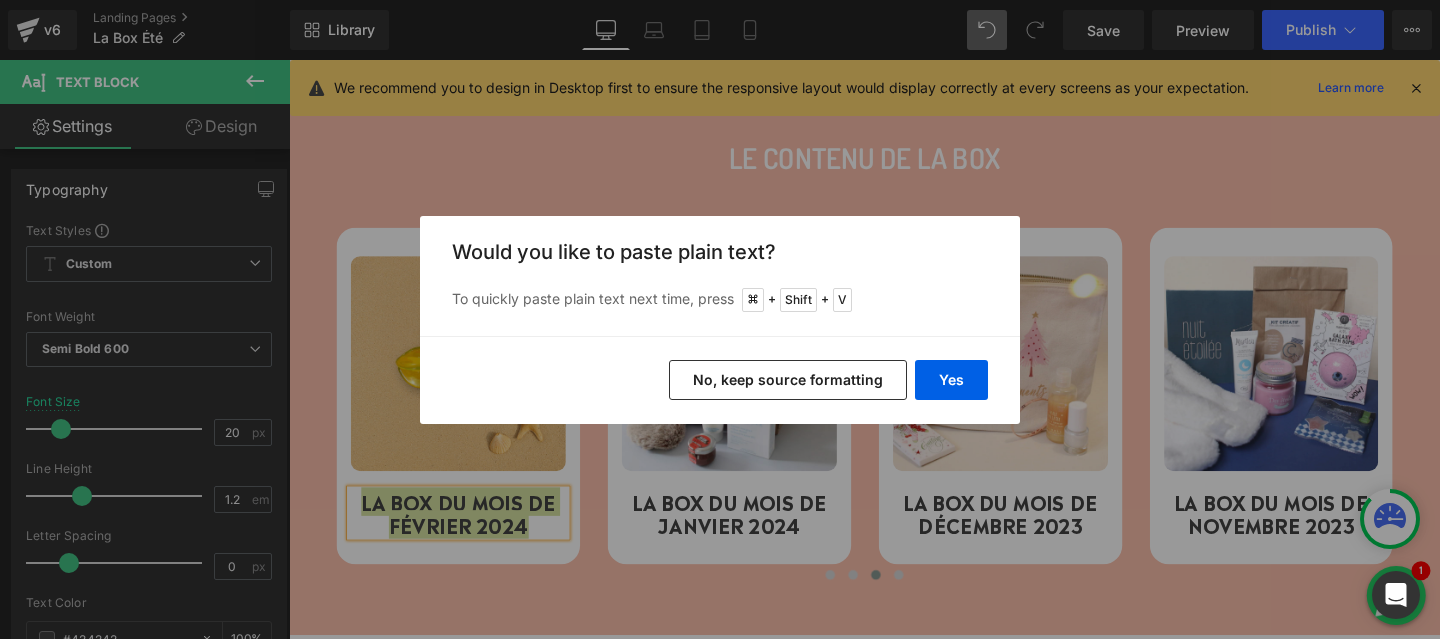 click on "No, keep source formatting" at bounding box center (788, 380) 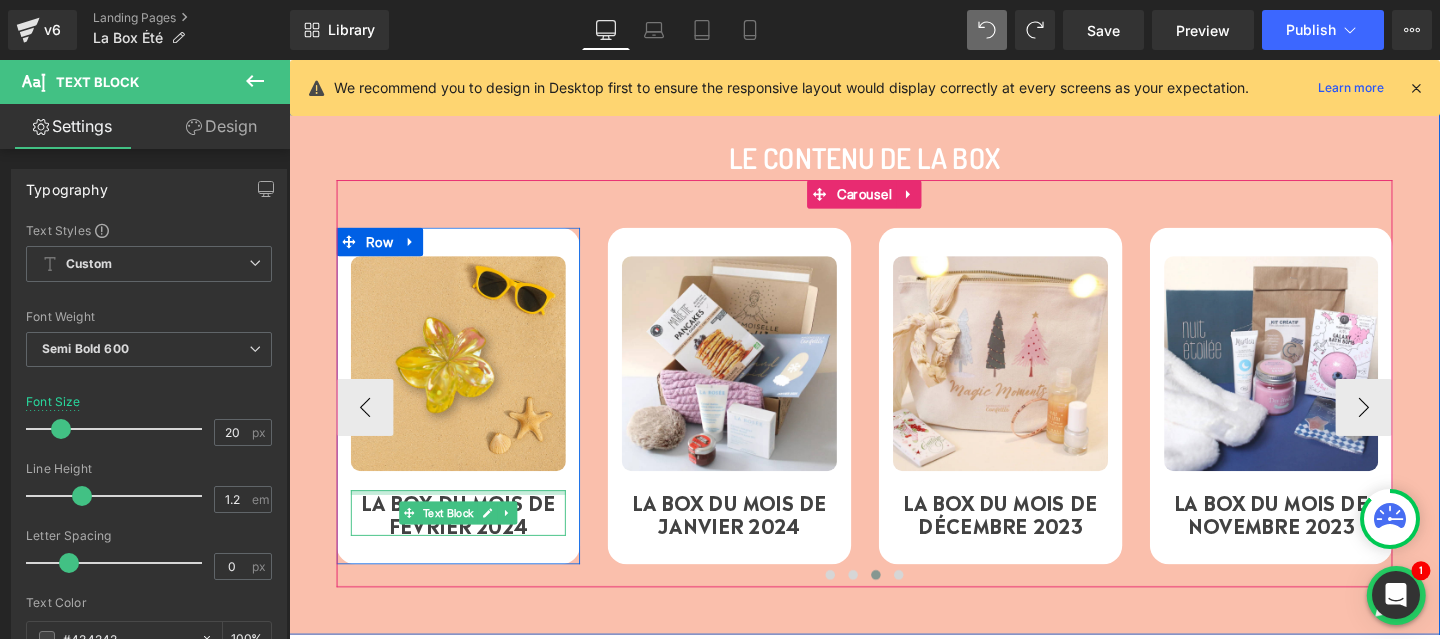 click at bounding box center (467, 514) 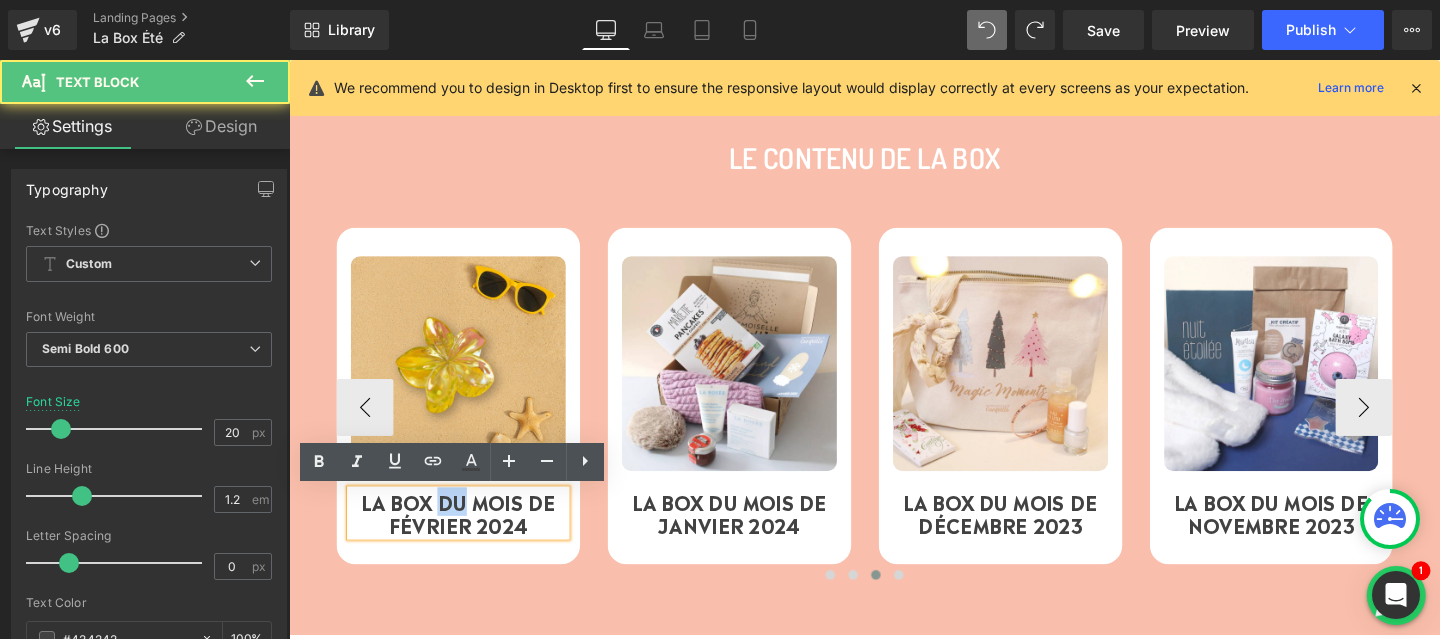 click on "LA BOX DU MOIS DE FÉVRIER 2024" at bounding box center [467, 536] 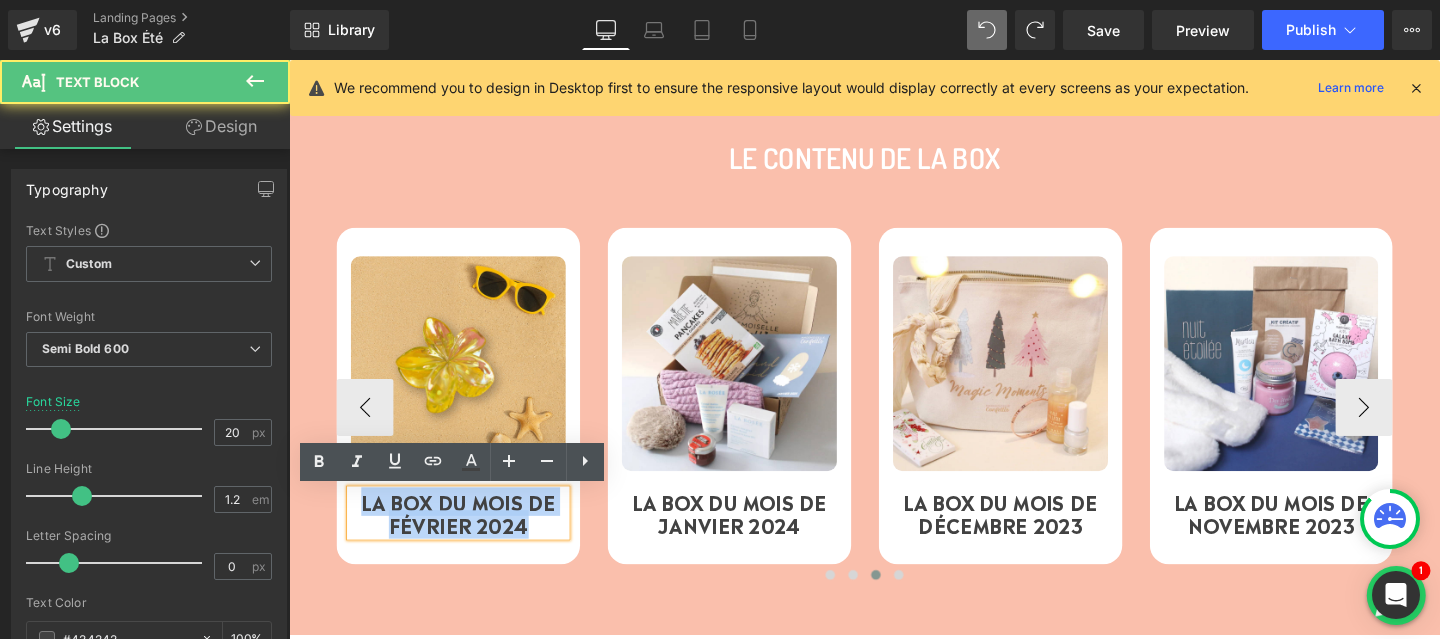 click on "LA BOX DU MOIS DE FÉVRIER 2024" at bounding box center [467, 536] 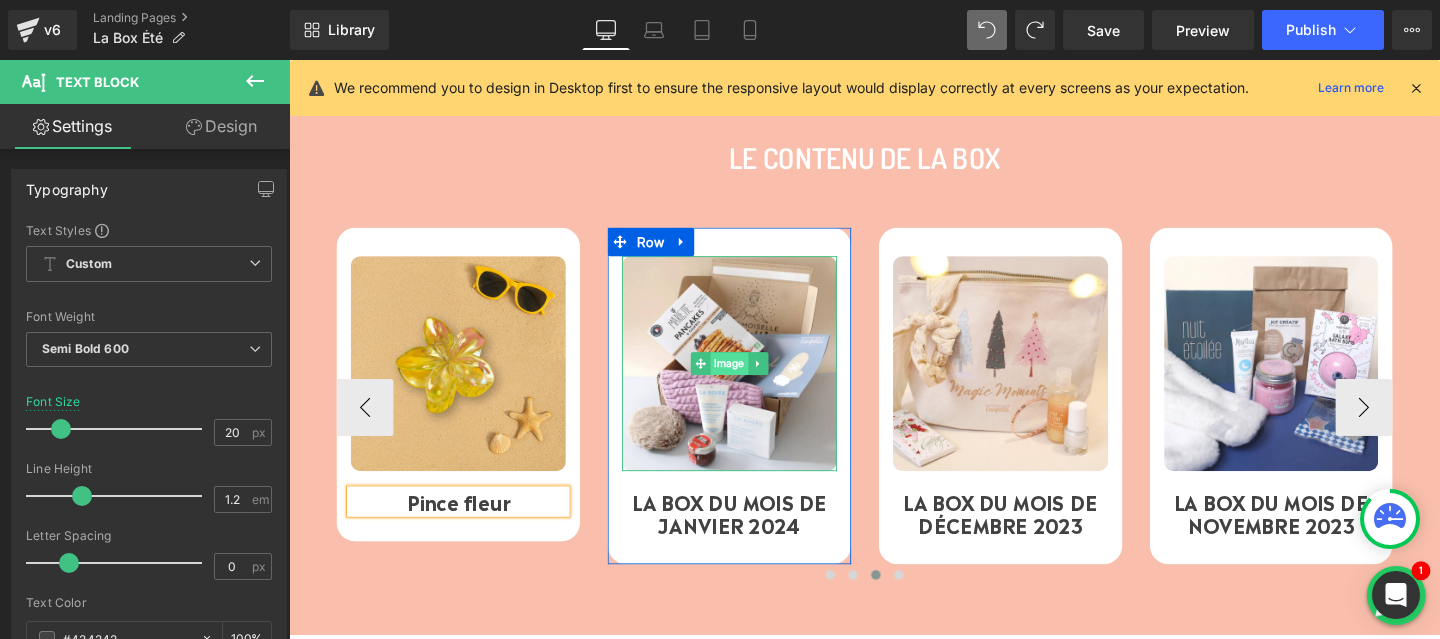 click on "Image" at bounding box center (752, 379) 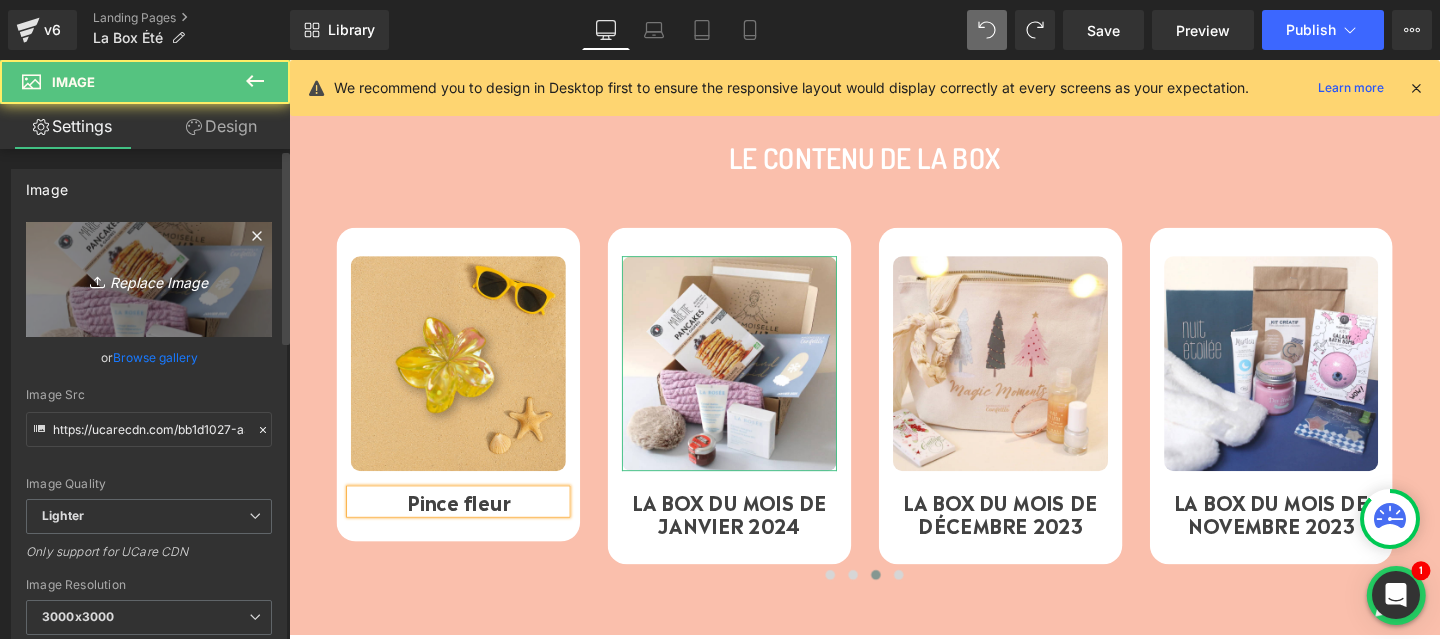 click on "Replace Image" at bounding box center (149, 279) 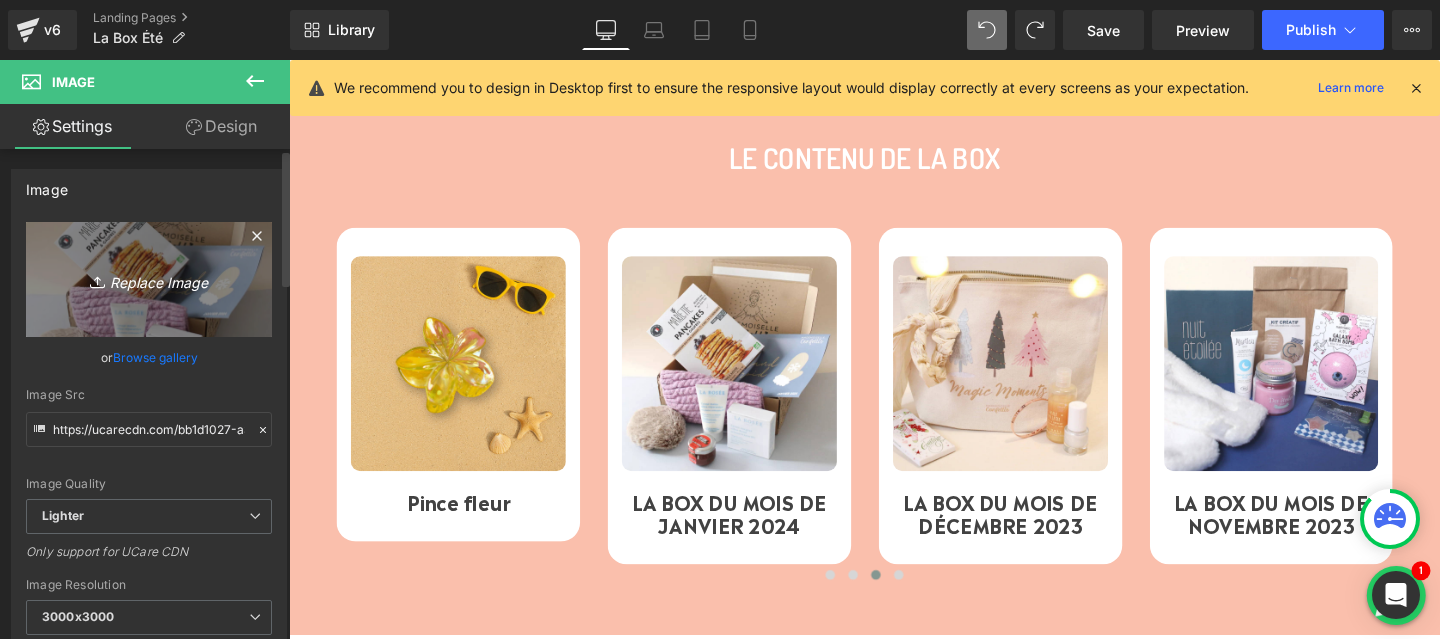 type on "C:\fakepath\13.png" 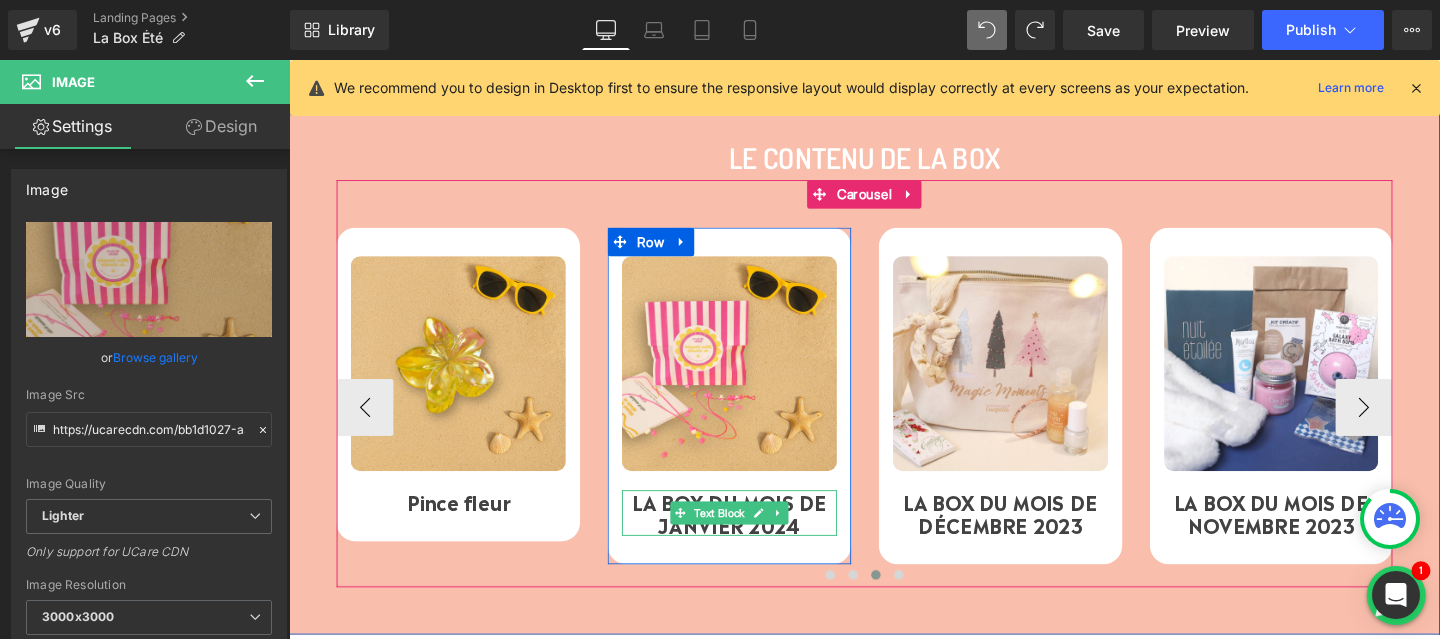 click at bounding box center [752, 514] 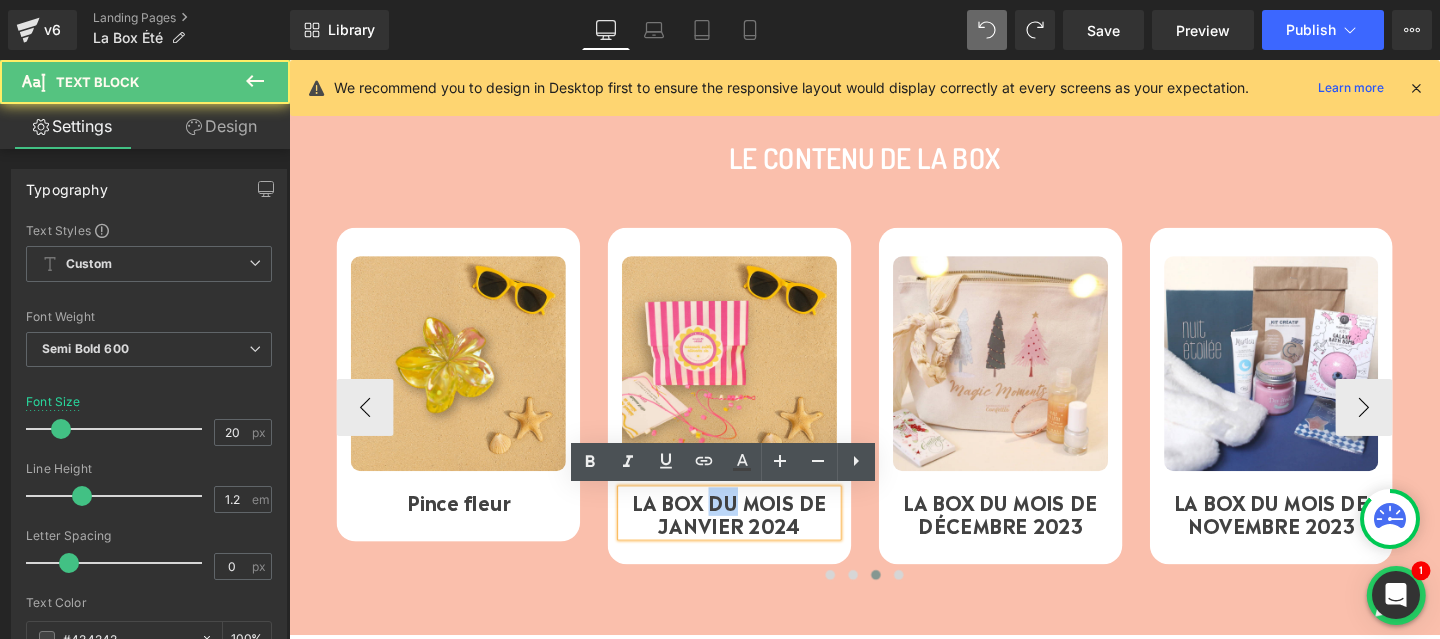 click on "LA BOX DU MOIS DE JANVIER 2024" at bounding box center (752, 536) 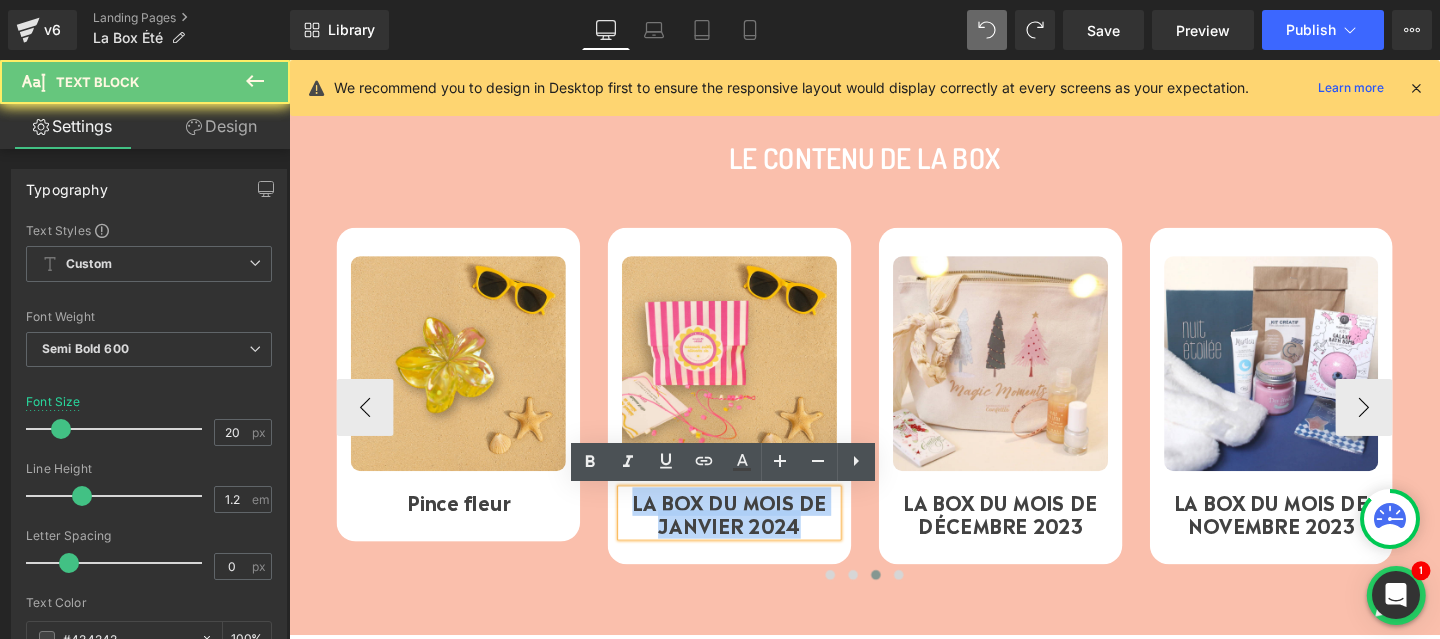click on "LA BOX DU MOIS DE JANVIER 2024" at bounding box center (752, 536) 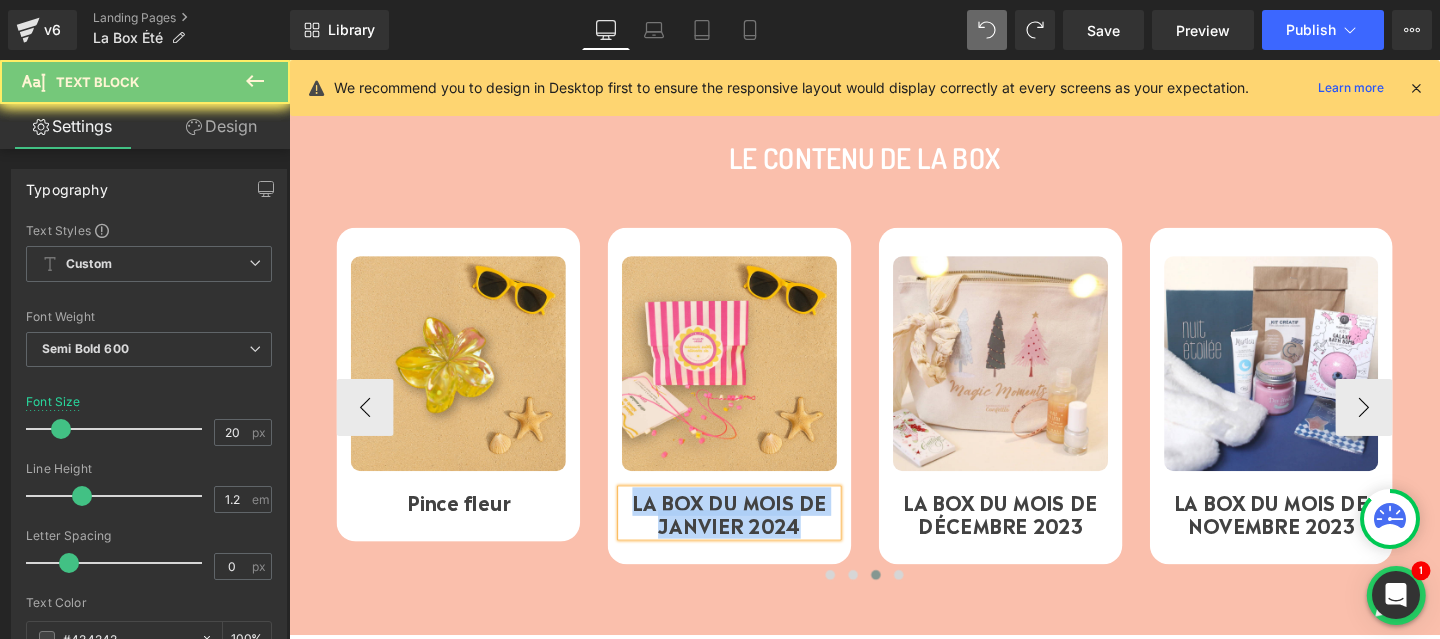 paste 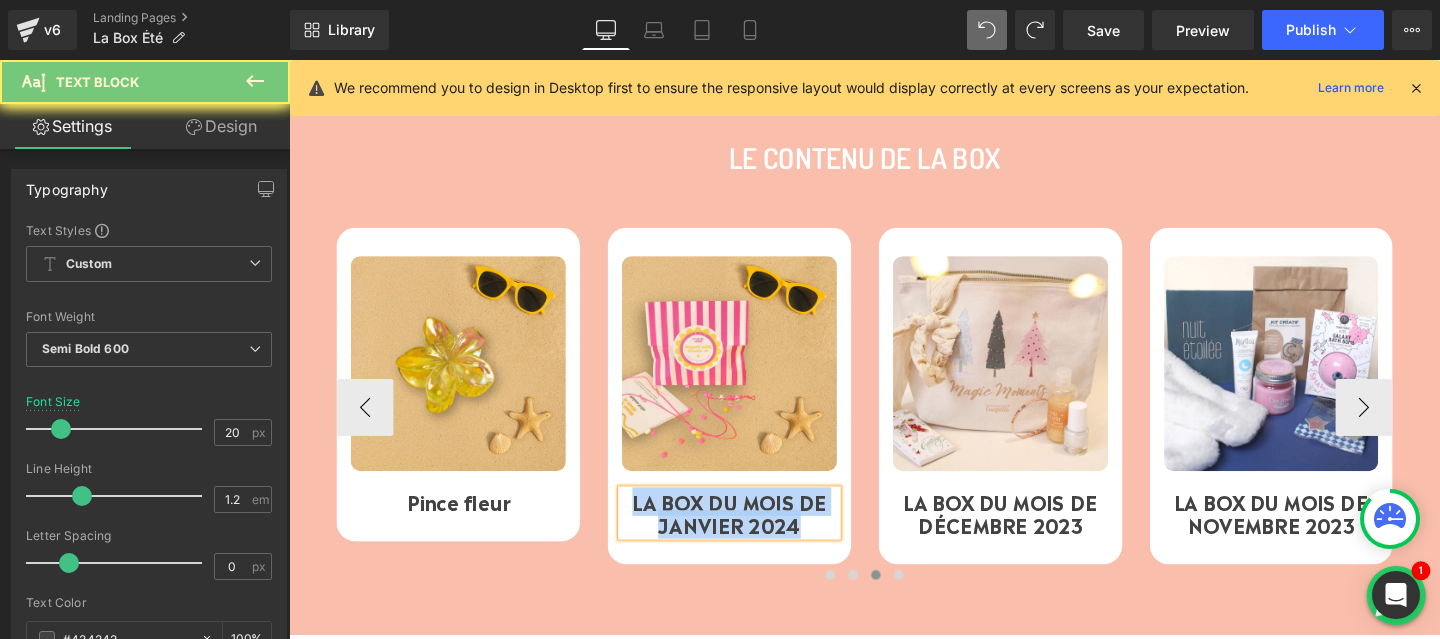 type 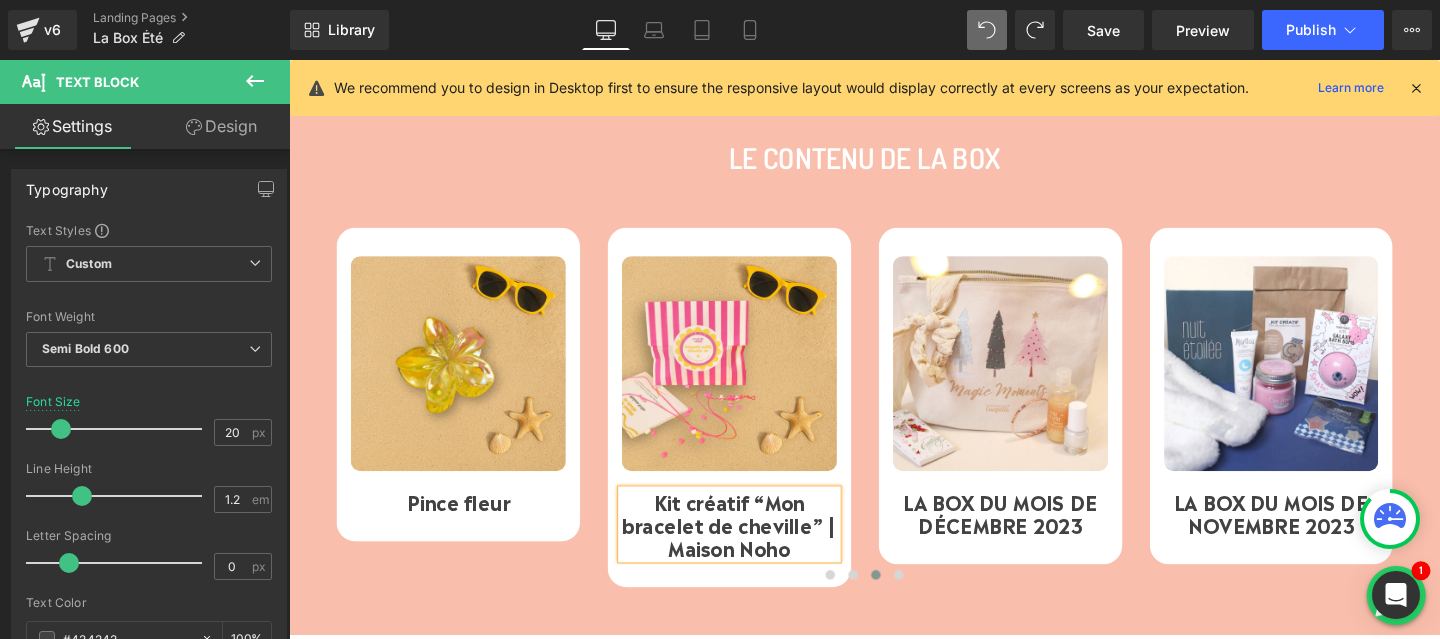 click on "Rendering Content" at bounding box center (720, 560) 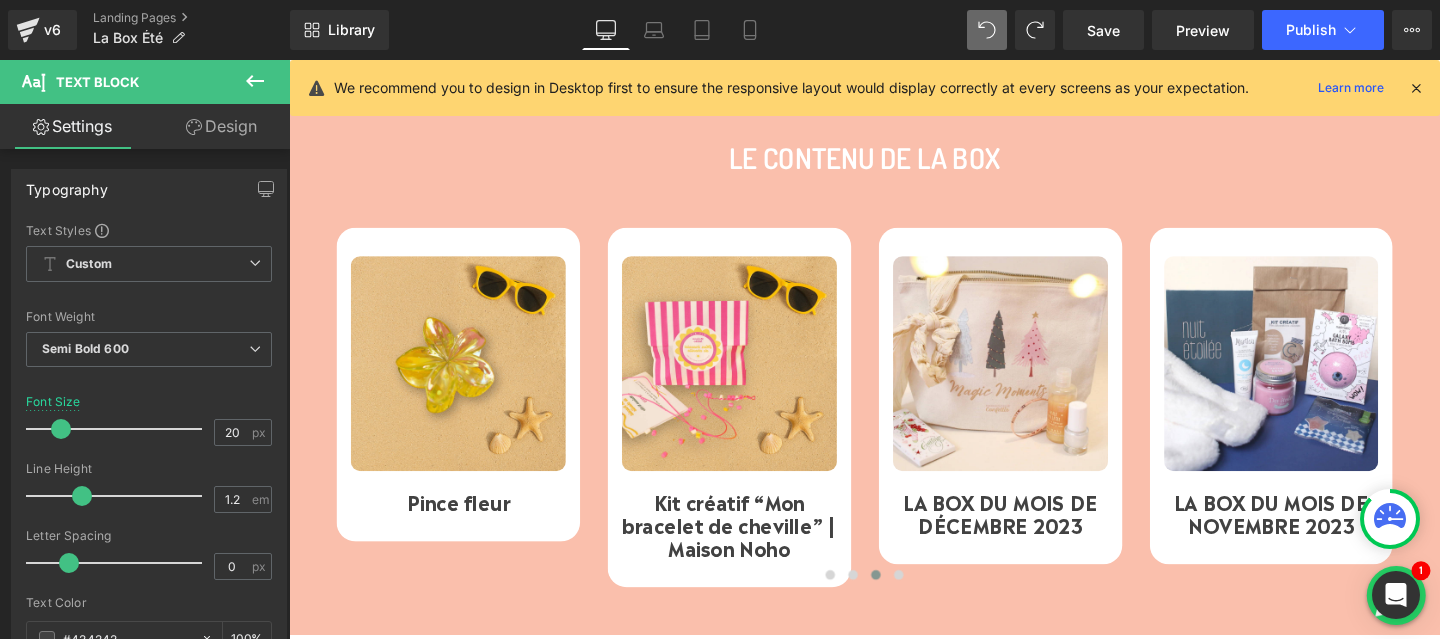 click on "Rendering Content" at bounding box center (720, 560) 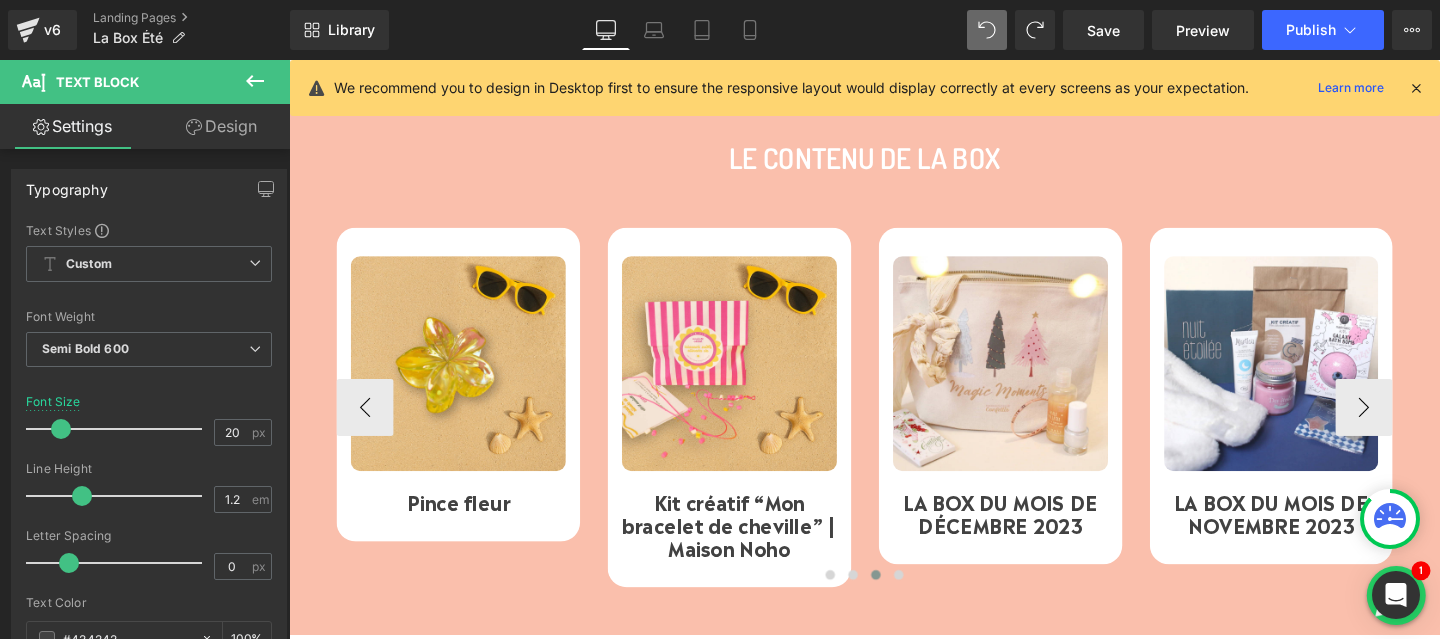 click on "Kit créatif “Mon bracelet de cheville” | Maison Noho" at bounding box center (752, 548) 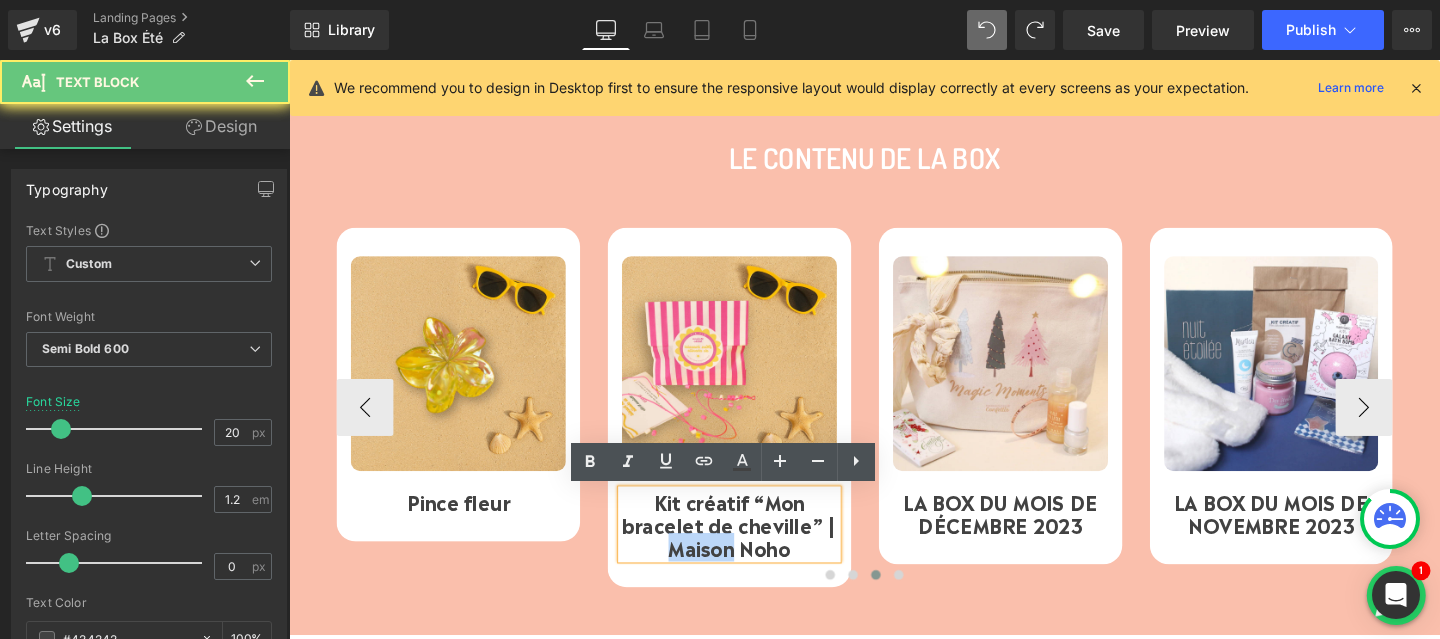 click on "Kit créatif “Mon bracelet de cheville” | Maison Noho" at bounding box center [752, 548] 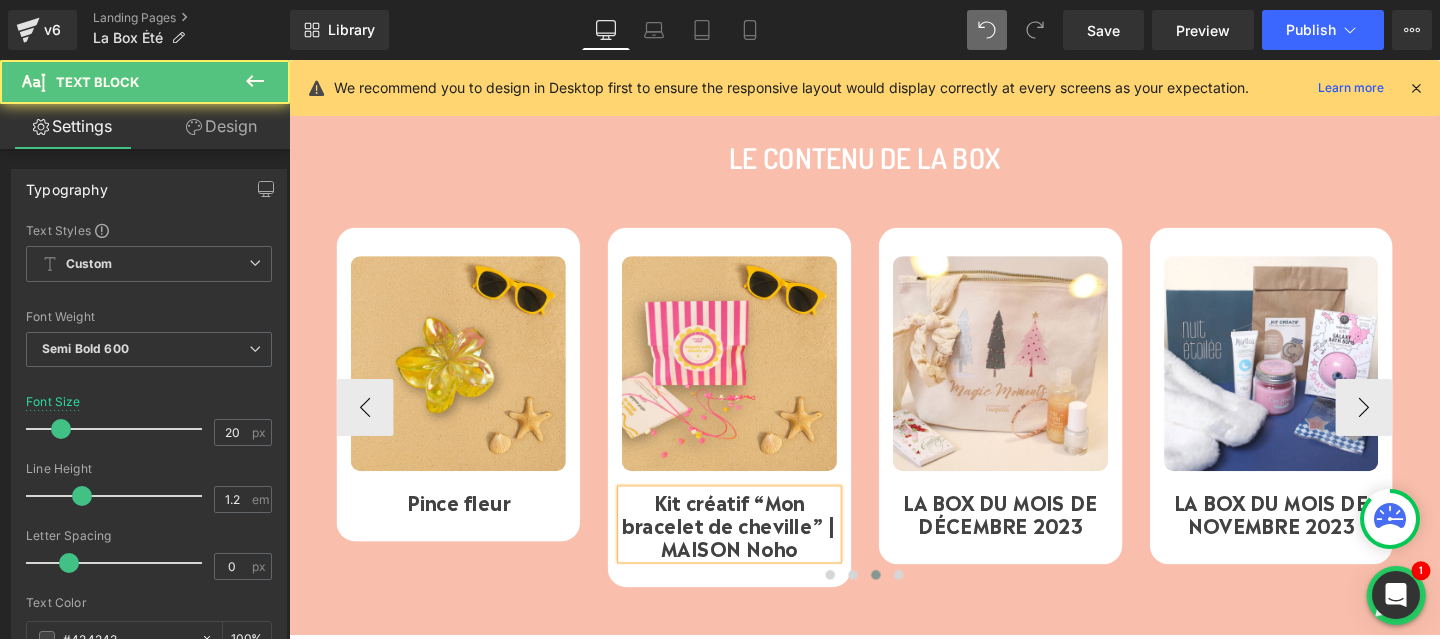 click on "Kit créatif “Mon bracelet de cheville” | MAISON Noho" at bounding box center [752, 548] 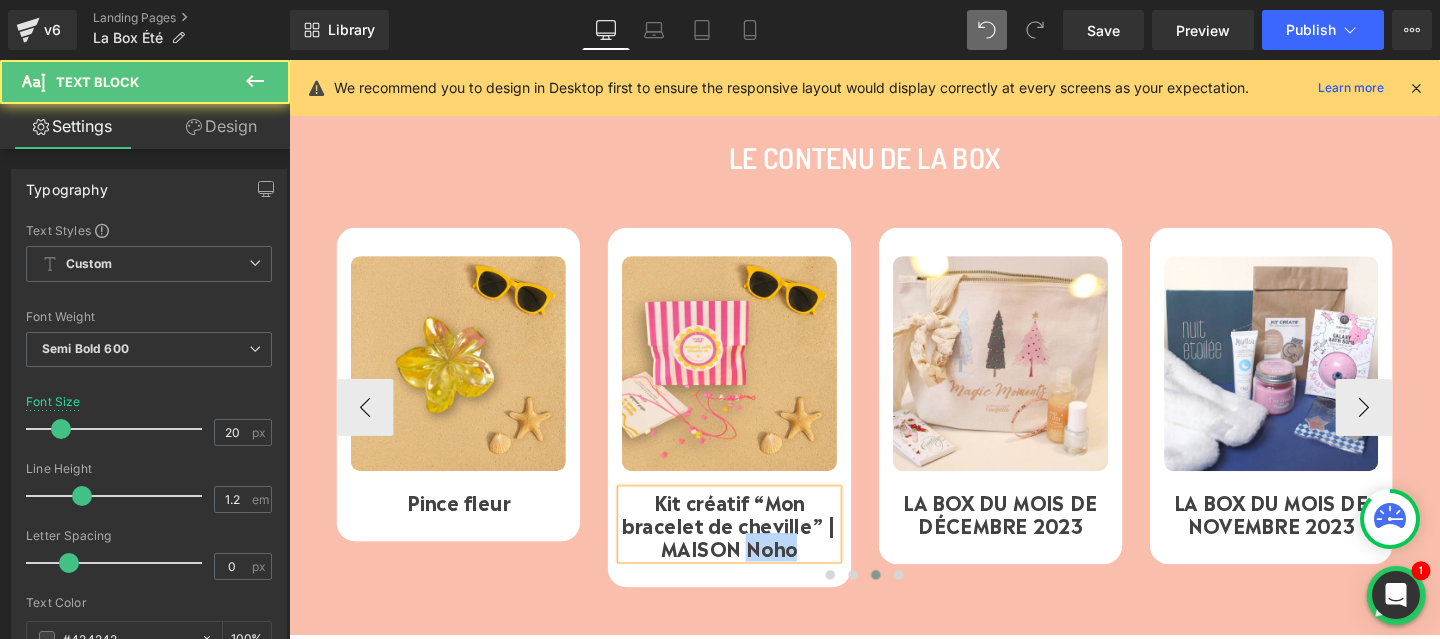 click on "Kit créatif “Mon bracelet de cheville” | MAISON Noho" at bounding box center [752, 548] 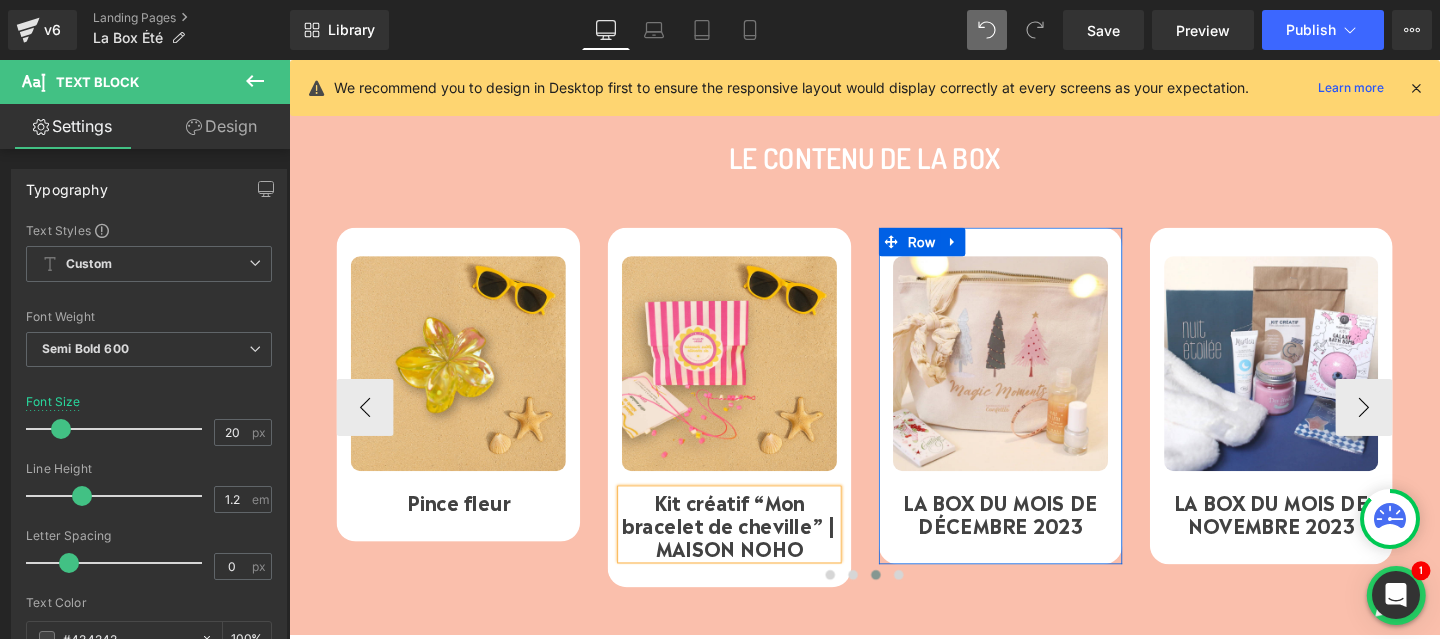 click on "LA BOX DU MOIS DE DÉCEMBRE 2023" at bounding box center (1037, 536) 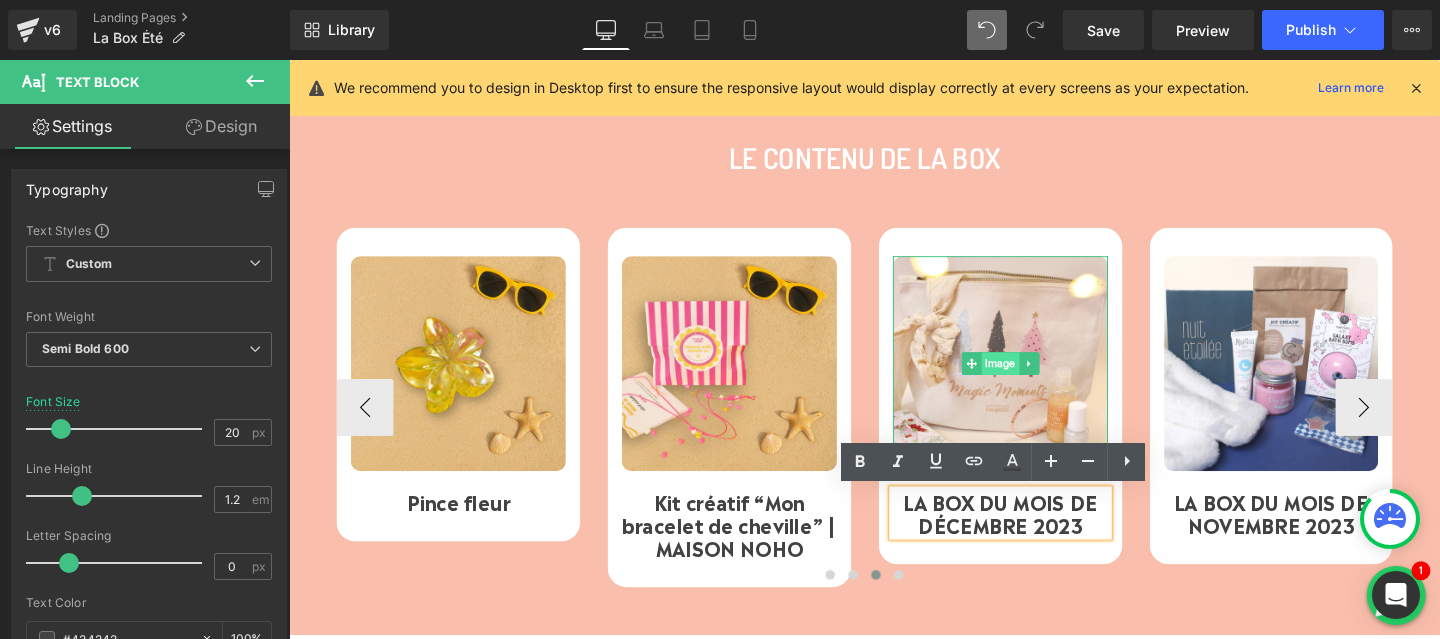 click on "Image" at bounding box center (1037, 379) 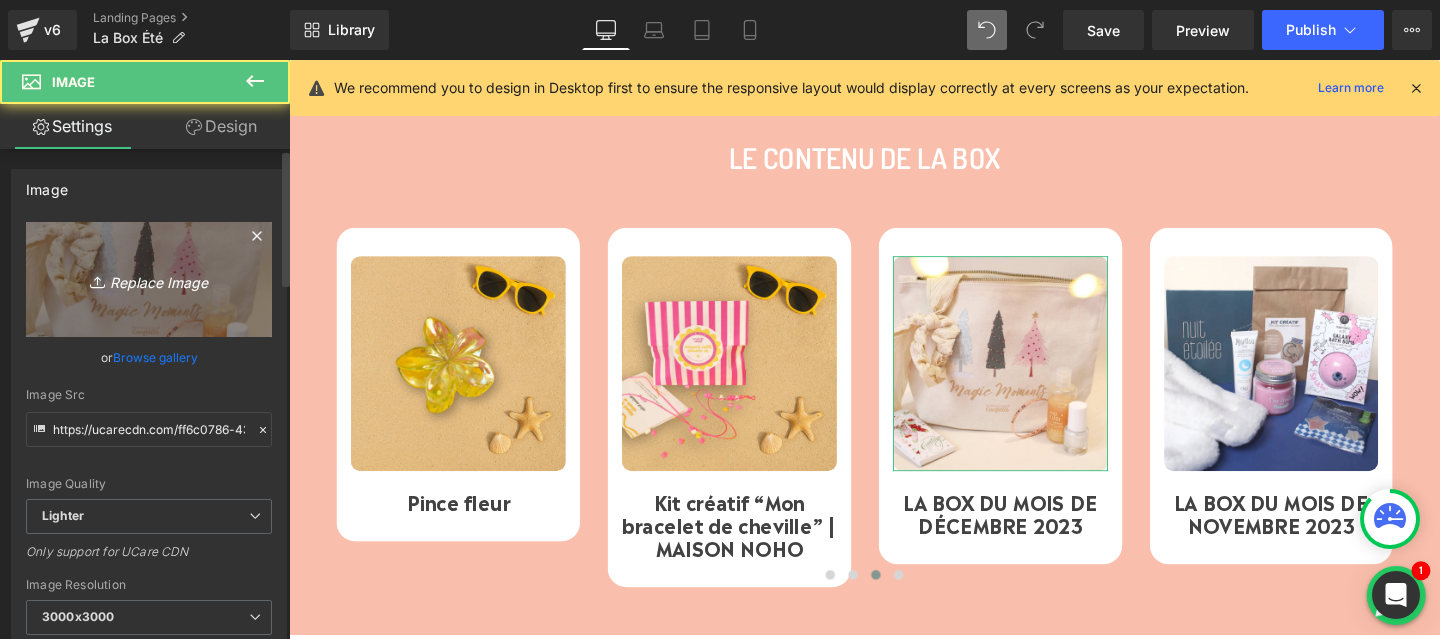 click on "Replace Image" at bounding box center (149, 279) 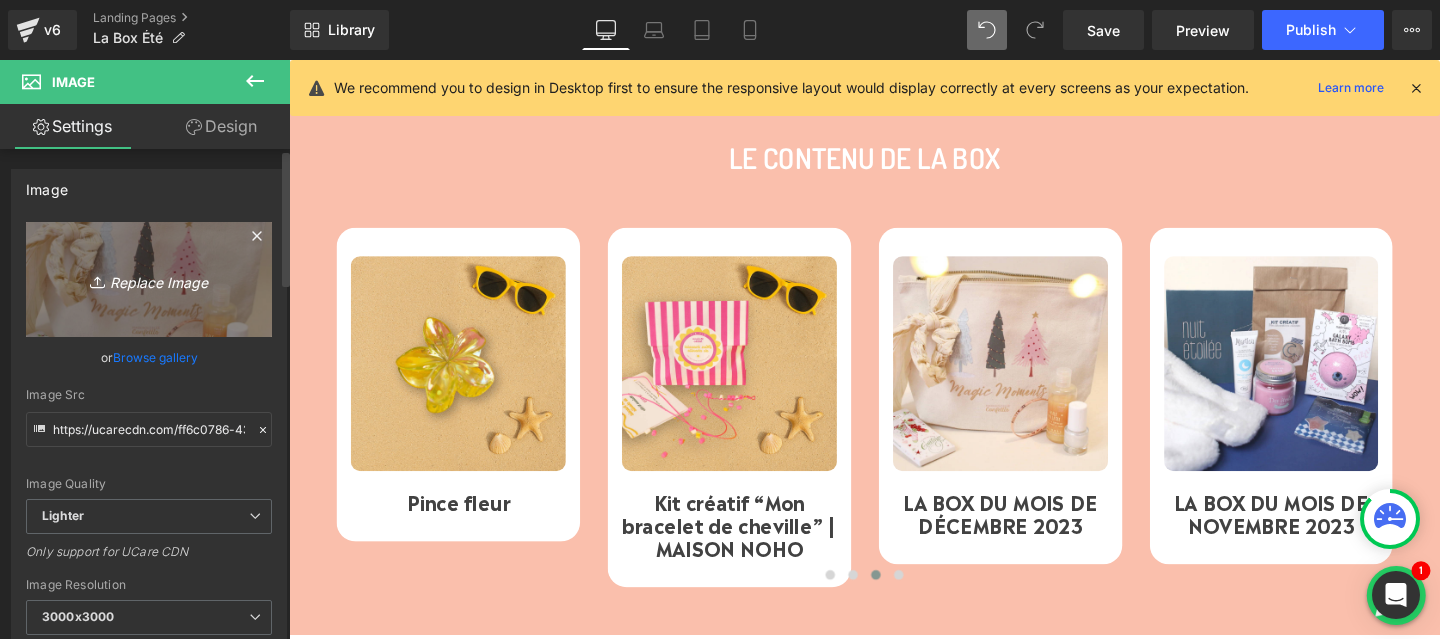 type on "C:\fakepath\14.png" 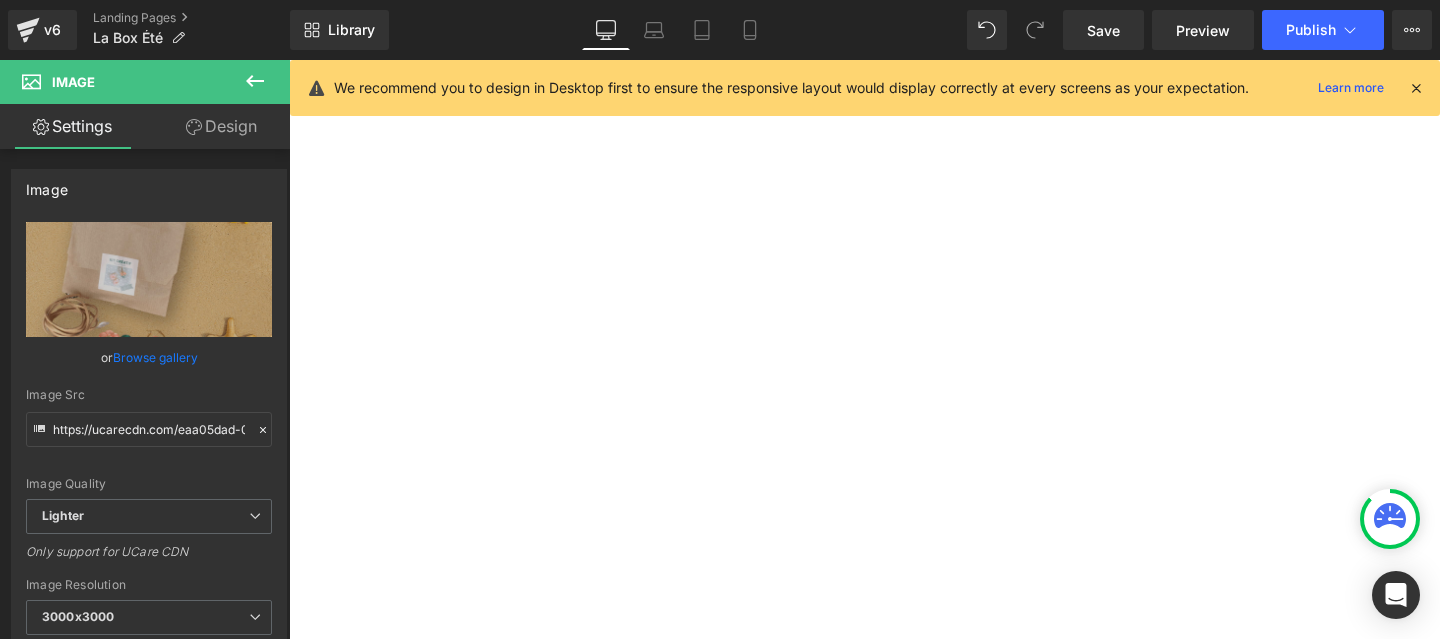 scroll, scrollTop: 0, scrollLeft: 0, axis: both 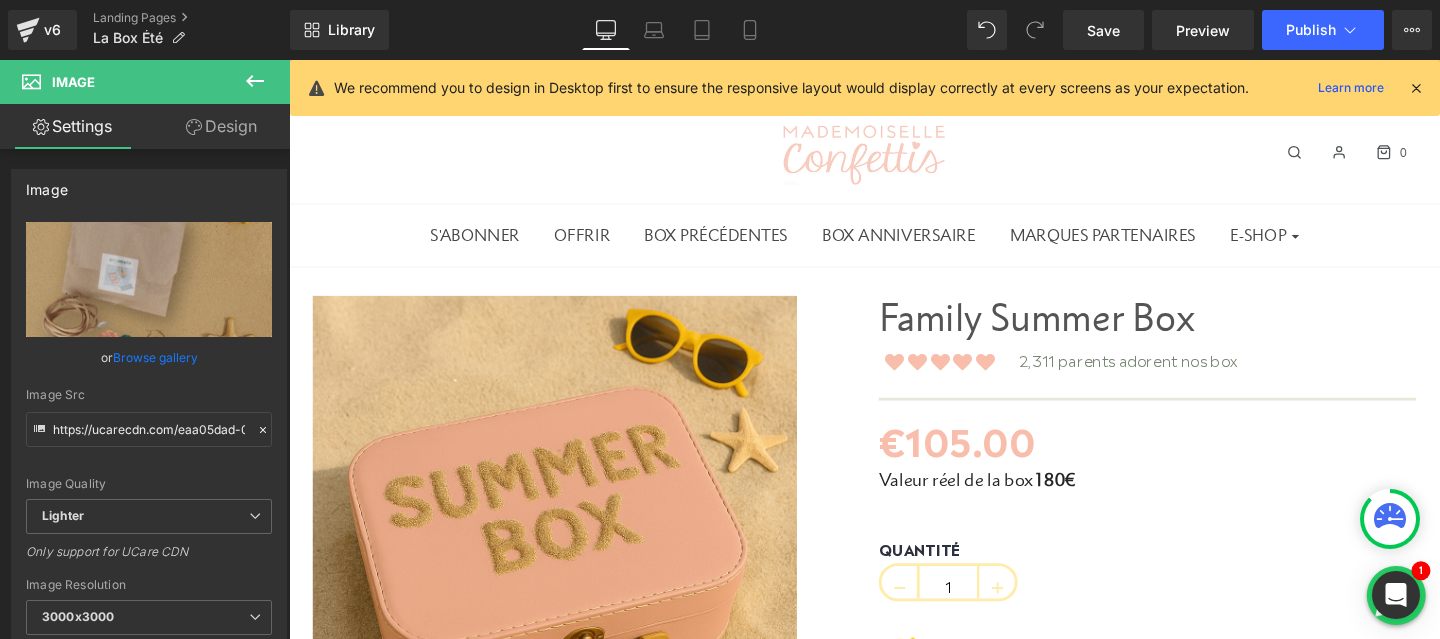 click at bounding box center (985, 1434) 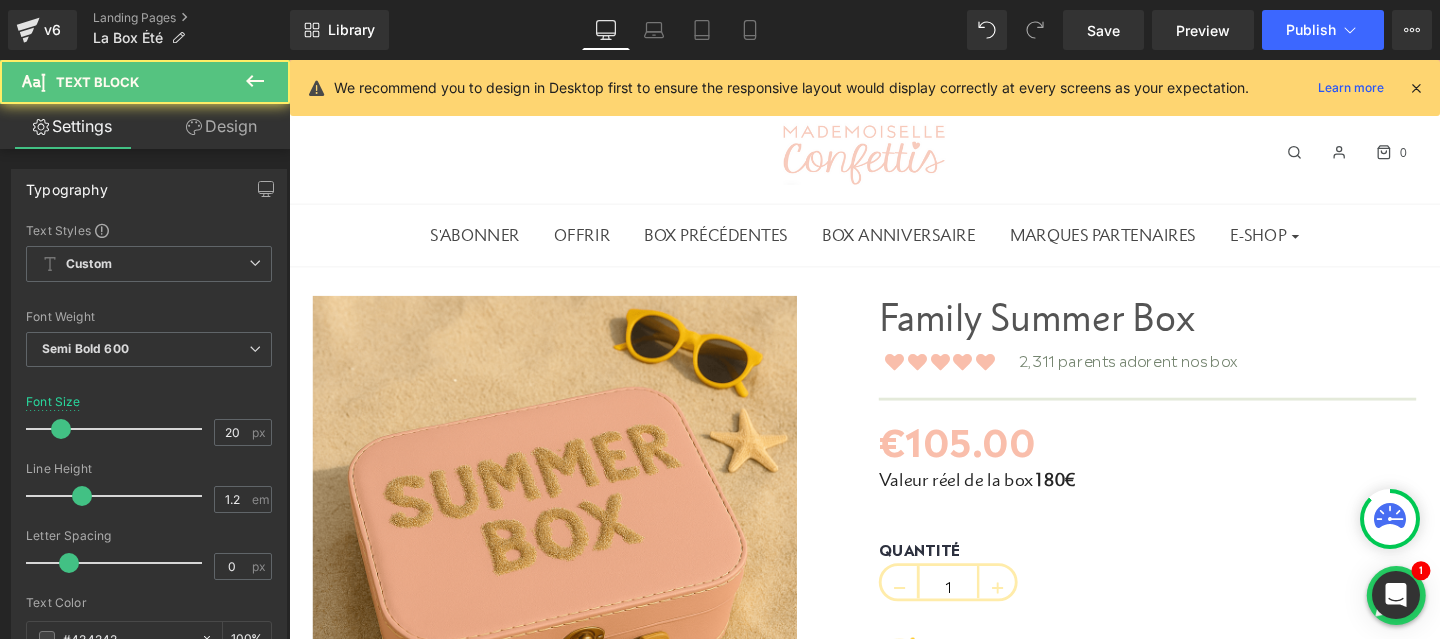 scroll, scrollTop: 898, scrollLeft: 0, axis: vertical 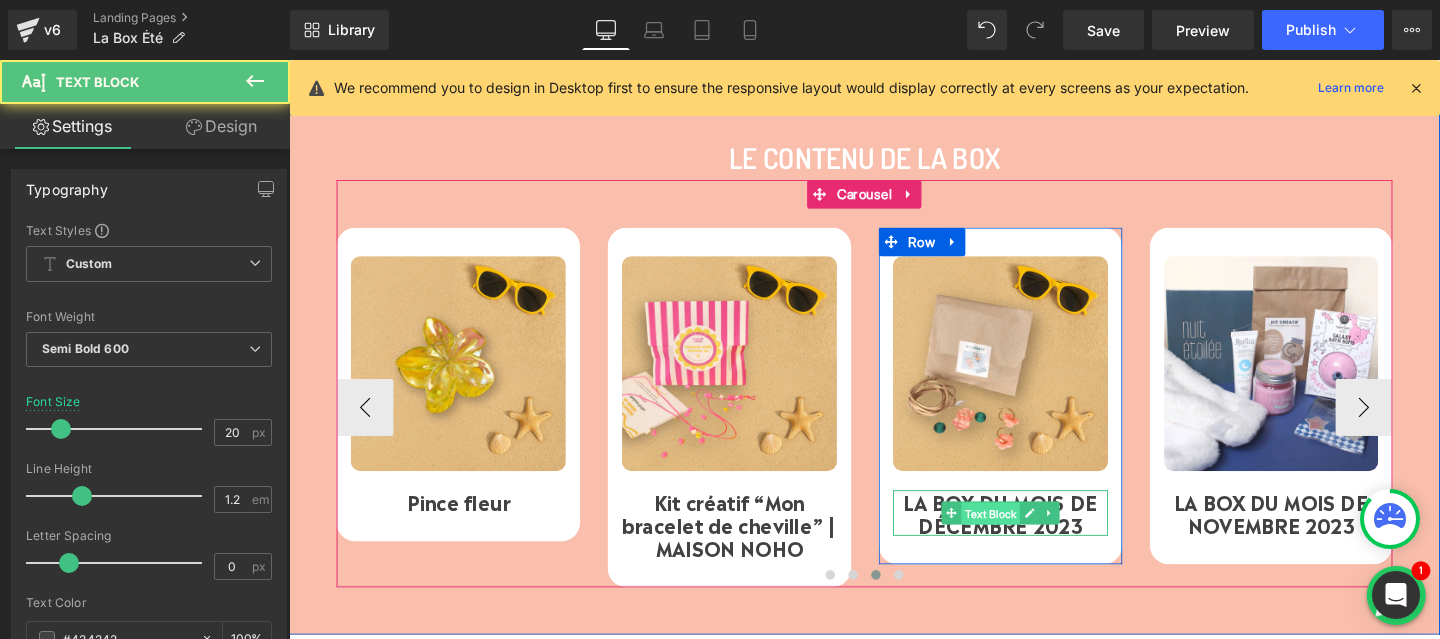 click on "Text Block" at bounding box center (1016, 536) 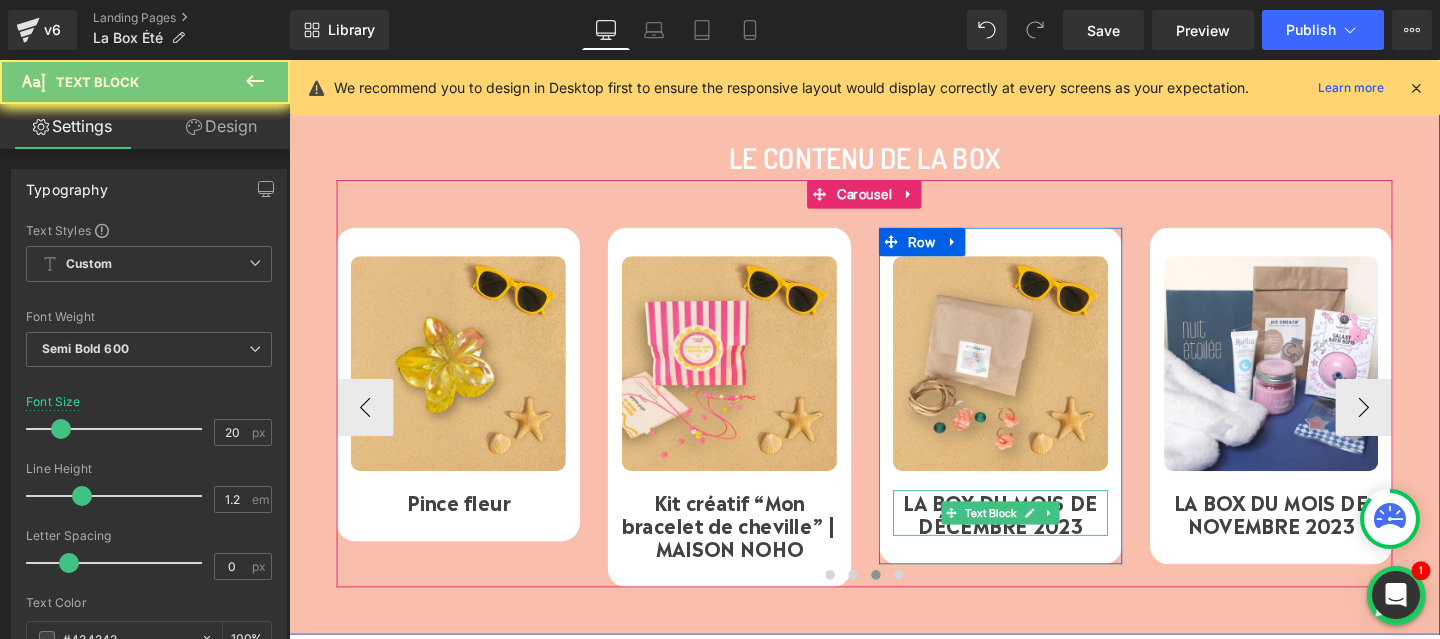 click on "LA BOX DU MOIS DE DÉCEMBRE 2023" at bounding box center [1037, 536] 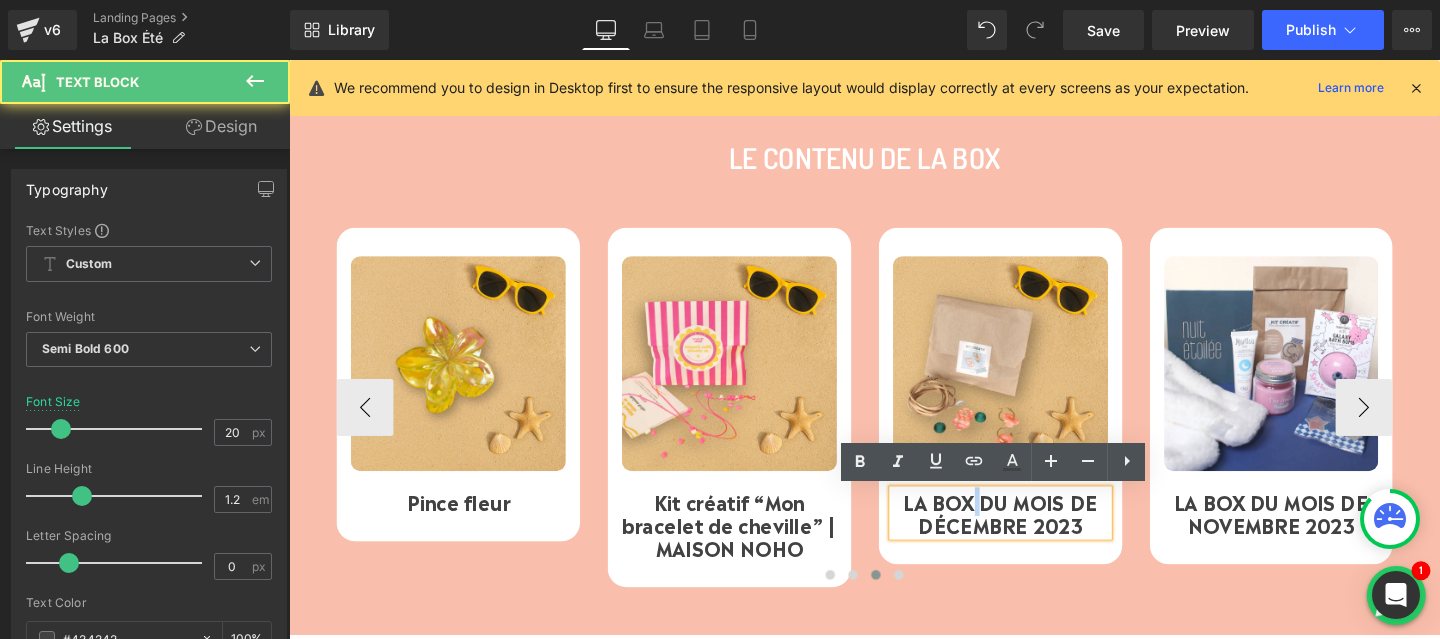 click on "LA BOX DU MOIS DE DÉCEMBRE 2023" at bounding box center [1037, 536] 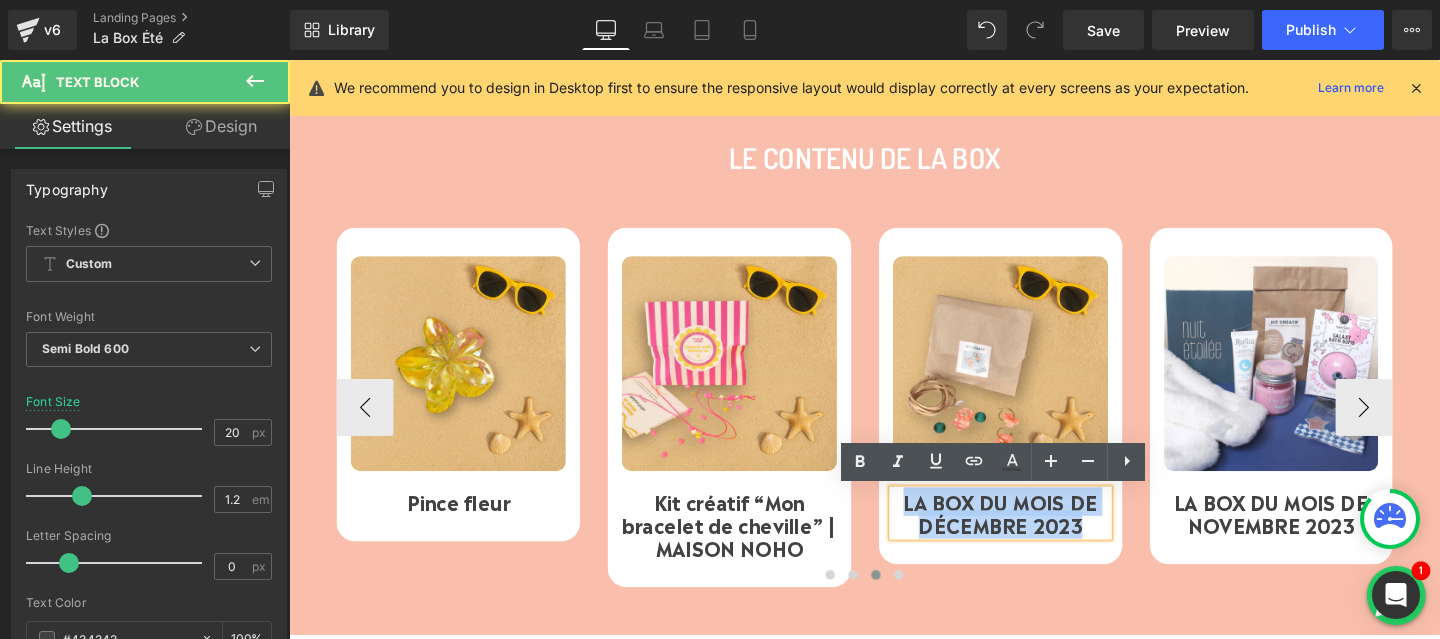 click on "LA BOX DU MOIS DE DÉCEMBRE 2023" at bounding box center (1037, 536) 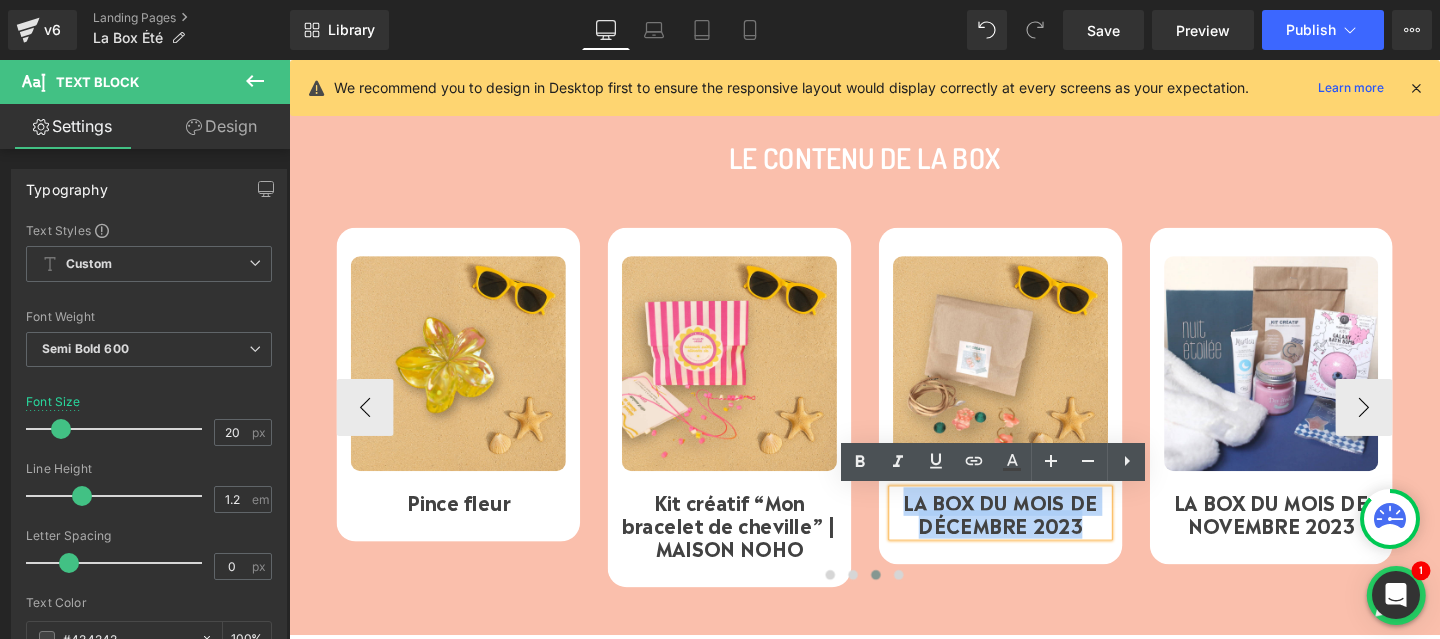 paste 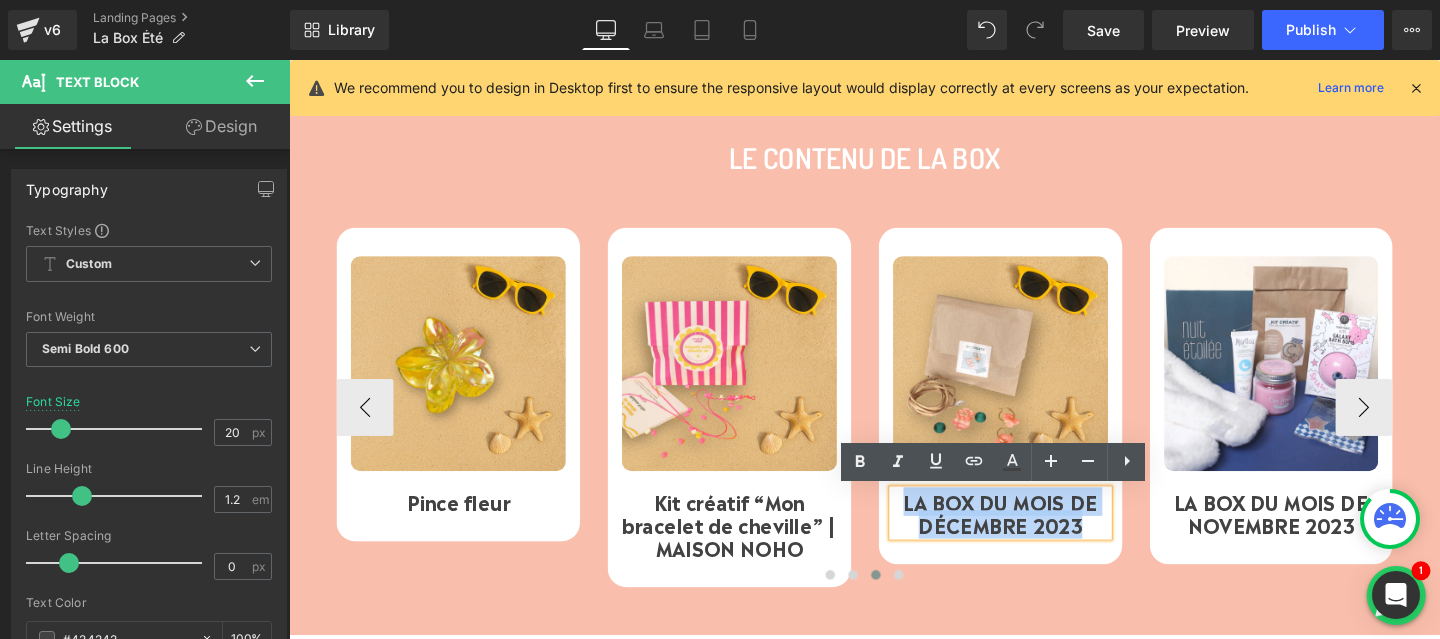 type 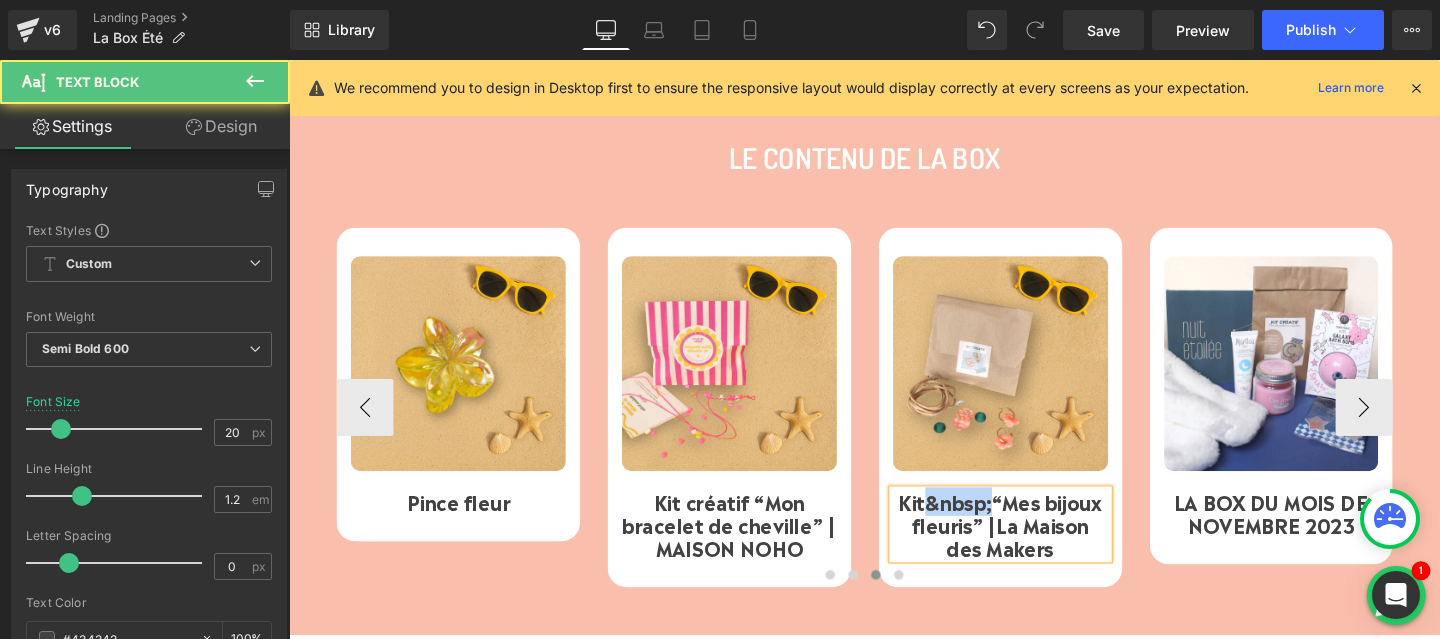 drag, startPoint x: 1027, startPoint y: 528, endPoint x: 959, endPoint y: 528, distance: 68 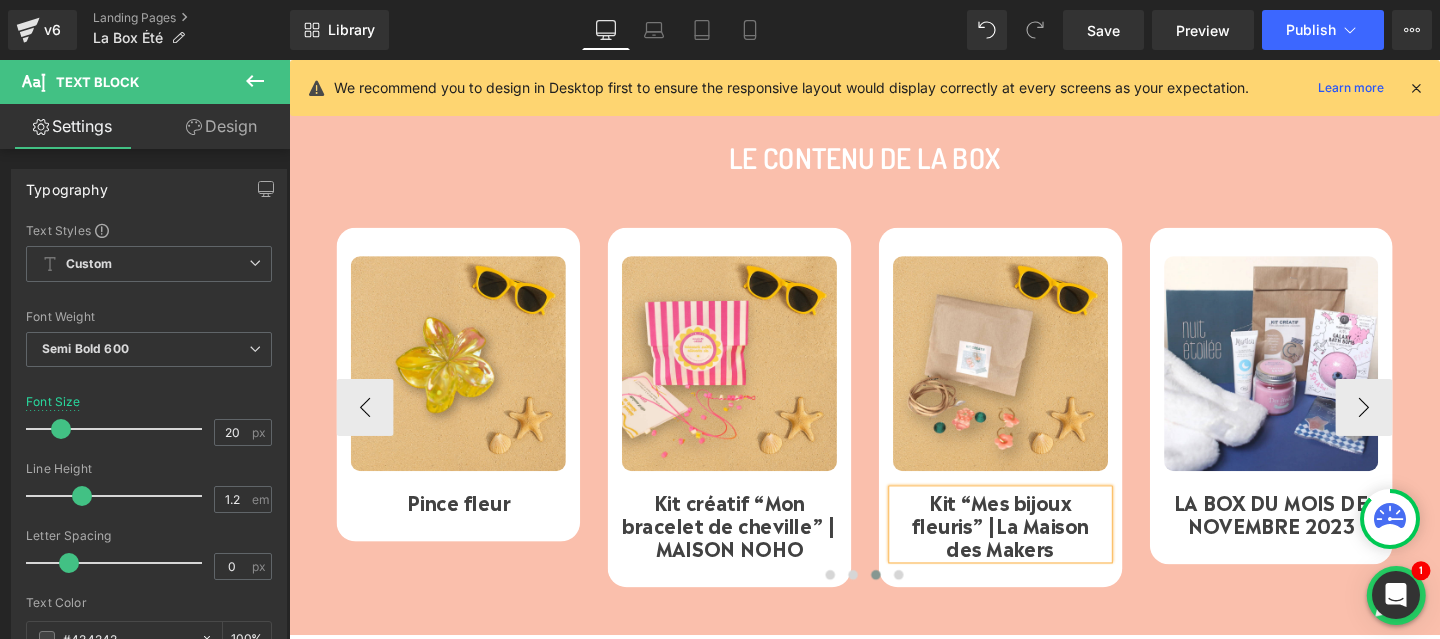 click on "Kit “Mes bijoux fleuris” |La Maison des Makers" at bounding box center [1037, 548] 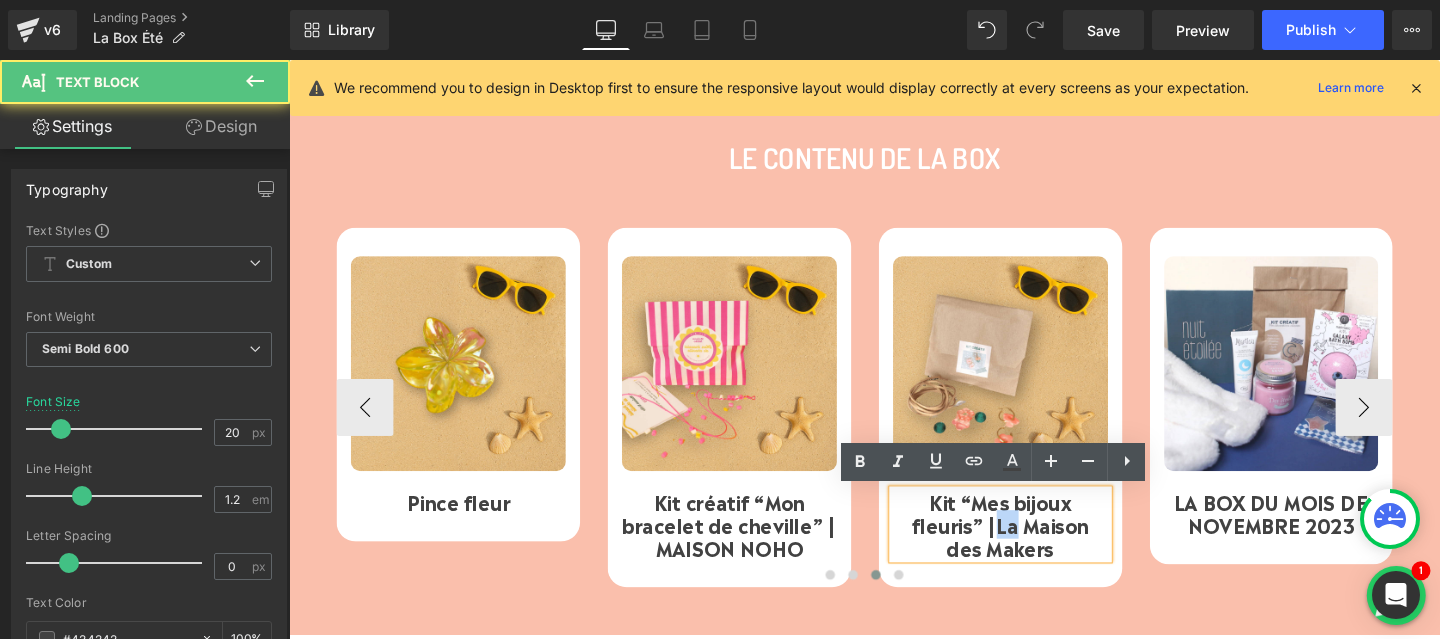 click on "Kit “Mes bijoux fleuris” |La Maison des Makers" at bounding box center (1037, 548) 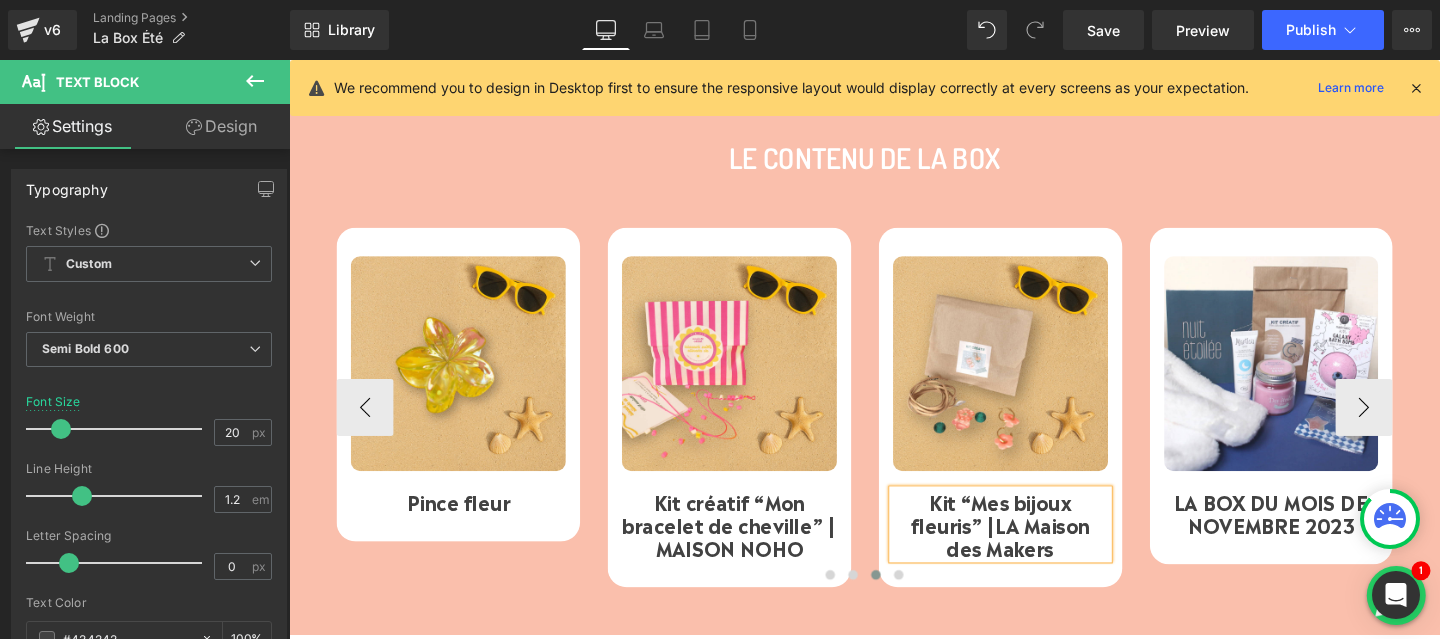 click on "Kit “Mes bijoux fleuris” |LA Maison des Makers" at bounding box center [1037, 548] 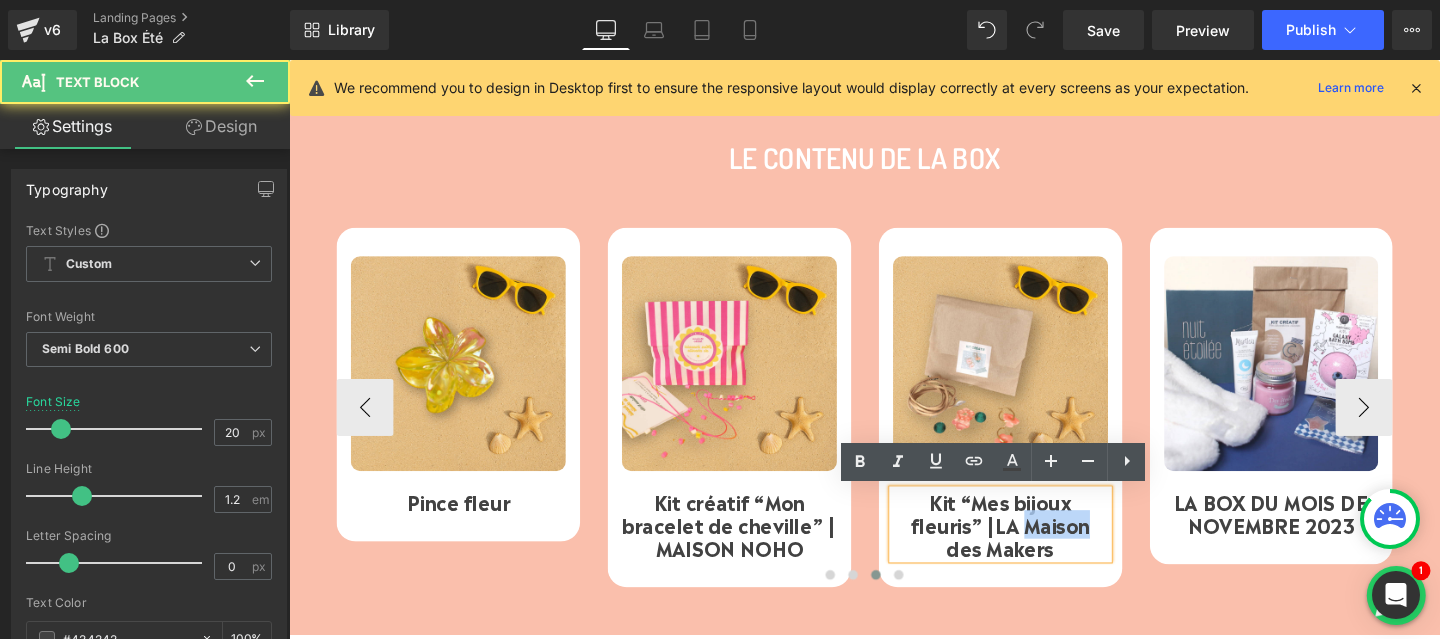 click on "Kit “Mes bijoux fleuris” |LA Maison des Makers" at bounding box center [1037, 548] 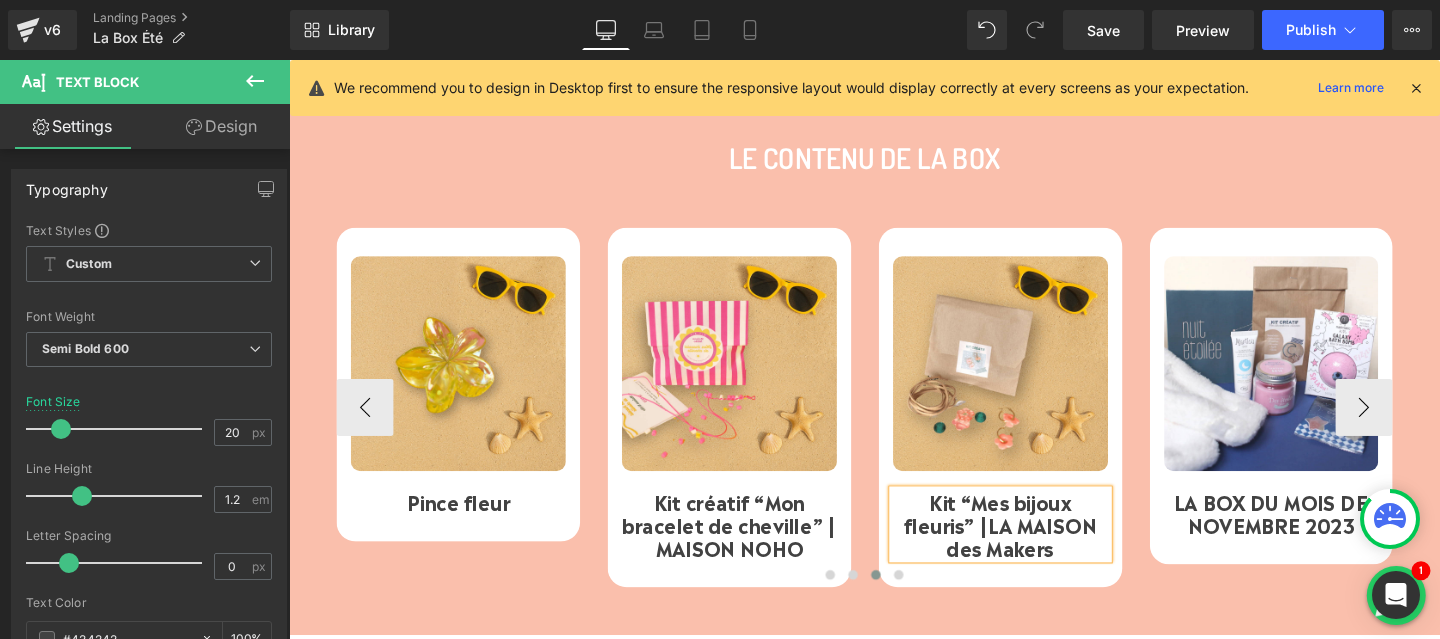 click on "Kit “Mes bijoux fleuris” |LA MAISON des Makers" at bounding box center [1037, 548] 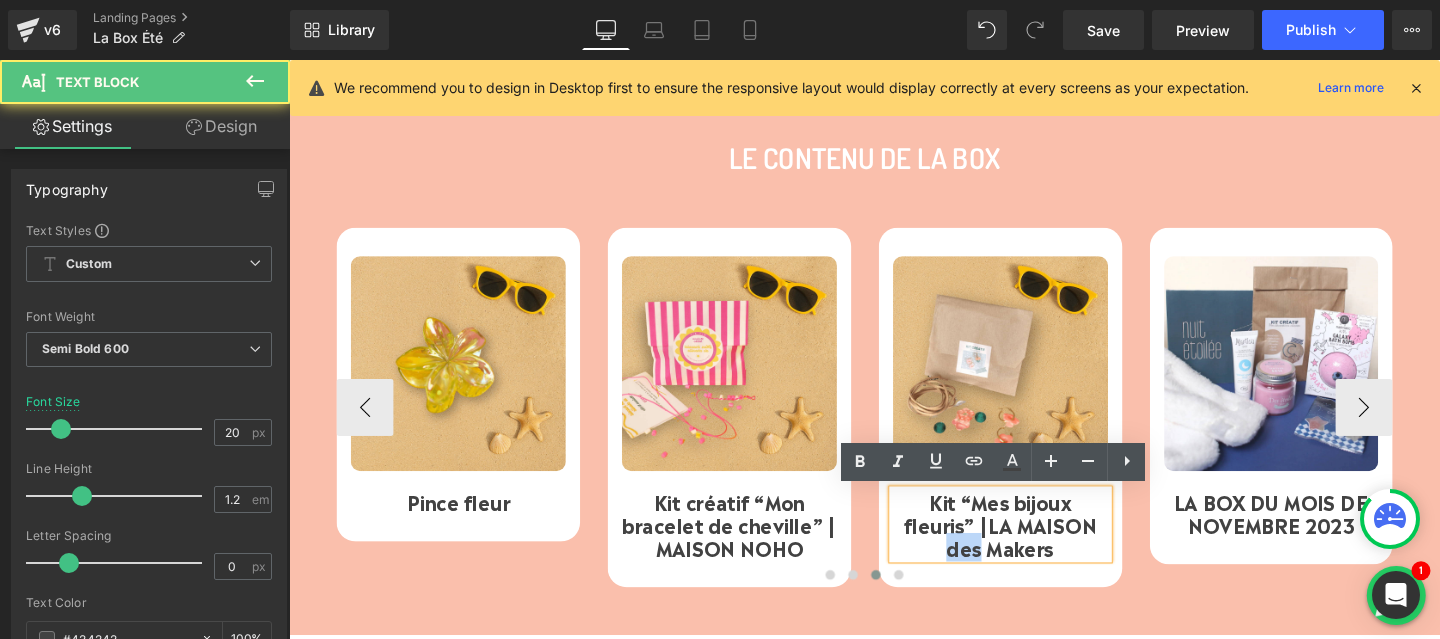 click on "Kit “Mes bijoux fleuris” |LA MAISON des Makers" at bounding box center (1037, 548) 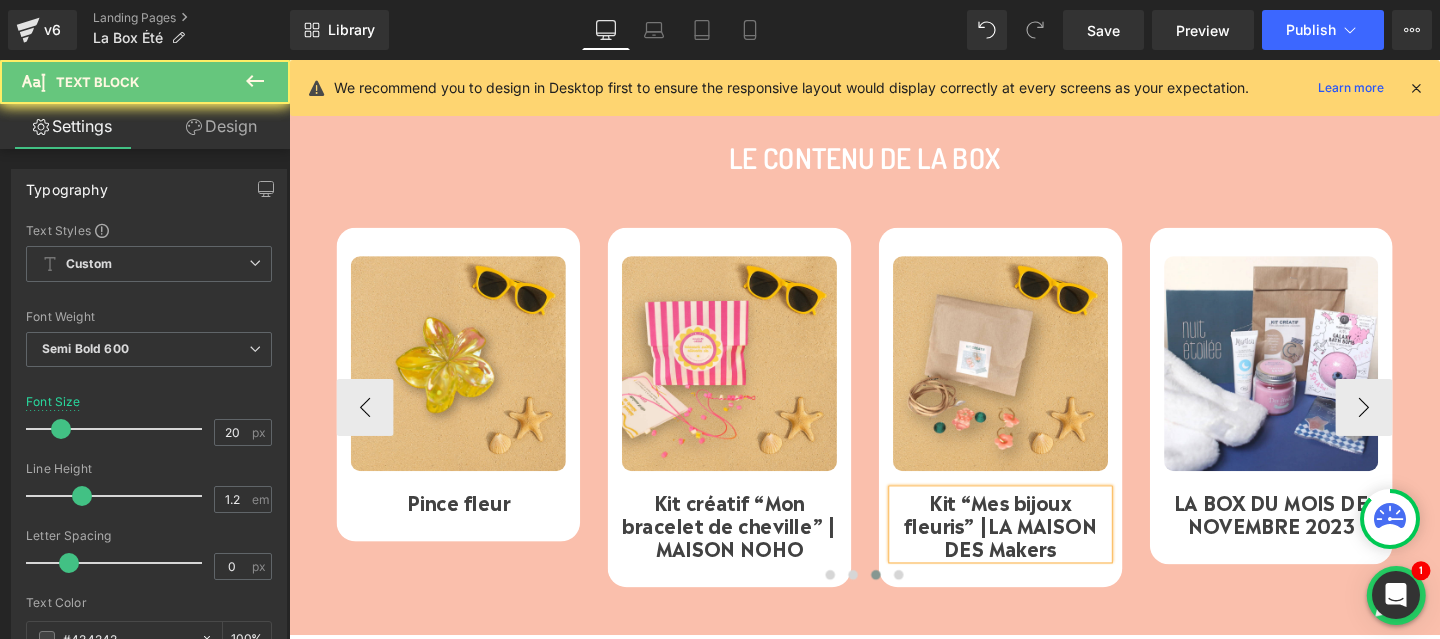 click on "Kit “Mes bijoux fleuris” |LA MAISON DES Makers" at bounding box center [1037, 548] 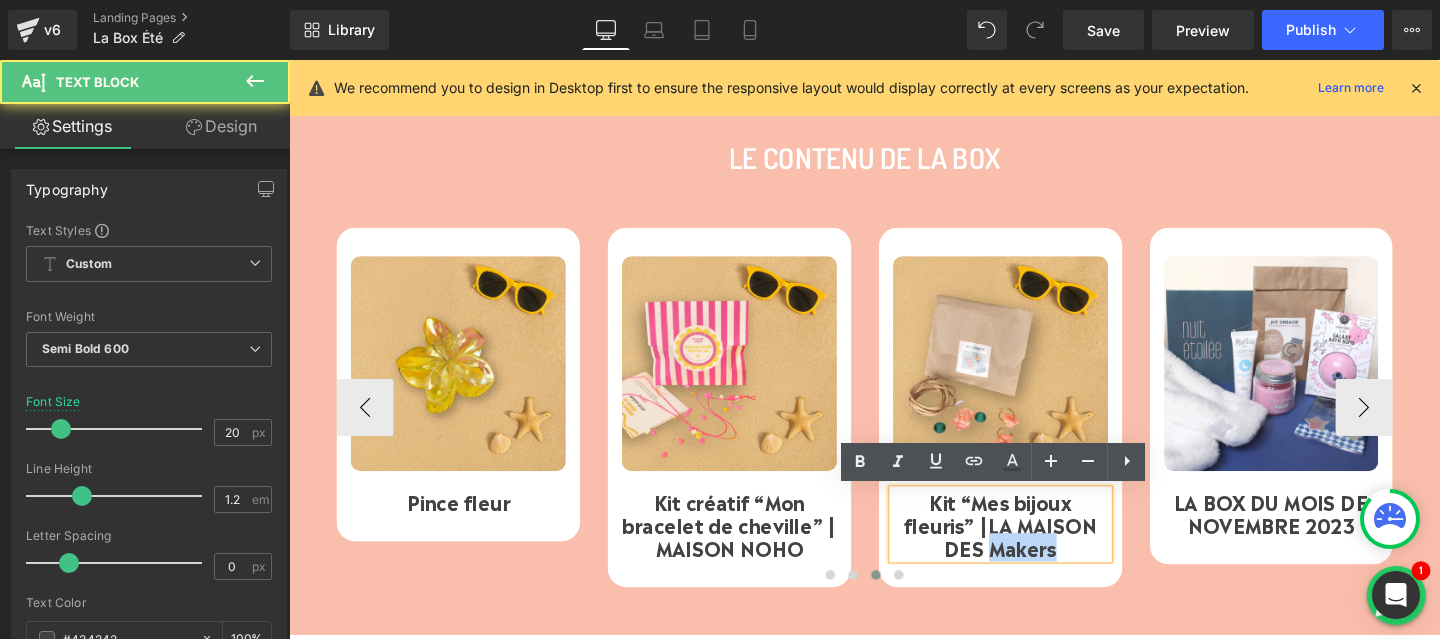 click on "Kit “Mes bijoux fleuris” |LA MAISON DES Makers" at bounding box center (1037, 548) 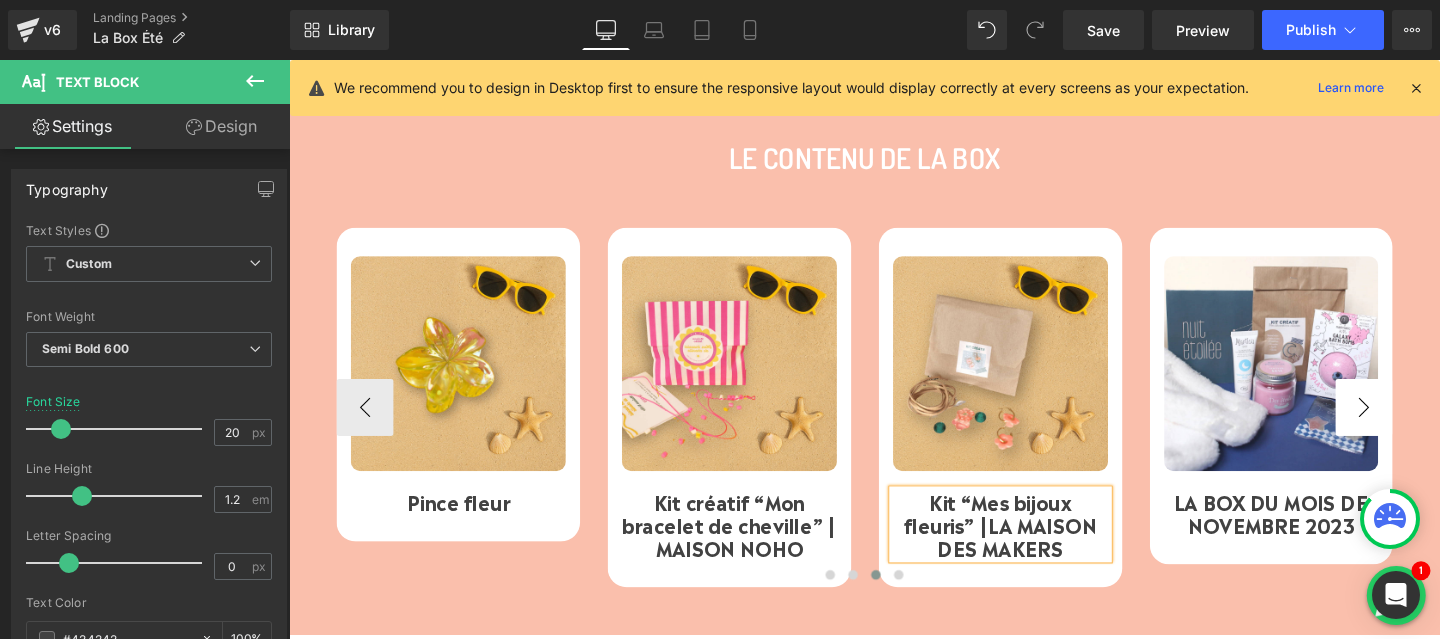 click on "›" at bounding box center (1419, 425) 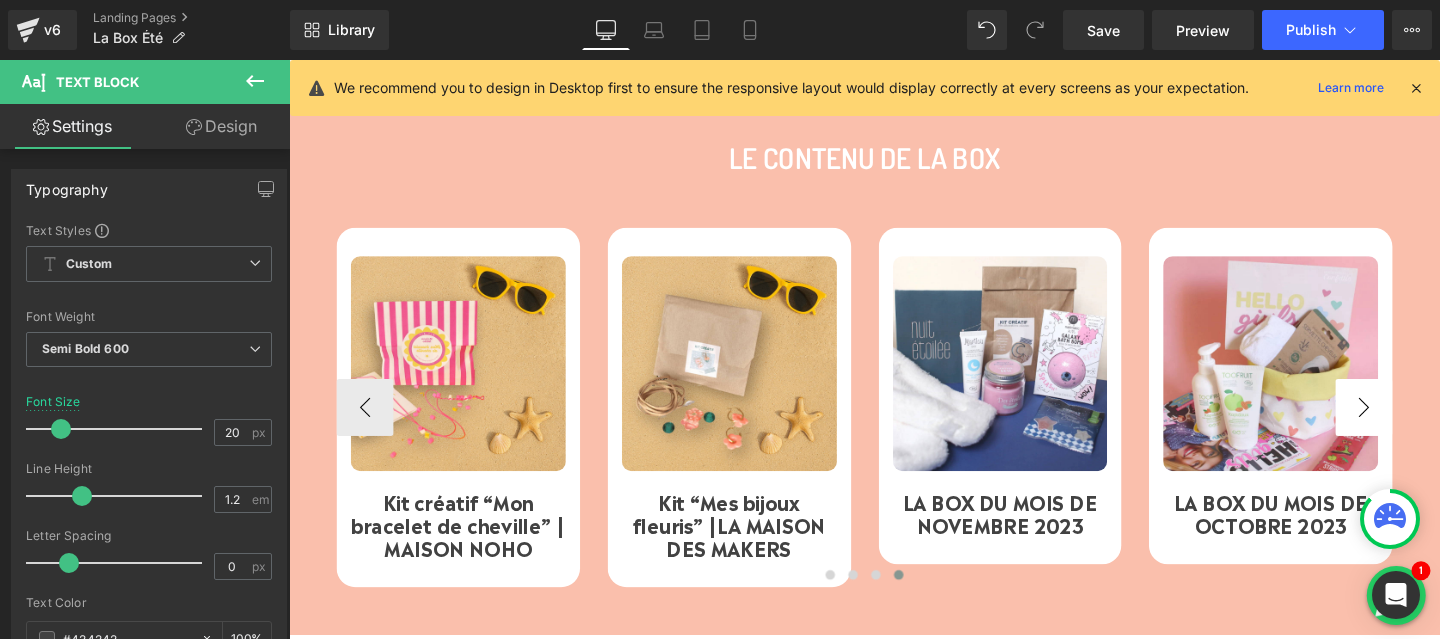 click on "›" at bounding box center [1419, 425] 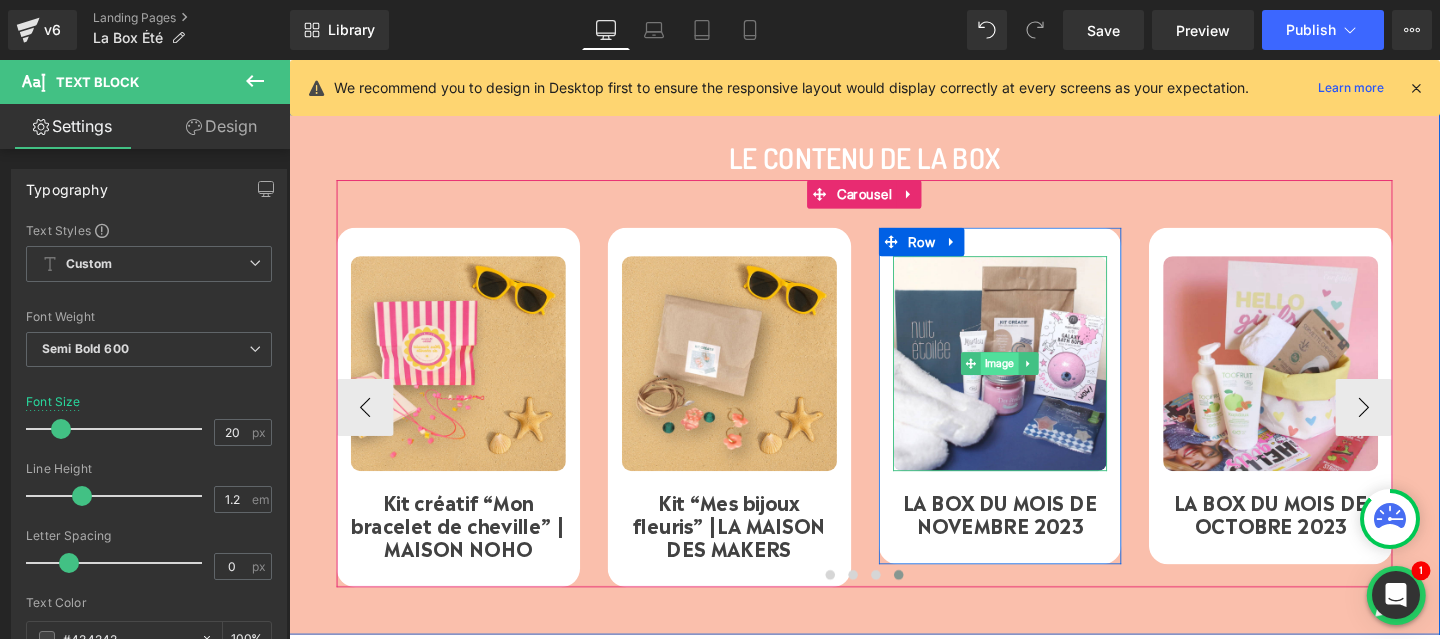 click on "Image" at bounding box center [1037, 379] 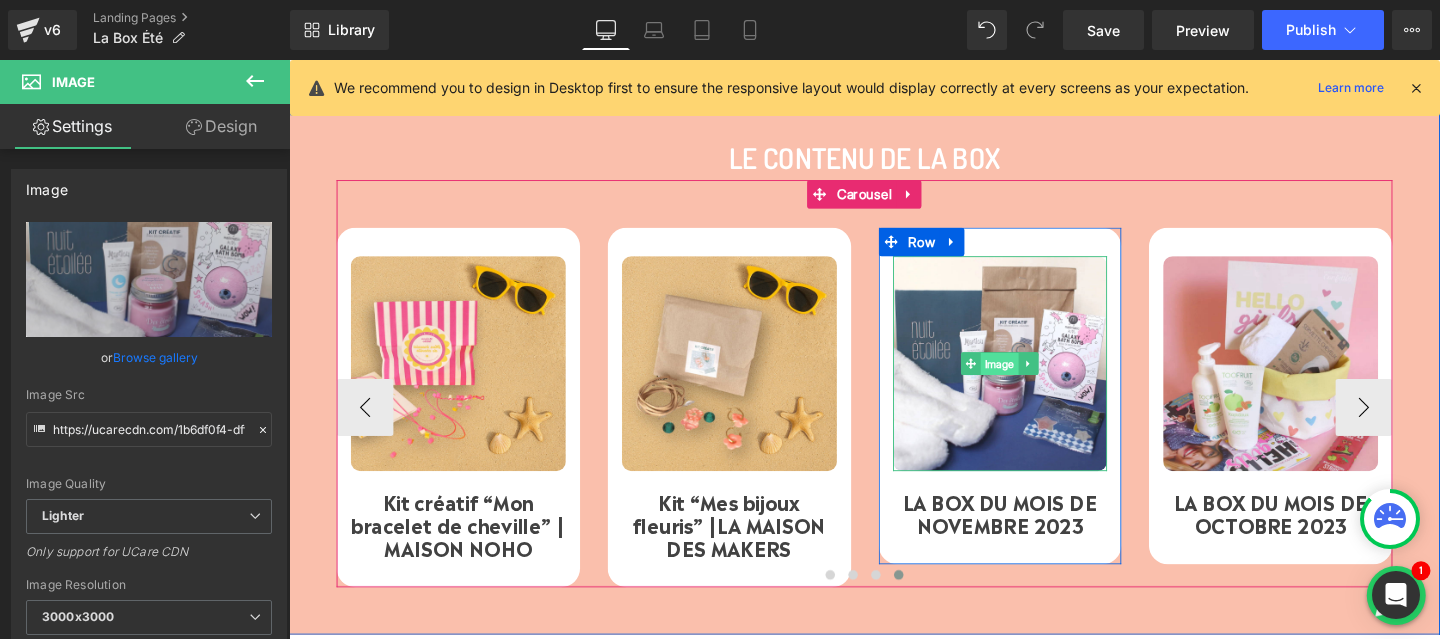 click on "Image" at bounding box center (1037, 380) 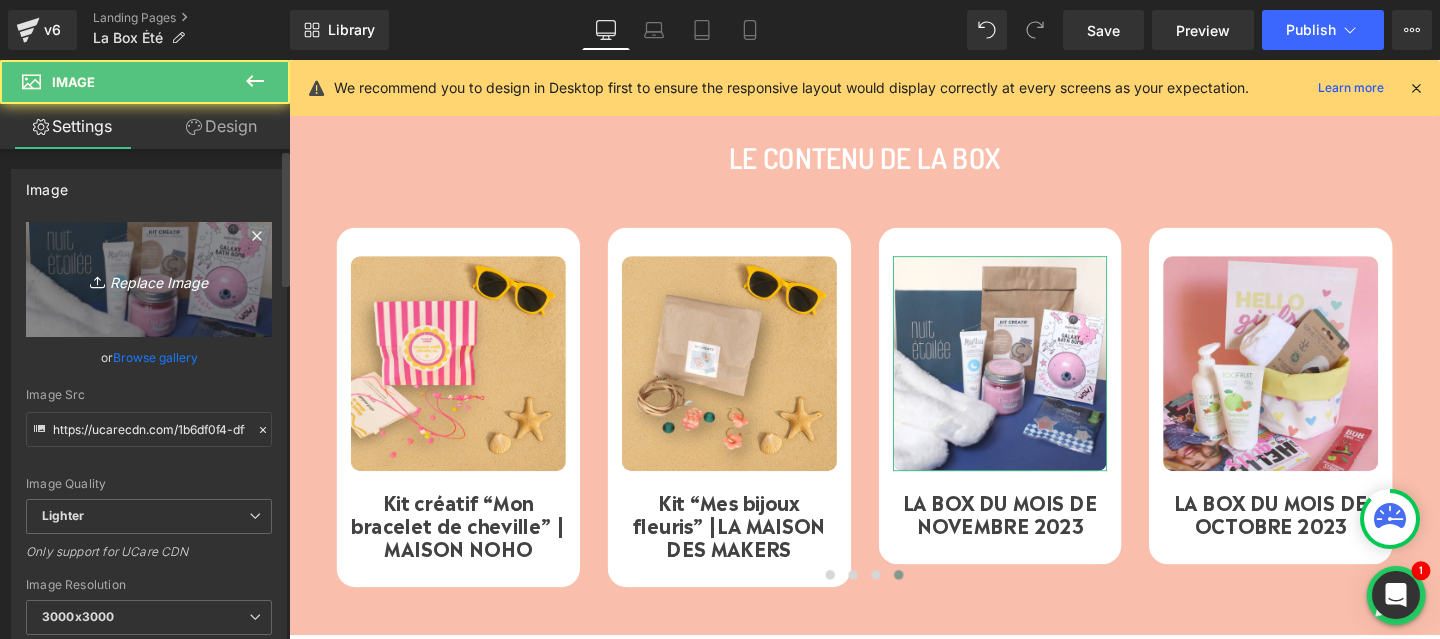 click on "Replace Image" at bounding box center [149, 279] 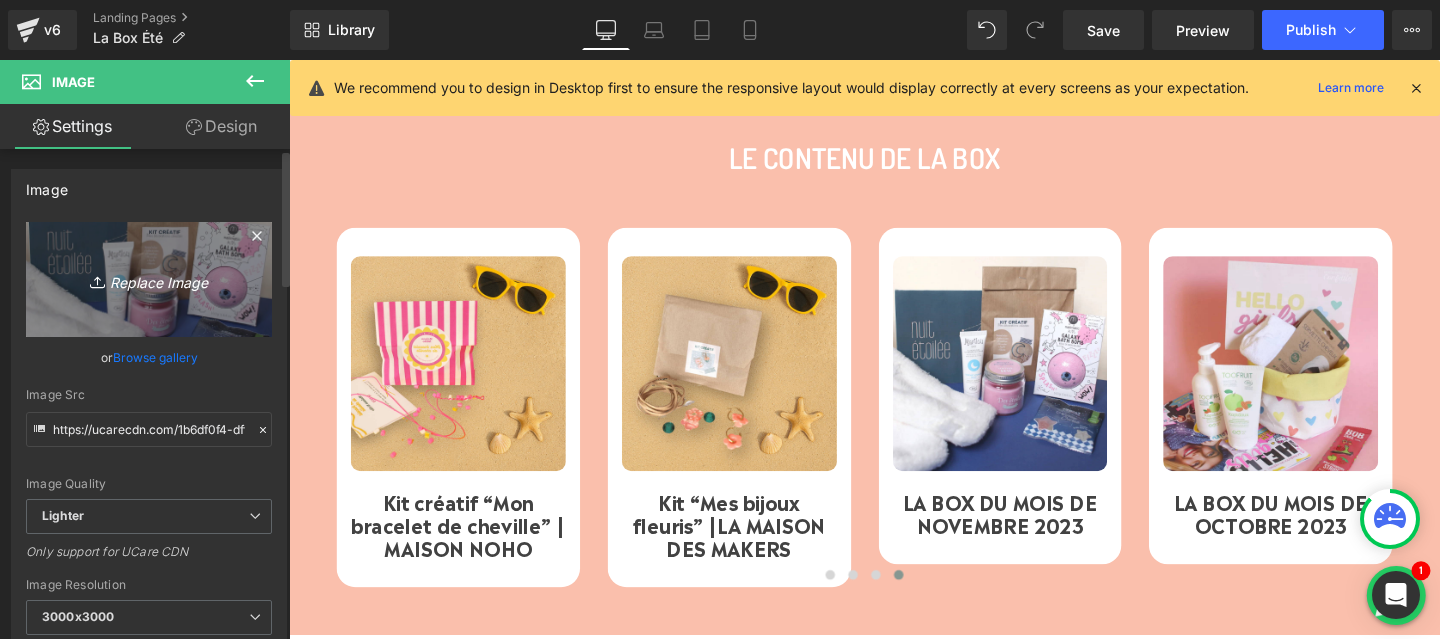 type on "C:\fakepath\15.png" 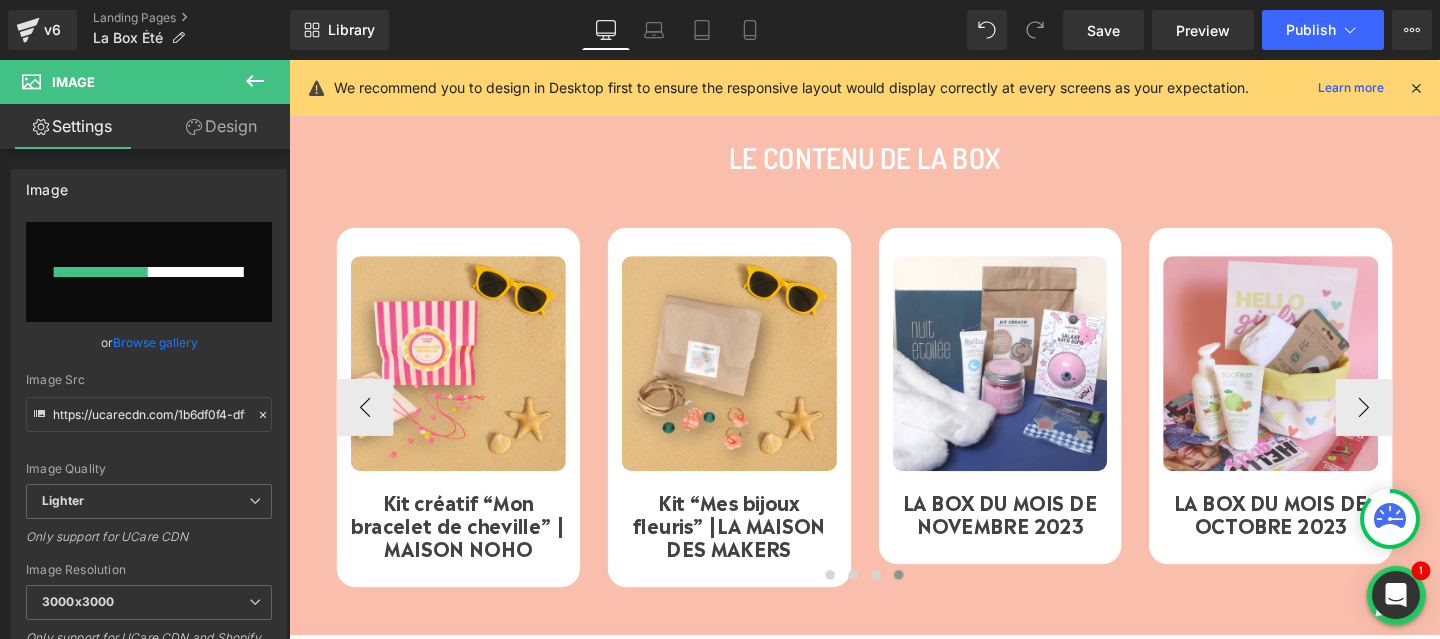 type 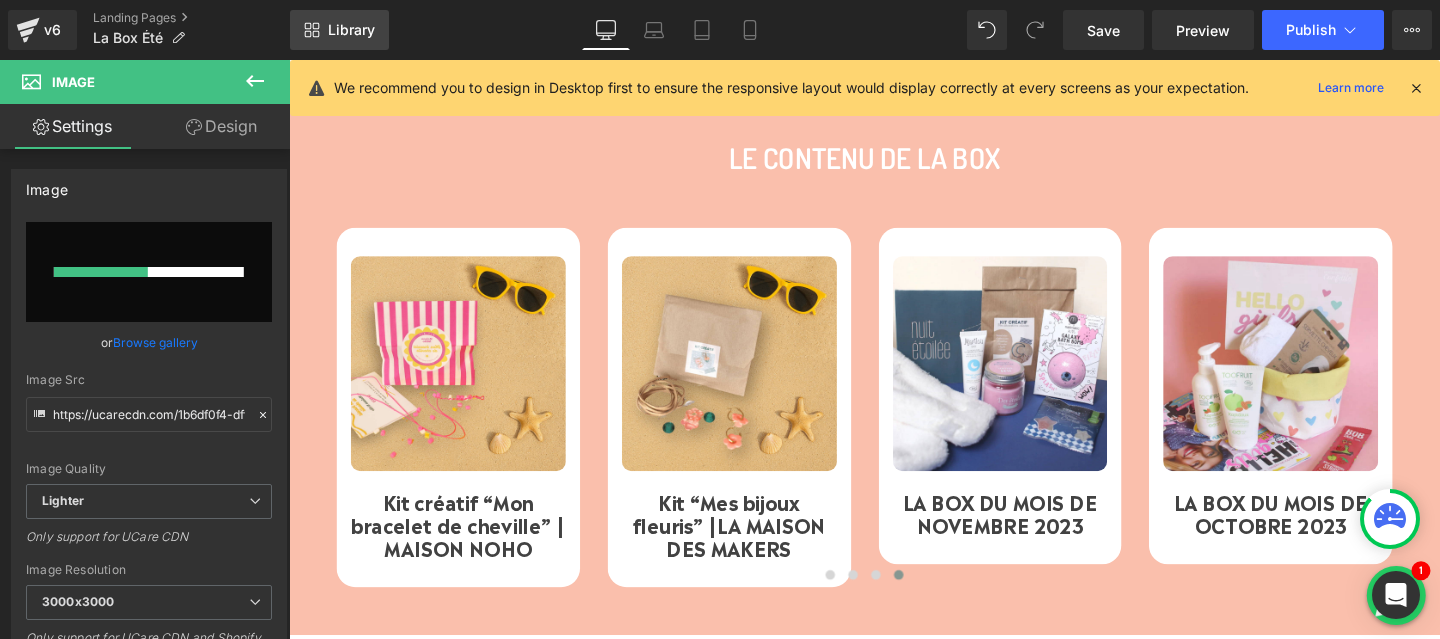 type on "https://ucarecdn.com/4d29b1c1-5668-4df3-9e51-872112d7f805/-/format/auto/-/preview/3000x3000/-/quality/lighter/15.png" 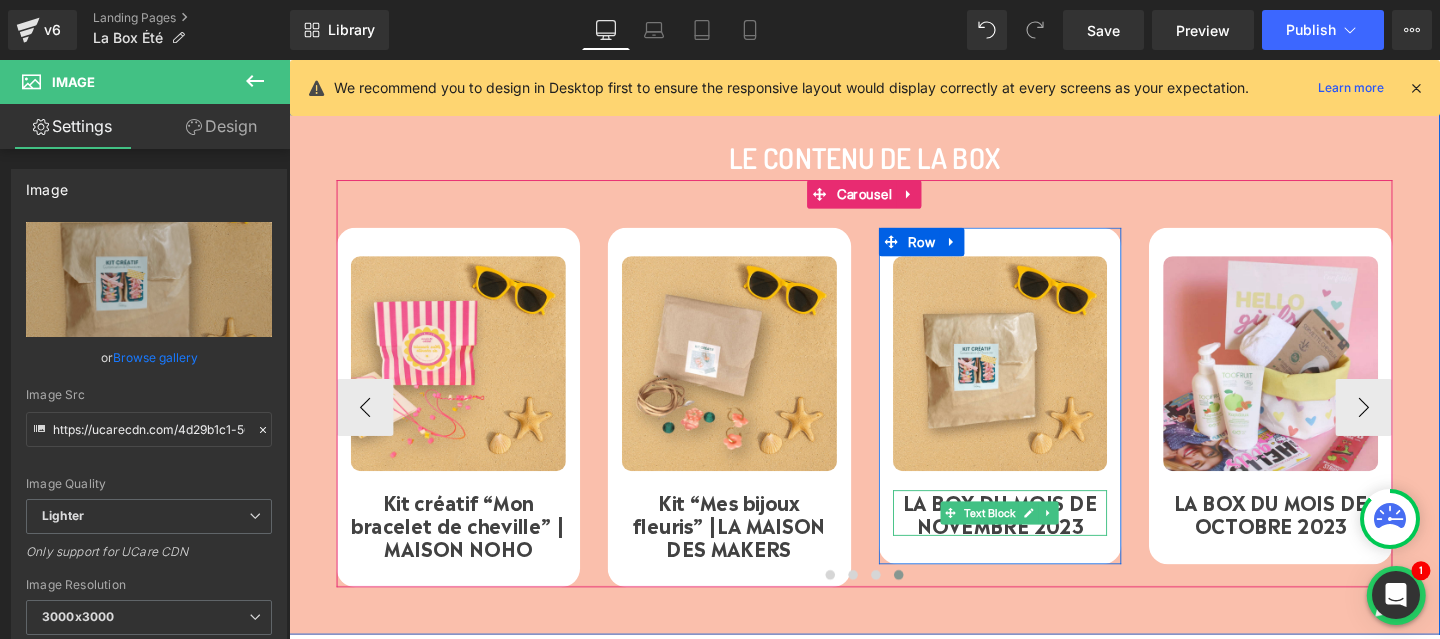 click on "LA BOX DU MOIS DE NOVEMBRE 2023" at bounding box center [1037, 536] 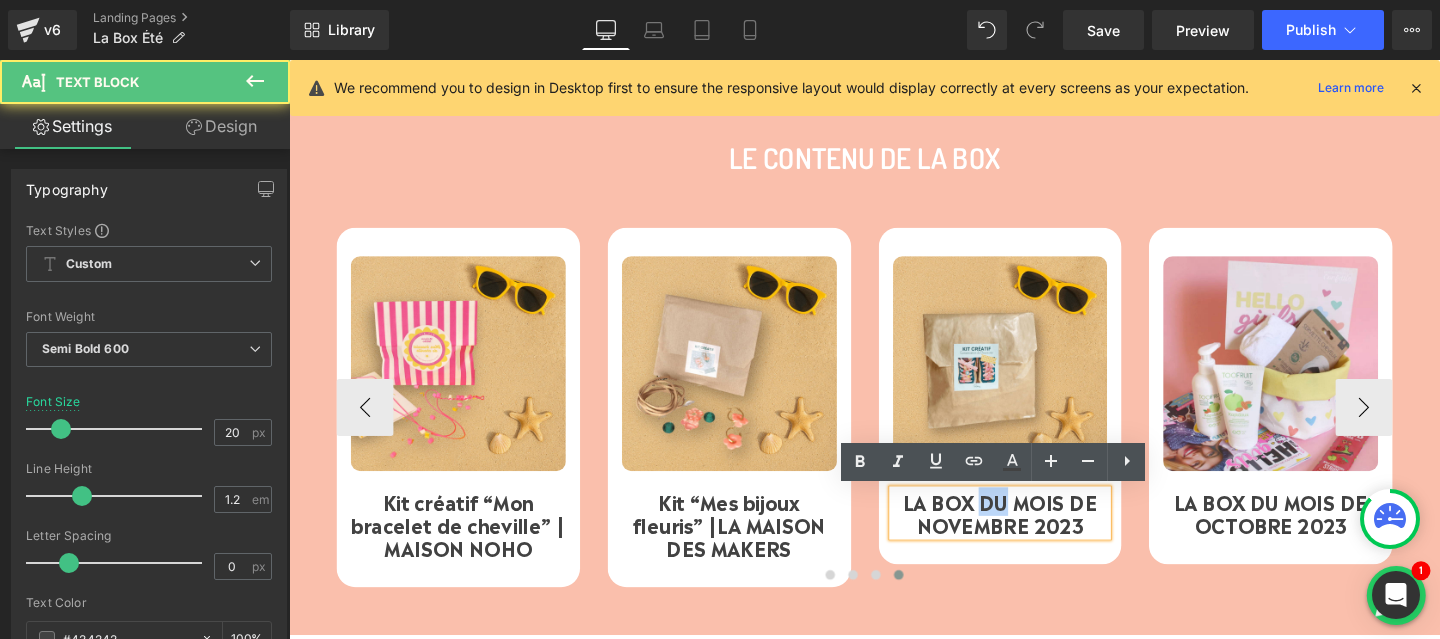 click on "LA BOX DU MOIS DE NOVEMBRE 2023" at bounding box center [1037, 536] 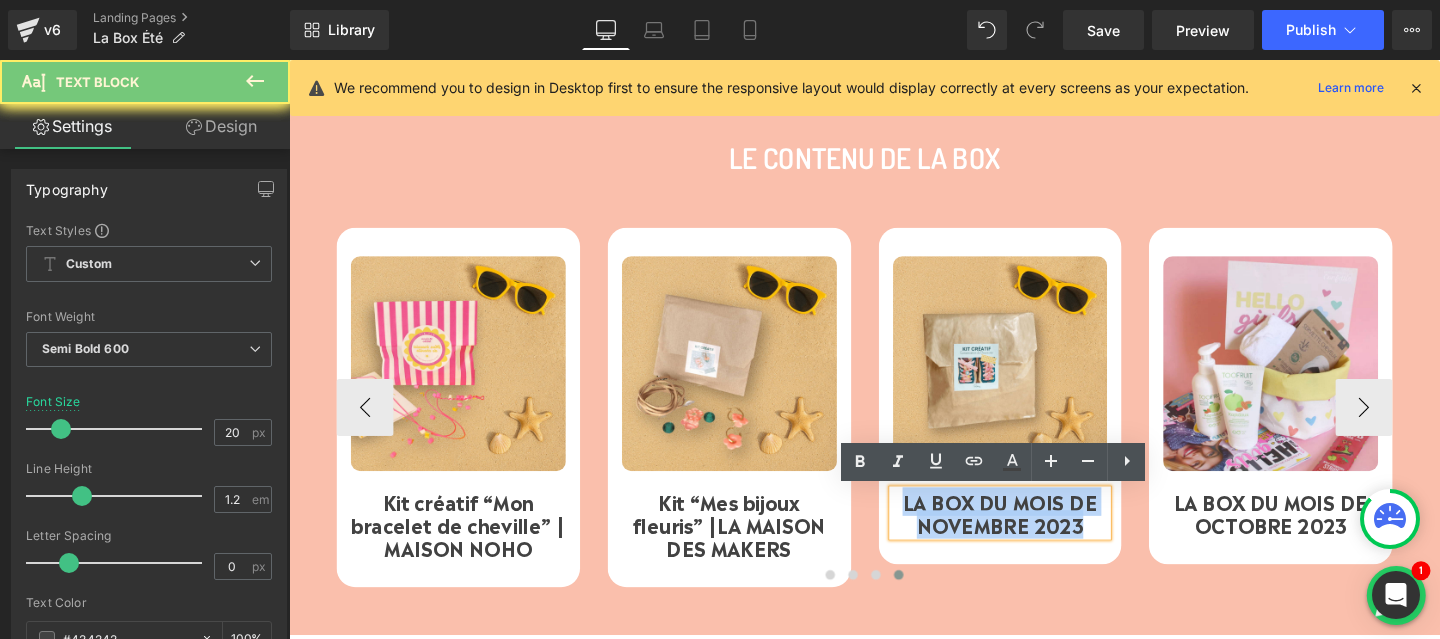 click on "LA BOX DU MOIS DE NOVEMBRE 2023" at bounding box center [1037, 536] 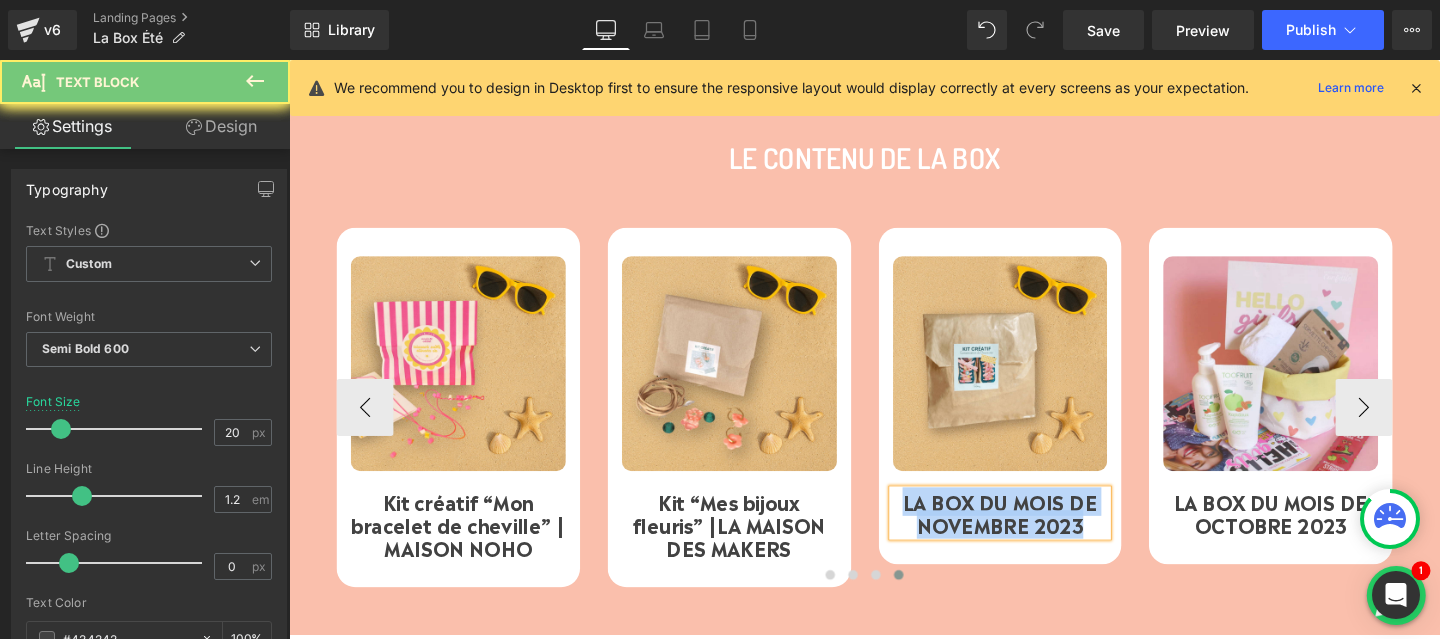 paste 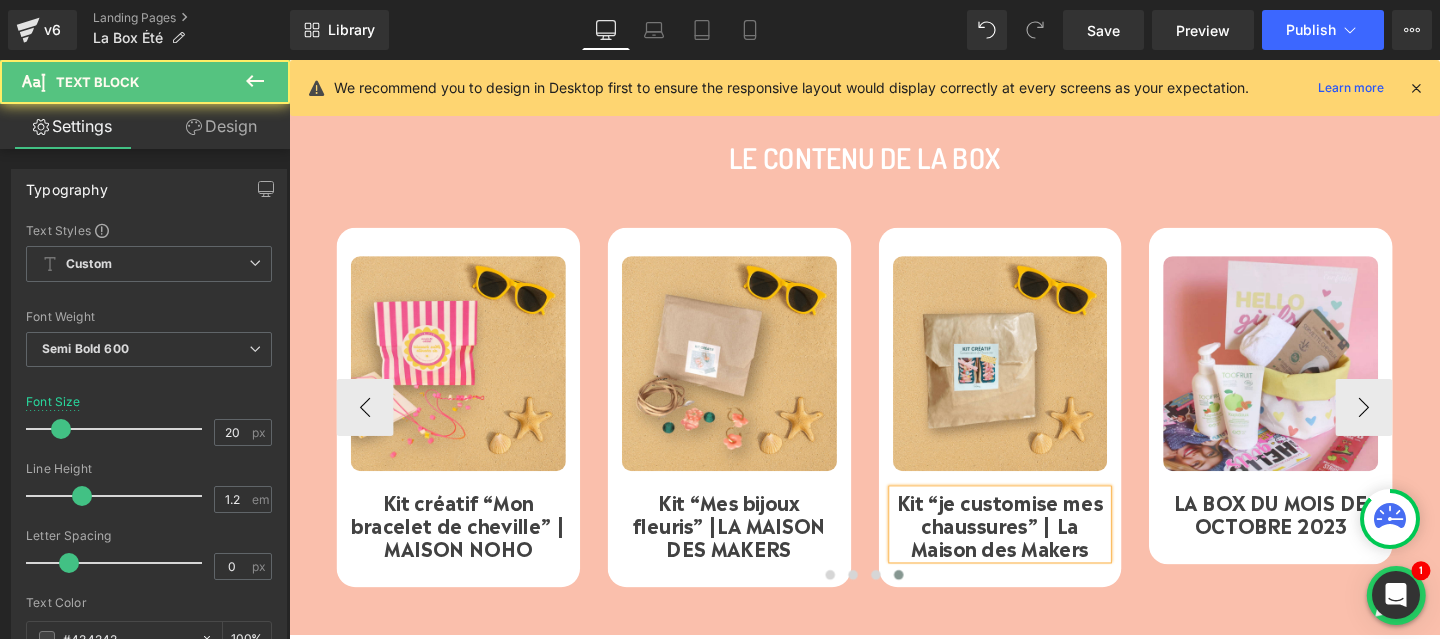 click on "Kit “je customise mes chaussures” | La Maison des Makers" at bounding box center (1037, 548) 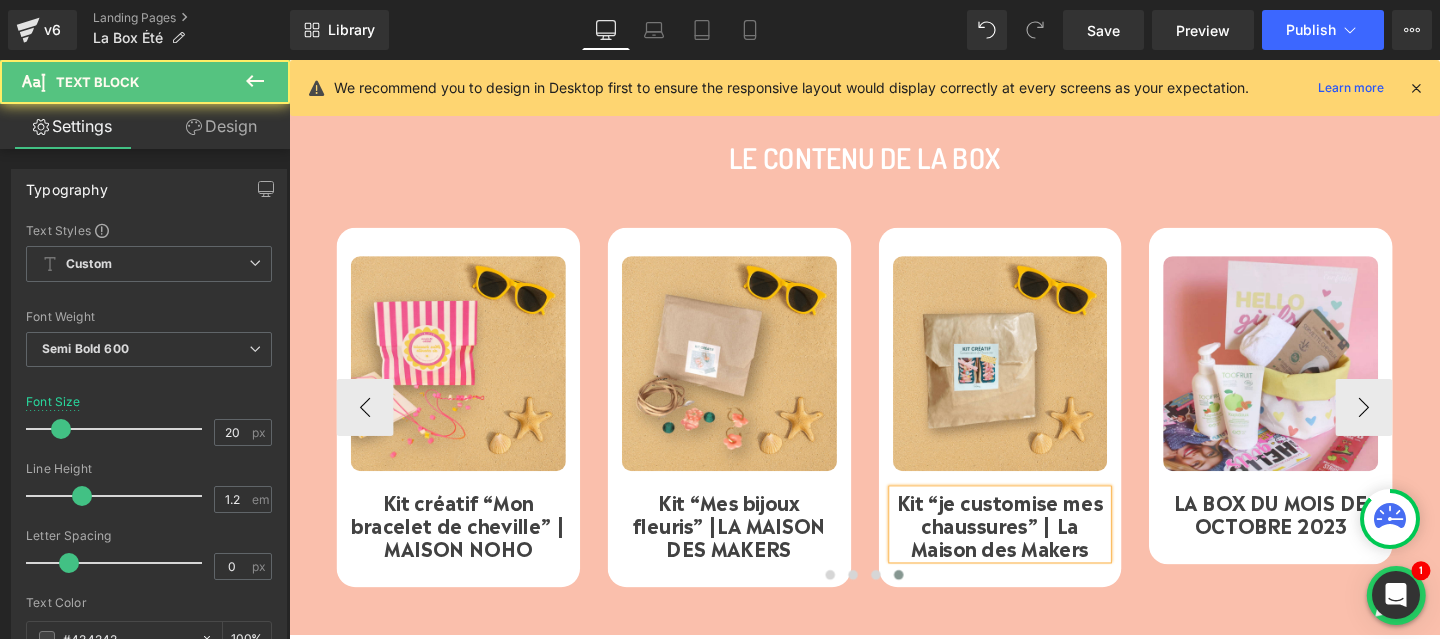 click on "Kit “je customise mes chaussures” | La Maison des Makers" at bounding box center [1037, 548] 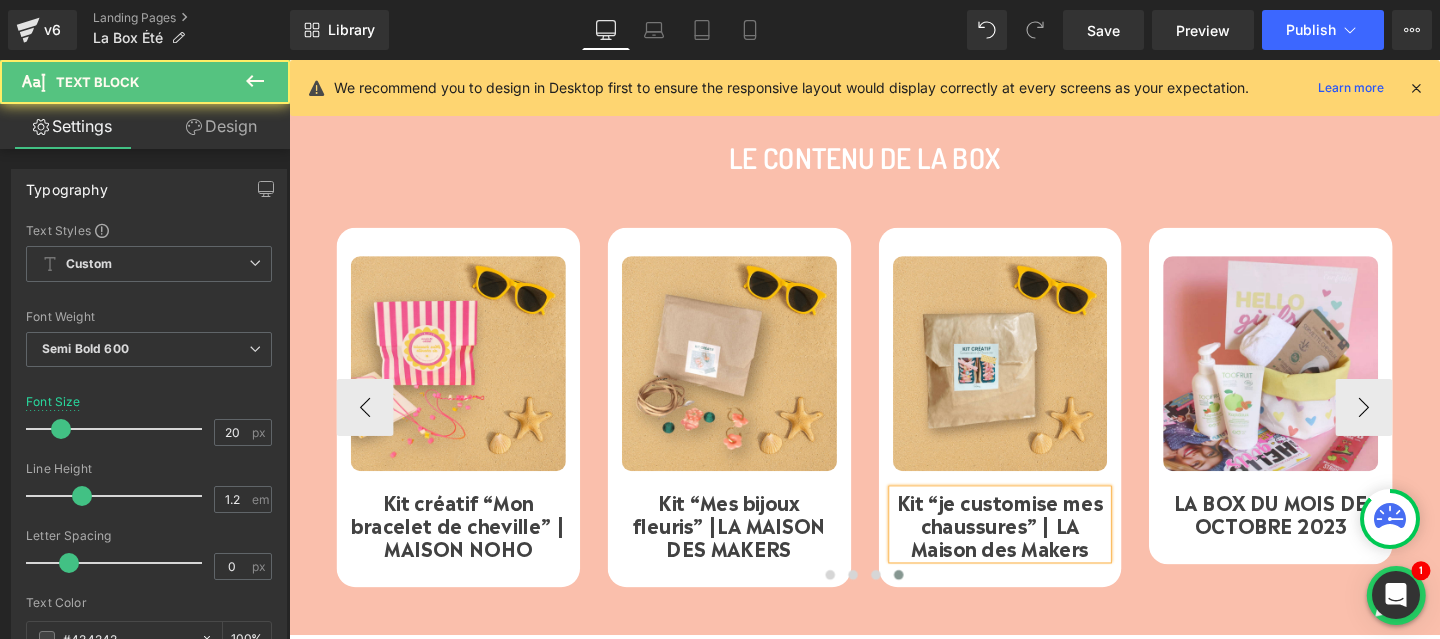 click on "Kit “je customise mes chaussures” | LA Maison des Makers" at bounding box center (1037, 548) 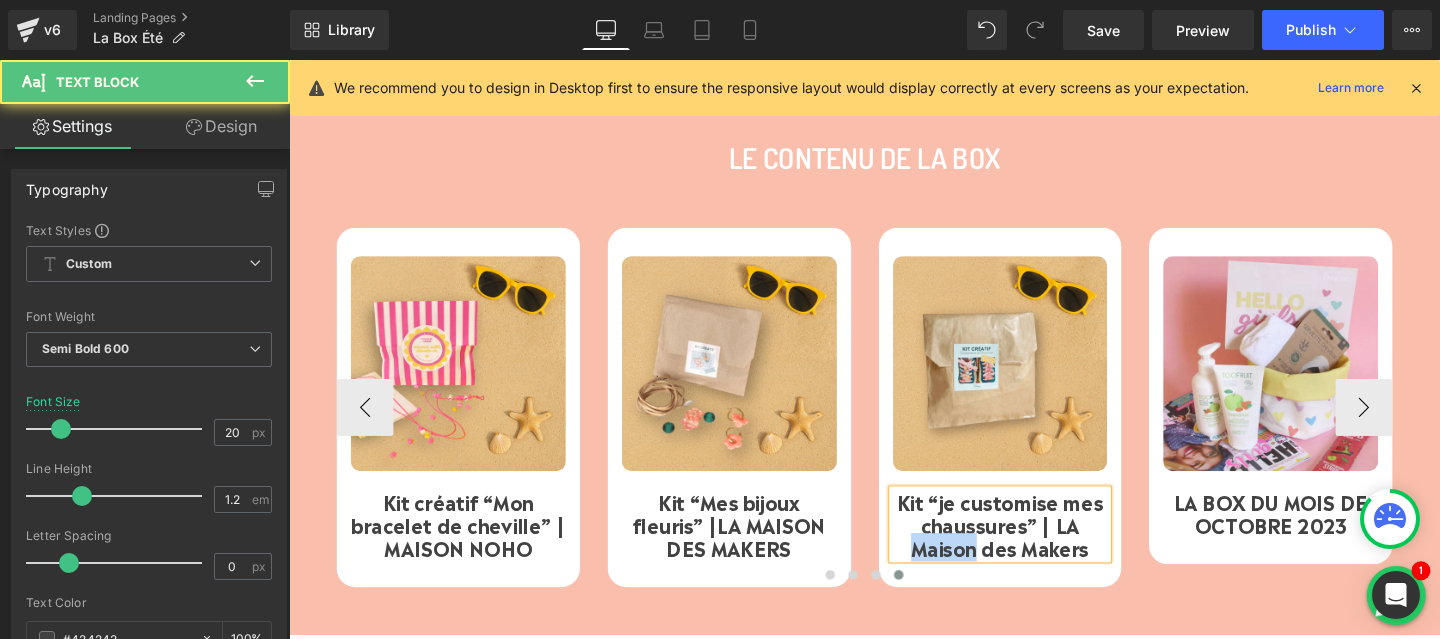 click on "Kit “je customise mes chaussures” | LA Maison des Makers" at bounding box center [1037, 548] 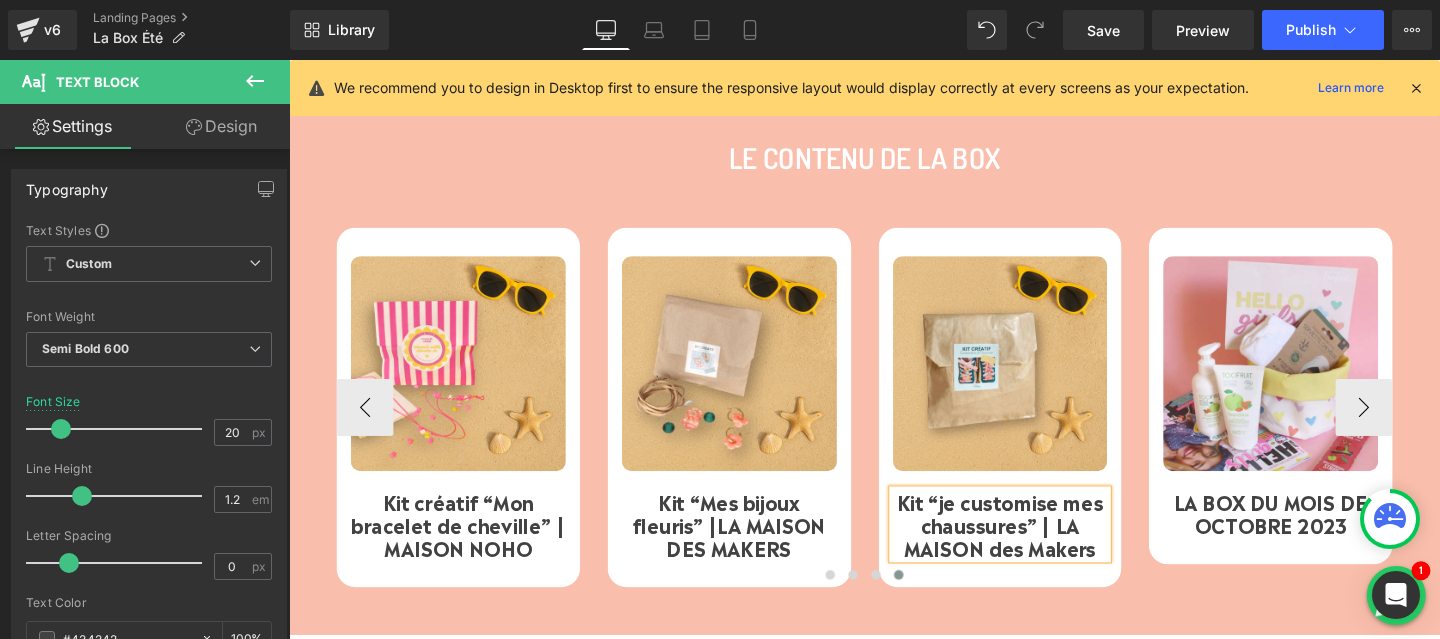 click on "Kit “je customise mes chaussures” | LA MAISON des Makers" at bounding box center [1037, 548] 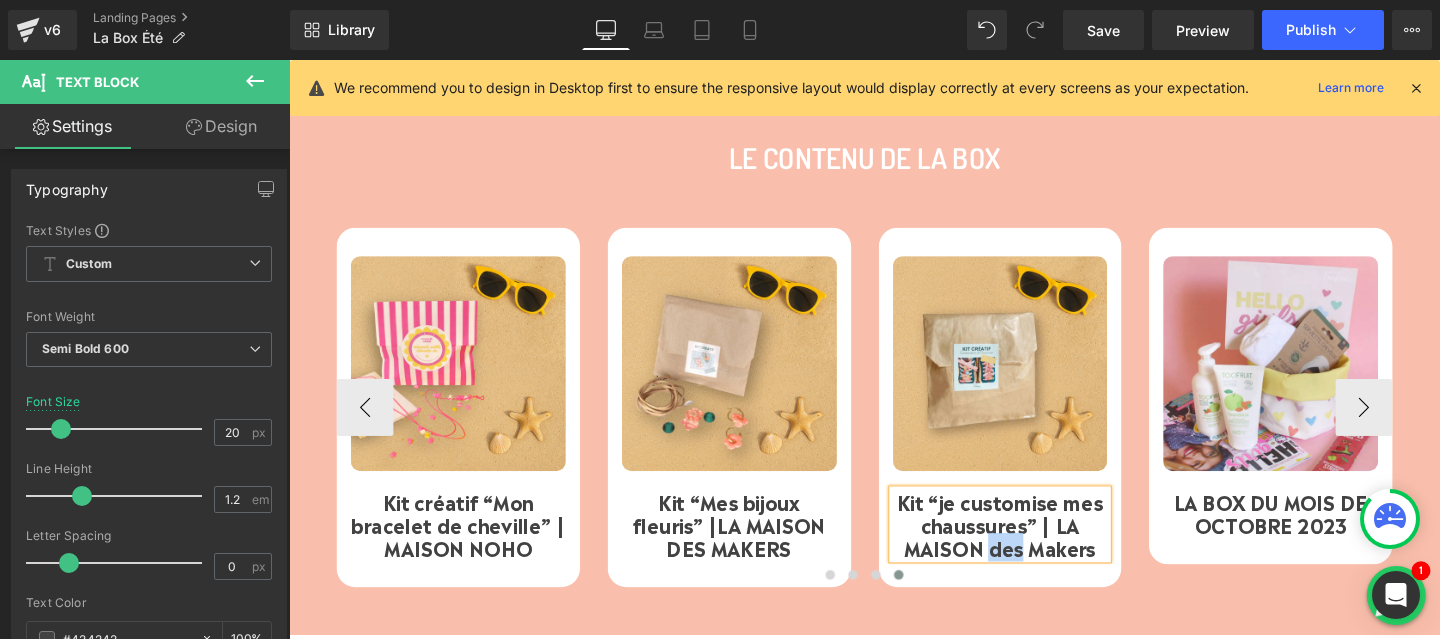click on "Kit “je customise mes chaussures” | LA MAISON des Makers" at bounding box center [1037, 548] 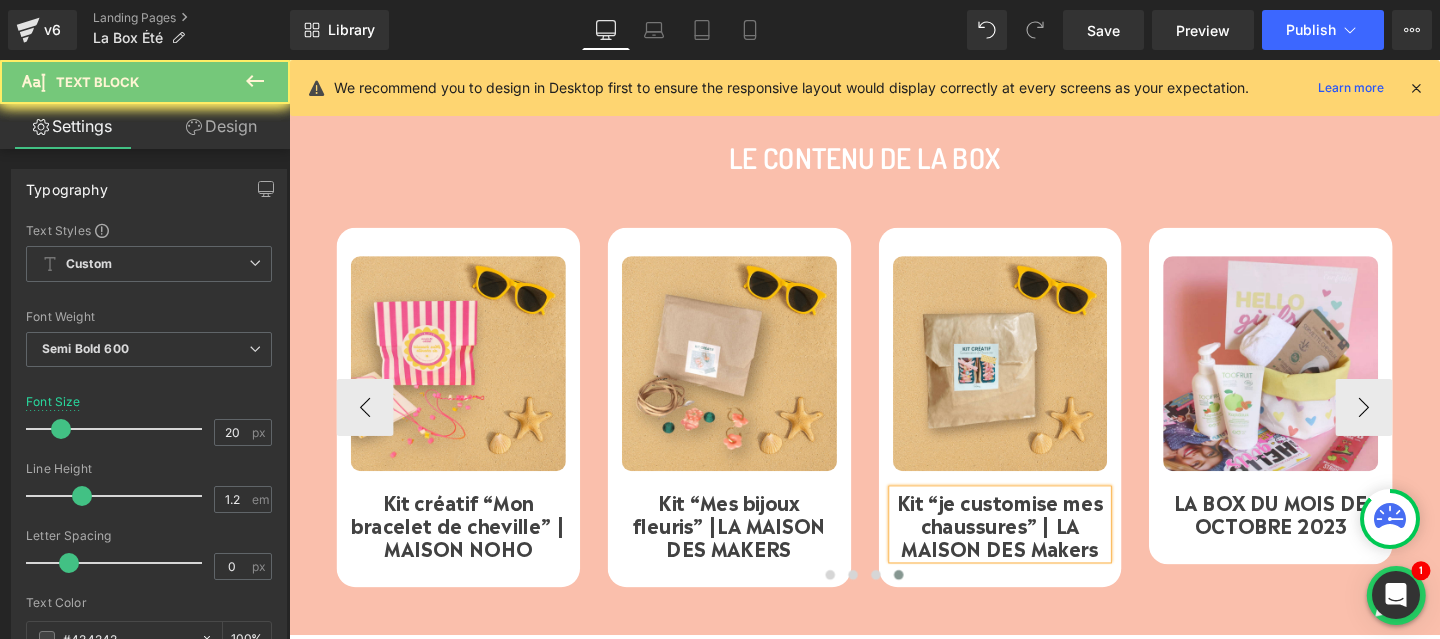 click on "Kit “je customise mes chaussures” | LA MAISON DES Makers" at bounding box center (1037, 548) 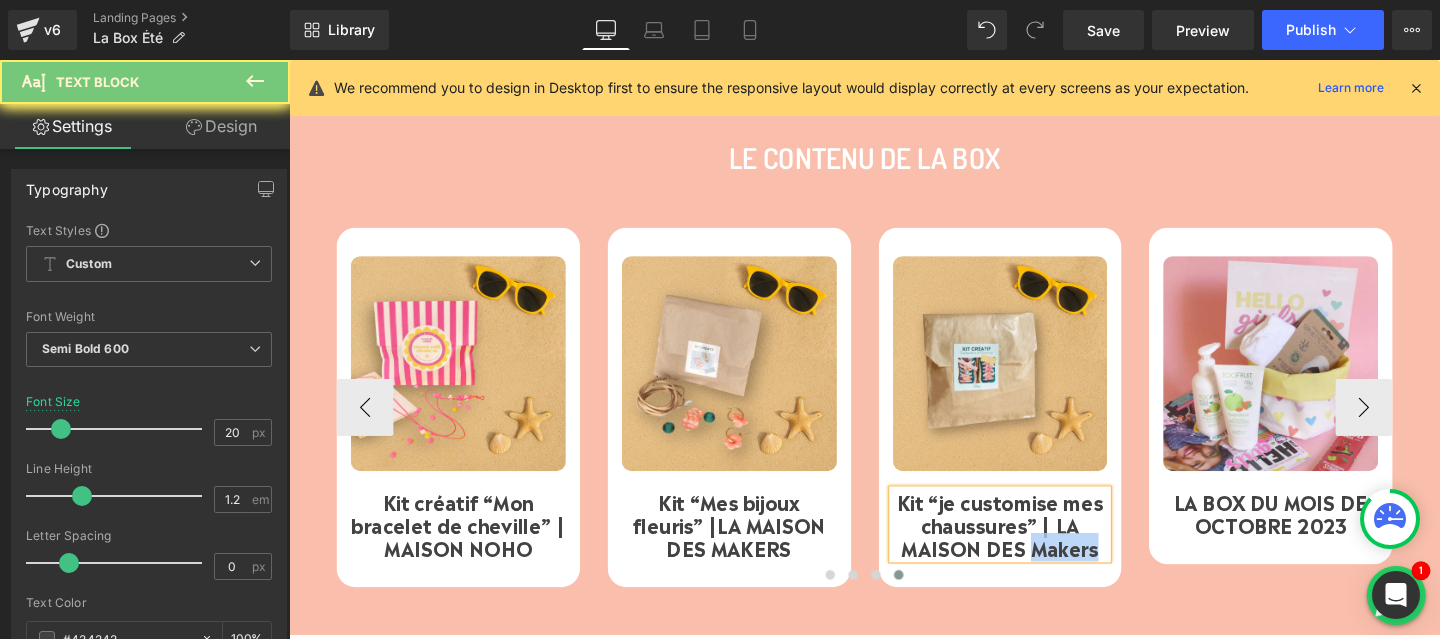 click on "Kit “je customise mes chaussures” | LA MAISON DES Makers" at bounding box center [1037, 548] 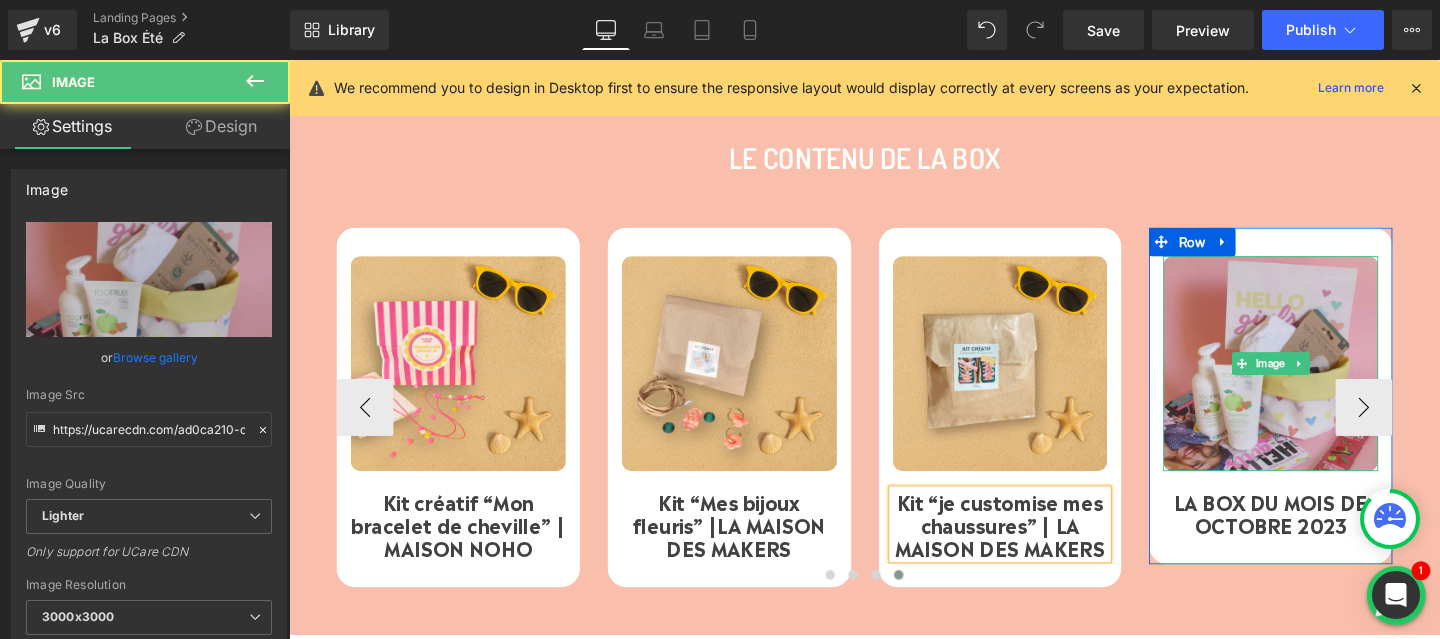 click at bounding box center [1321, 379] 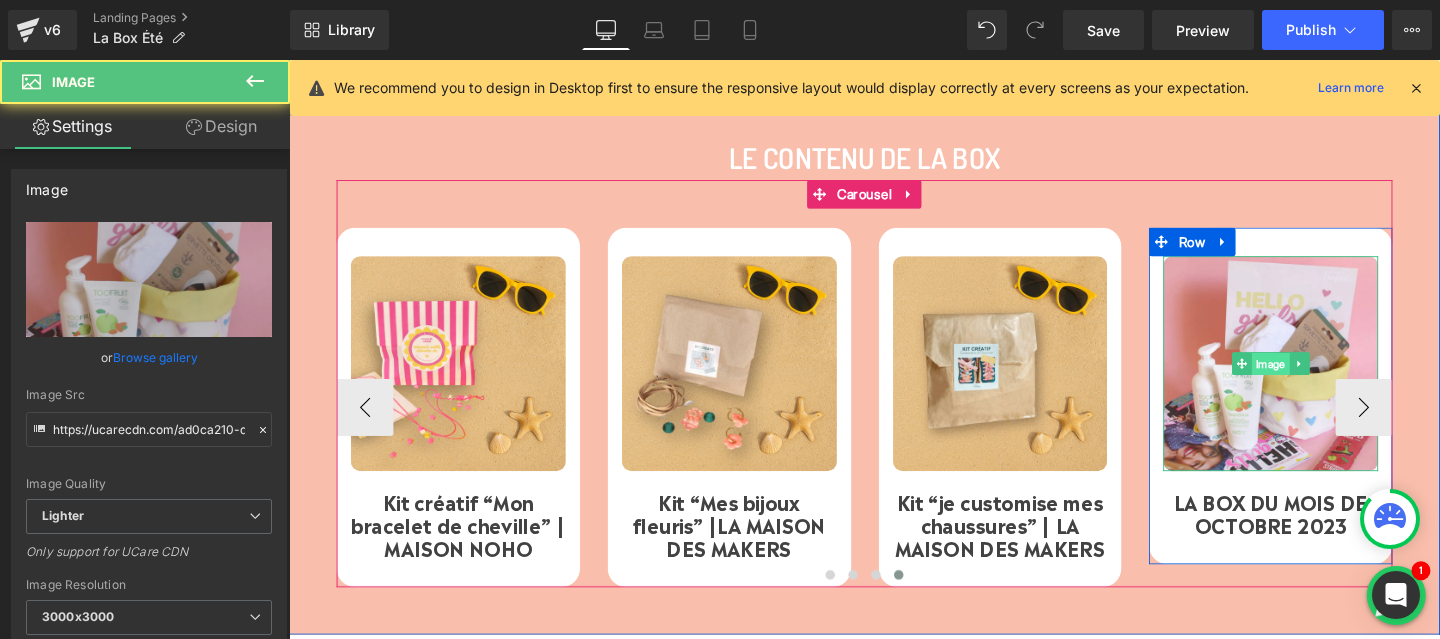 click on "Image" at bounding box center (1321, 380) 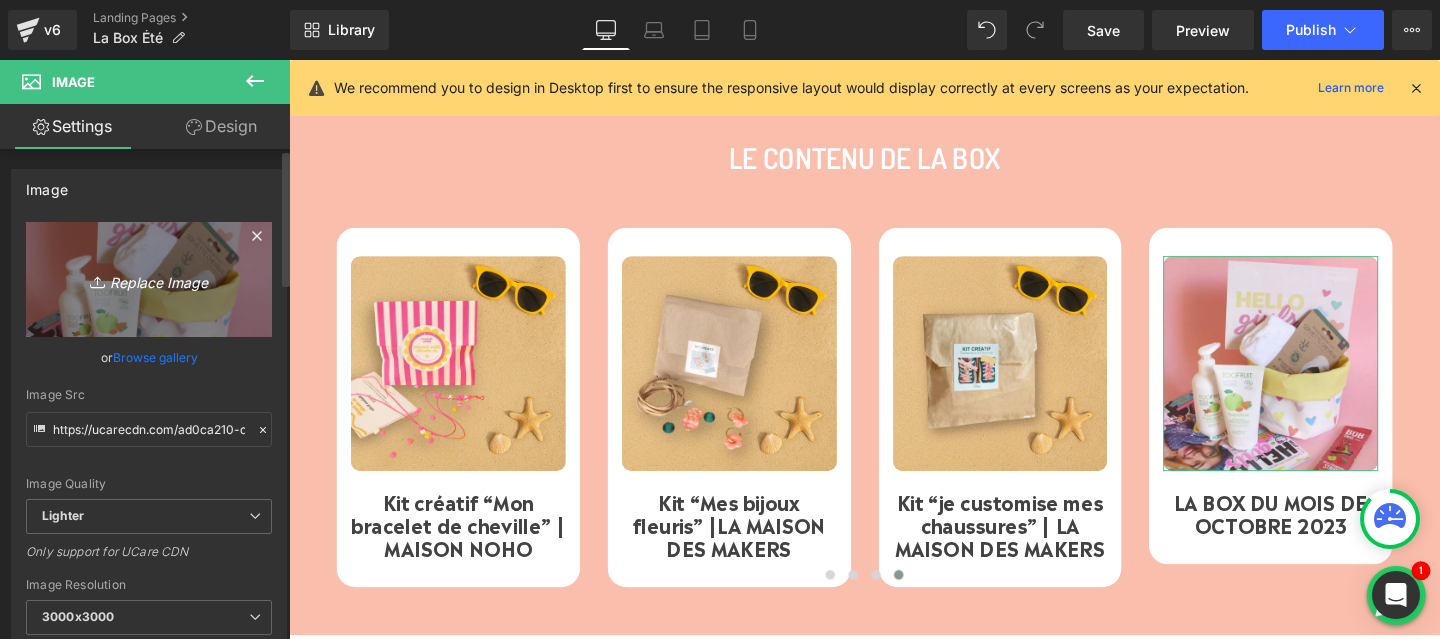click on "Replace Image" at bounding box center (149, 279) 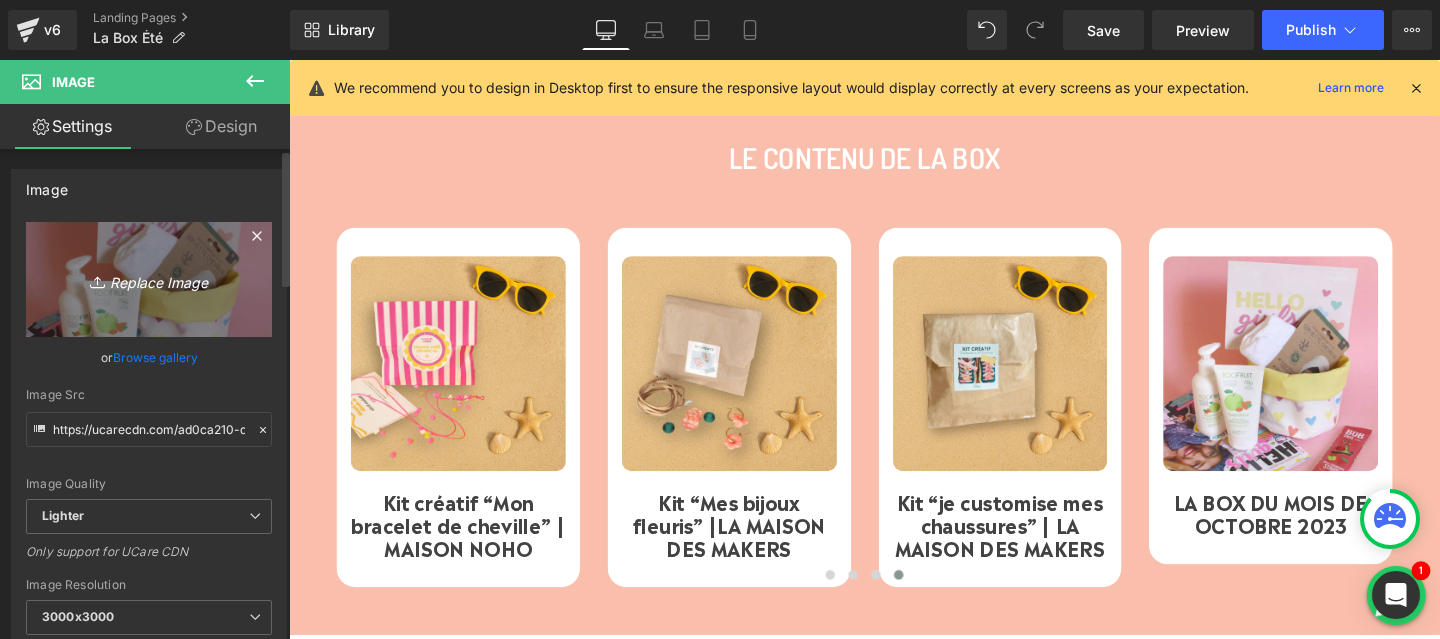 type on "C:\fakepath\16.png" 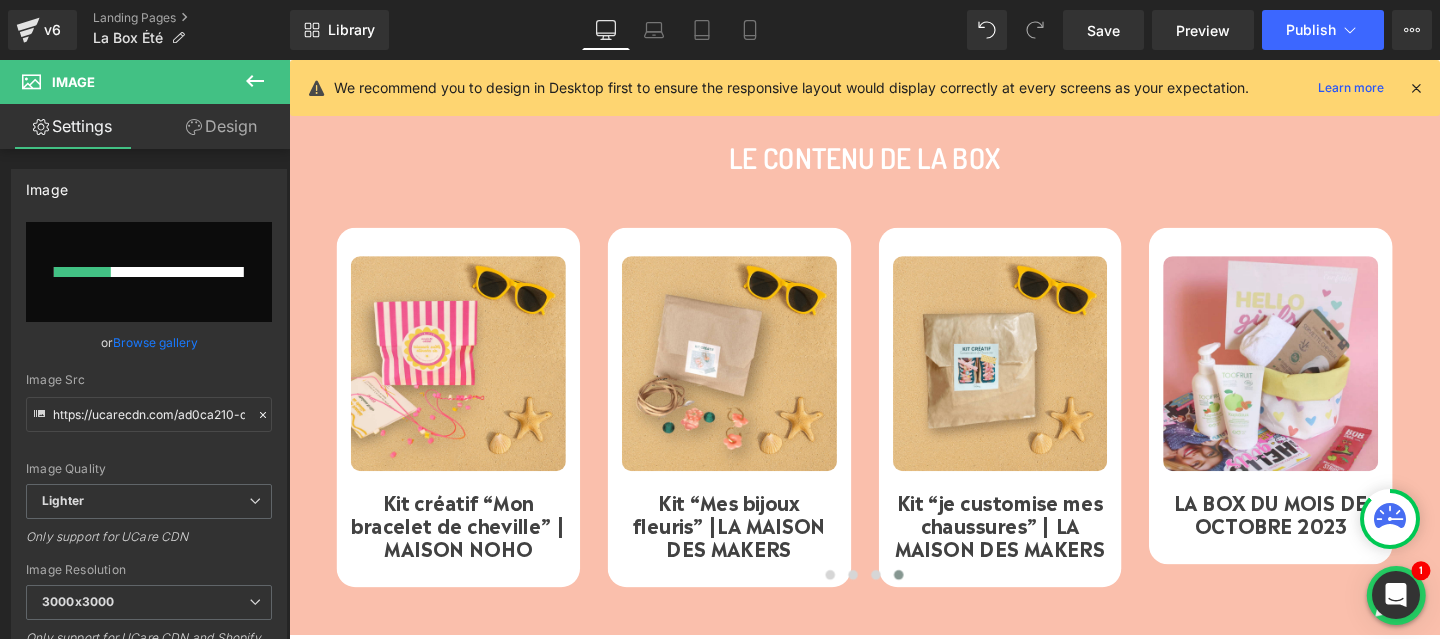 type 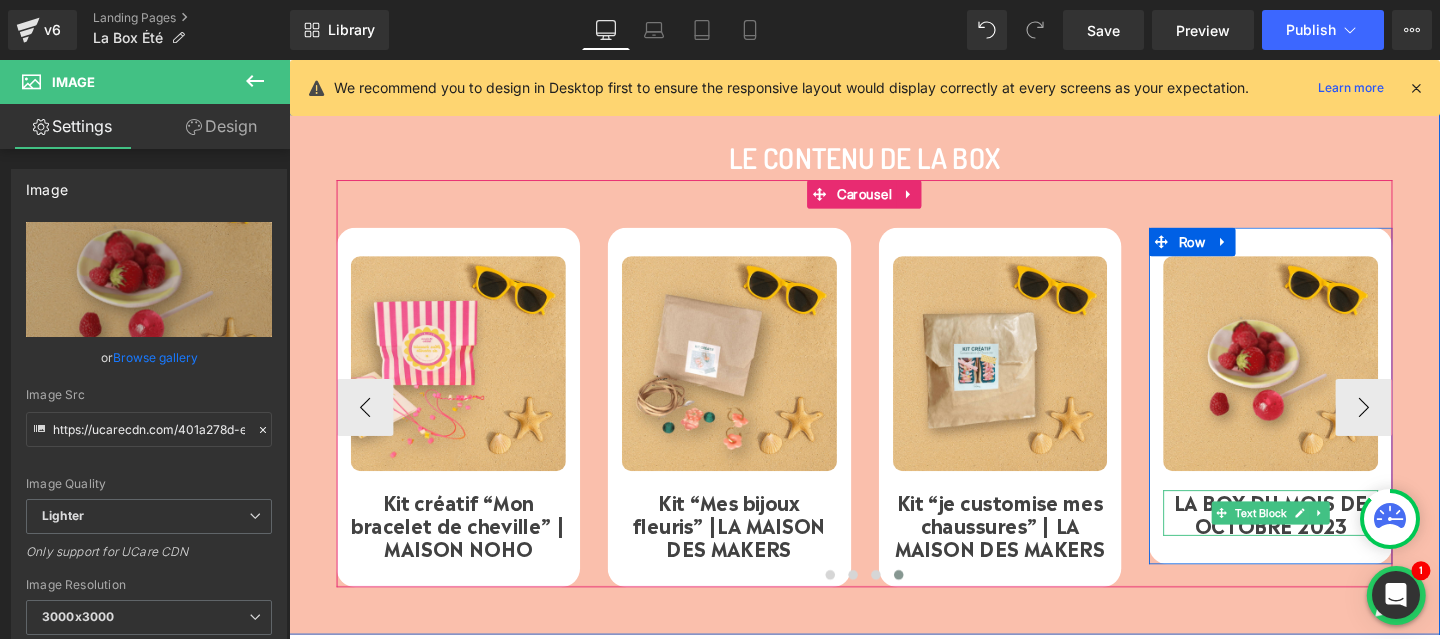 click on "LA BOX DU MOIS DE OCTOBRE 2023" at bounding box center (1321, 536) 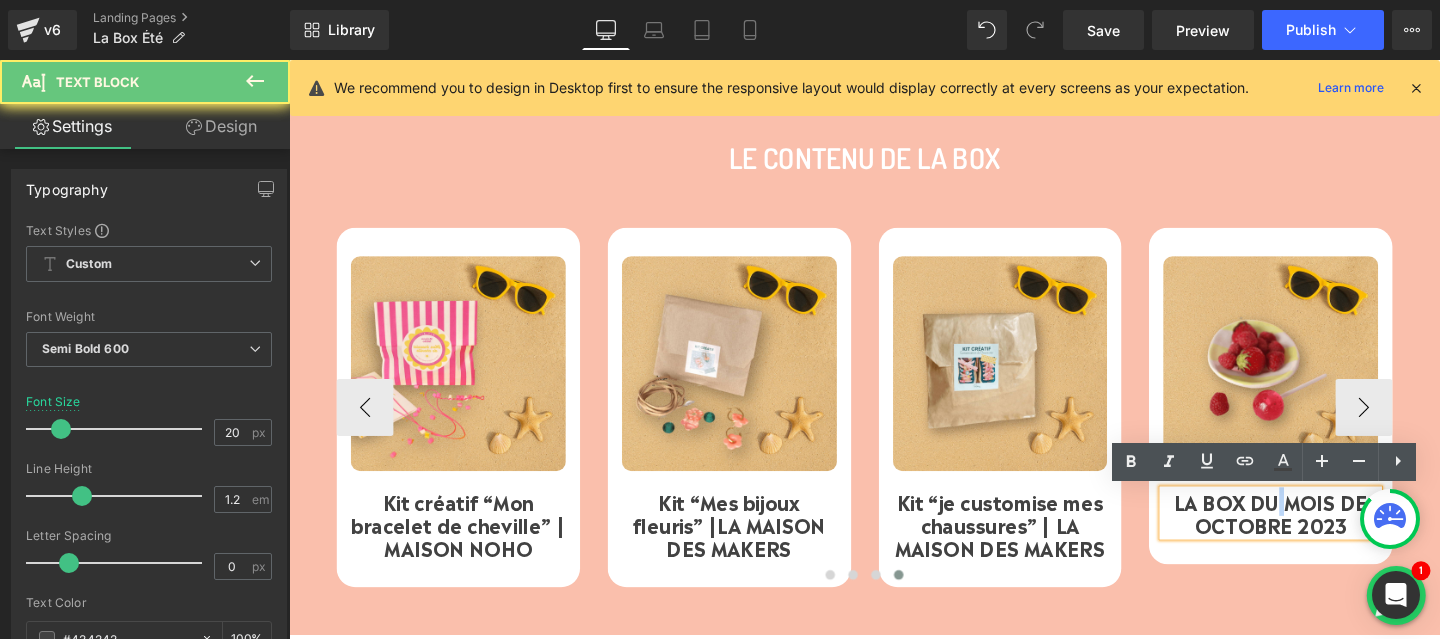 click on "LA BOX DU MOIS DE OCTOBRE 2023" at bounding box center [1321, 536] 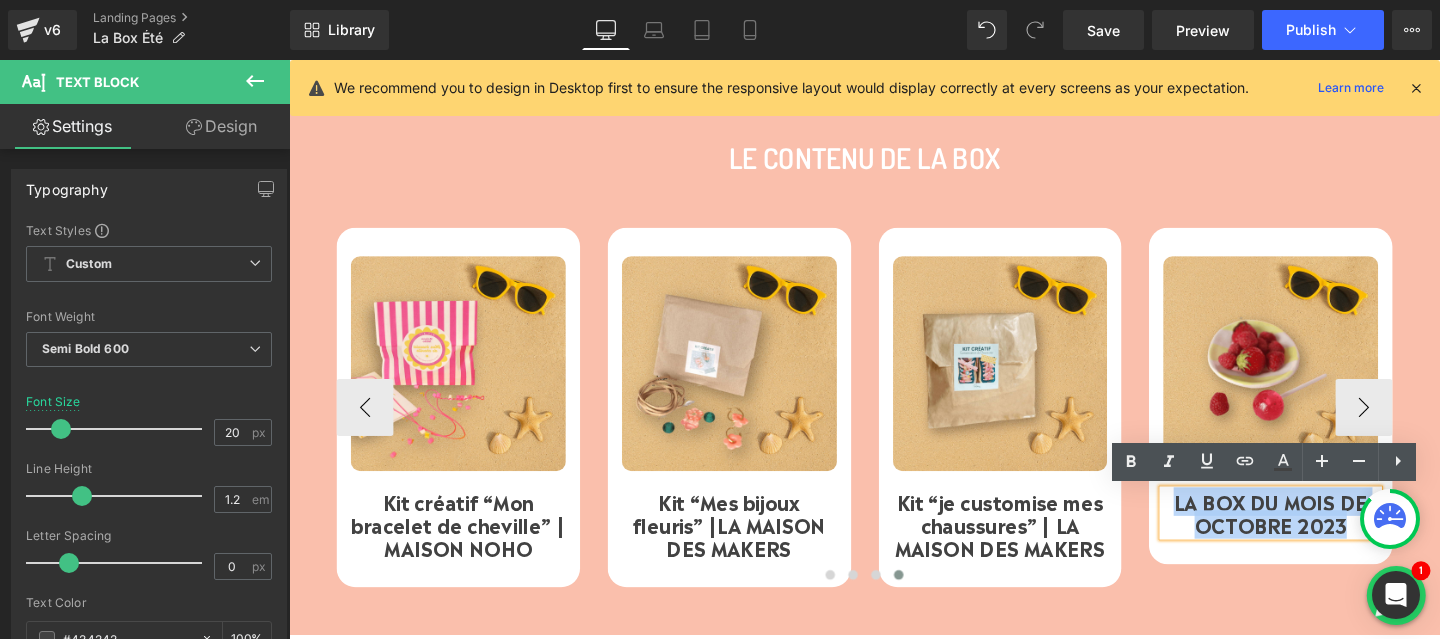 paste 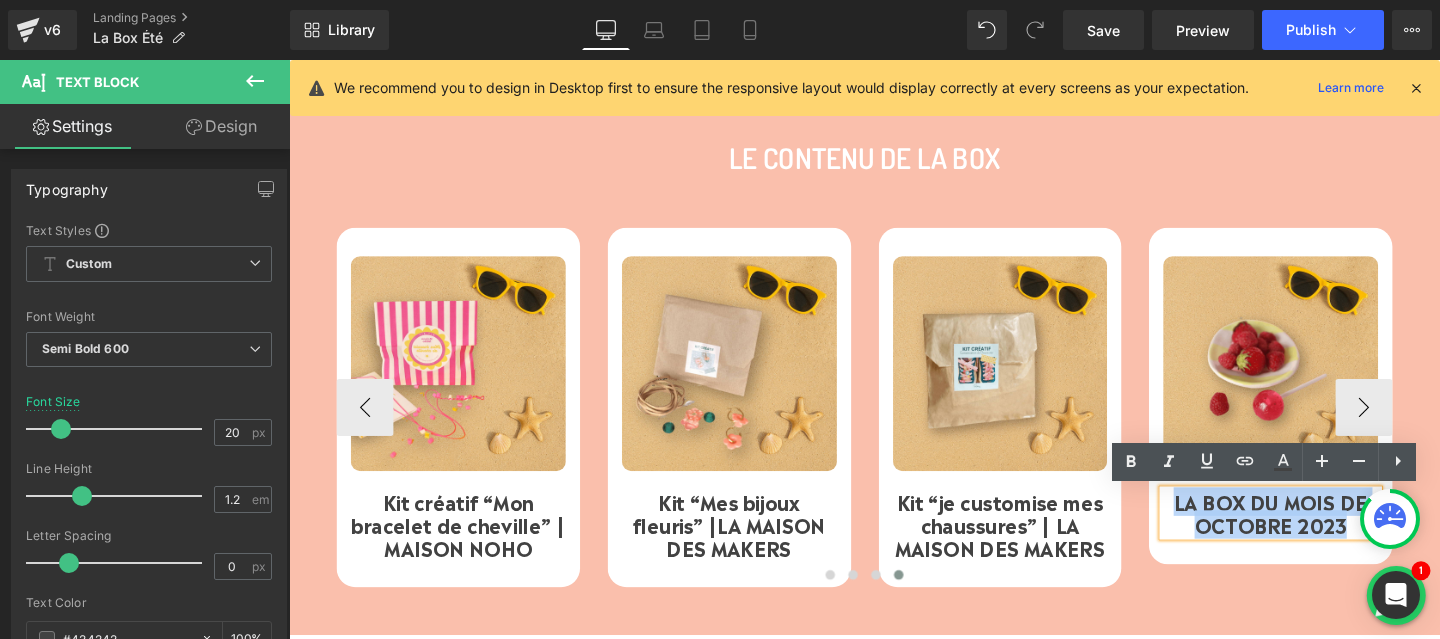 type 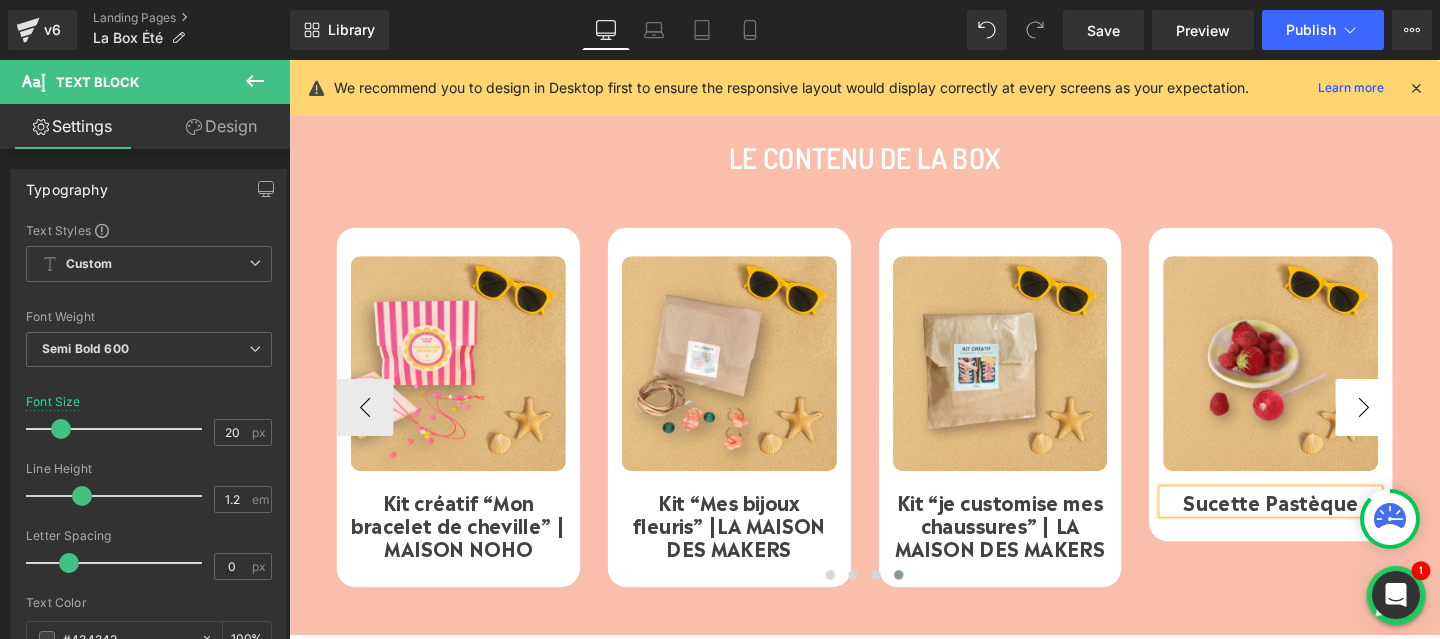 click on "›" at bounding box center [1419, 425] 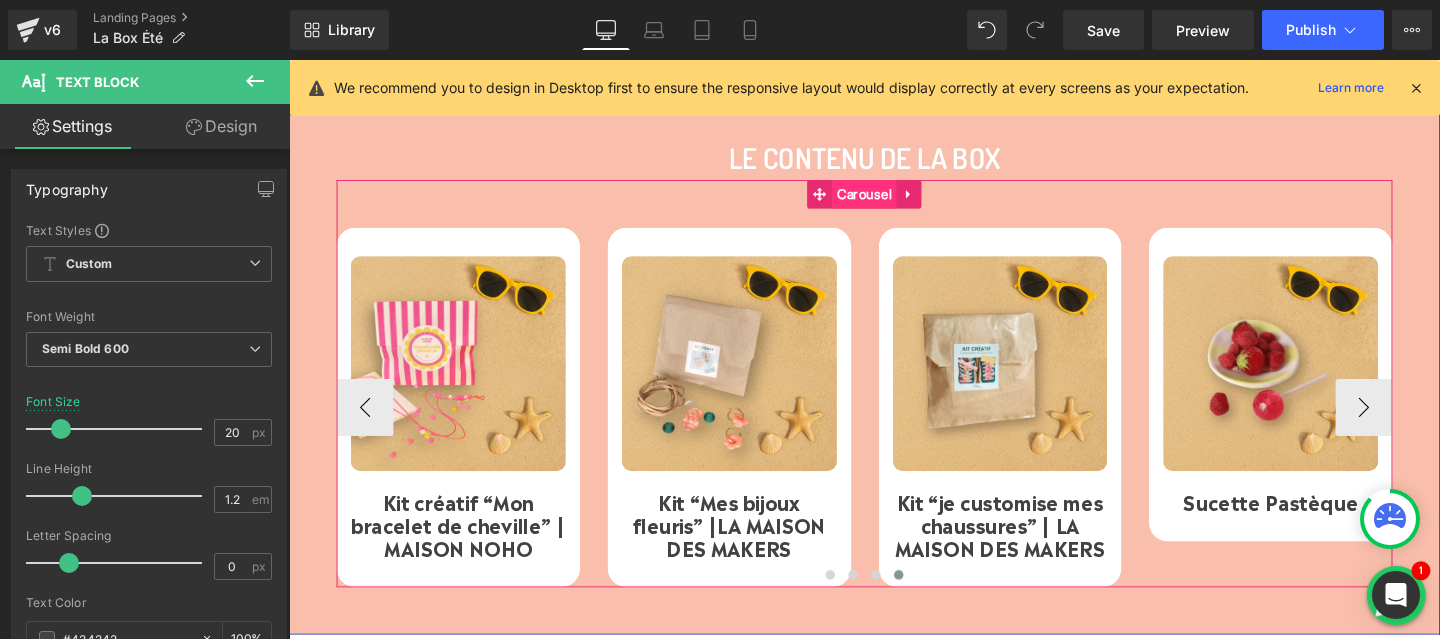 click on "Carousel" at bounding box center [894, 201] 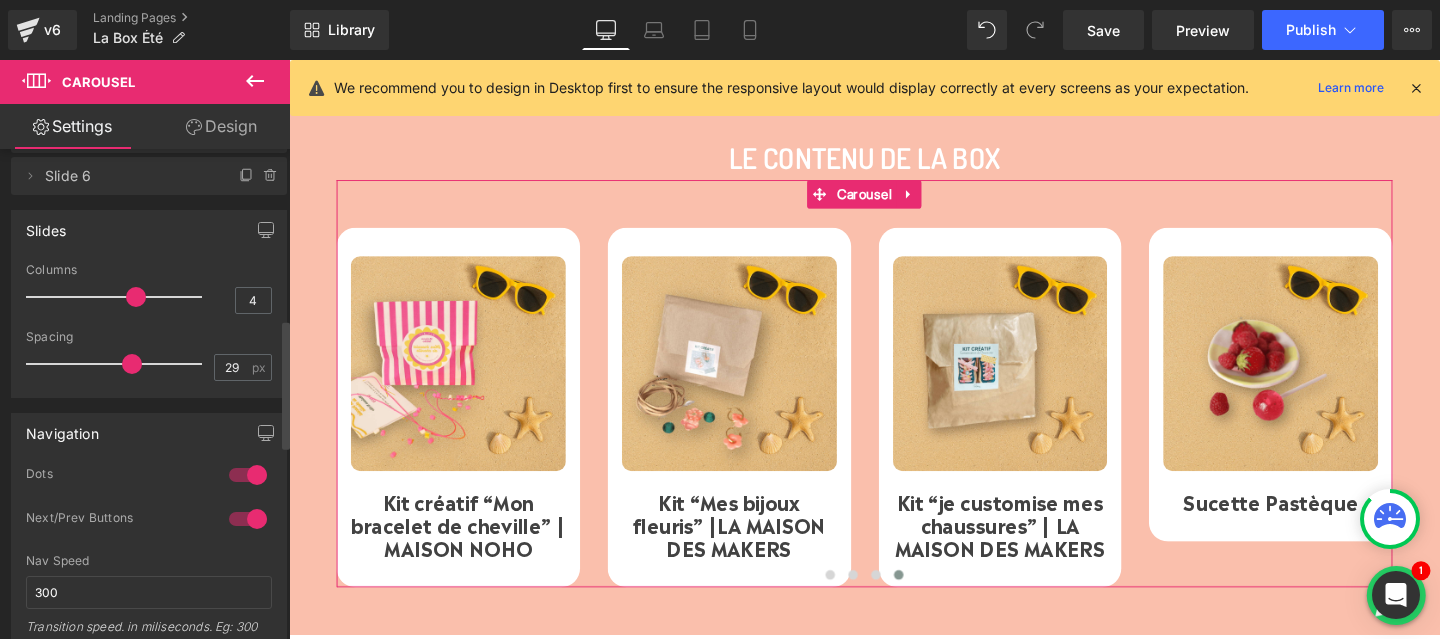 scroll, scrollTop: 472, scrollLeft: 0, axis: vertical 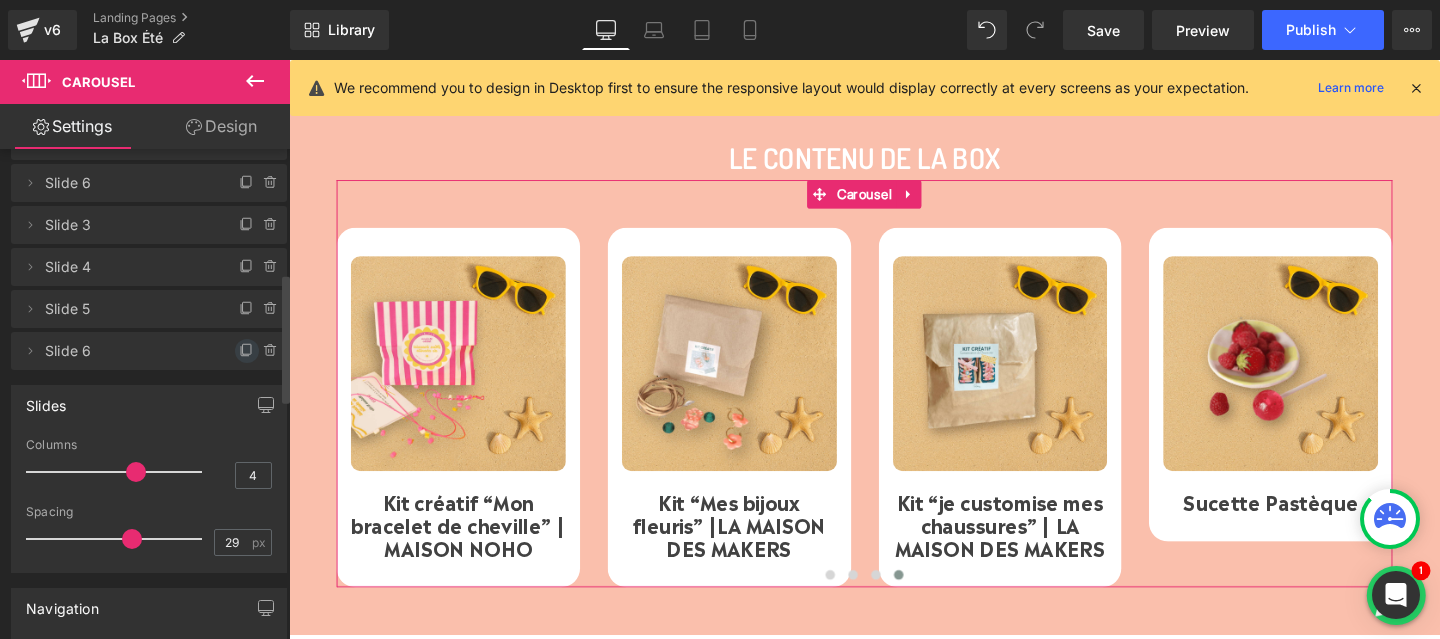 click 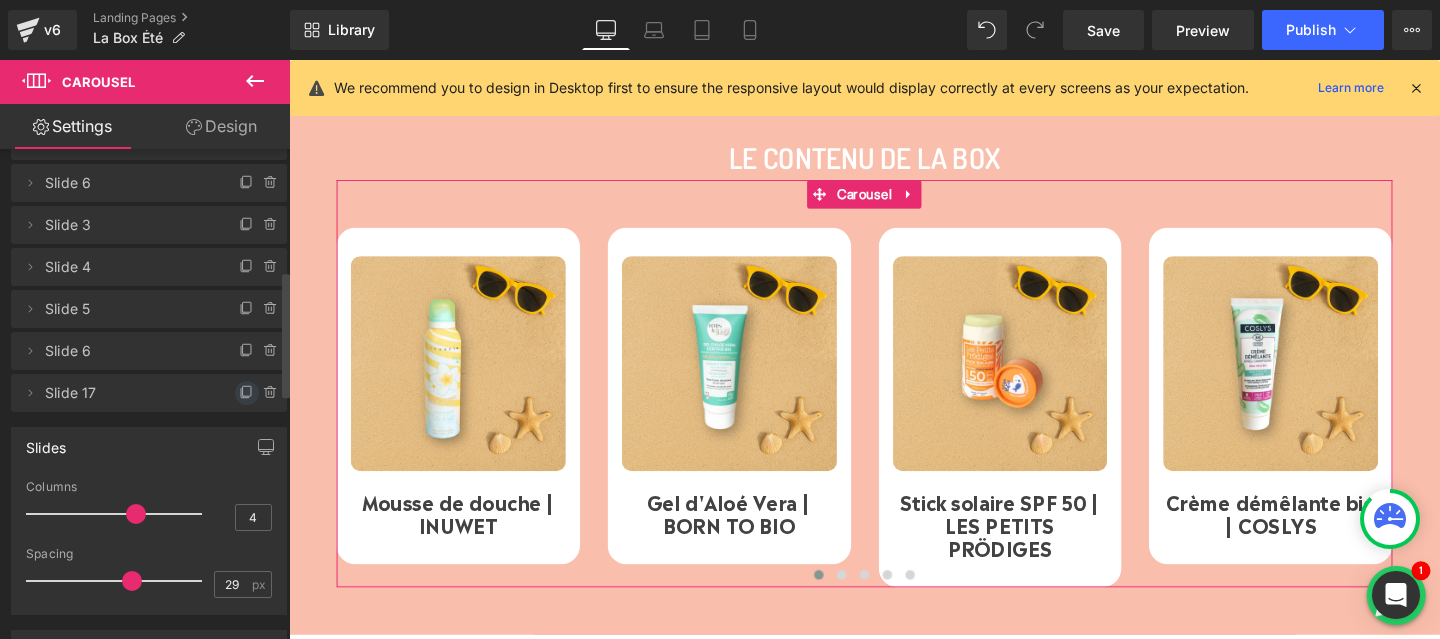 click 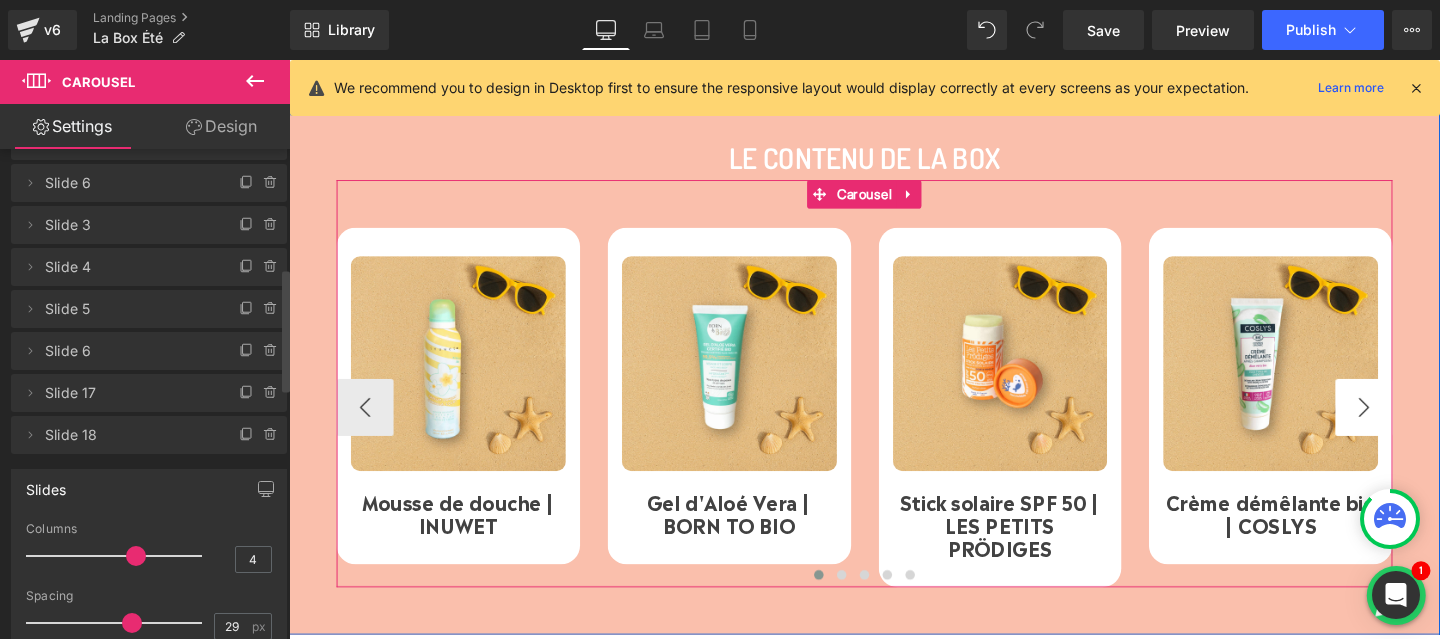 click on "›" at bounding box center [1419, 425] 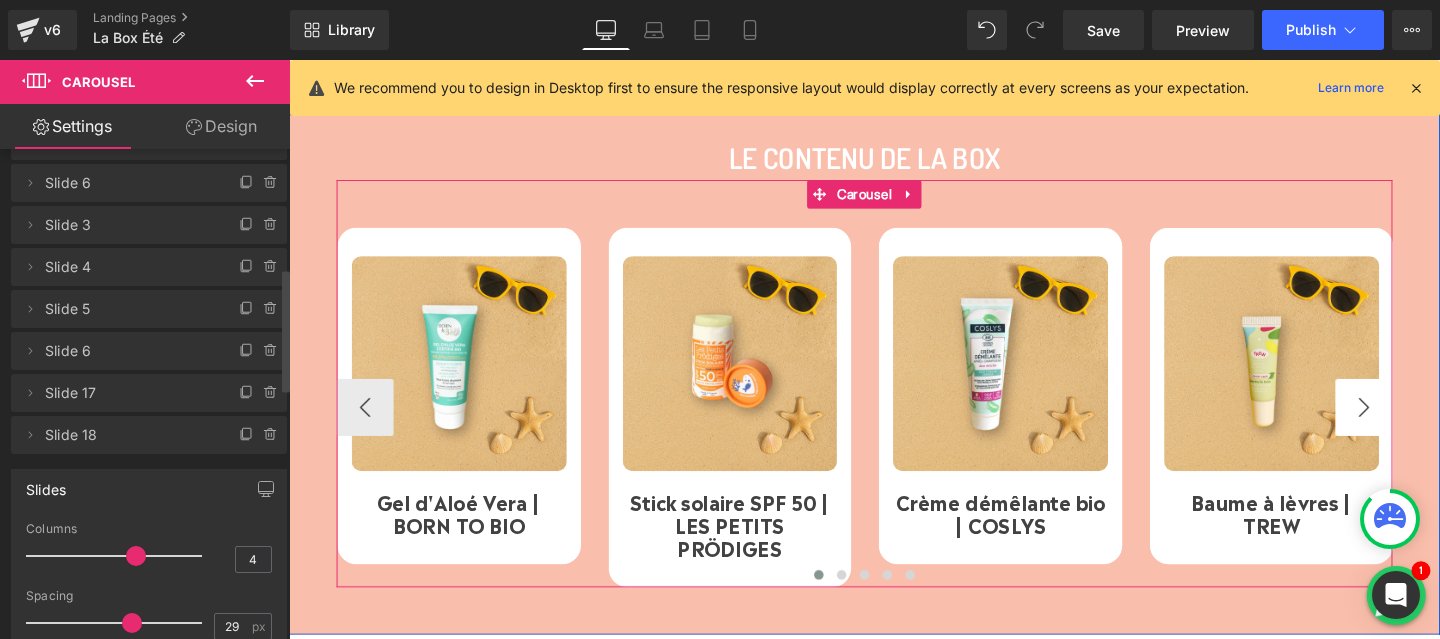 click on "›" at bounding box center [1419, 425] 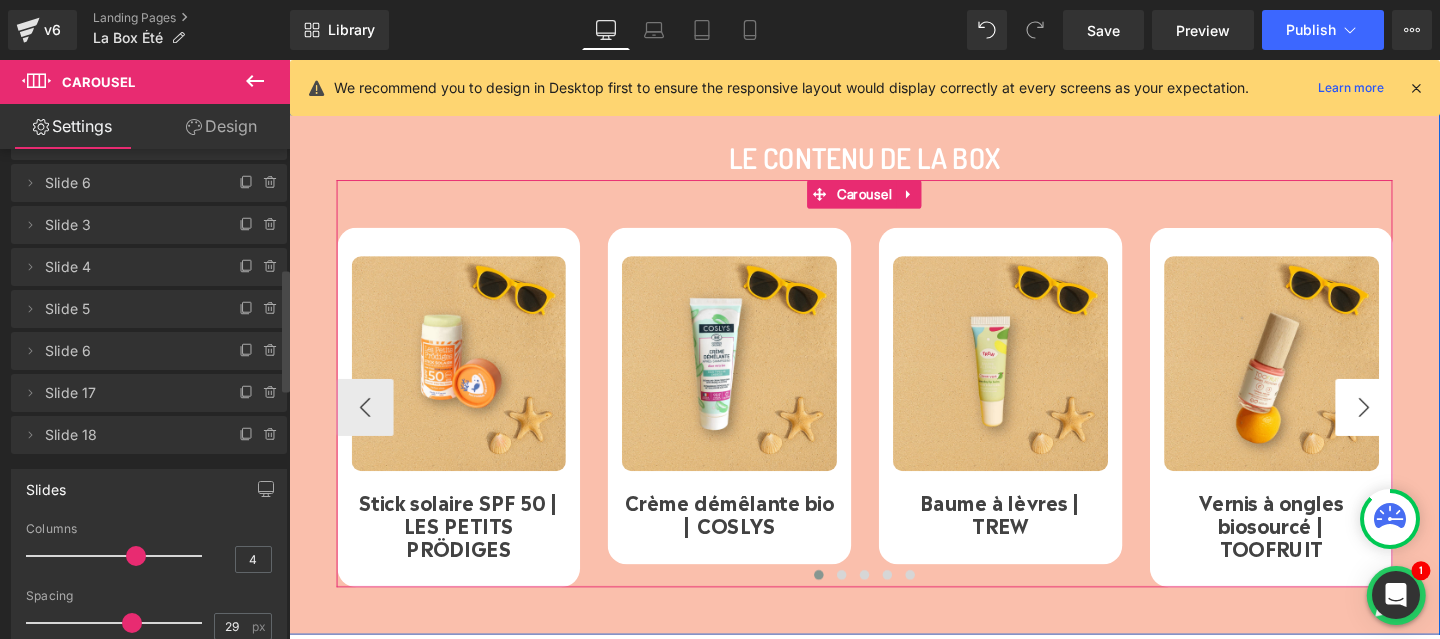 click on "›" at bounding box center [1419, 425] 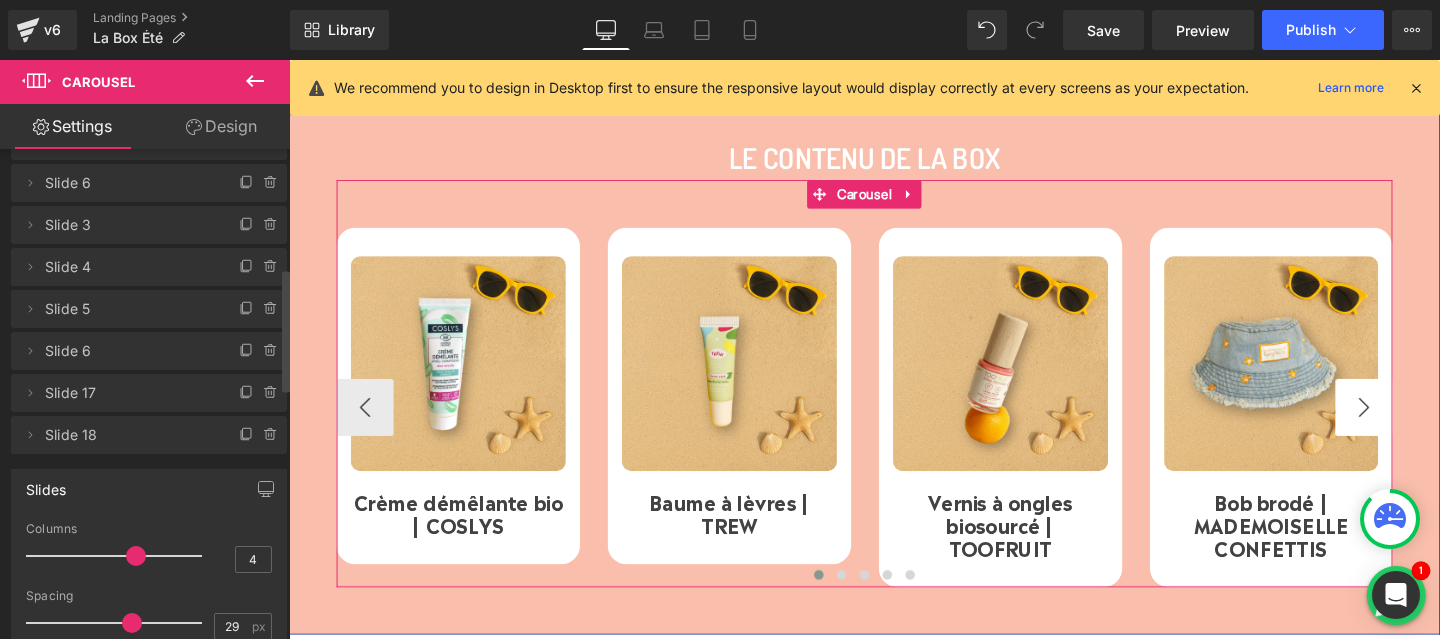 click on "›" at bounding box center [1419, 425] 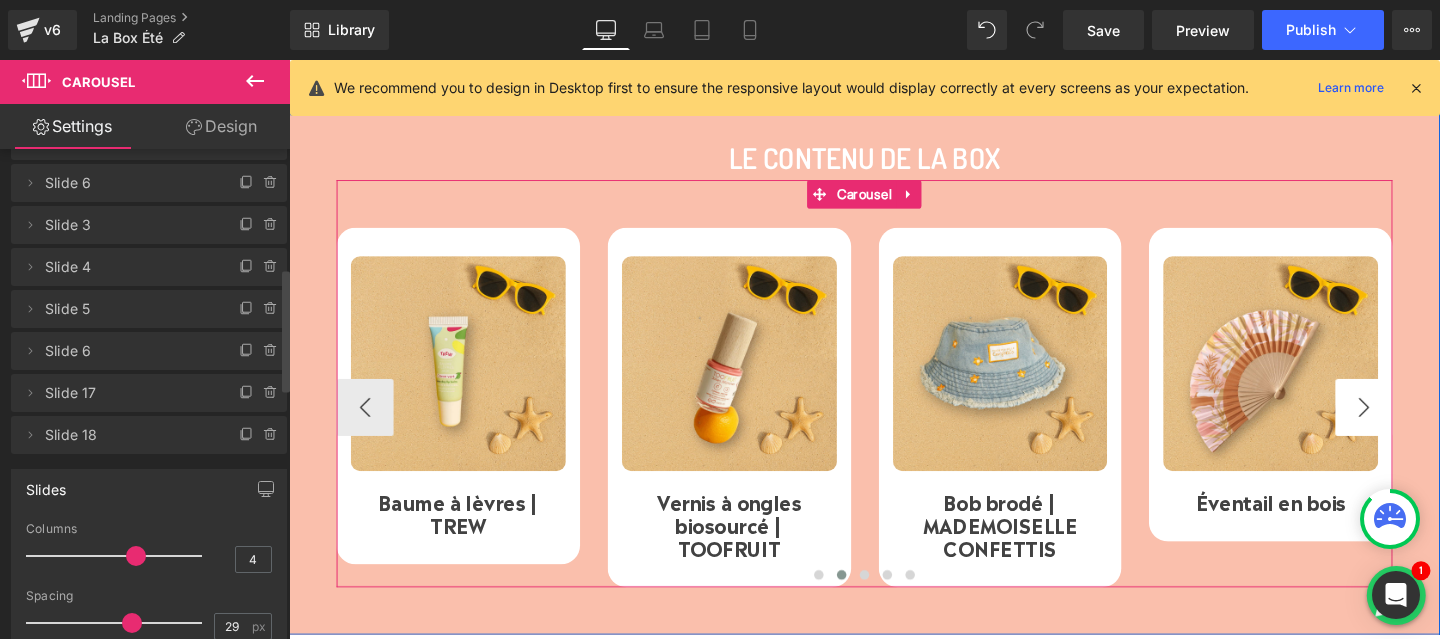 click on "›" at bounding box center (1419, 425) 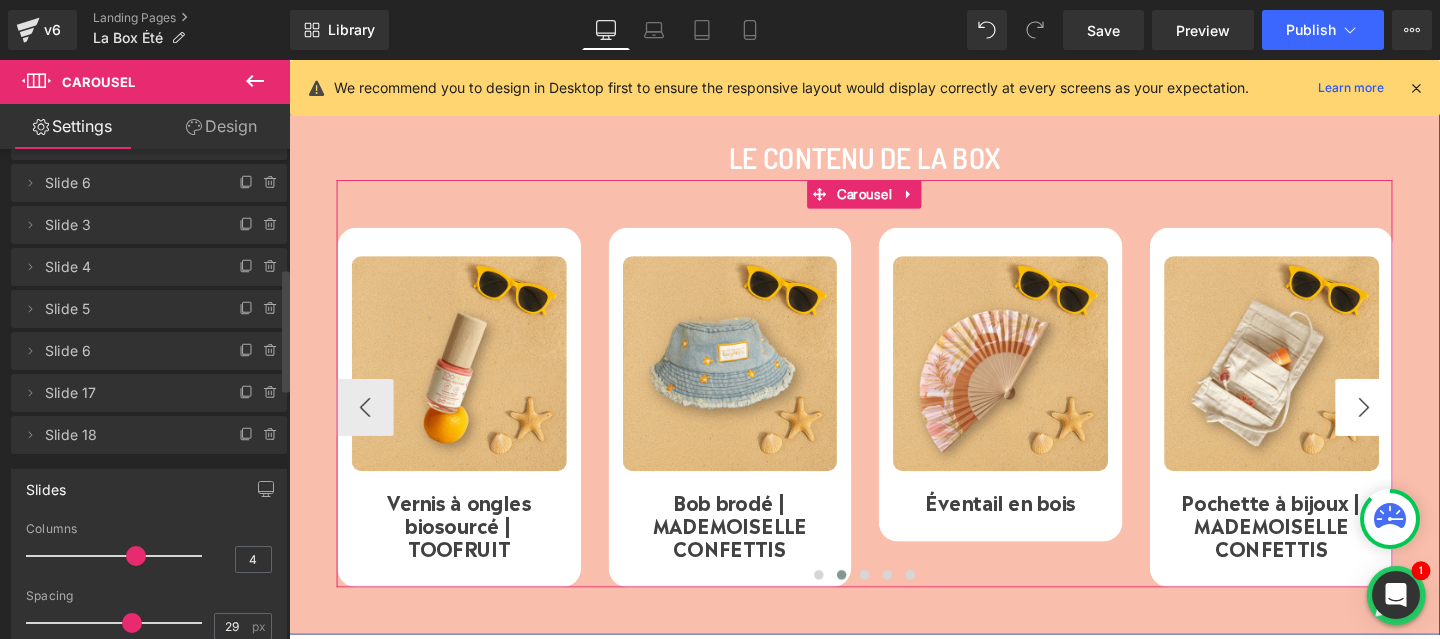 click on "›" at bounding box center [1419, 425] 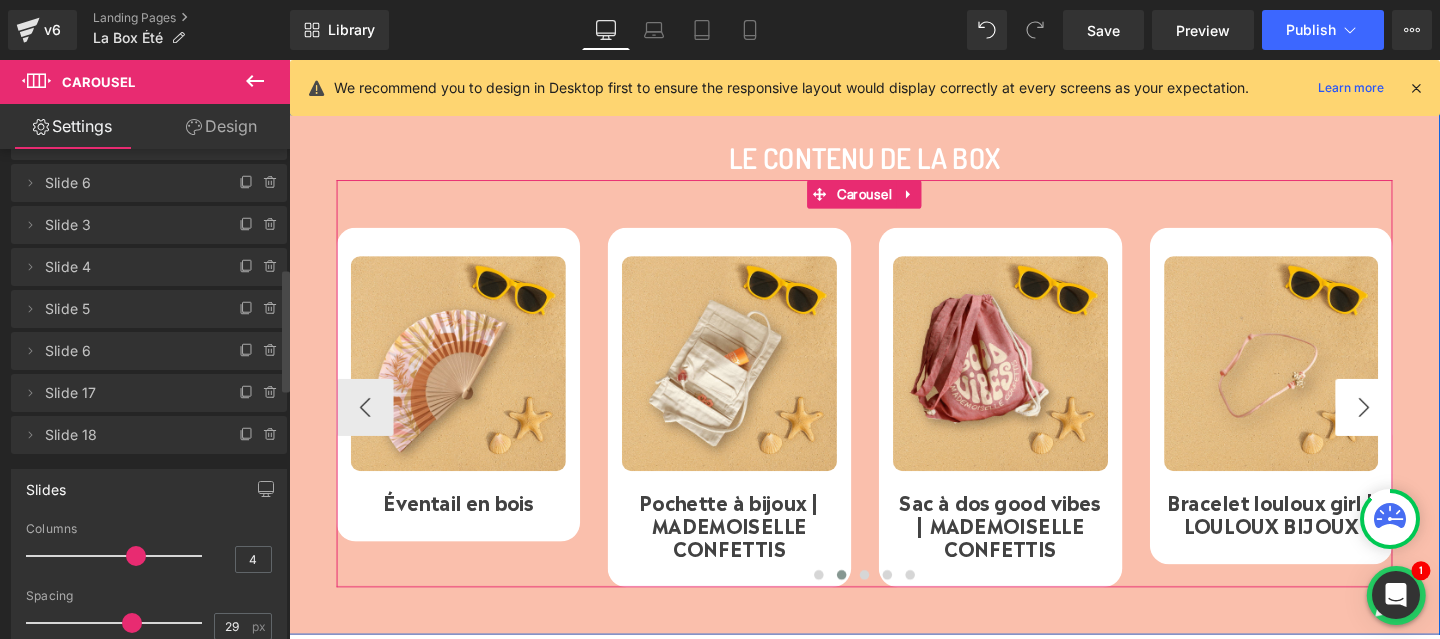 click on "›" at bounding box center [1419, 425] 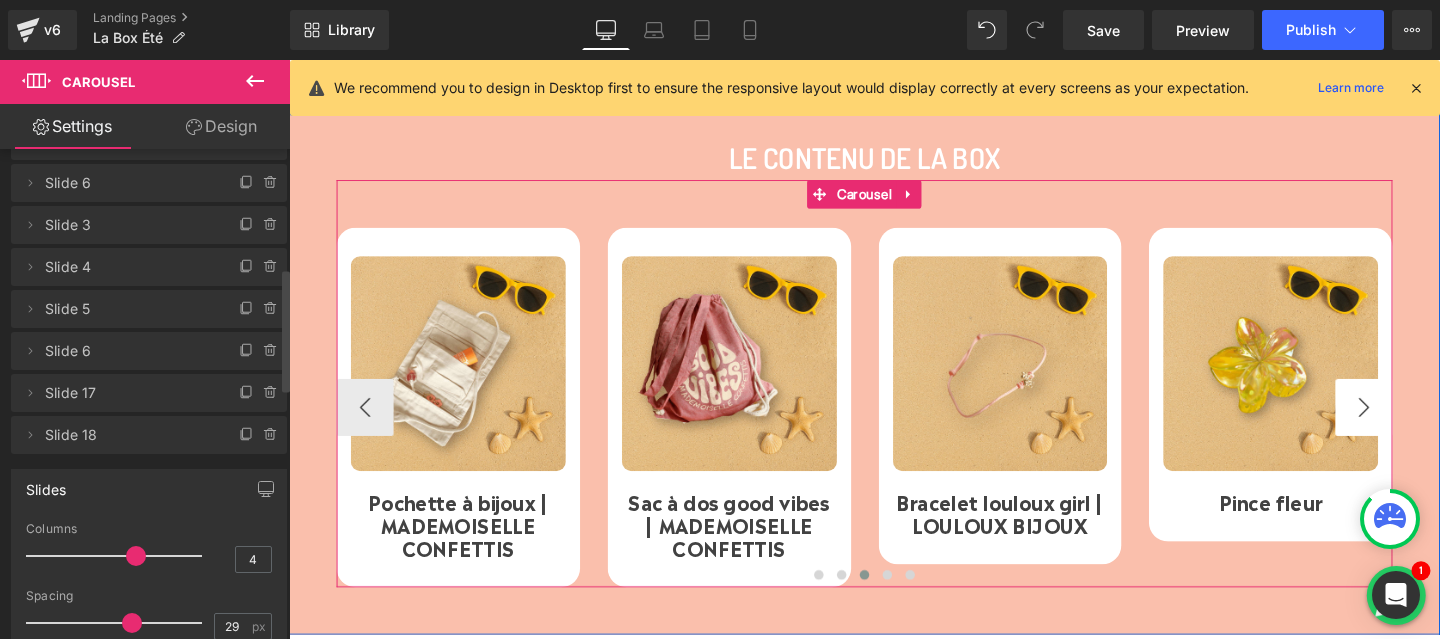 click on "›" at bounding box center [1419, 425] 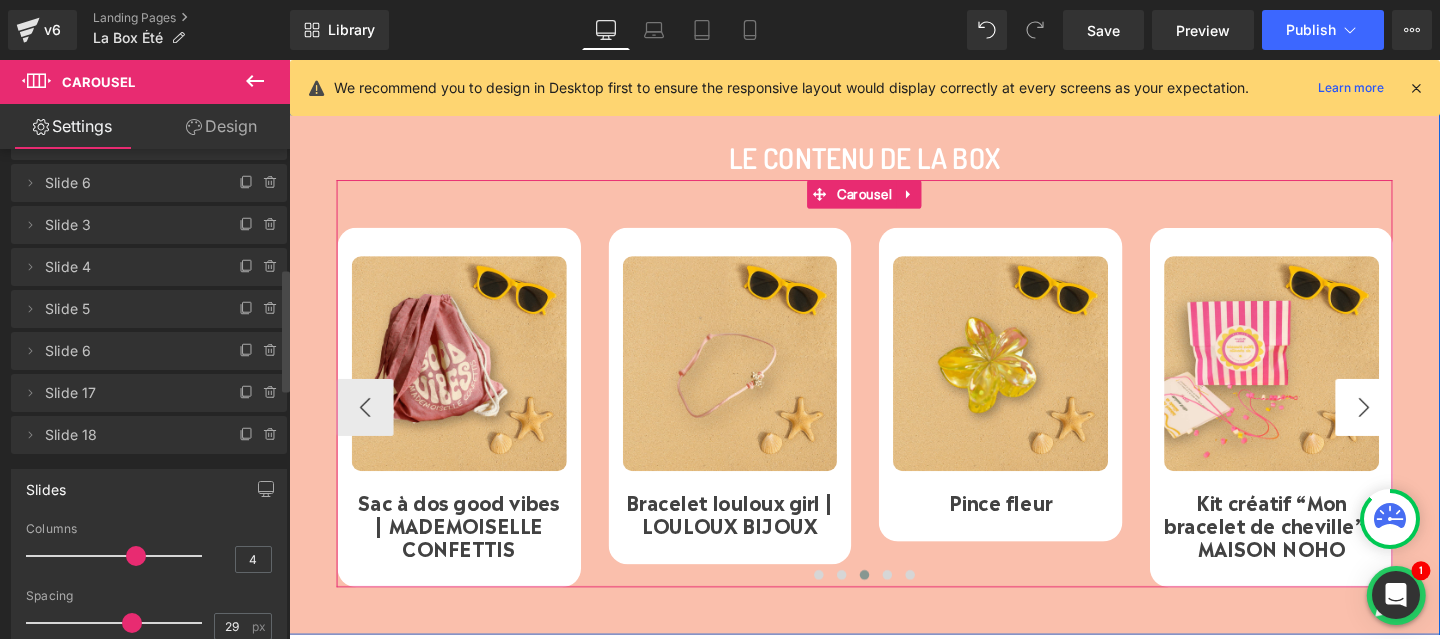click on "›" at bounding box center [1419, 425] 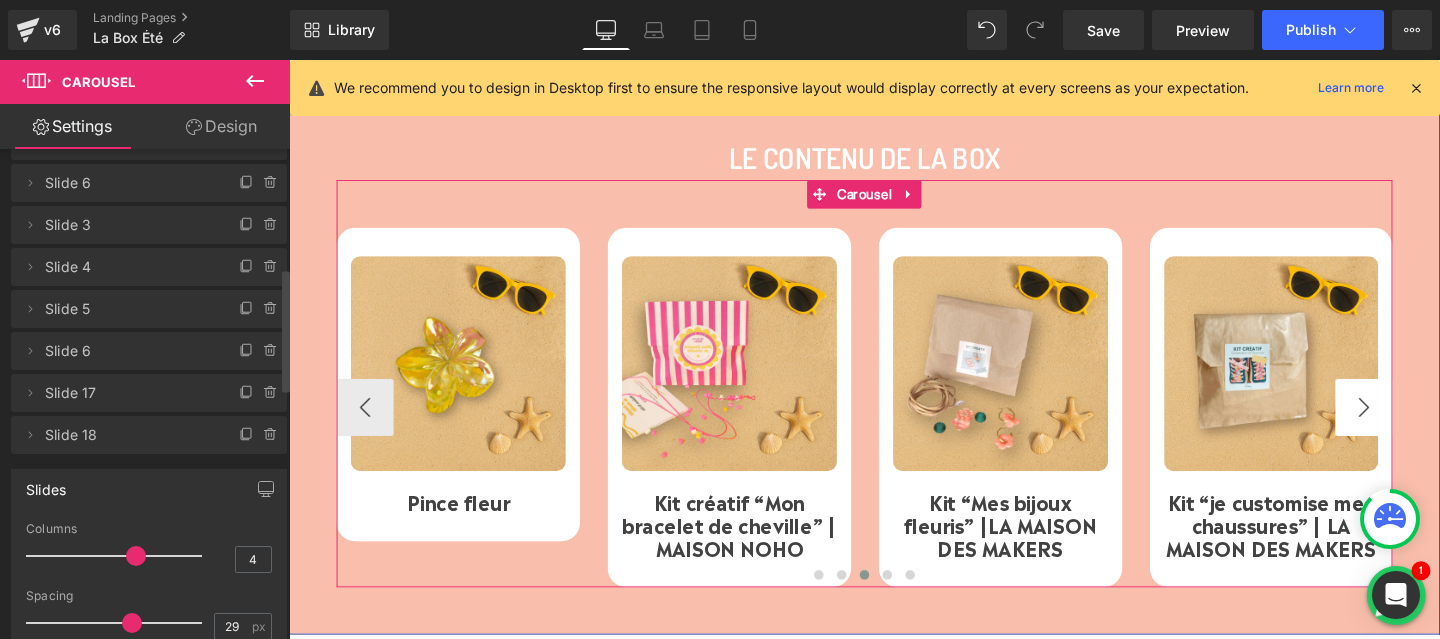 click on "›" at bounding box center [1419, 425] 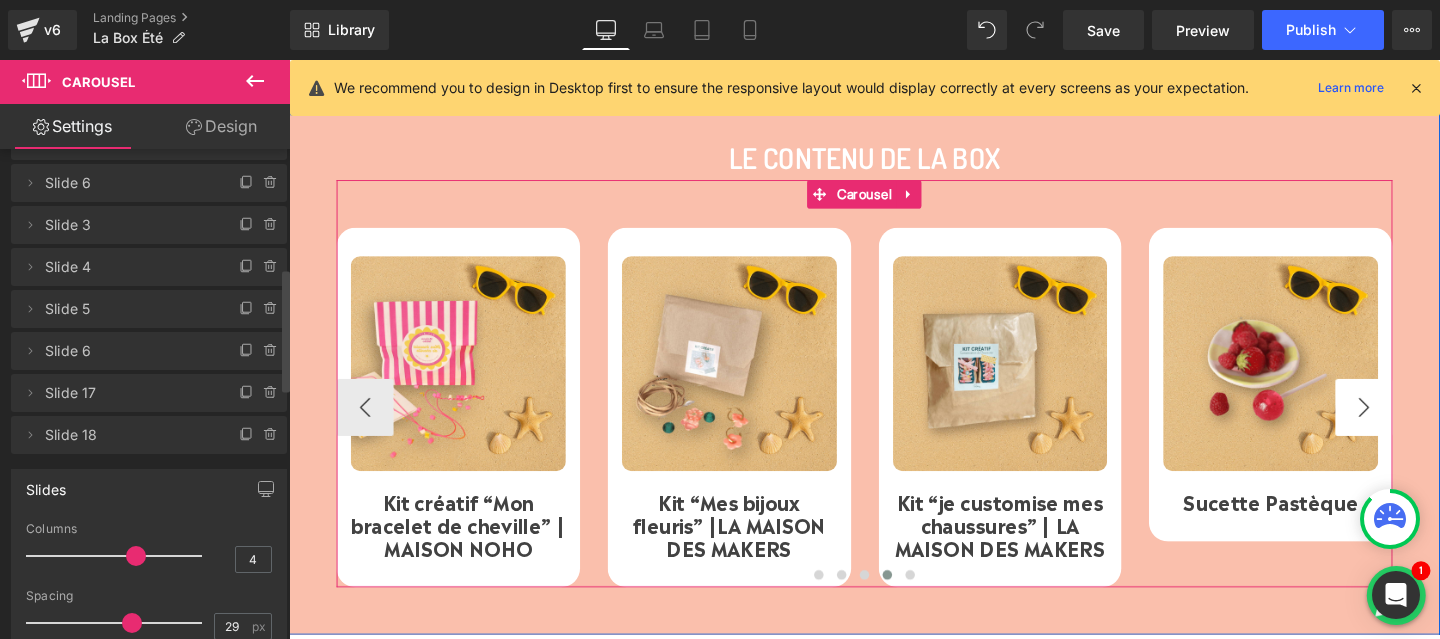 click on "›" at bounding box center (1419, 425) 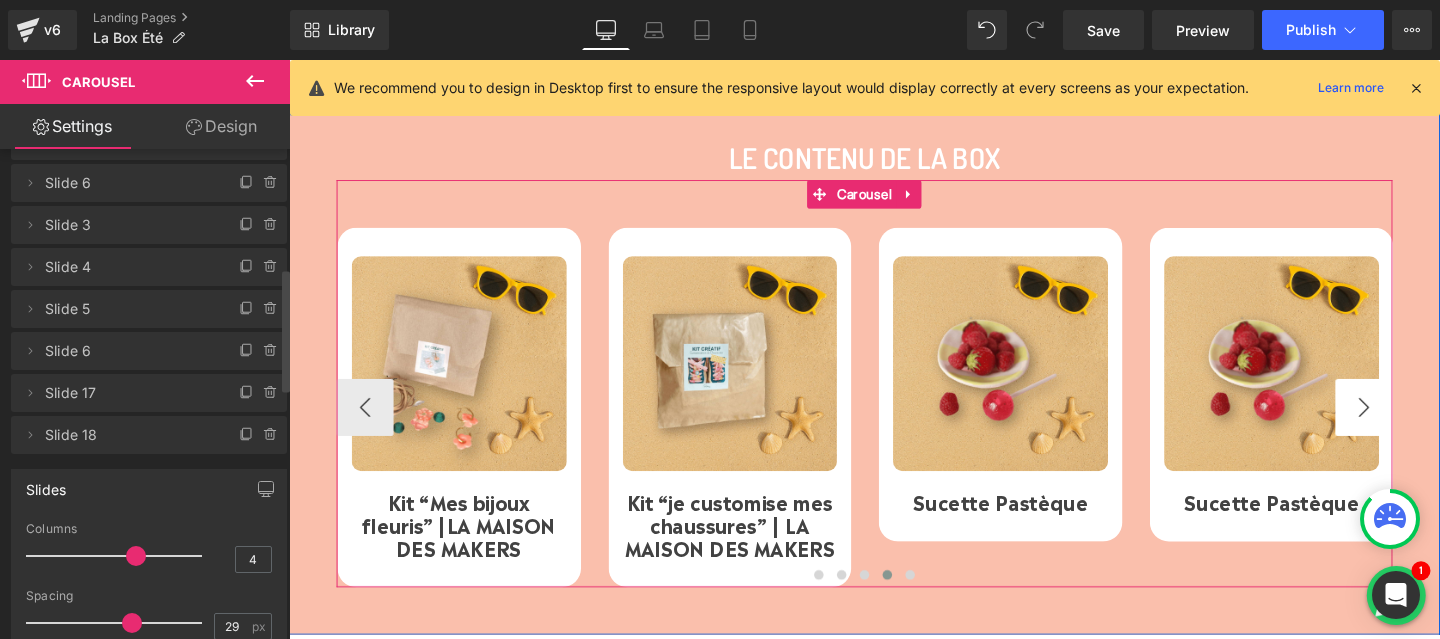 click on "›" at bounding box center (1419, 425) 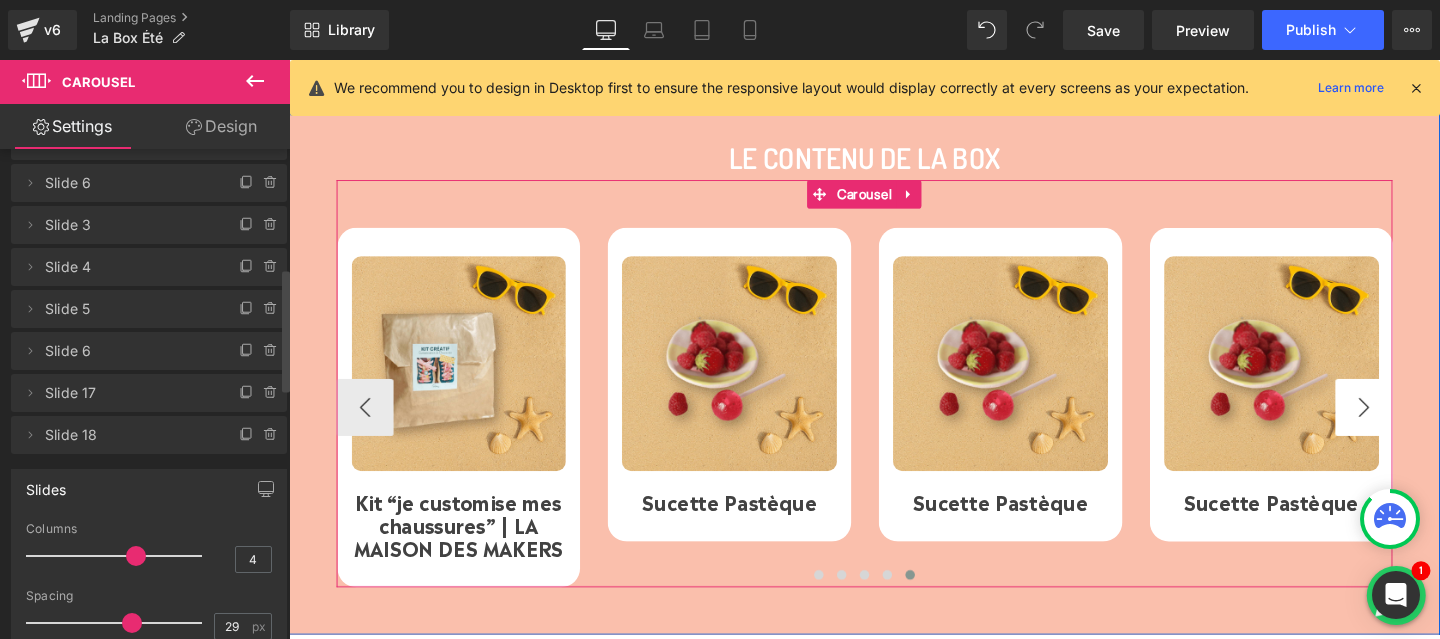 click on "›" at bounding box center [1419, 425] 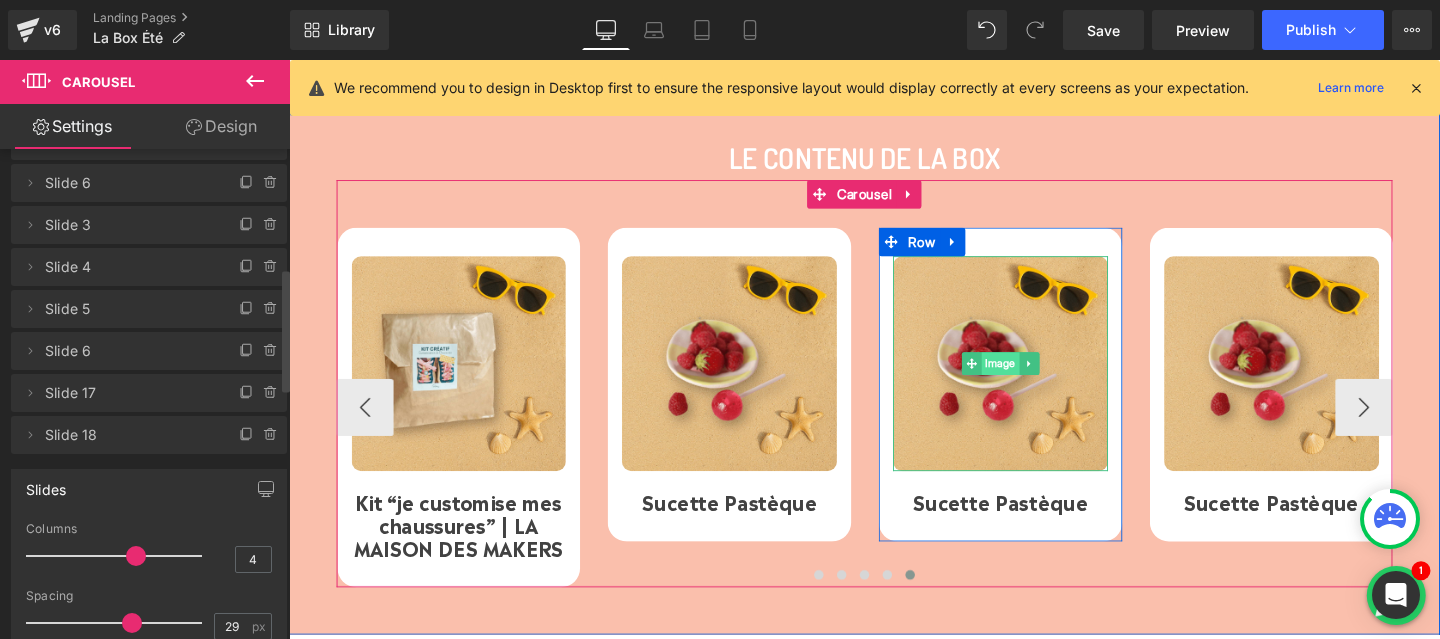 click on "Image" at bounding box center (1037, 379) 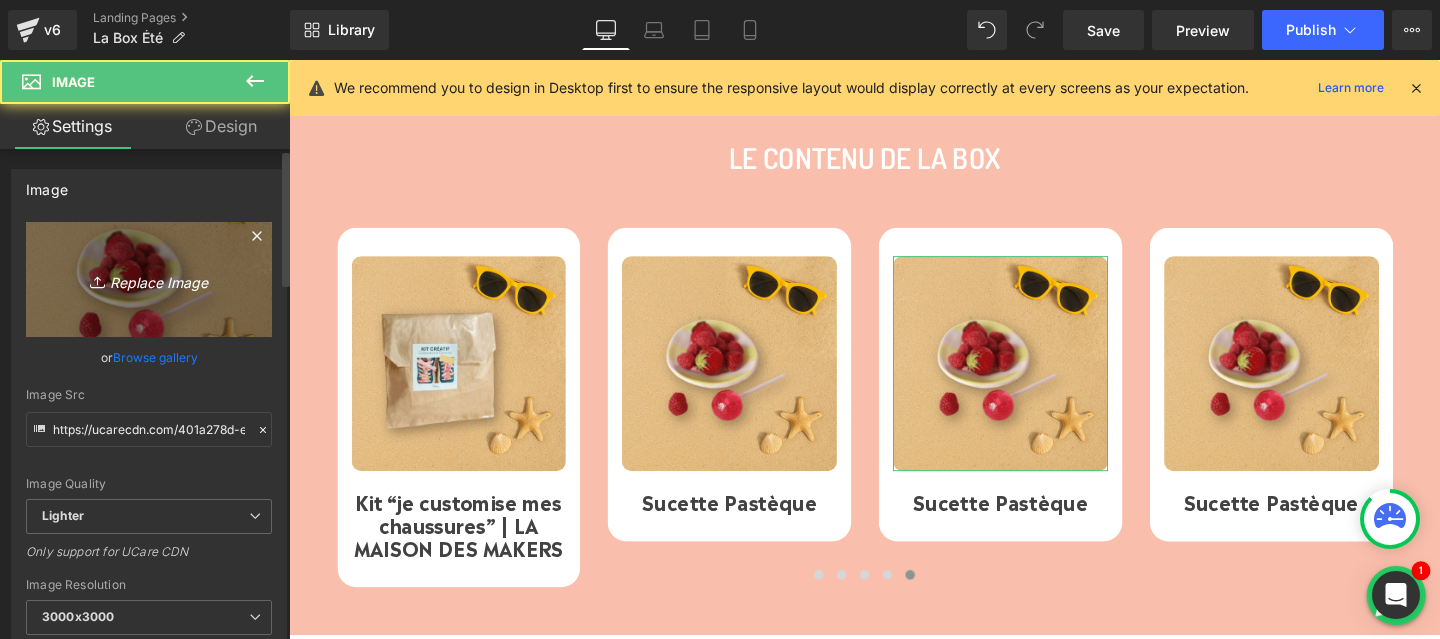 click on "Replace Image" at bounding box center (149, 279) 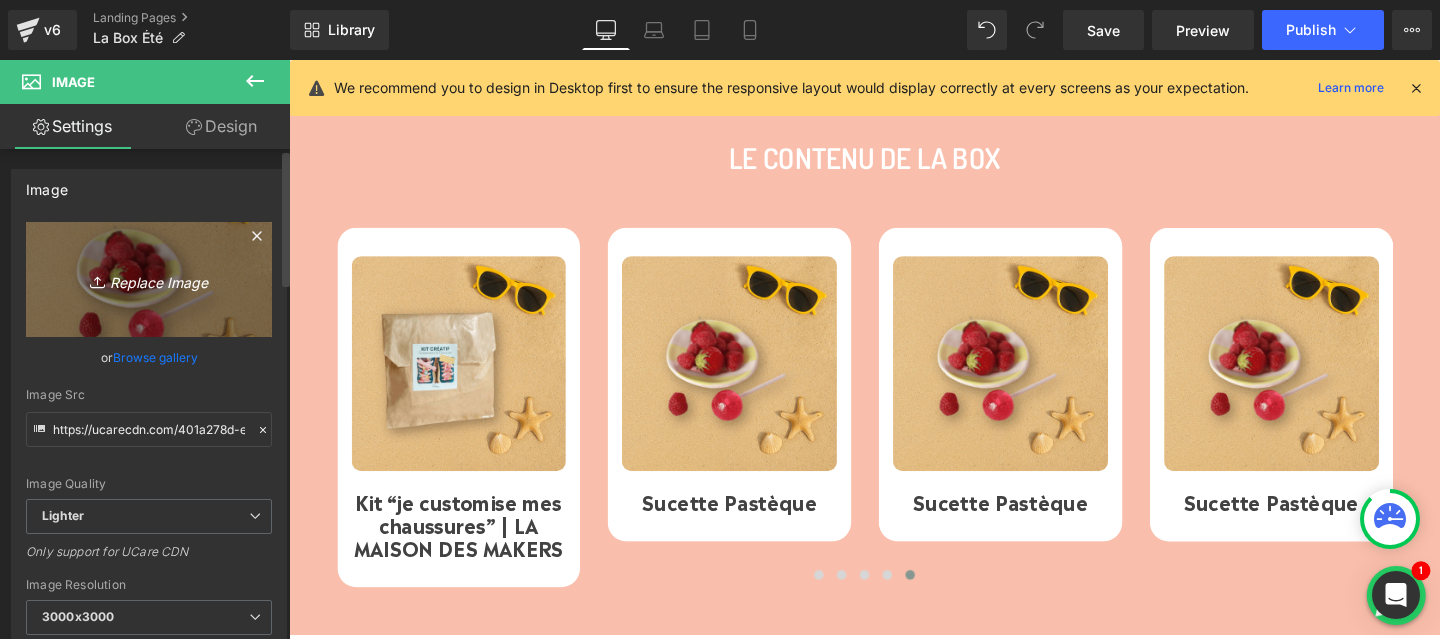 type on "C:\fakepath\17.png" 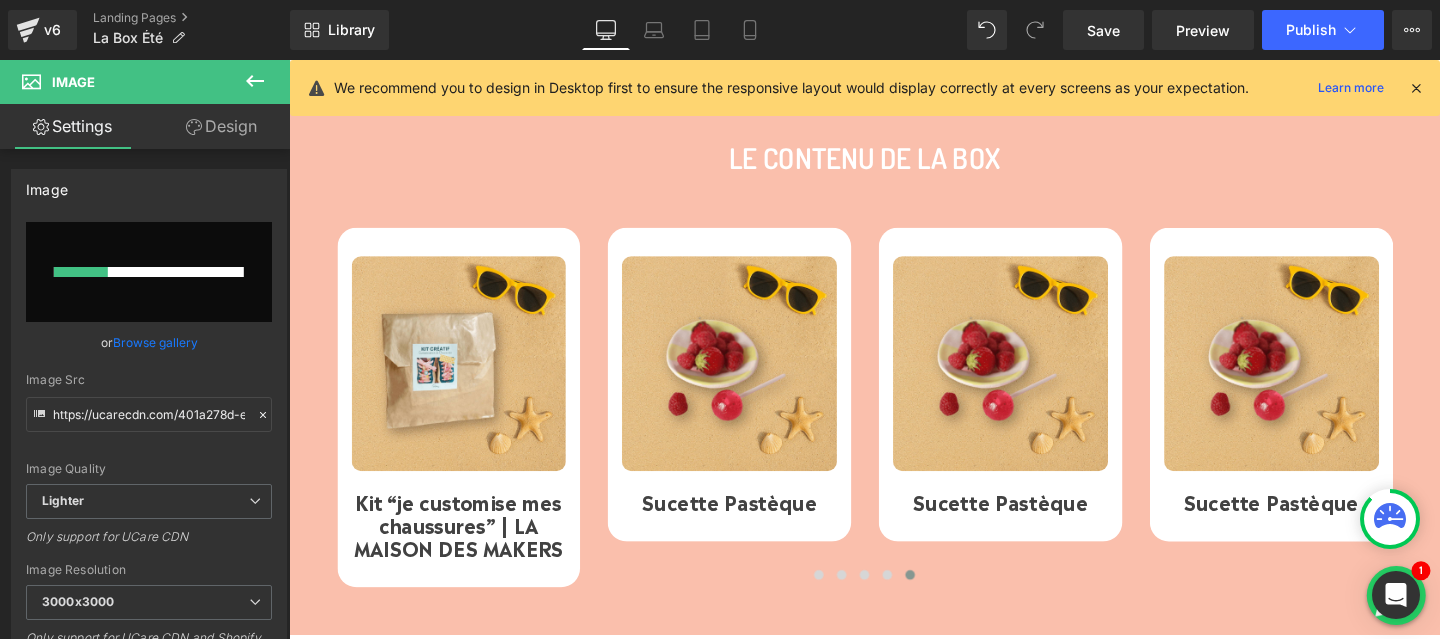 type on "https://ucarecdn.com/6f0540c4-e1c6-4ac6-b299-2c21599fa21d/-/format/auto/-/preview/3000x3000/-/quality/lighter/17.png" 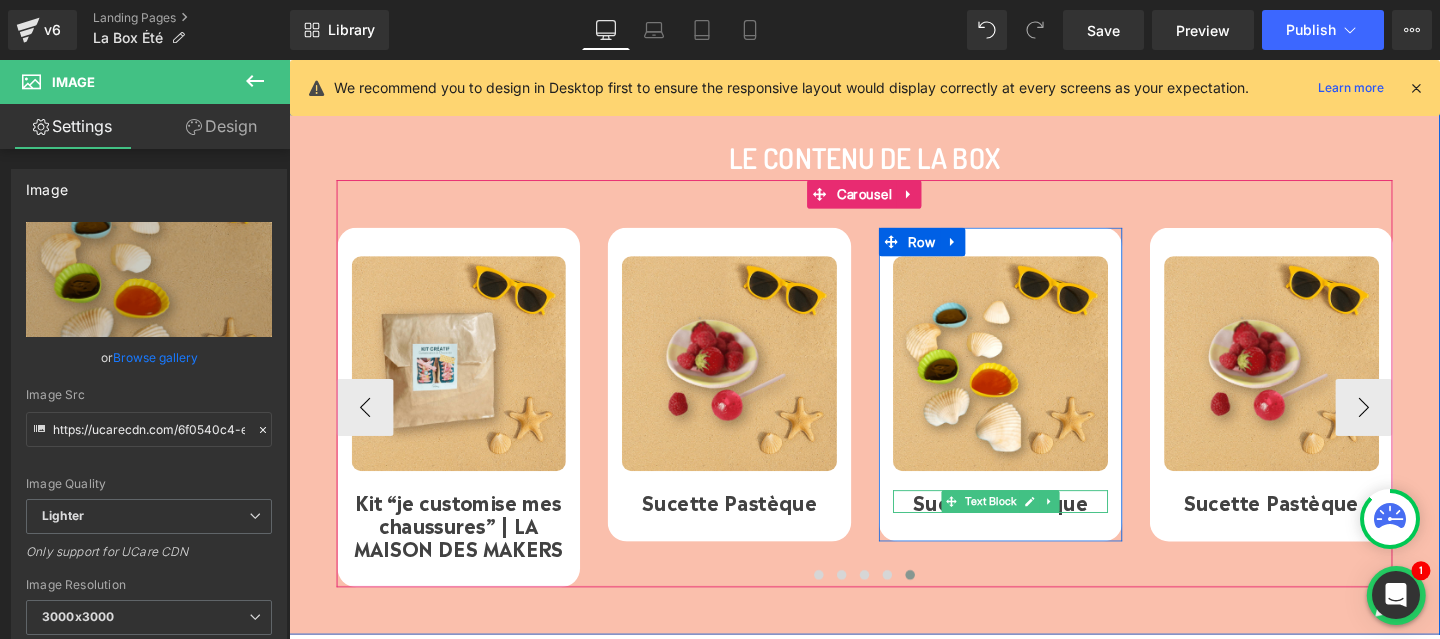 click on "Sucette Pastèque" at bounding box center (1037, 524) 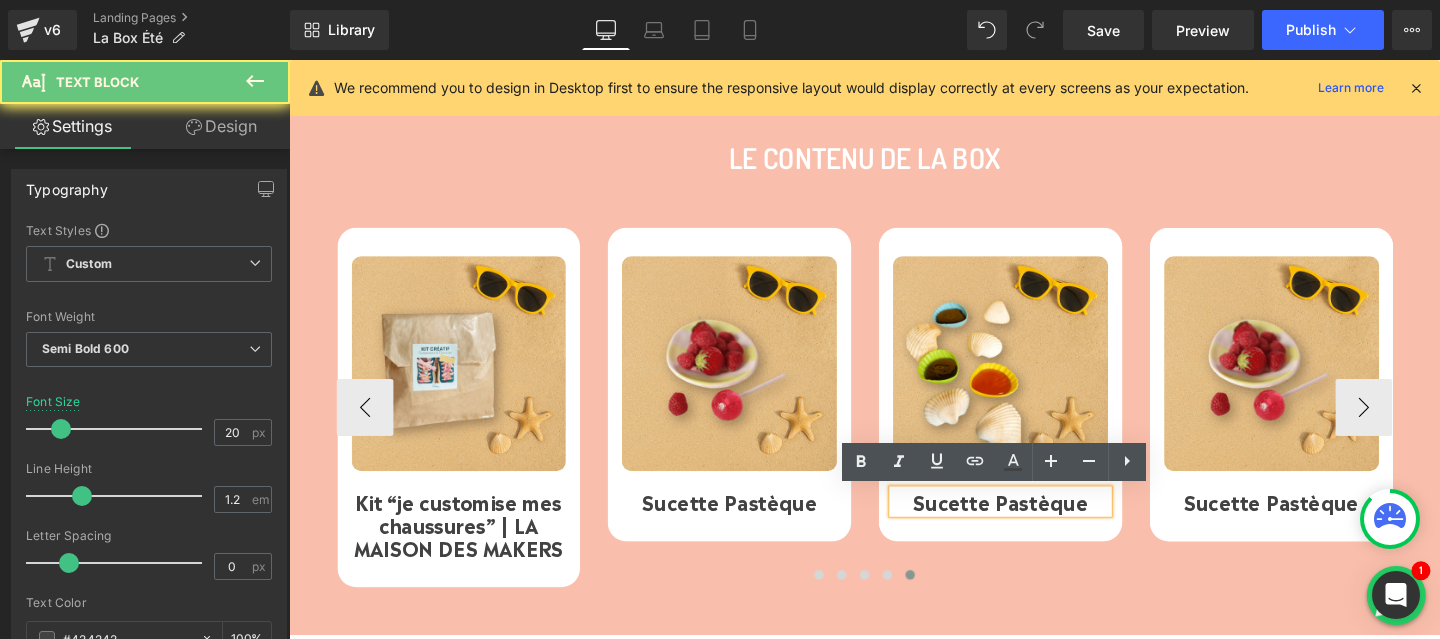 click on "Sucette Pastèque" at bounding box center [1037, 524] 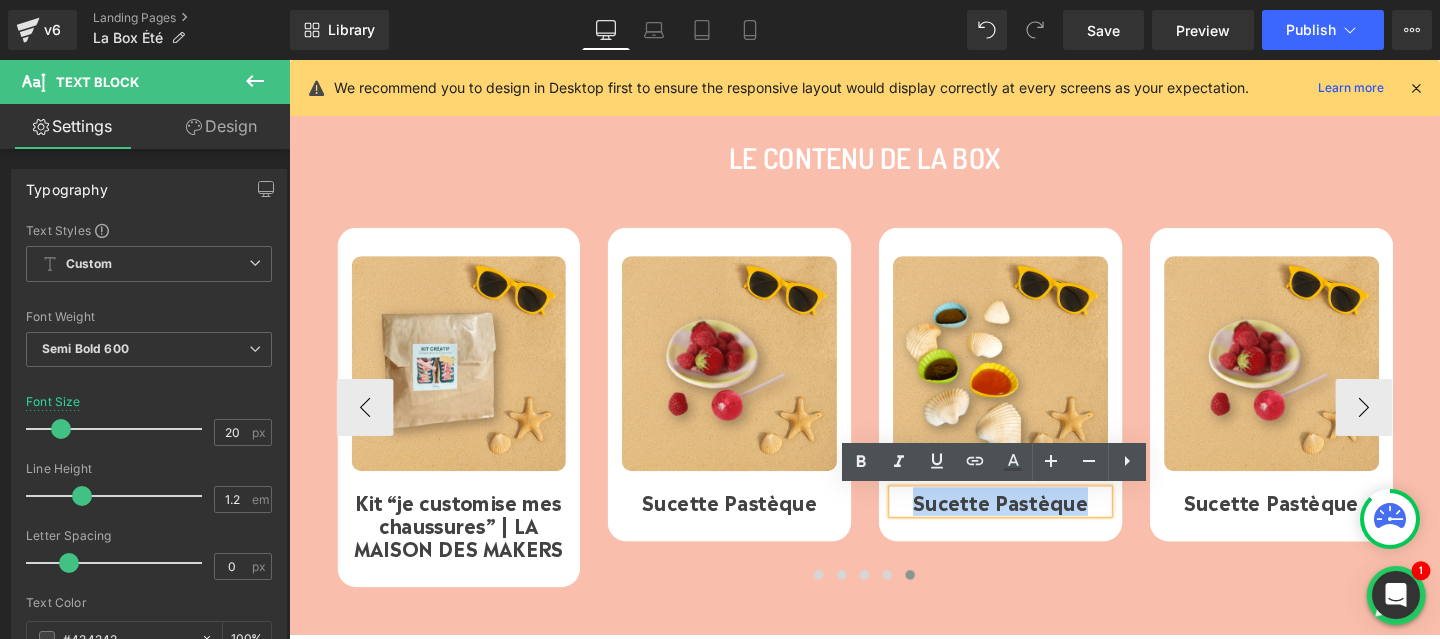 paste 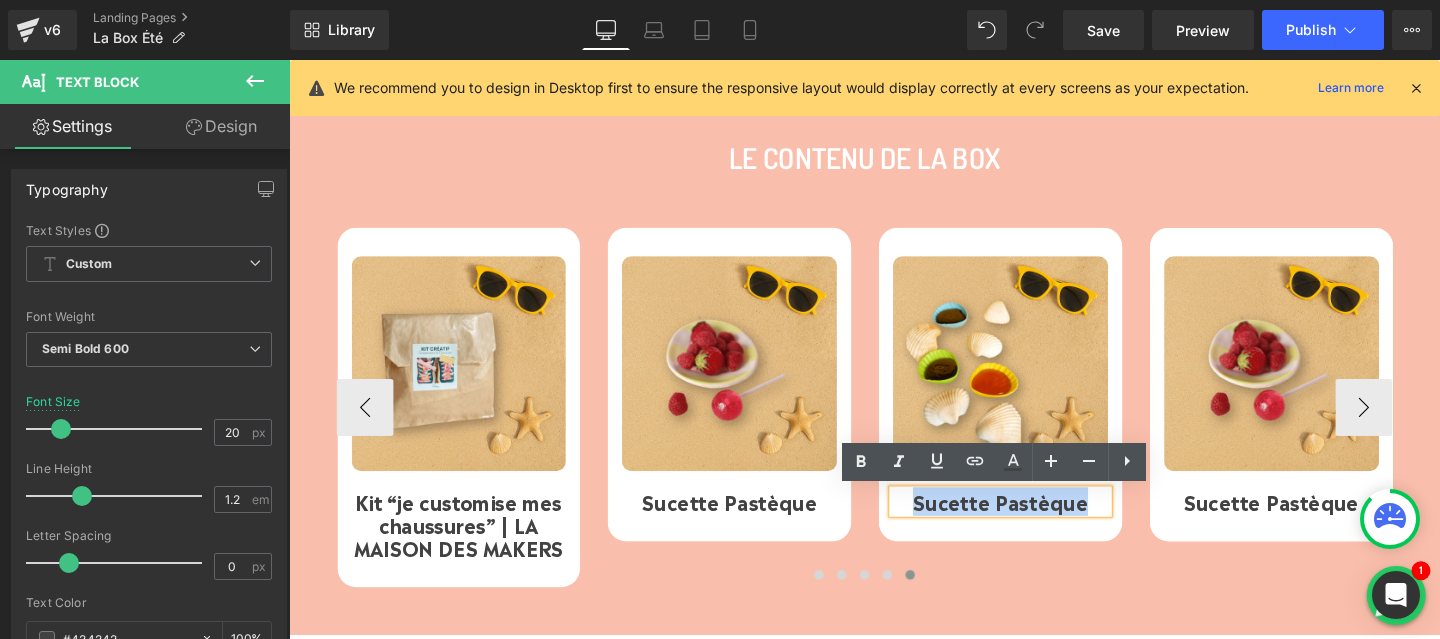 type 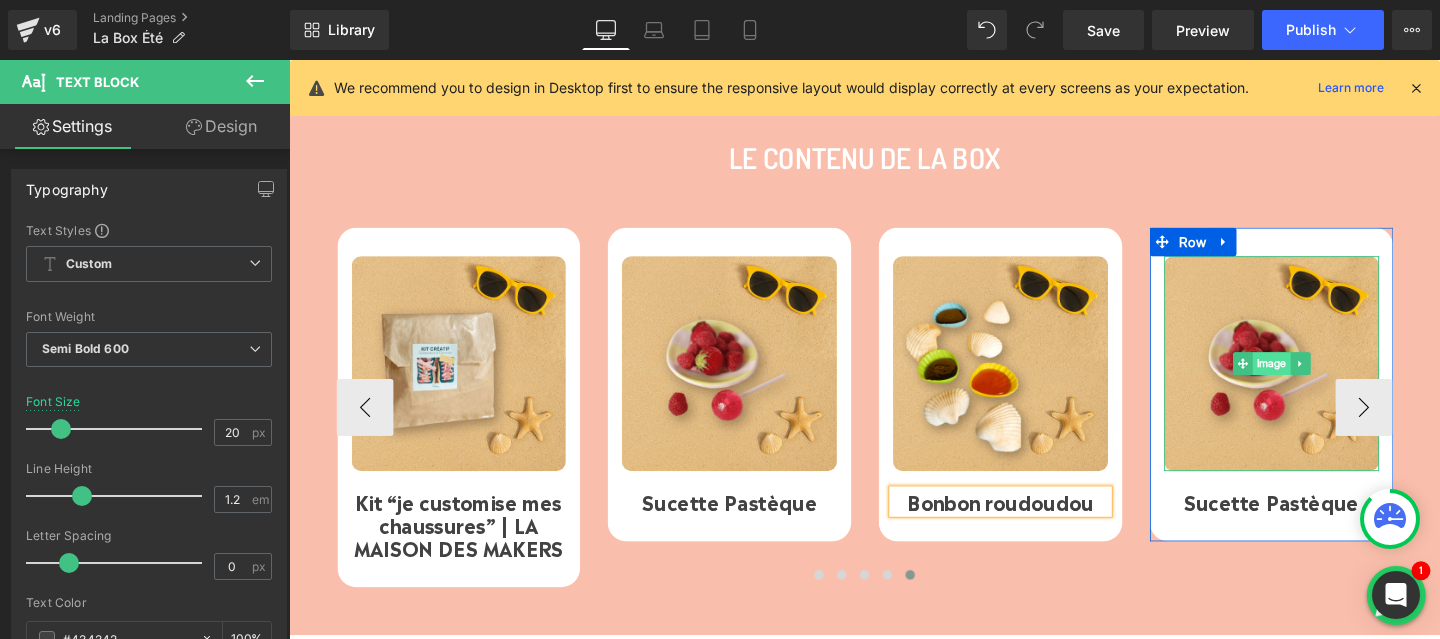 click on "Image" at bounding box center [1322, 379] 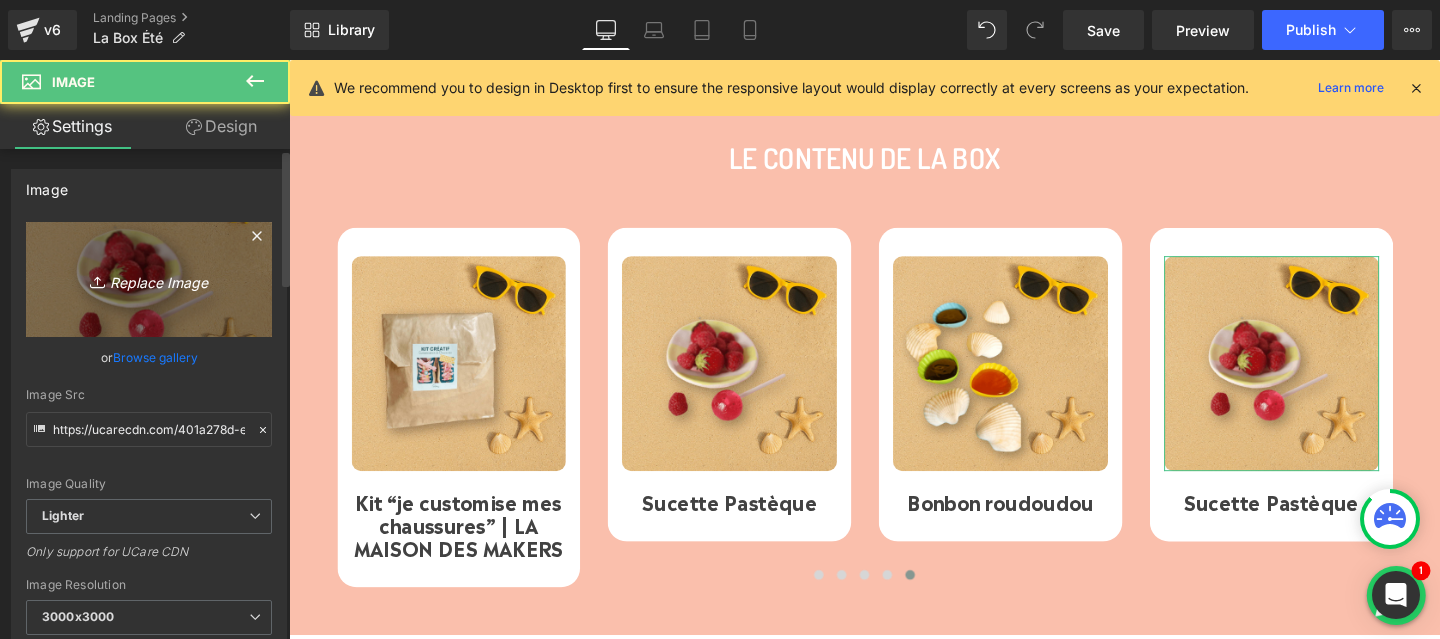 click on "Replace Image" at bounding box center (149, 279) 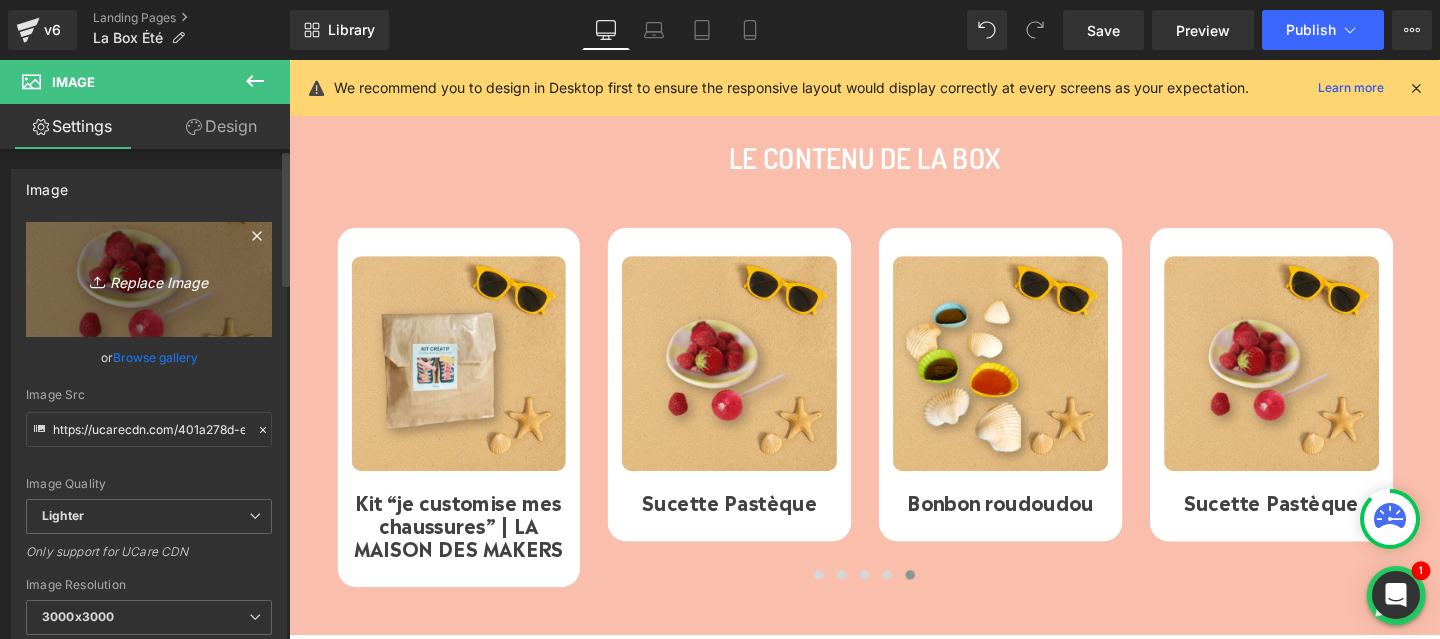 type on "C:\fakepath\18.png" 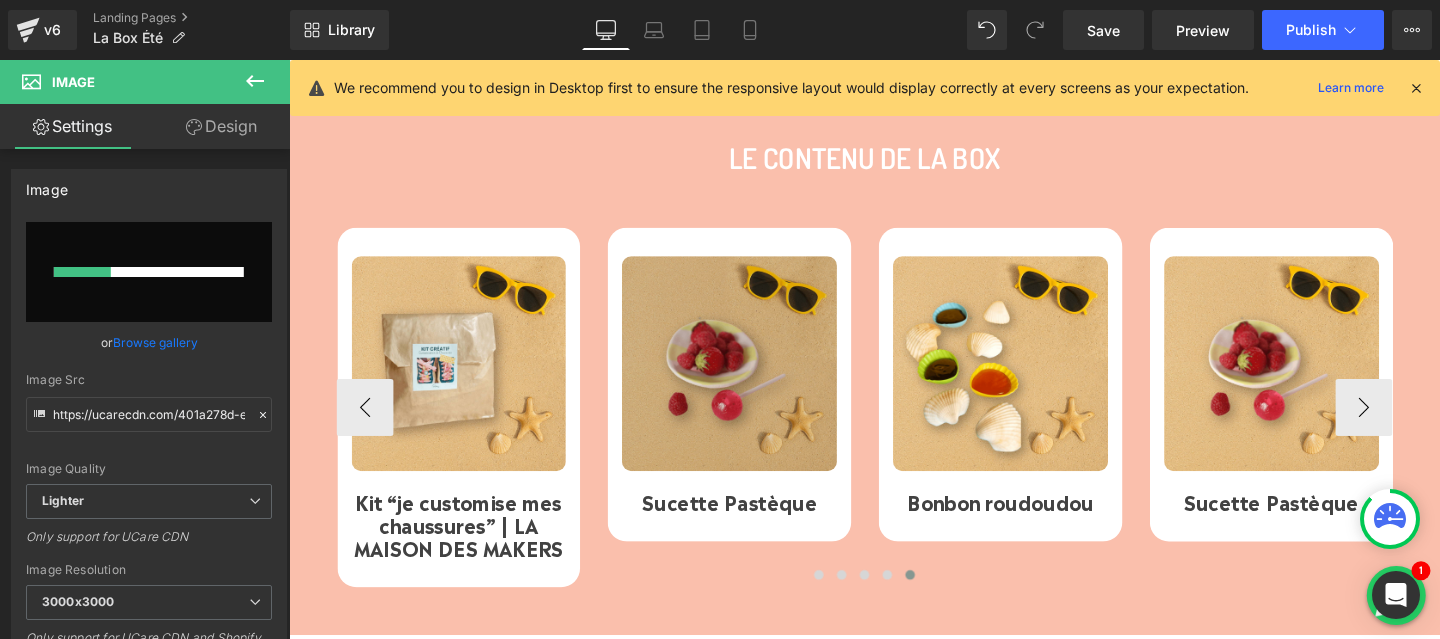 type 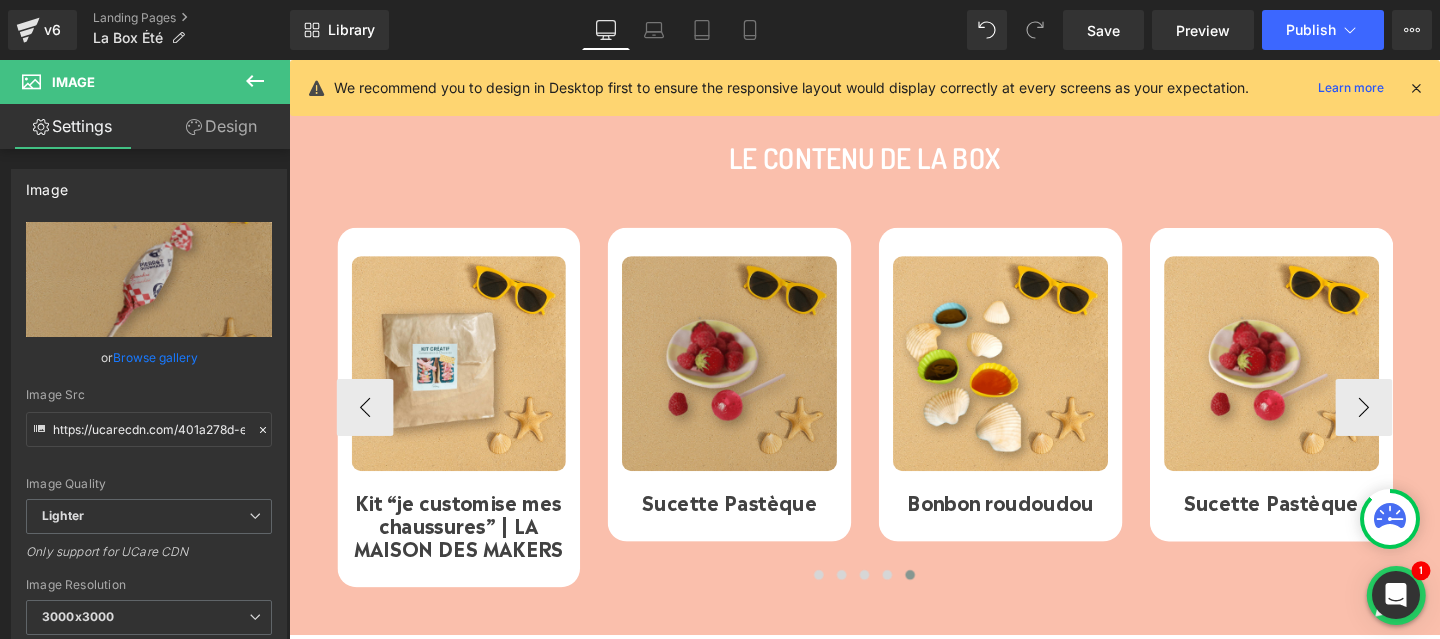 type on "https://ucarecdn.com/27da3143-11d0-400a-951d-e7742f890432/-/format/auto/-/preview/3000x3000/-/quality/lighter/18.png" 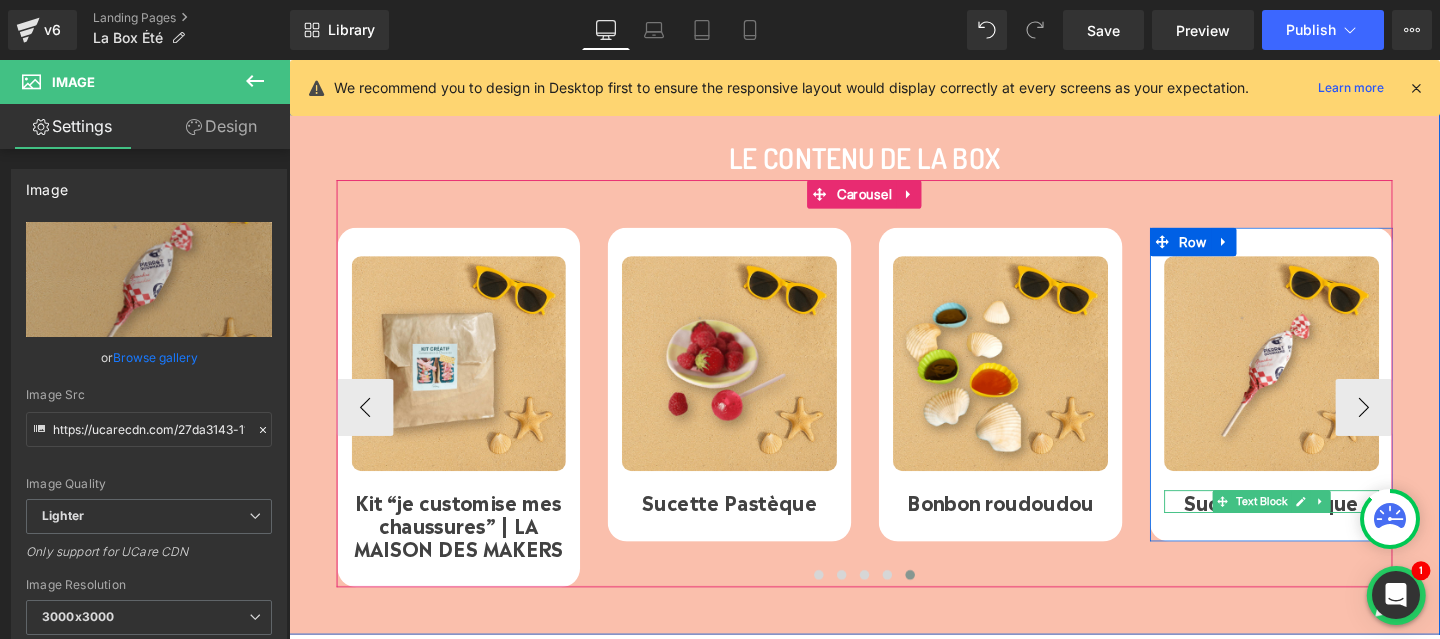click on "Sucette Pastèque" at bounding box center (1322, 524) 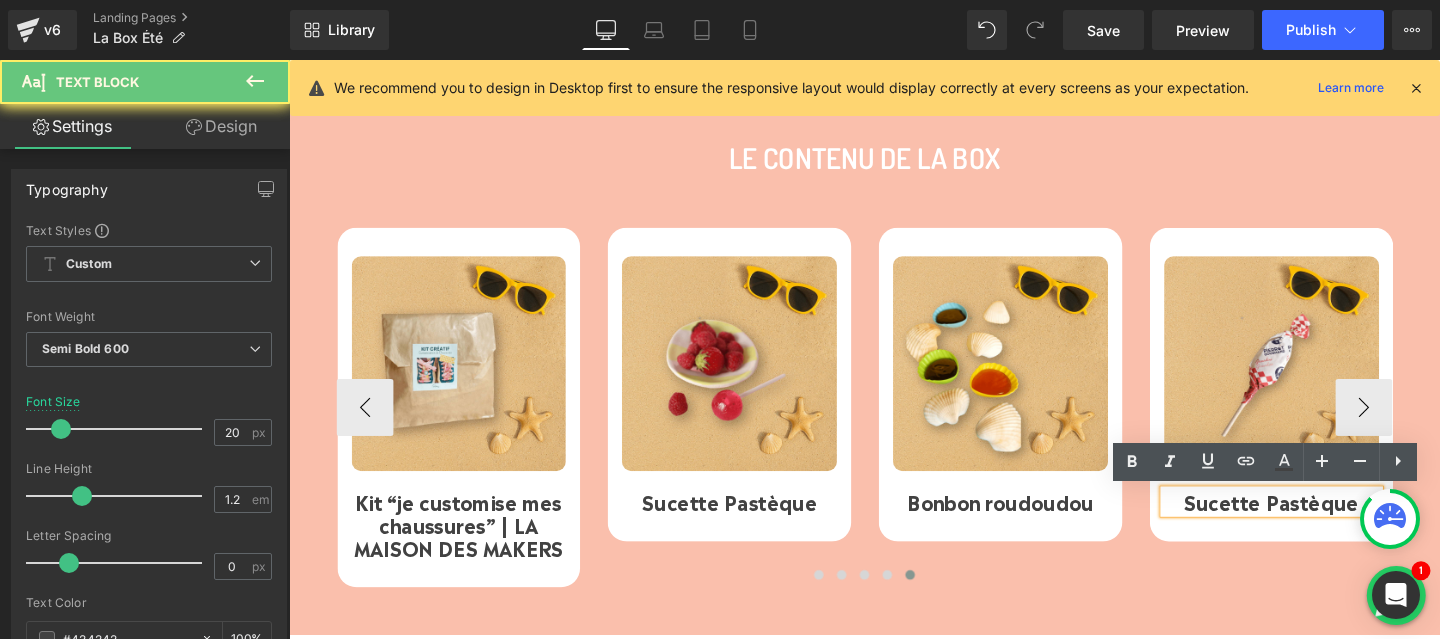 click on "Sucette Pastèque" at bounding box center [1322, 524] 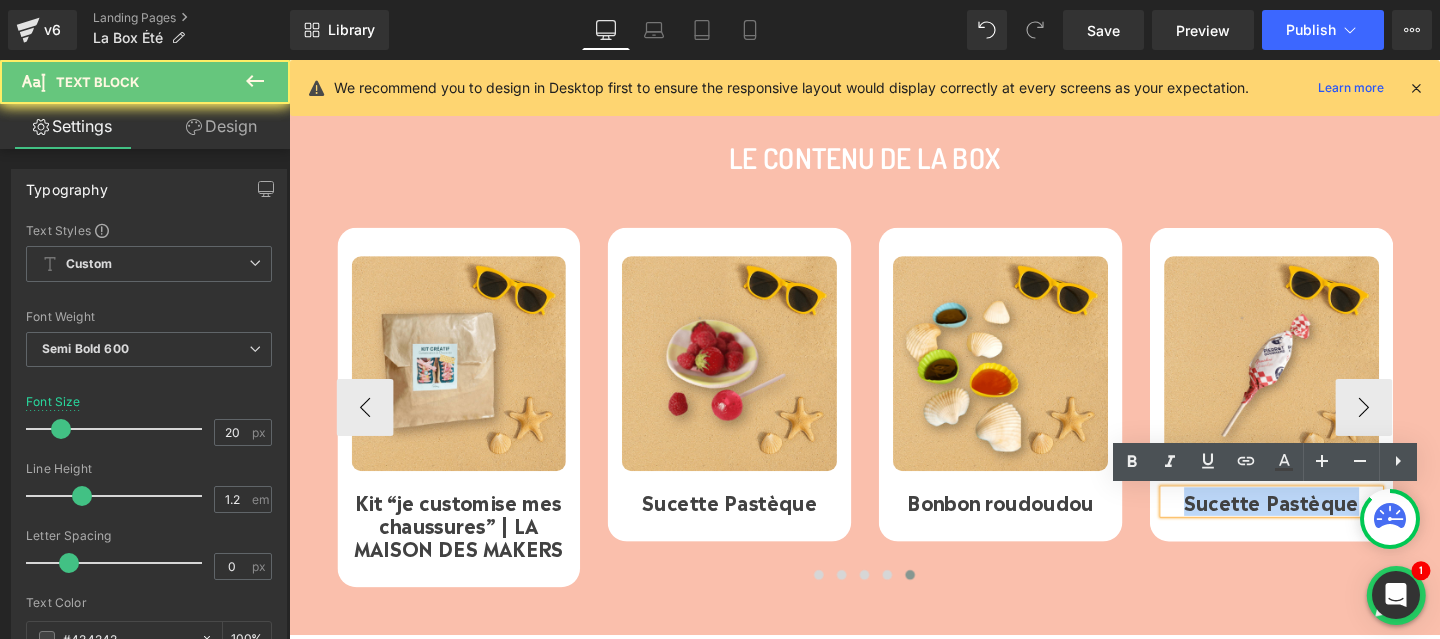 click on "Sucette Pastèque" at bounding box center [1322, 524] 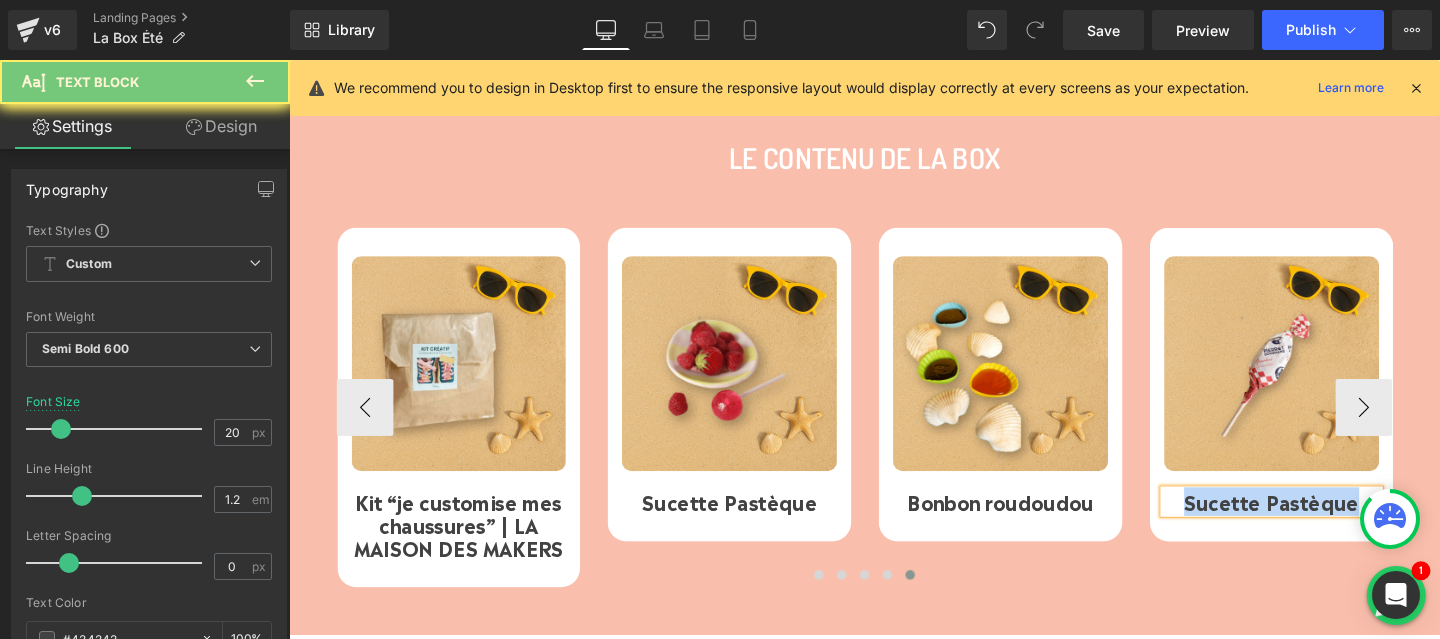 paste 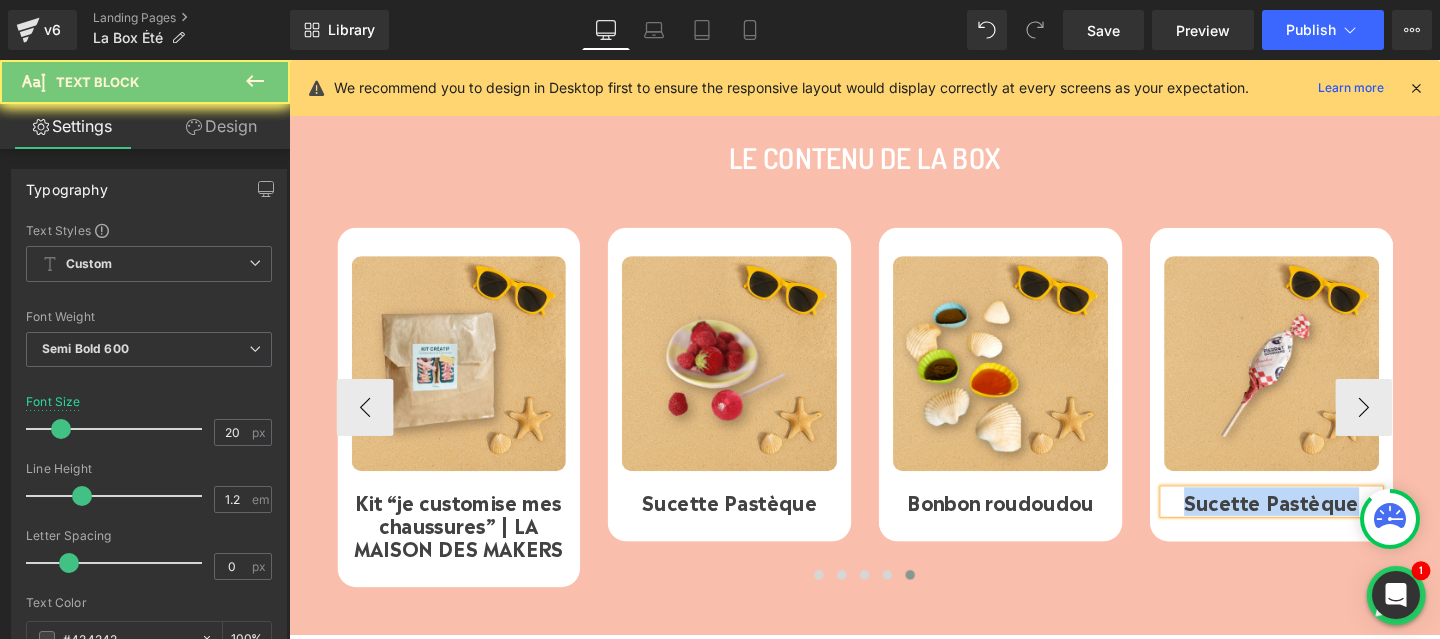 type 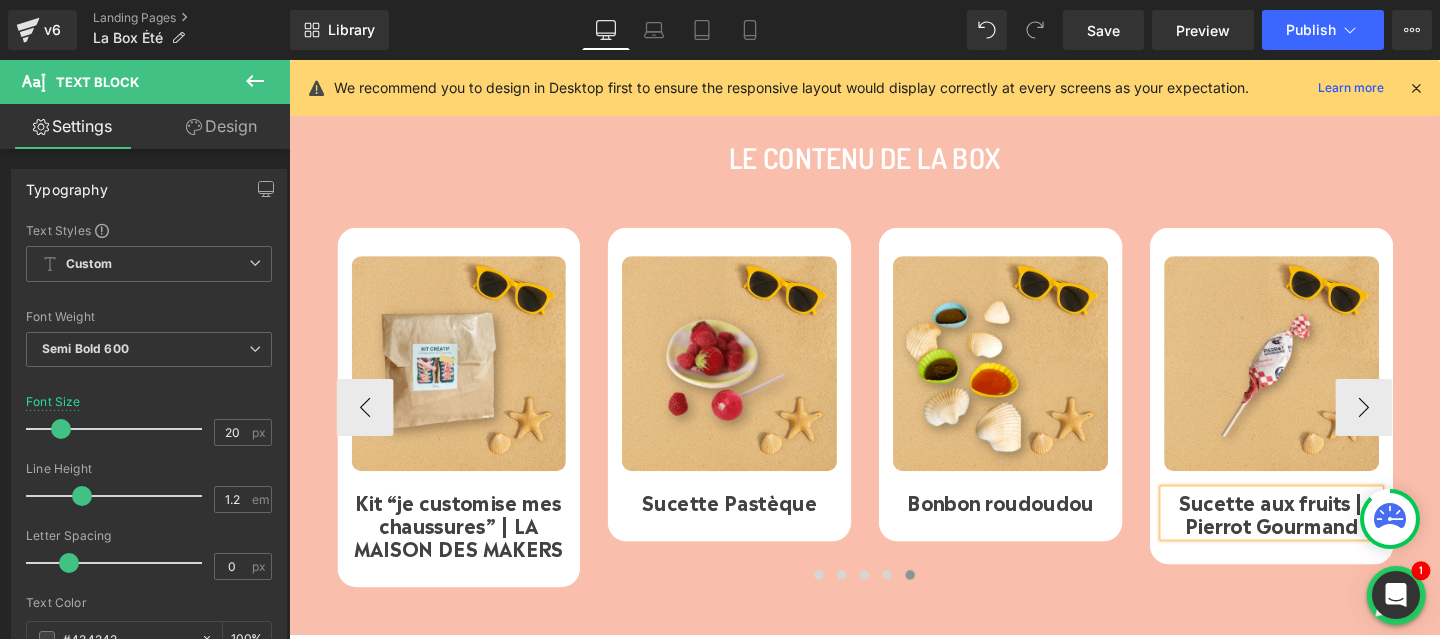 click on "Sucette aux fruits | Pierrot Gourmand" at bounding box center [1322, 536] 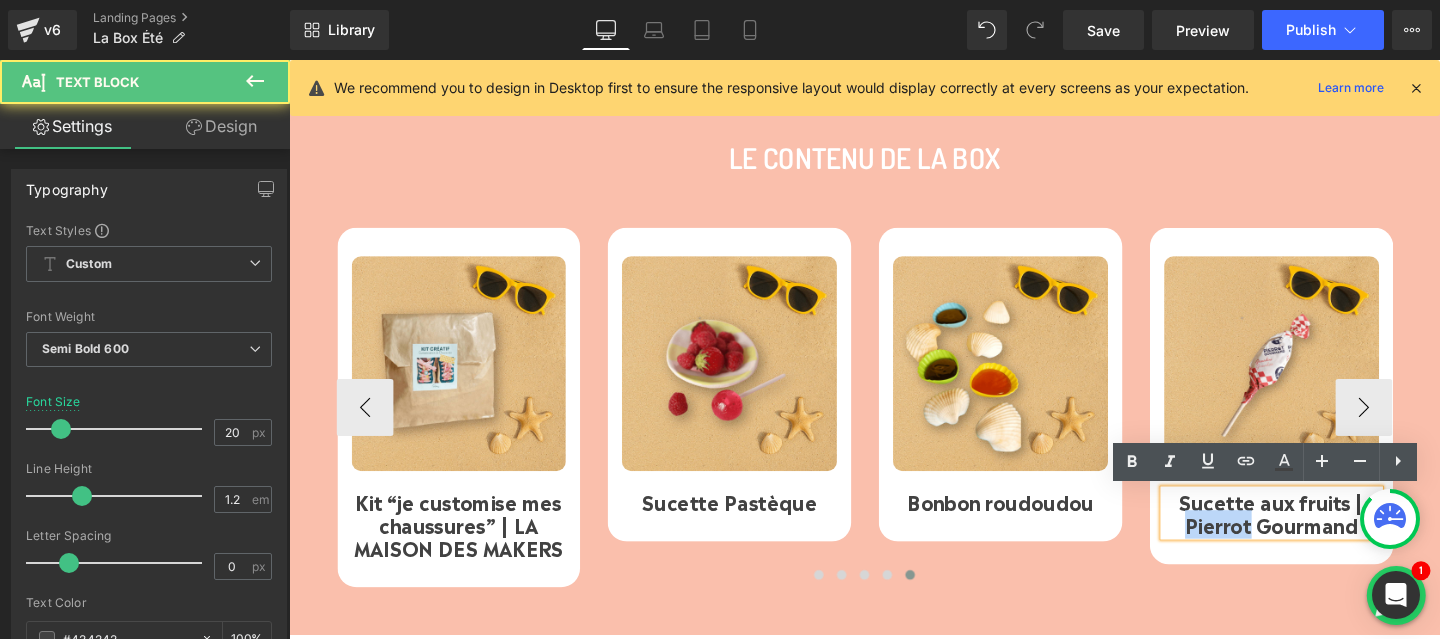 click on "Sucette aux fruits | Pierrot Gourmand" at bounding box center [1322, 536] 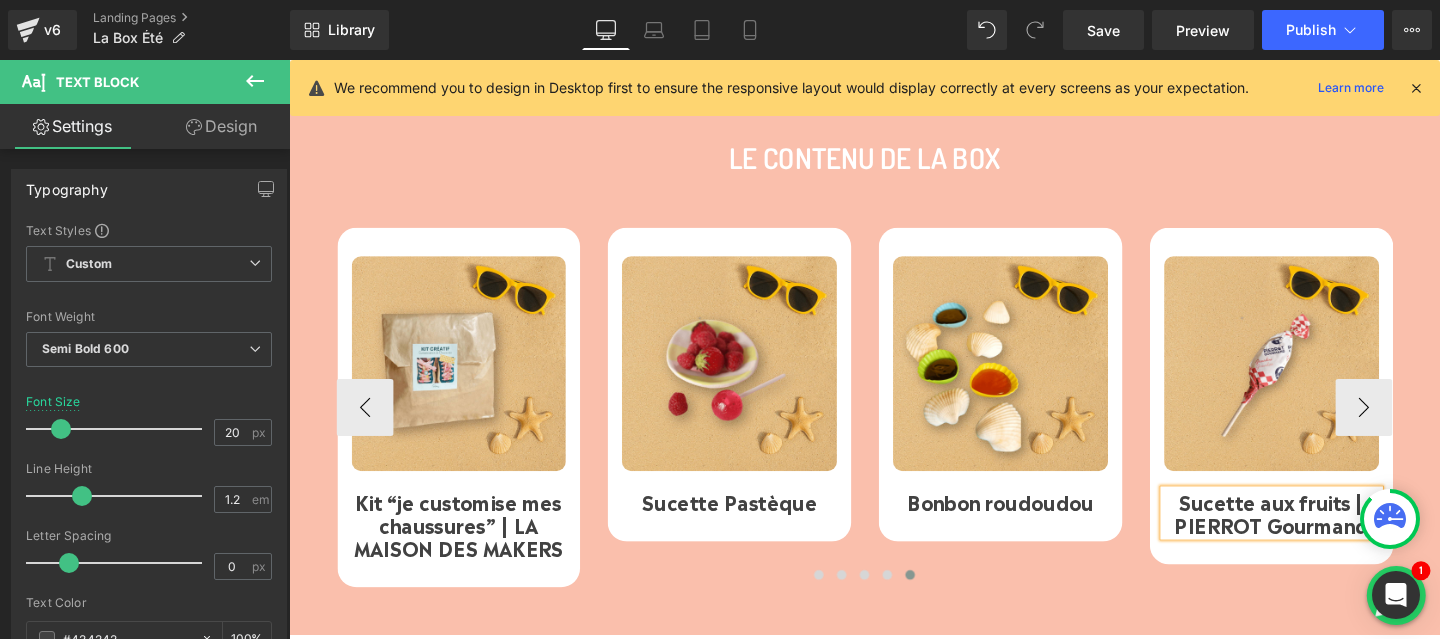 click on "Sucette aux fruits | PIERROT Gourmand" at bounding box center [1322, 536] 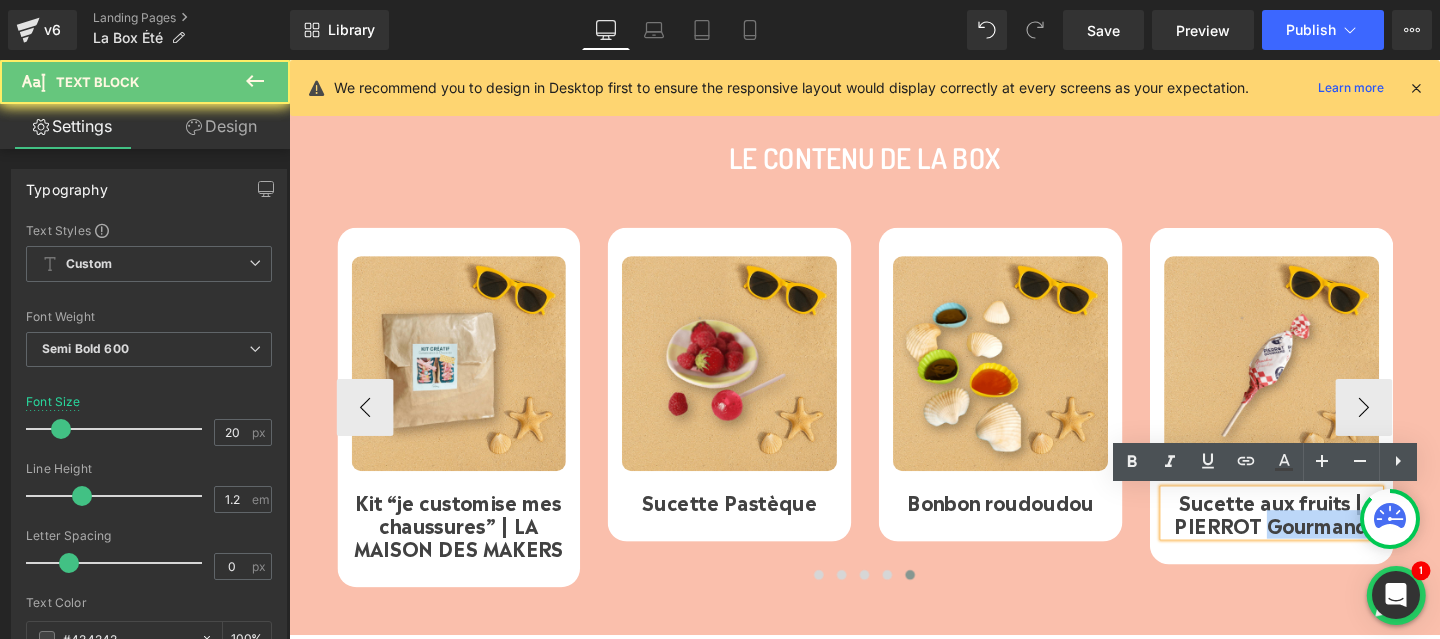 click on "Sucette aux fruits | PIERROT Gourmand" at bounding box center (1322, 536) 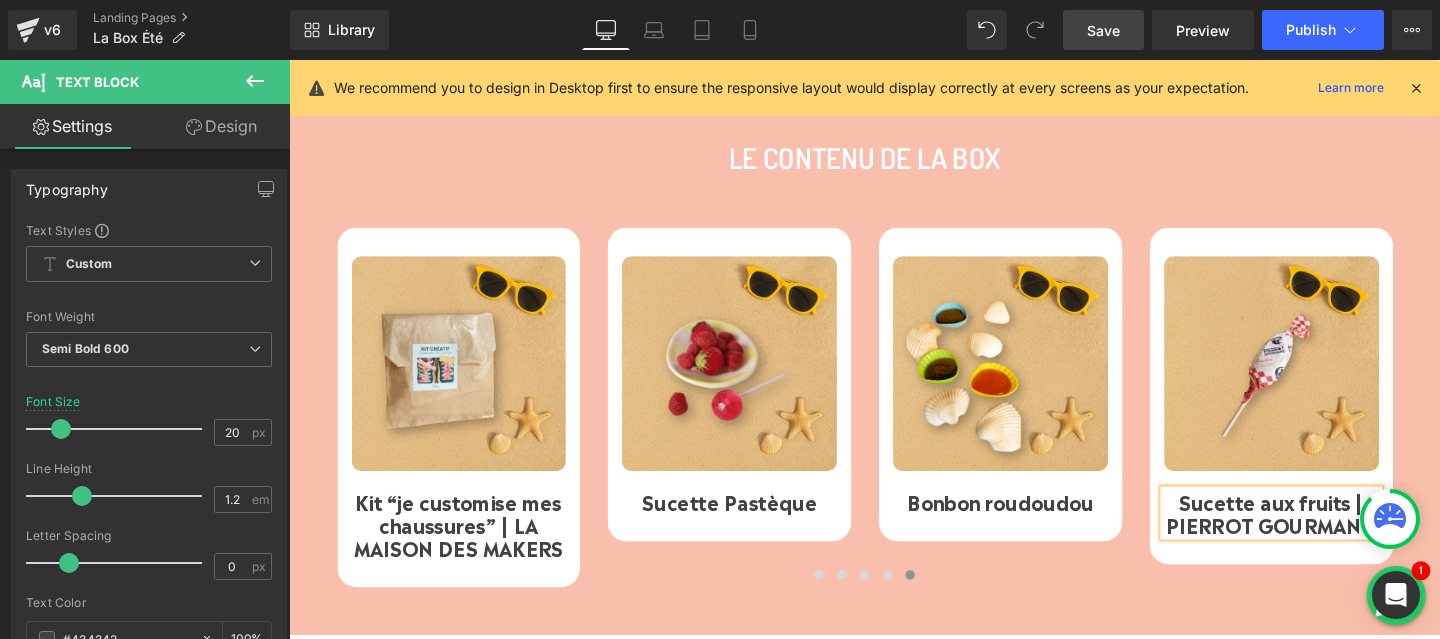 click on "Save" at bounding box center (1103, 30) 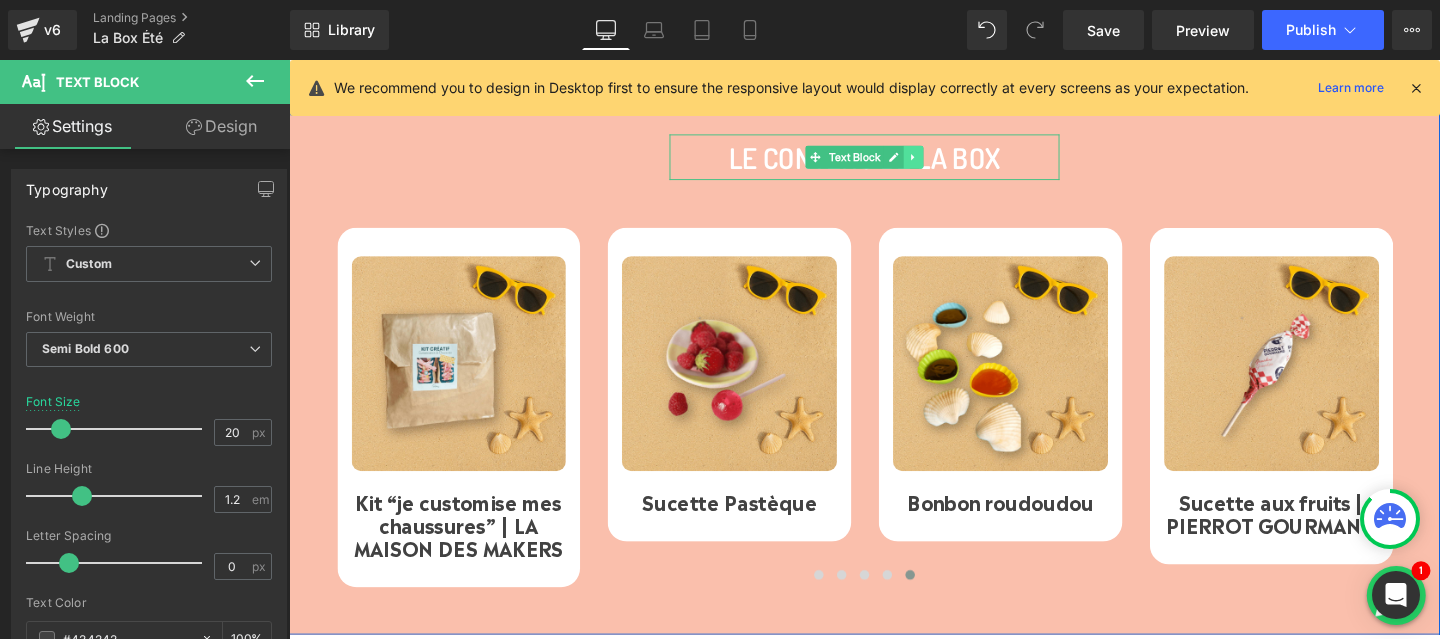 click 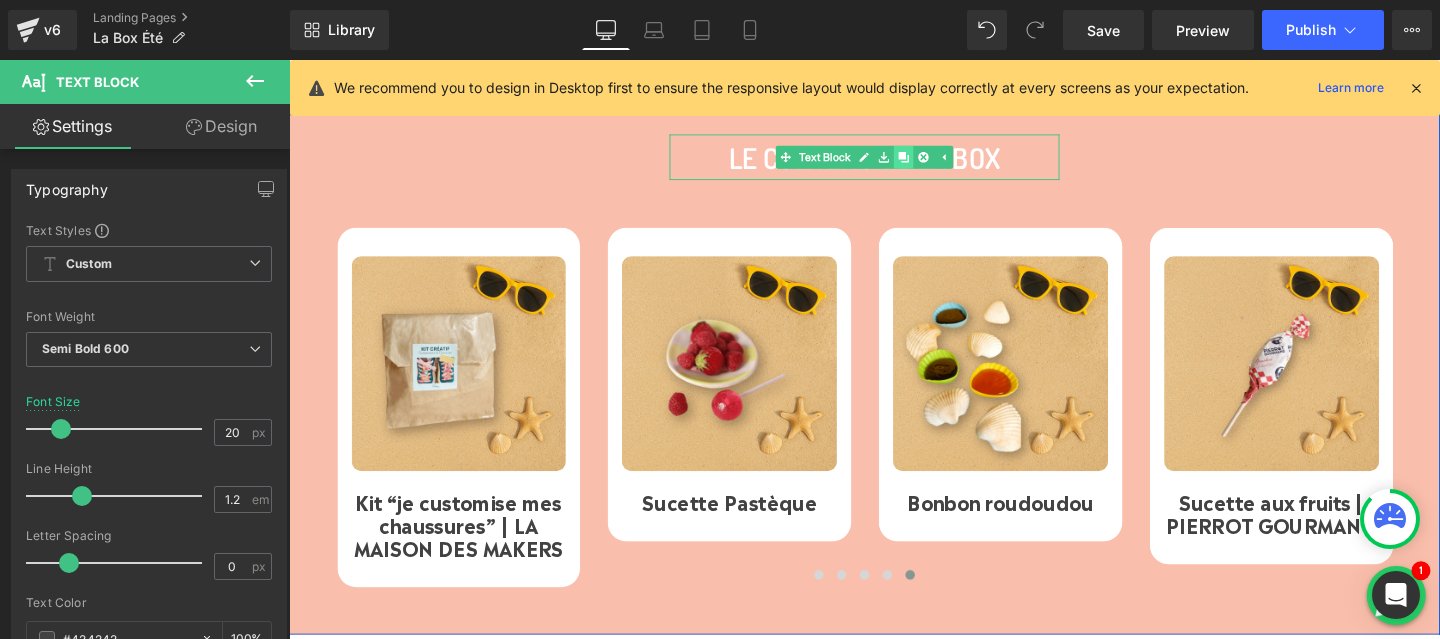 click 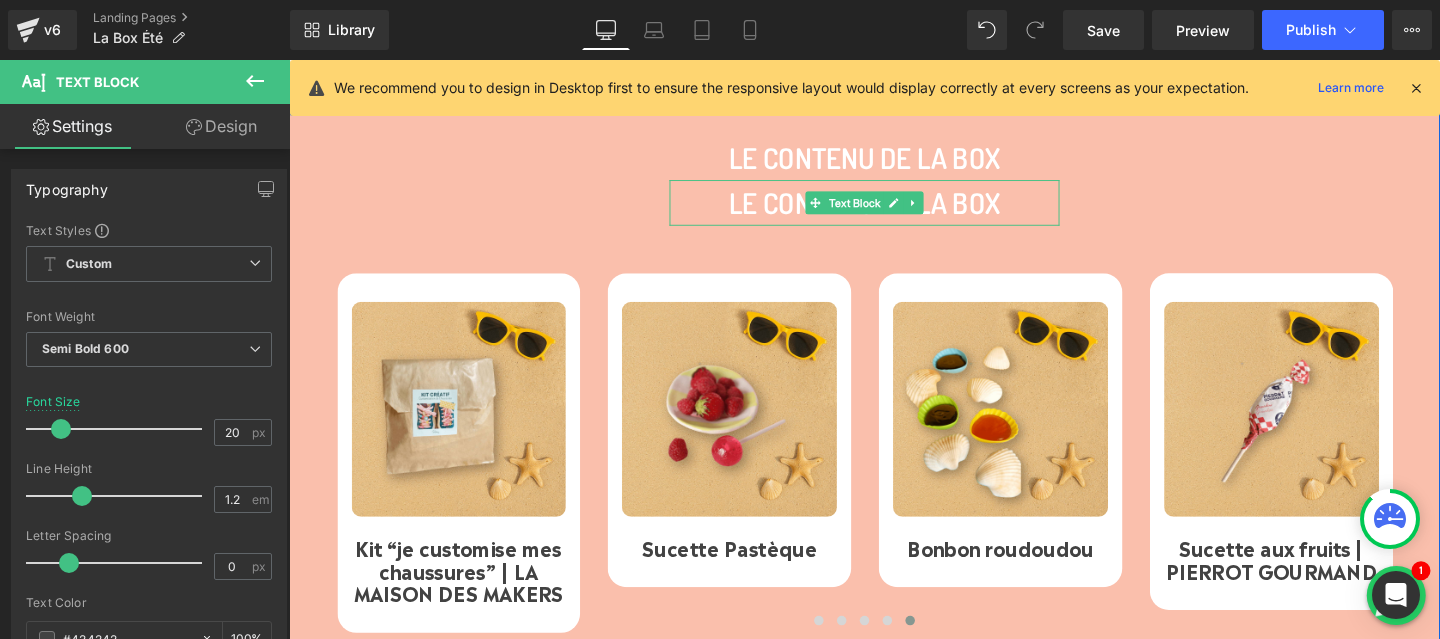 click on "LE CONTENU DE LA BOX" at bounding box center (894, 210) 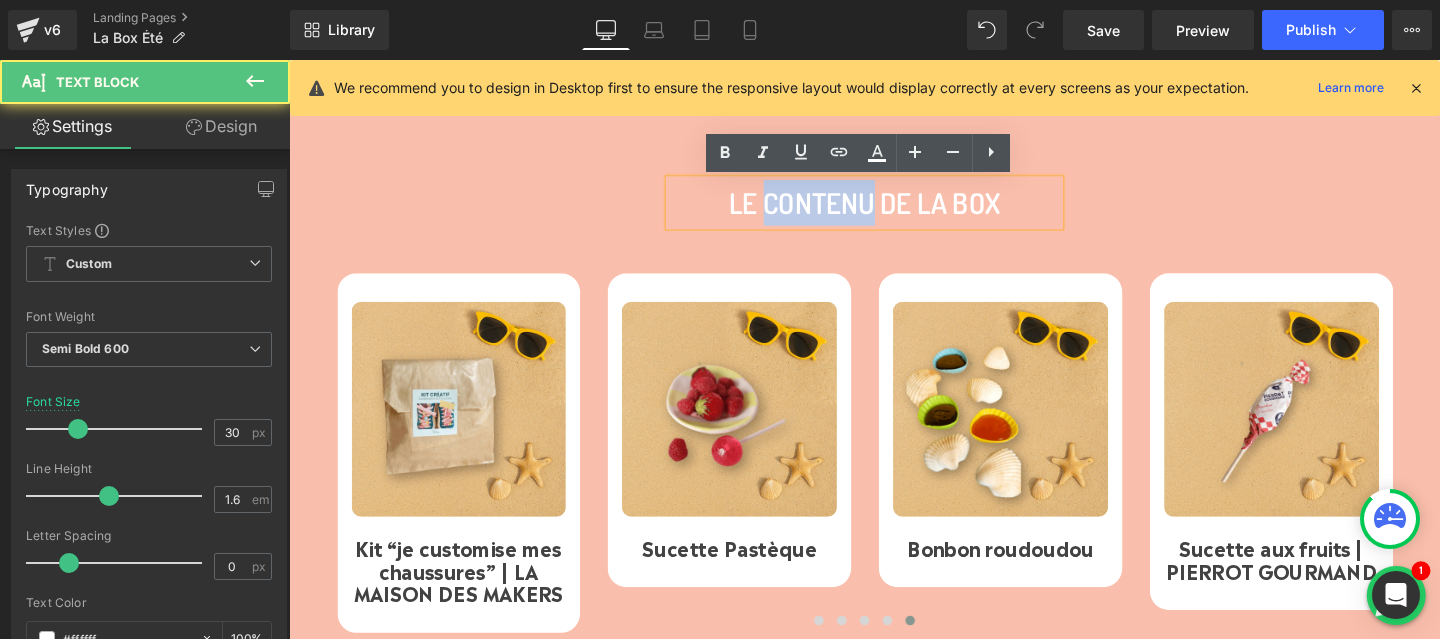 click on "LE CONTENU DE LA BOX" at bounding box center [894, 210] 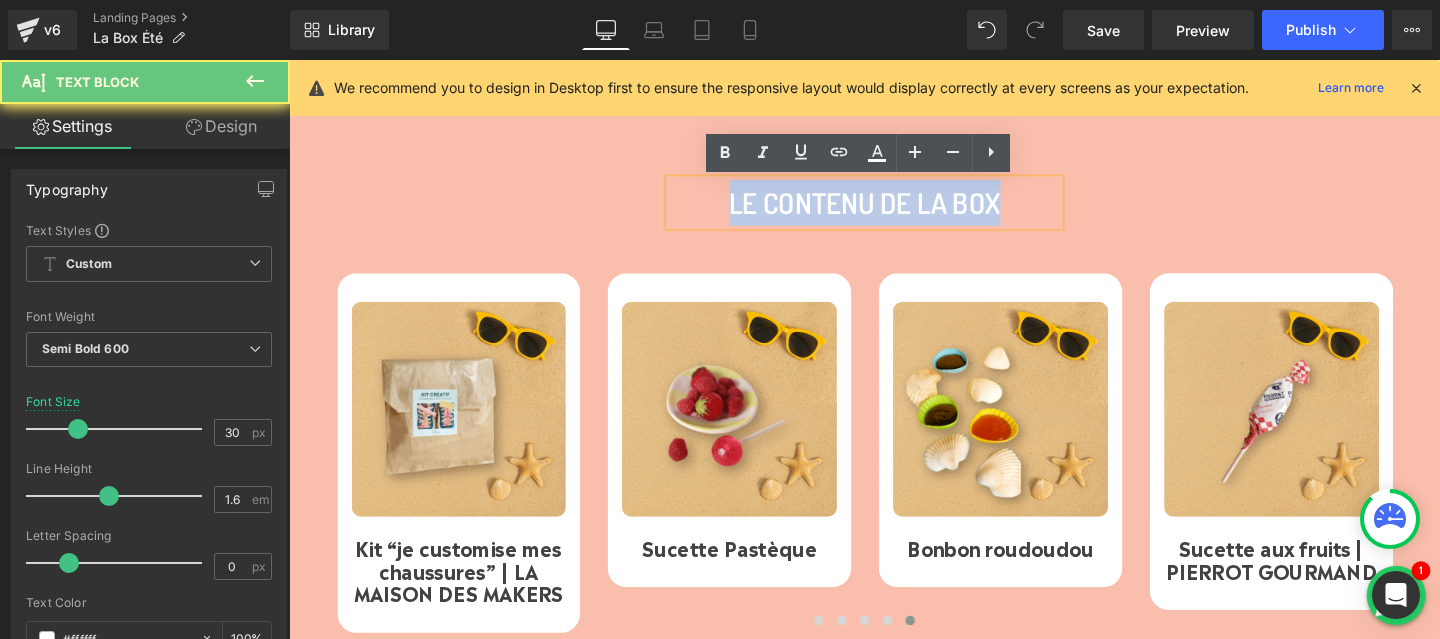 click on "LE CONTENU DE LA BOX" at bounding box center (894, 210) 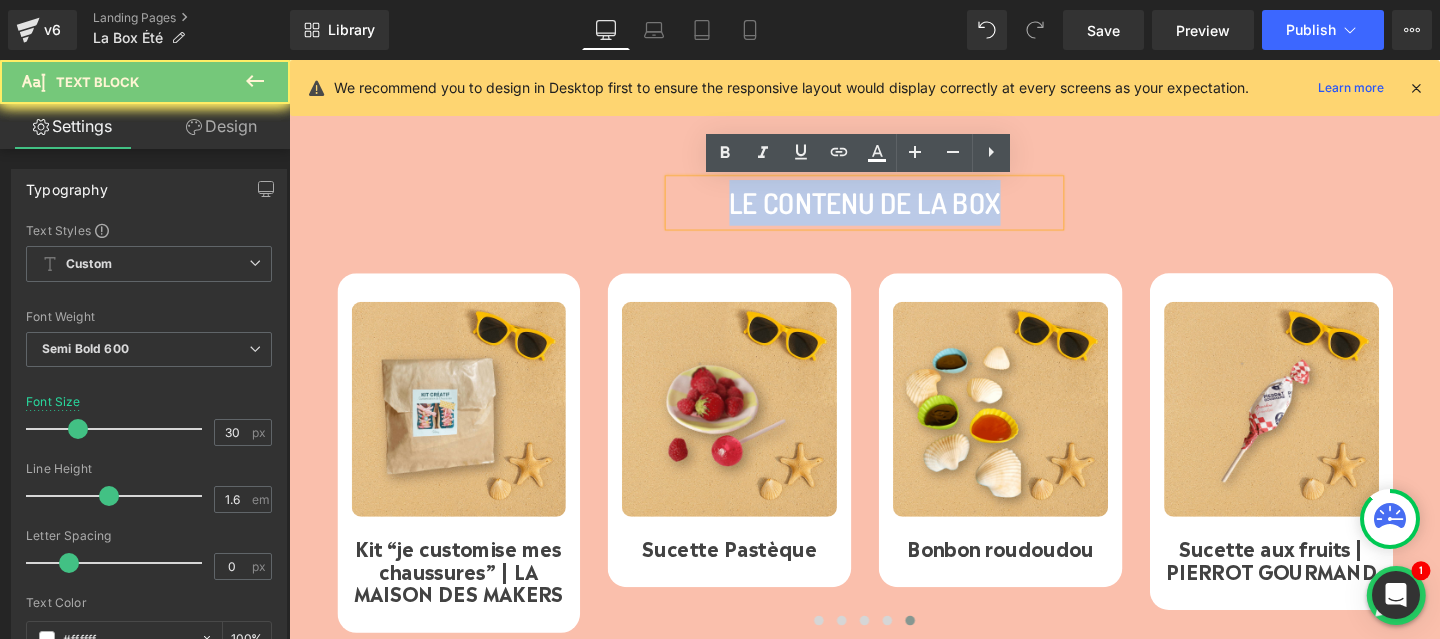 type 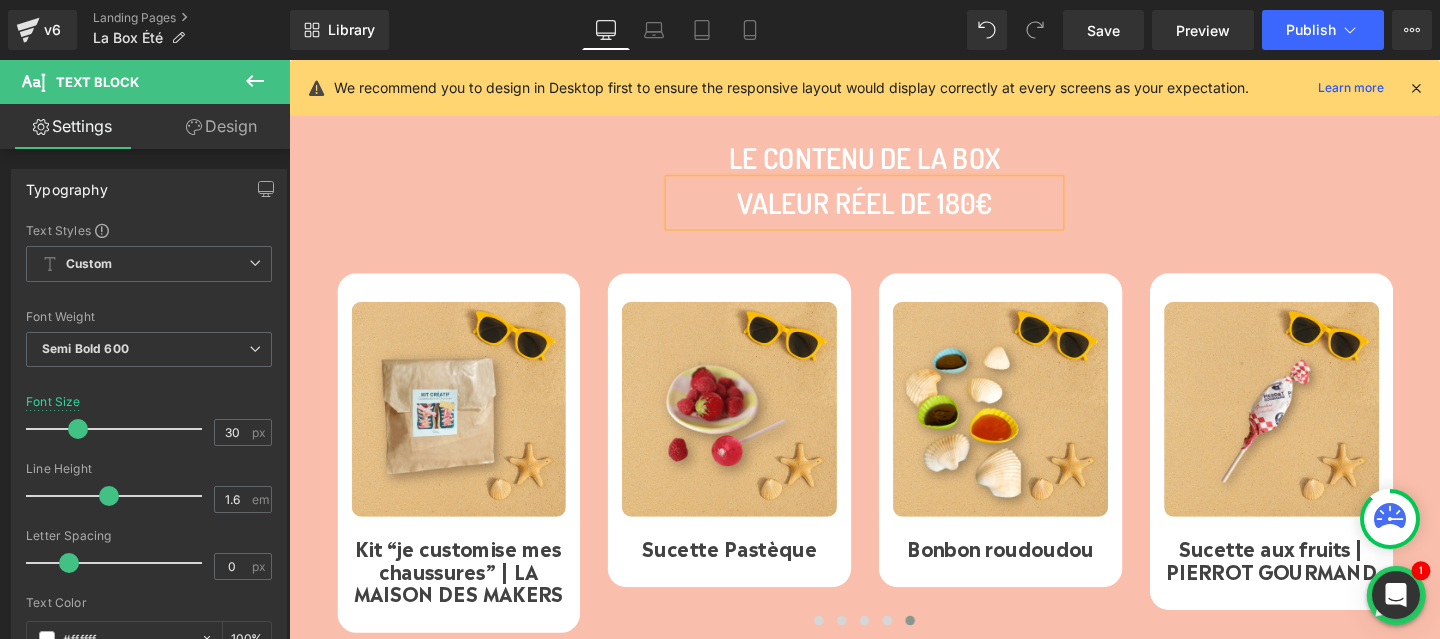 click on "VALEUR RÉEL DE 180€" at bounding box center (894, 210) 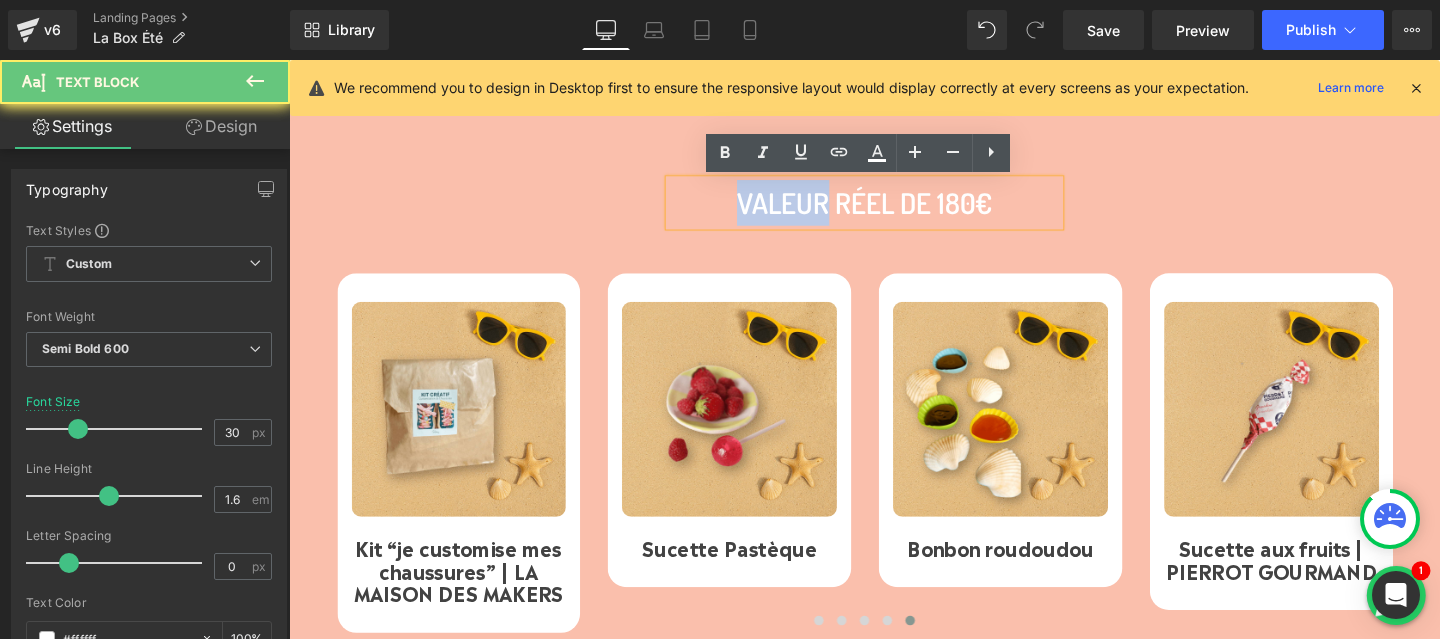 click on "VALEUR RÉEL DE 180€" at bounding box center (894, 210) 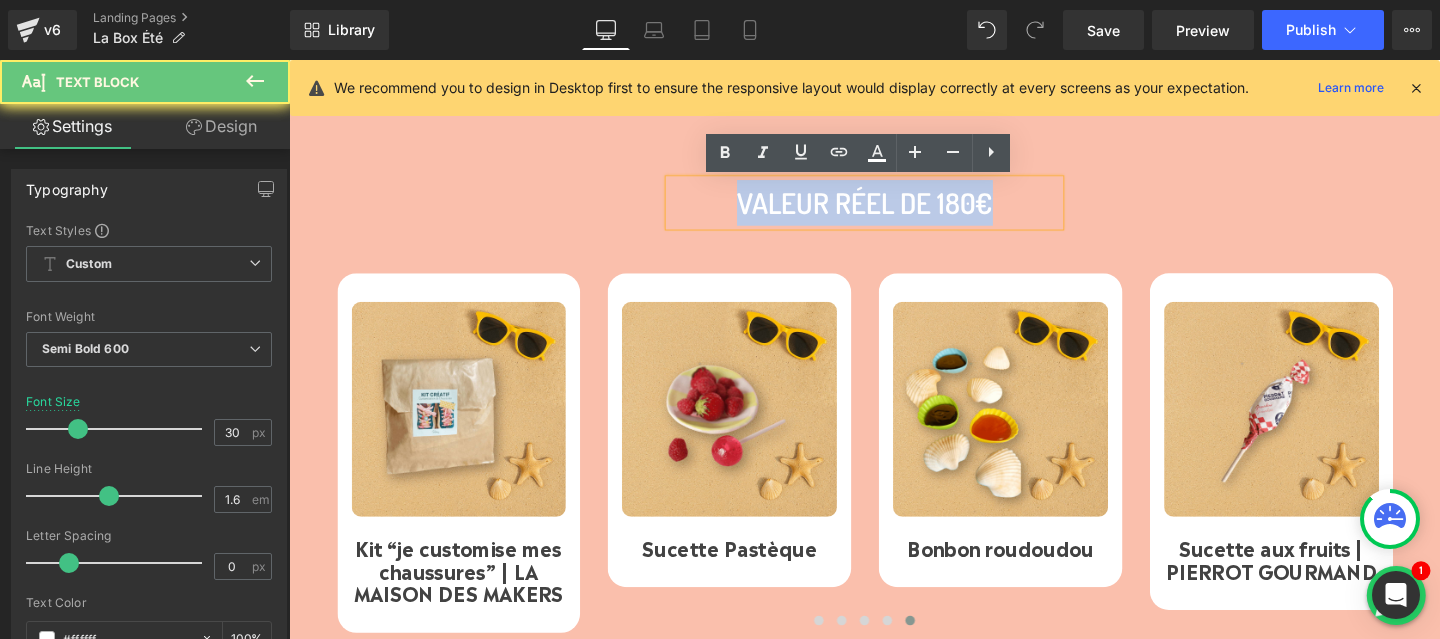 click on "VALEUR RÉEL DE 180€" at bounding box center (894, 210) 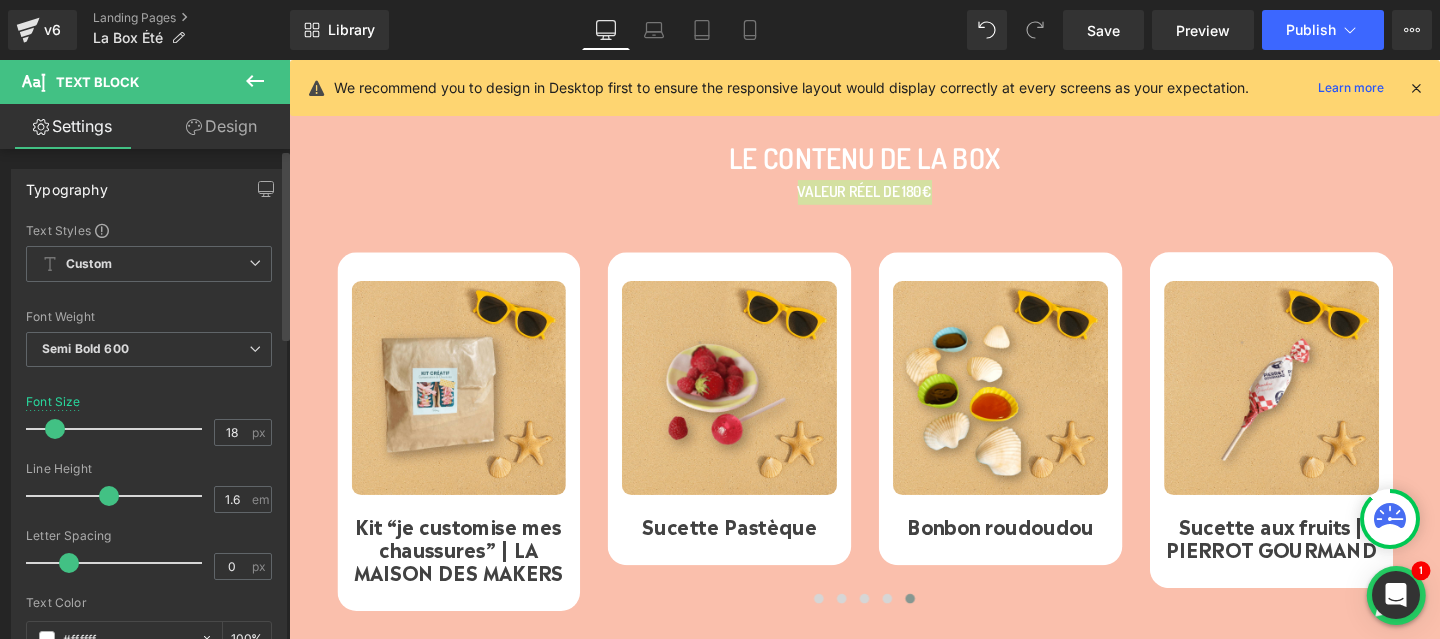type on "19" 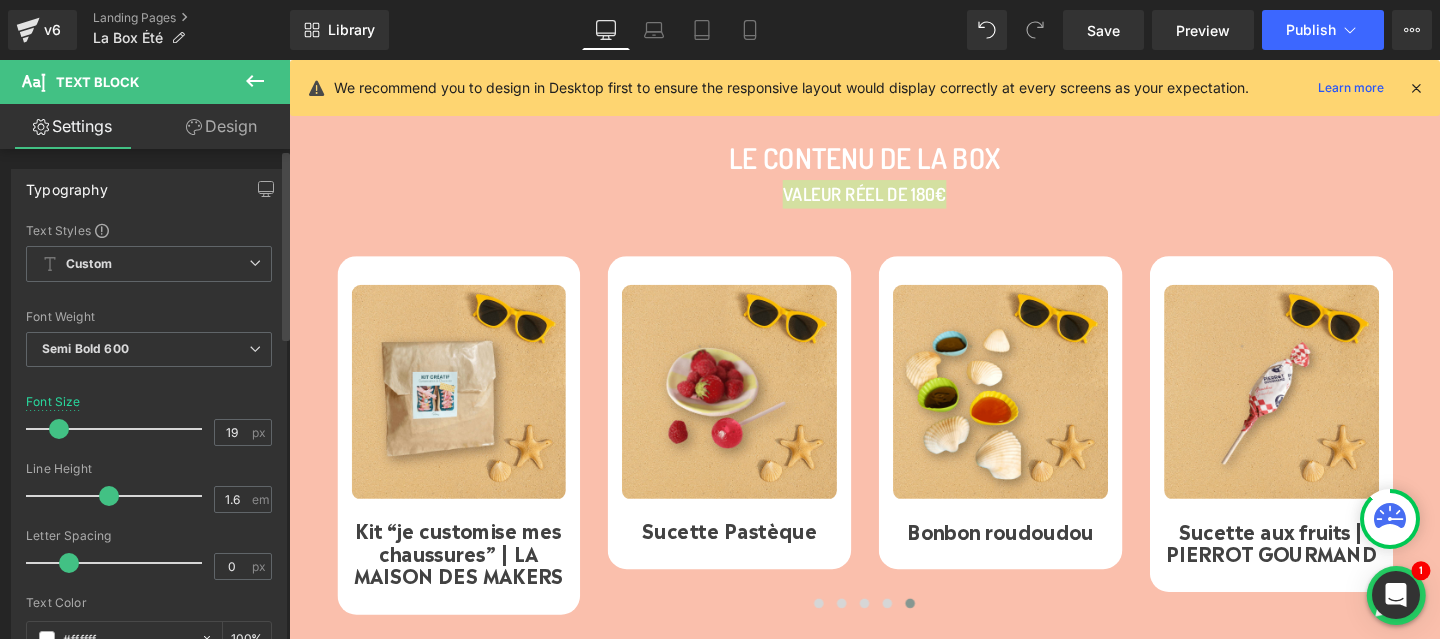 drag, startPoint x: 75, startPoint y: 433, endPoint x: 57, endPoint y: 433, distance: 18 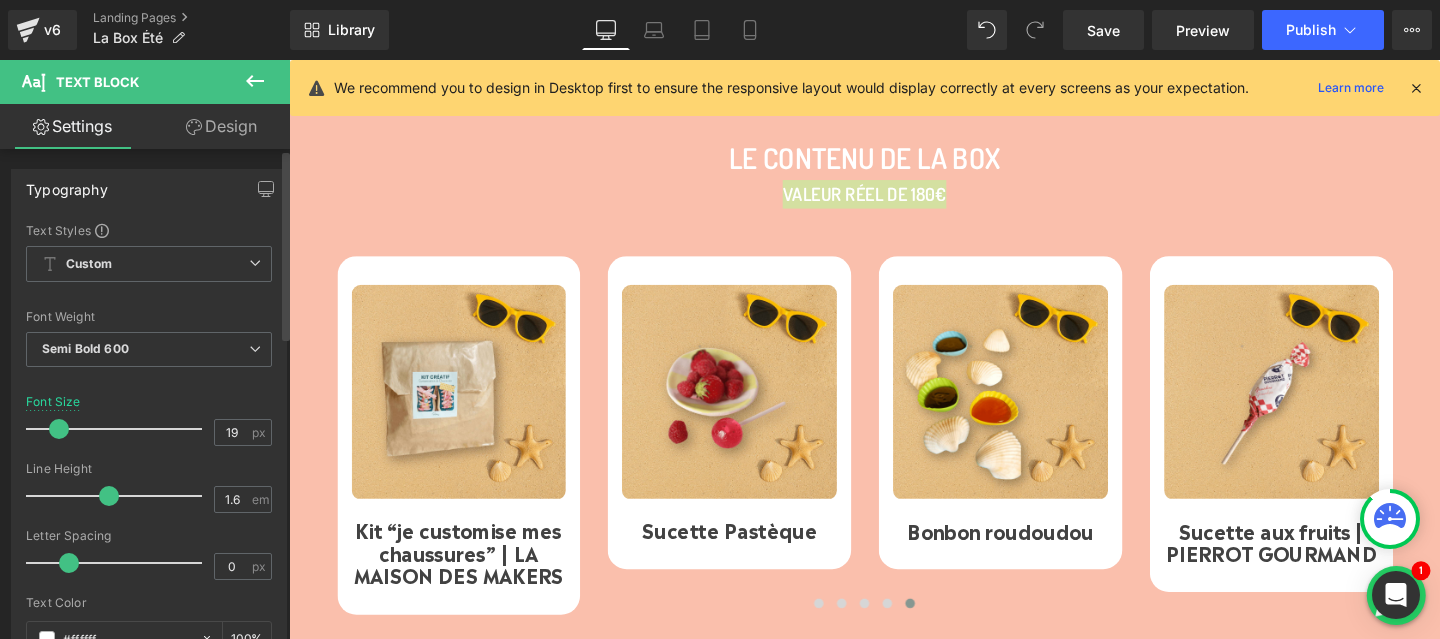 click at bounding box center [59, 429] 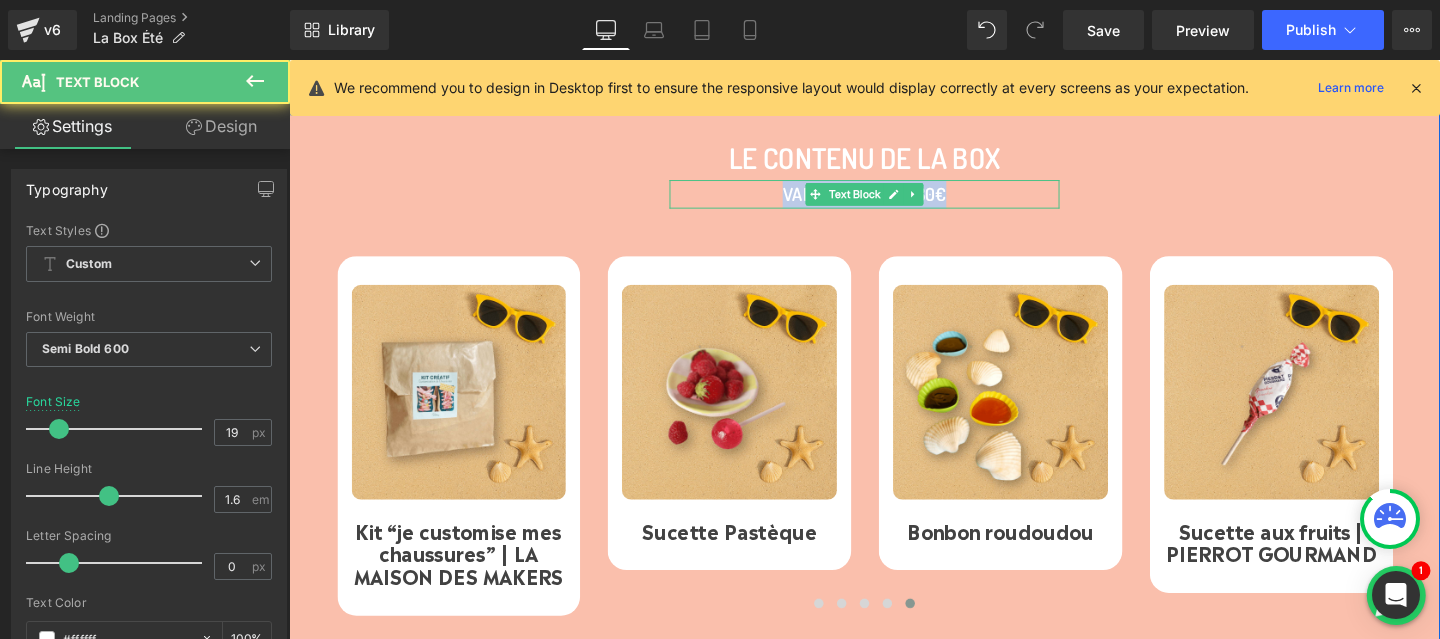 click on "VALEUR RÉEL DE 180€" at bounding box center [894, 201] 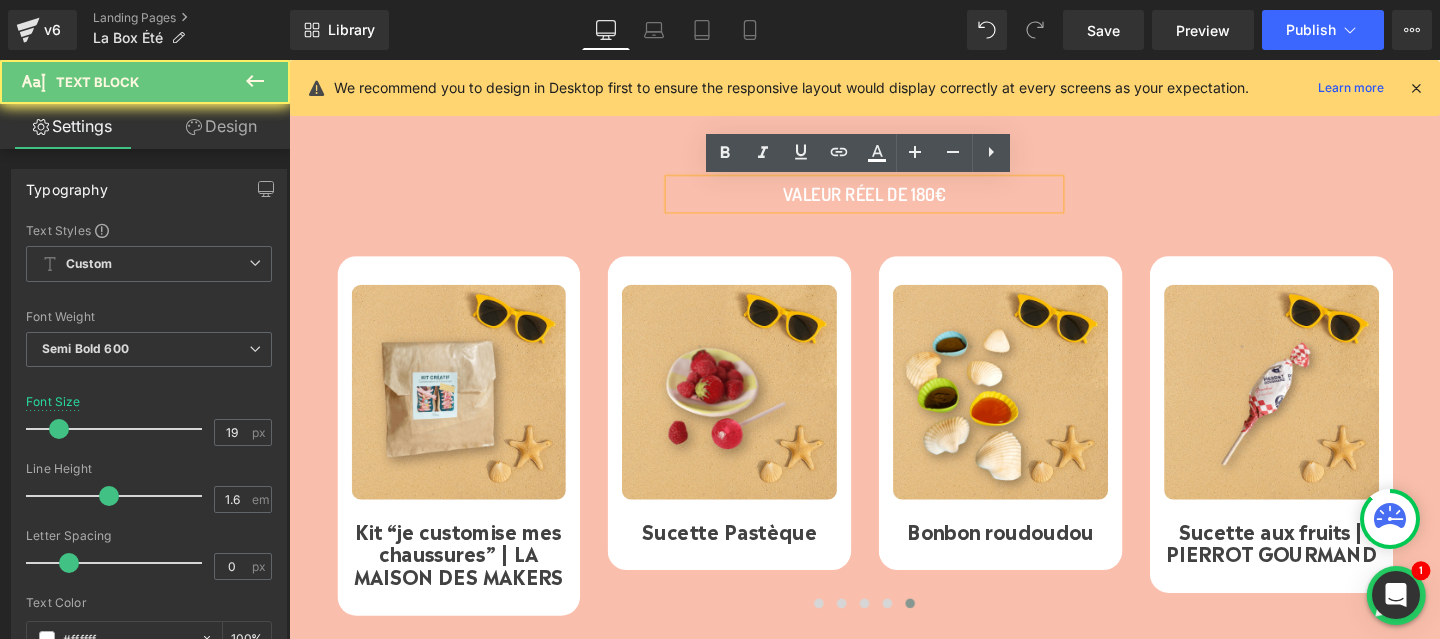 click on "VALEUR RÉEL DE 180€" at bounding box center (894, 201) 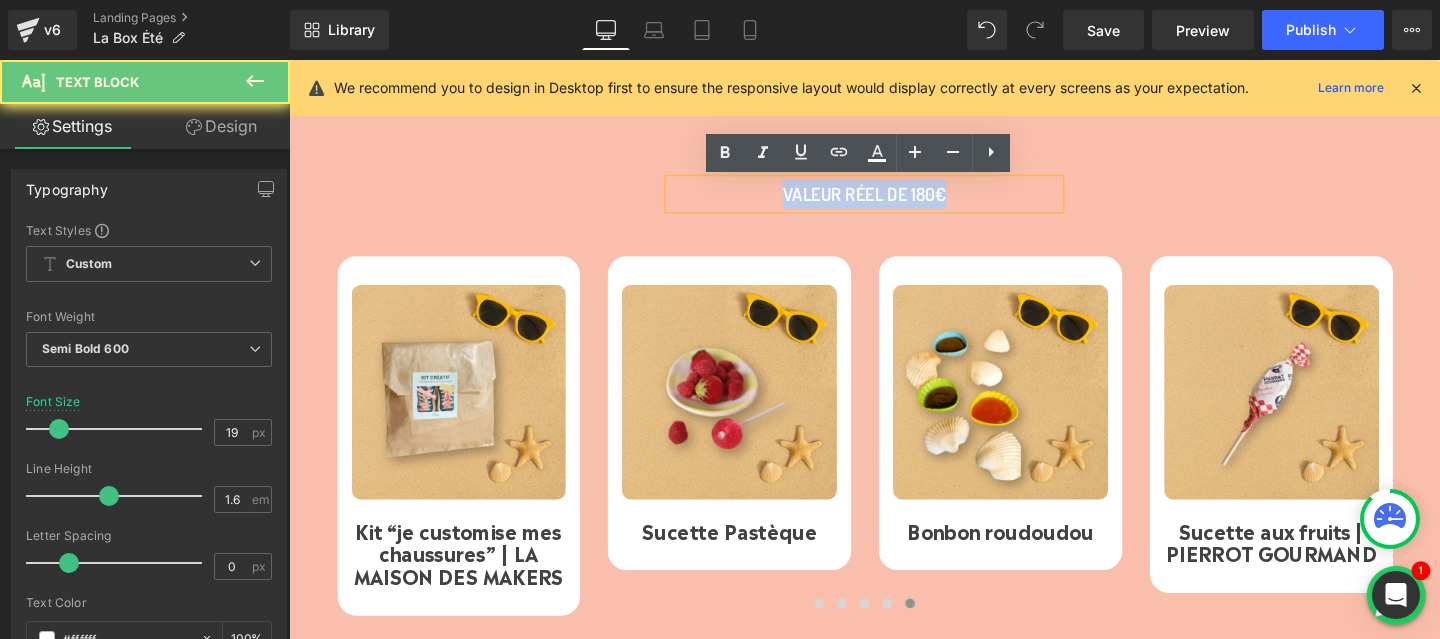 click on "VALEUR RÉEL DE 180€" at bounding box center [894, 201] 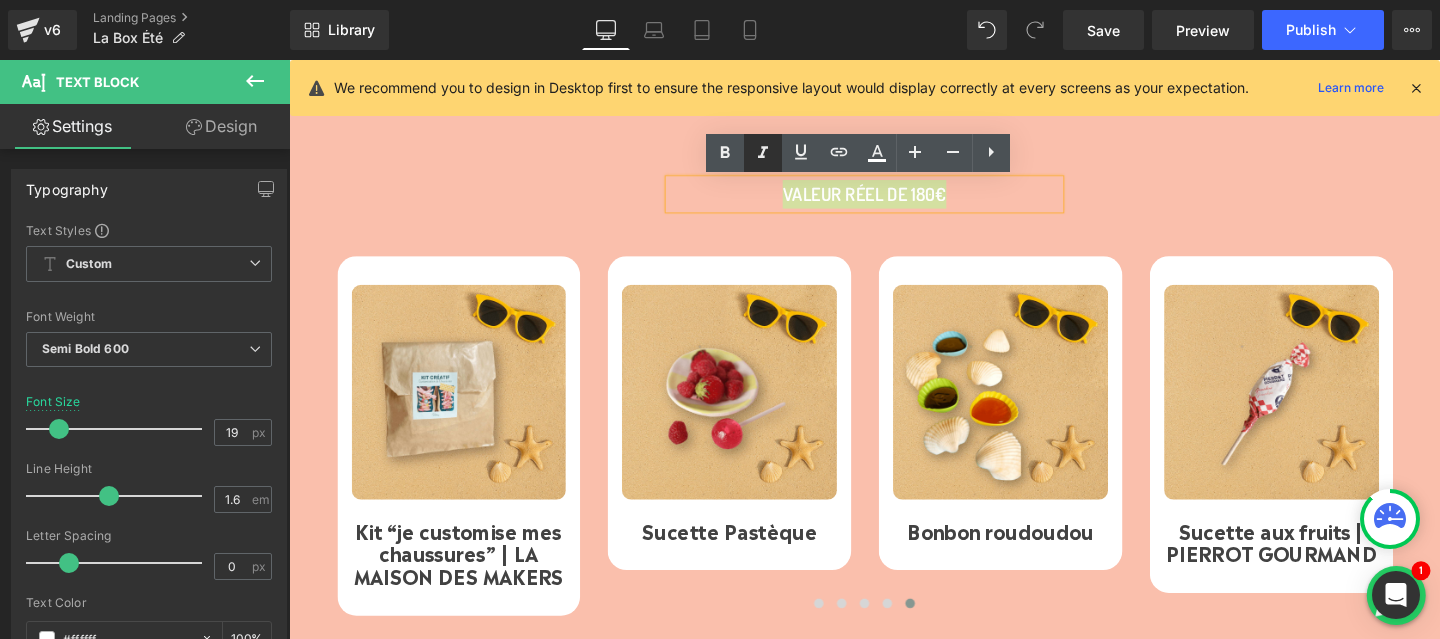 click 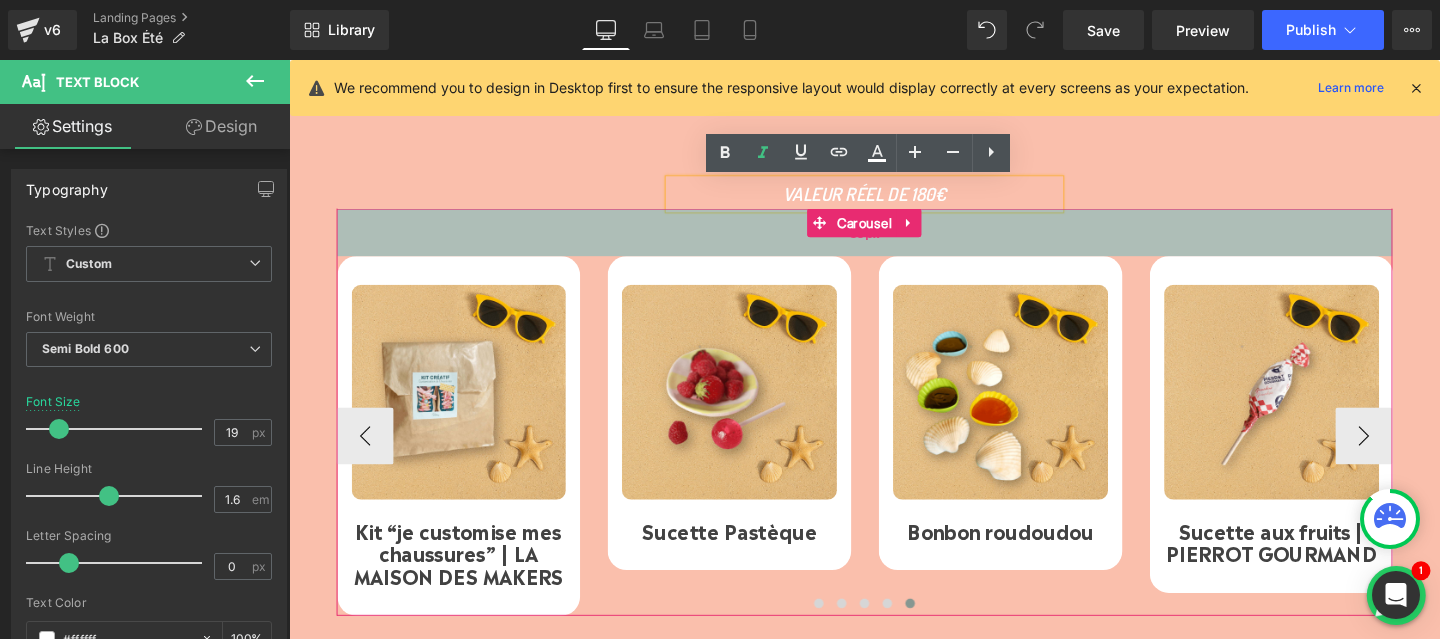 click on "50px" at bounding box center [894, 241] 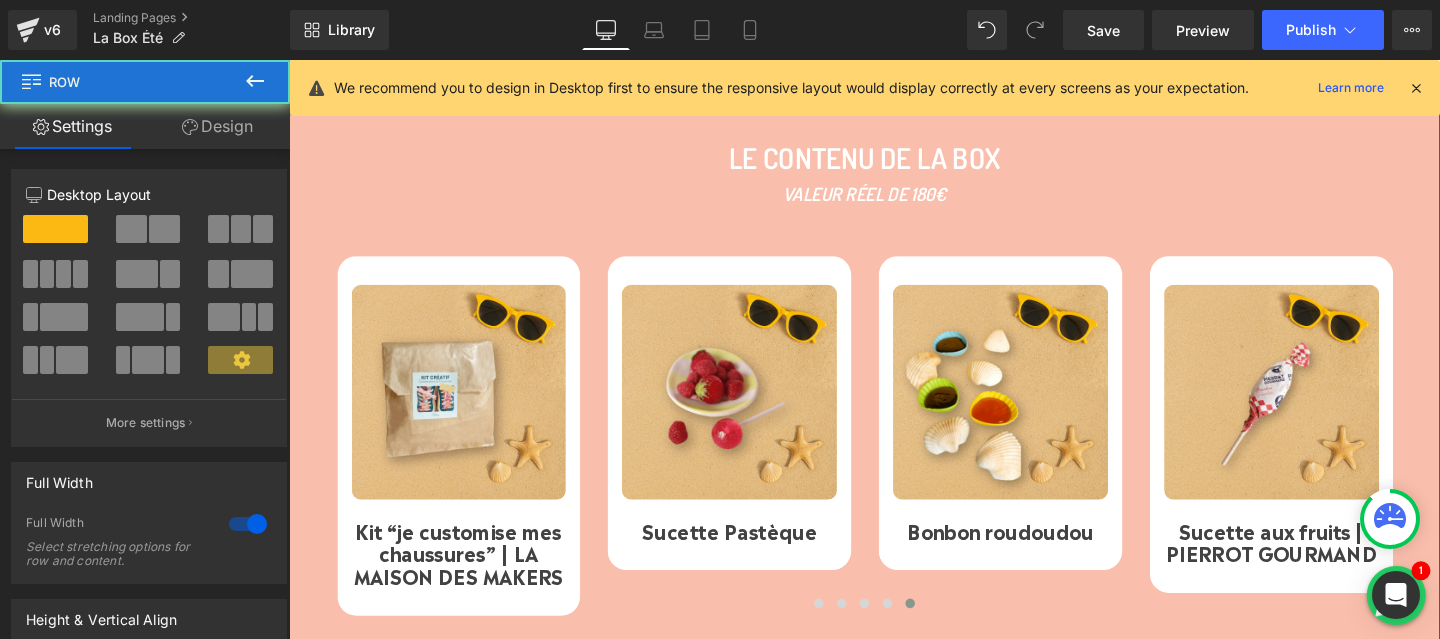 click on "LE CONTENU DE LA BOX Text Block         VALEUR RÉEL DE 180€ Text Block
Image         Mousse de douche | INUWET Text Block         Row
Image         Gel d'Aloé Vera | BORN TO BIO Text Block         Row
Image         Stick solaire SPF 50 | LES PETITS PRÖDIGES Text Block         Row
Image         Text Block         Row" at bounding box center [894, 391] 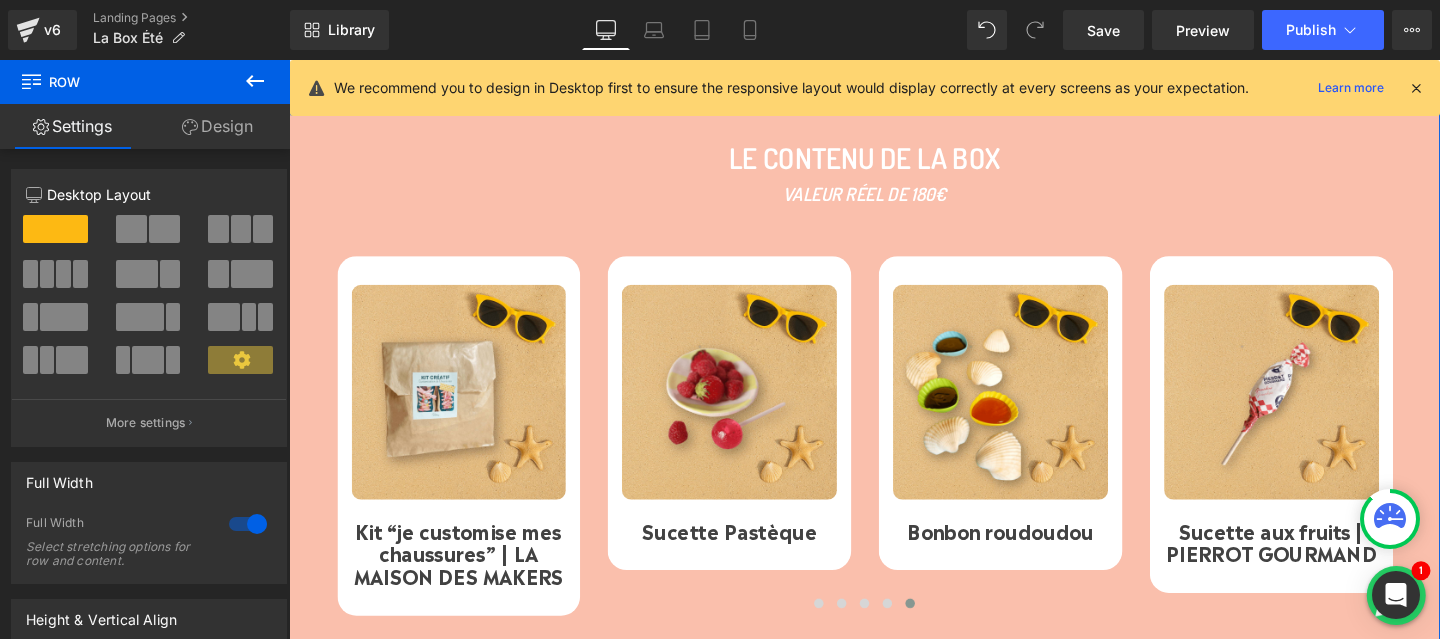scroll, scrollTop: 903, scrollLeft: 0, axis: vertical 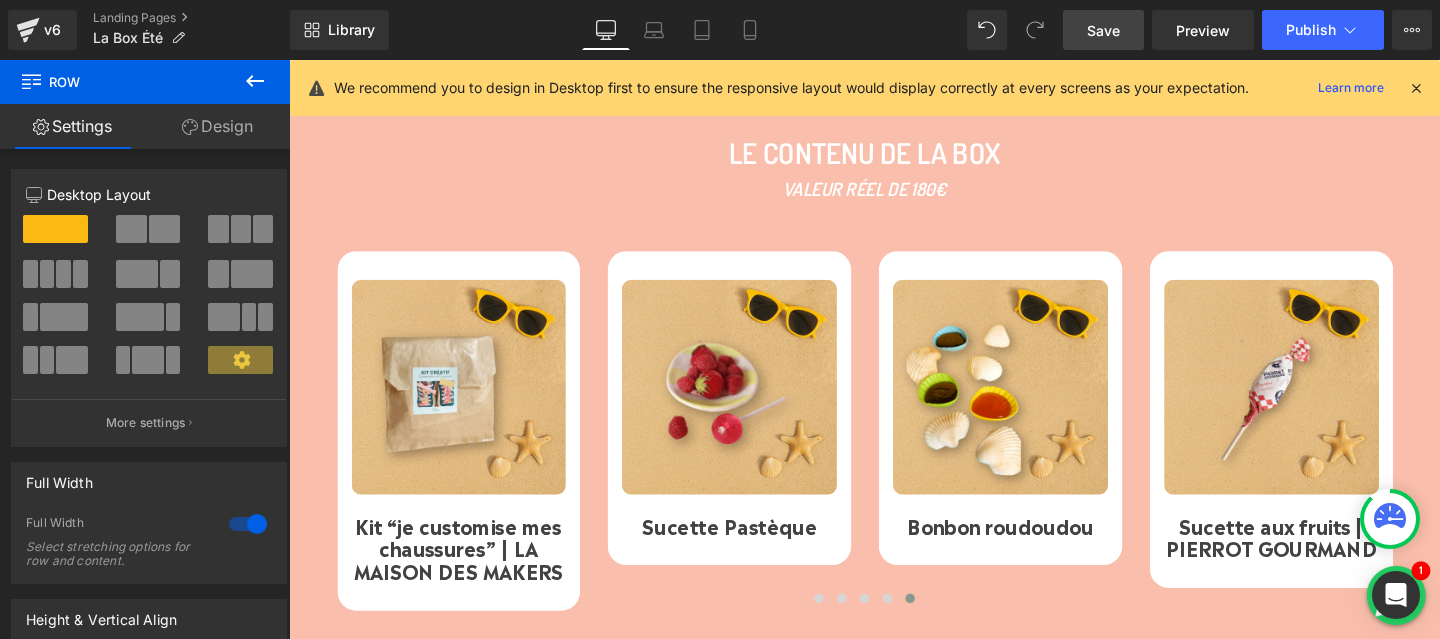 click on "Save" at bounding box center (1103, 30) 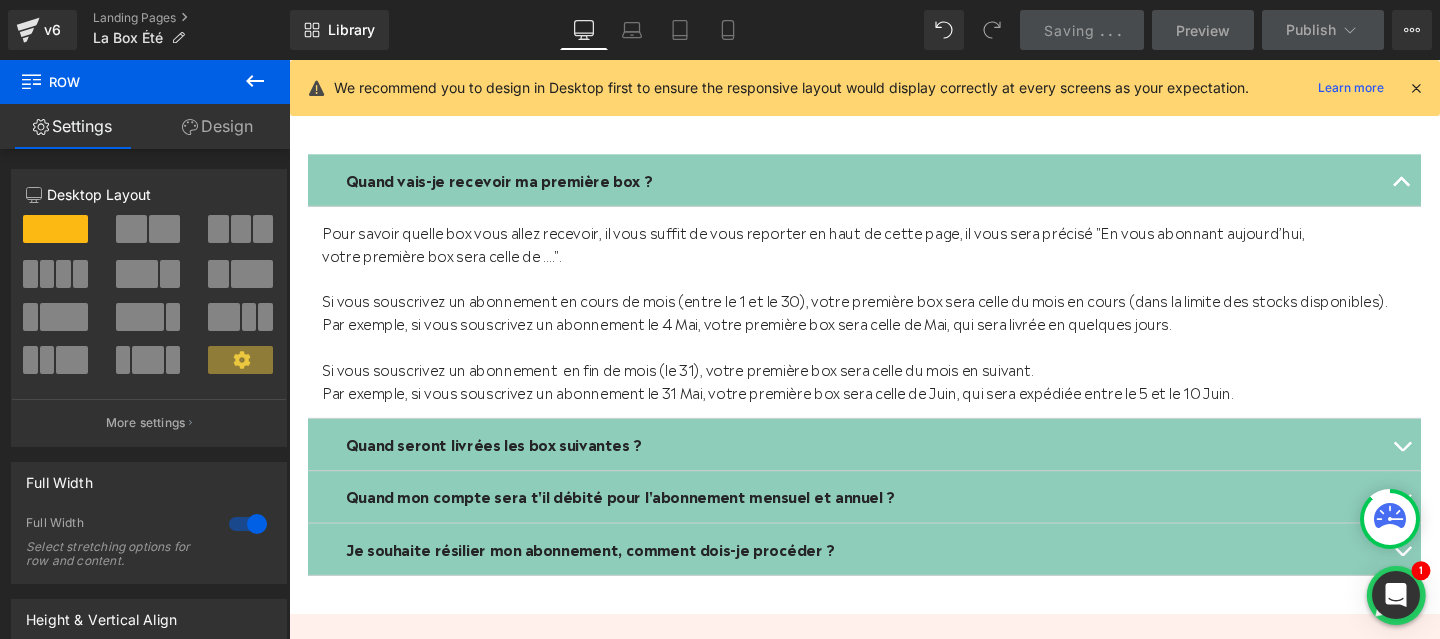 scroll, scrollTop: 3112, scrollLeft: 0, axis: vertical 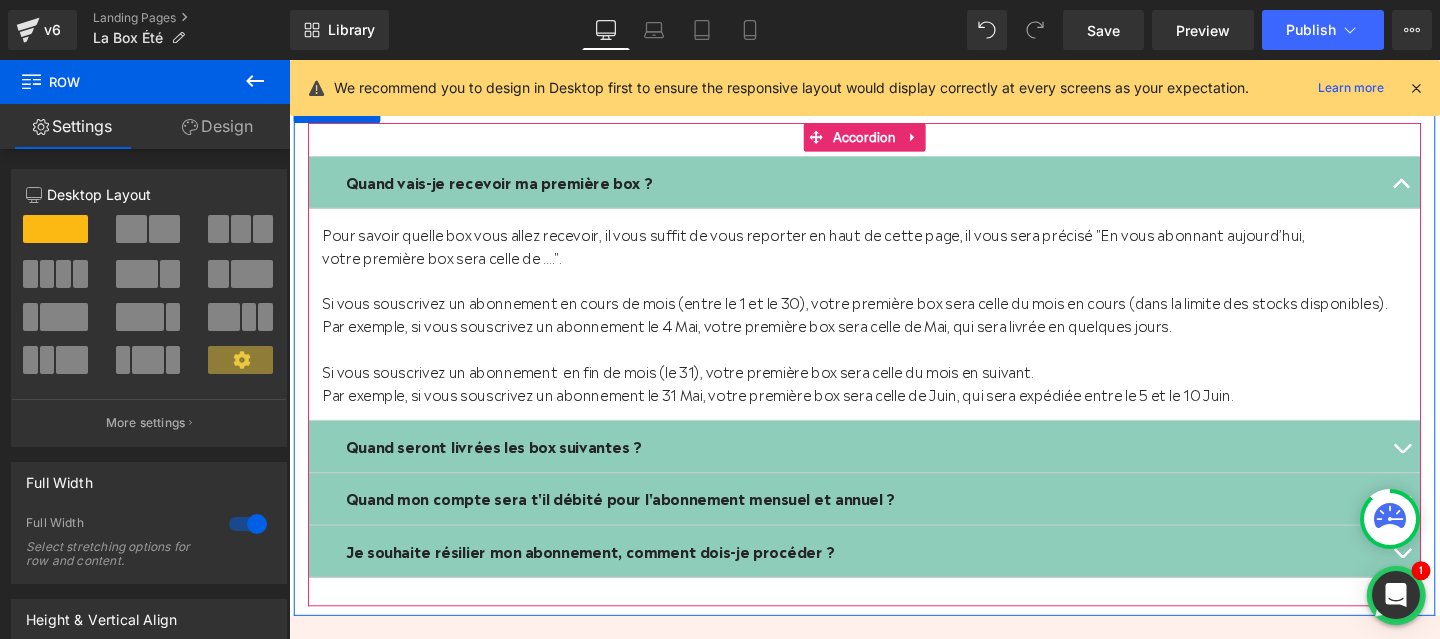 click on "Quand vais-je recevoir ma première box ?" at bounding box center [510, 187] 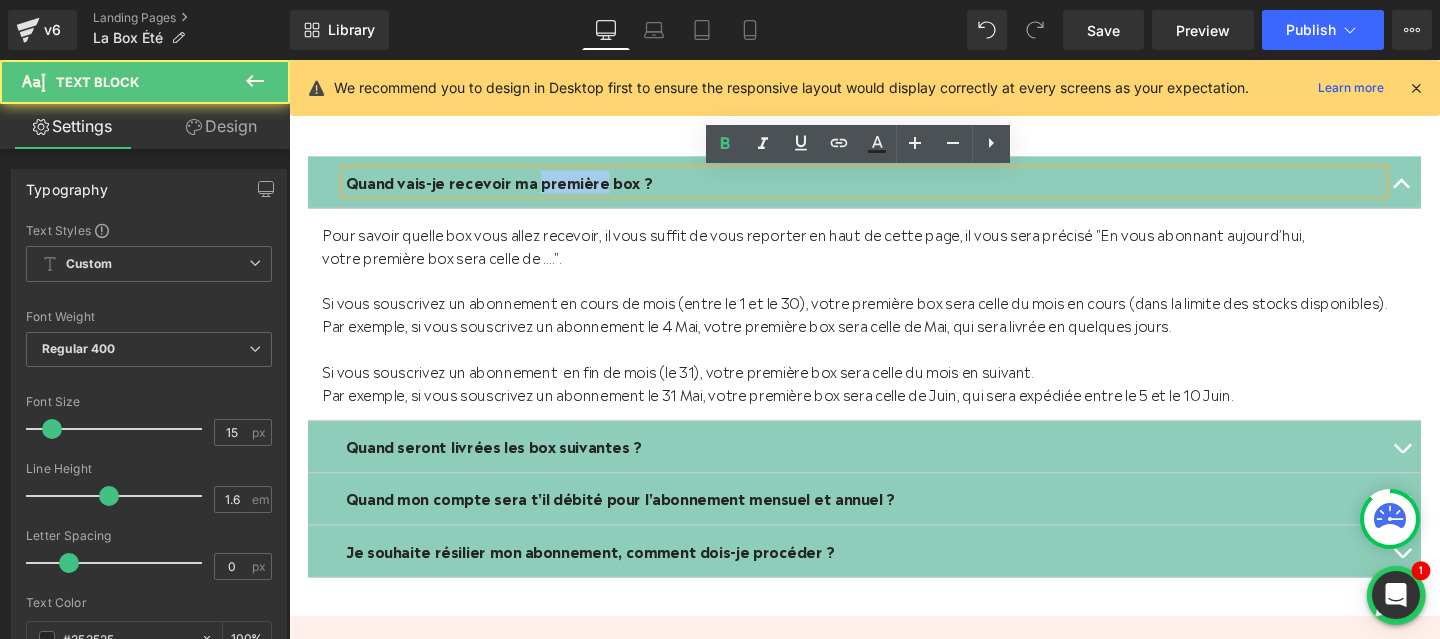 click on "Quand vais-je recevoir ma première box ?" at bounding box center (510, 187) 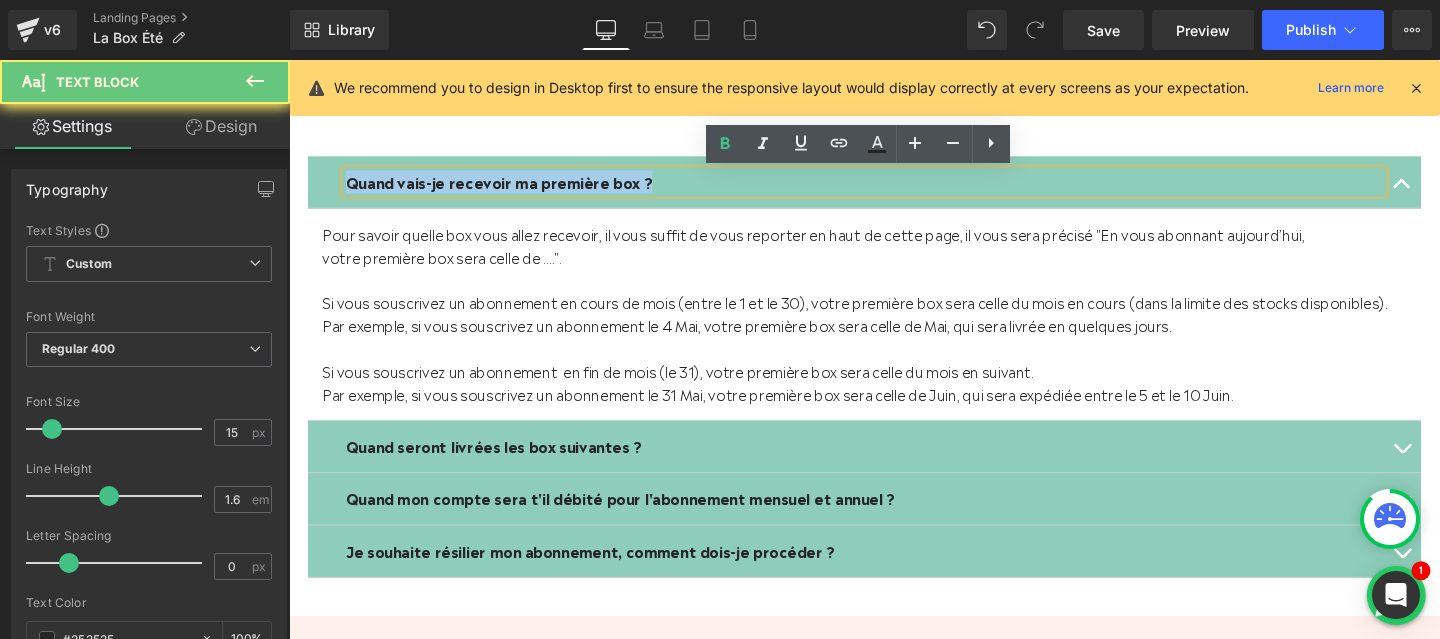 click on "Quand vais-je recevoir ma première box ?" at bounding box center [510, 187] 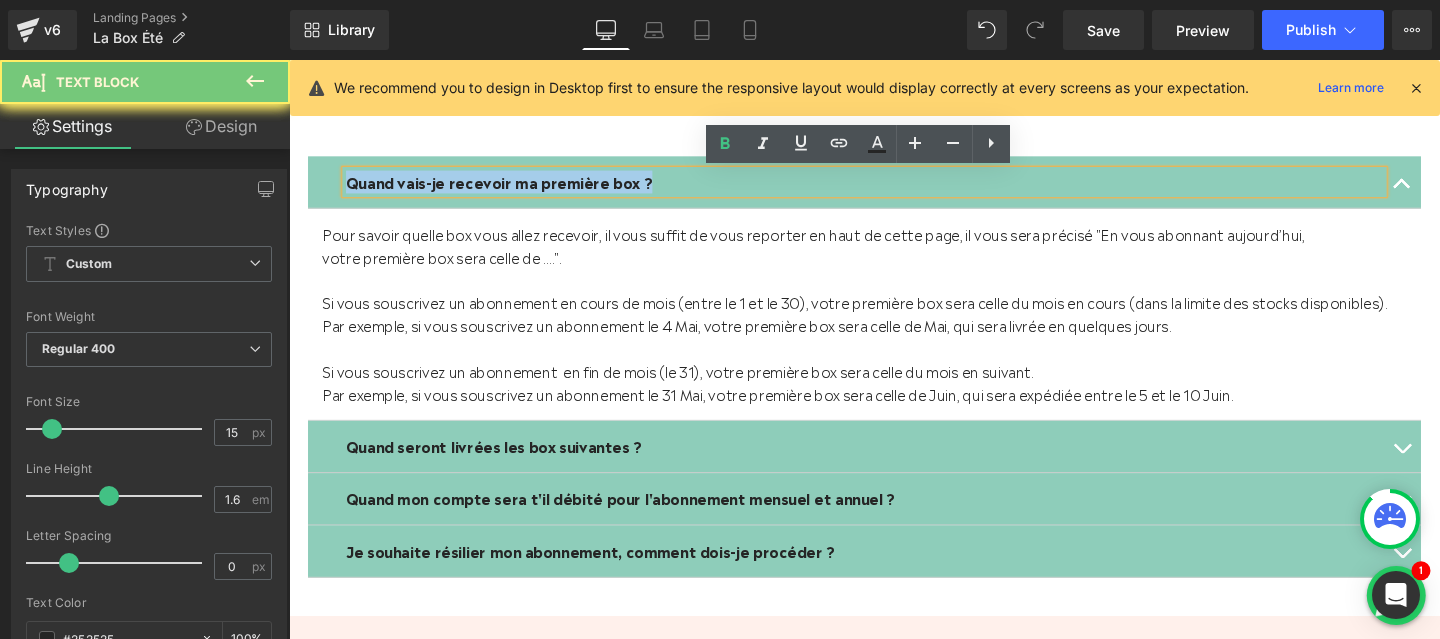 paste 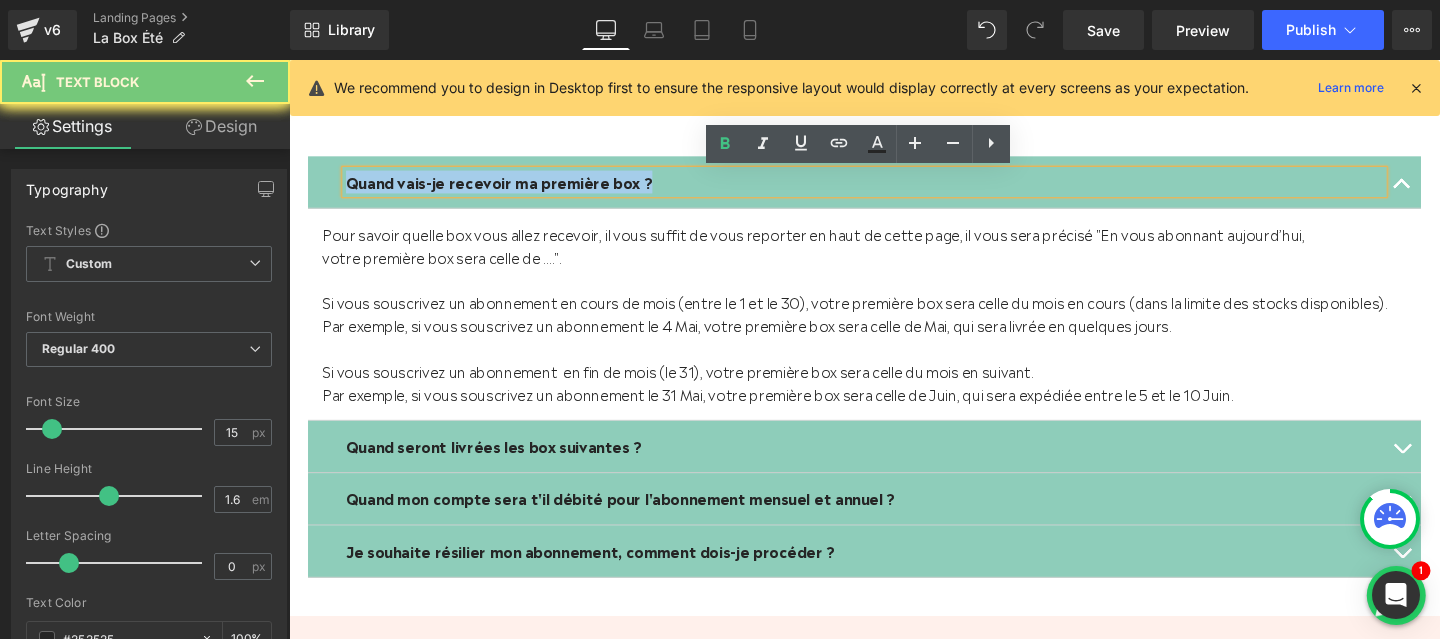 type 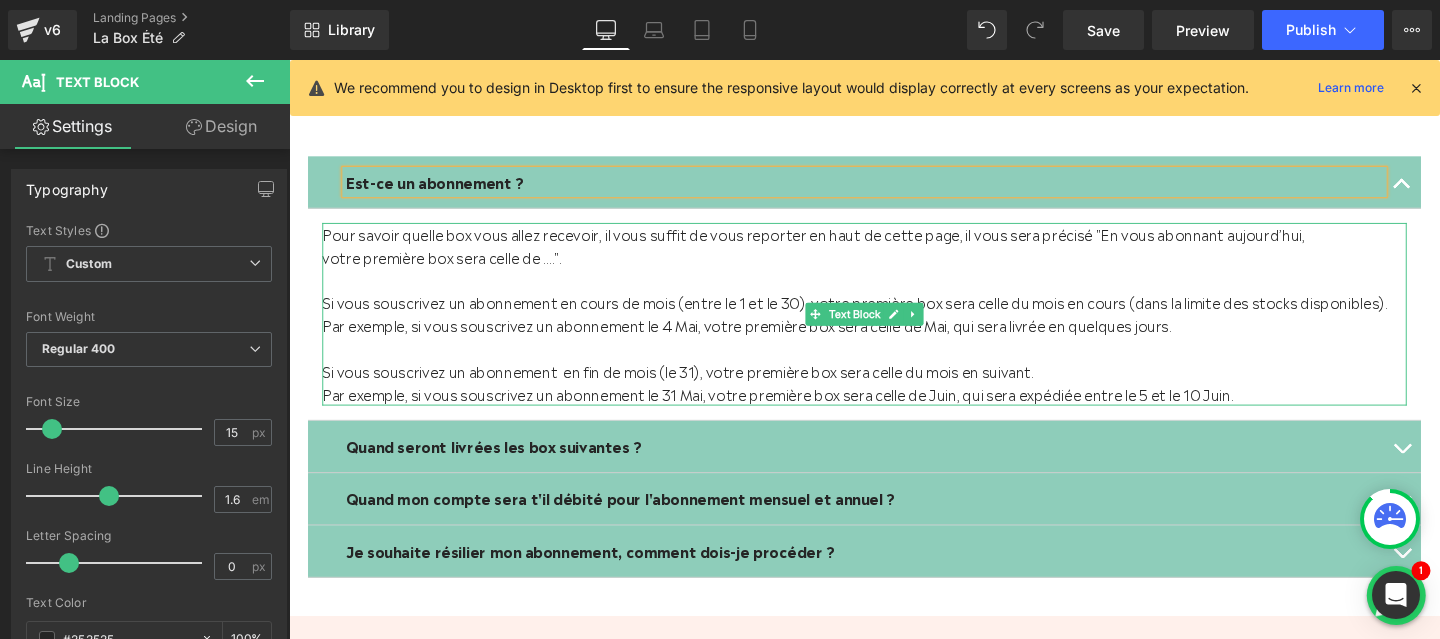 click at bounding box center (894, 363) 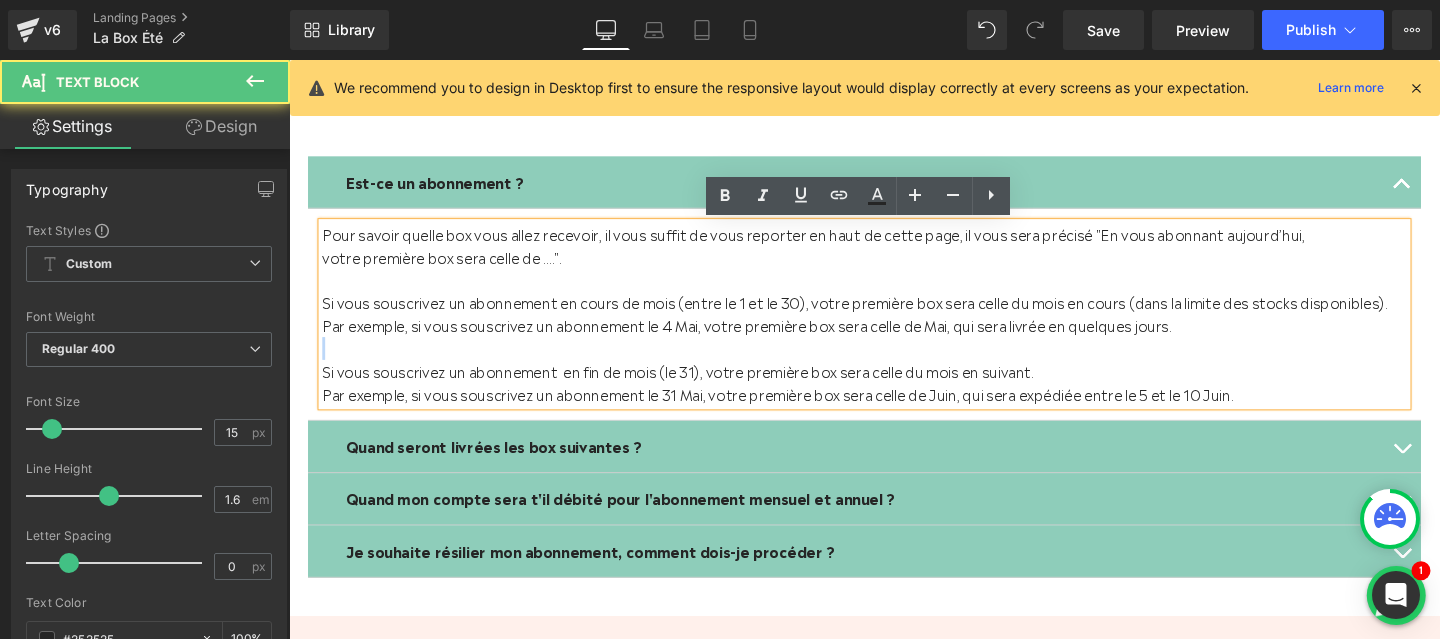 click at bounding box center [894, 363] 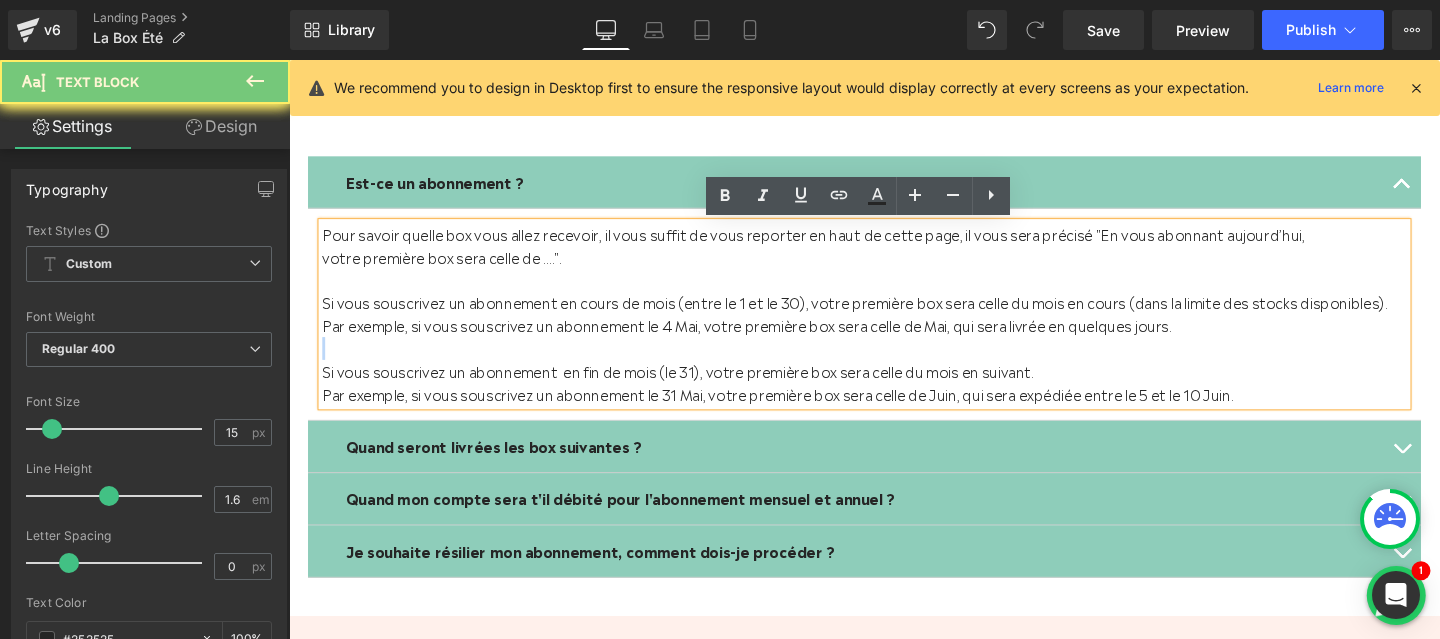 click at bounding box center (894, 363) 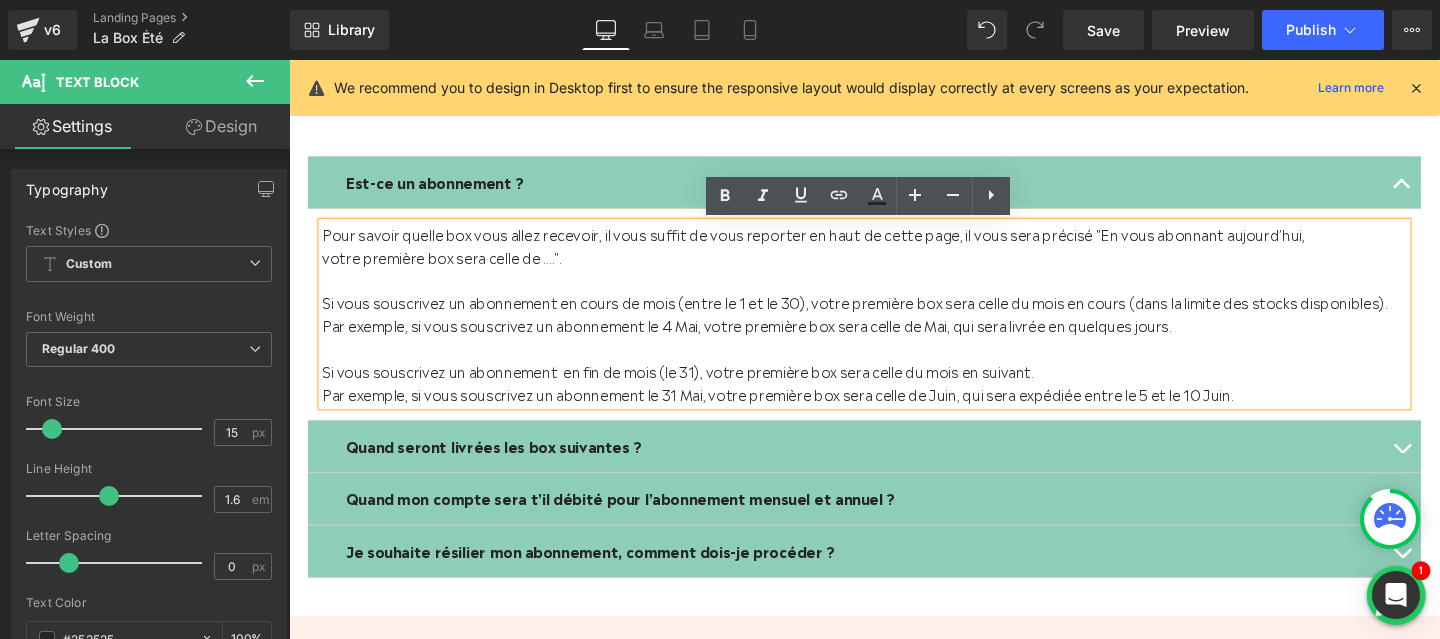 click on "Par exemple, si vous souscrivez un abonnement le 31 Mai, votre première box sera celle de Juin, qui sera expédiée entre le 5 et le 10 Juin." at bounding box center [894, 411] 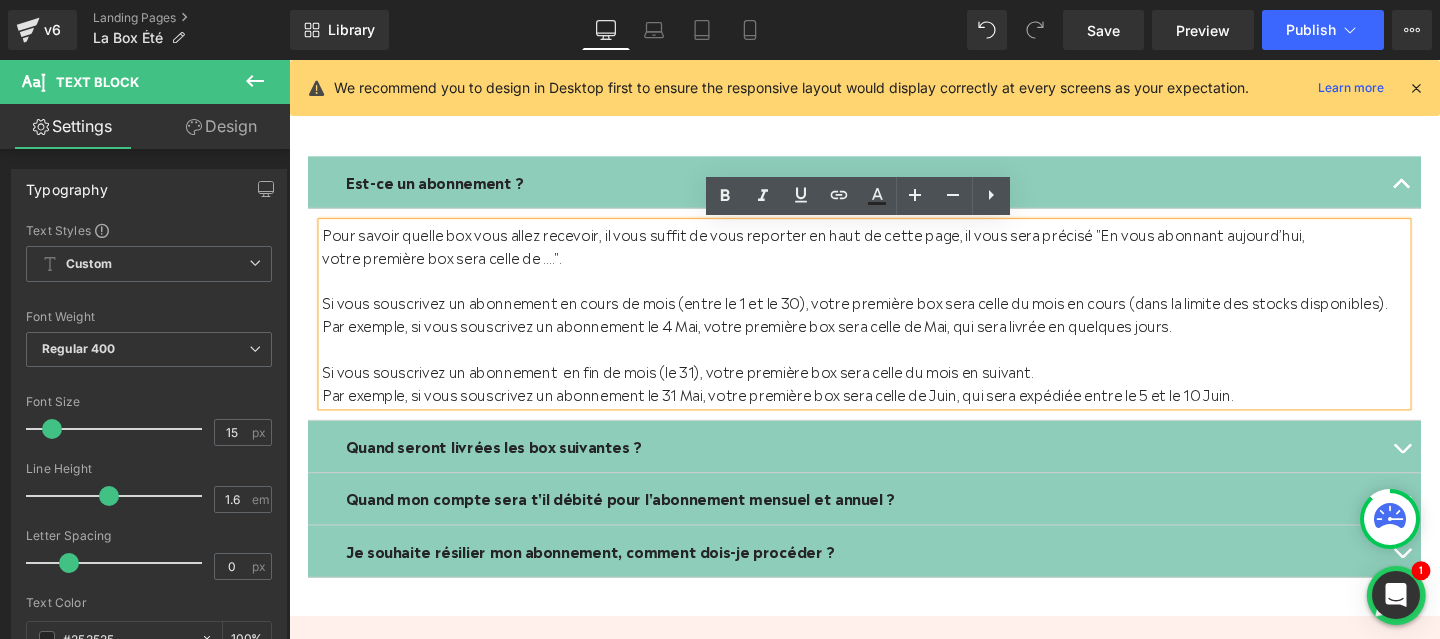 click on "Pour savoir quelle box vous allez recevoir, il vous suffit de vous reporter en haut de cette page, il vous sera précisé "En vous abonnant aujourd’hui, votre première box sera celle de ....". Si vous souscrivez un abonnement en cours de mois (entre le 1 et le 30), votre première box sera celle du mois en cours (dans la limite des stocks disponibles).
Par exemple, si vous souscrivez un abonnement le 4 Mai, votre première box sera celle de Mai, qui sera livrée en quelques jours.
Si vous souscrivez un abonnement  en fin de mois (le 31), votre première box sera celle du mois en suivant.
Par exemple, si vous souscrivez un abonnement le 31 Mai, votre première box sera celle de Juin, qui sera expédiée entre le 5 et le 10 Juin." at bounding box center (894, 327) 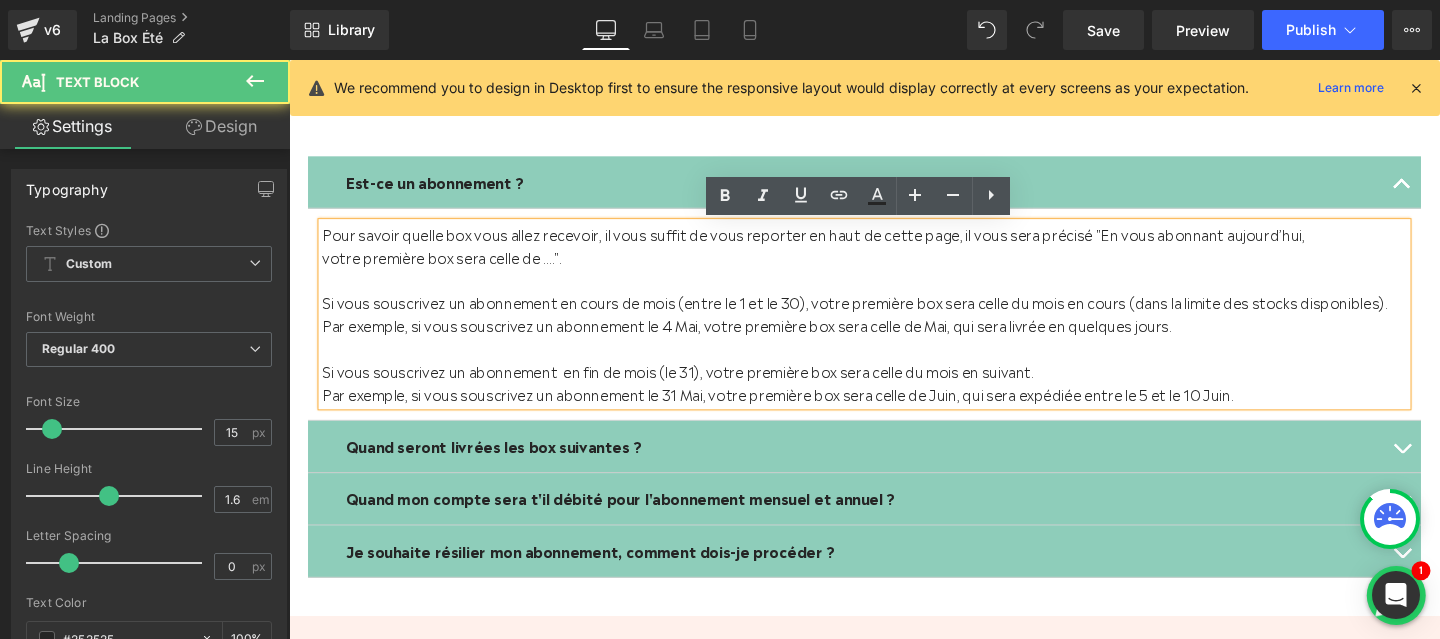 drag, startPoint x: 324, startPoint y: 243, endPoint x: 1445, endPoint y: 439, distance: 1138.0057 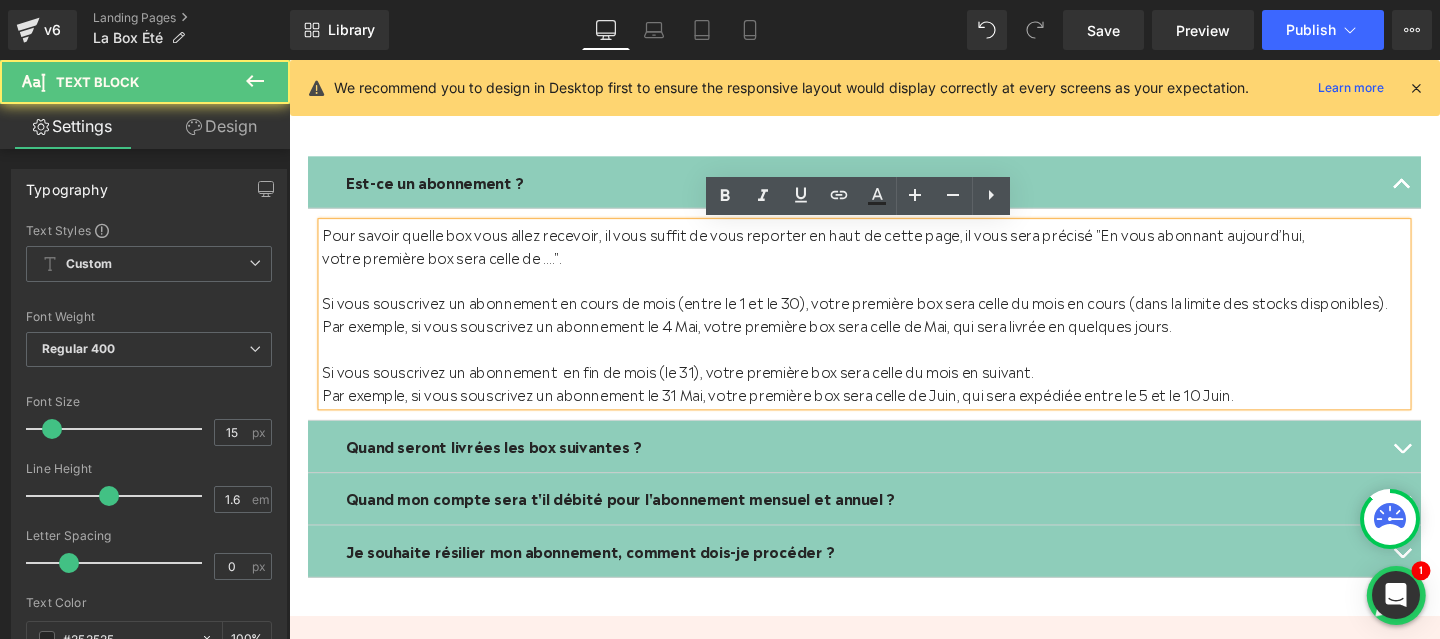 click on "Pour savoir quelle box vous allez recevoir, il vous suffit de vous reporter en haut de cette page, il vous sera précisé "En vous abonnant aujourd’hui, votre première box sera celle de ....". Si vous souscrivez un abonnement en cours de mois (entre le 1 et le 30), votre première box sera celle du mois en cours (dans la limite des stocks disponibles).
Par exemple, si vous souscrivez un abonnement le 4 Mai, votre première box sera celle de Mai, qui sera livrée en quelques jours.
Text Block" at bounding box center [894, 327] 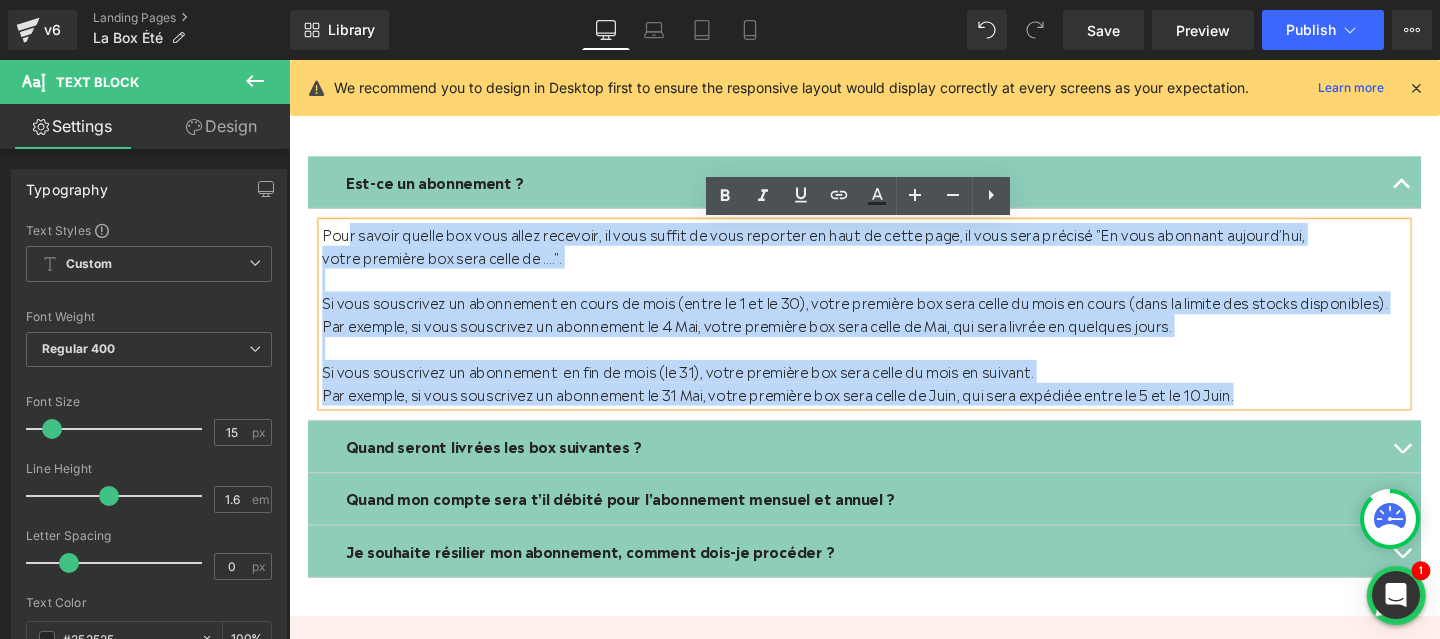 drag, startPoint x: 1310, startPoint y: 418, endPoint x: 352, endPoint y: 239, distance: 974.5794 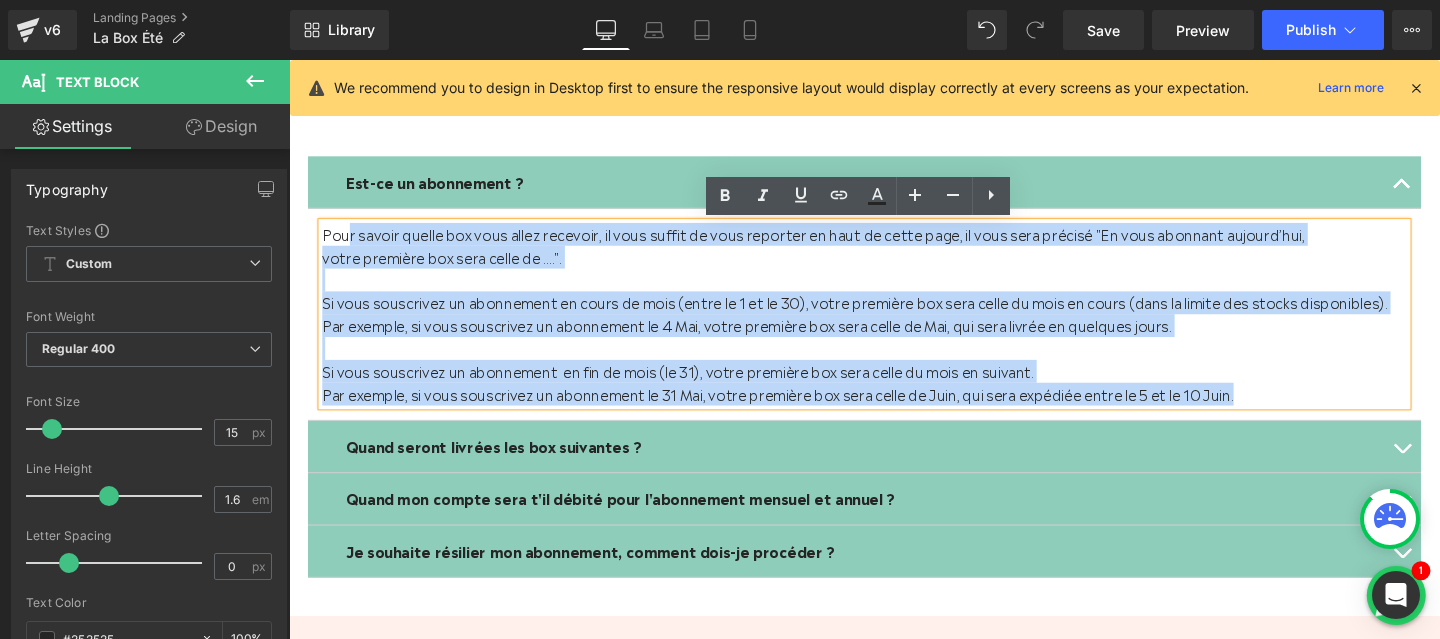 click on "Pour savoir quelle box vous allez recevoir, il vous suffit de vous reporter en haut de cette page, il vous sera précisé "En vous abonnant aujourd’hui, votre première box sera celle de ....". Si vous souscrivez un abonnement en cours de mois (entre le 1 et le 30), votre première box sera celle du mois en cours (dans la limite des stocks disponibles).
Par exemple, si vous souscrivez un abonnement le 4 Mai, votre première box sera celle de Mai, qui sera livrée en quelques jours.
Si vous souscrivez un abonnement  en fin de mois (le 31), votre première box sera celle du mois en suivant.
Par exemple, si vous souscrivez un abonnement le 31 Mai, votre première box sera celle de Juin, qui sera expédiée entre le 5 et le 10 Juin." at bounding box center [894, 327] 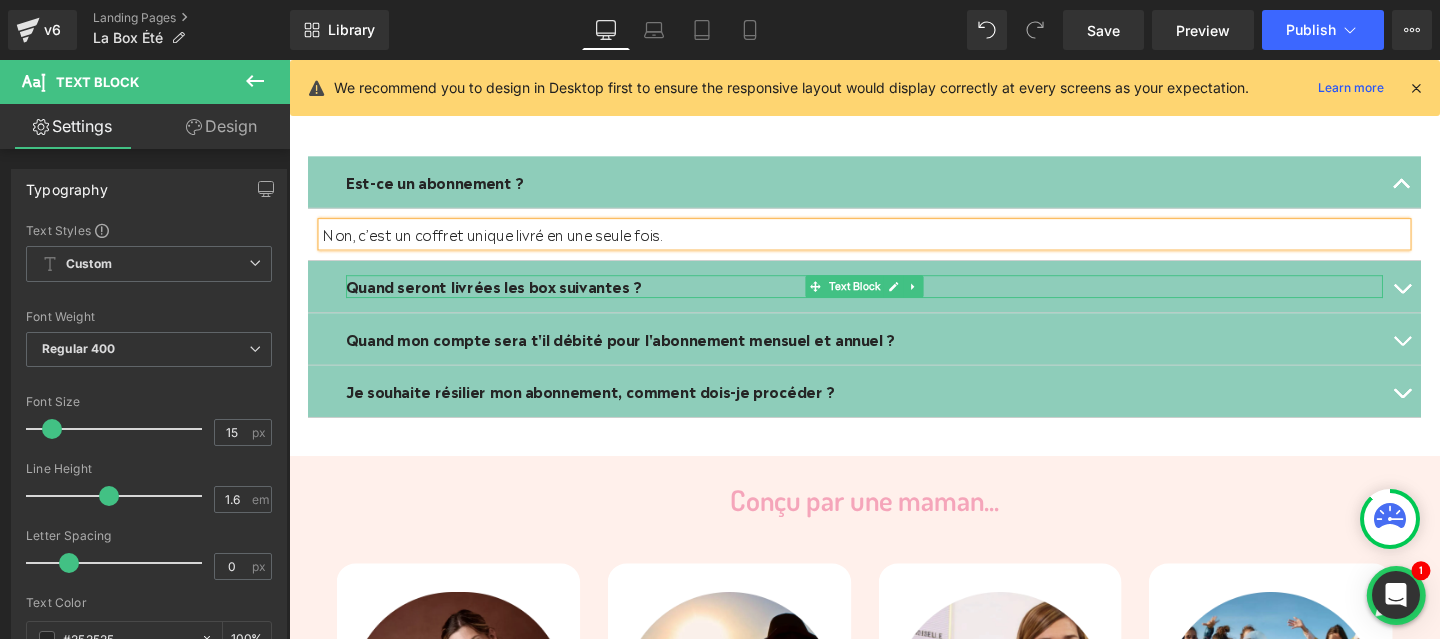 click on "Quand seront livrées les box suivantes ?" at bounding box center [504, 297] 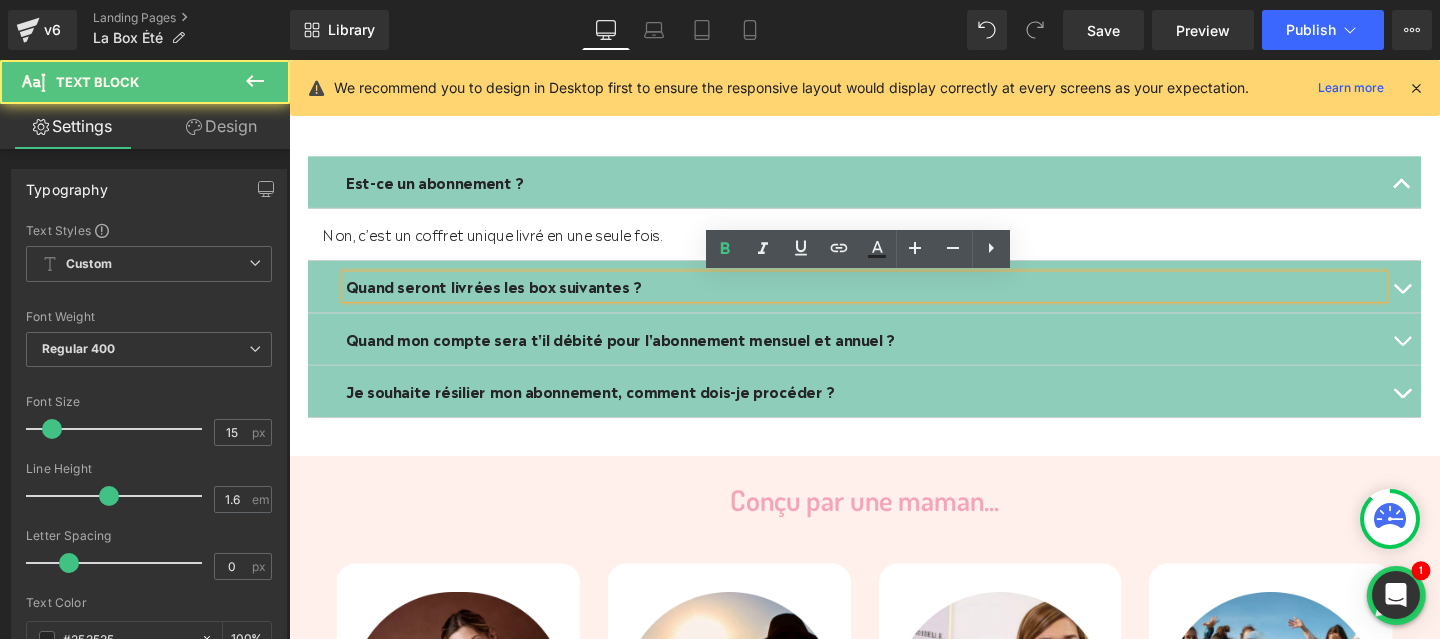 click on "Quand seront livrées les box suivantes ?" at bounding box center (894, 298) 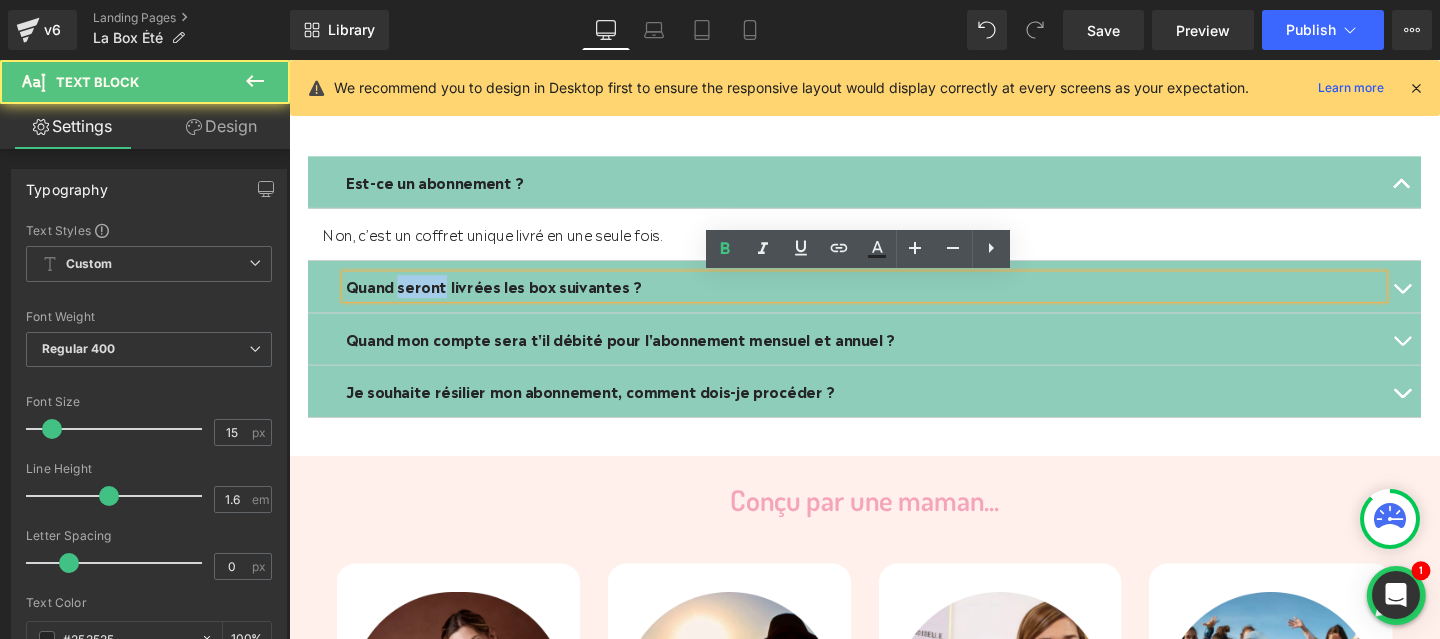 click on "Quand seront livrées les box suivantes ?" at bounding box center [894, 298] 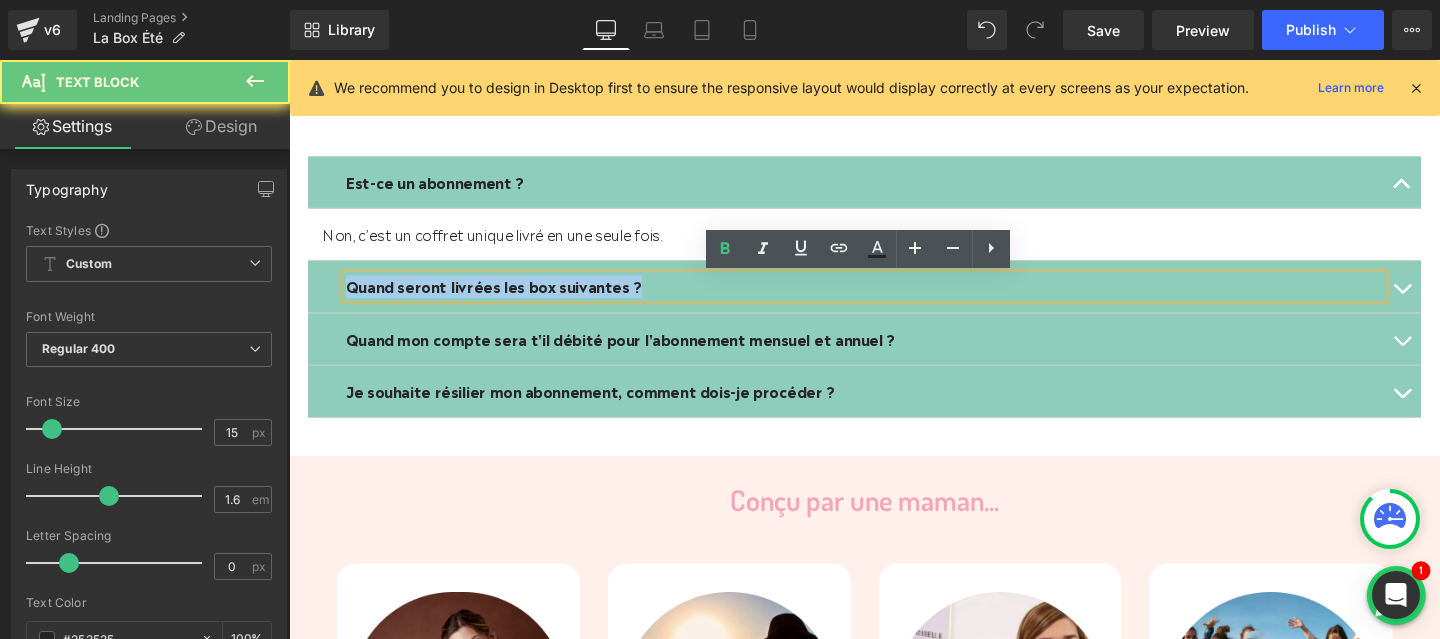 click on "Quand seront livrées les box suivantes ?" at bounding box center [894, 298] 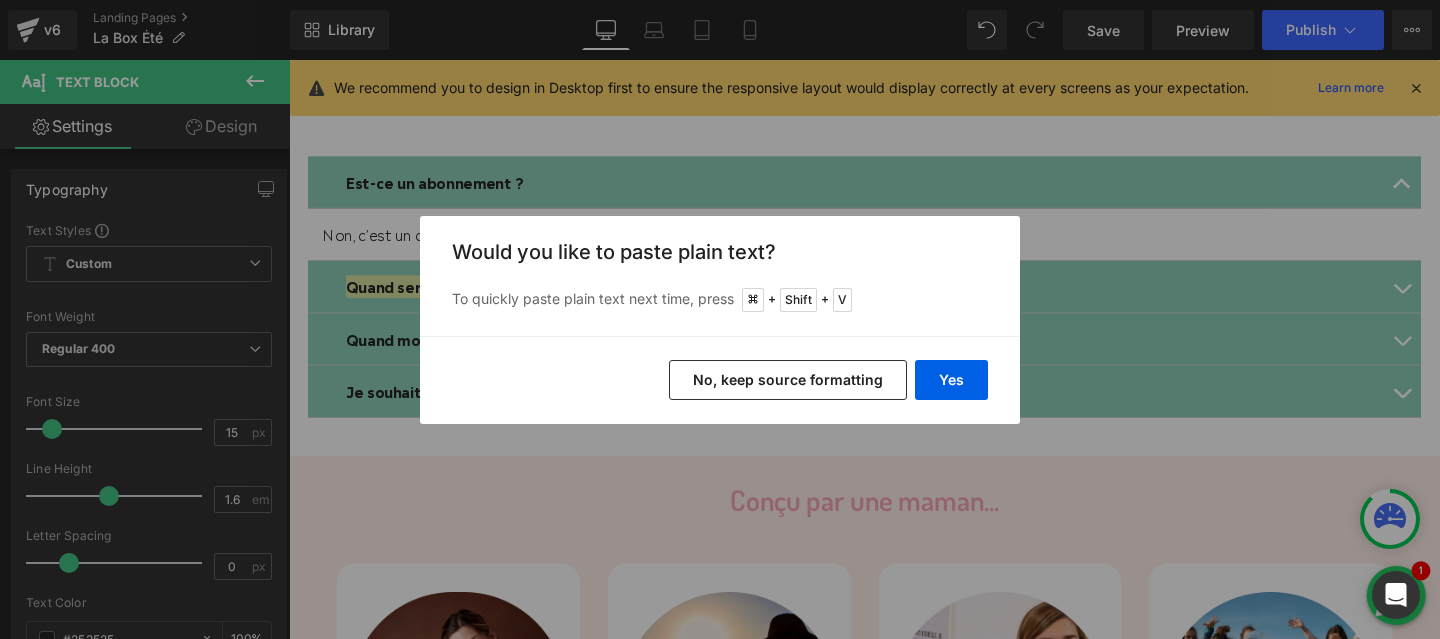 click on "No, keep source formatting" at bounding box center [788, 380] 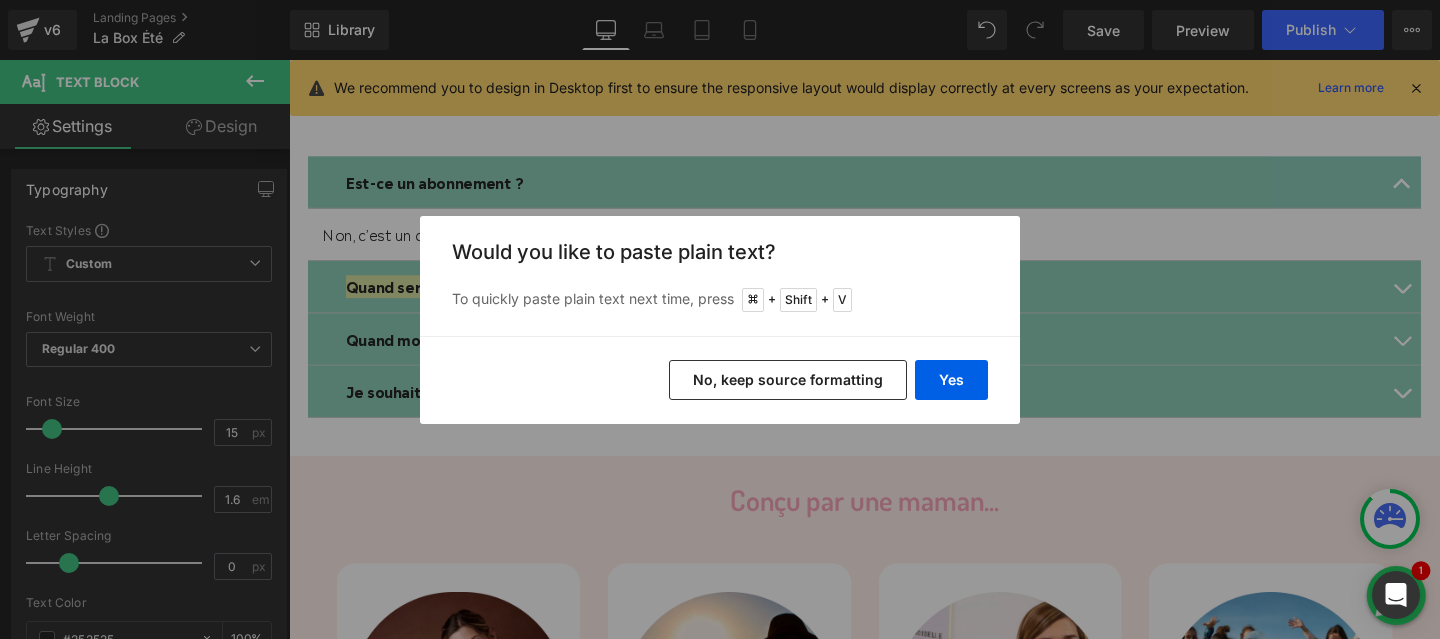 type 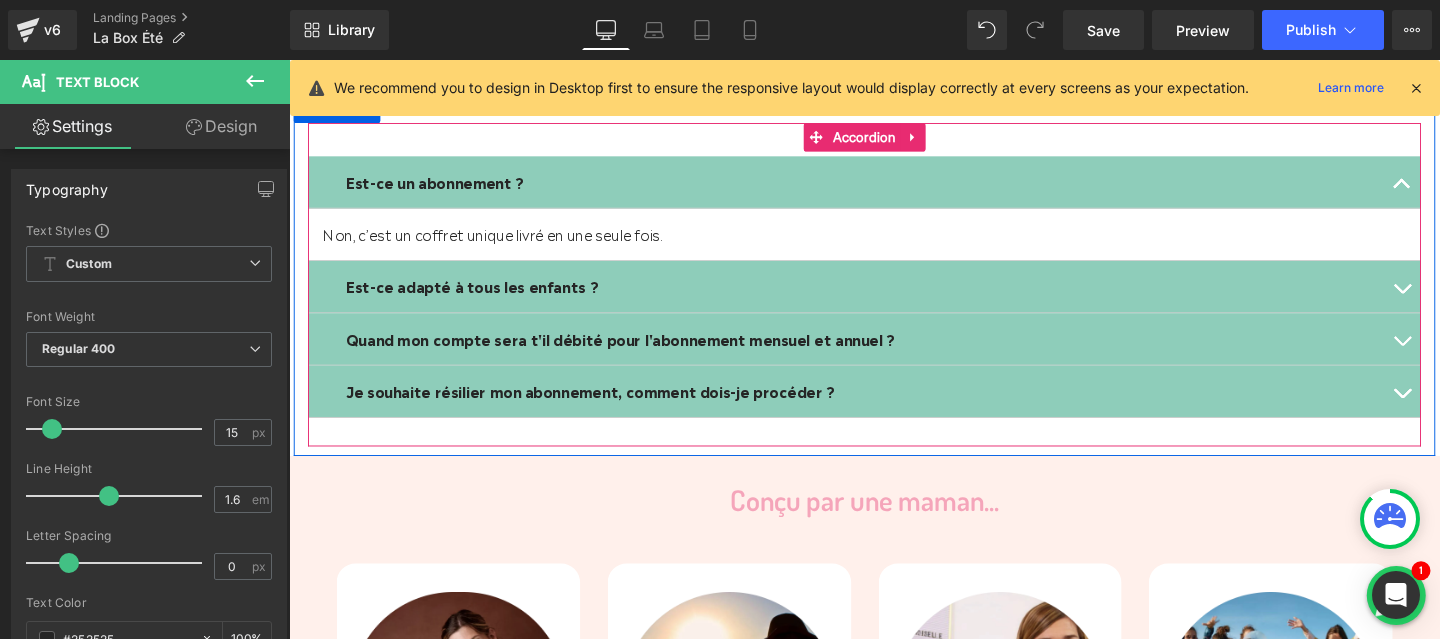 click at bounding box center (1459, 298) 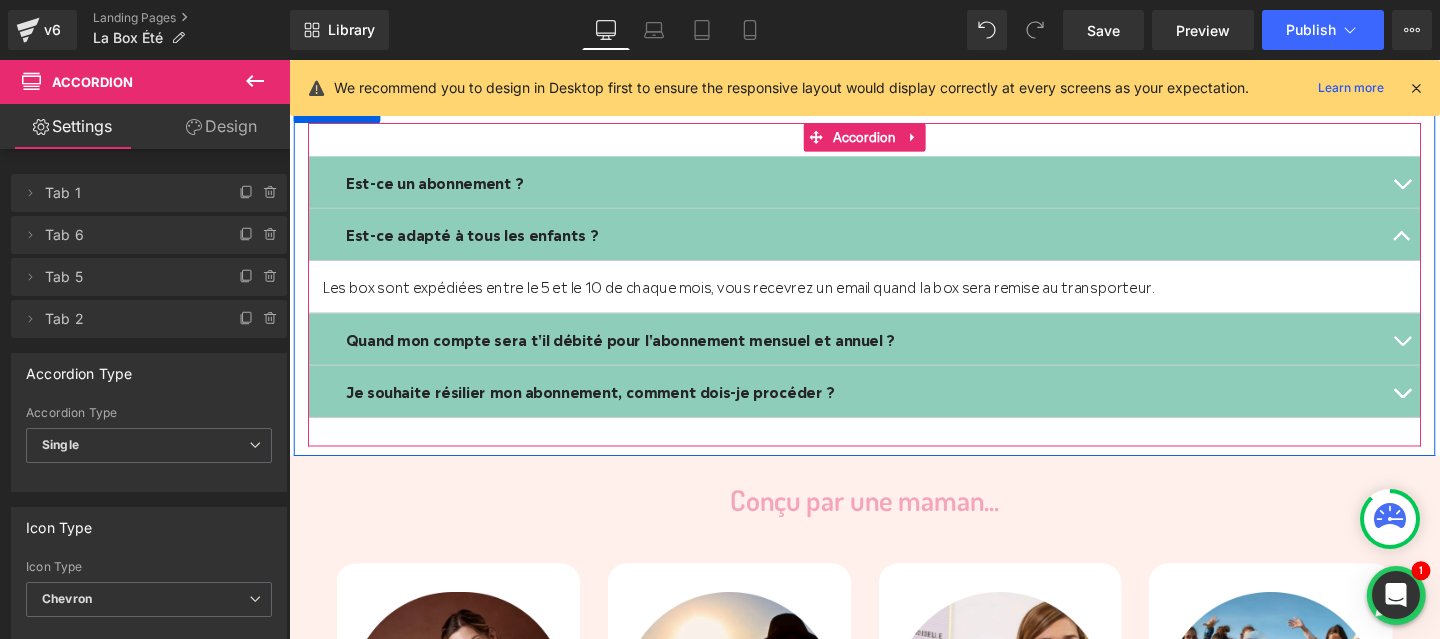 click on "Les box sont expédiées entre le 5 et le 10 de chaque mois, vous recevrez un email quand la box sera remise au transporteur." at bounding box center [894, 298] 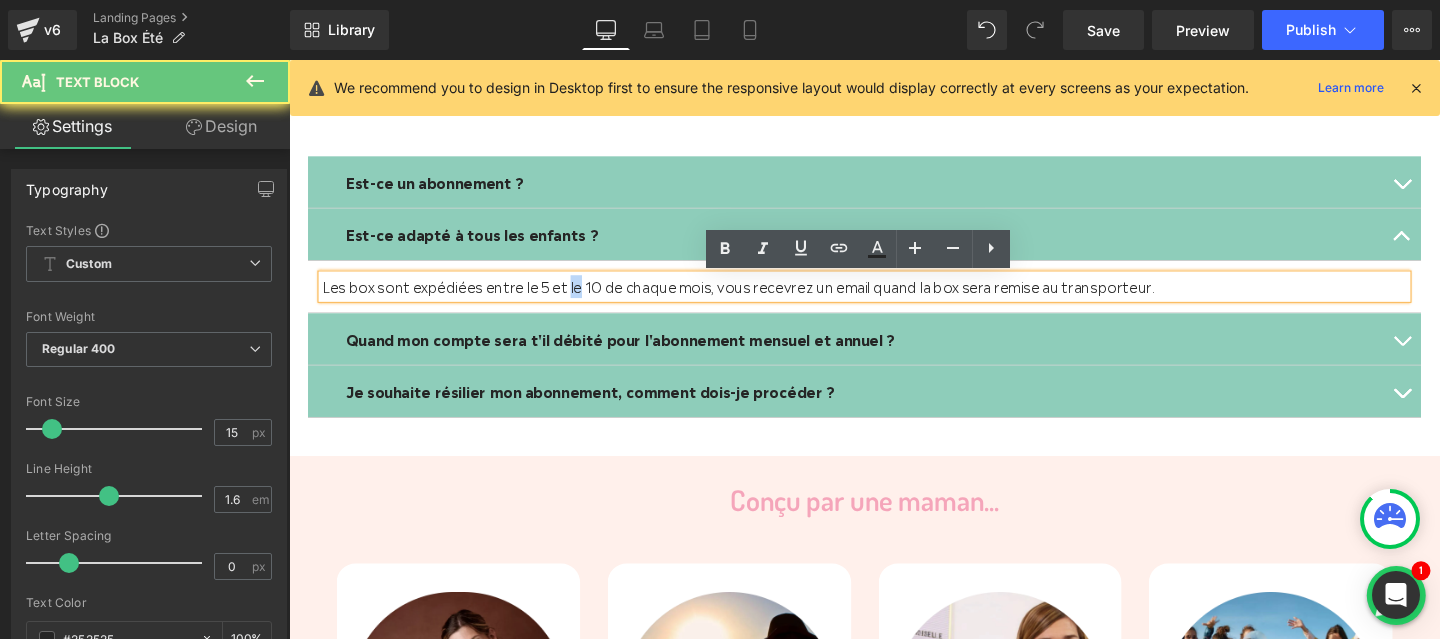 click on "Les box sont expédiées entre le 5 et le 10 de chaque mois, vous recevrez un email quand la box sera remise au transporteur." at bounding box center (894, 298) 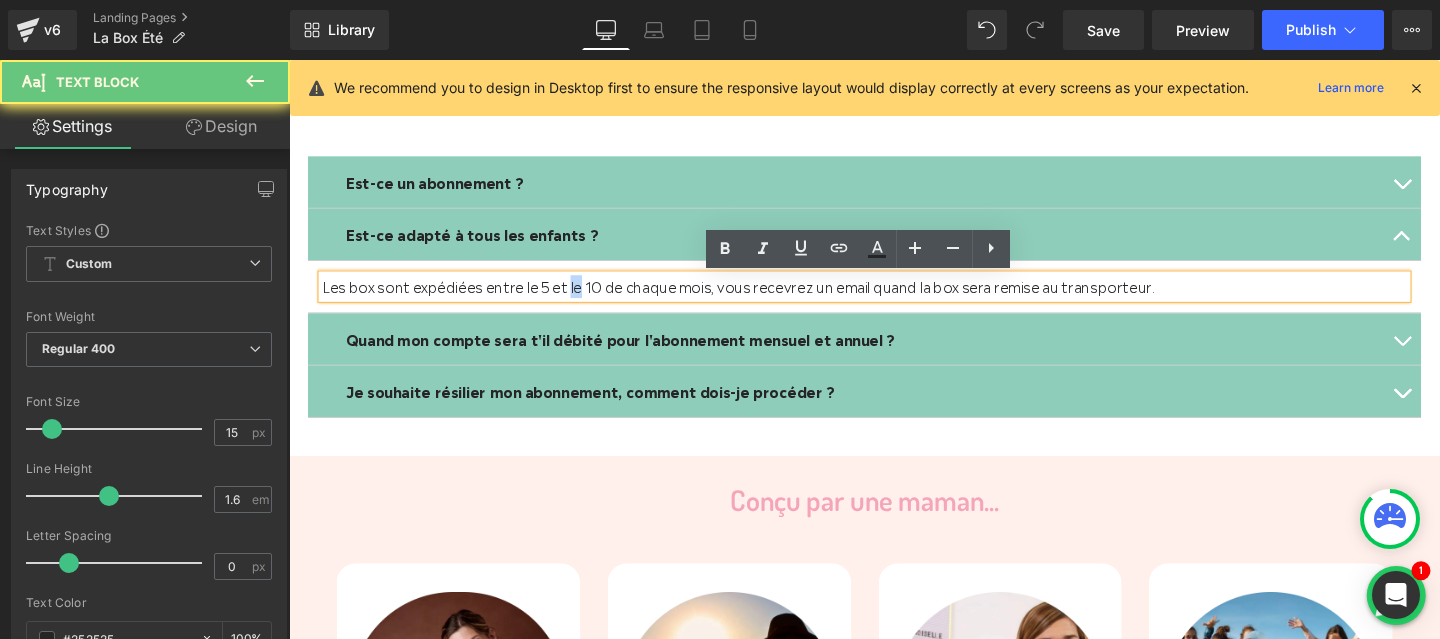 click on "Les box sont expédiées entre le 5 et le 10 de chaque mois, vous recevrez un email quand la box sera remise au transporteur." at bounding box center [894, 298] 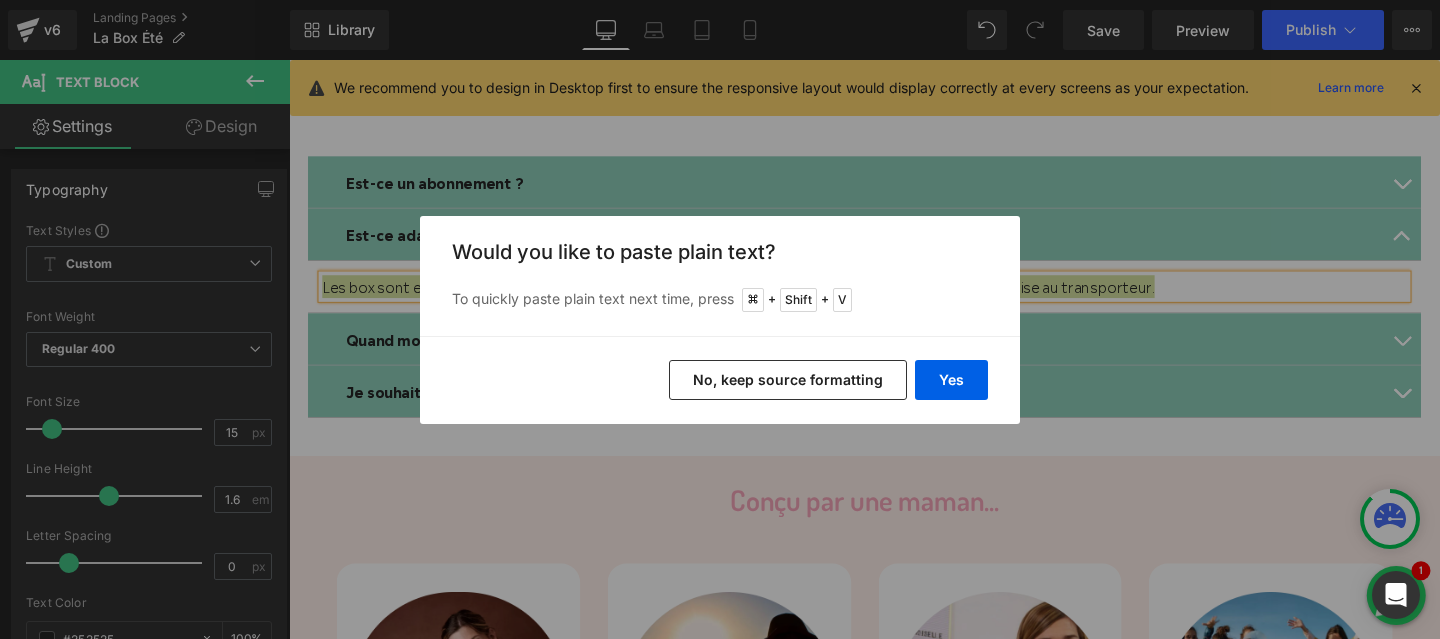 click on "No, keep source formatting" at bounding box center (788, 380) 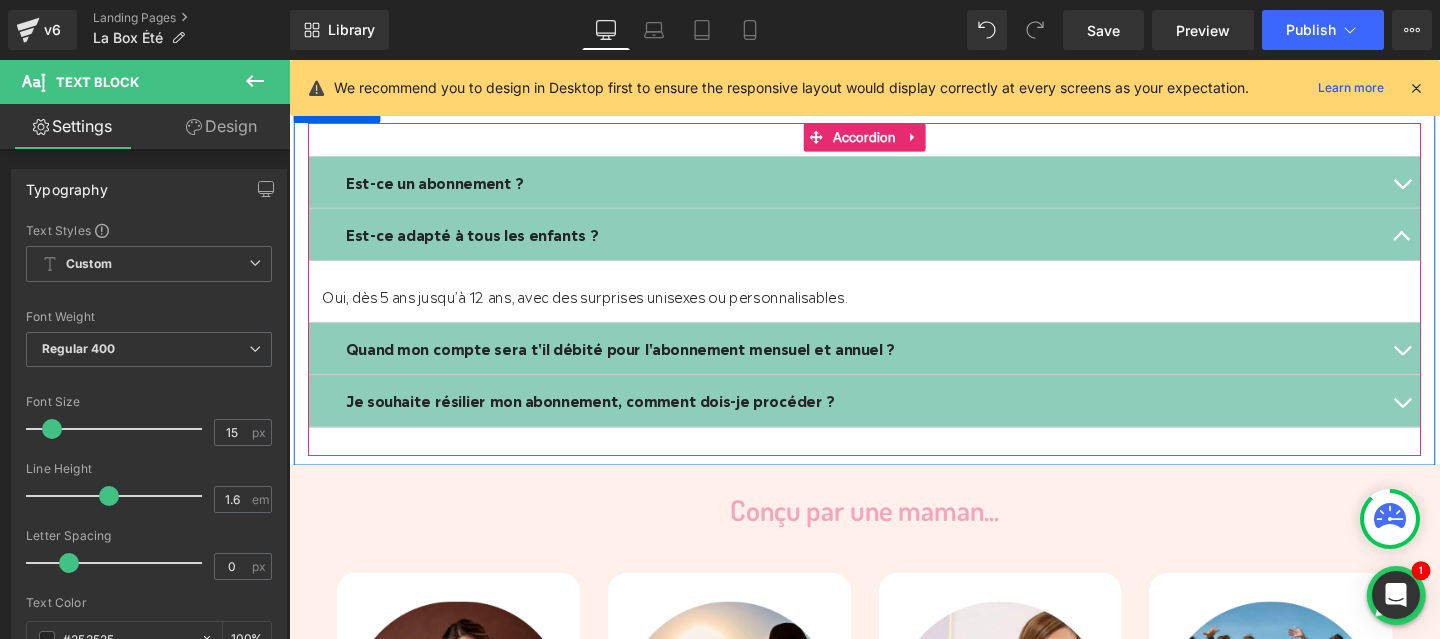 click at bounding box center [1459, 363] 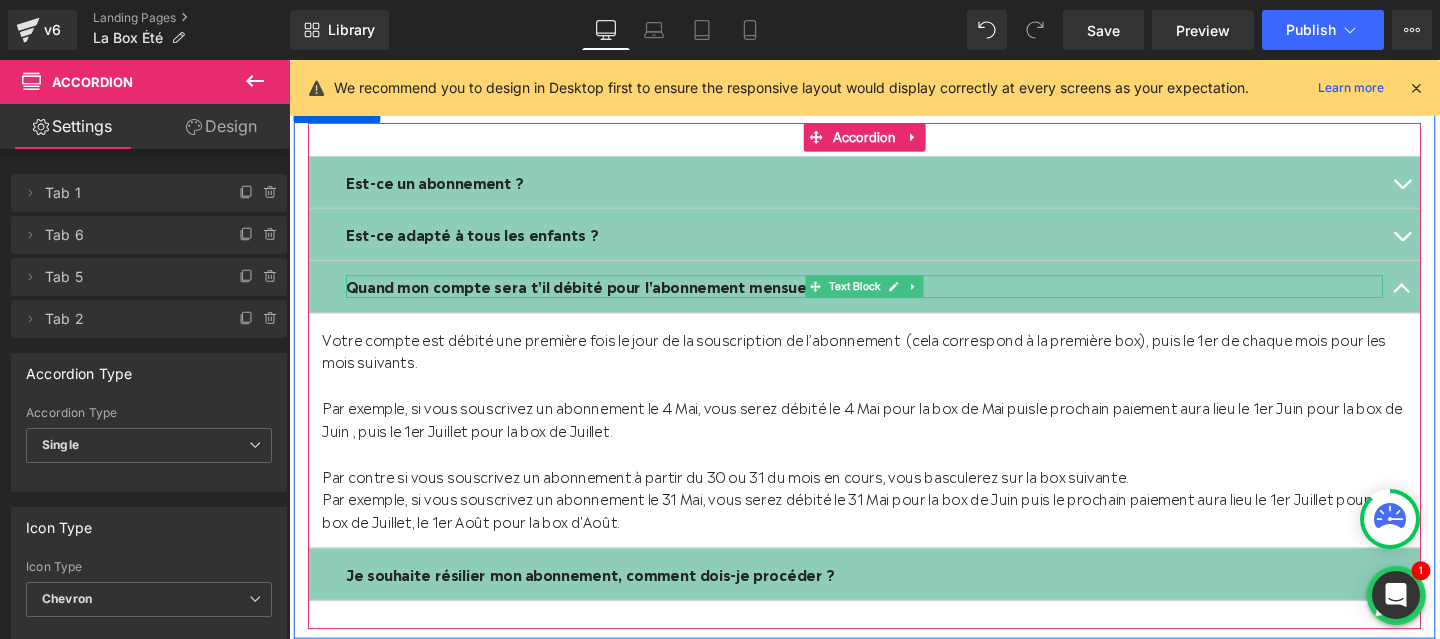 click on "Quand mon compte sera t'il débité pour l'abonnement mensuel et annuel ?" at bounding box center [637, 297] 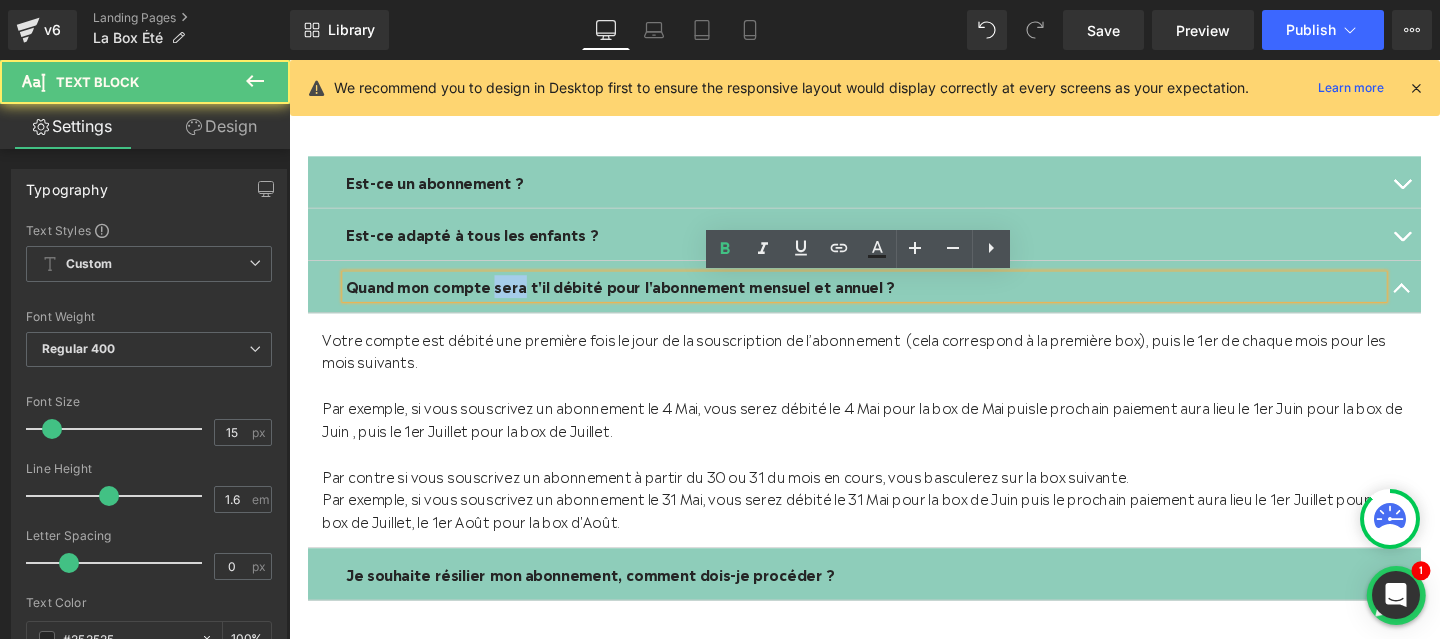 click on "Quand mon compte sera t'il débité pour l'abonnement mensuel et annuel ?" at bounding box center [637, 297] 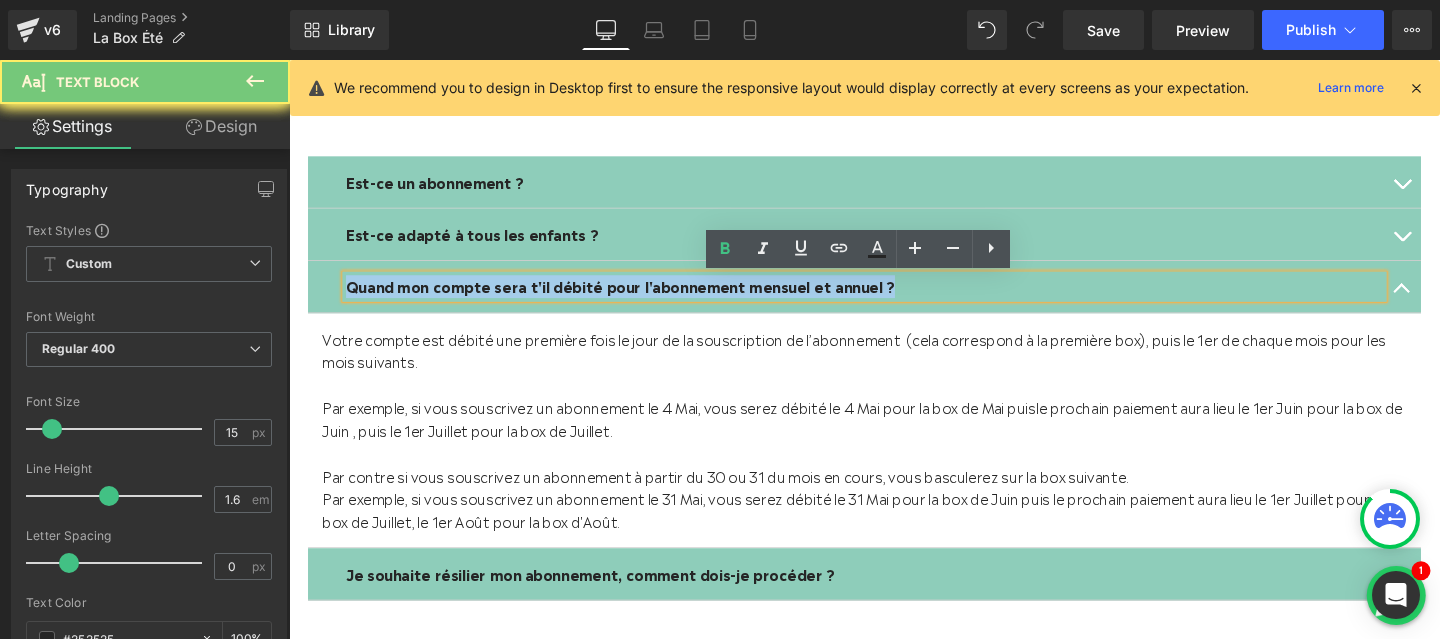 click on "Quand mon compte sera t'il débité pour l'abonnement mensuel et annuel ?" at bounding box center (637, 297) 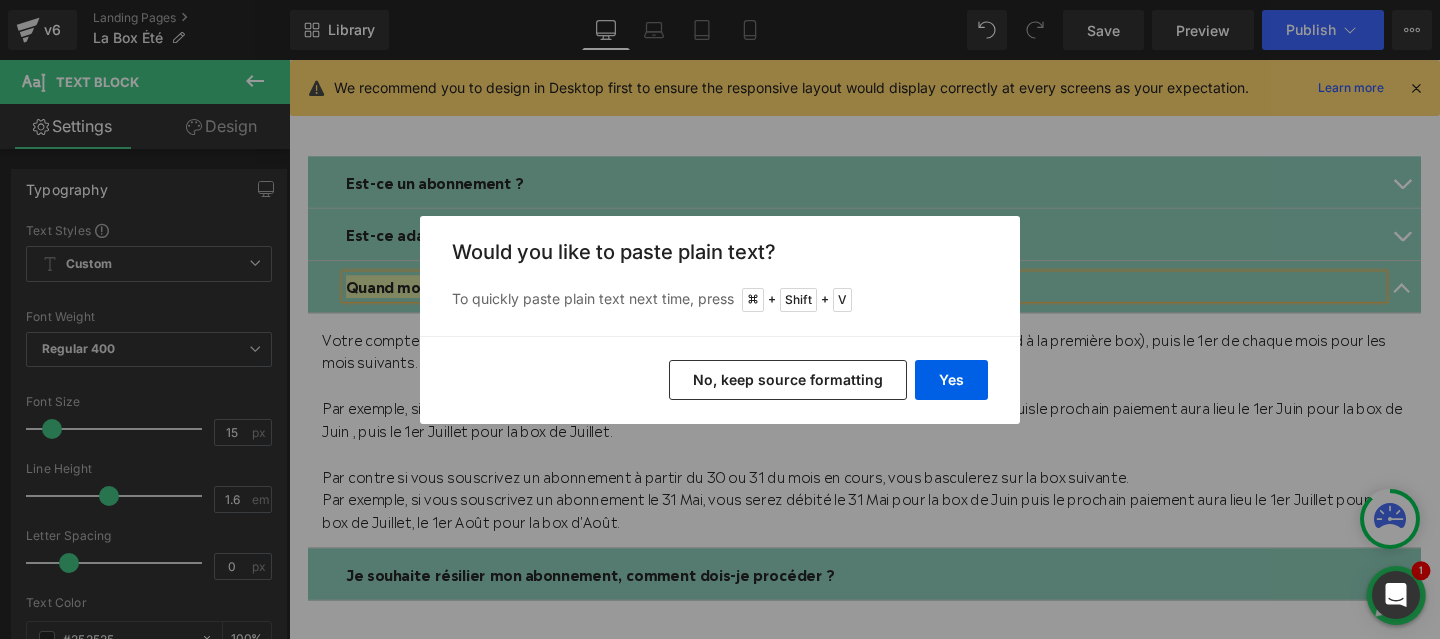 click on "No, keep source formatting" at bounding box center (788, 380) 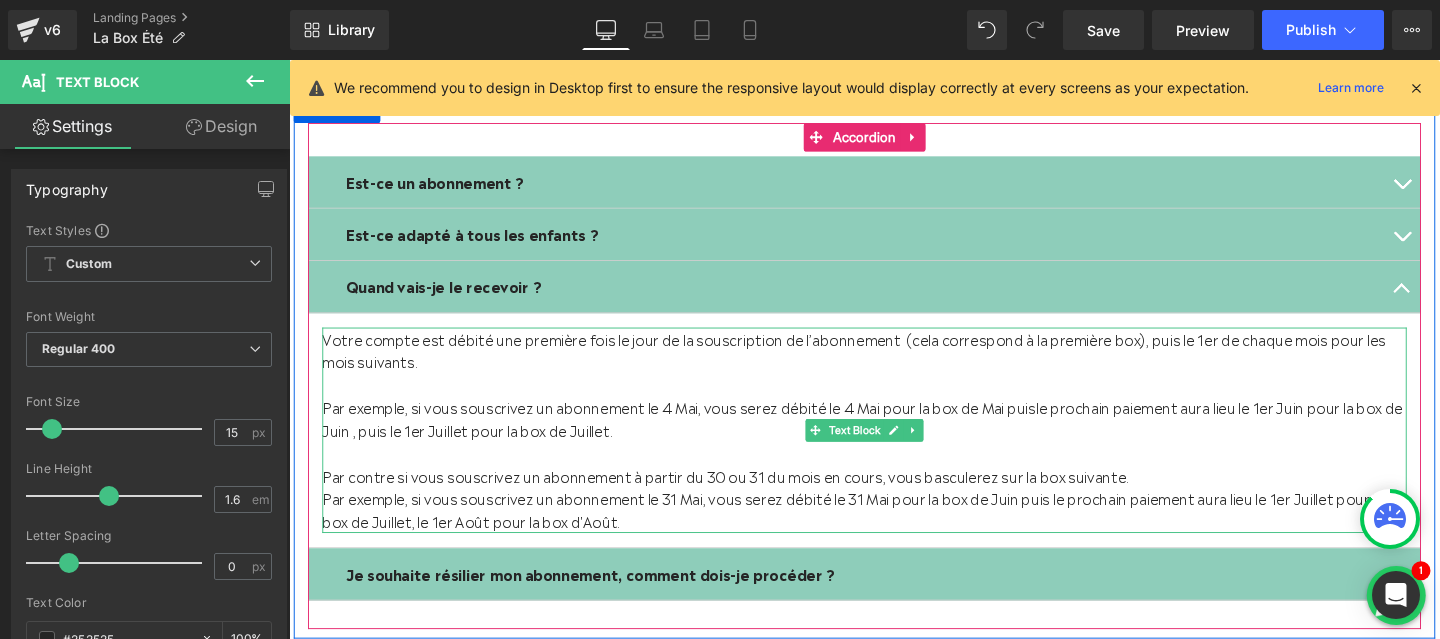 click on "Par exemple, si vous souscrivez un abonnement le 31 Mai, vous serez débité le 31 Mai pour la box de Juin puis le prochain paiement aura lieu le 1er Juillet pour la box de Juillet, le 1er Août pour la box d'Août." at bounding box center [894, 533] 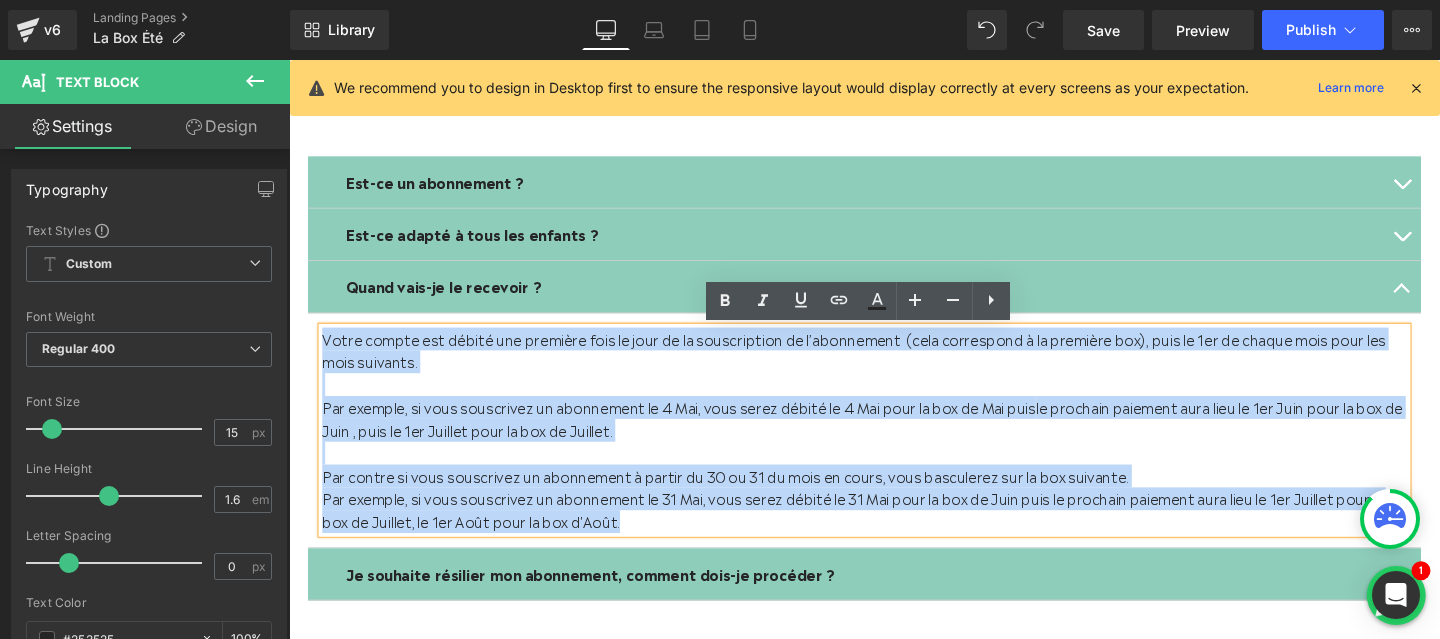 drag, startPoint x: 655, startPoint y: 551, endPoint x: 313, endPoint y: 341, distance: 401.3278 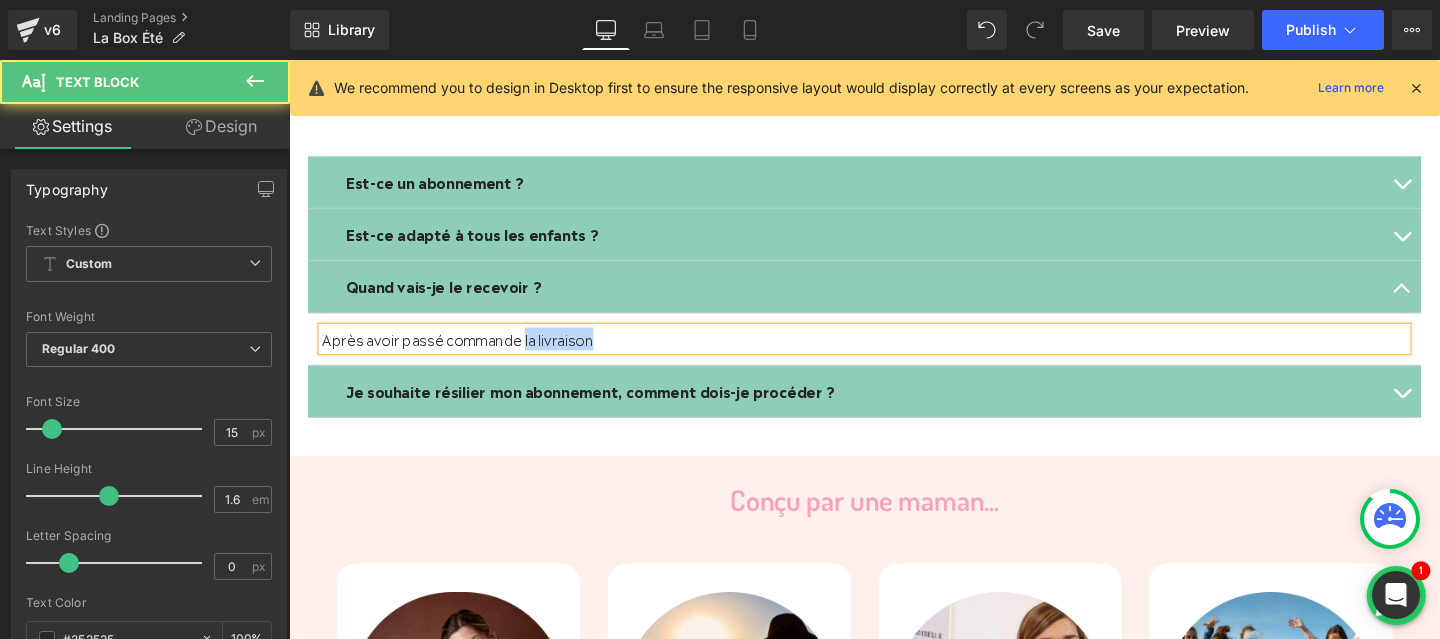 drag, startPoint x: 535, startPoint y: 357, endPoint x: 638, endPoint y: 357, distance: 103 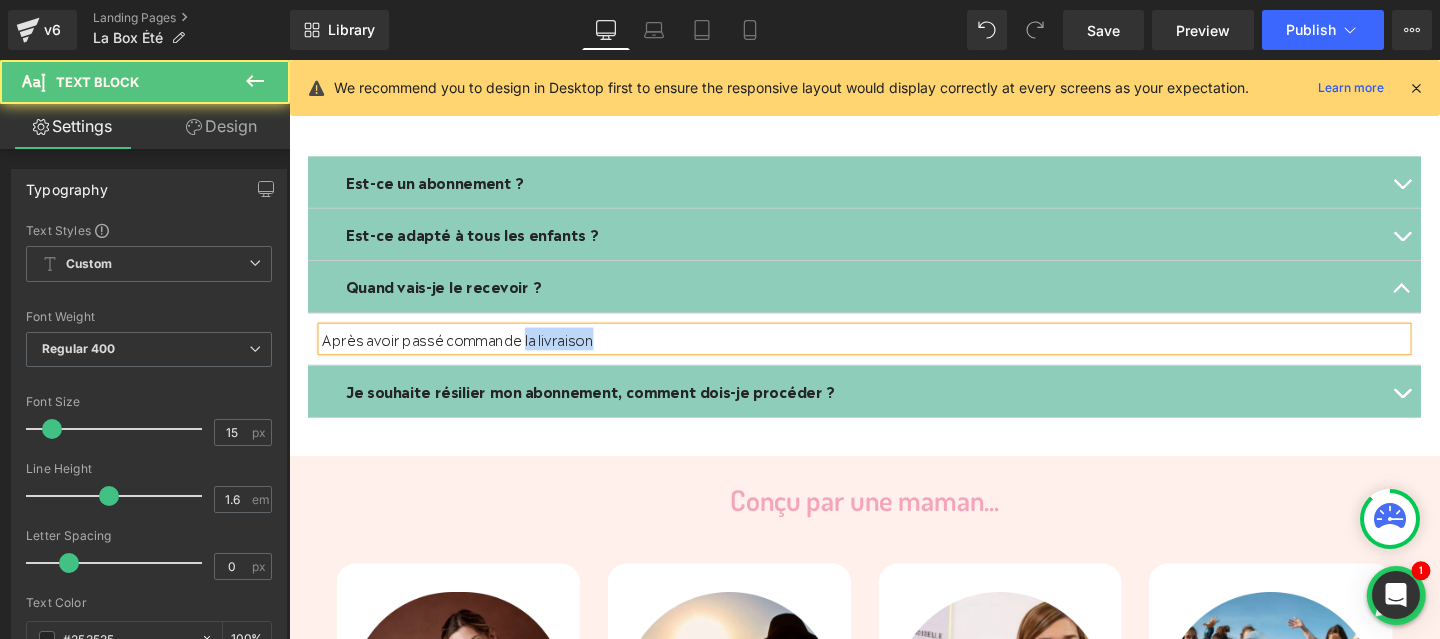 click on "Après avoir passé commande la livraison" at bounding box center (894, 353) 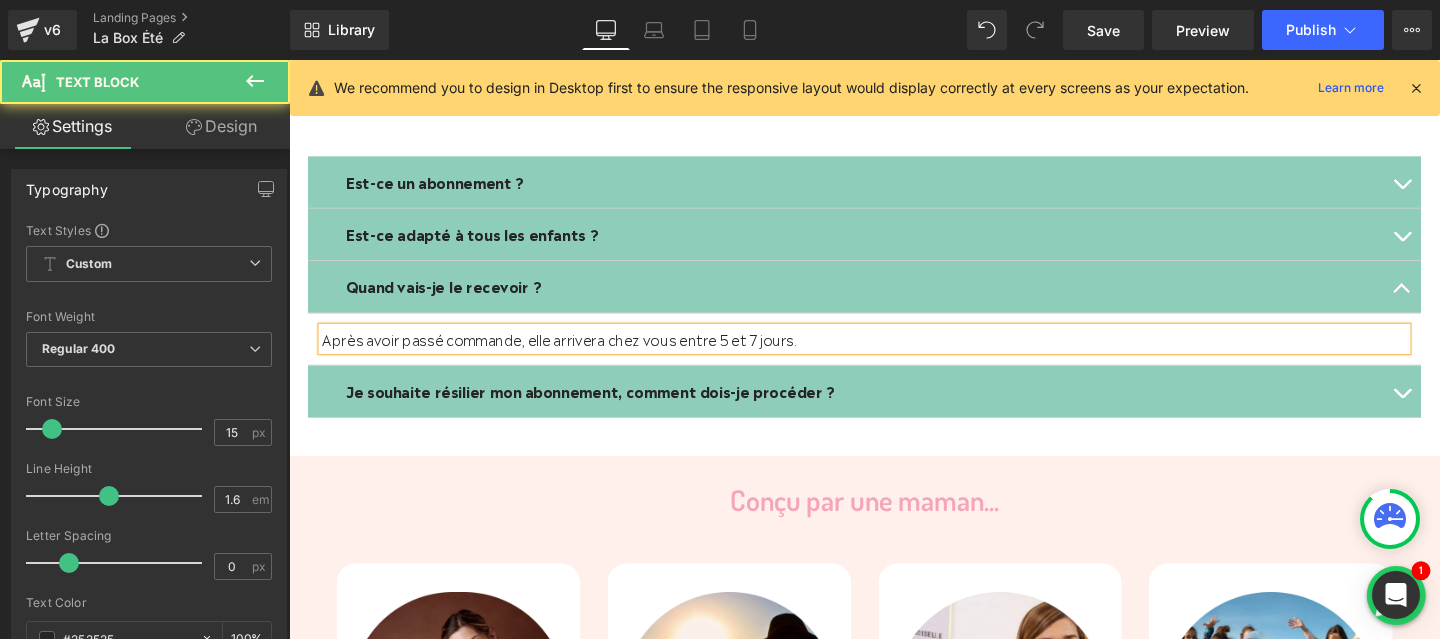 click on "Après avoir passé commande, elle arrivera chez vous entre 5 et 7 jours." at bounding box center (894, 353) 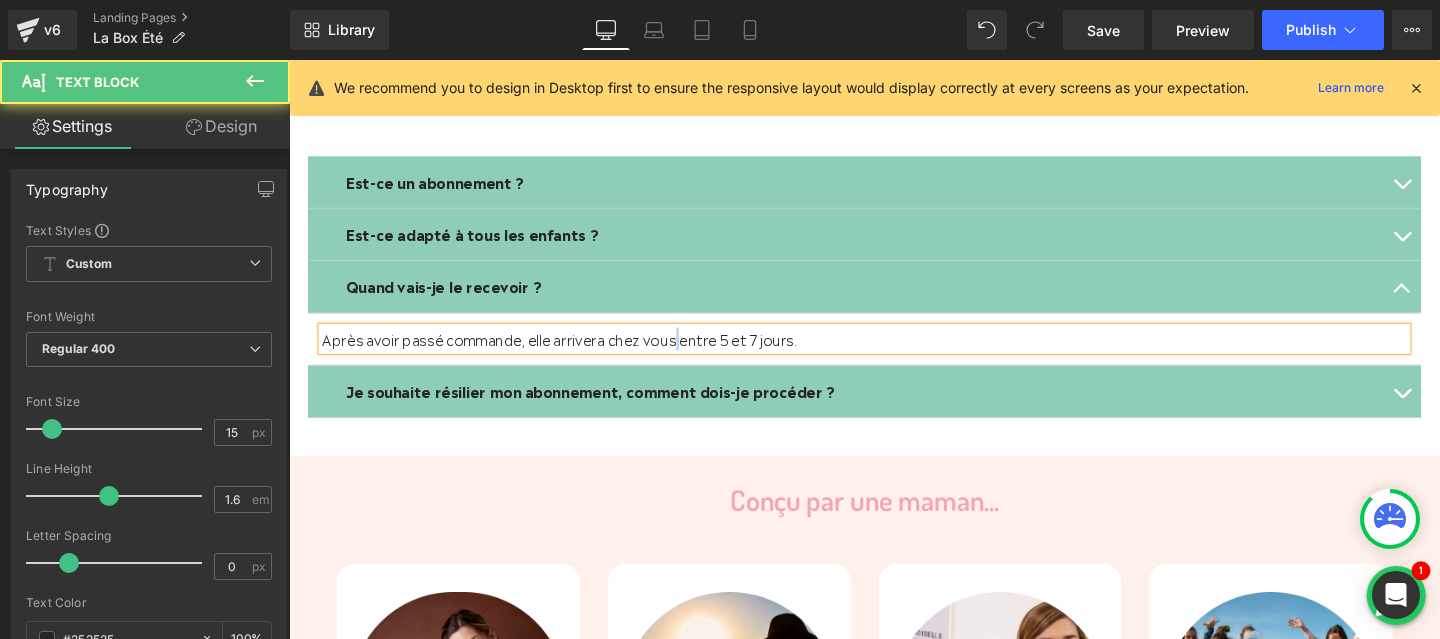 click on "Après avoir passé commande, elle arrivera chez vous entre 5 et 7 jours." at bounding box center [894, 353] 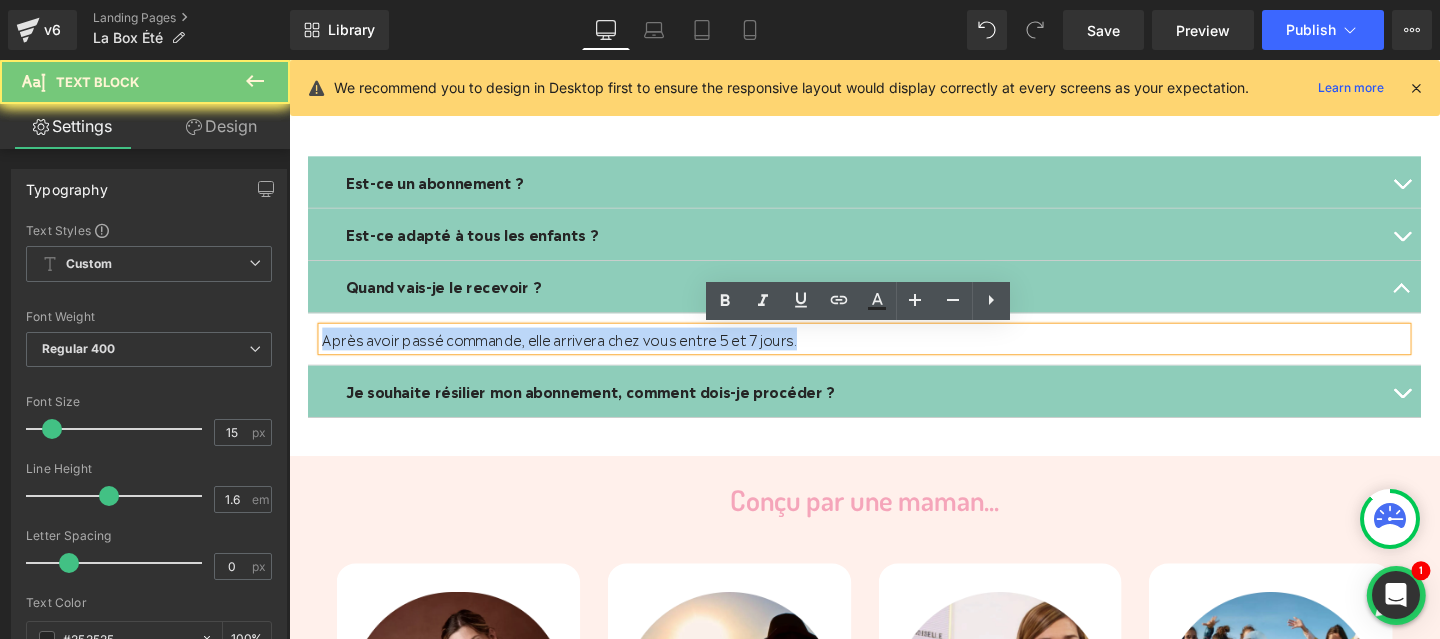 click on "Après avoir passé commande, elle arrivera chez vous entre 5 et 7 jours." at bounding box center [894, 353] 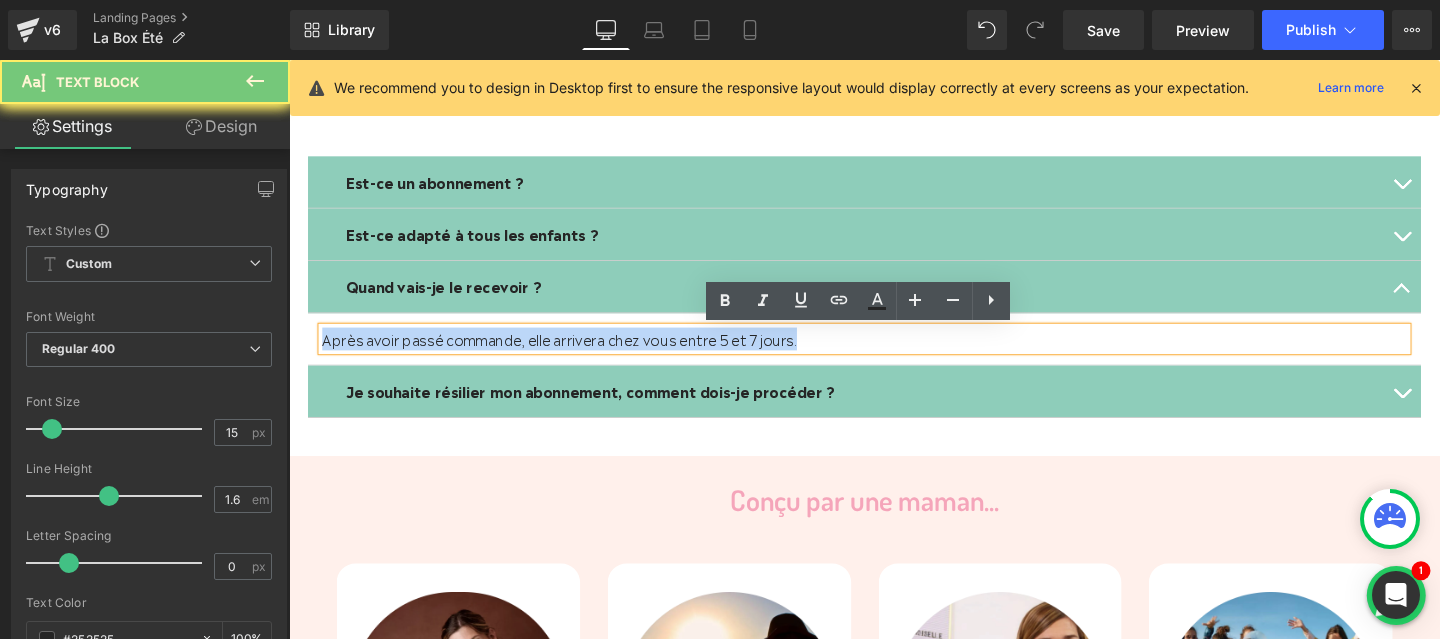 copy on "Après avoir passé commande, elle arrivera chez vous entre 5 et 7 jours." 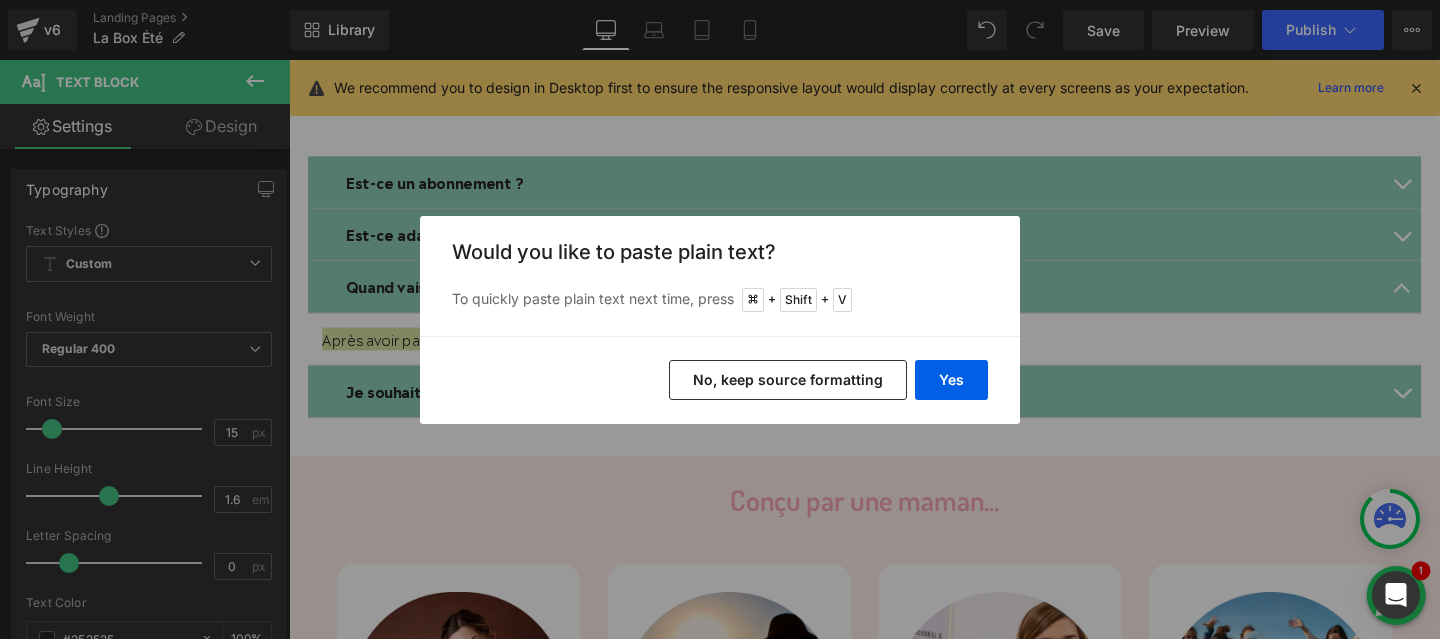 click on "No, keep source formatting" at bounding box center (788, 380) 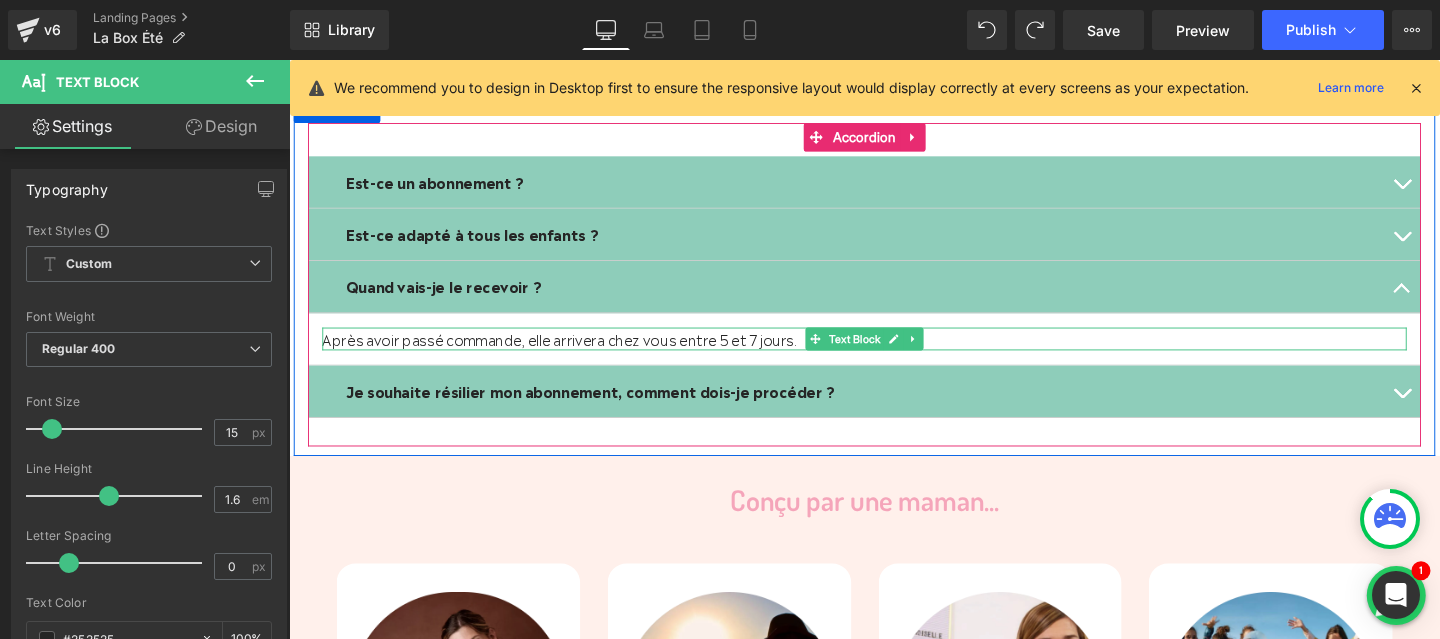 click on "Après avoir passé commande, elle arrivera chez vous entre 5 et 7 jours." at bounding box center [894, 353] 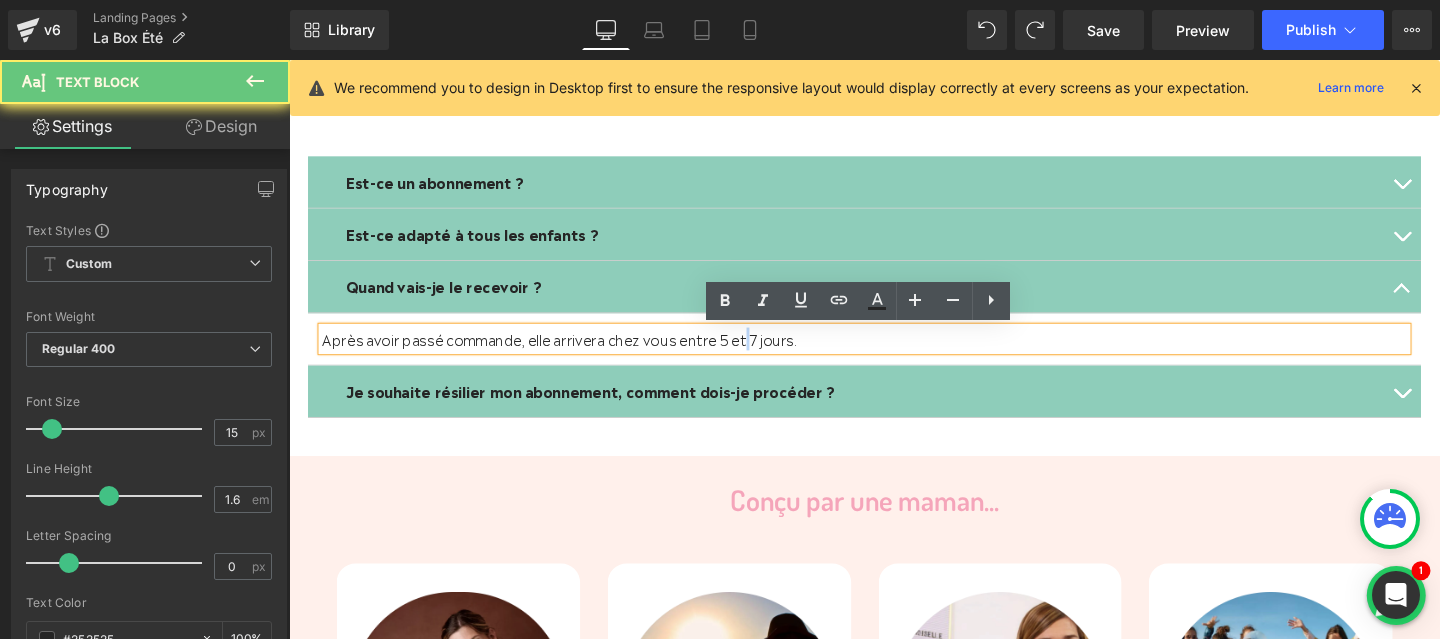 click on "Après avoir passé commande, elle arrivera chez vous entre 5 et 7 jours." at bounding box center [894, 353] 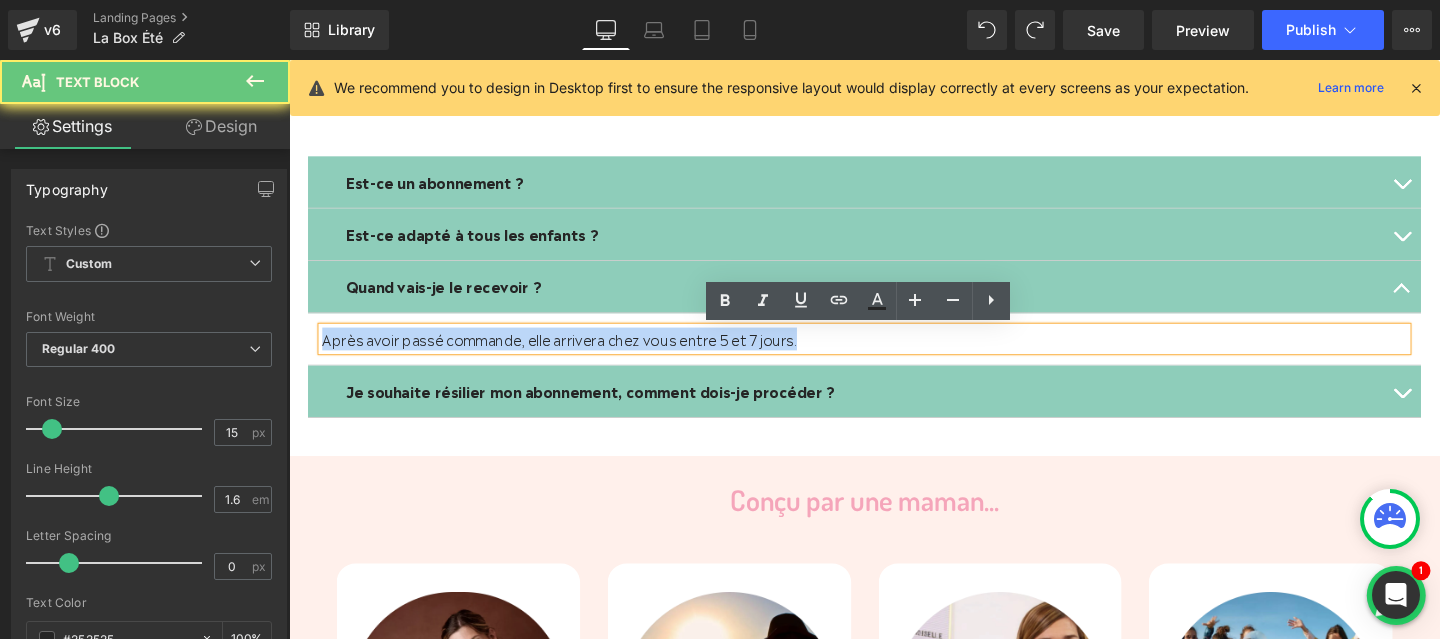click on "Après avoir passé commande, elle arrivera chez vous entre 5 et 7 jours." at bounding box center (894, 353) 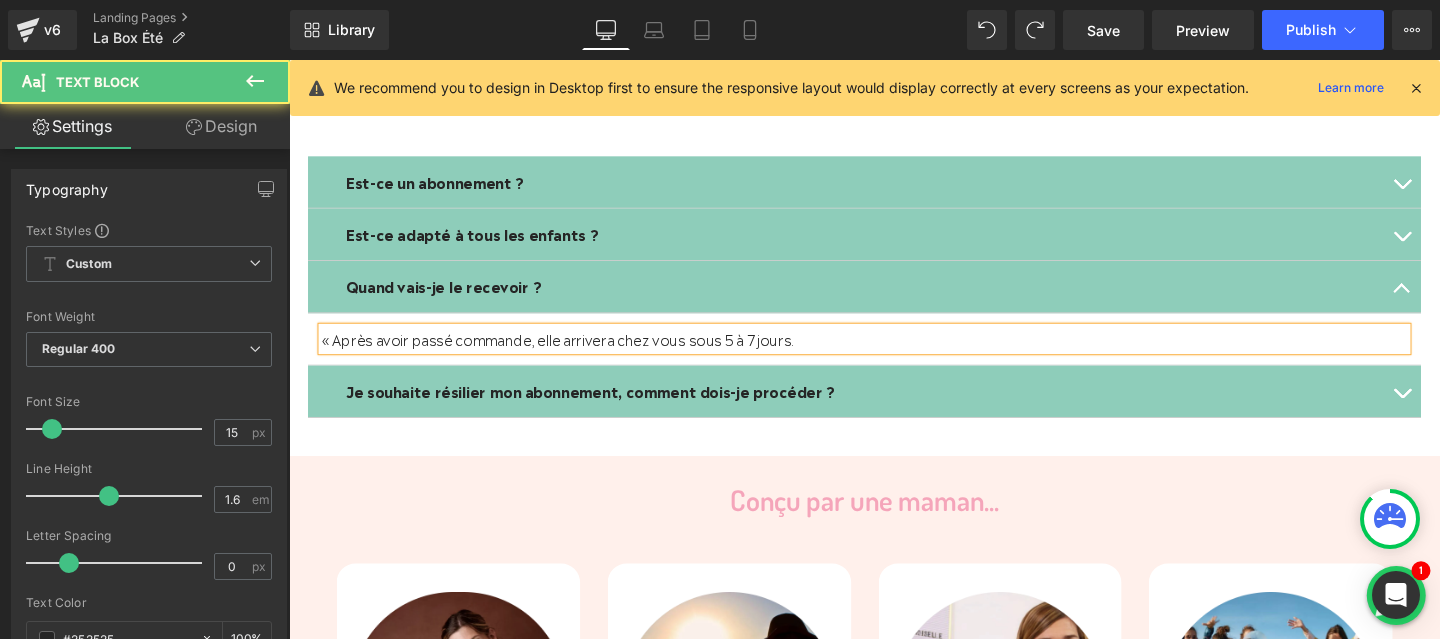 click on "« Après avoir passé commande, elle arrivera chez vous sous 5 à 7 jours." at bounding box center [894, 353] 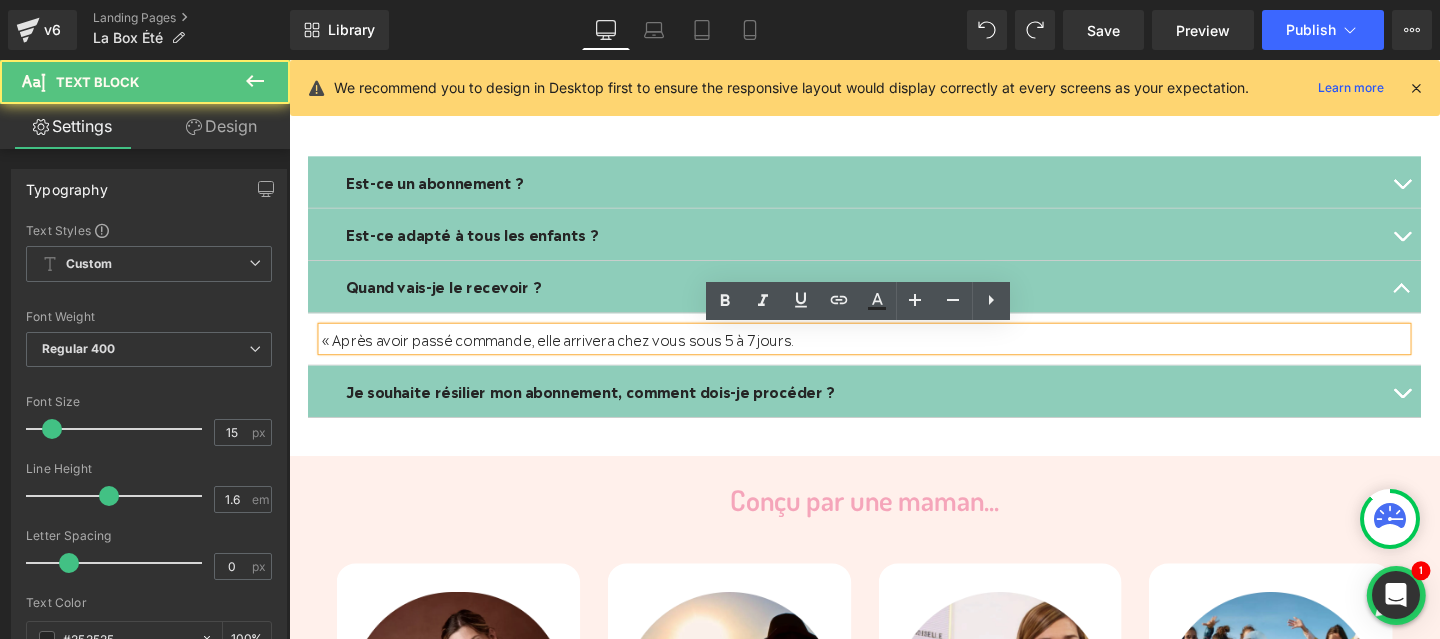 click on "« Après avoir passé commande, elle arrivera chez vous sous 5 à 7 jours." at bounding box center (894, 353) 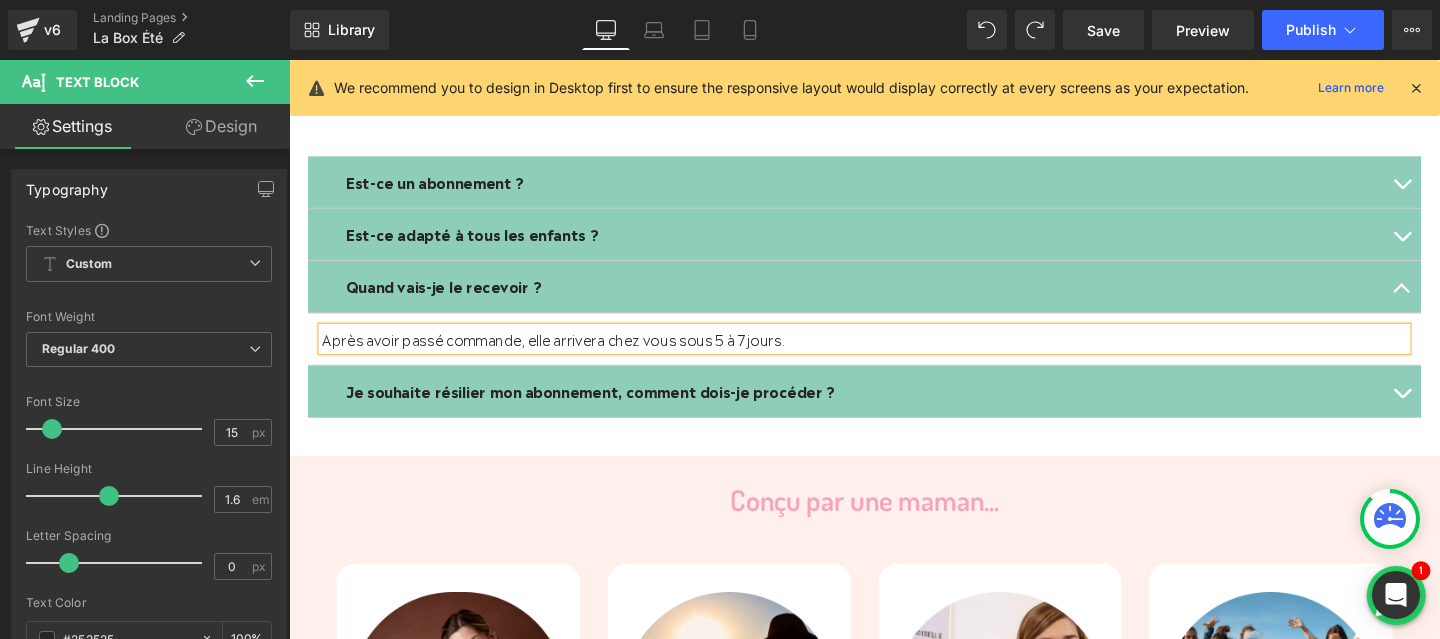 click on "Après avoir passé commande, elle arrivera chez vous sous 5 à 7 jours." at bounding box center [894, 353] 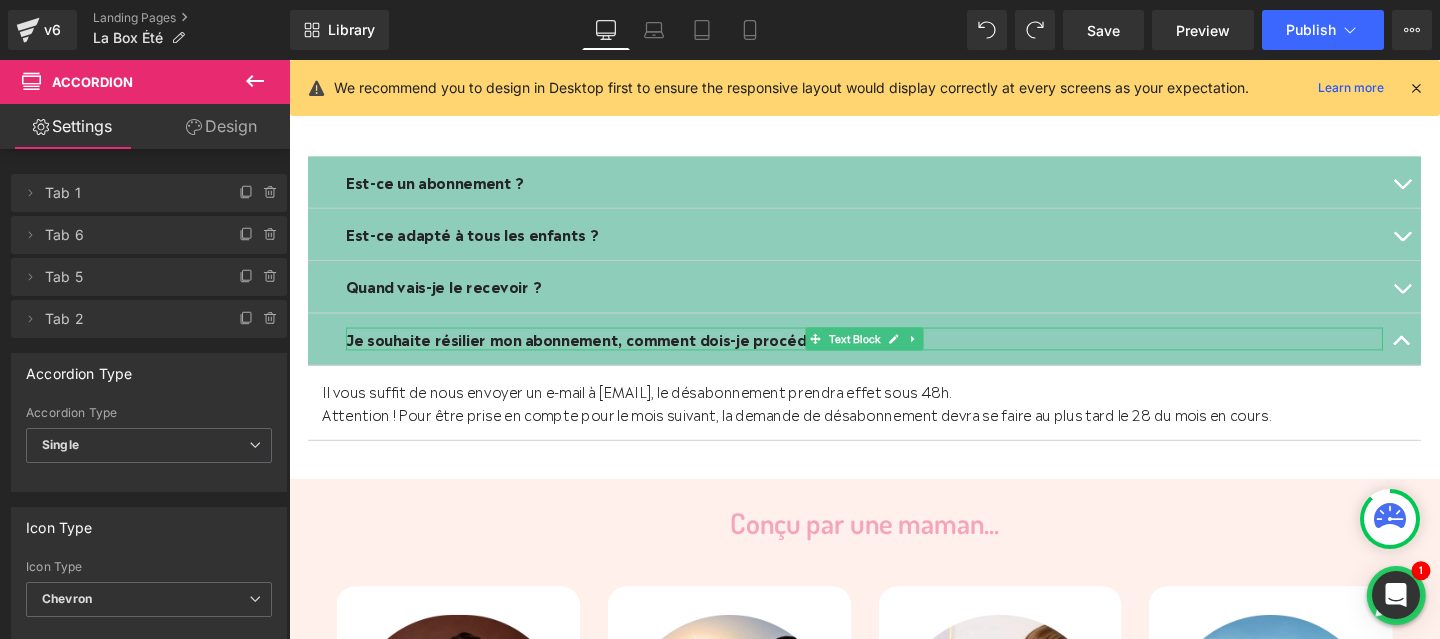 click on "Je souhaite résilier mon abonnement, comment dois-je procéder ?" at bounding box center (606, 352) 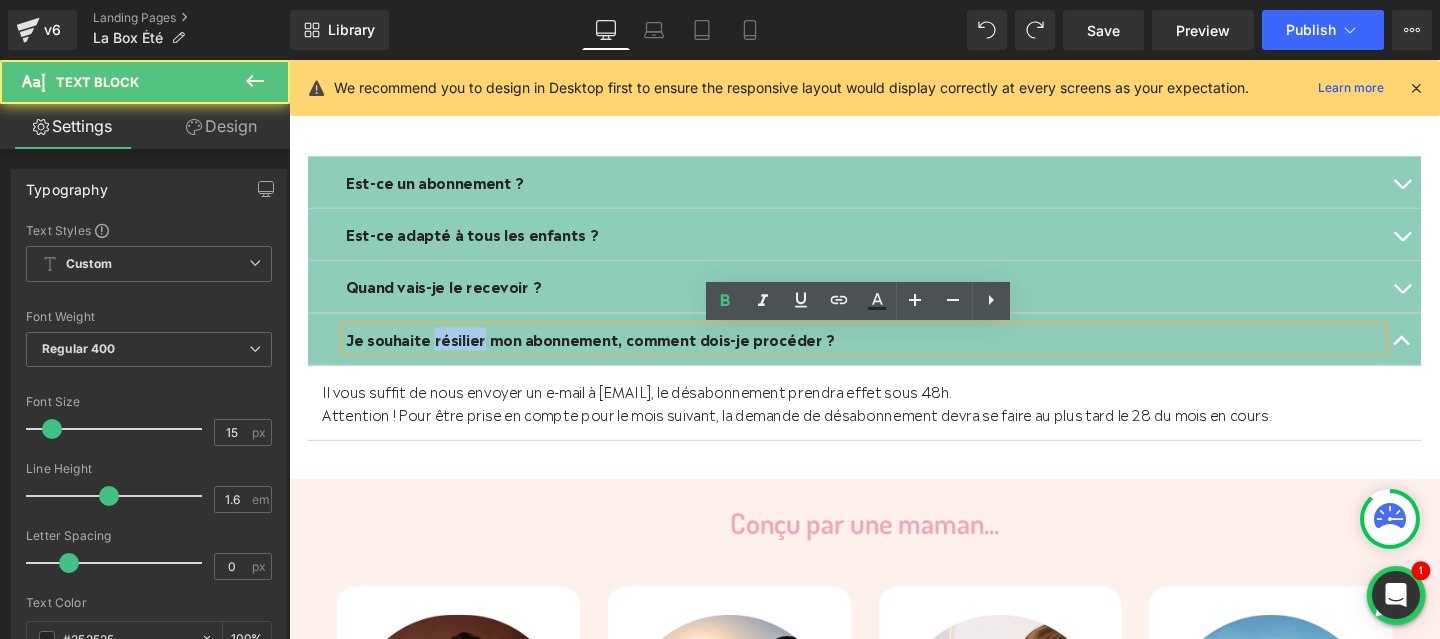 click on "Je souhaite résilier mon abonnement, comment dois-je procéder ?" at bounding box center [606, 352] 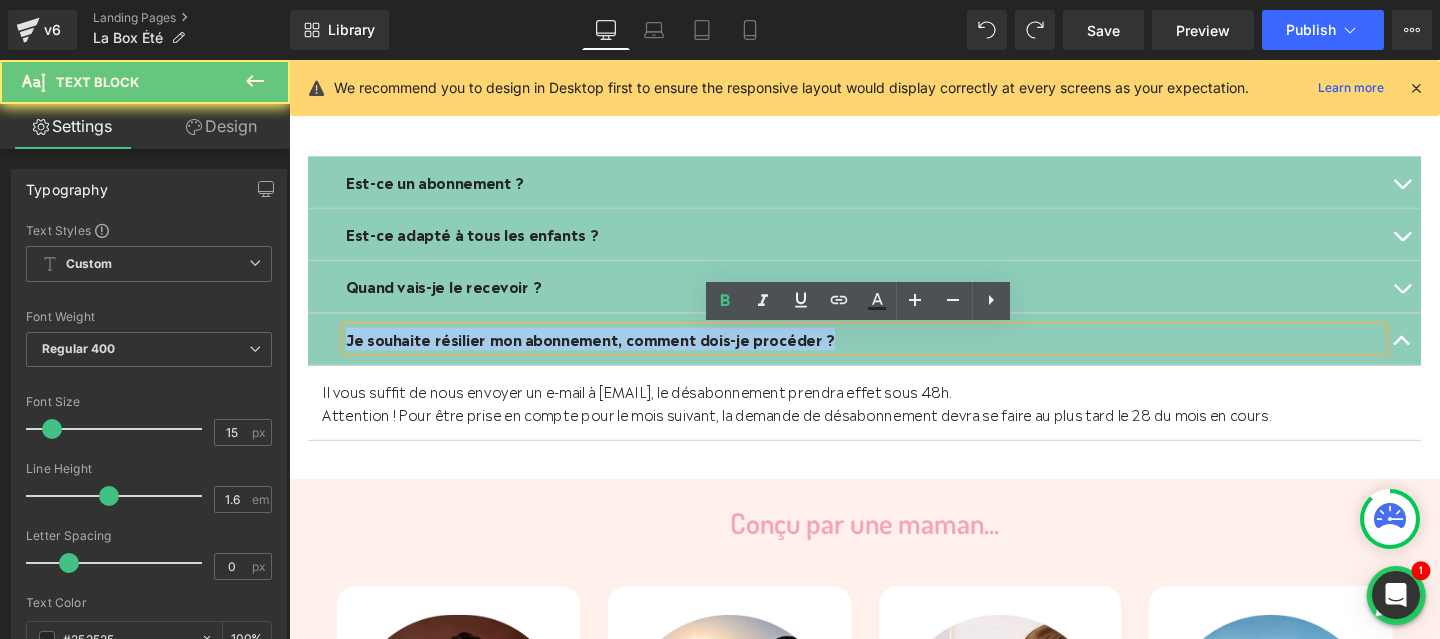 click on "Je souhaite résilier mon abonnement, comment dois-je procéder ?" at bounding box center (606, 352) 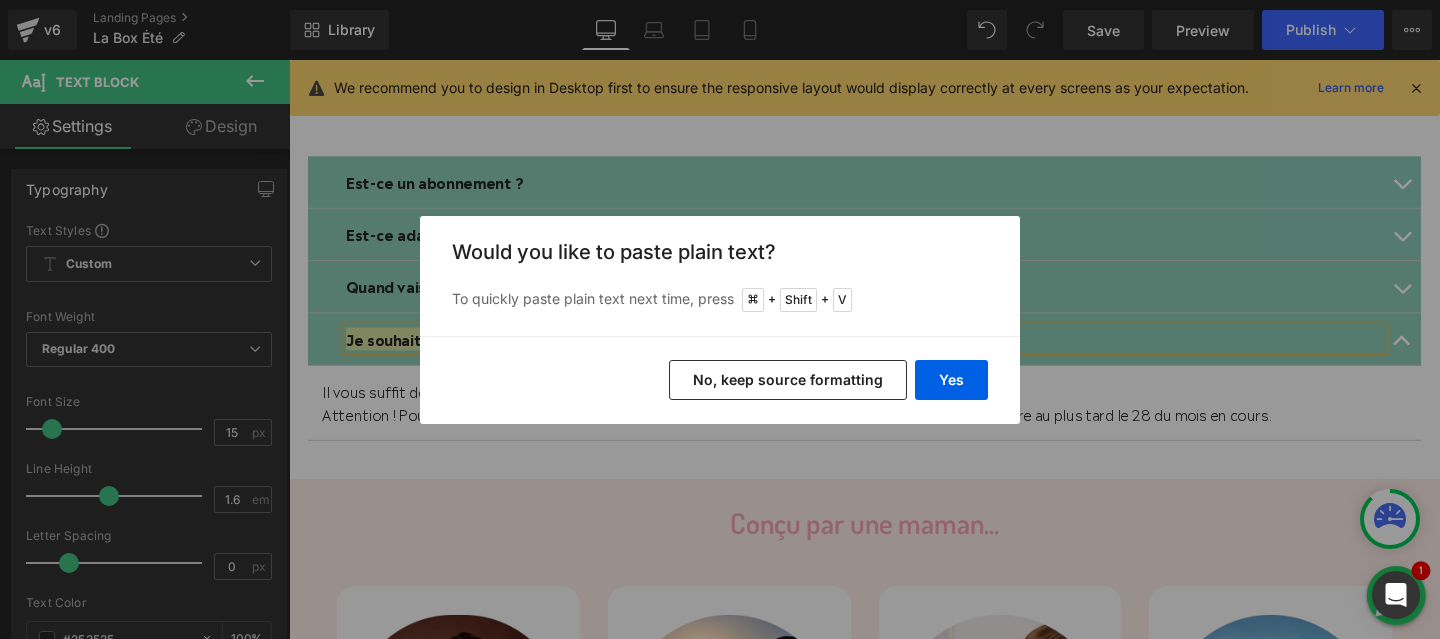 click on "No, keep source formatting" at bounding box center (788, 380) 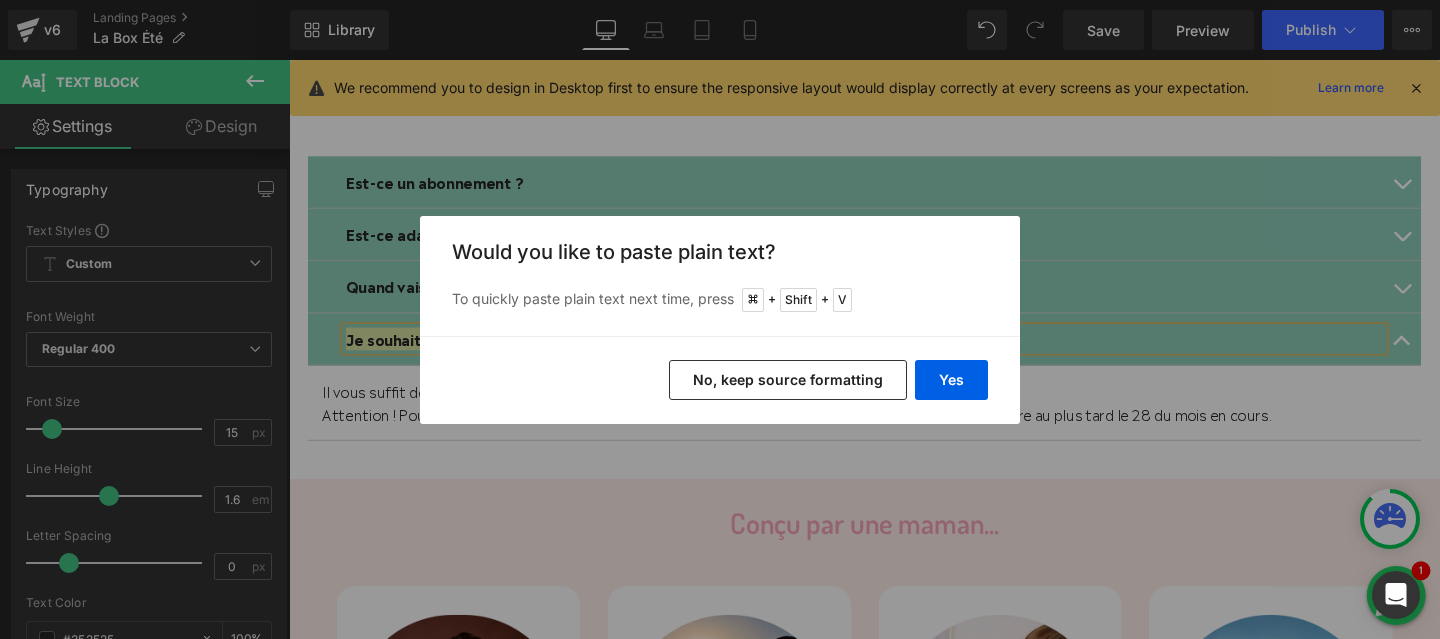 type 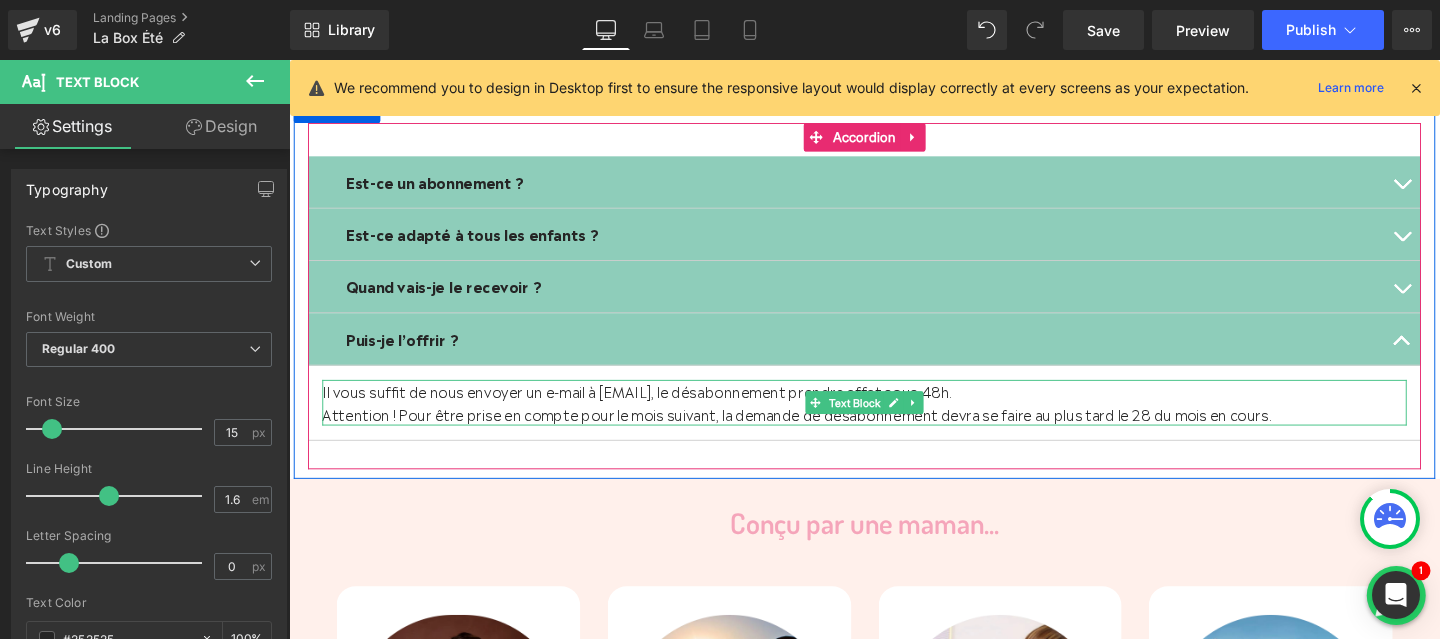 click on "Attention ! Pour être prise en compte pour le mois suivant, la demande de désabonnement devra se faire au plus tard le 28 du mois en cours." at bounding box center [823, 431] 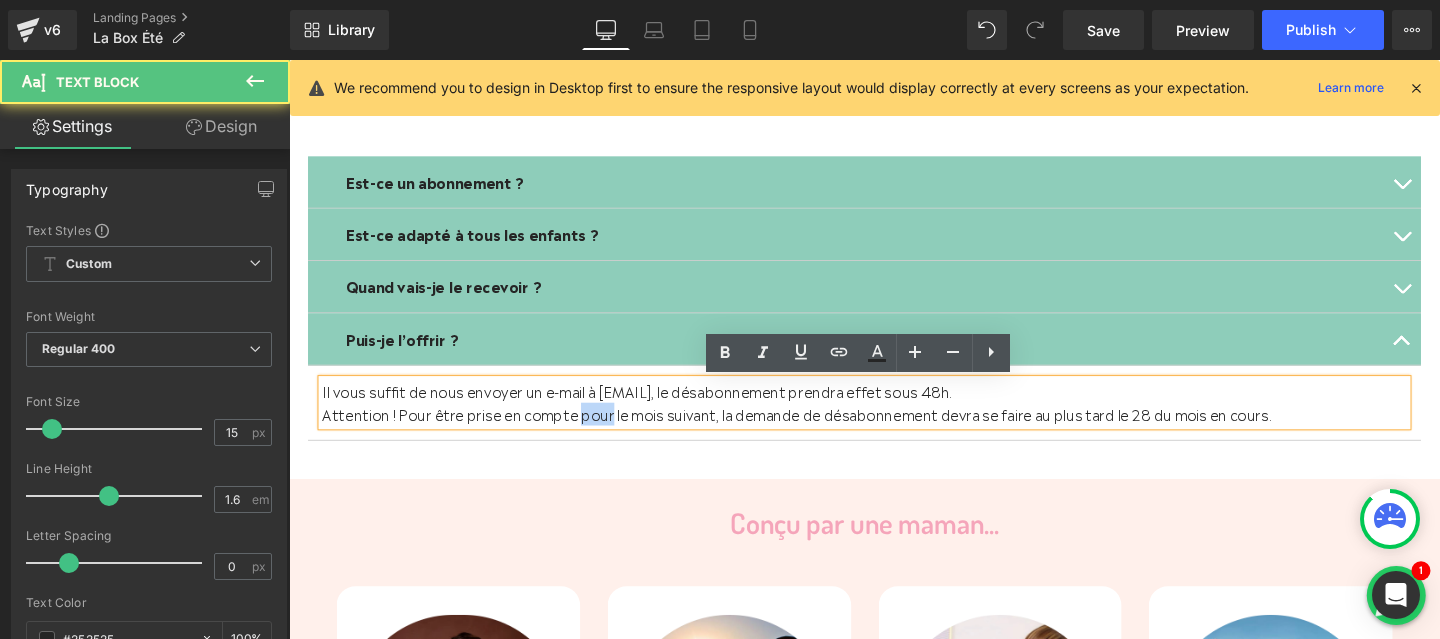 click on "Attention ! Pour être prise en compte pour le mois suivant, la demande de désabonnement devra se faire au plus tard le 28 du mois en cours." at bounding box center [823, 431] 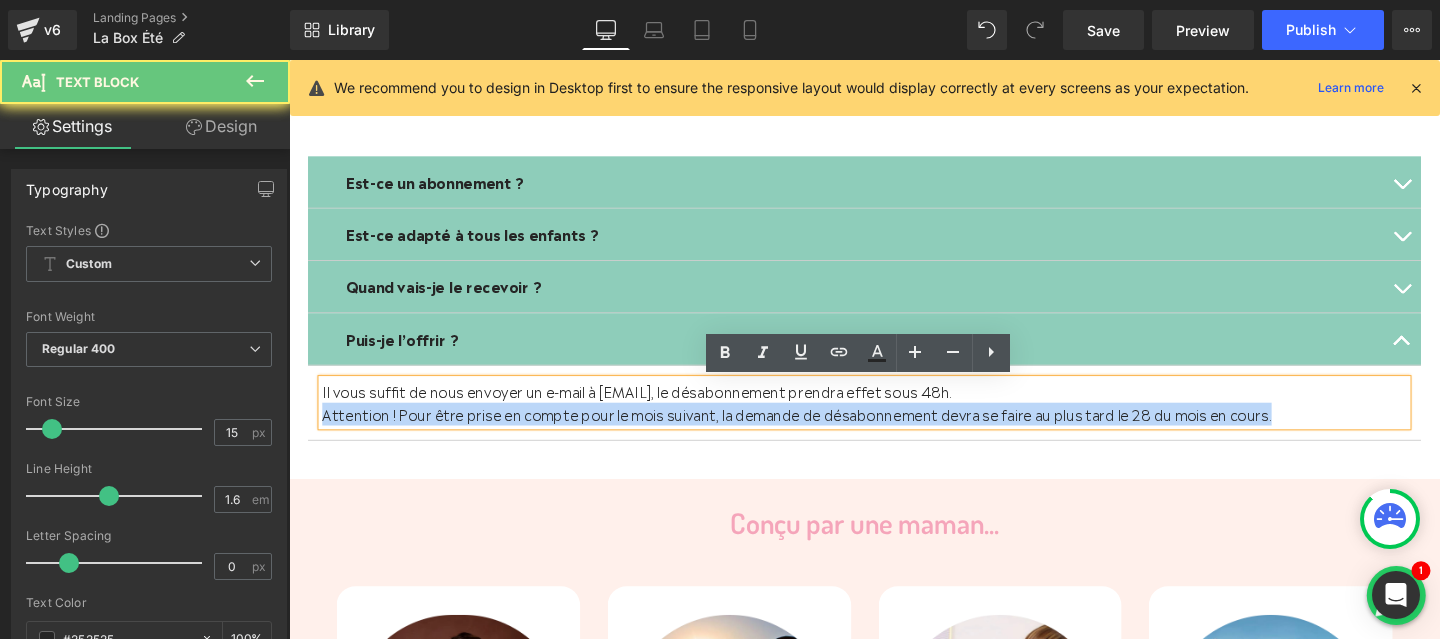 click on "Attention ! Pour être prise en compte pour le mois suivant, la demande de désabonnement devra se faire au plus tard le 28 du mois en cours." at bounding box center (823, 431) 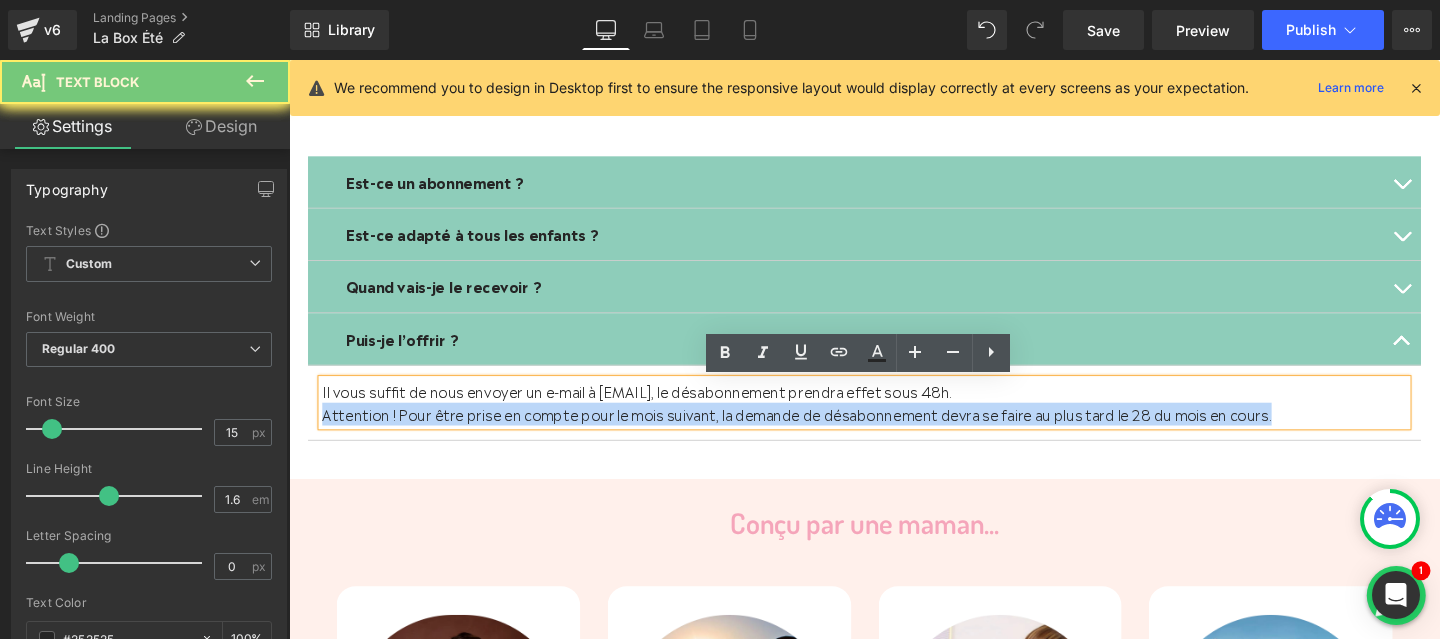 click on "Attention ! Pour être prise en compte pour le mois suivant, la demande de désabonnement devra se faire au plus tard le 28 du mois en cours." at bounding box center [823, 431] 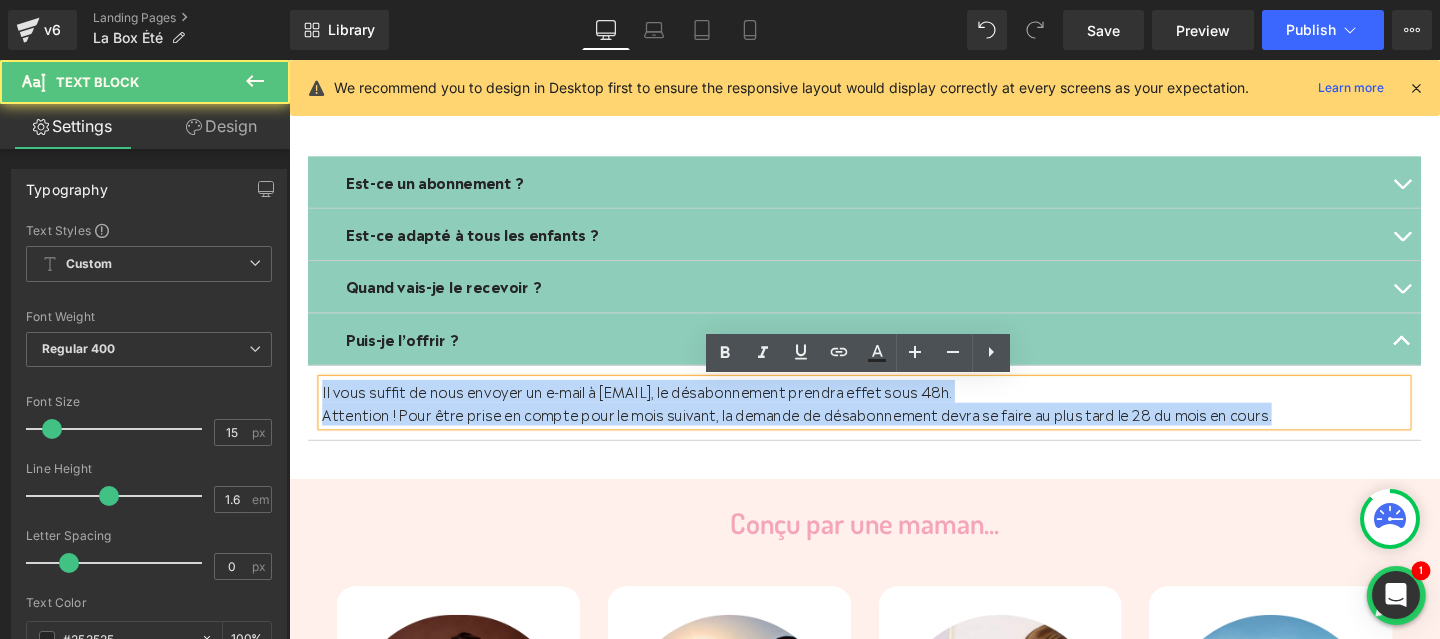 drag, startPoint x: 1337, startPoint y: 437, endPoint x: 232, endPoint y: 404, distance: 1105.4927 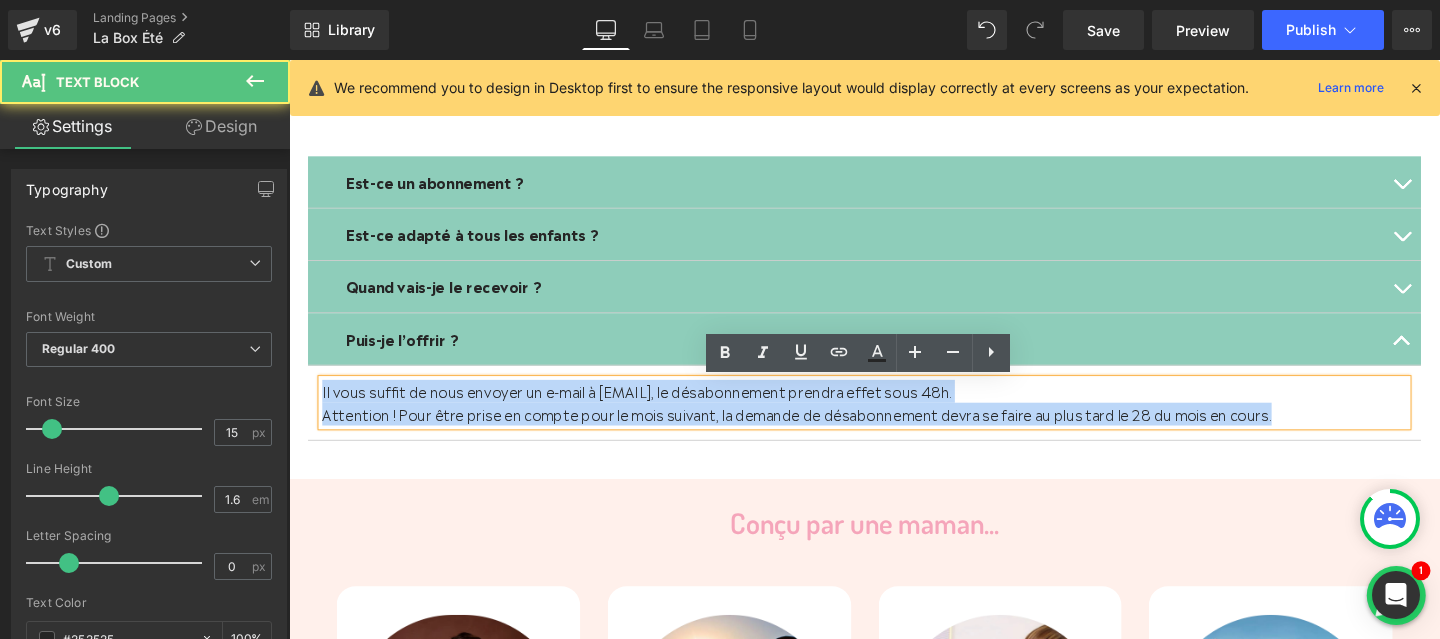 click on "Votre panier
Votre panier est vide
Date de naissance de l'enfant…
€0,00
€0,00
Finaliser la commande
Continuer les achats
❤️La box beauté et lifestyle des 6 - 12 ans❤️
0" at bounding box center (894, -400) 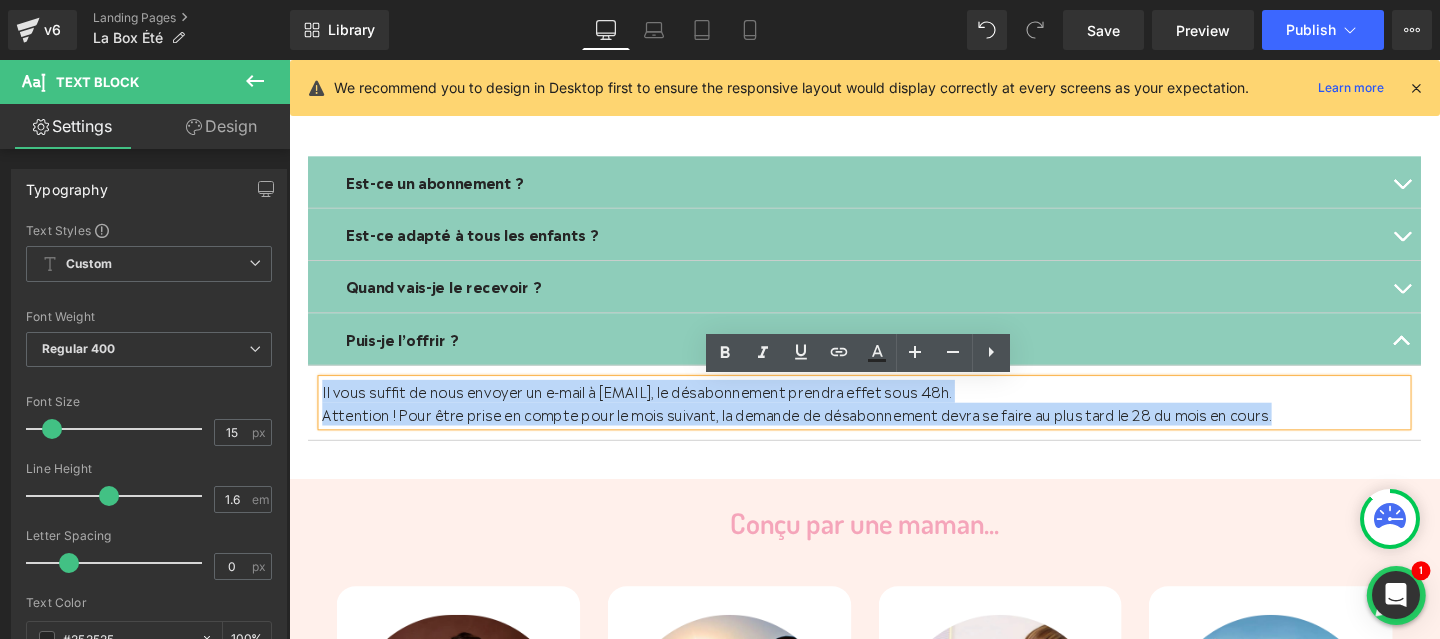 paste 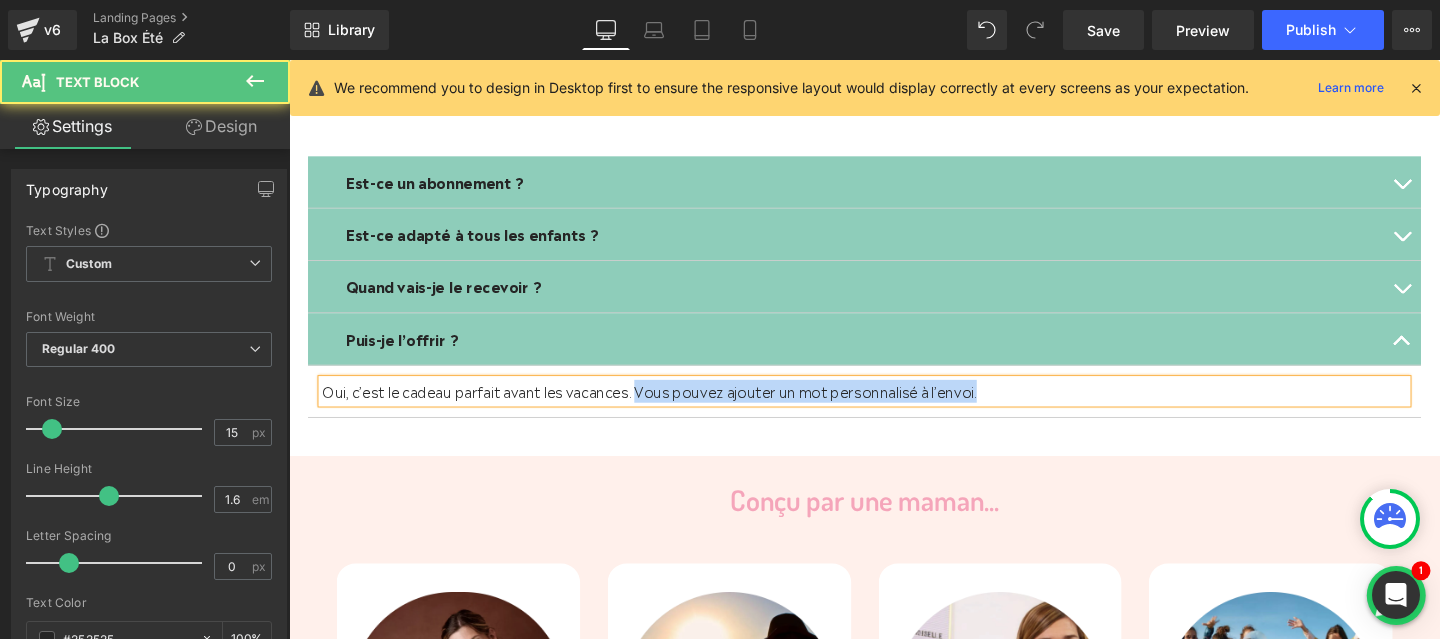 drag, startPoint x: 652, startPoint y: 410, endPoint x: 1150, endPoint y: 410, distance: 498 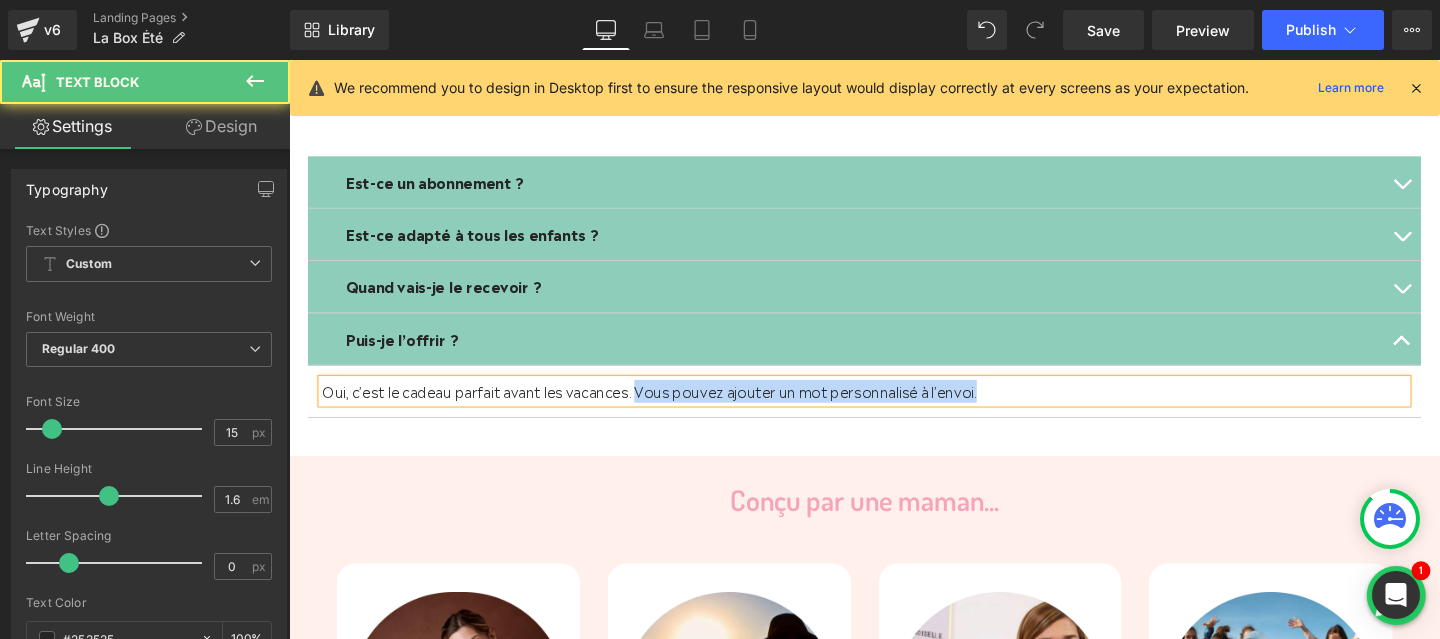 click on "Oui, c’est le cadeau parfait avant les vacances. Vous pouvez ajouter un mot personnalisé à l’envoi." at bounding box center [894, 408] 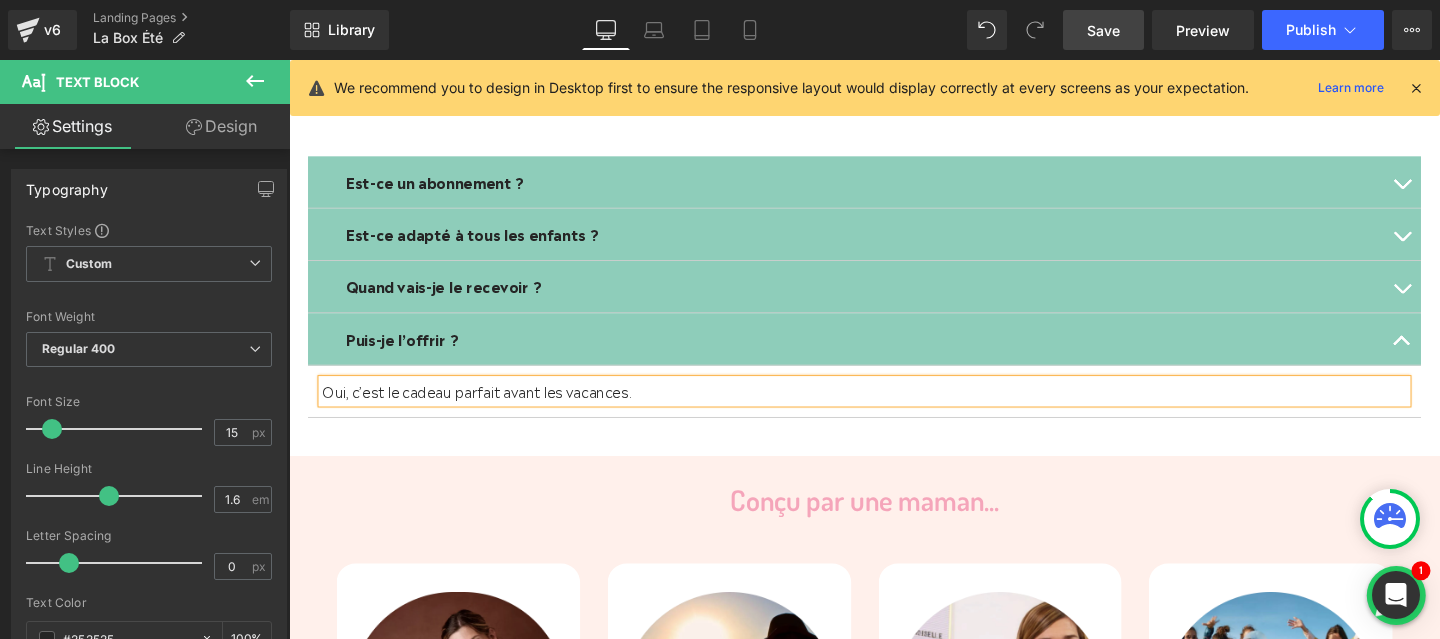 drag, startPoint x: 1097, startPoint y: 36, endPoint x: 600, endPoint y: 361, distance: 593.82996 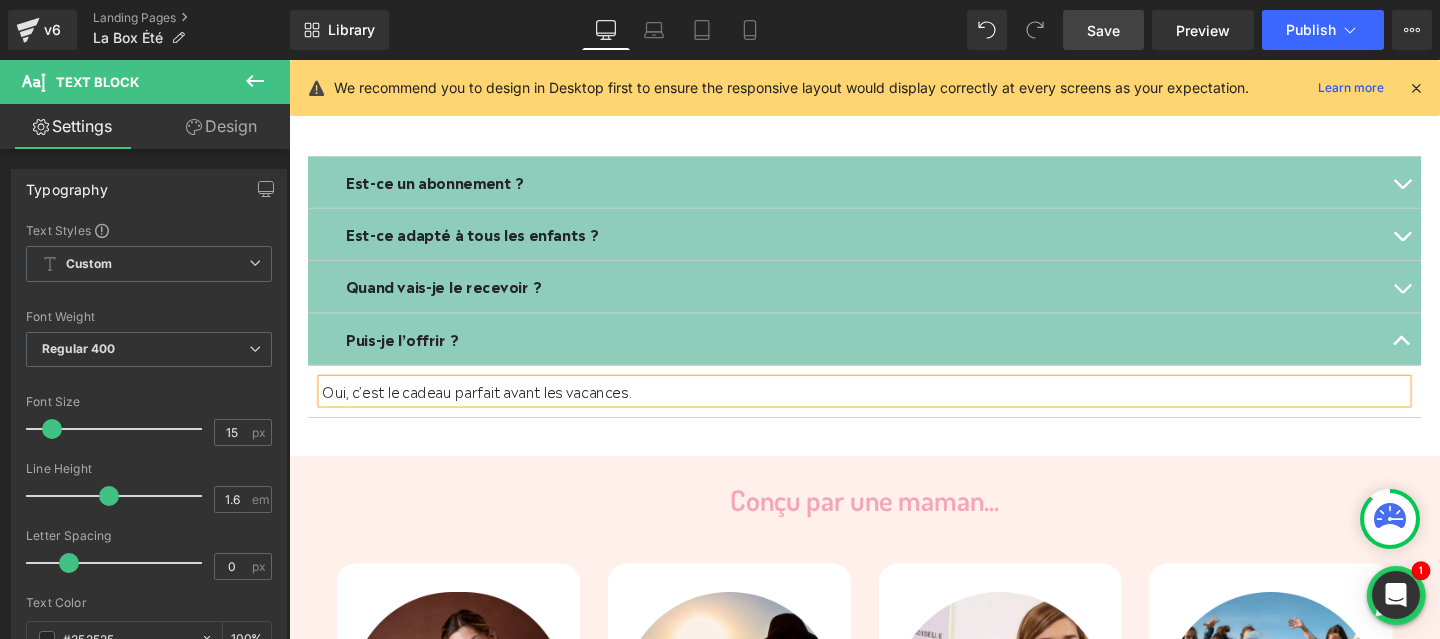 click on "Save" at bounding box center (1103, 30) 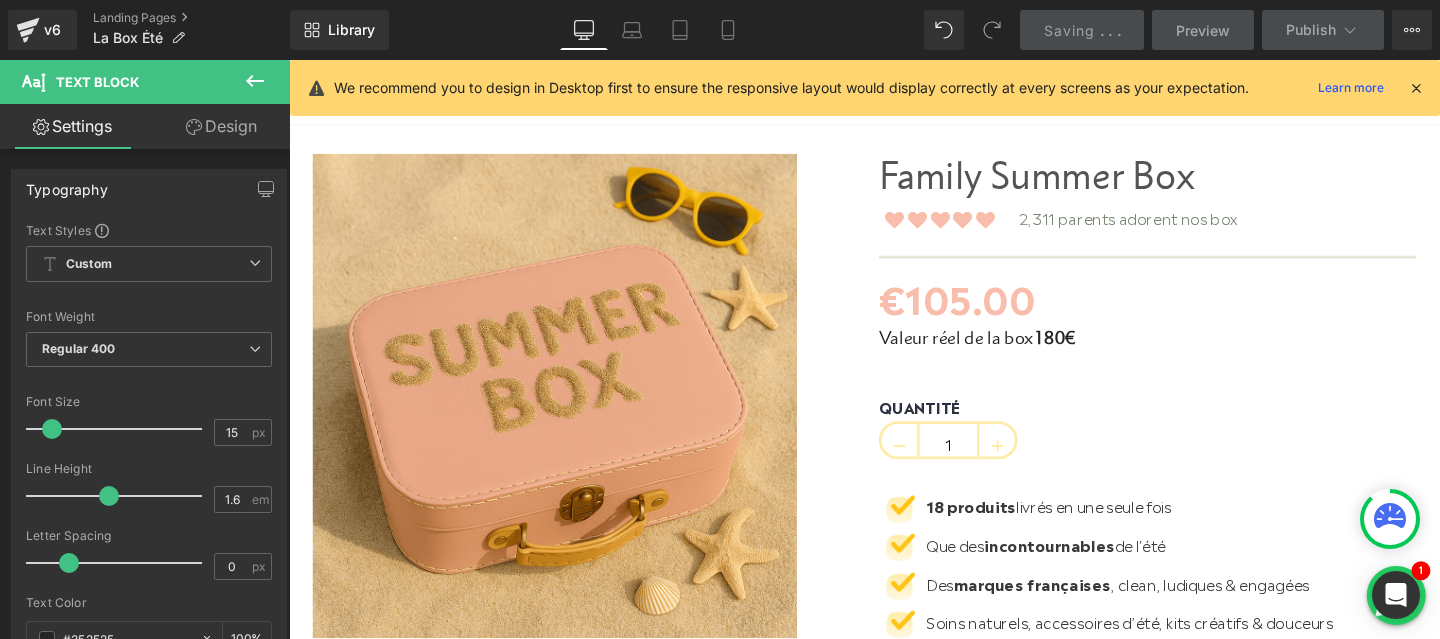 scroll, scrollTop: 0, scrollLeft: 0, axis: both 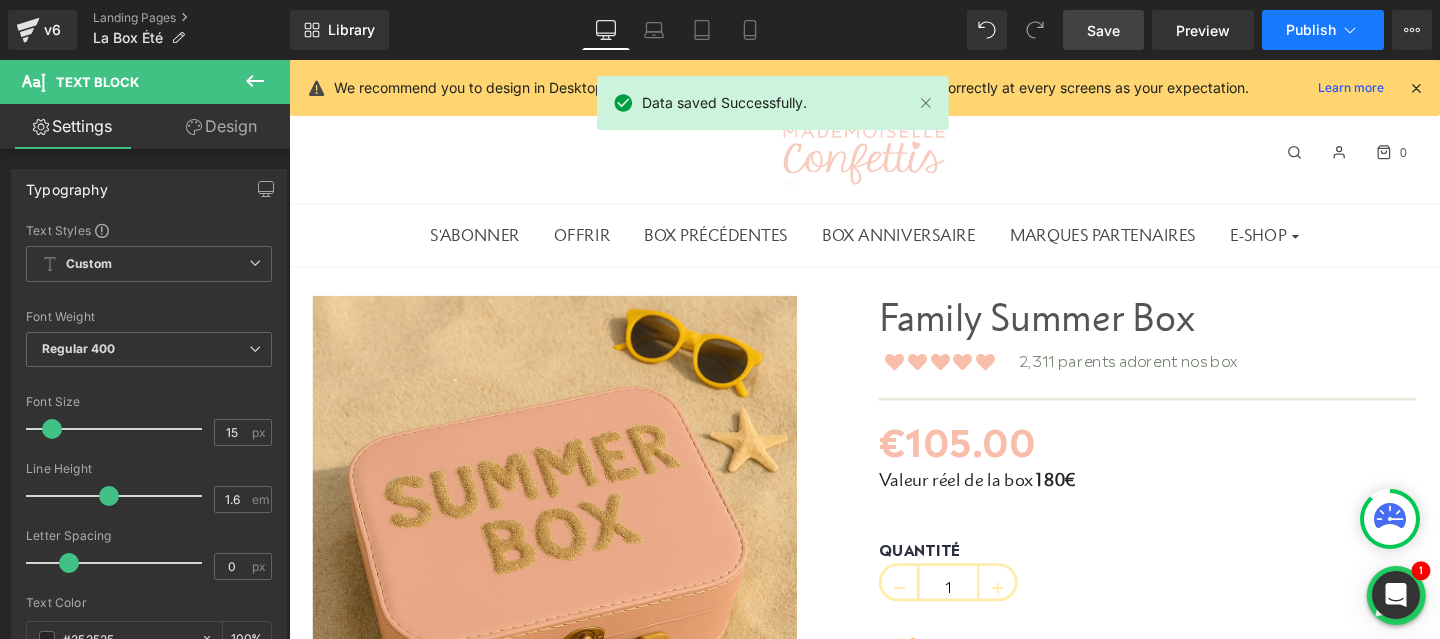 click on "Publish" at bounding box center (1311, 30) 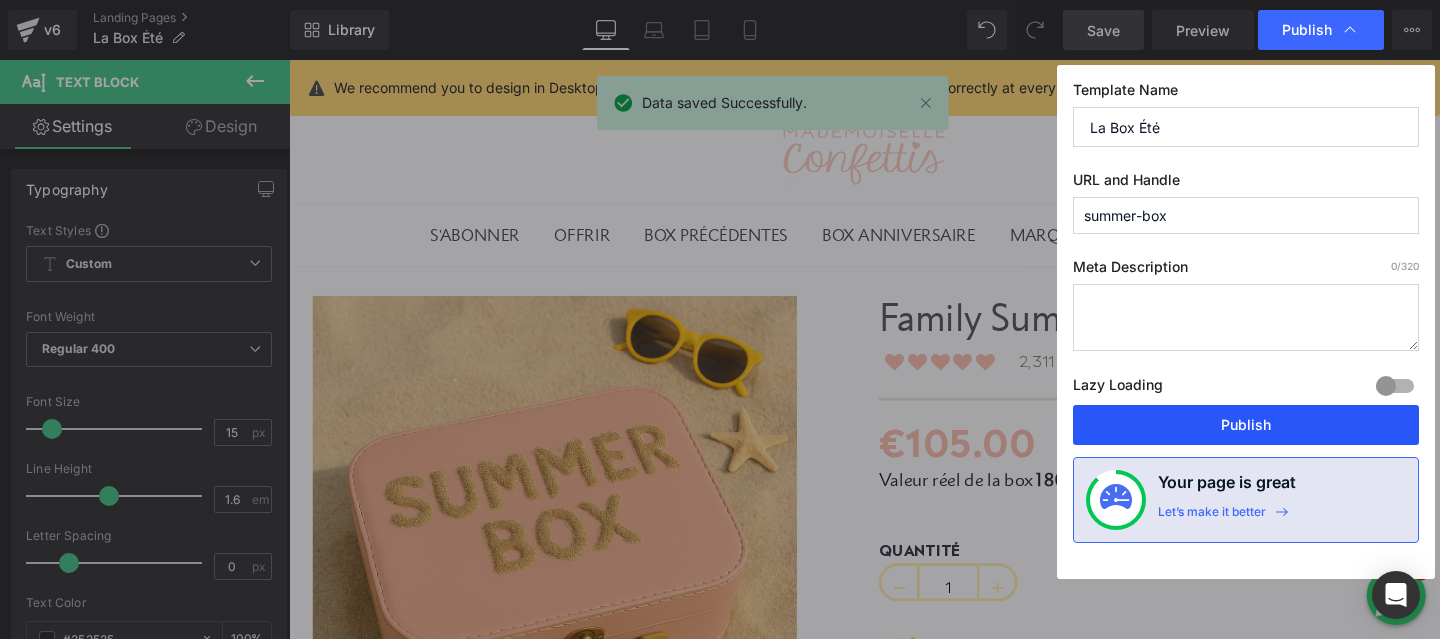 click on "Publish" at bounding box center (1246, 425) 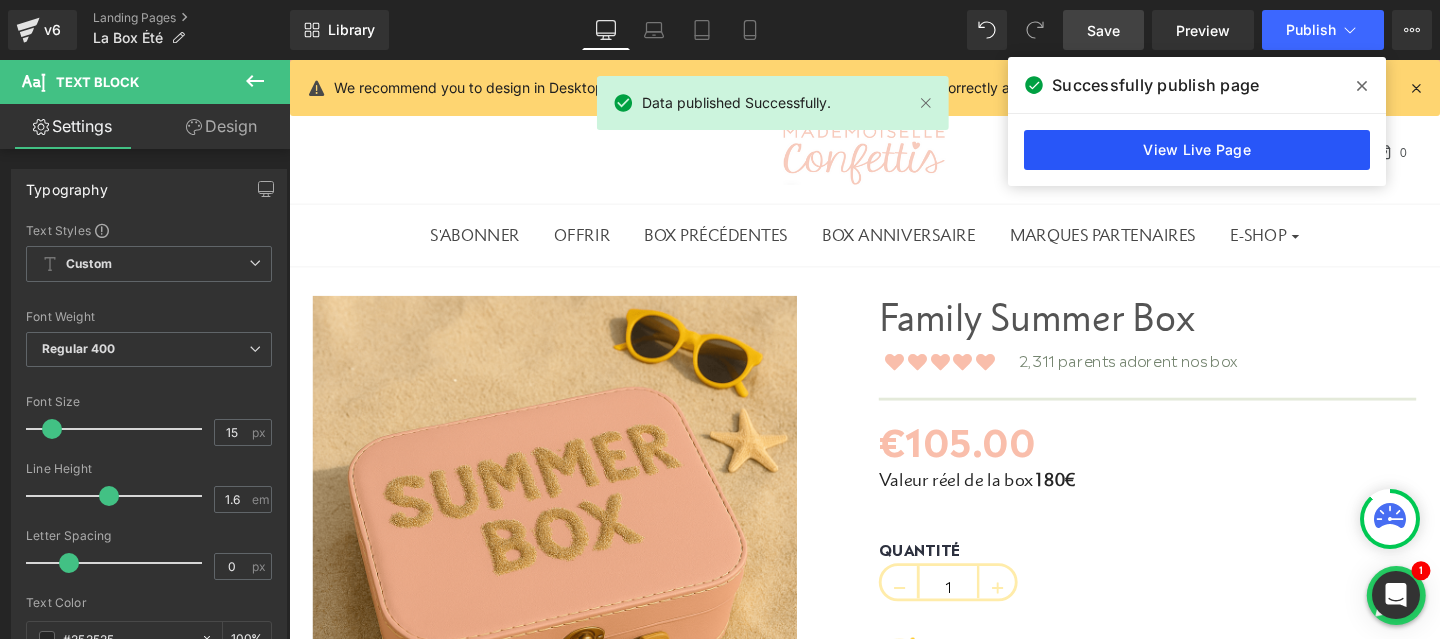 click on "View Live Page" at bounding box center [1197, 150] 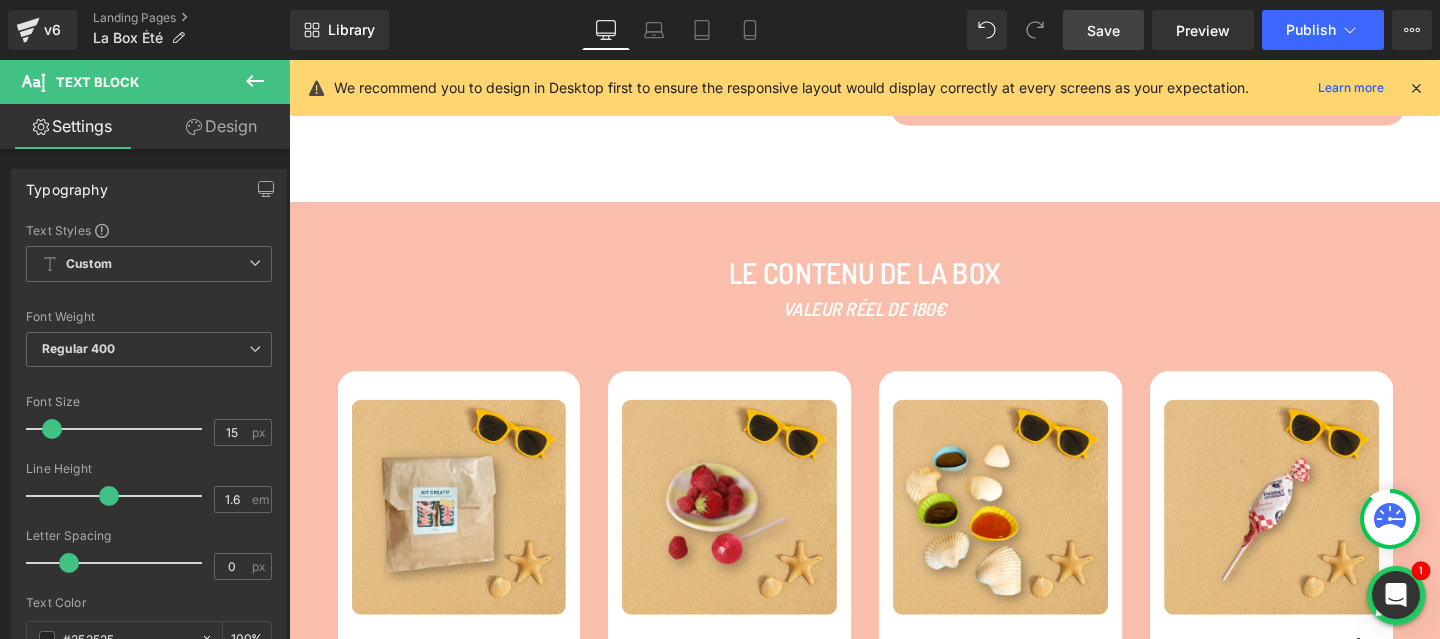 scroll, scrollTop: 689, scrollLeft: 0, axis: vertical 